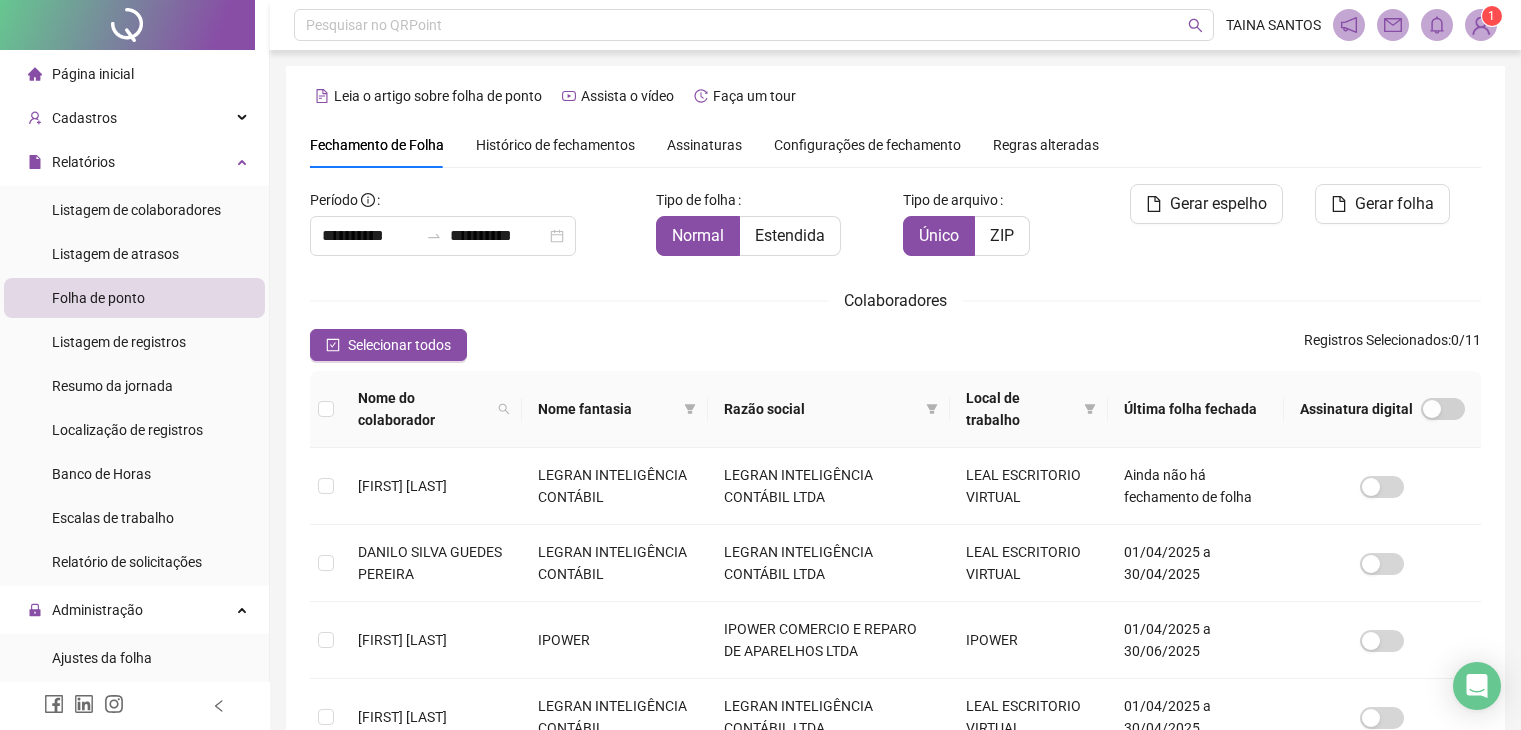 scroll, scrollTop: 44, scrollLeft: 0, axis: vertical 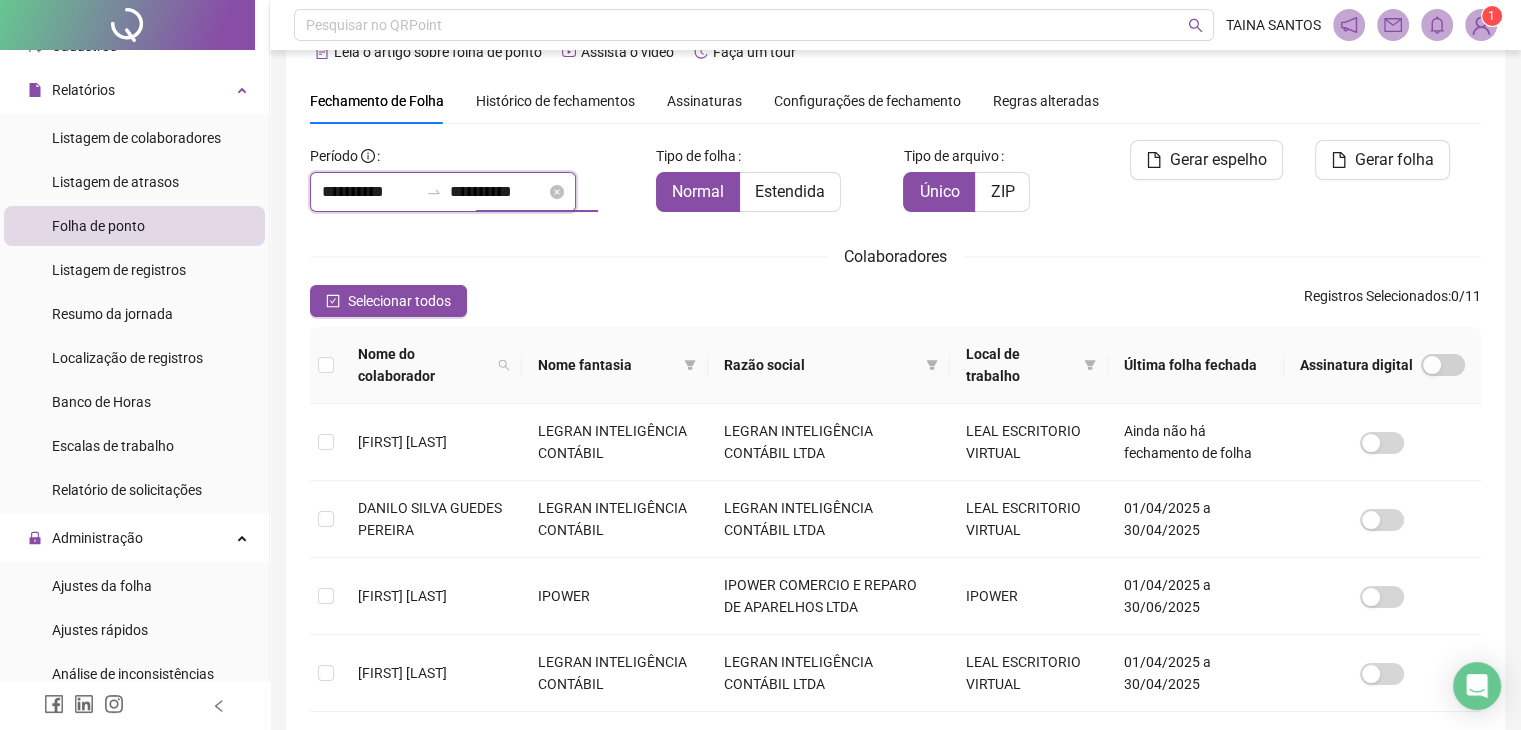 click on "**********" at bounding box center [498, 192] 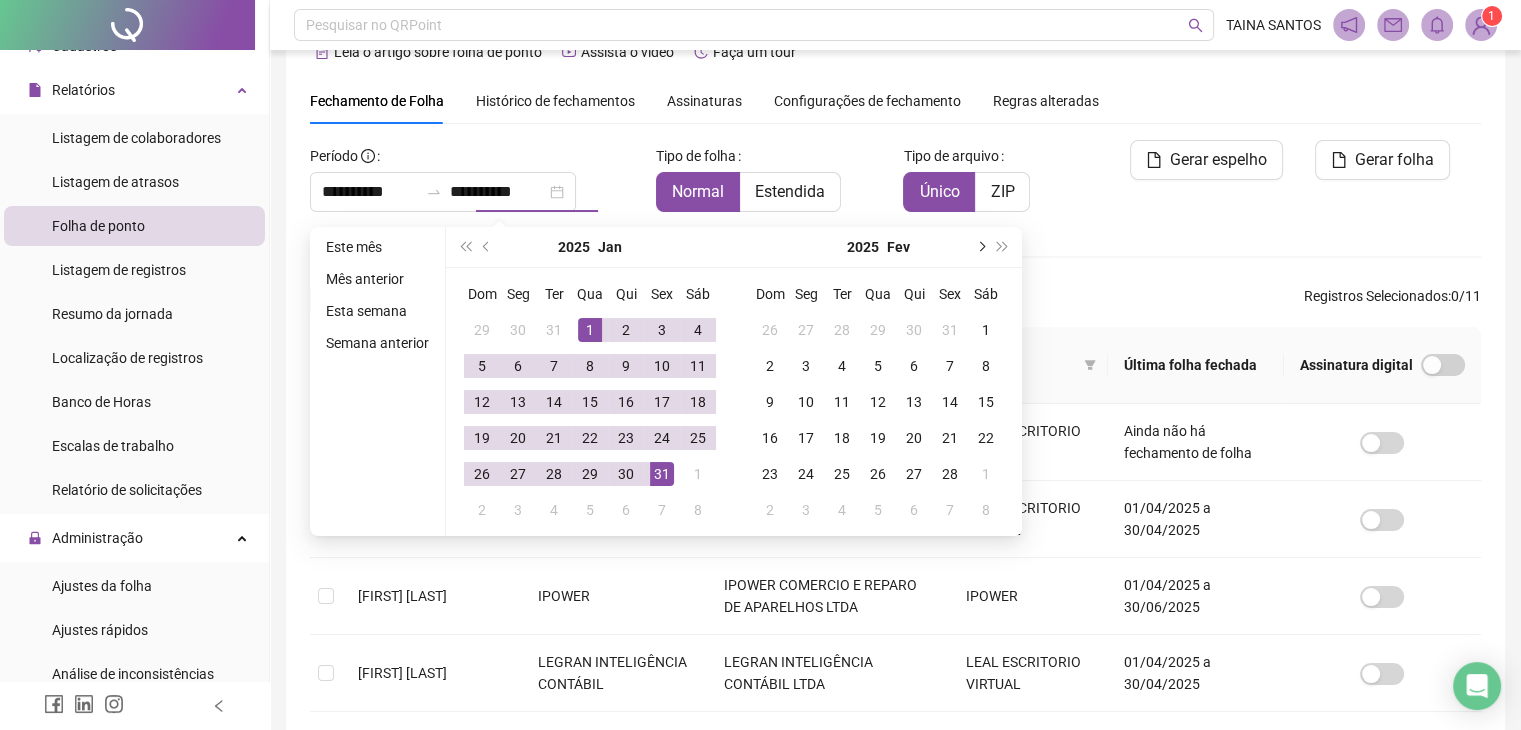 click at bounding box center (980, 247) 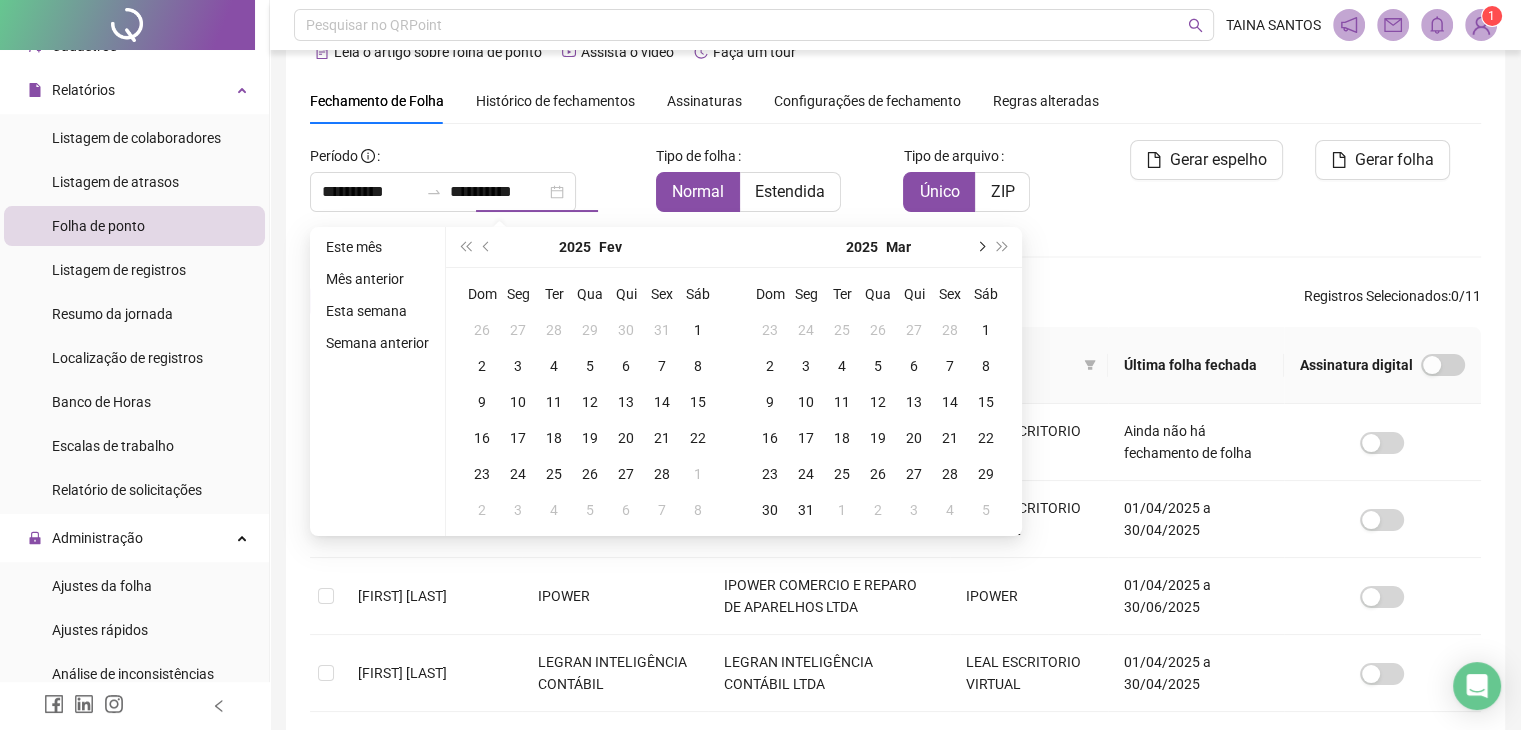 click at bounding box center [980, 247] 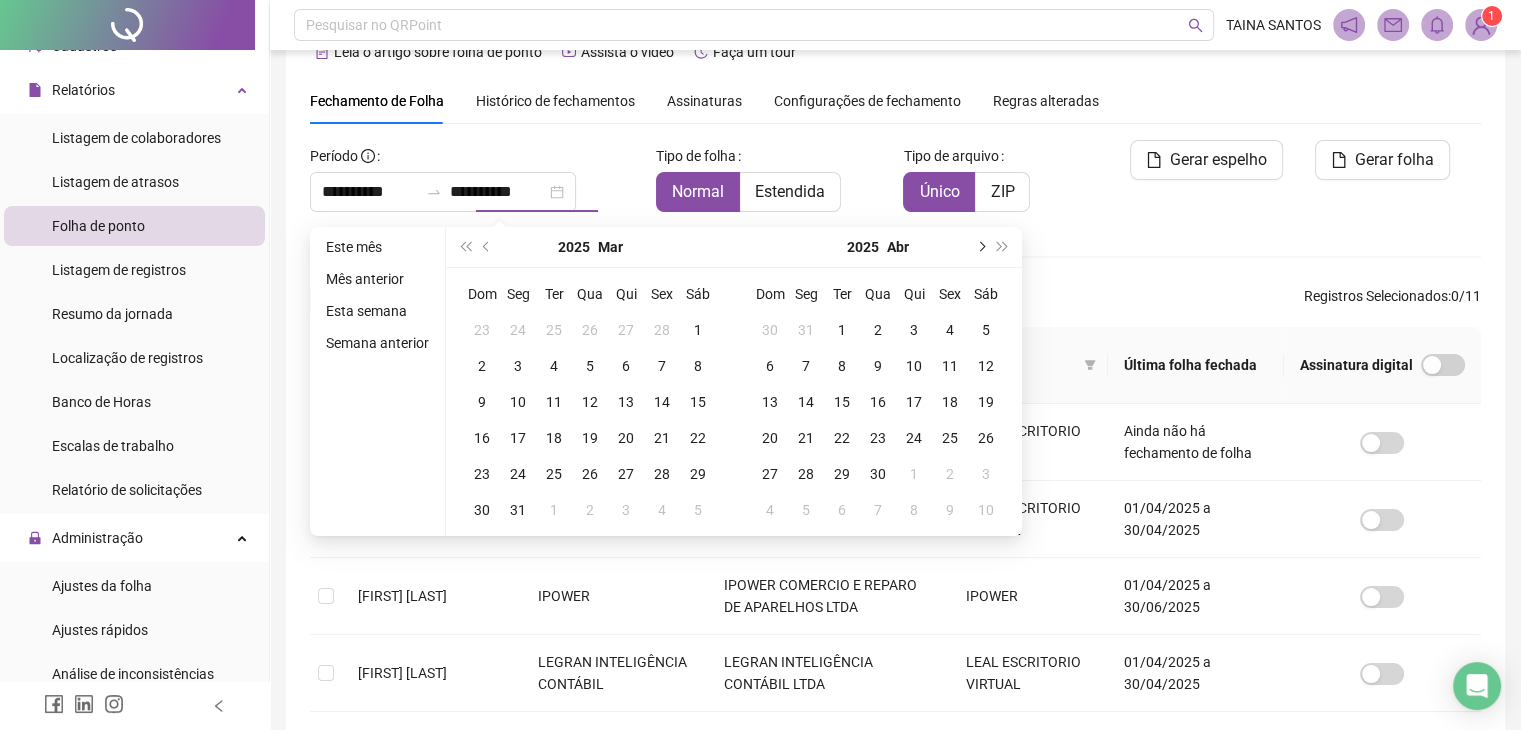 click at bounding box center (980, 247) 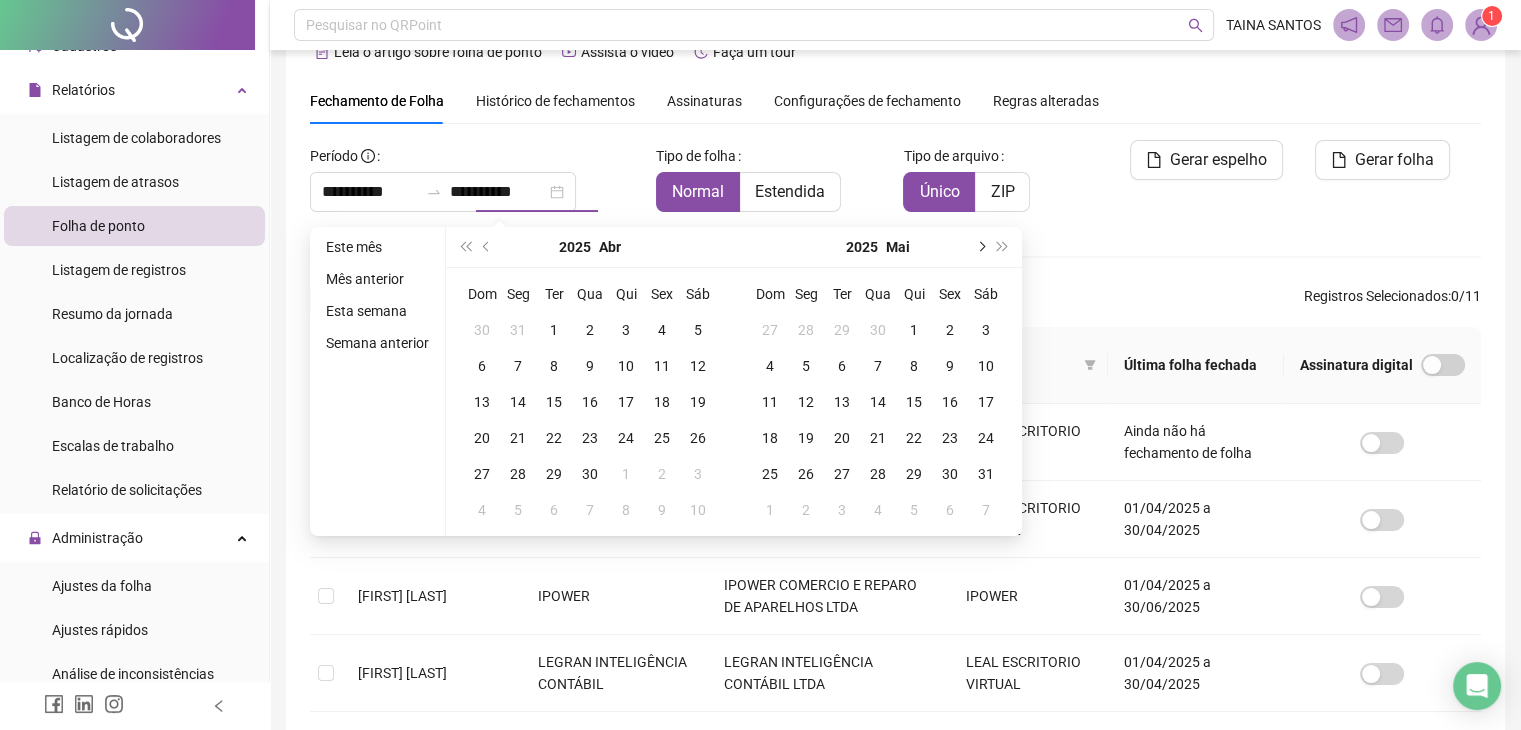 click at bounding box center [980, 247] 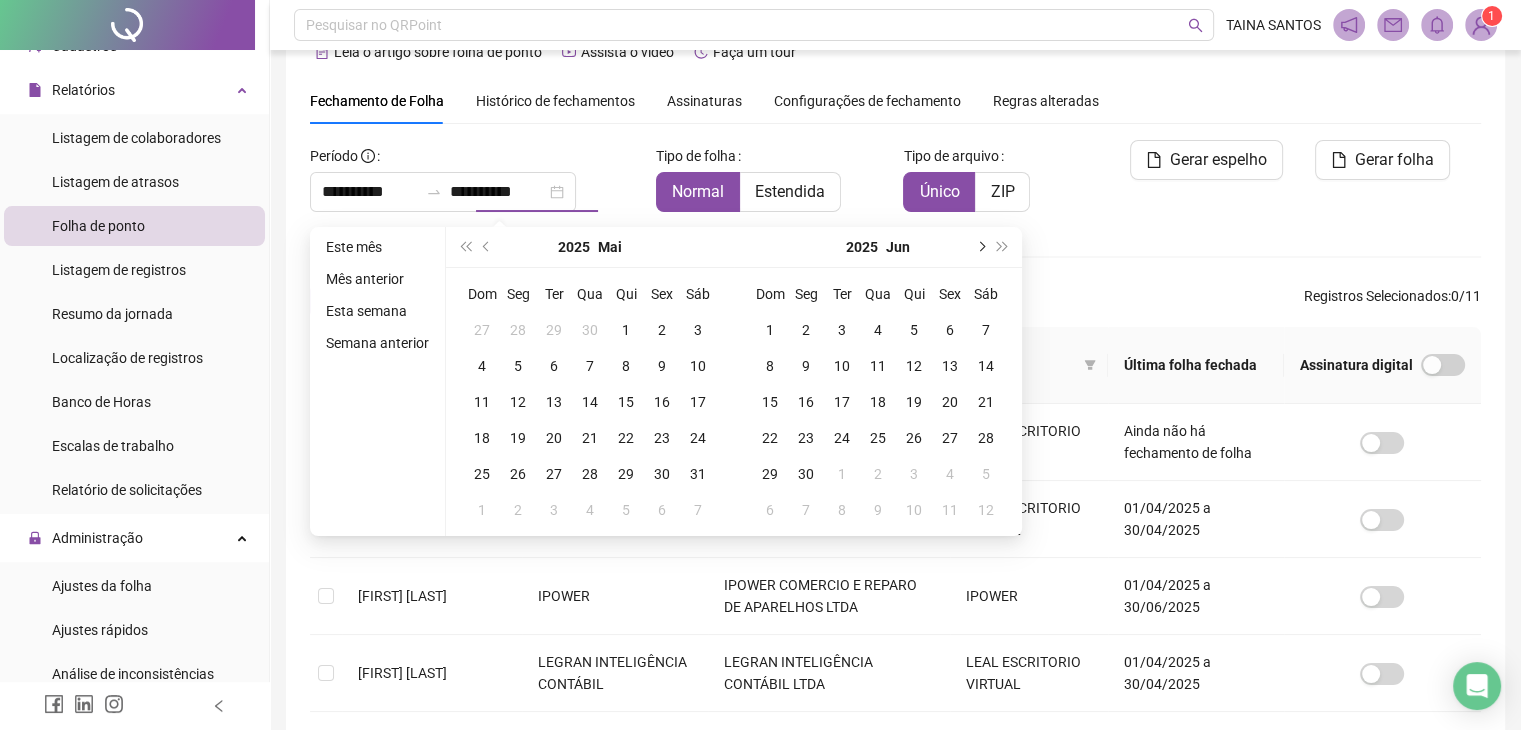 click at bounding box center [980, 247] 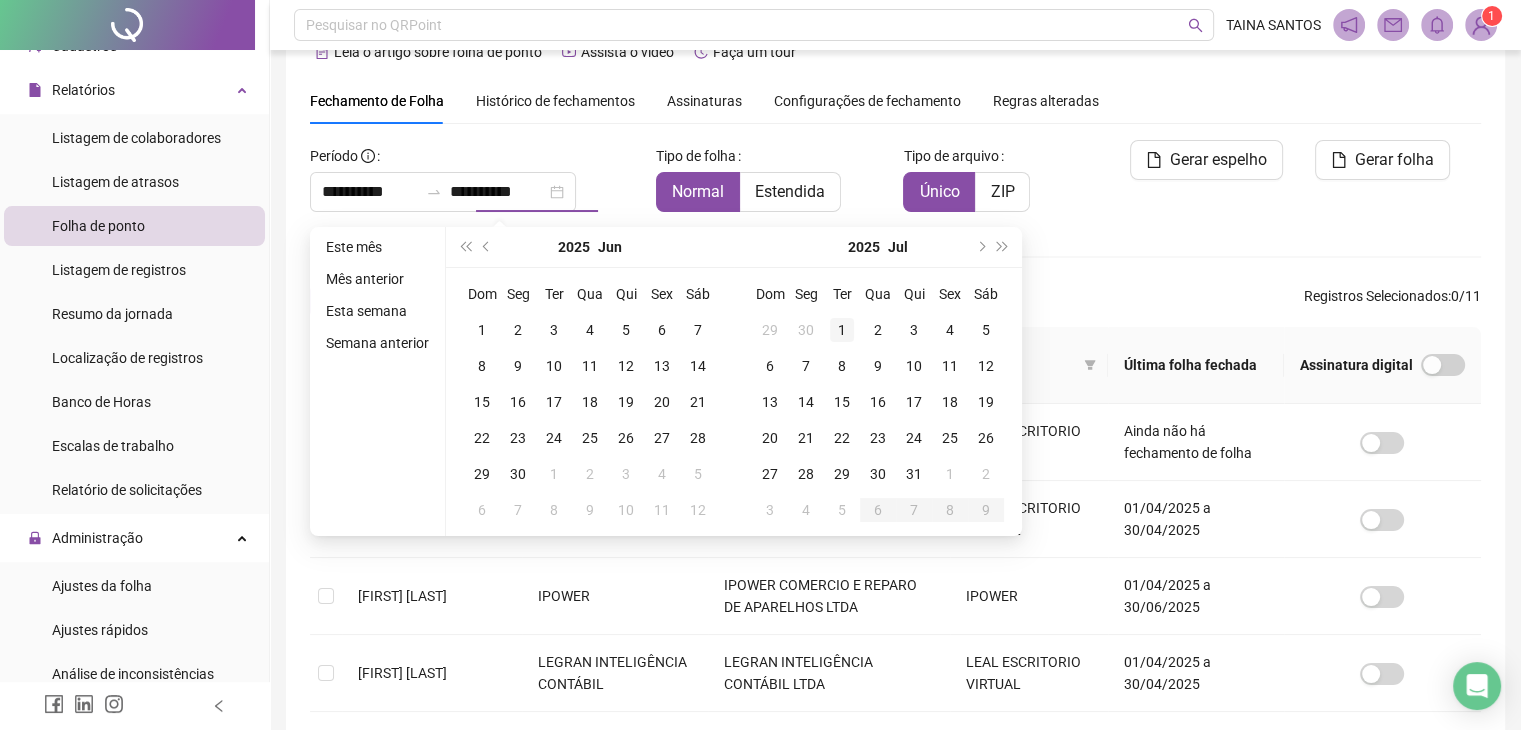 type on "**********" 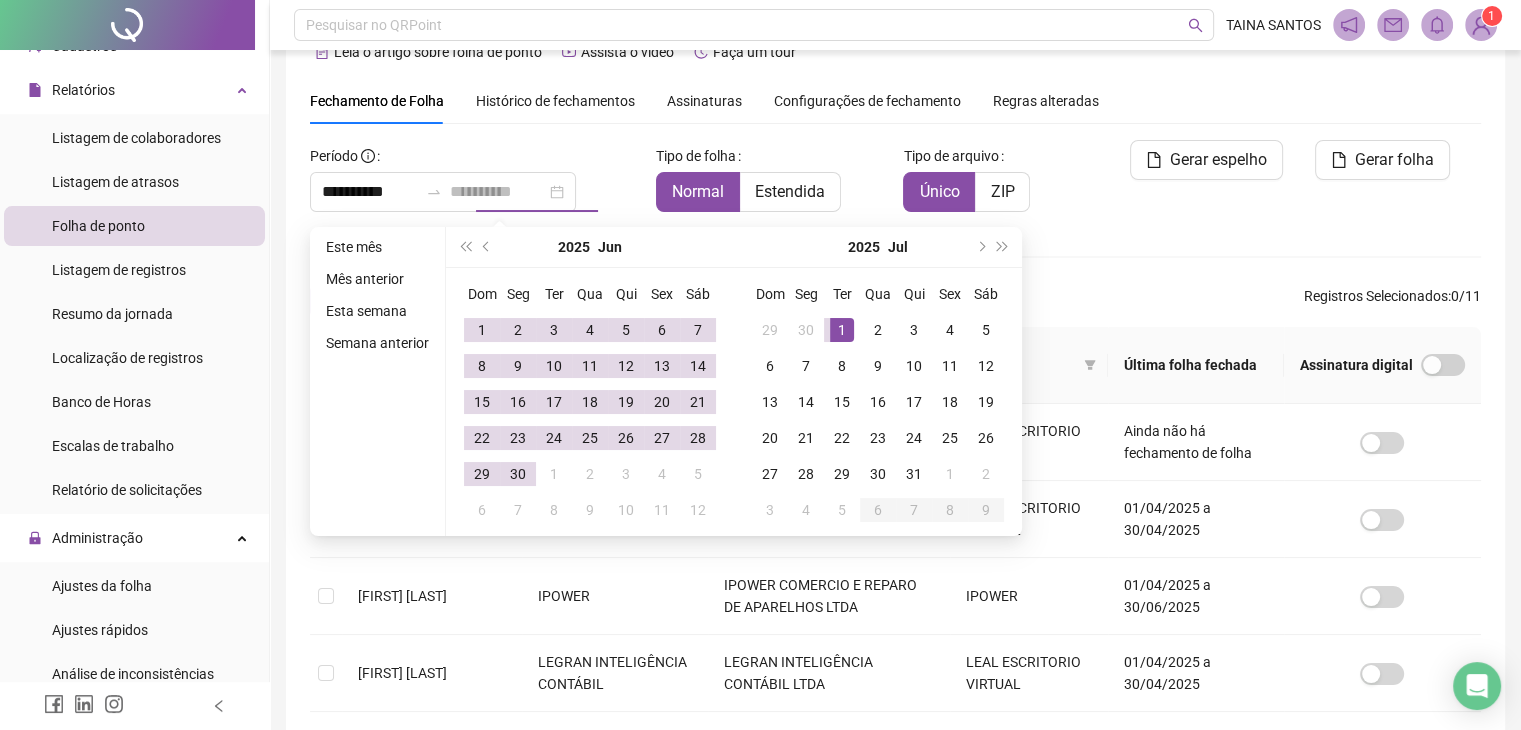 click on "1" at bounding box center [842, 330] 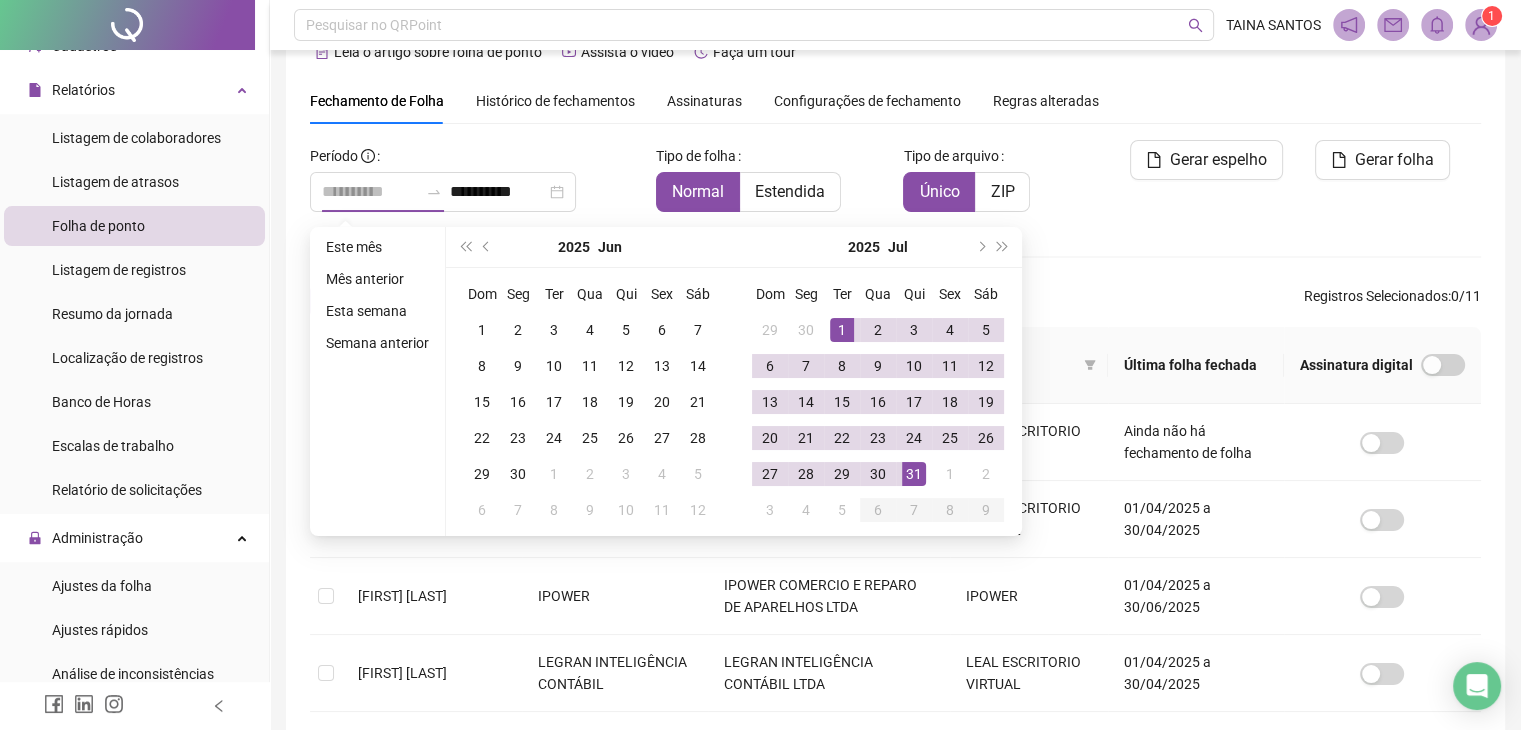 click on "31" at bounding box center (914, 474) 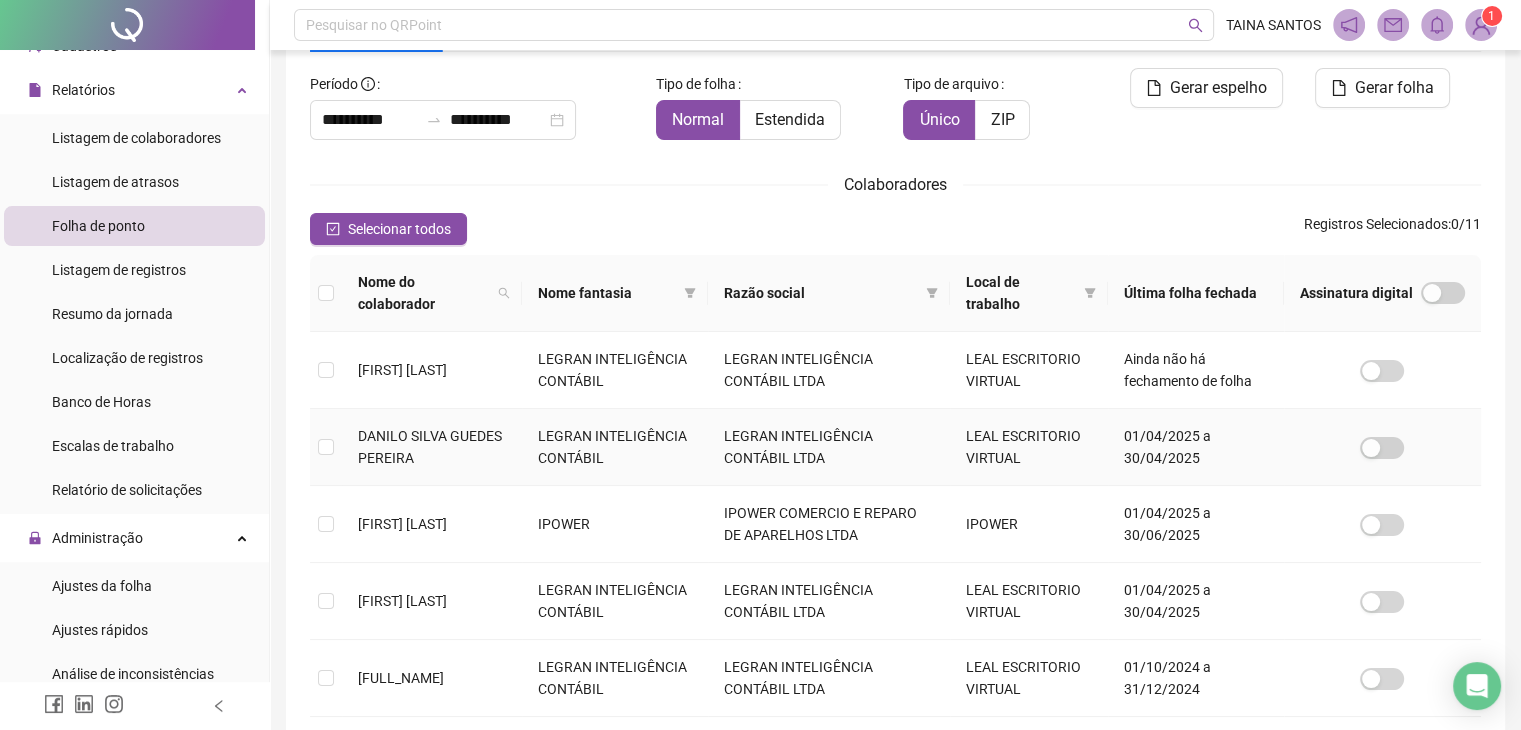 scroll, scrollTop: 244, scrollLeft: 0, axis: vertical 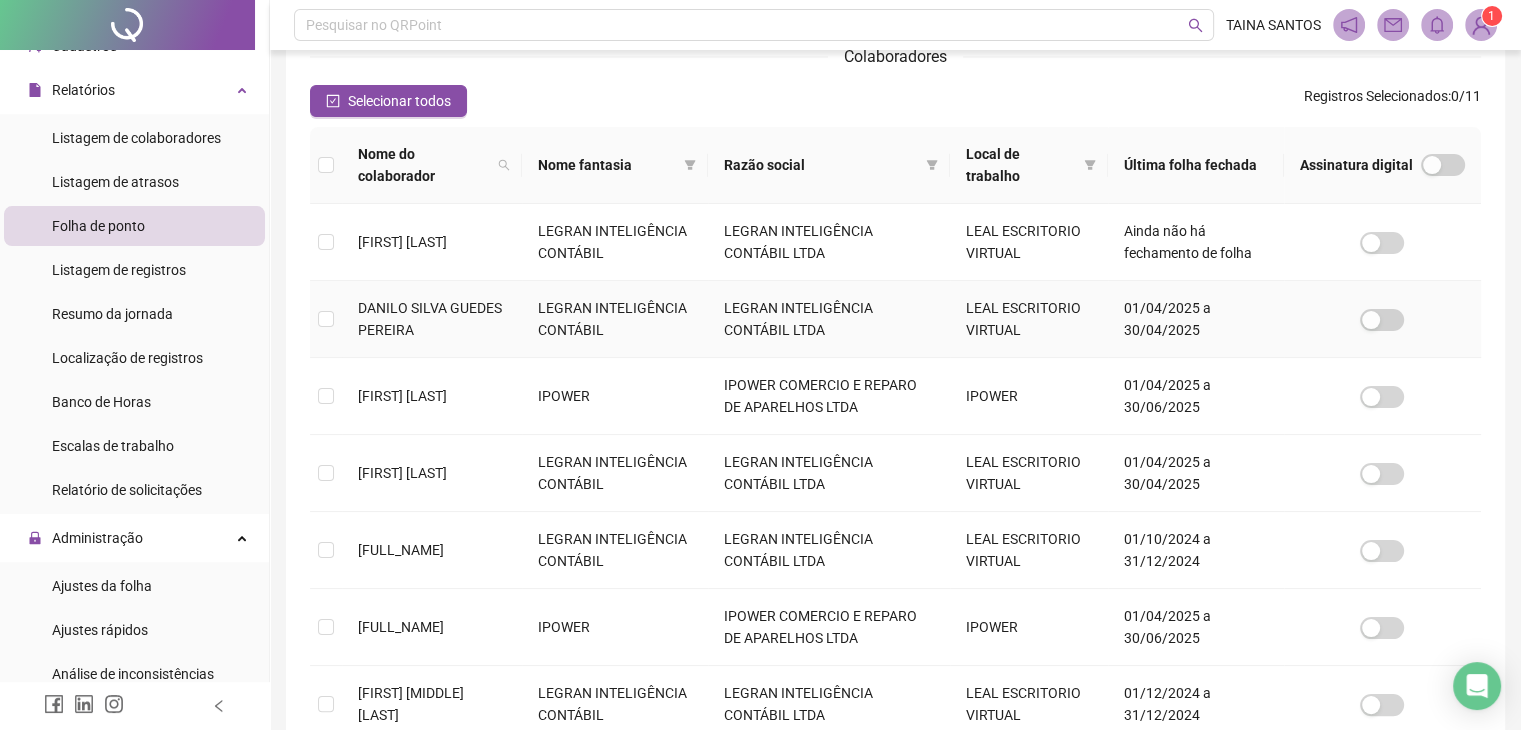 click at bounding box center [326, 319] 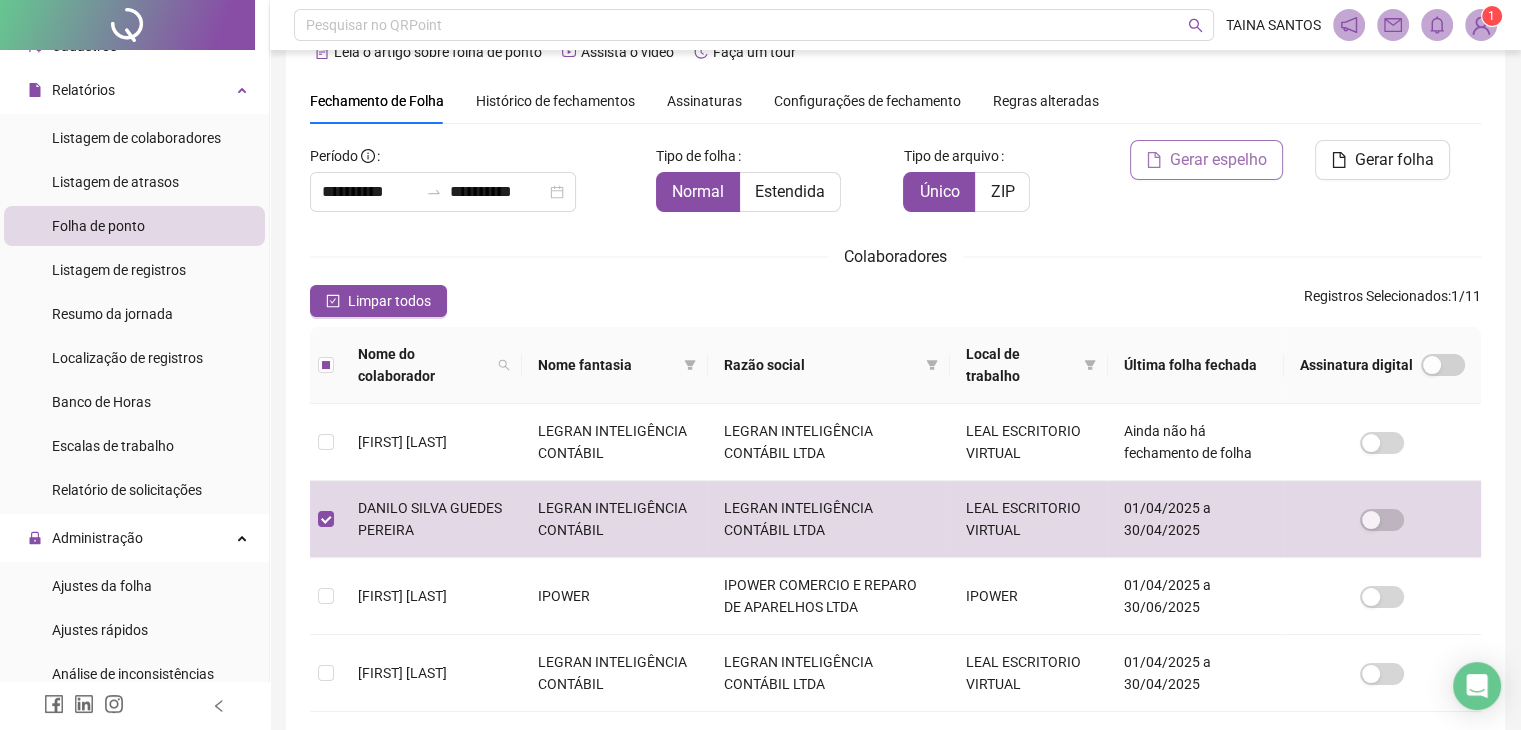 click on "Gerar espelho" at bounding box center (1218, 160) 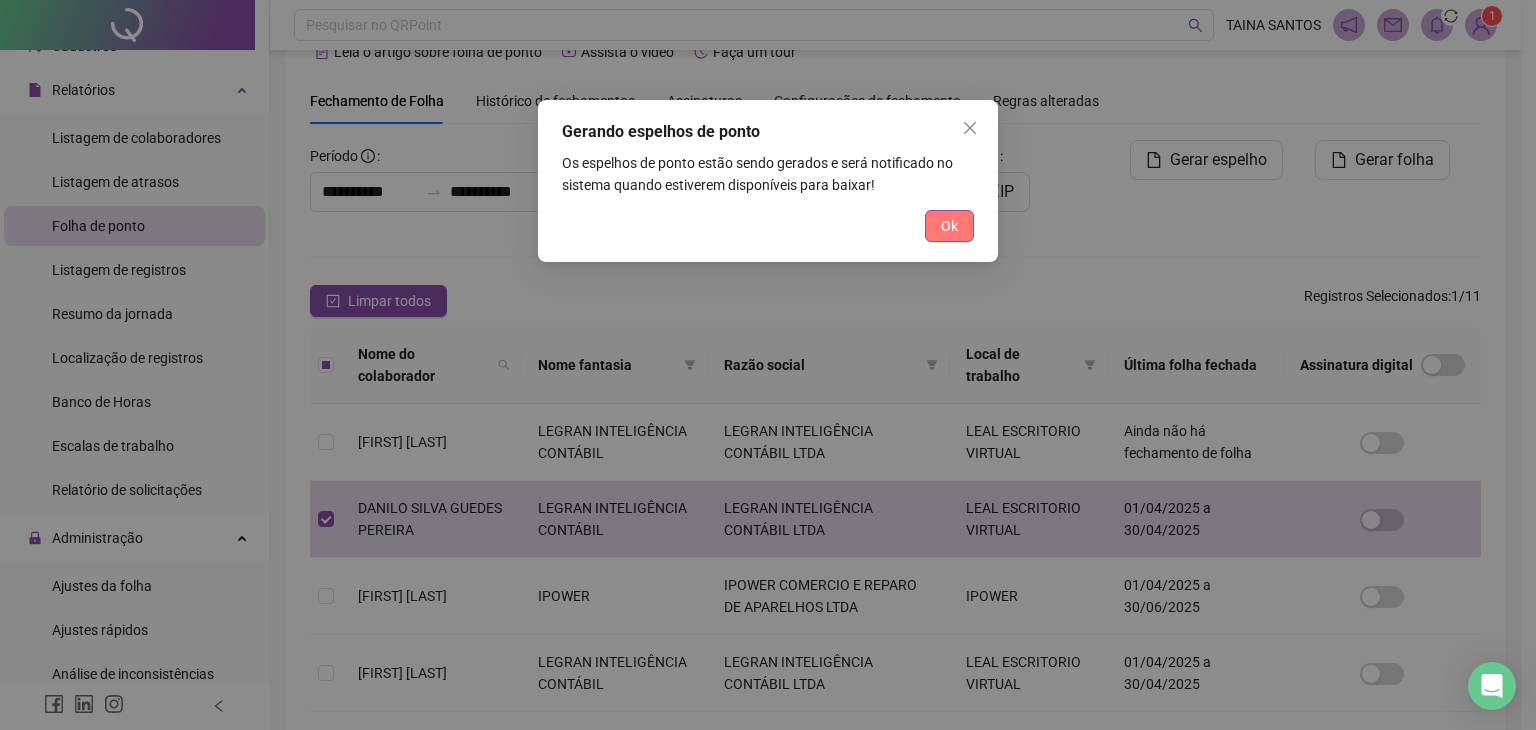 click on "Ok" at bounding box center (949, 226) 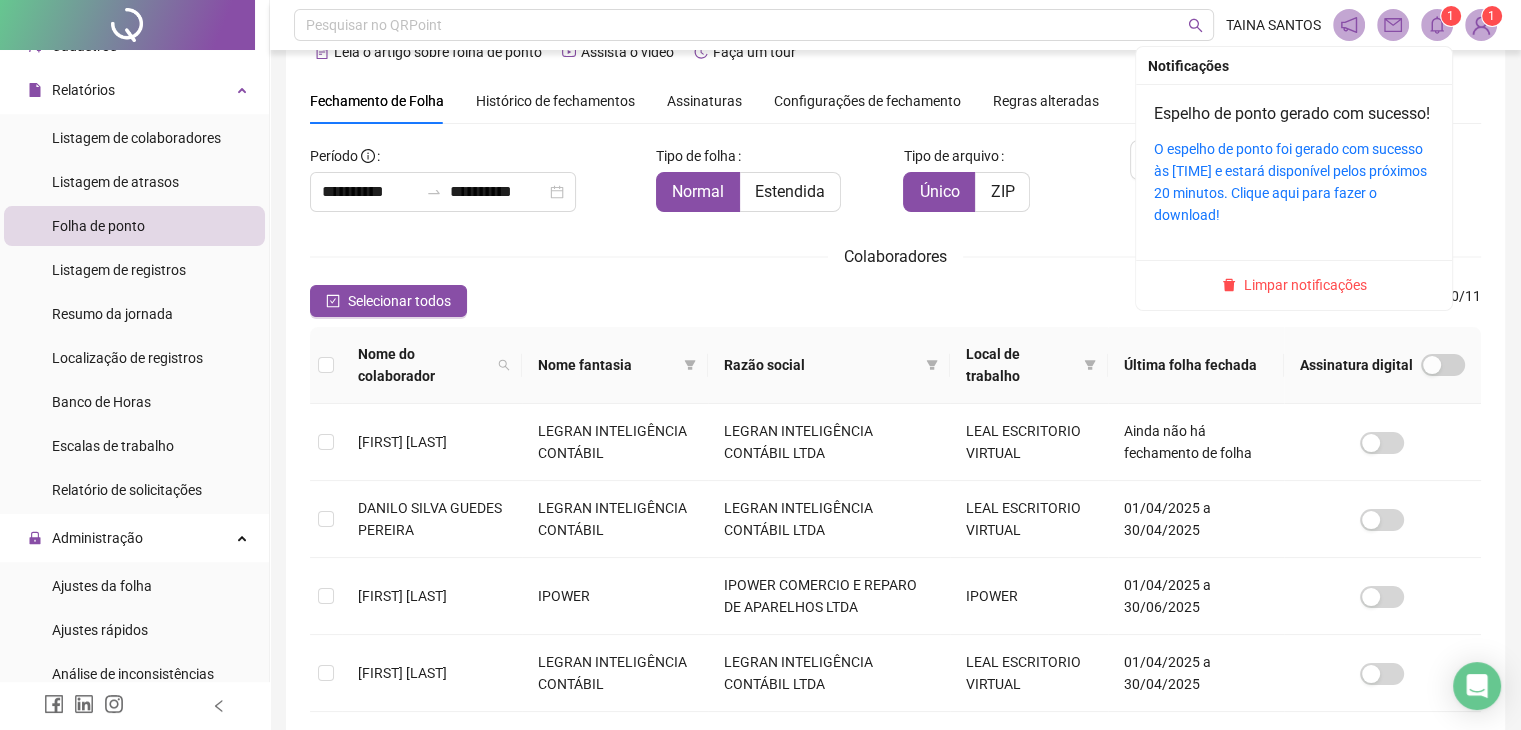 click at bounding box center [1437, 25] 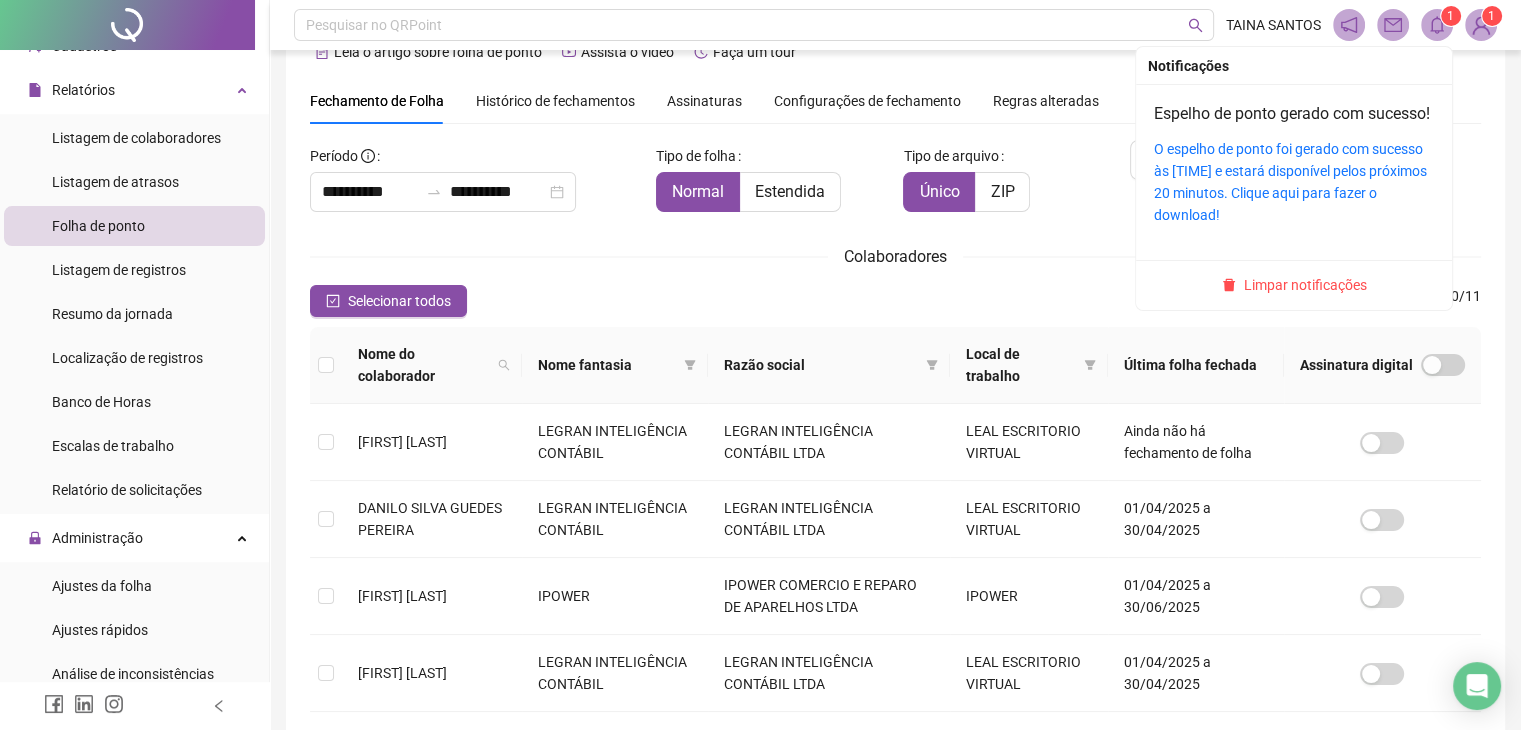 click 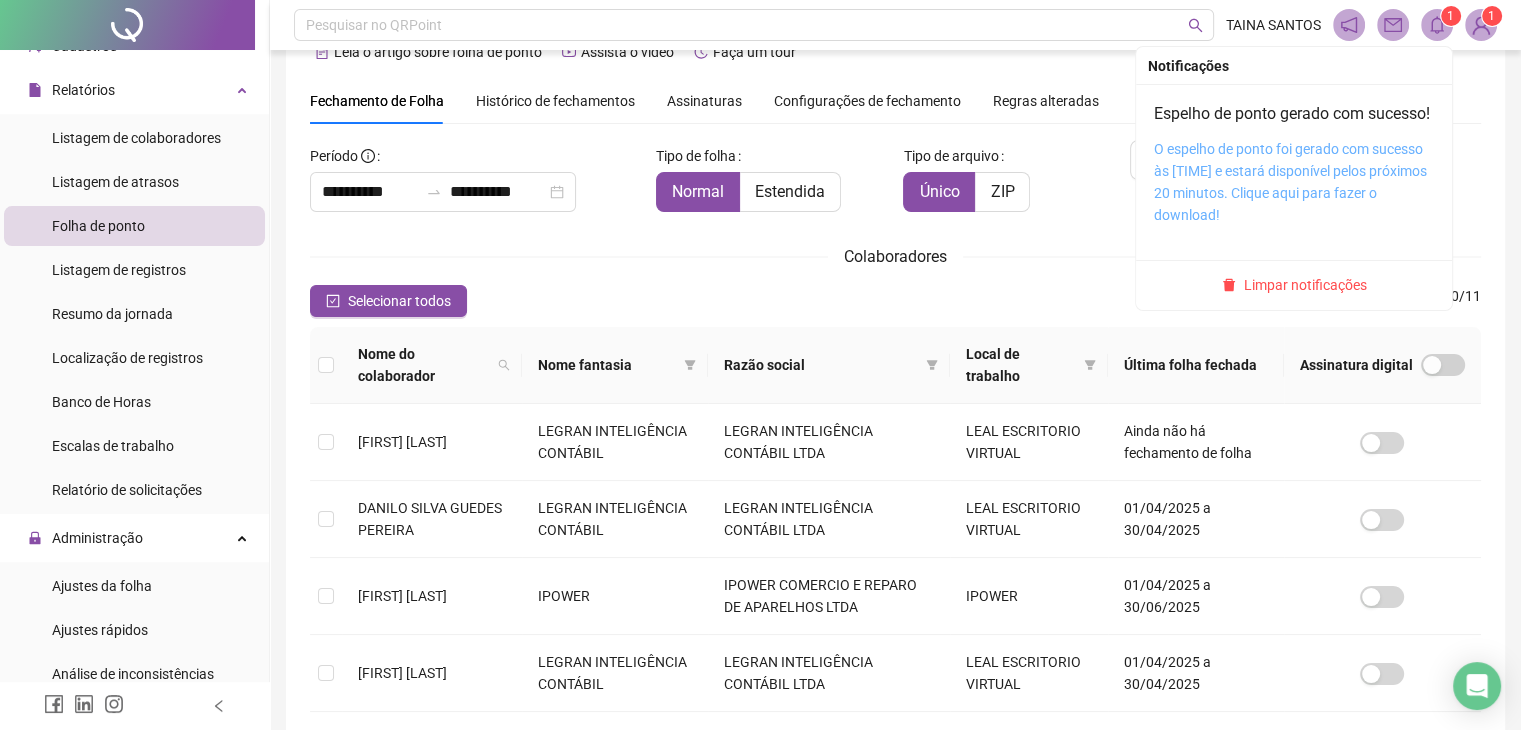 click on "O espelho de ponto foi gerado com sucesso às [TIME] e estará disponível pelos próximos 20 minutos.
Clique aqui para fazer o download!" at bounding box center [1290, 182] 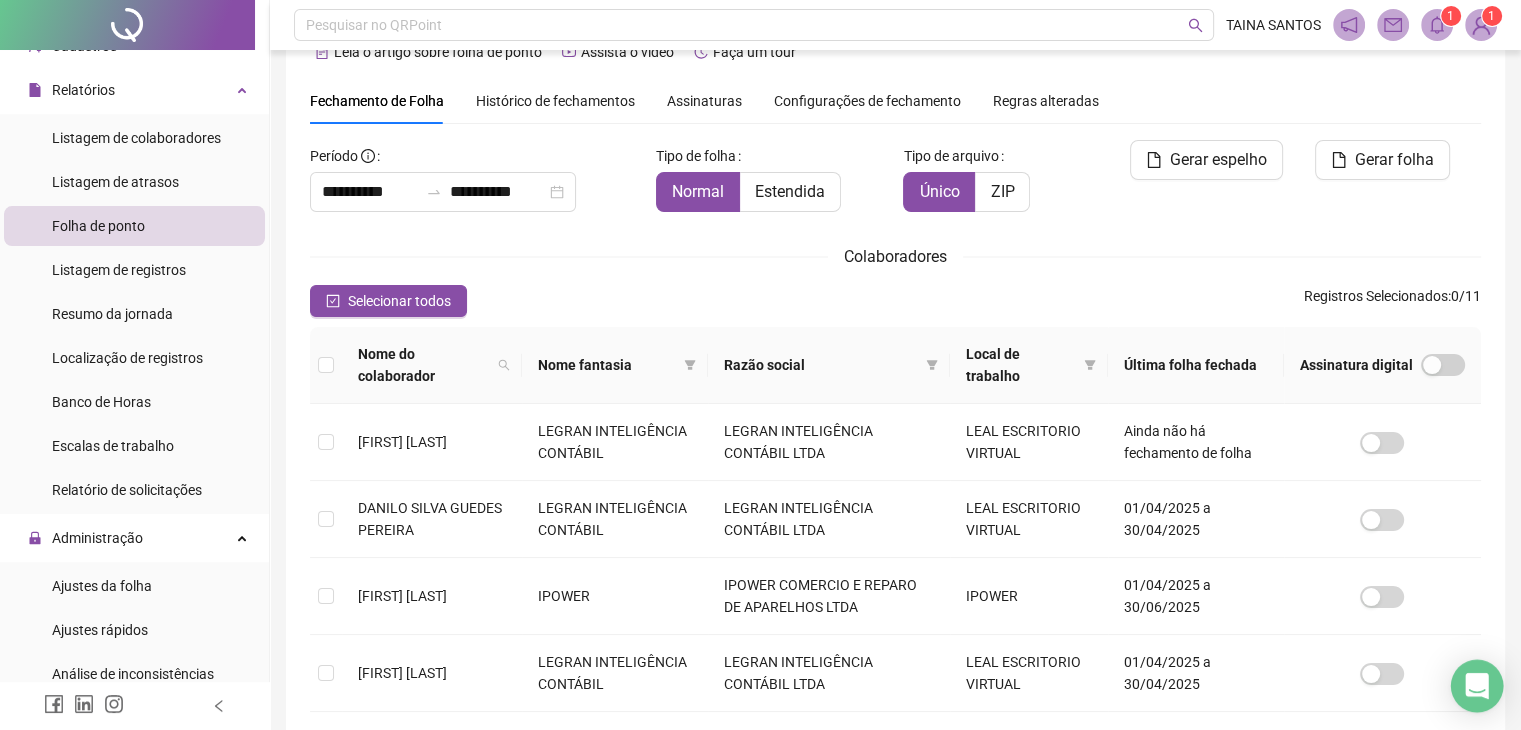 click 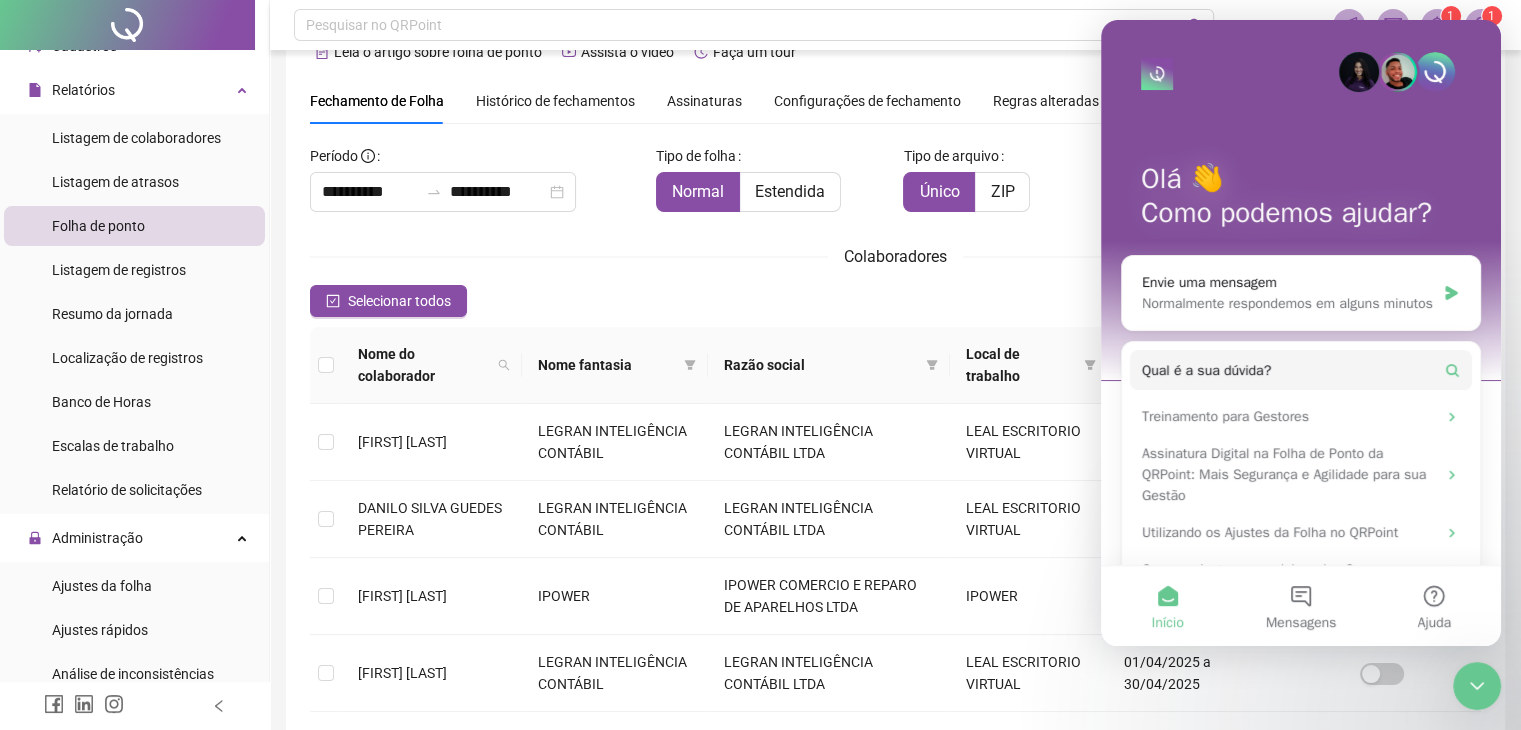 scroll, scrollTop: 0, scrollLeft: 0, axis: both 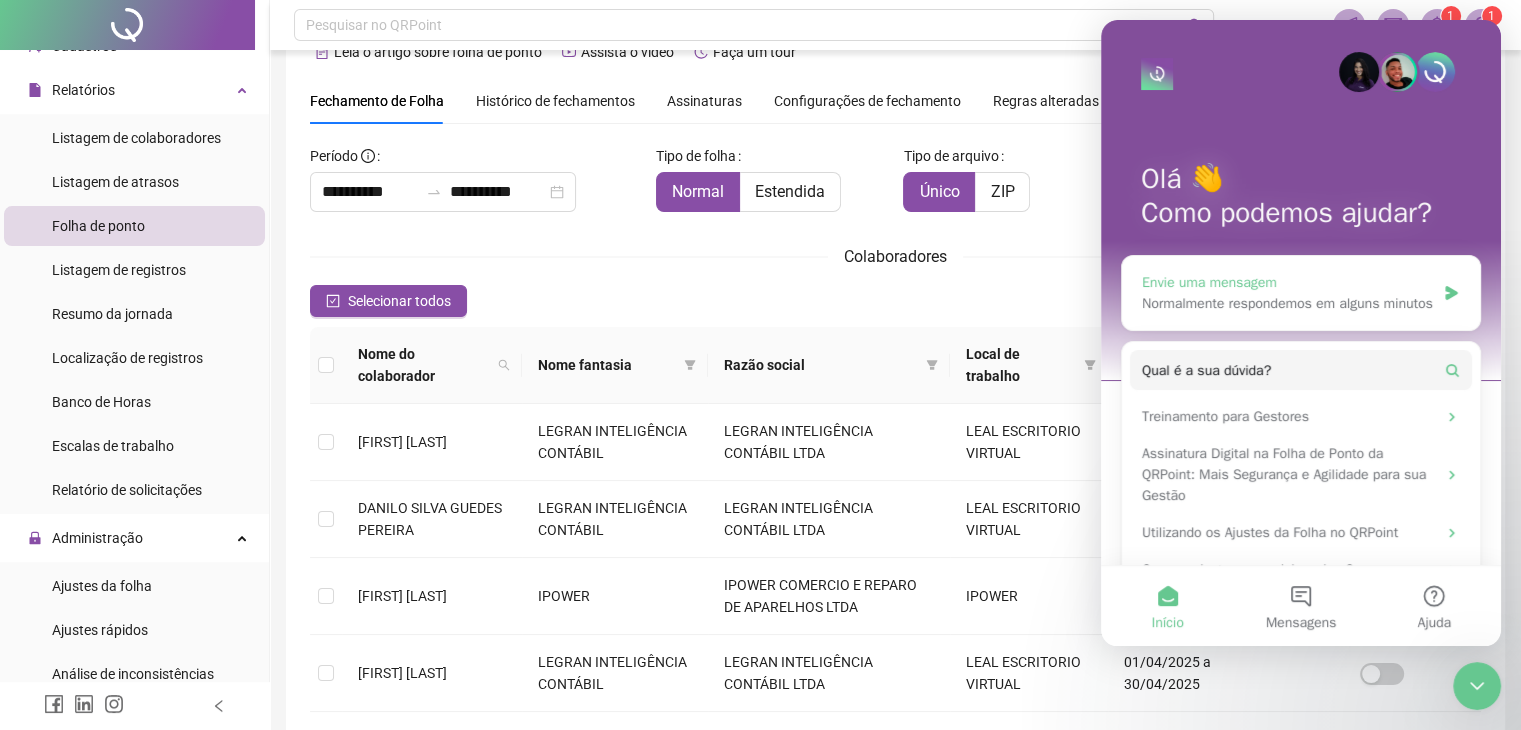 click on "Normalmente respondemos em alguns minutos" at bounding box center [1288, 303] 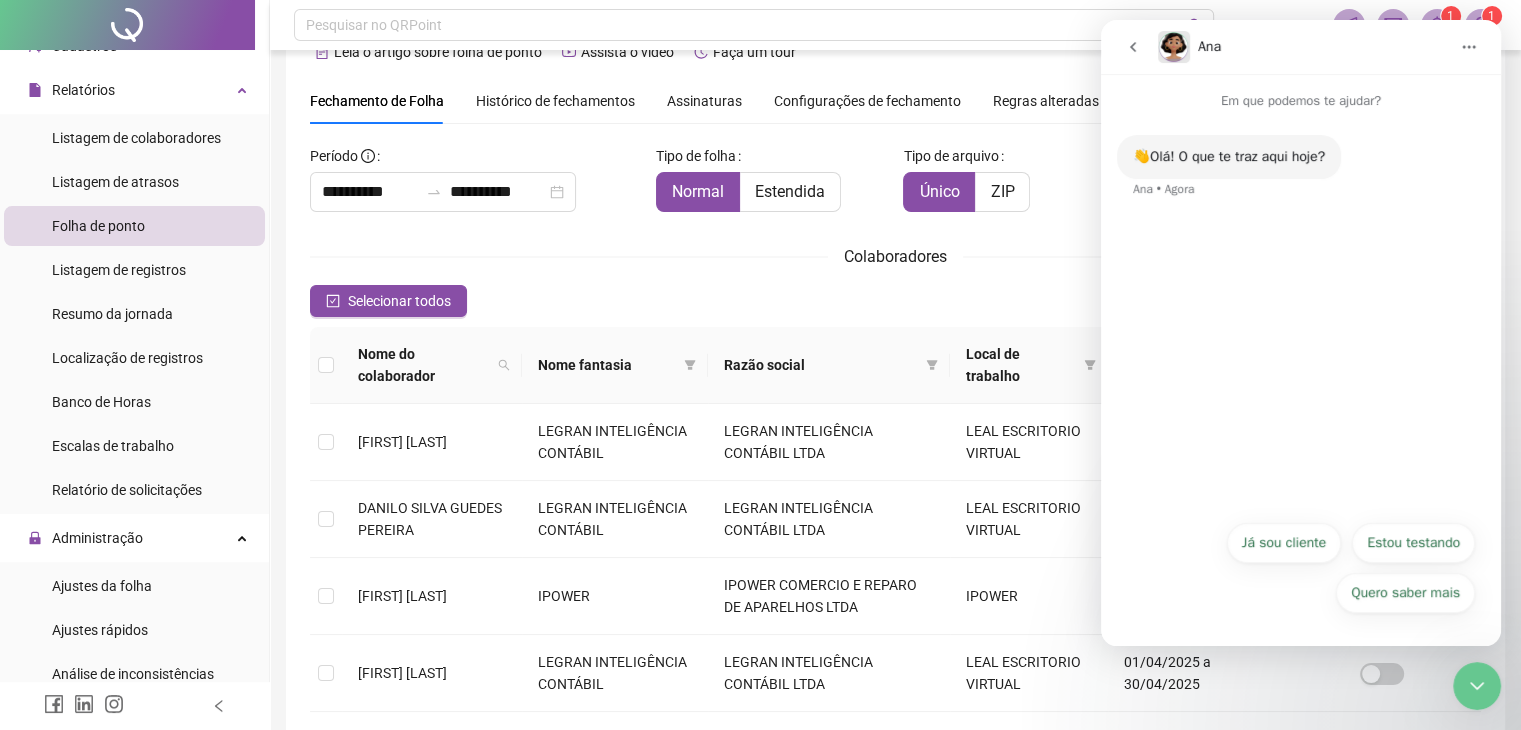 click on "Já sou cliente" at bounding box center [1284, 543] 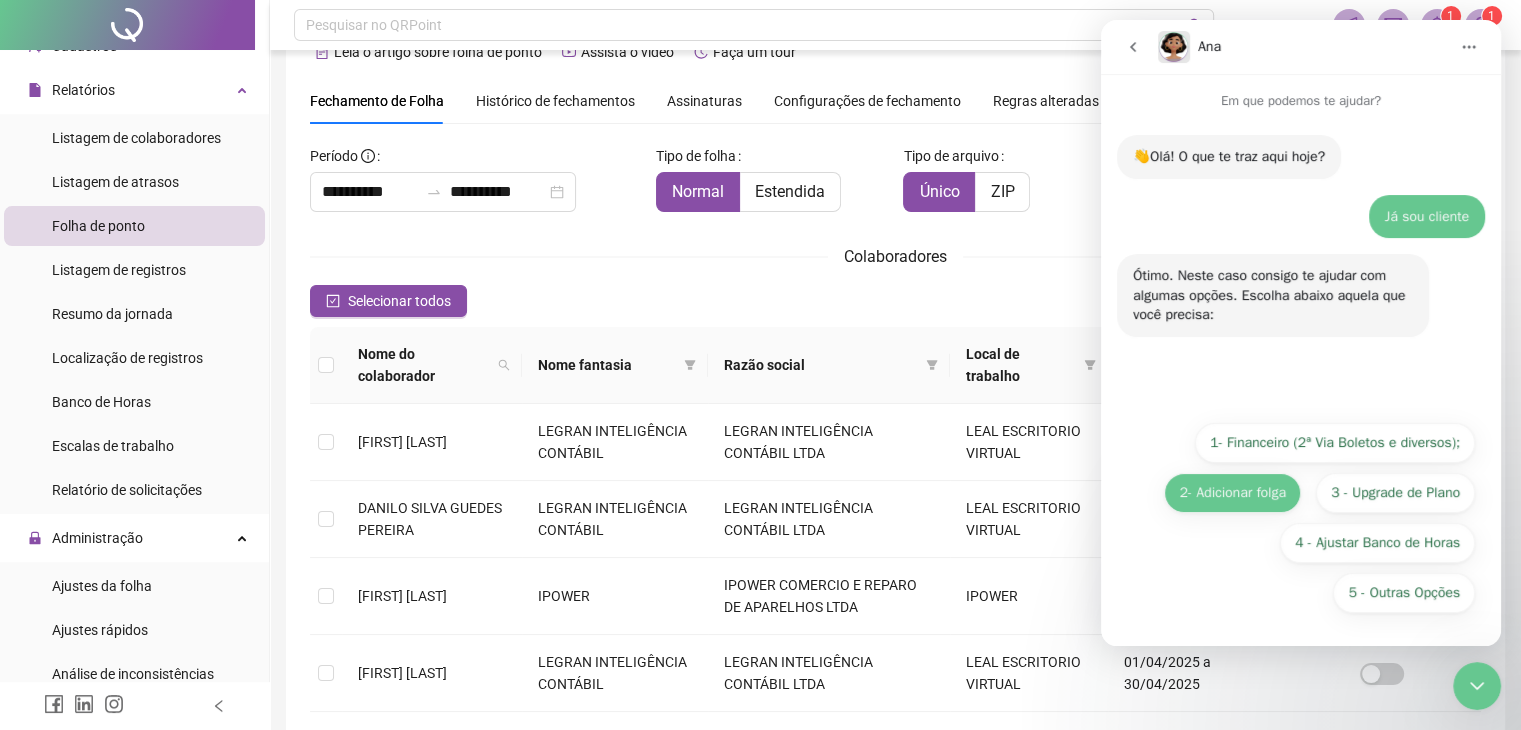 click on "2- Adicionar folga" at bounding box center [1232, 493] 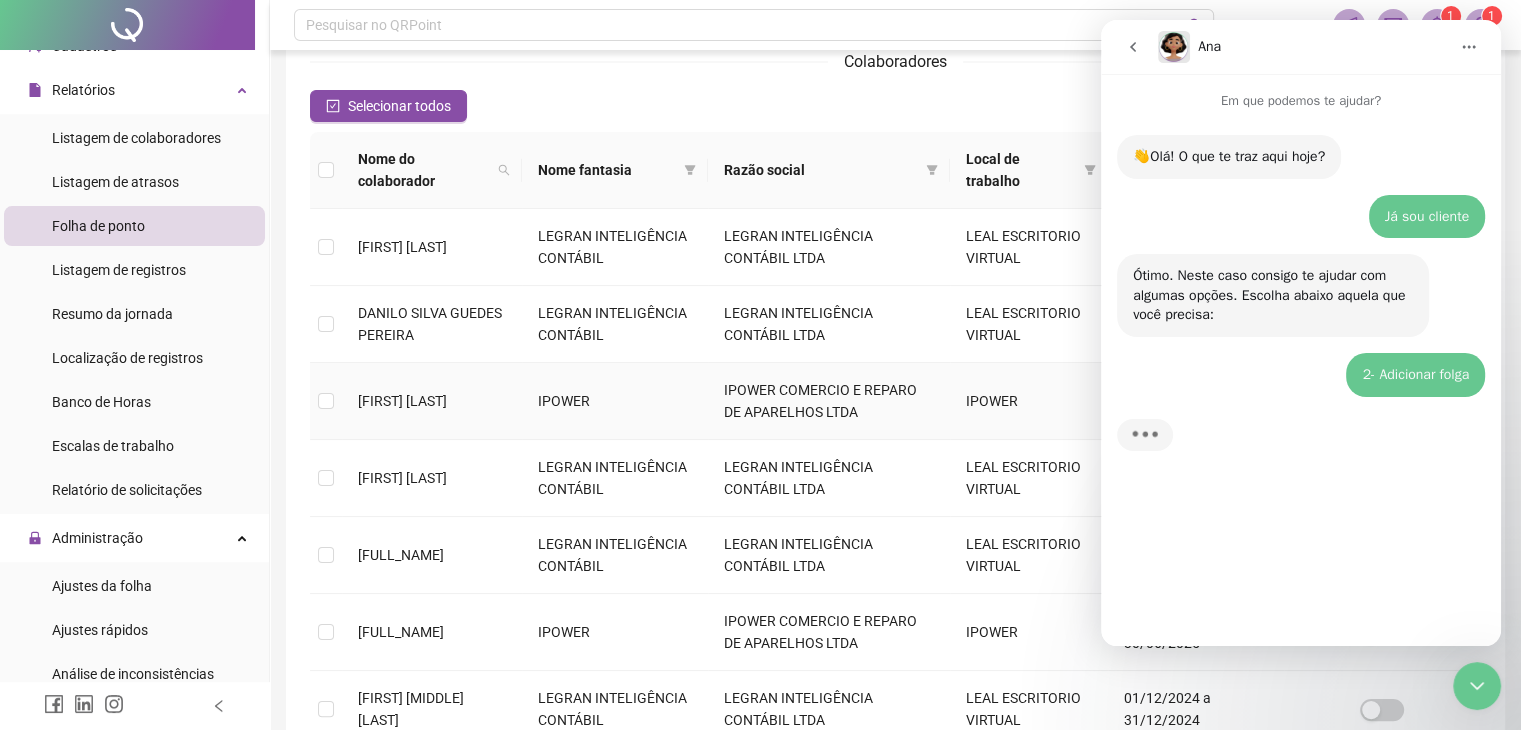 scroll, scrollTop: 244, scrollLeft: 0, axis: vertical 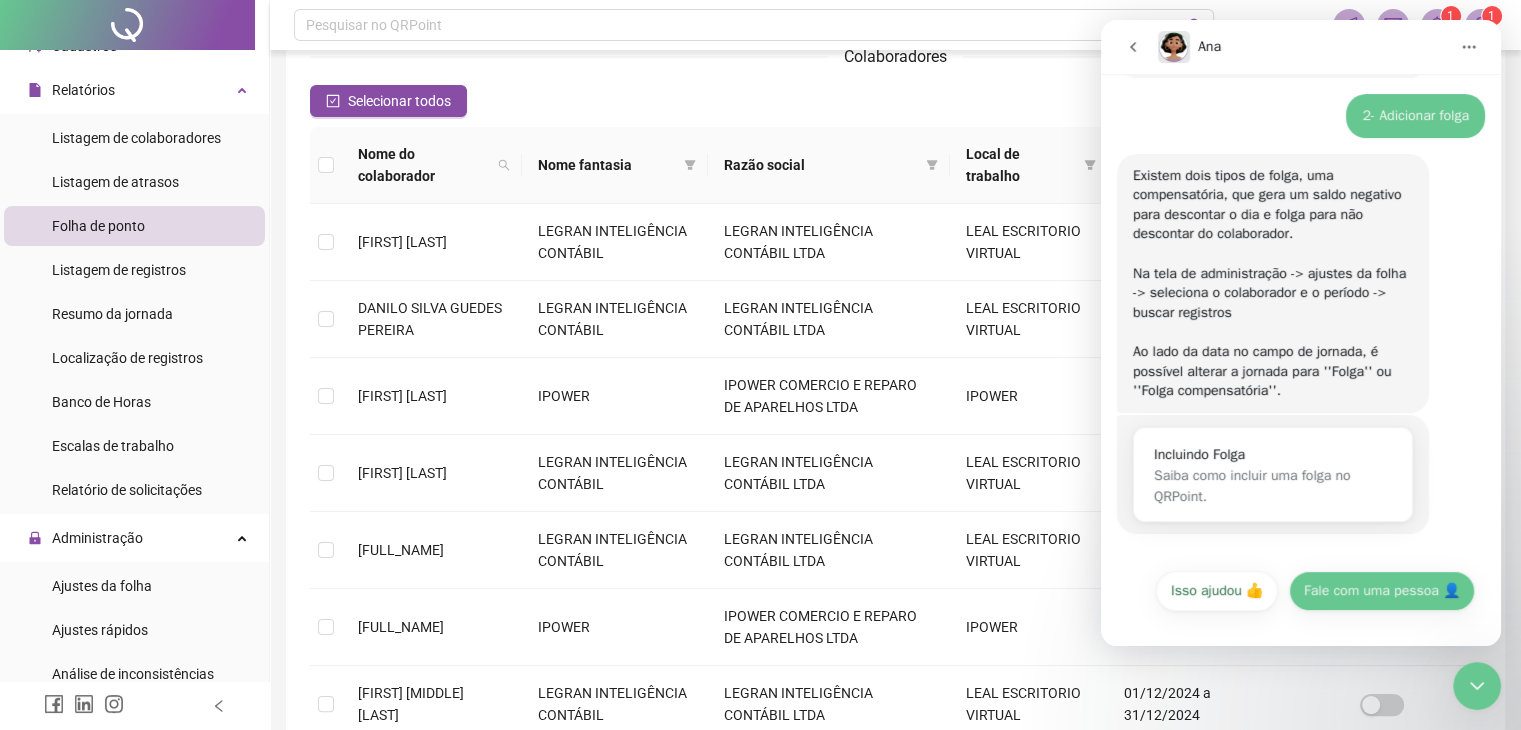 click on "Fale com uma pessoa 👤" at bounding box center (1382, 591) 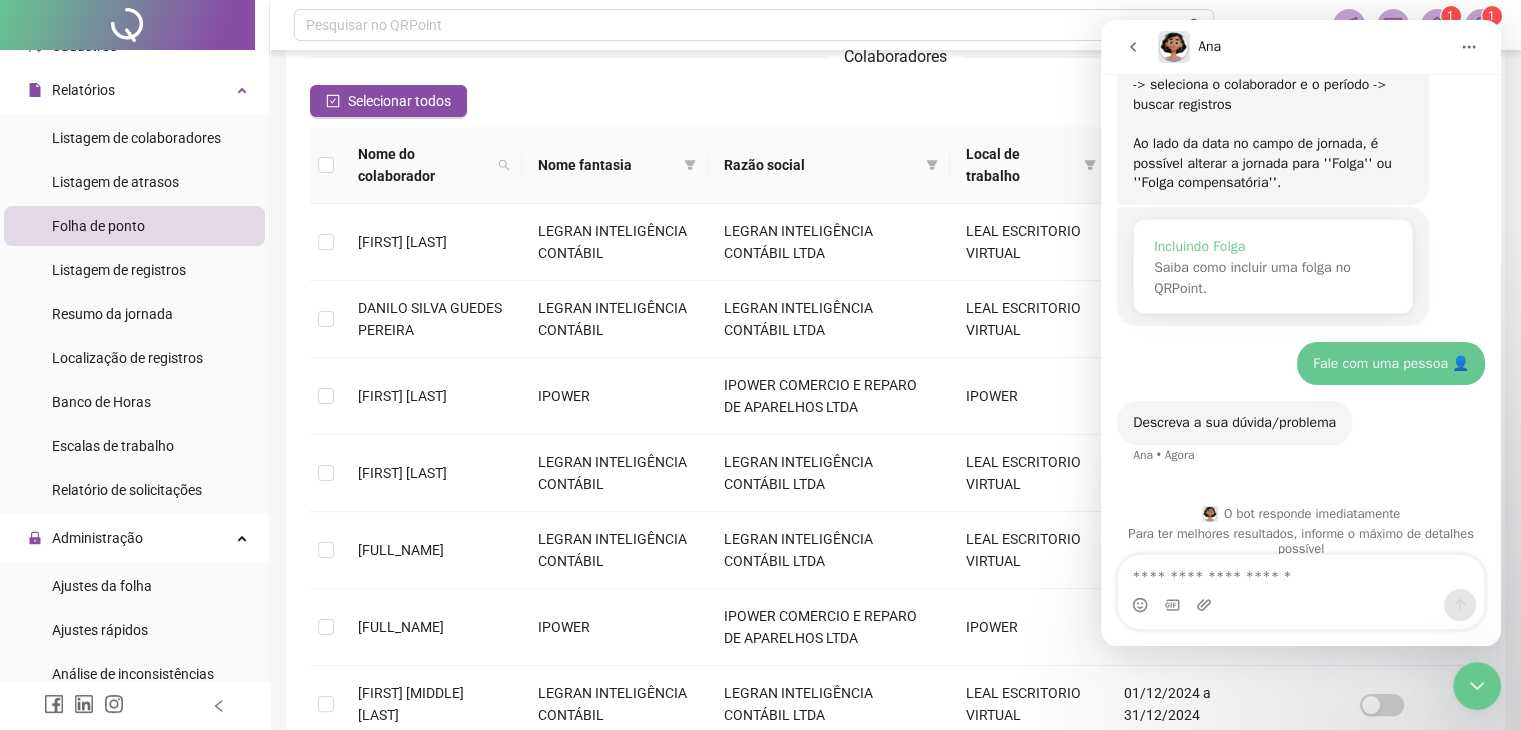 scroll, scrollTop: 488, scrollLeft: 0, axis: vertical 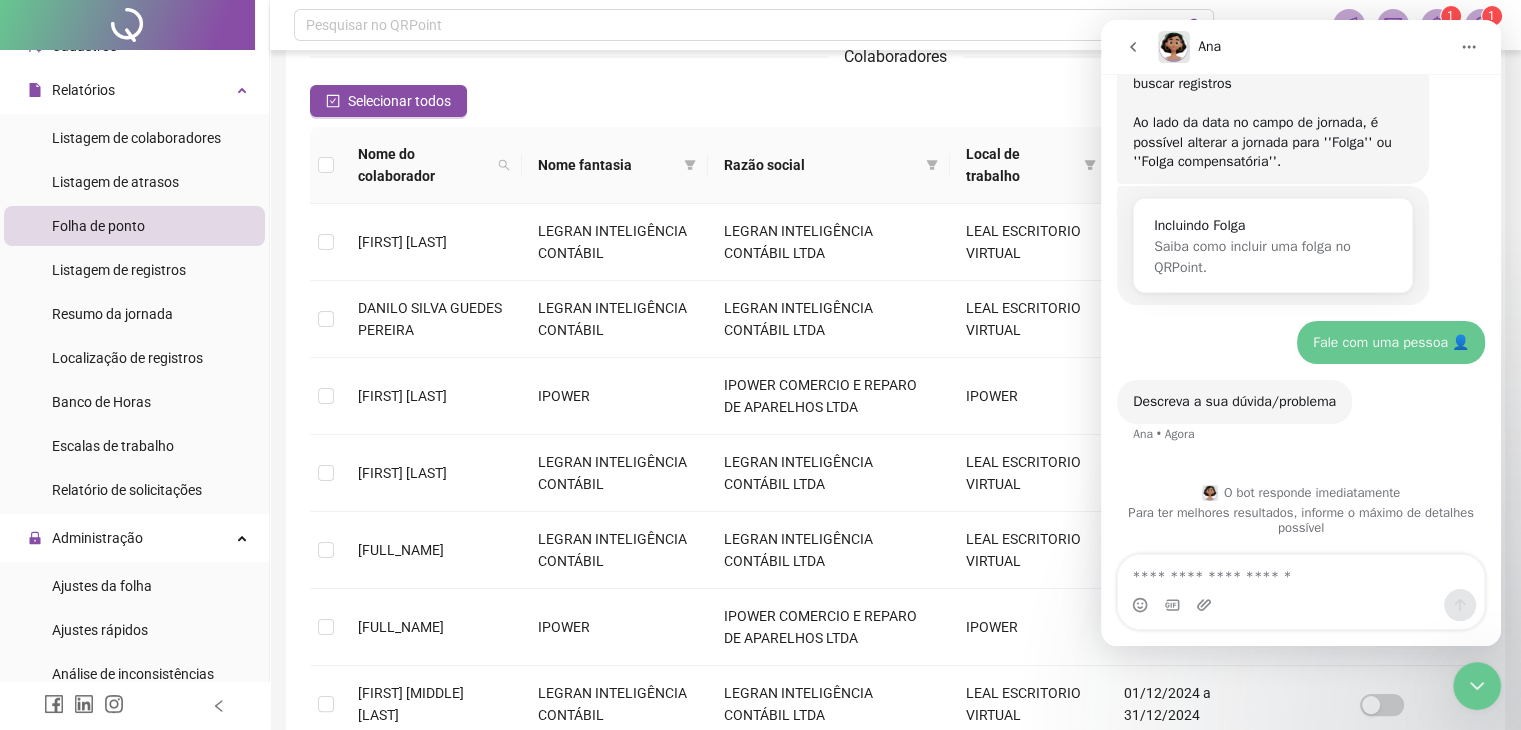 click at bounding box center (1301, 572) 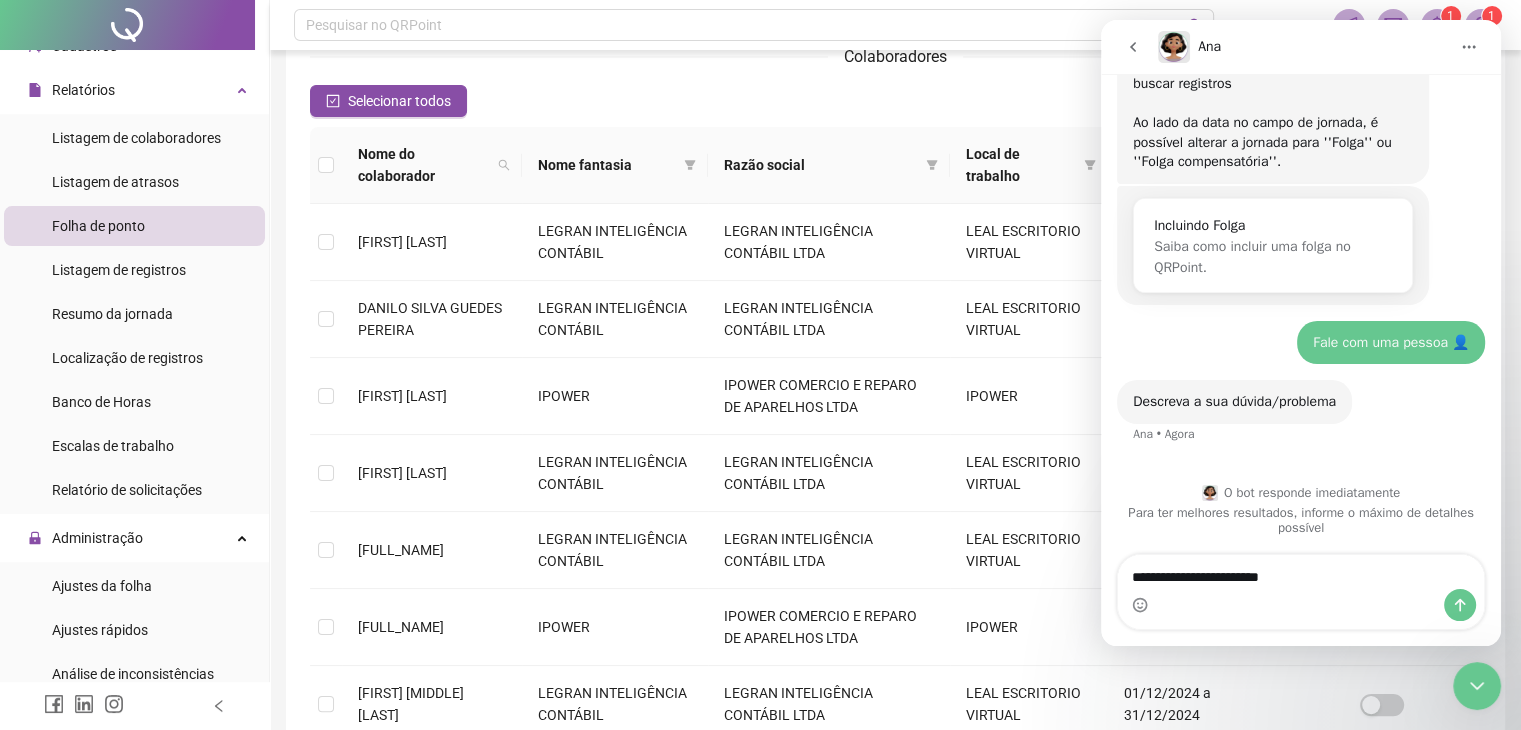 type on "**********" 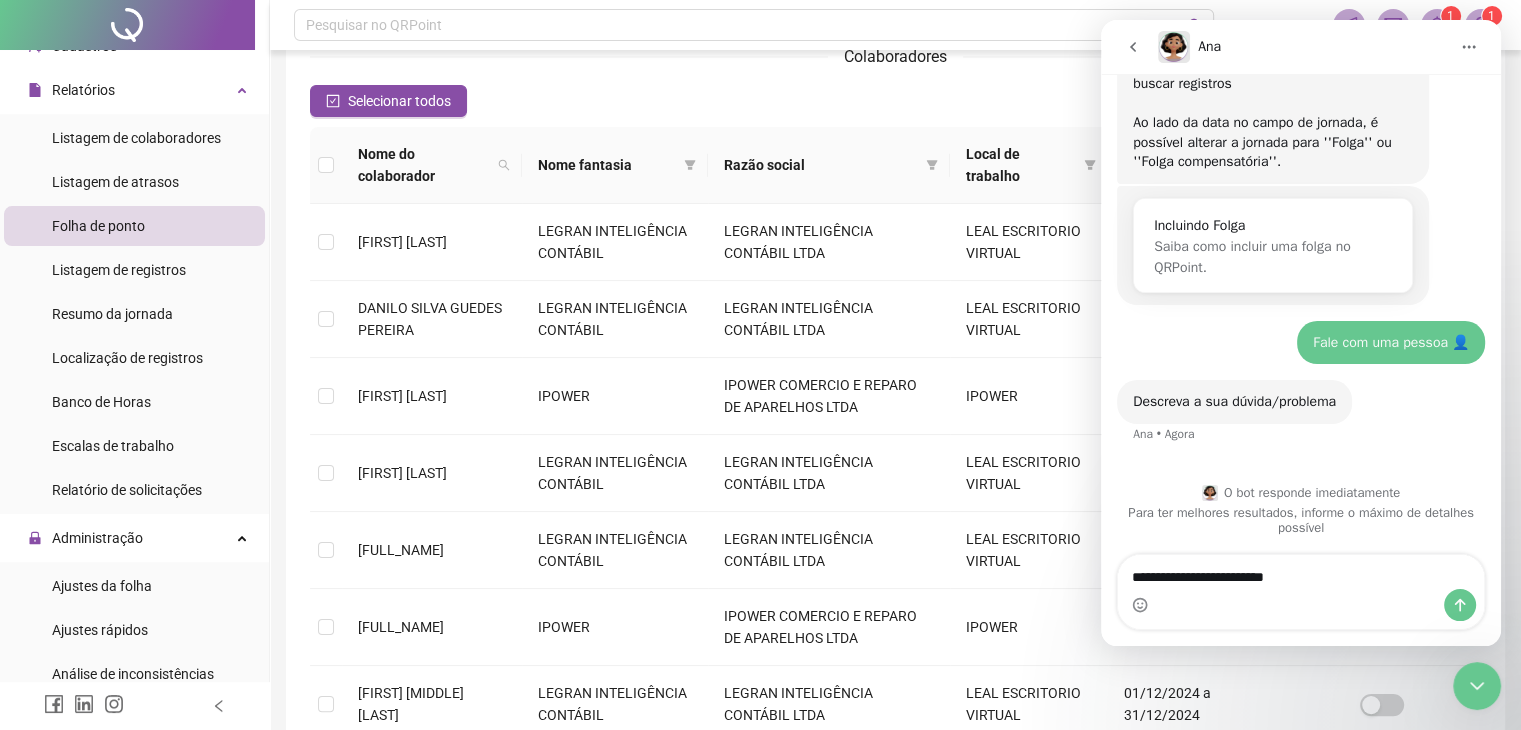type 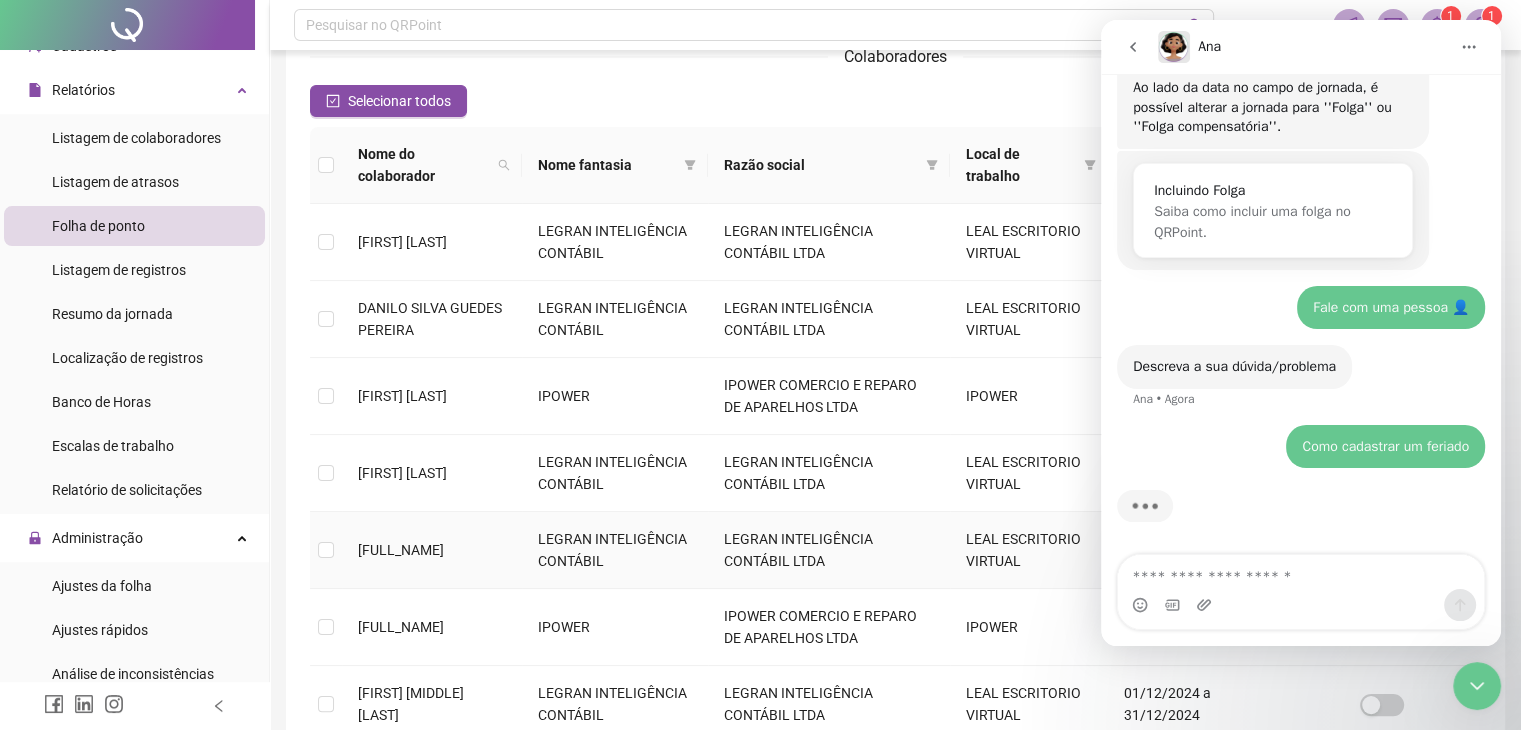 scroll, scrollTop: 548, scrollLeft: 0, axis: vertical 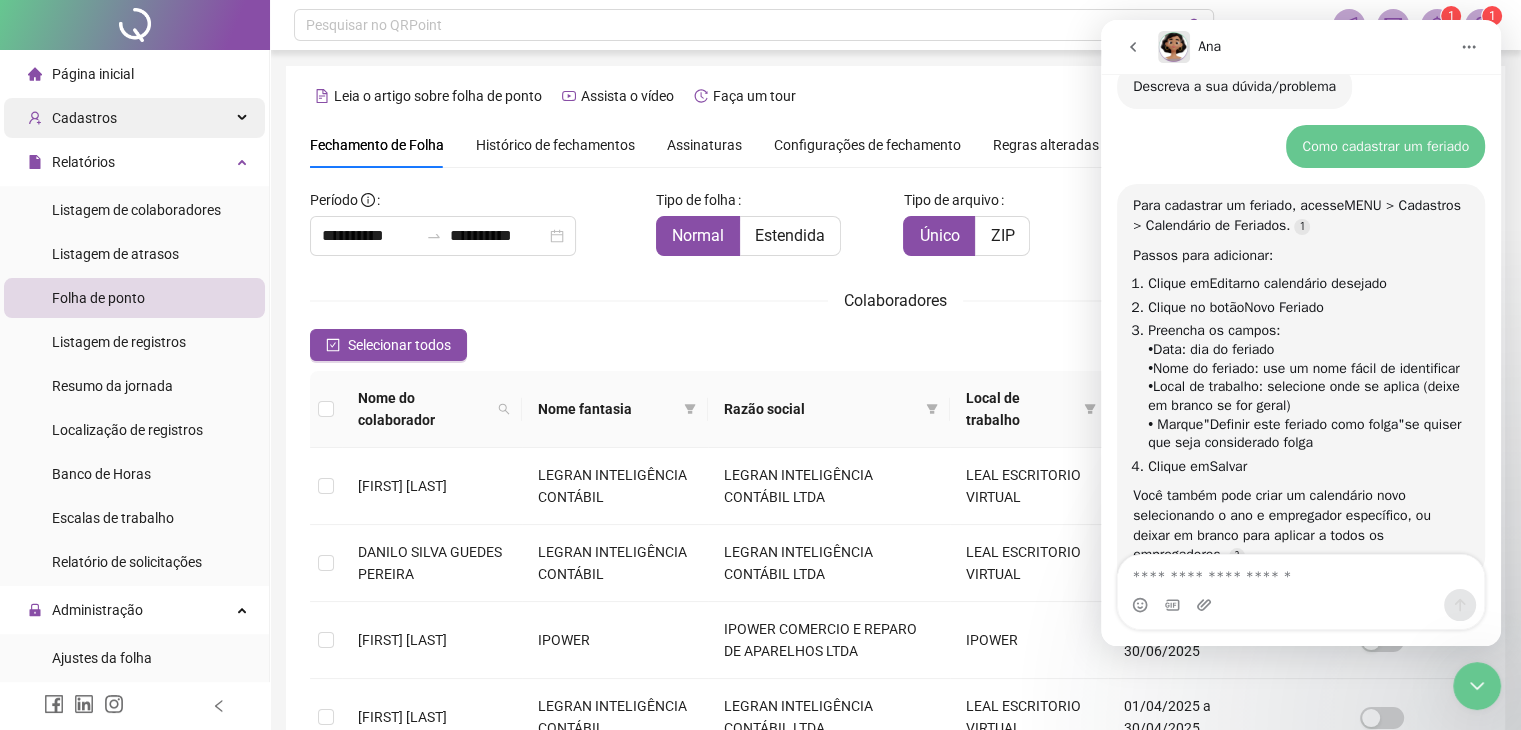 click on "Cadastros" at bounding box center [134, 118] 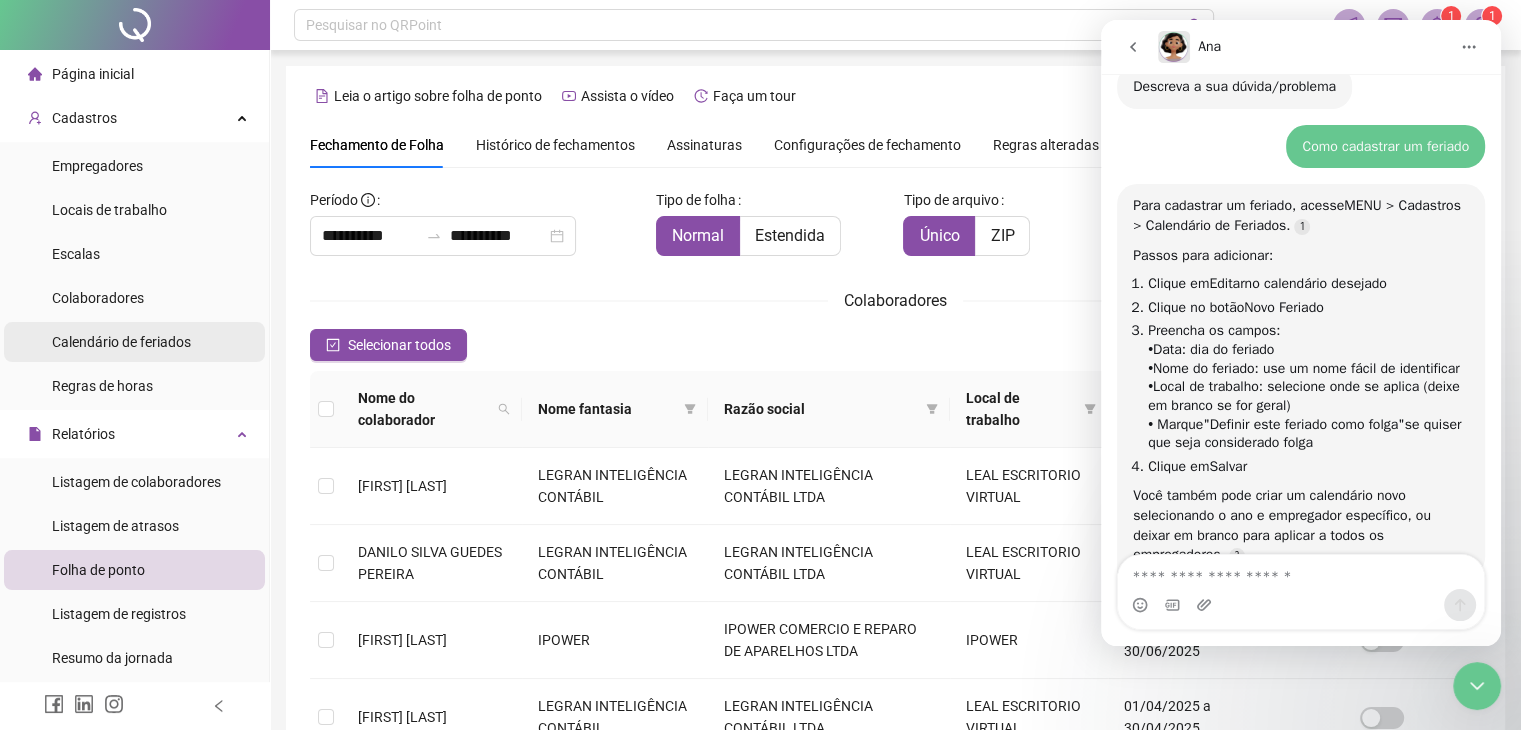 click on "Calendário de feriados" at bounding box center (121, 342) 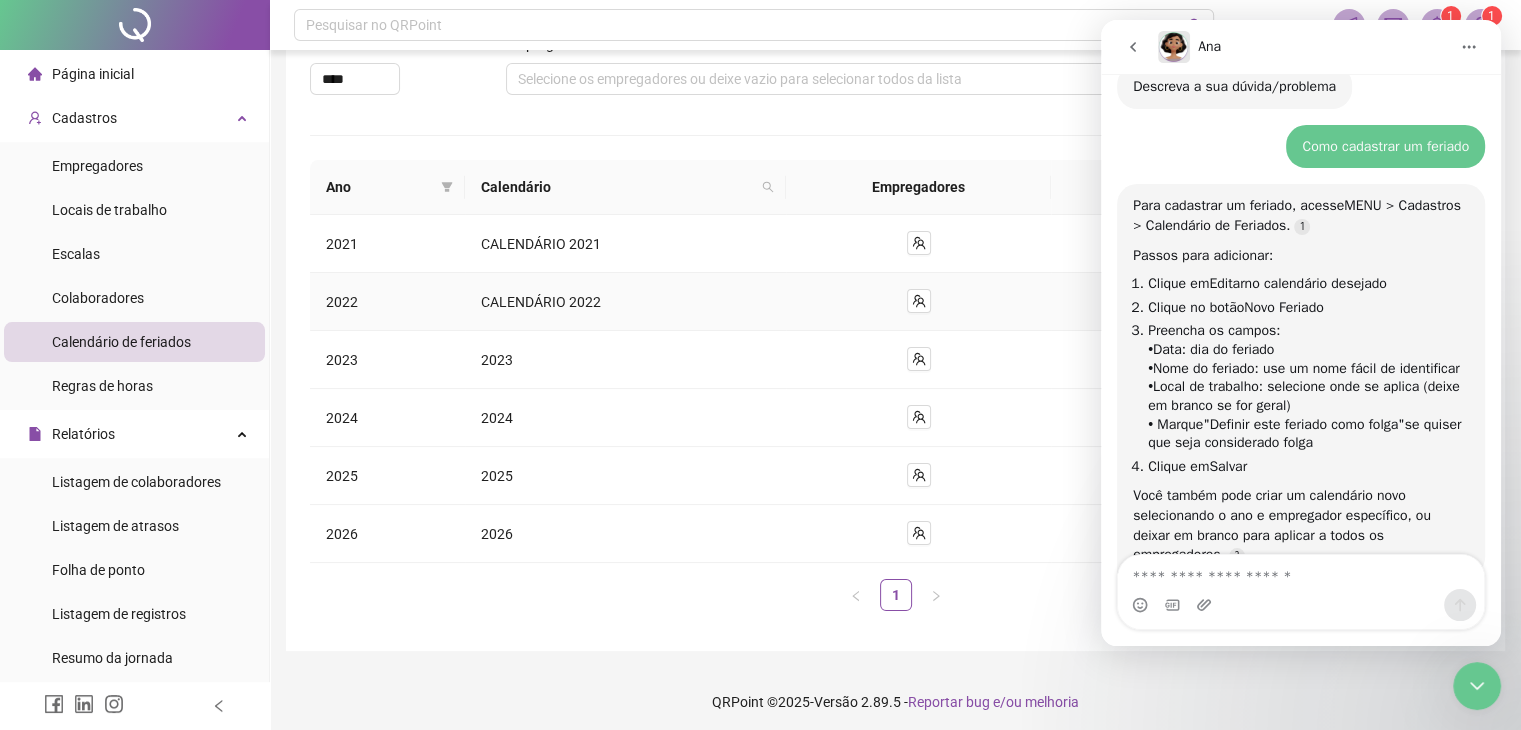 scroll, scrollTop: 115, scrollLeft: 0, axis: vertical 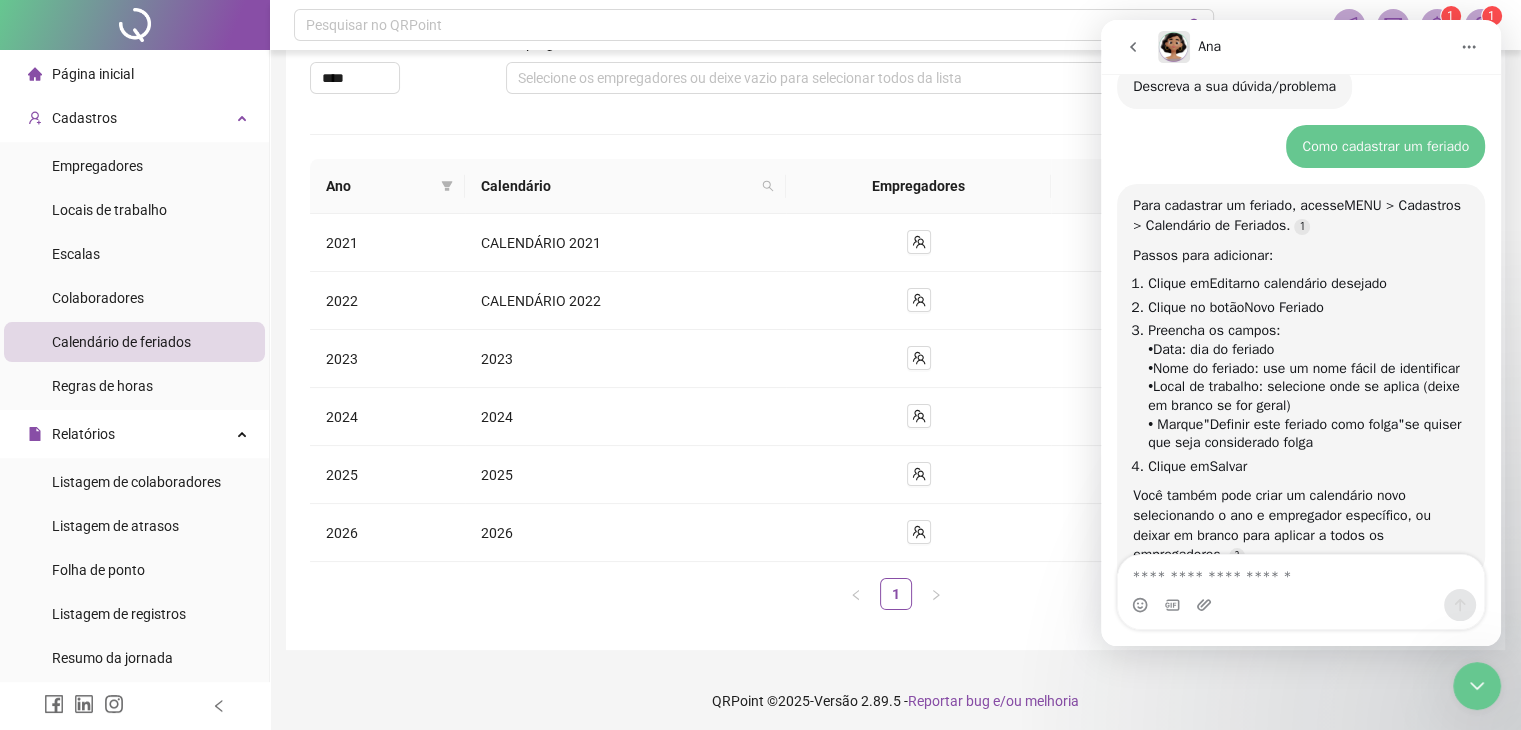 click at bounding box center [1469, 47] 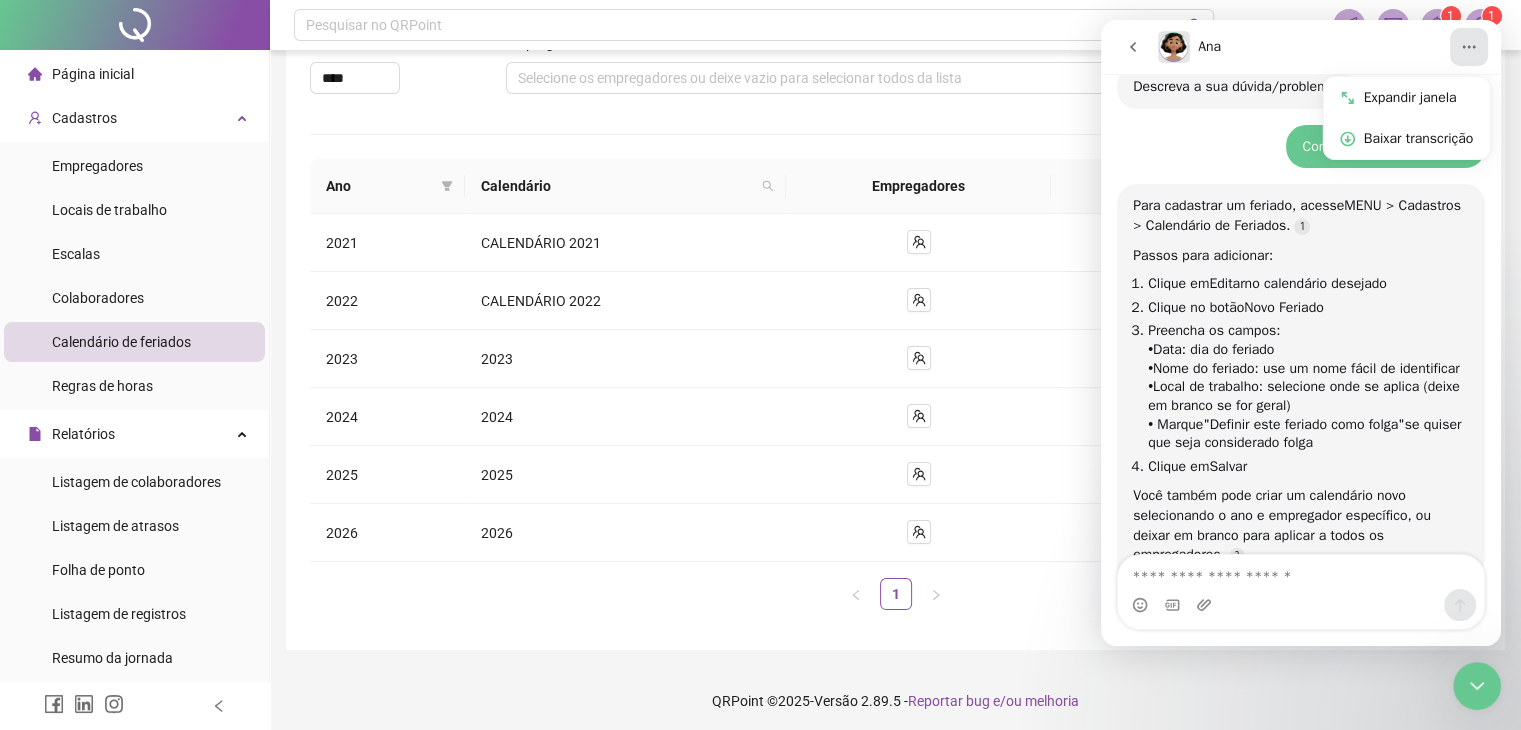 click 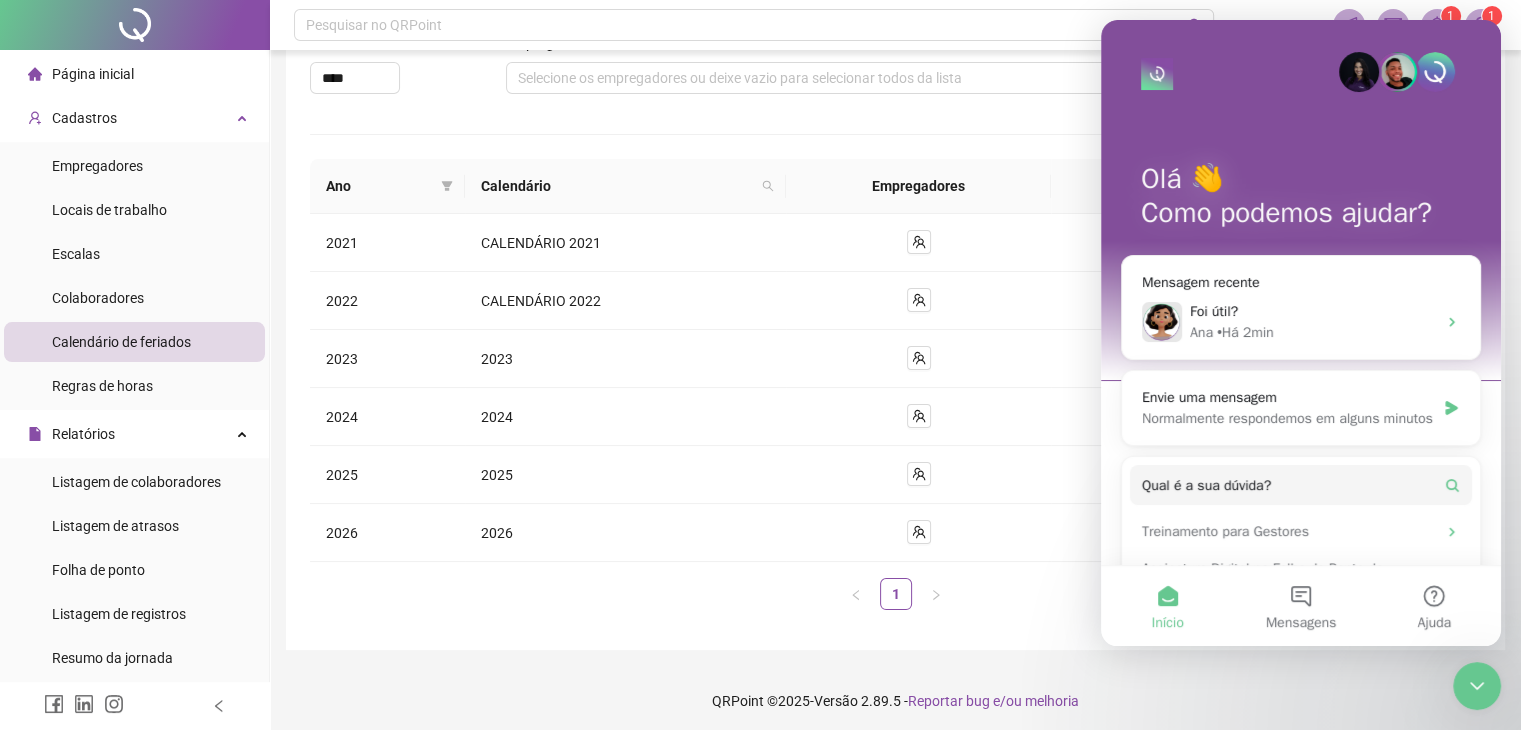 scroll, scrollTop: 0, scrollLeft: 0, axis: both 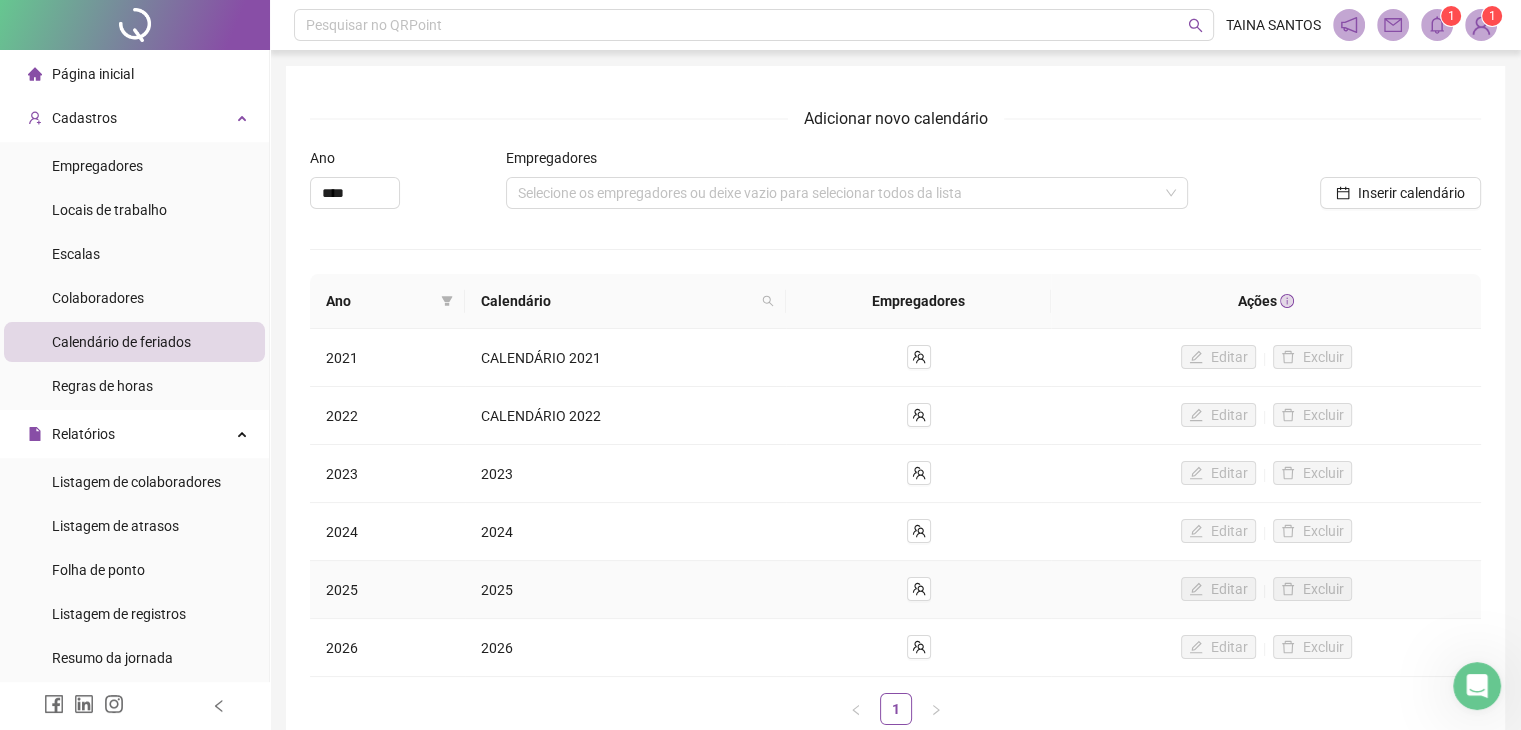 click on "Editar Excluir" at bounding box center [1266, 589] 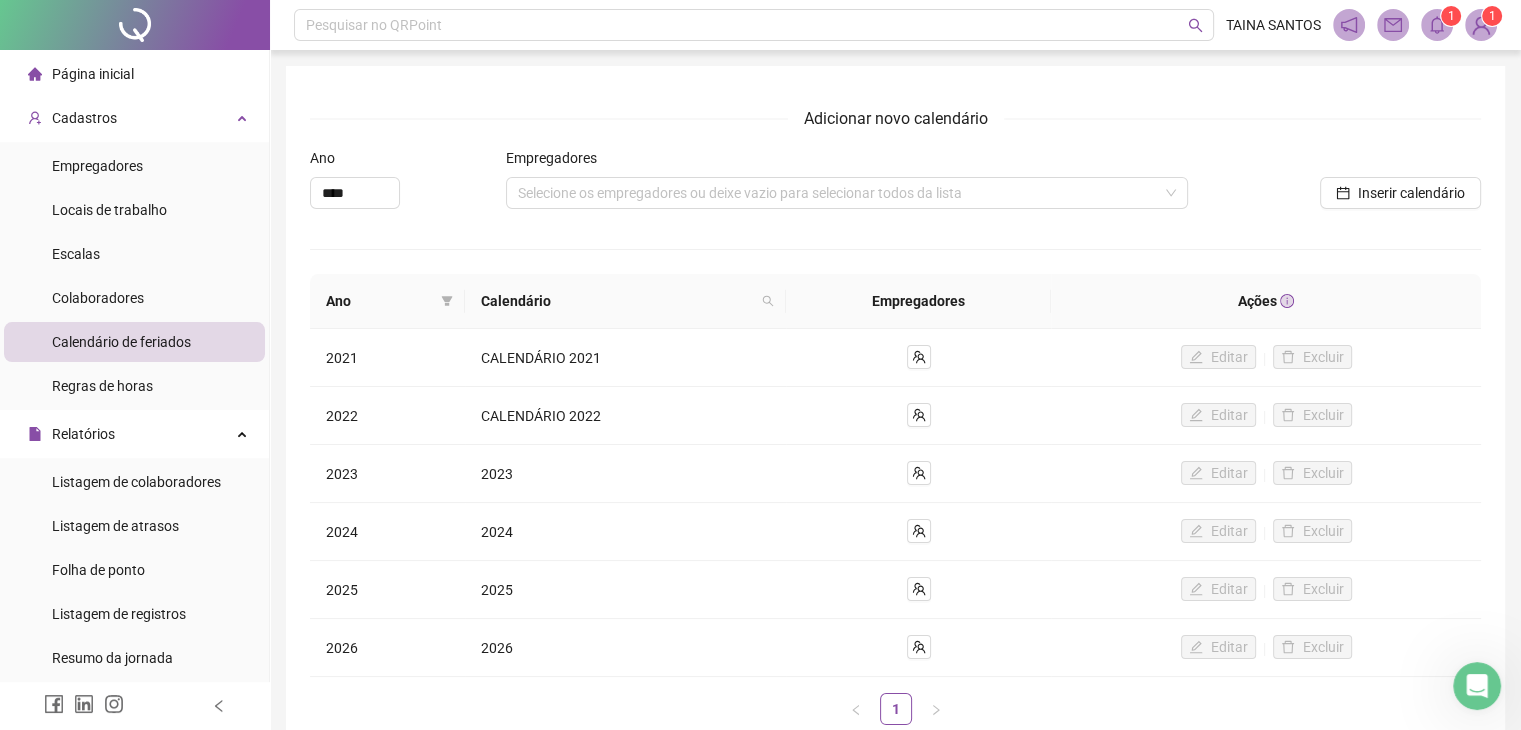 click on "1 1" at bounding box center [1415, 25] 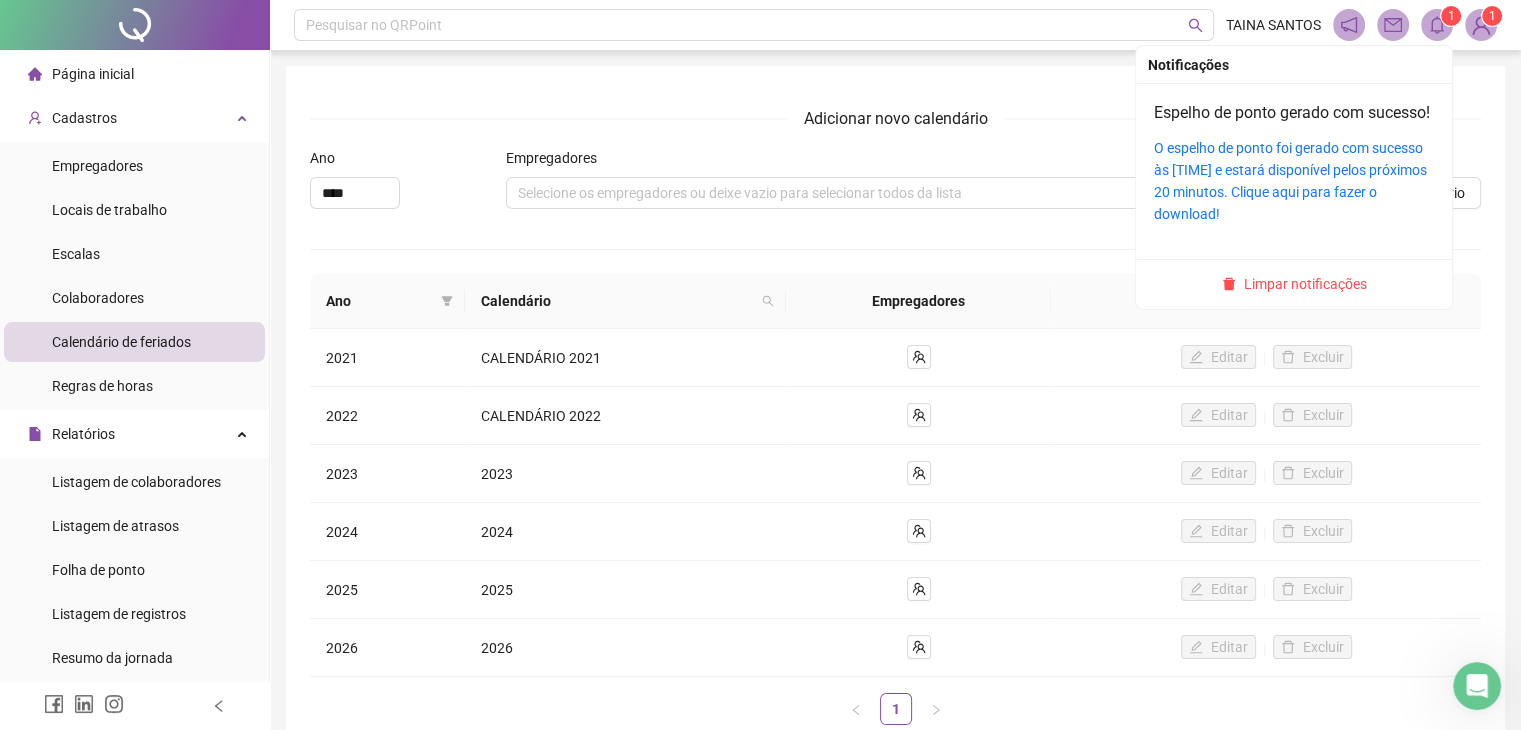 click 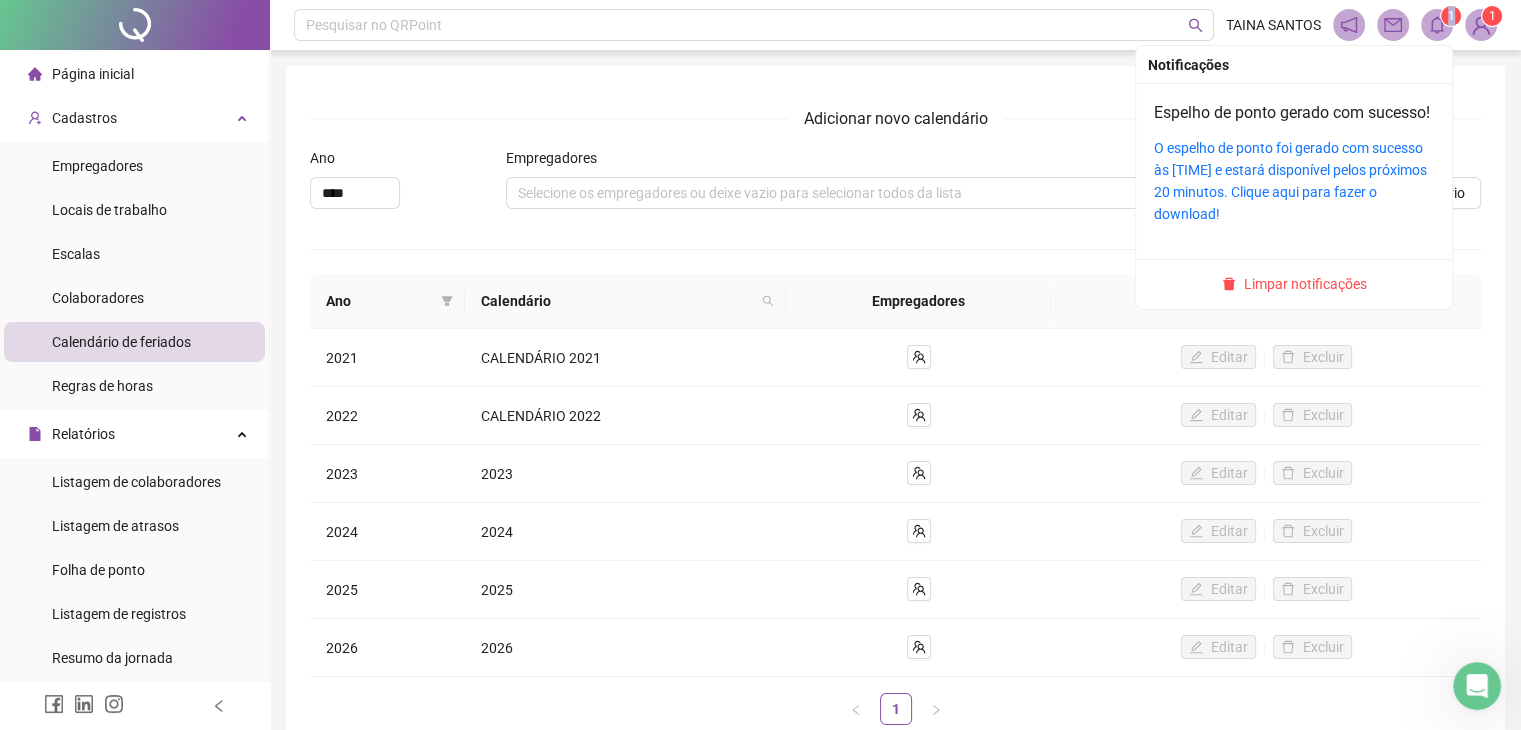 click 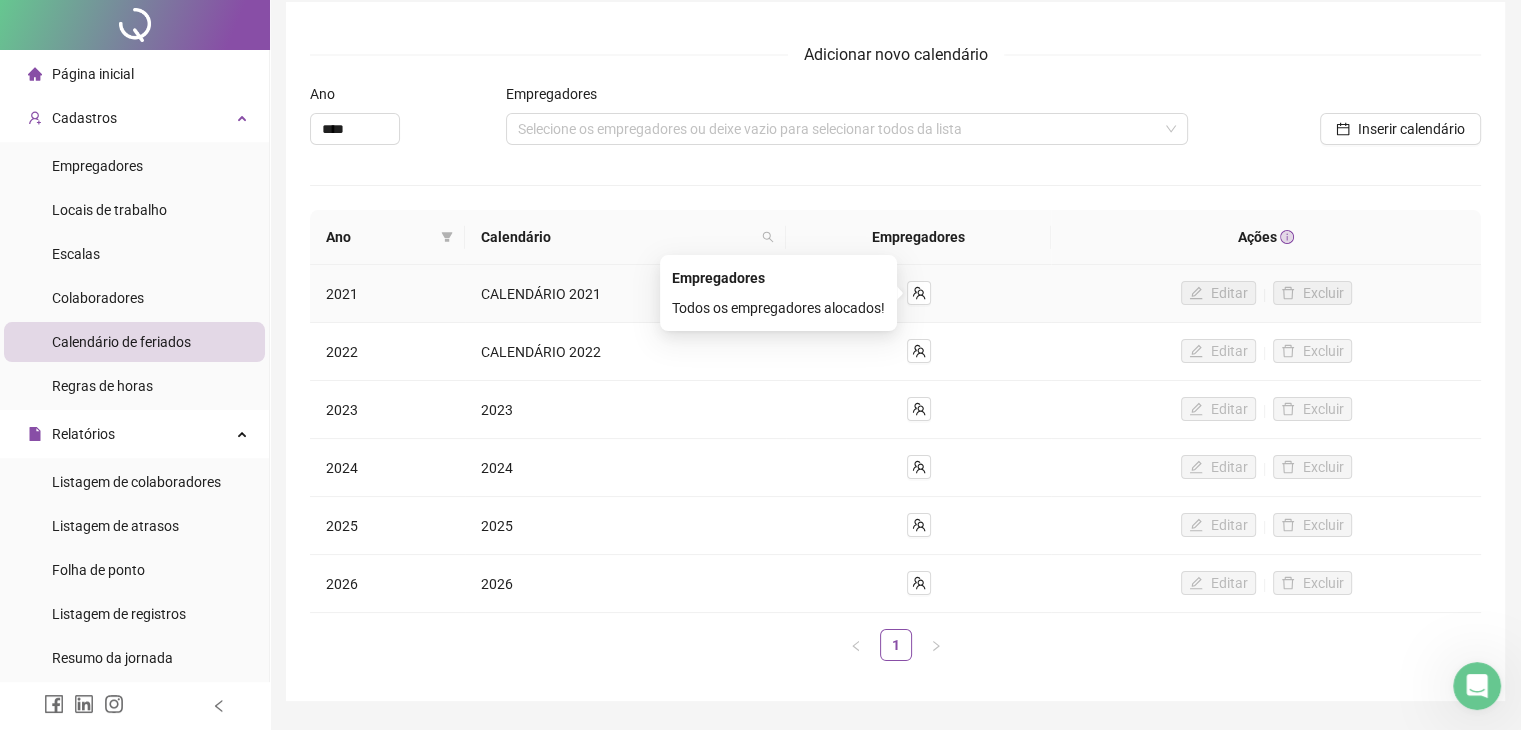scroll, scrollTop: 100, scrollLeft: 0, axis: vertical 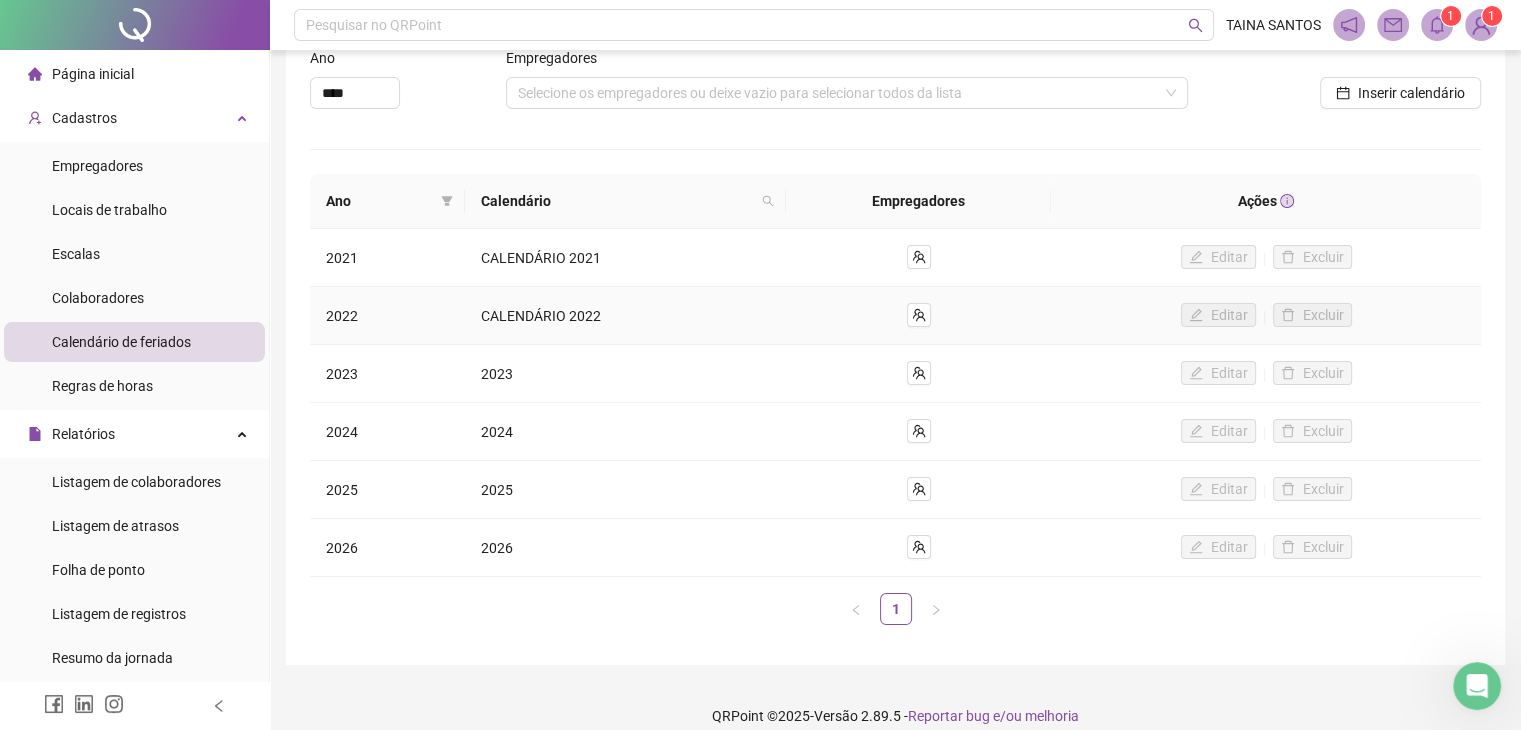 click on "Editar Excluir" at bounding box center (1266, 316) 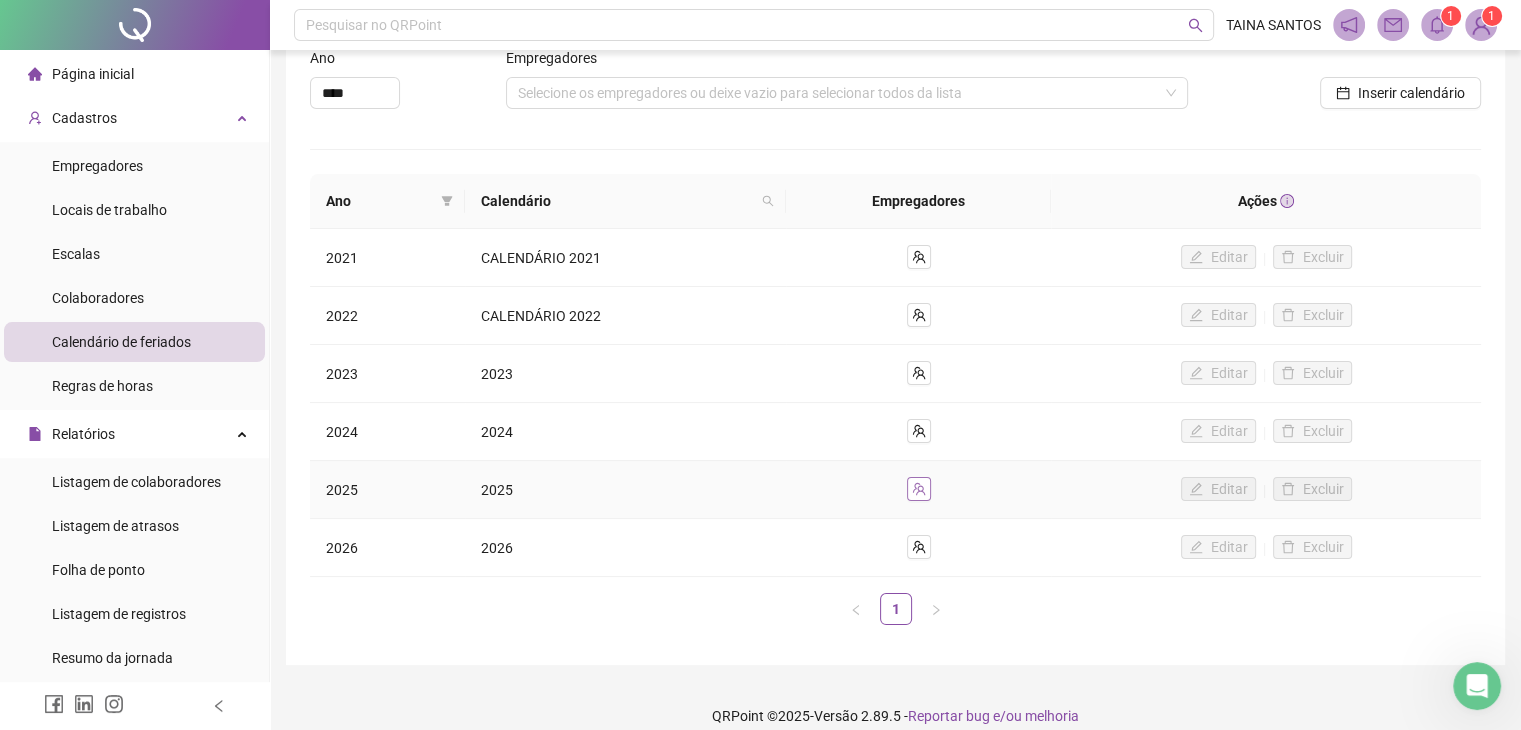 click at bounding box center (919, 489) 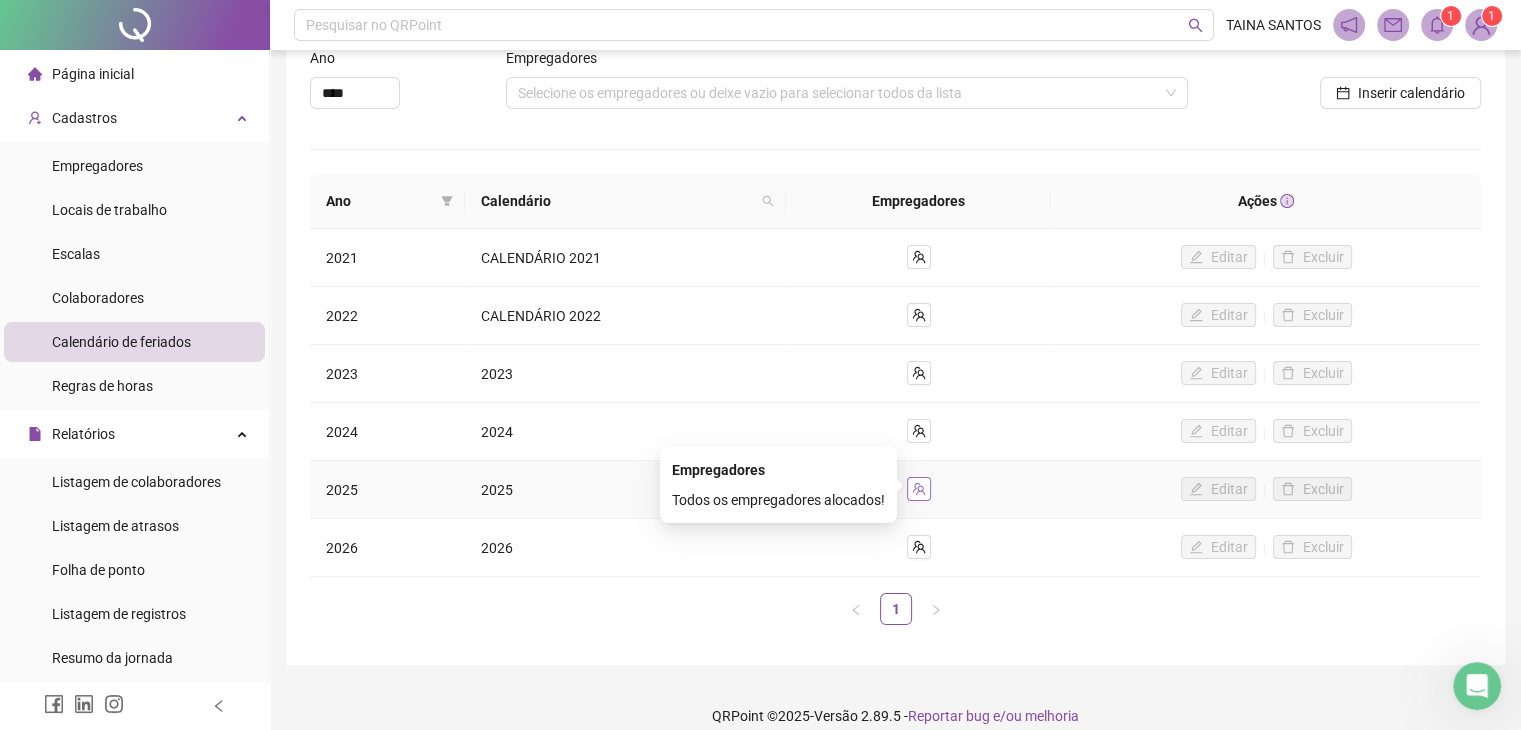 click at bounding box center [919, 489] 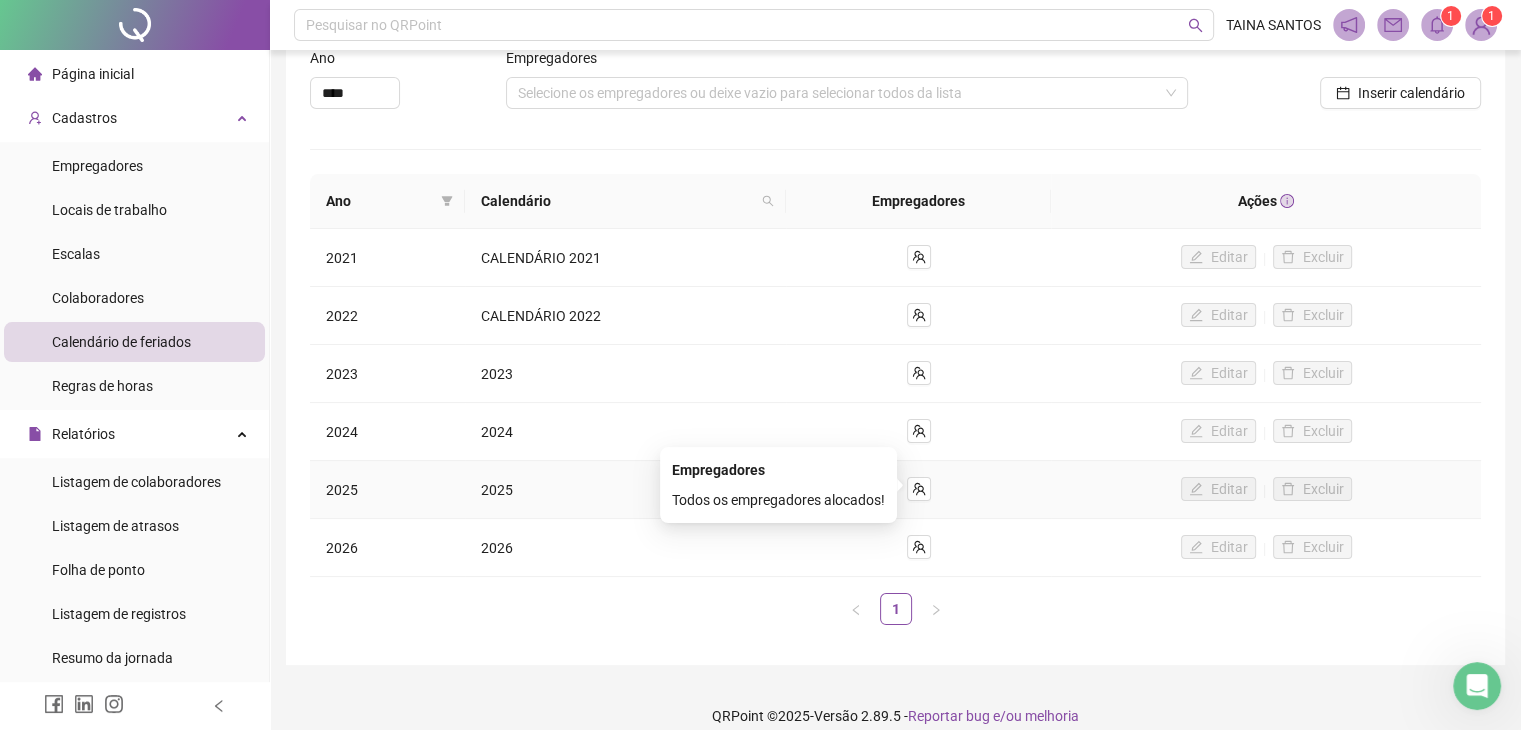 drag, startPoint x: 922, startPoint y: 473, endPoint x: 878, endPoint y: 493, distance: 48.332184 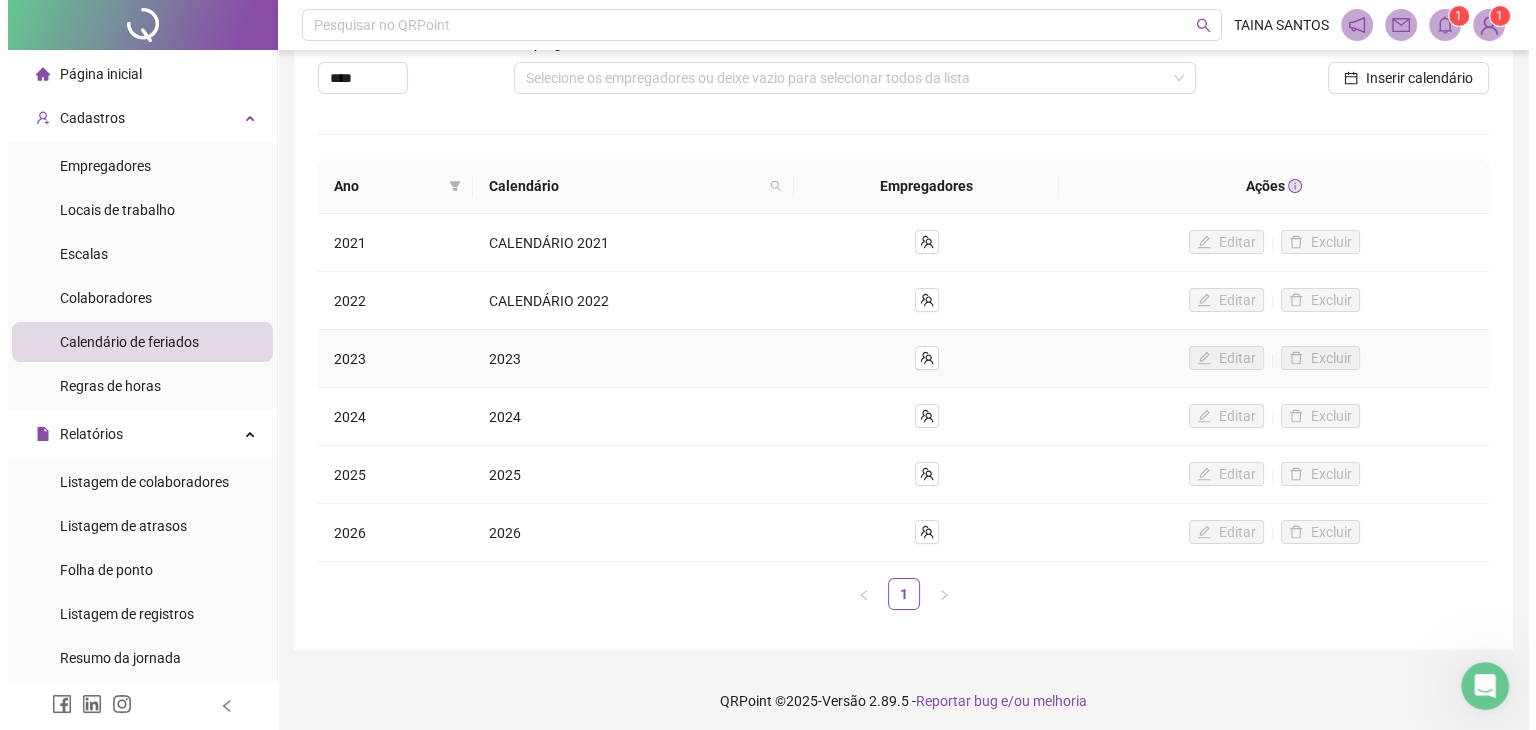 scroll, scrollTop: 0, scrollLeft: 0, axis: both 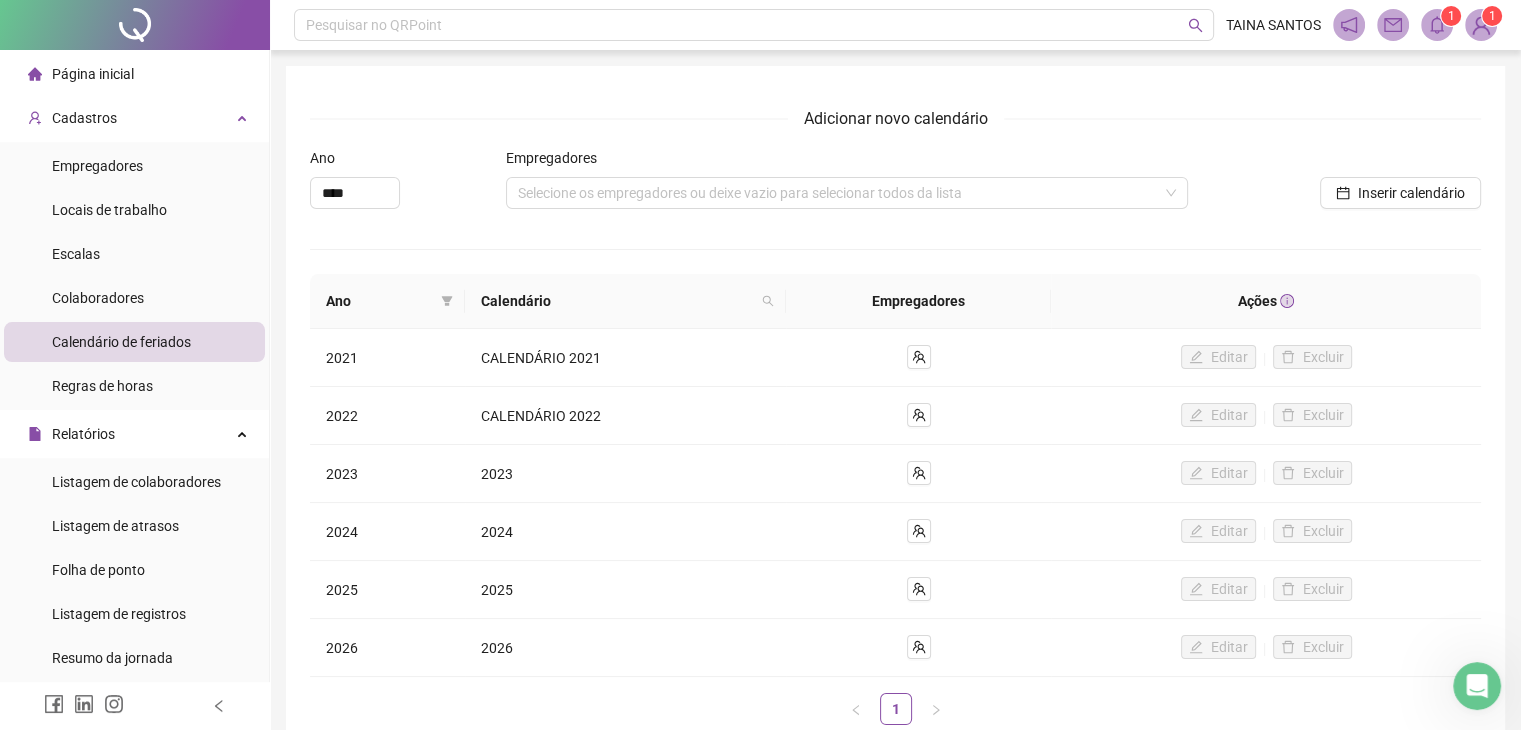 click on "Pesquisar no QRPoint [FIRST] [LAST] 1 1" at bounding box center (895, 25) 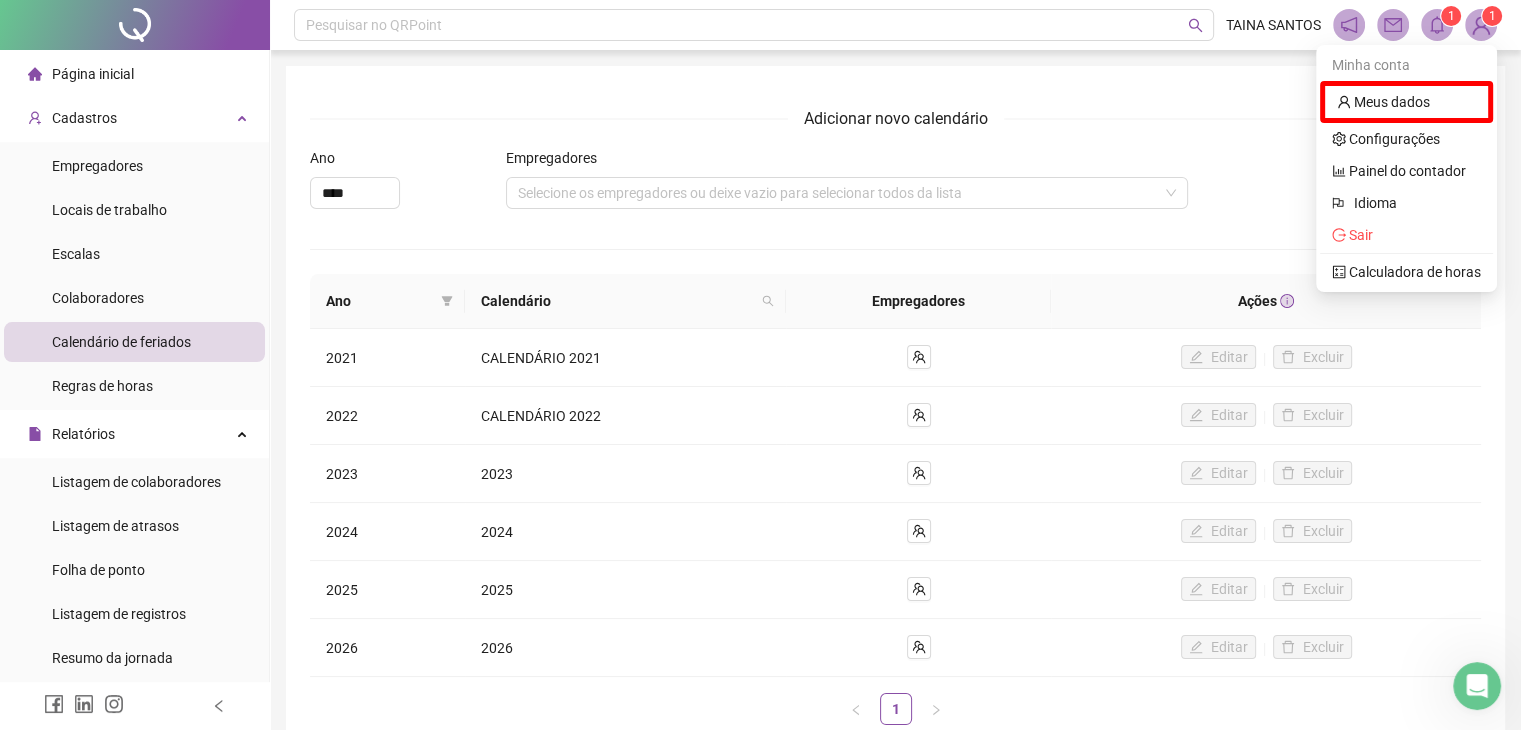 click at bounding box center (1481, 25) 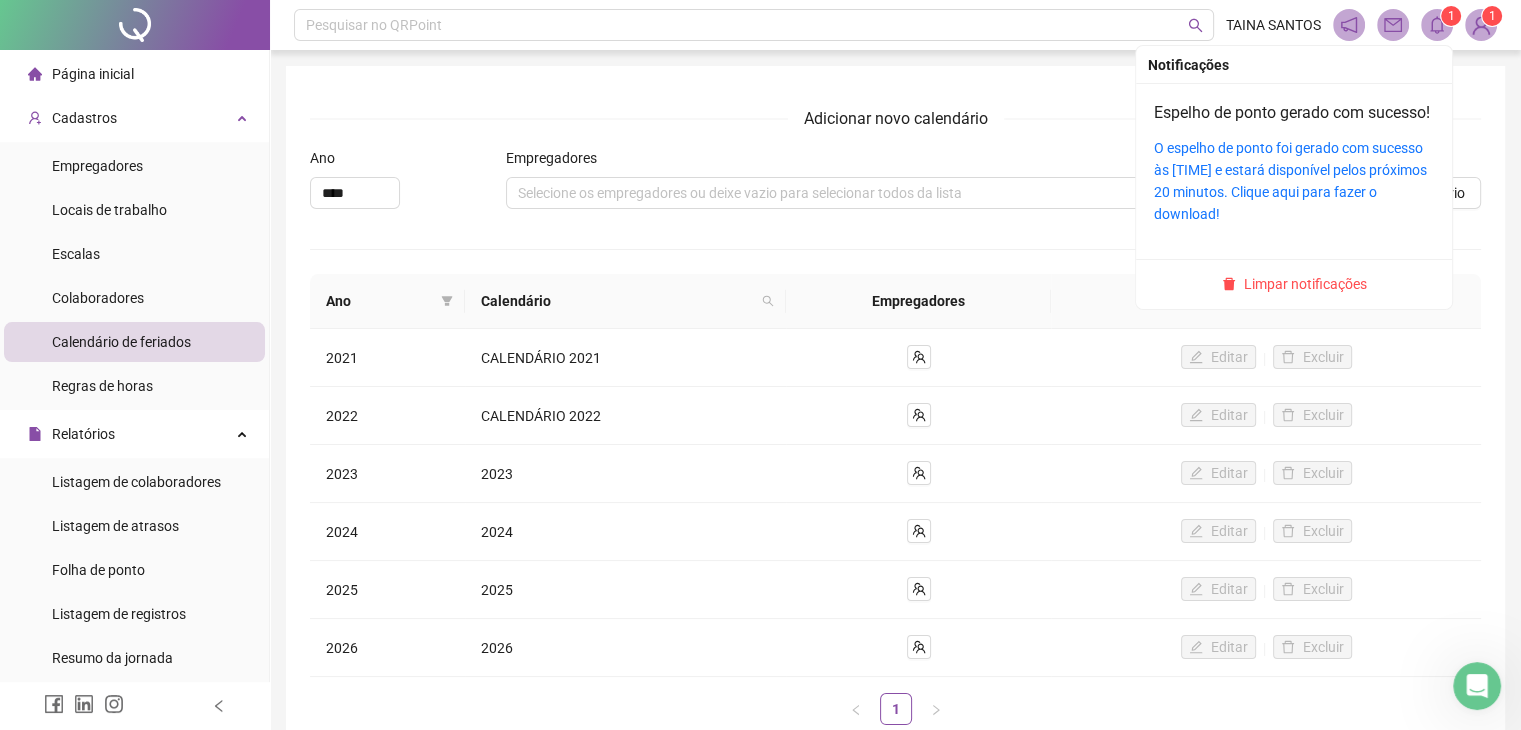 click 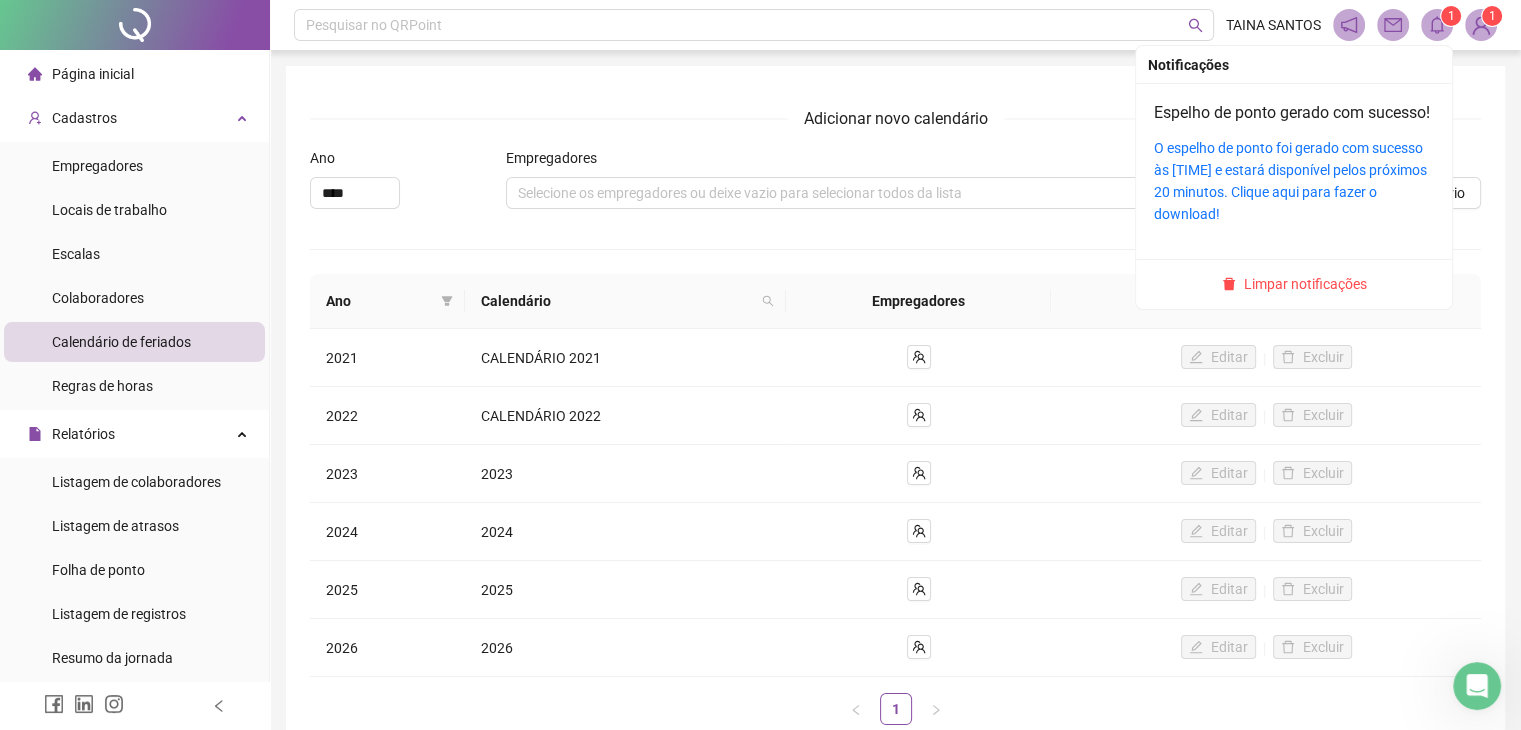 click 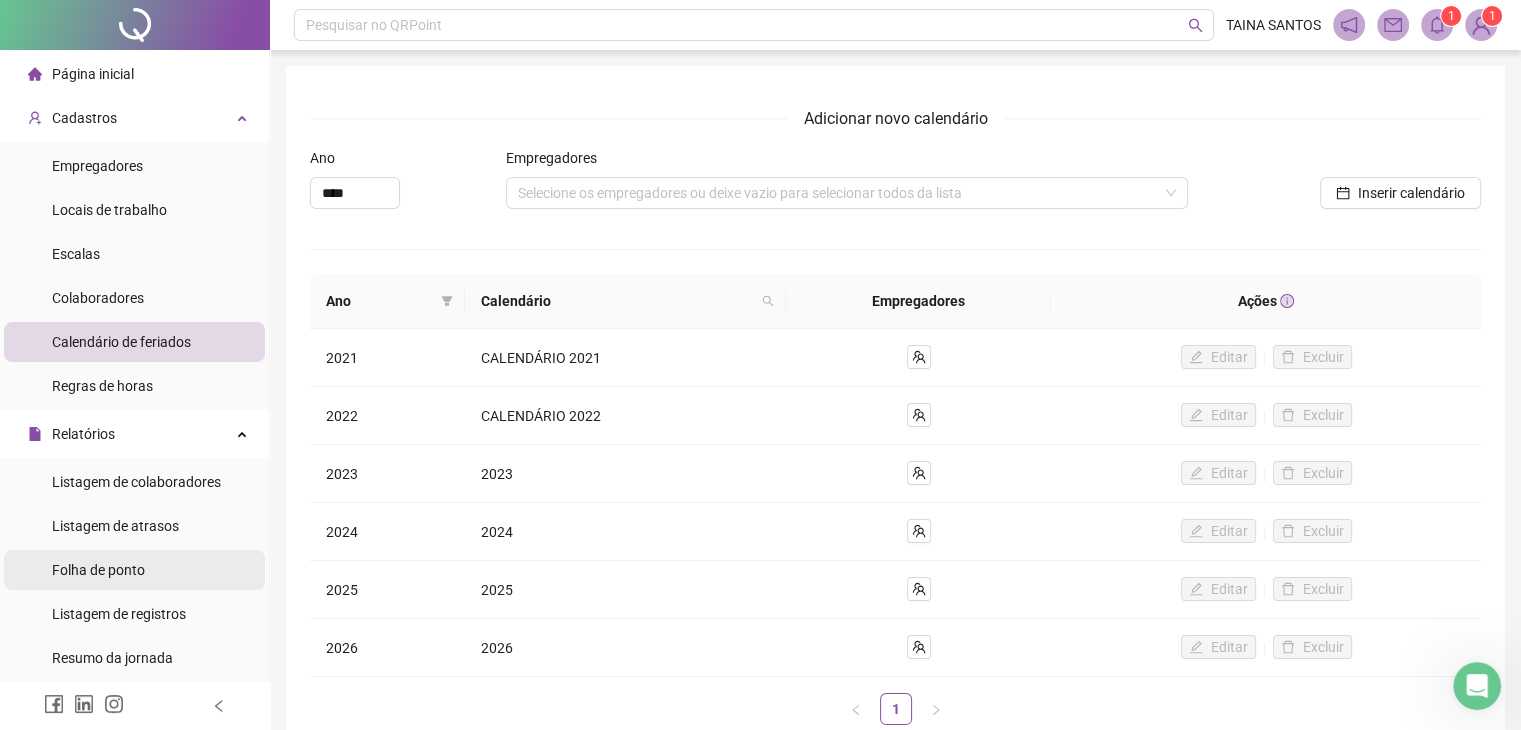 click on "Folha de ponto" at bounding box center [98, 570] 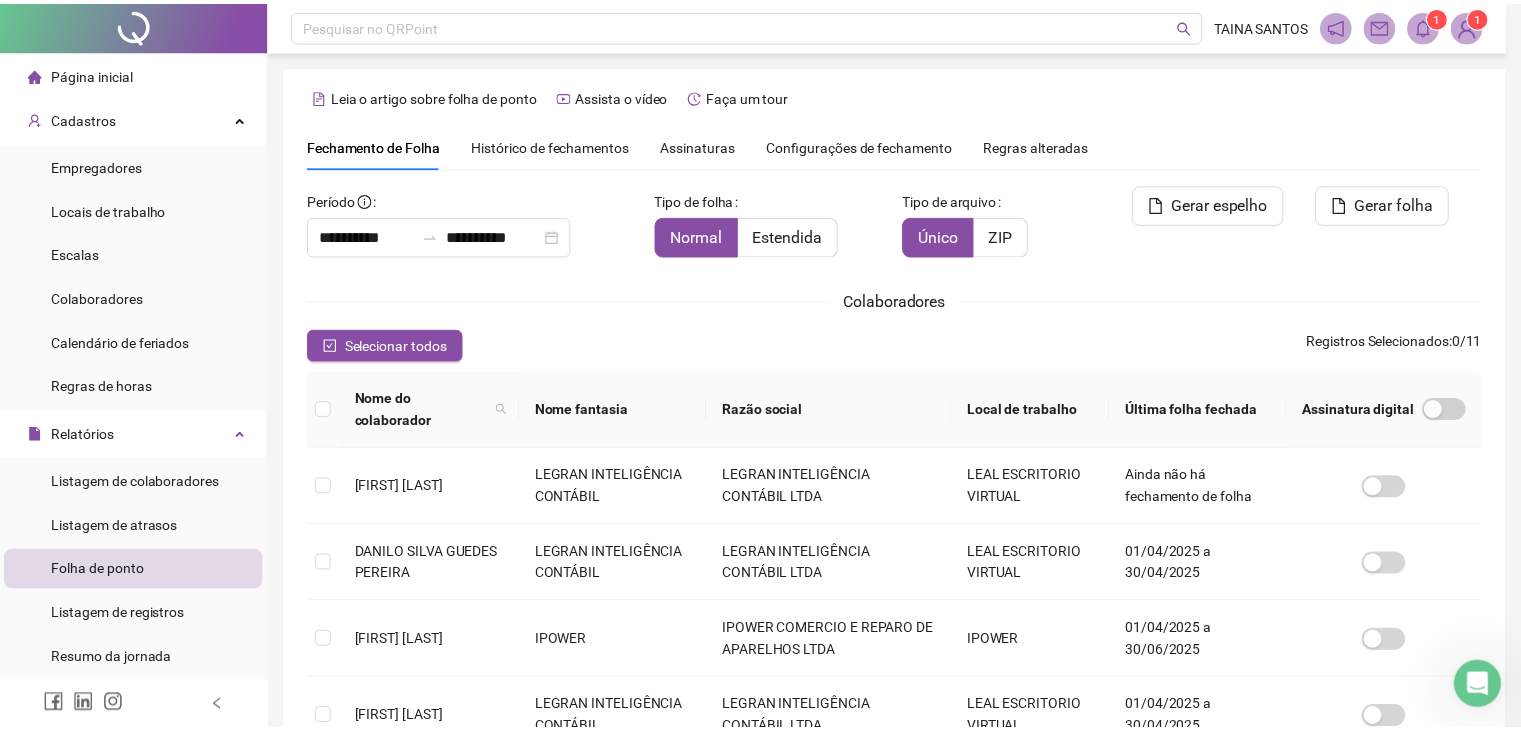 scroll, scrollTop: 33, scrollLeft: 0, axis: vertical 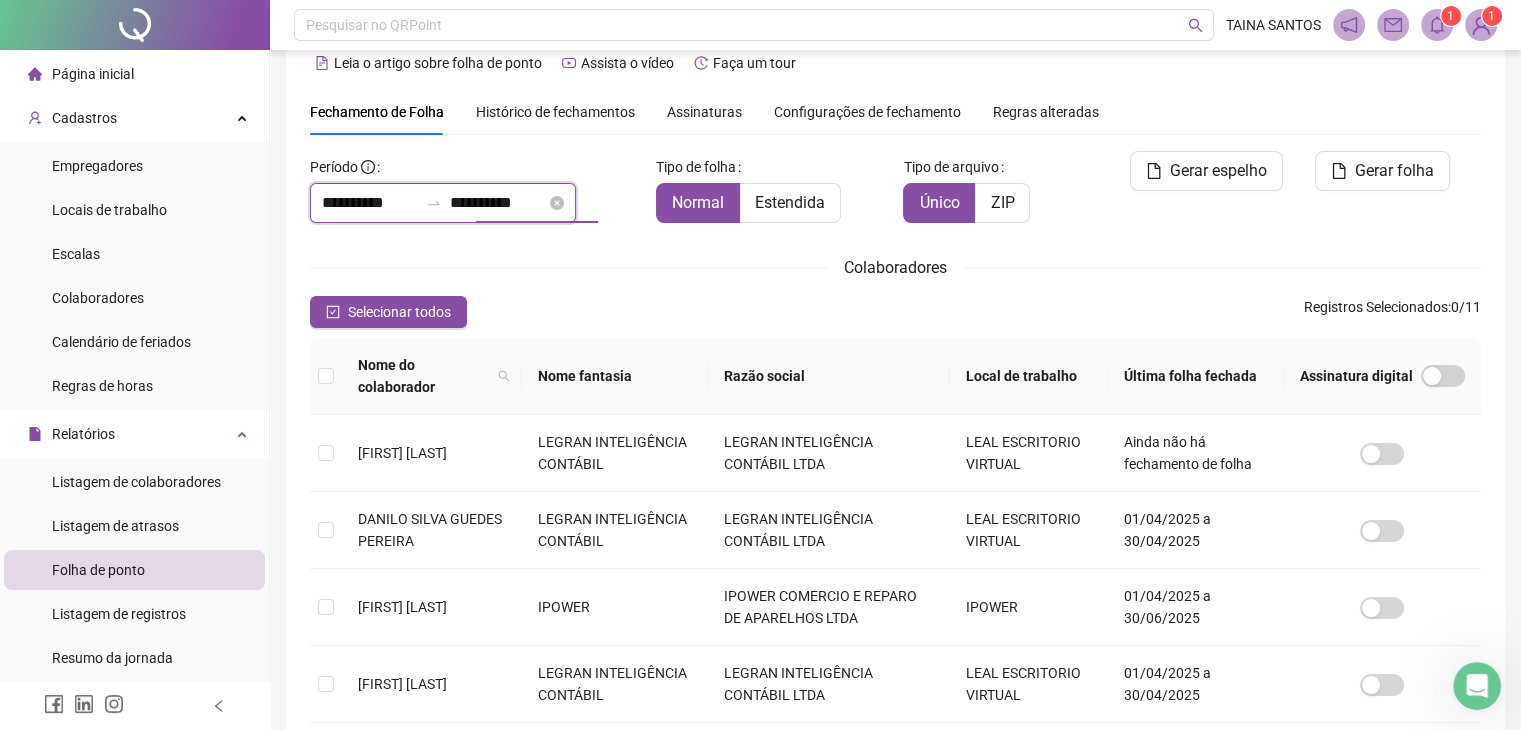 click on "**********" at bounding box center (498, 203) 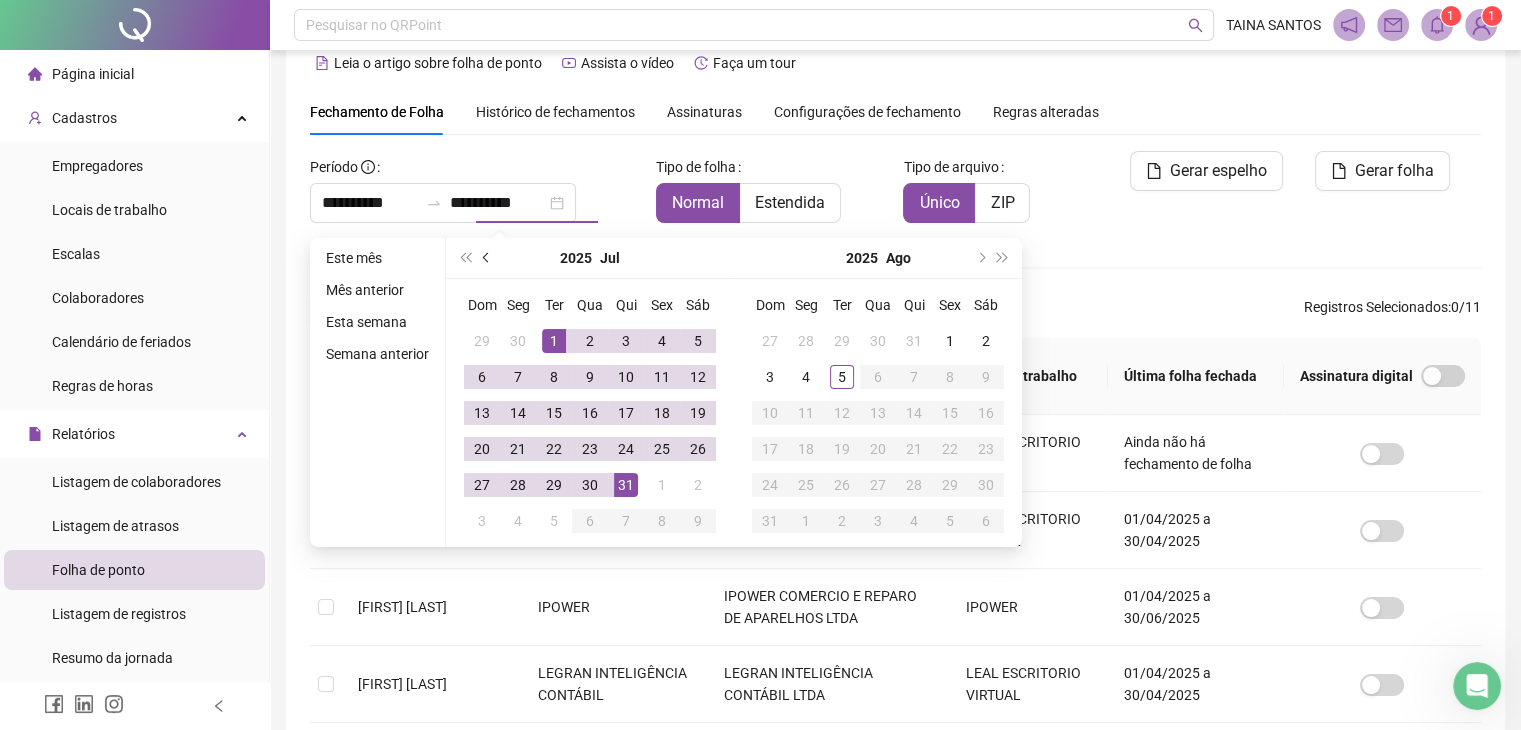 click at bounding box center [487, 258] 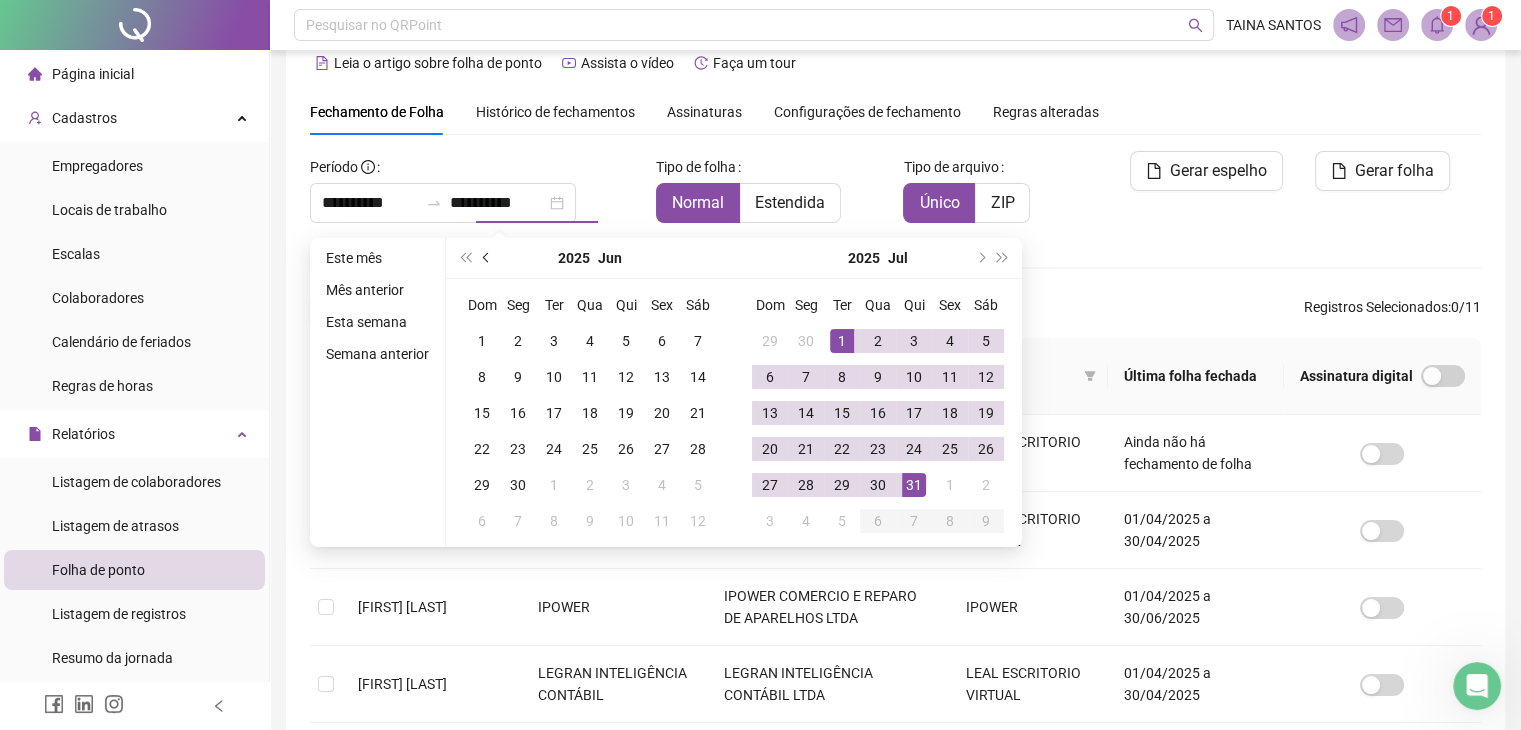 scroll, scrollTop: 44, scrollLeft: 0, axis: vertical 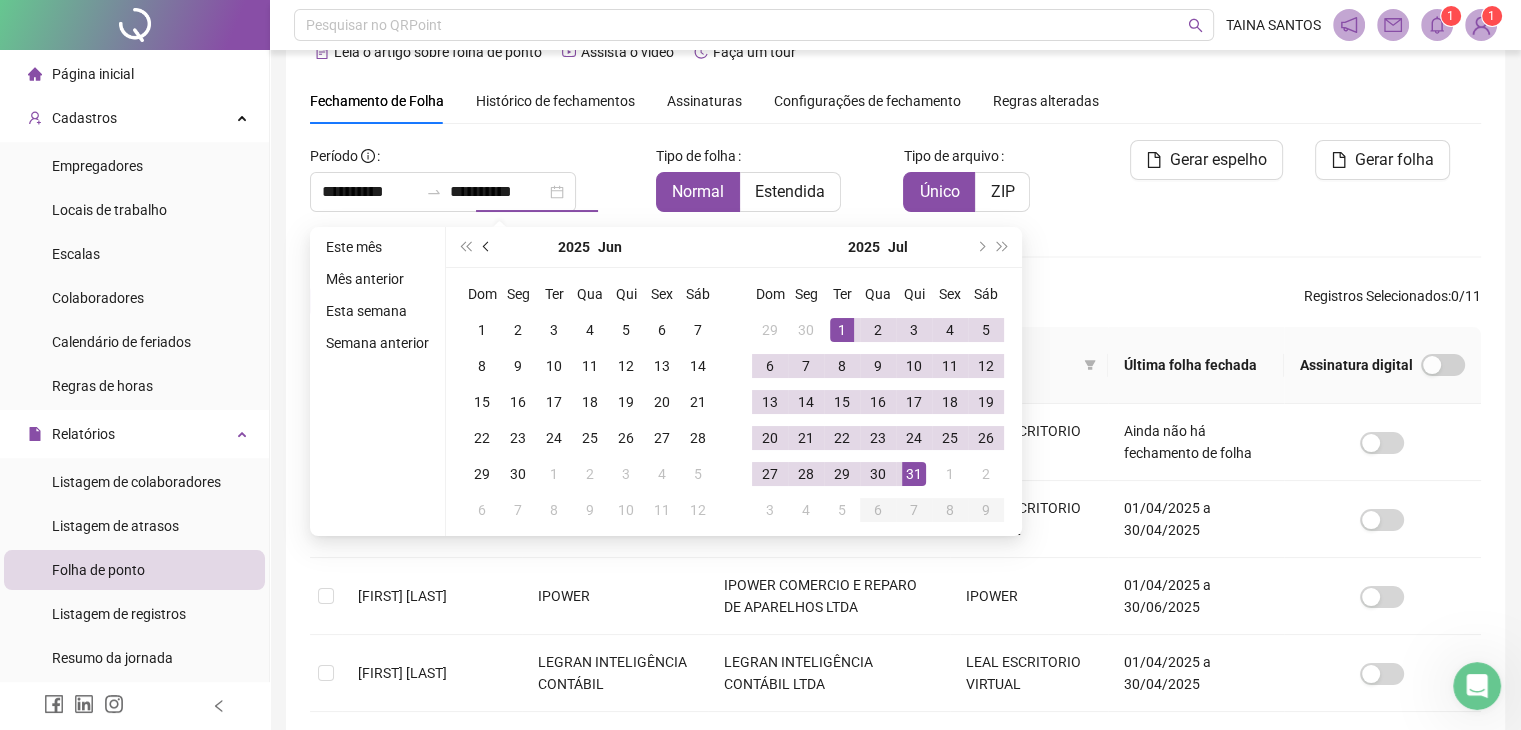 click at bounding box center [487, 247] 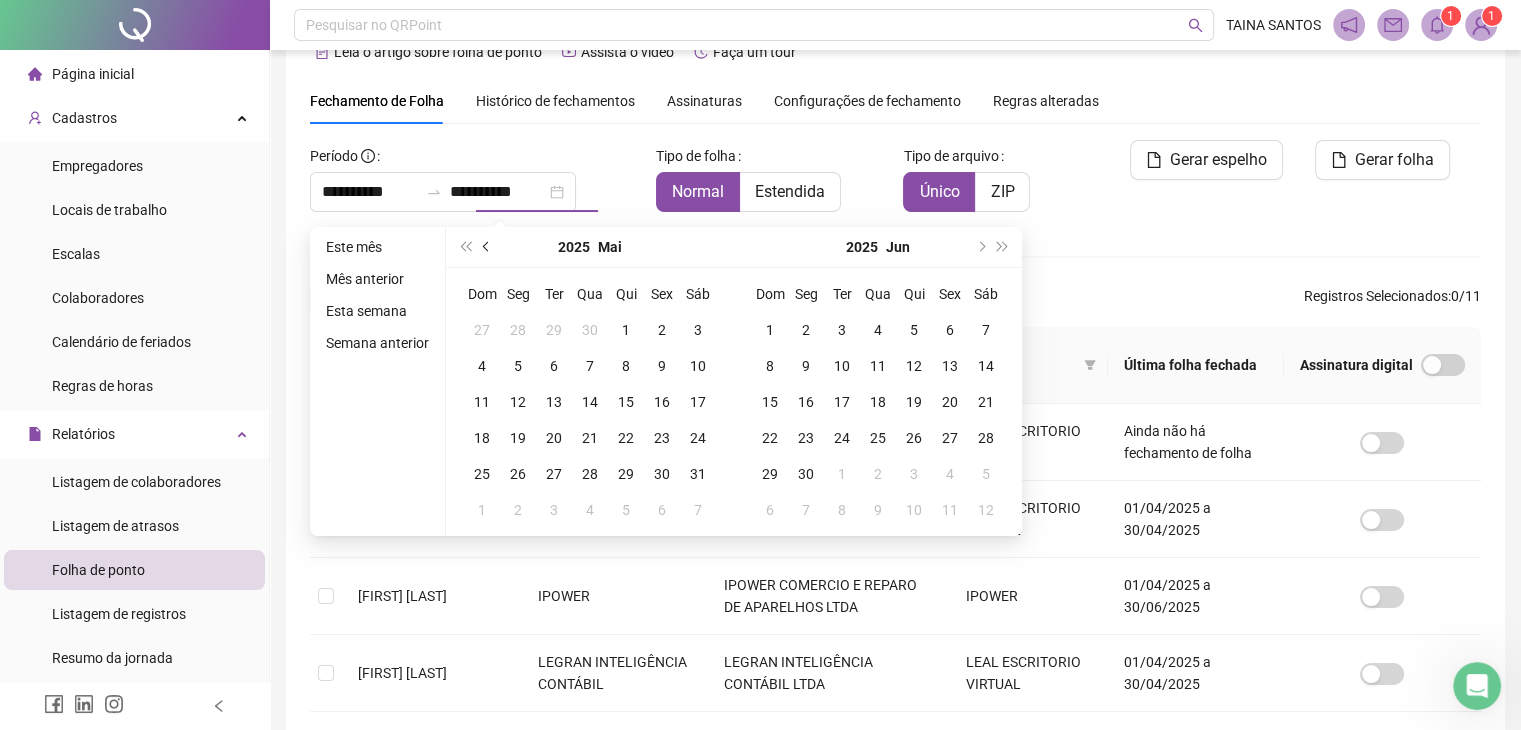click at bounding box center [487, 247] 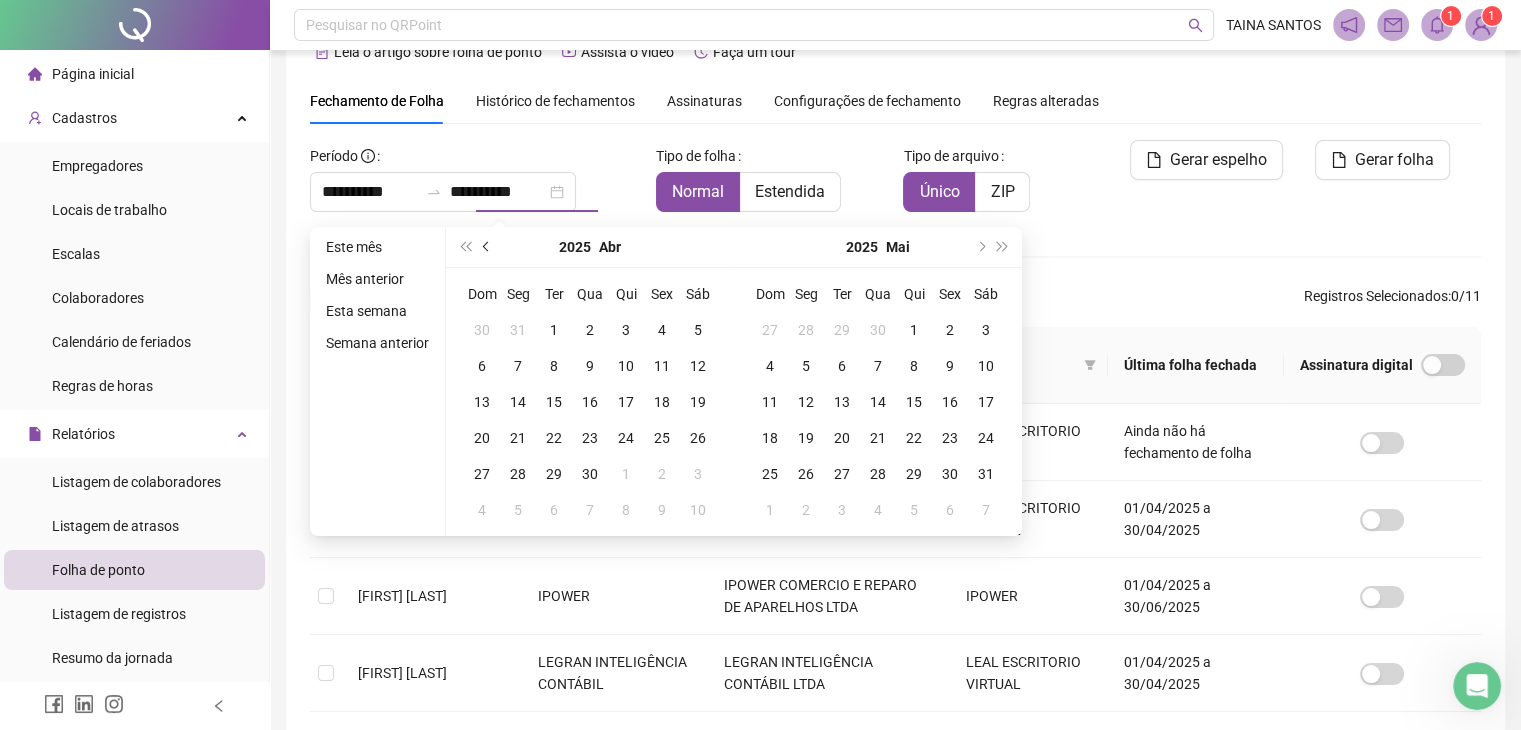 click at bounding box center (487, 247) 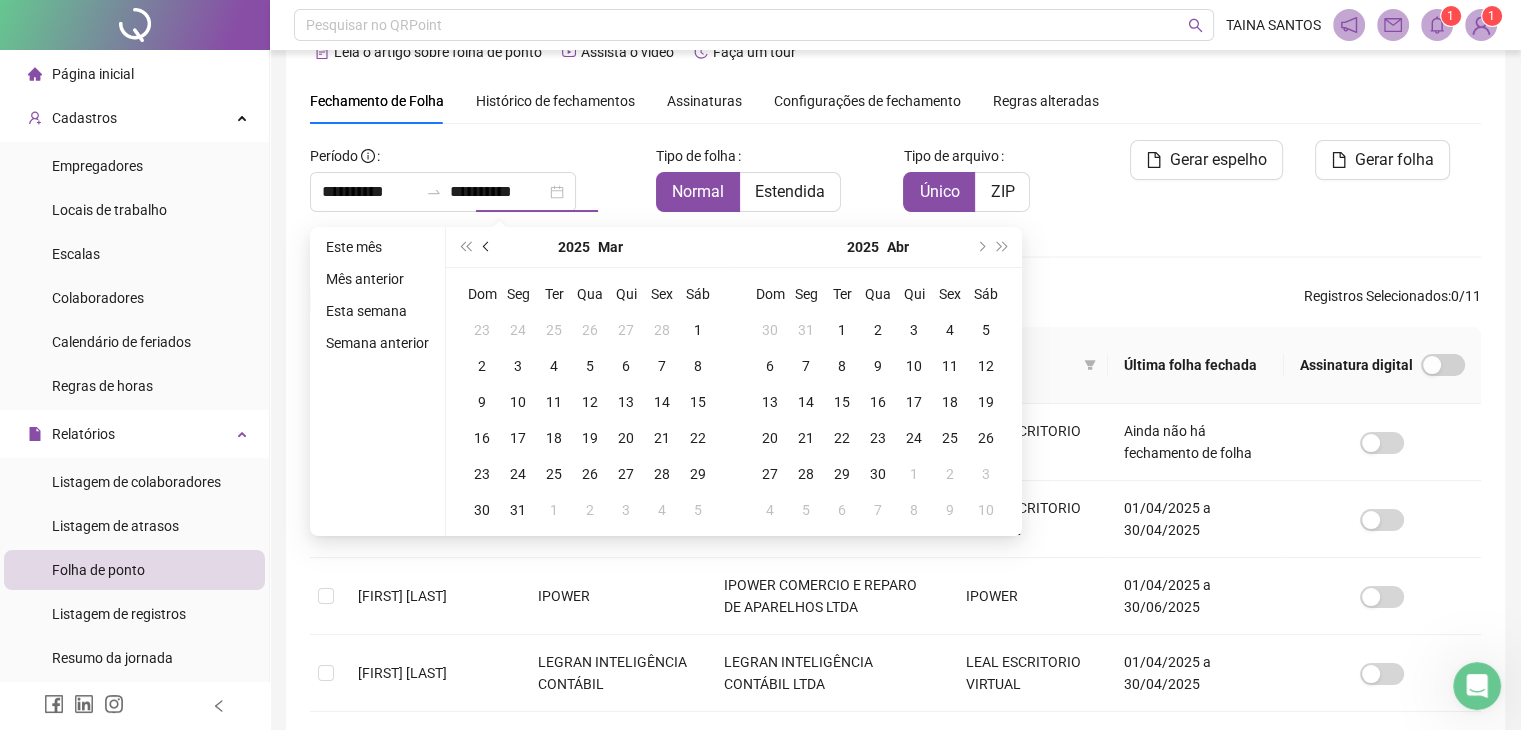 click at bounding box center (487, 247) 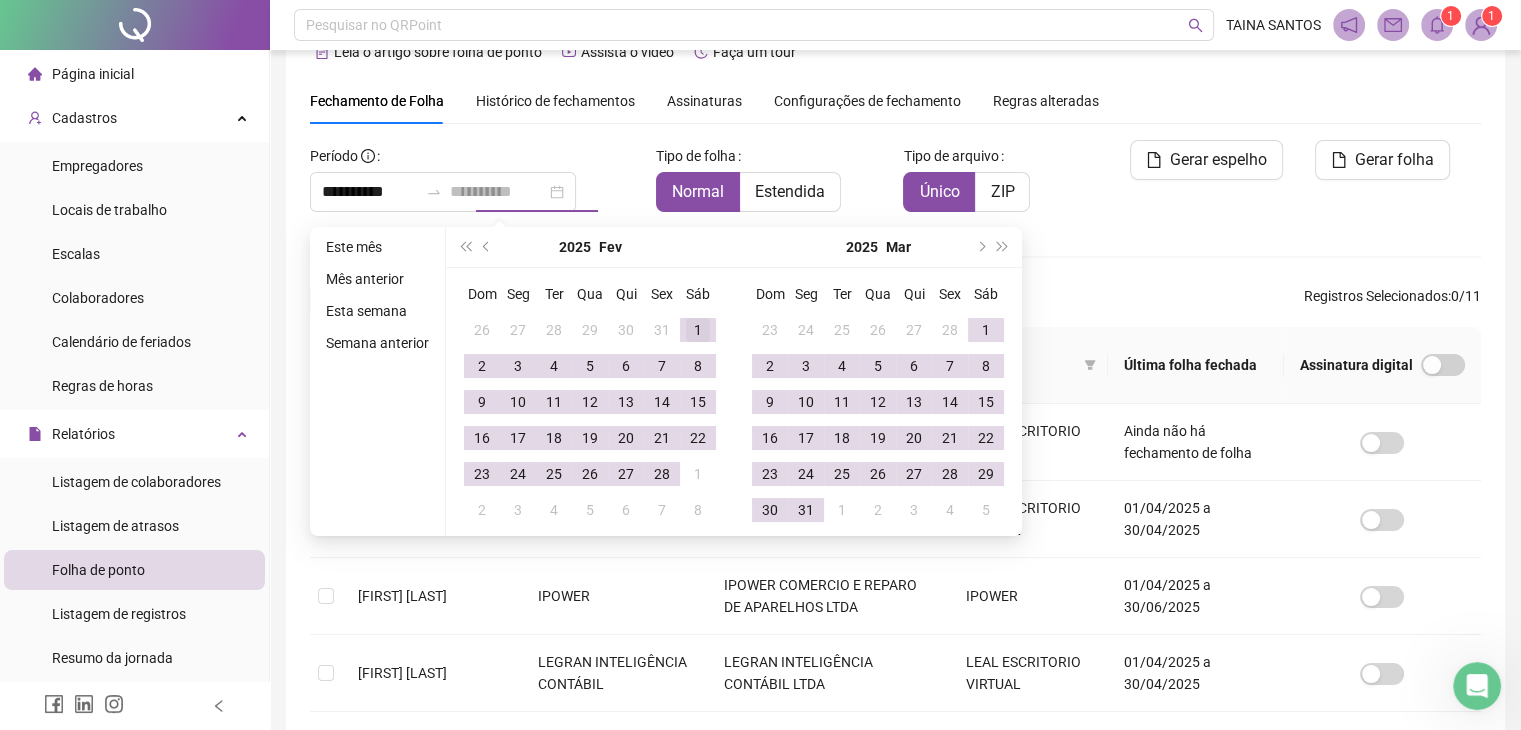 type on "**********" 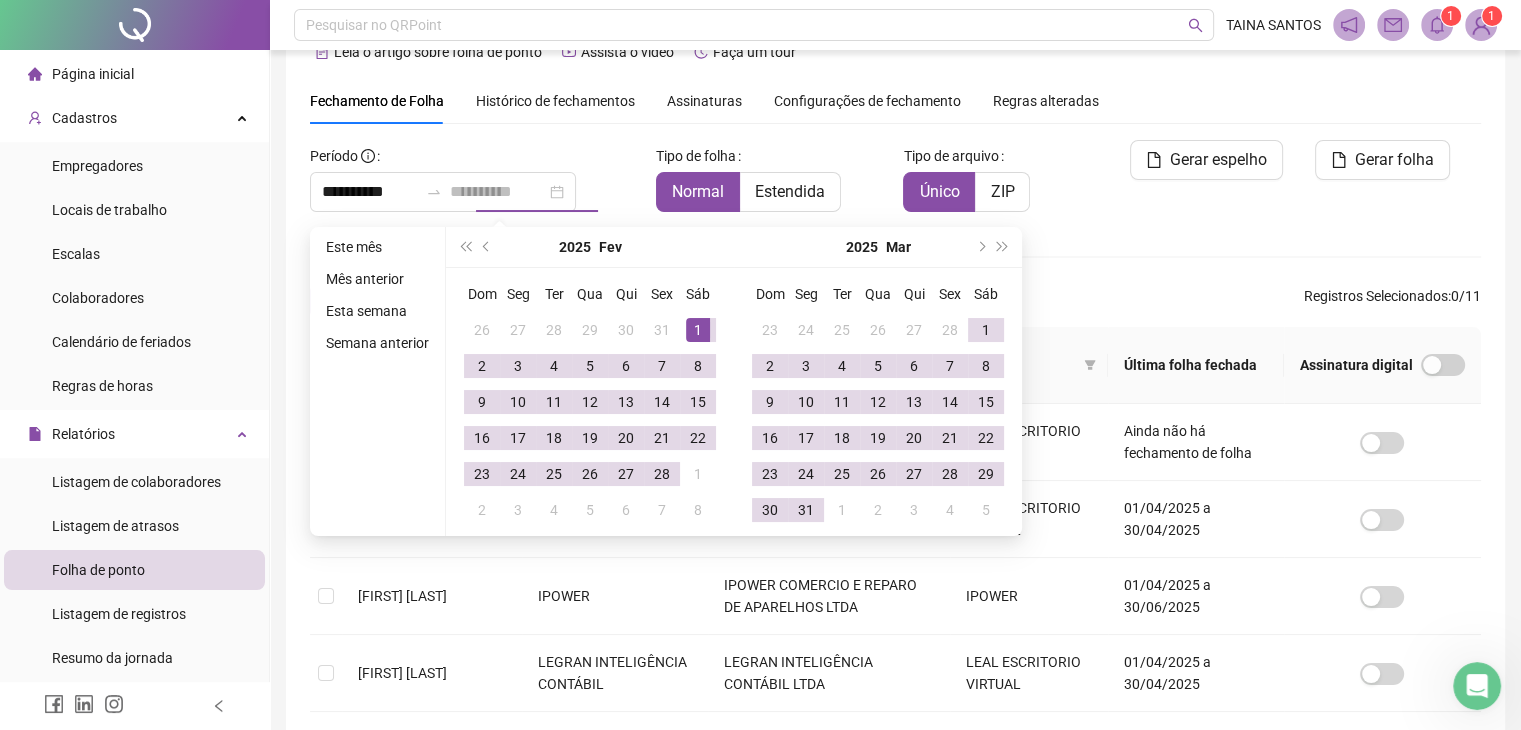 click on "1" at bounding box center (698, 330) 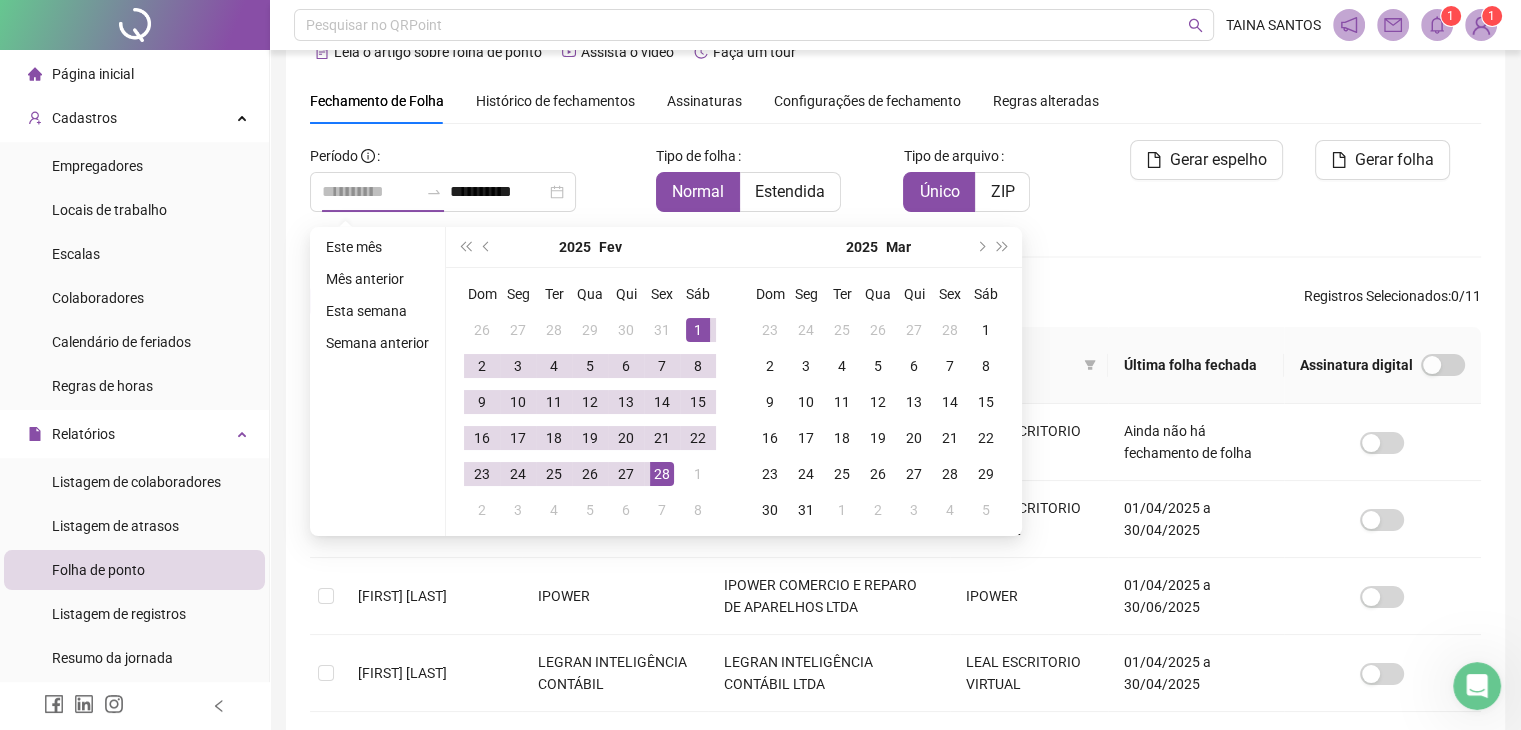 click on "28" at bounding box center [662, 474] 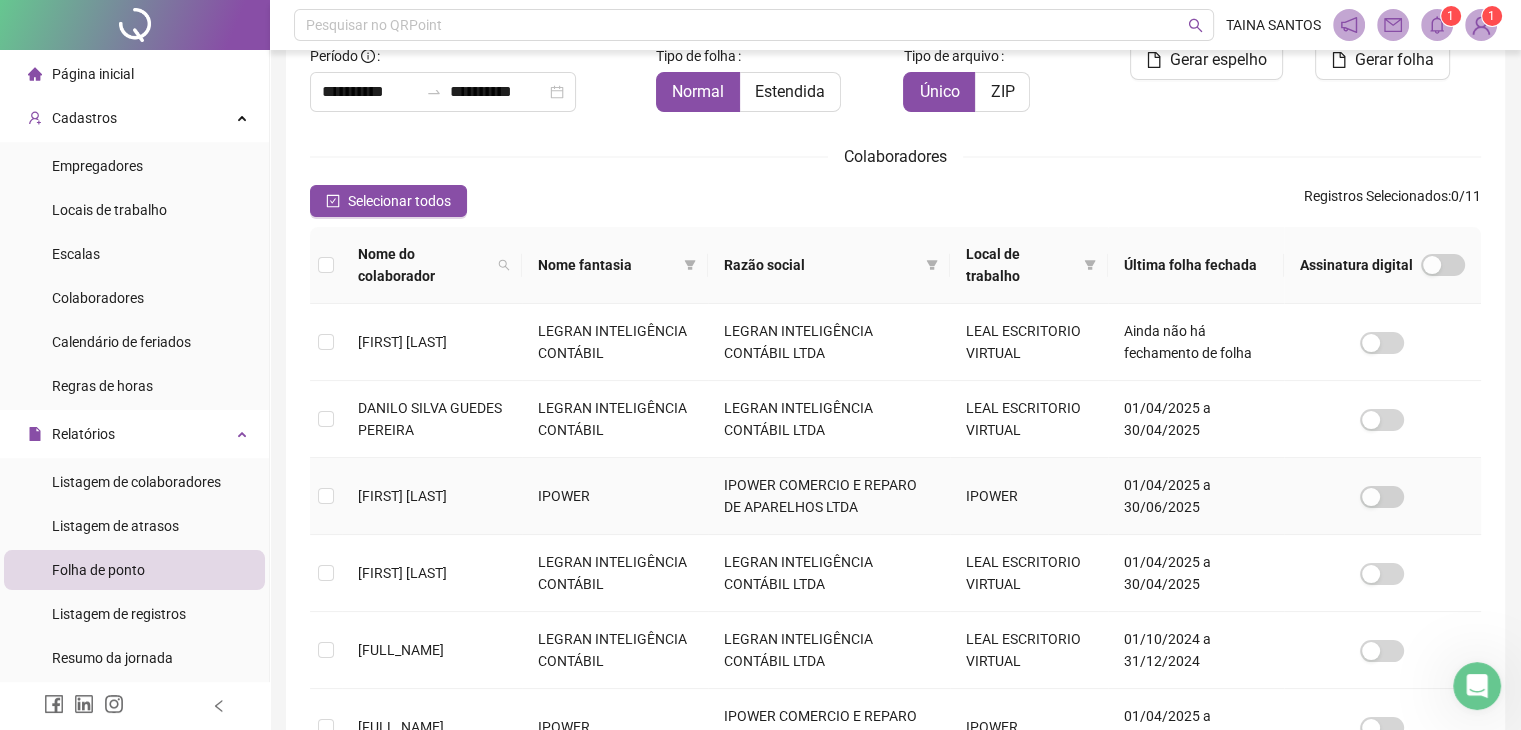 scroll, scrollTop: 244, scrollLeft: 0, axis: vertical 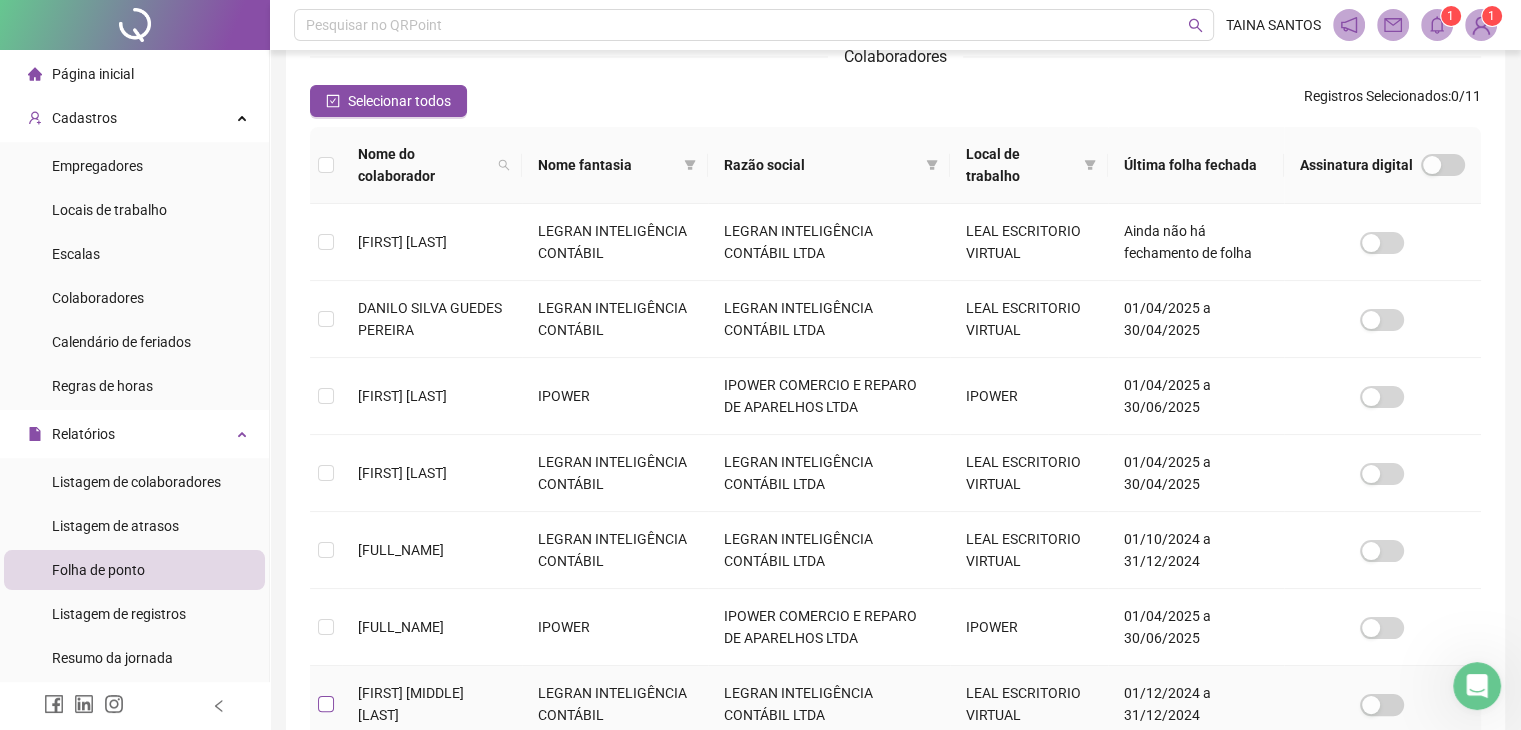 click at bounding box center [326, 704] 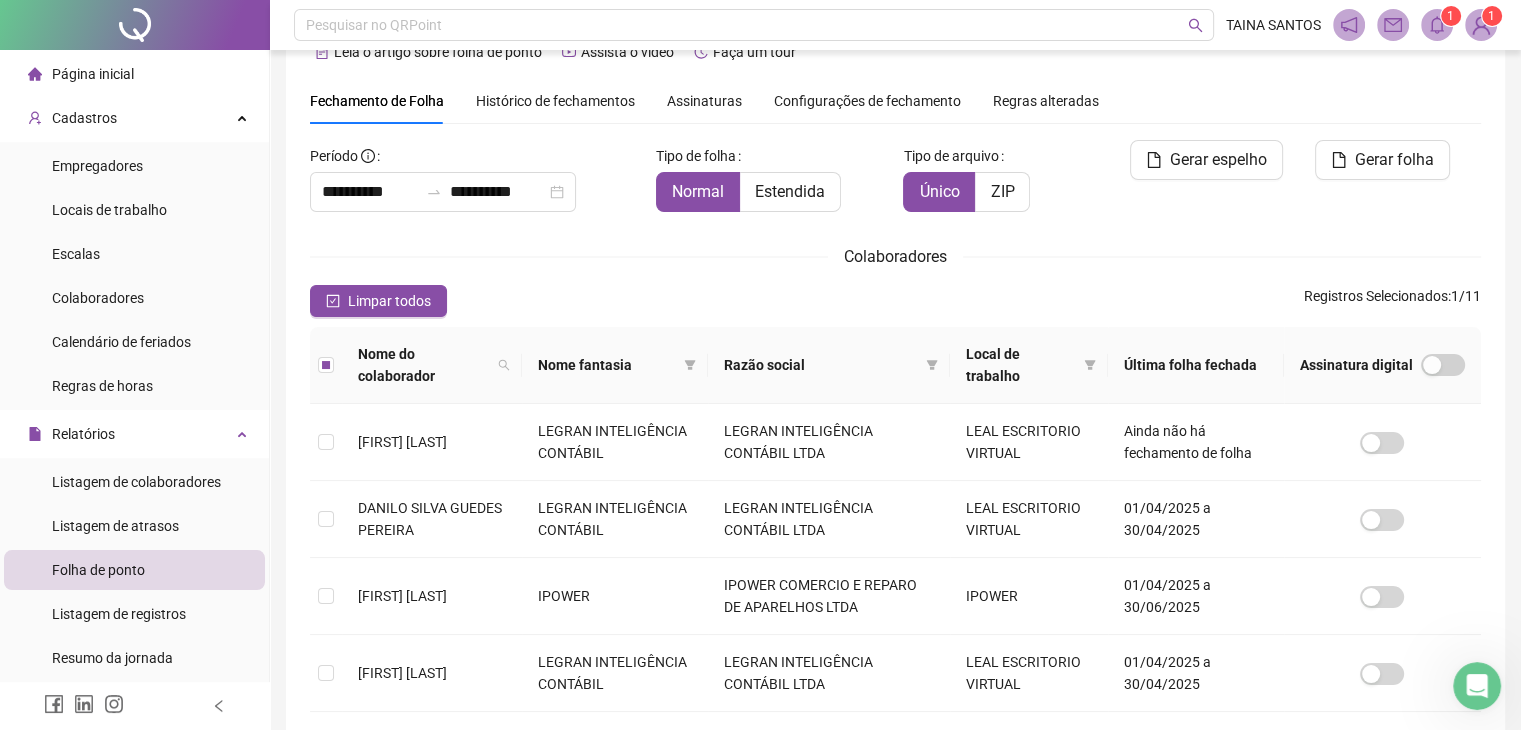 scroll, scrollTop: 0, scrollLeft: 0, axis: both 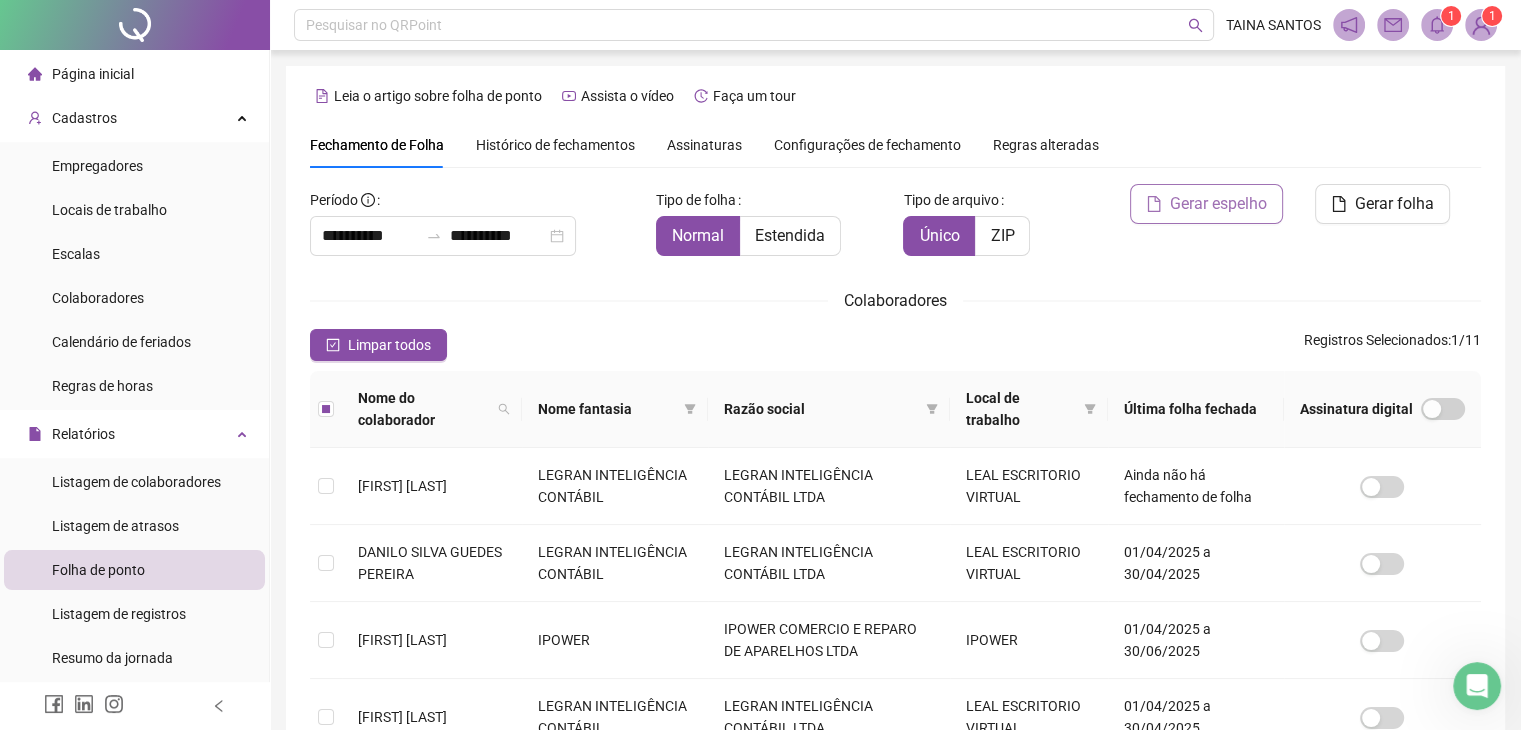 click on "Gerar espelho" at bounding box center [1206, 204] 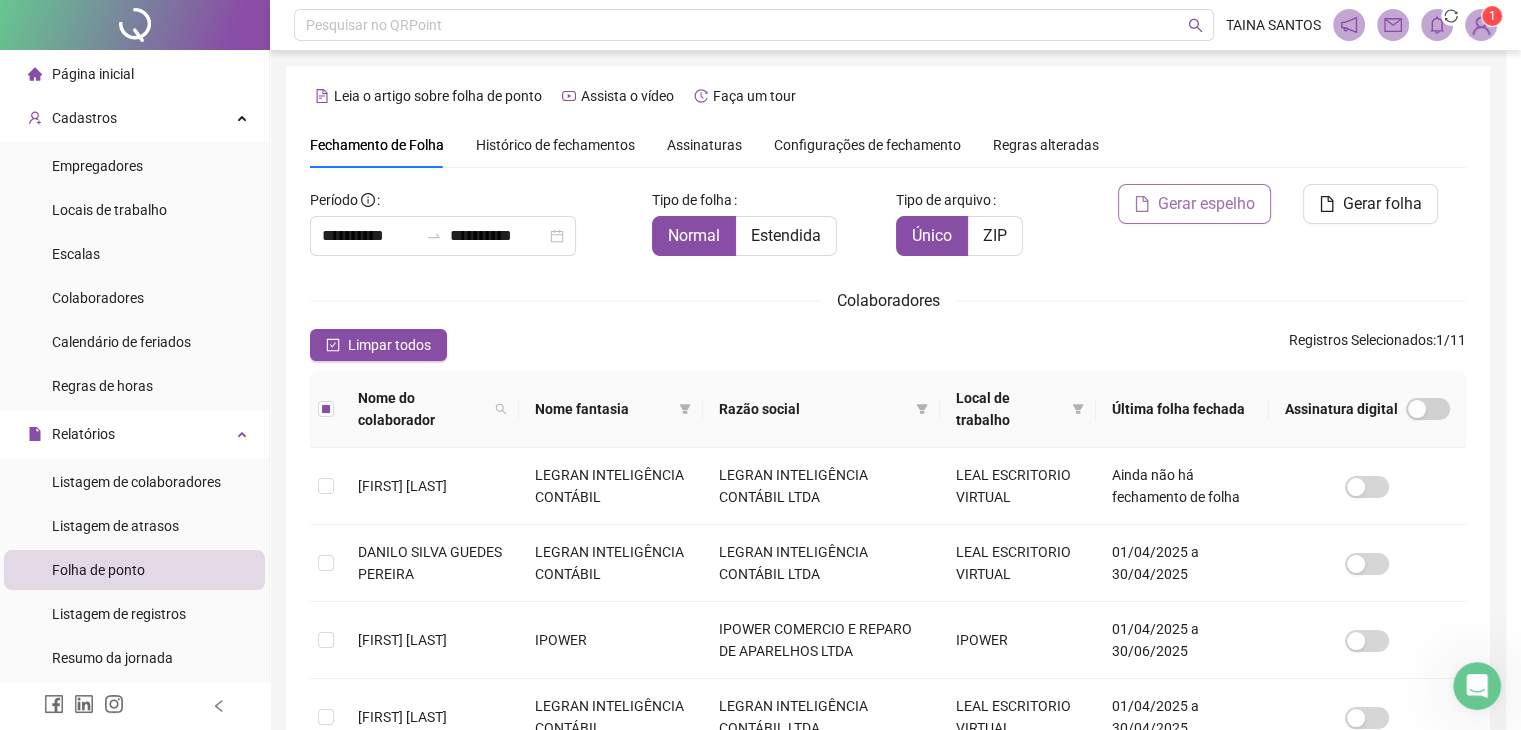 scroll, scrollTop: 44, scrollLeft: 0, axis: vertical 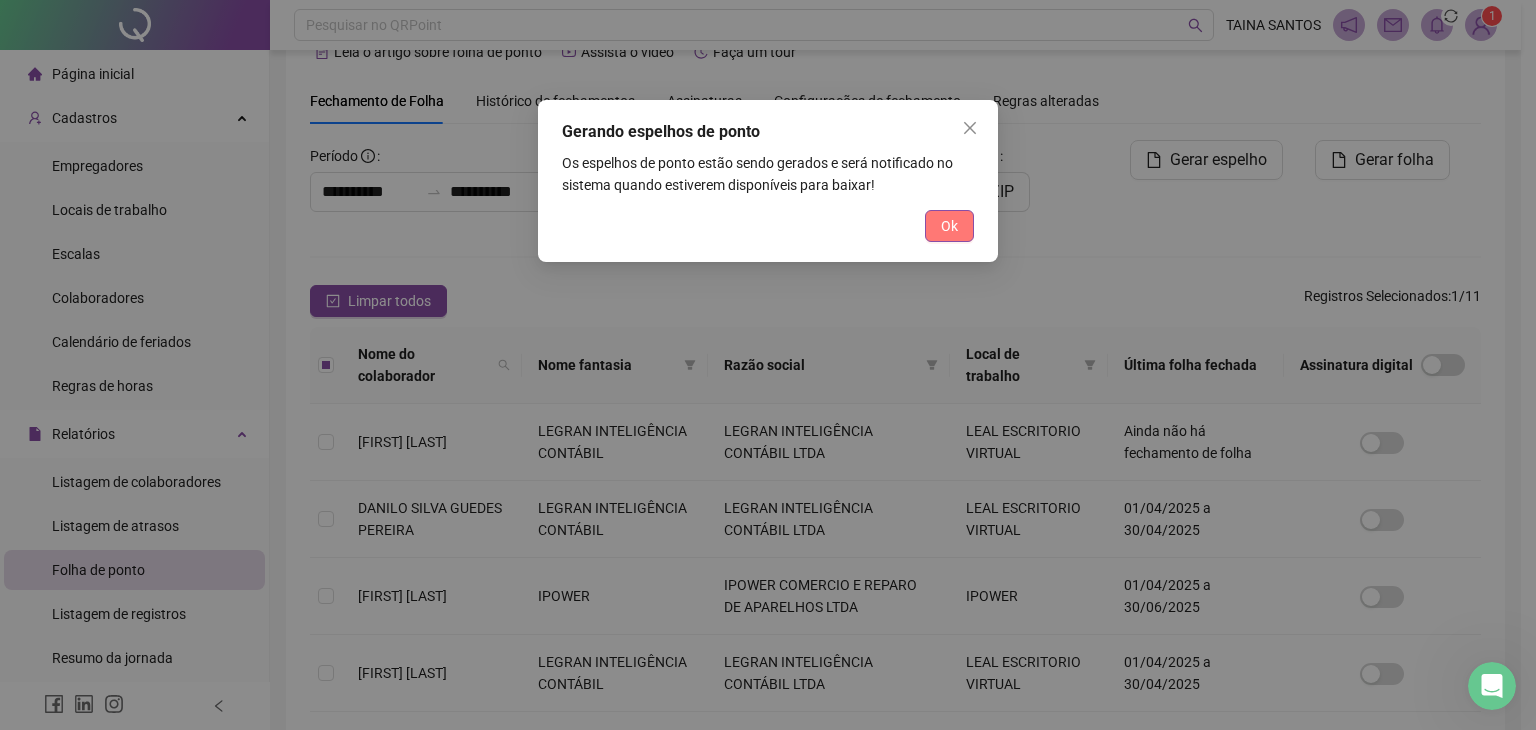 click on "Ok" at bounding box center (949, 226) 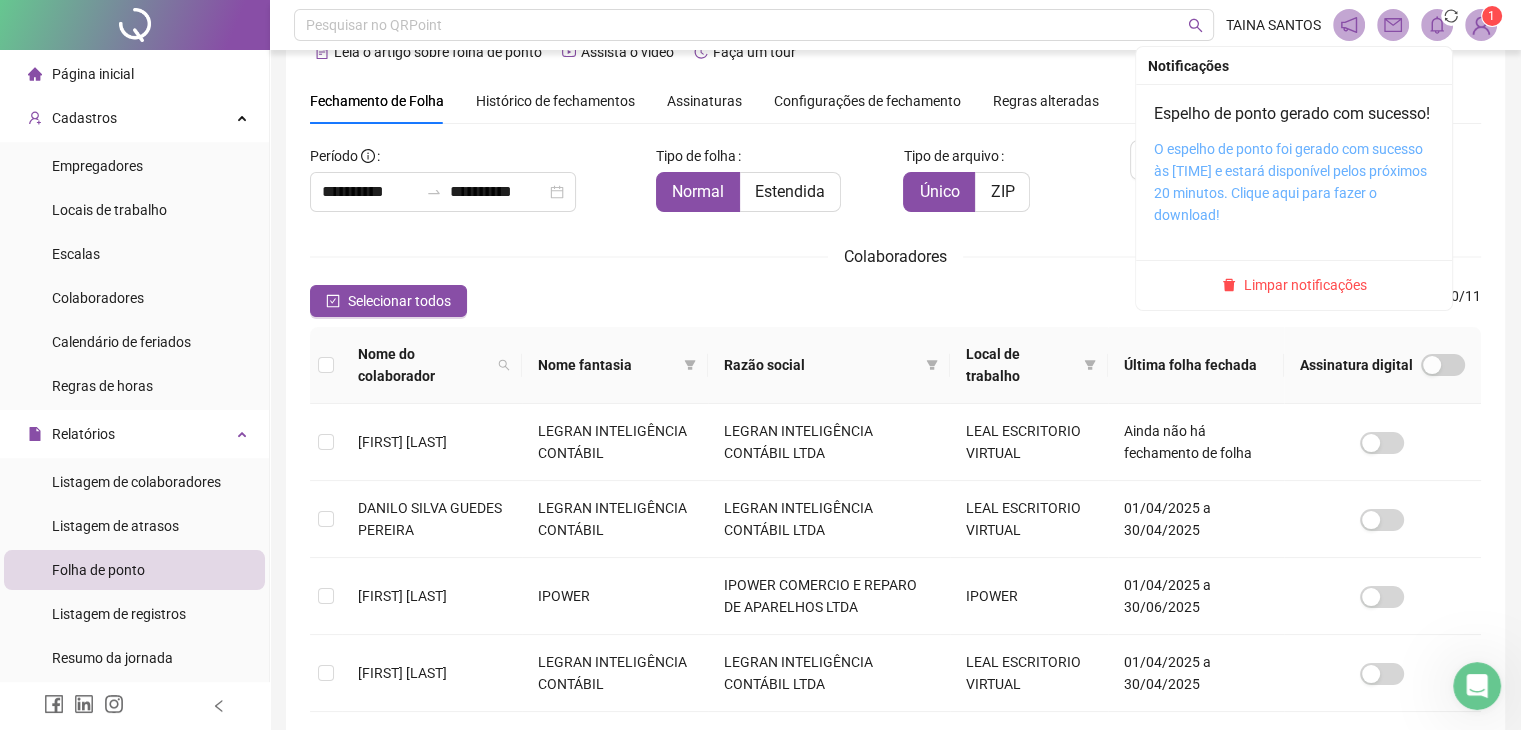 click on "O espelho de ponto foi gerado com sucesso às [TIME] e estará disponível pelos próximos 20 minutos.
Clique aqui para fazer o download!" at bounding box center [1290, 182] 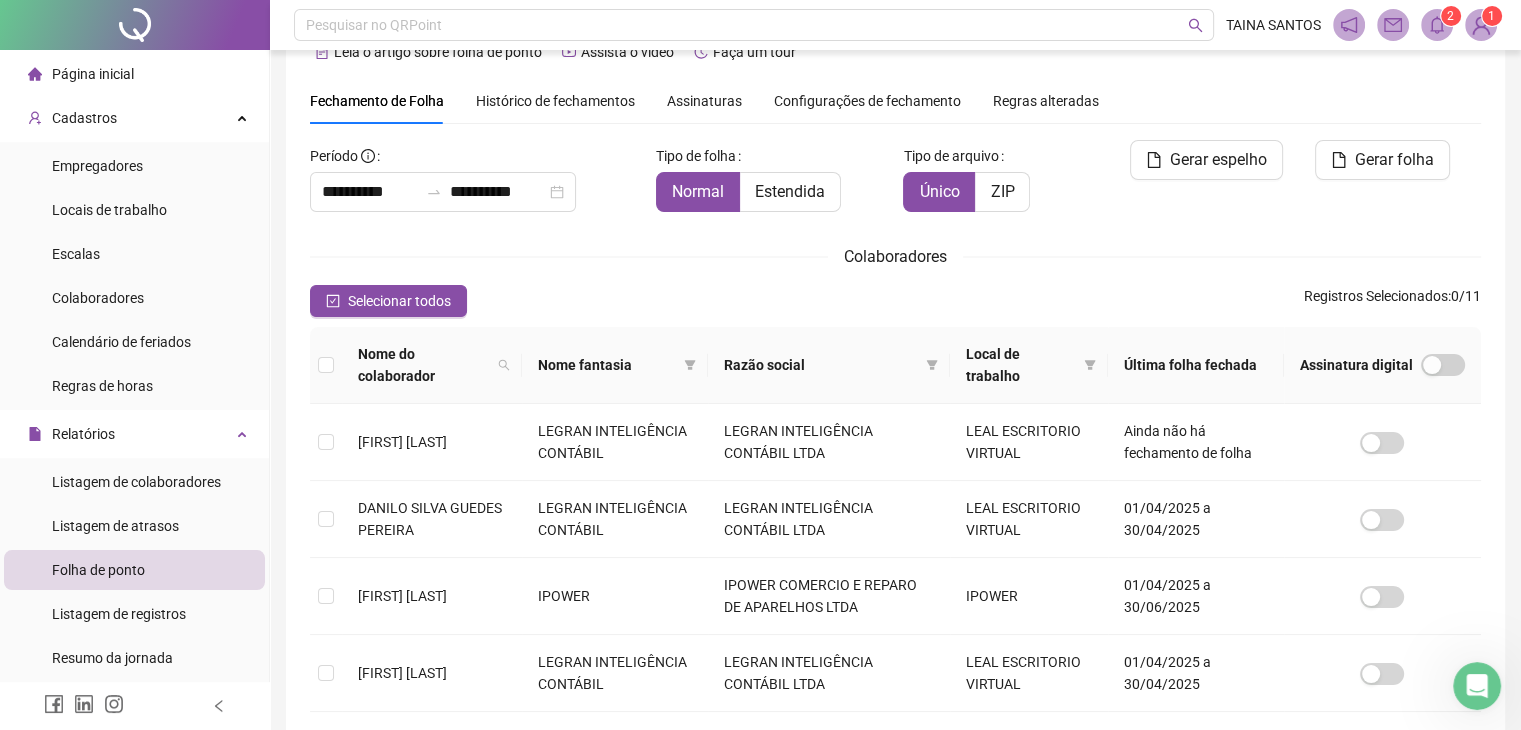click 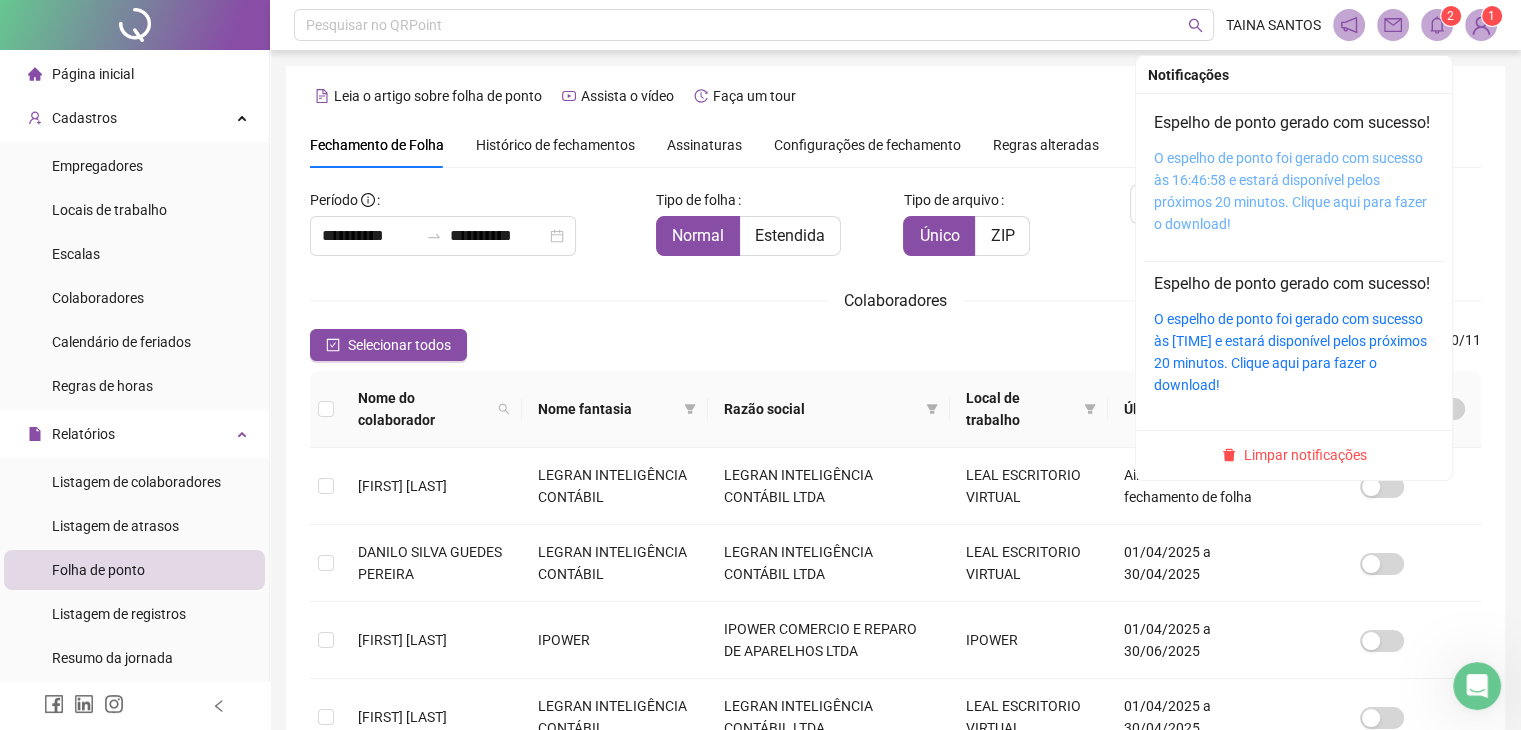 scroll, scrollTop: 0, scrollLeft: 0, axis: both 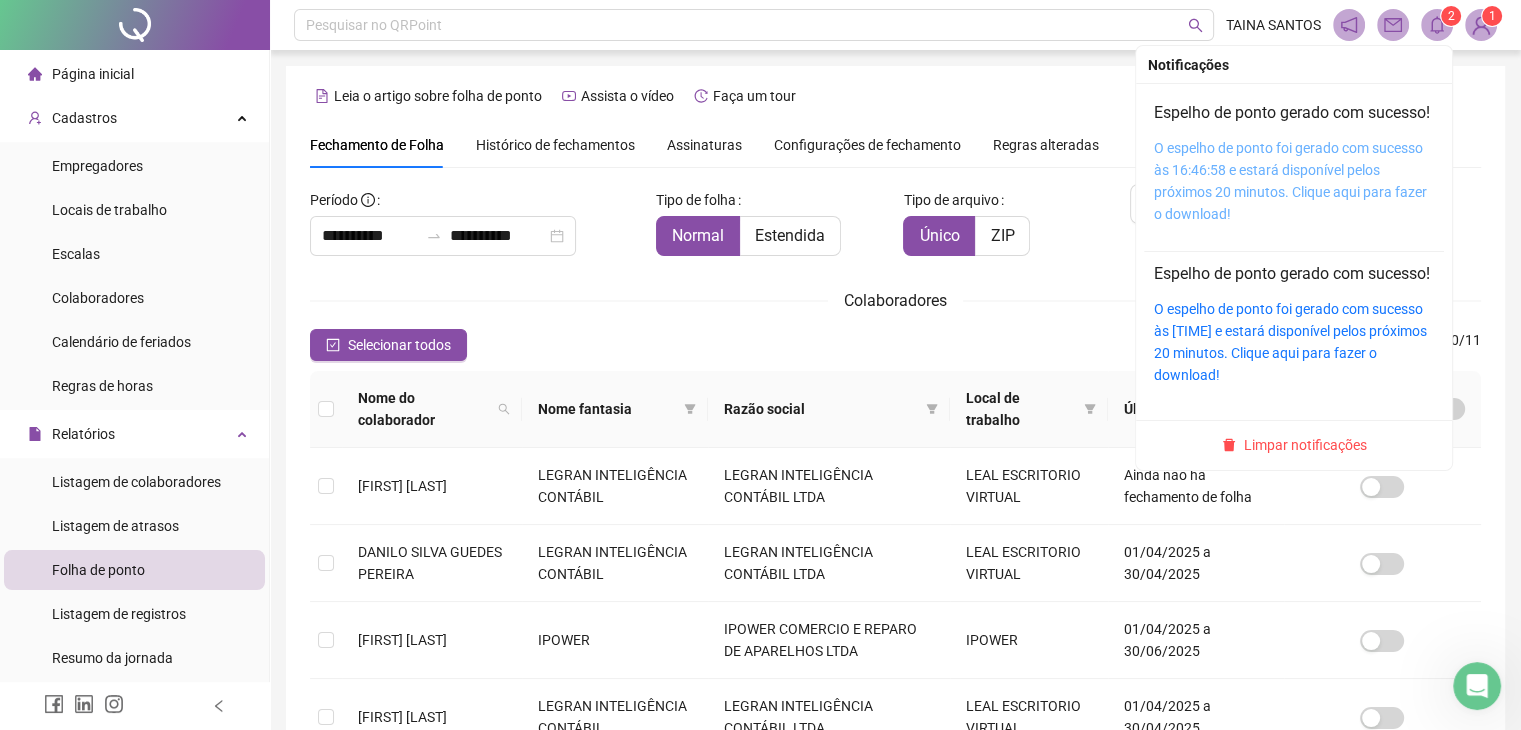 click on "O espelho de ponto foi gerado com sucesso às 16:46:58 e estará disponível pelos próximos 20 minutos.
Clique aqui para fazer o download!" at bounding box center (1290, 181) 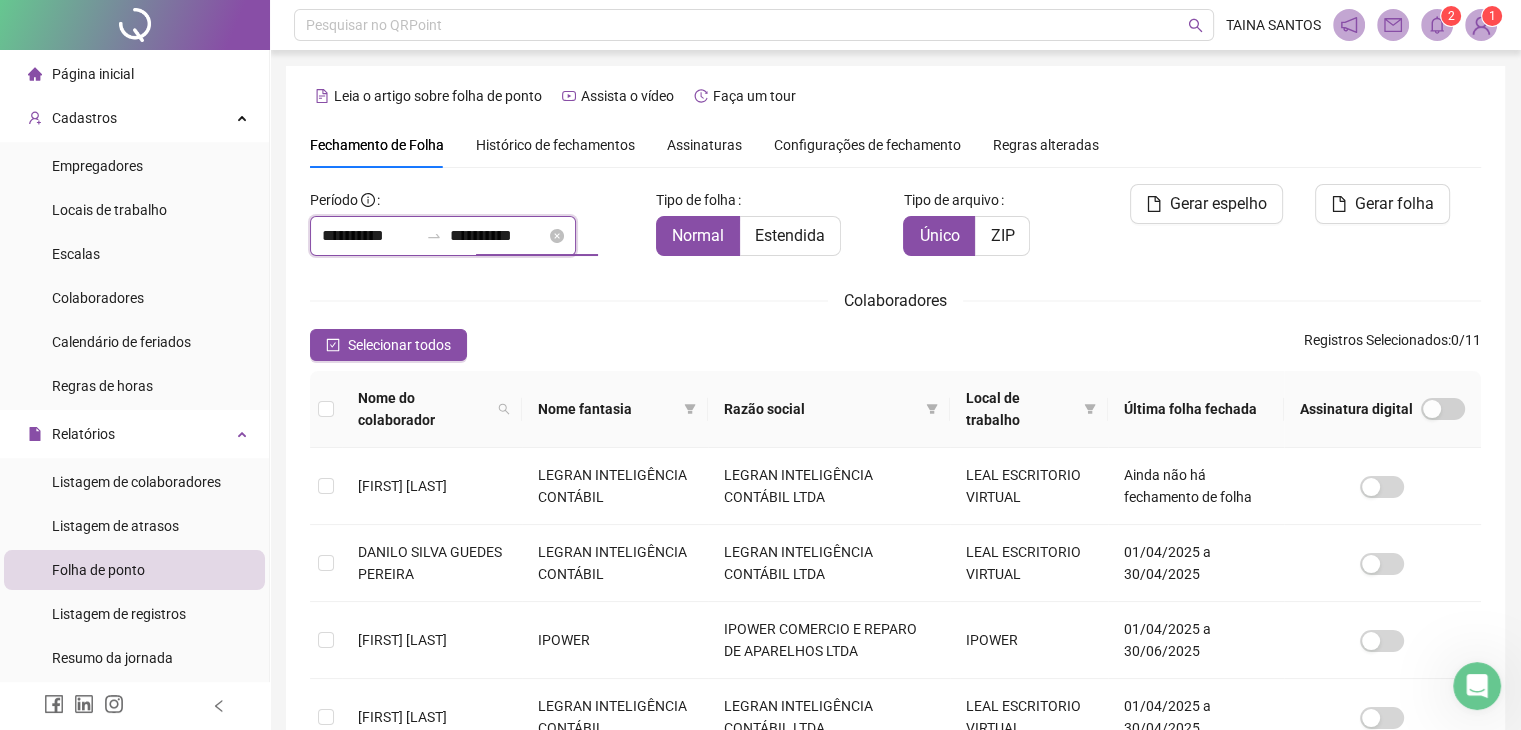 click on "**********" at bounding box center [498, 236] 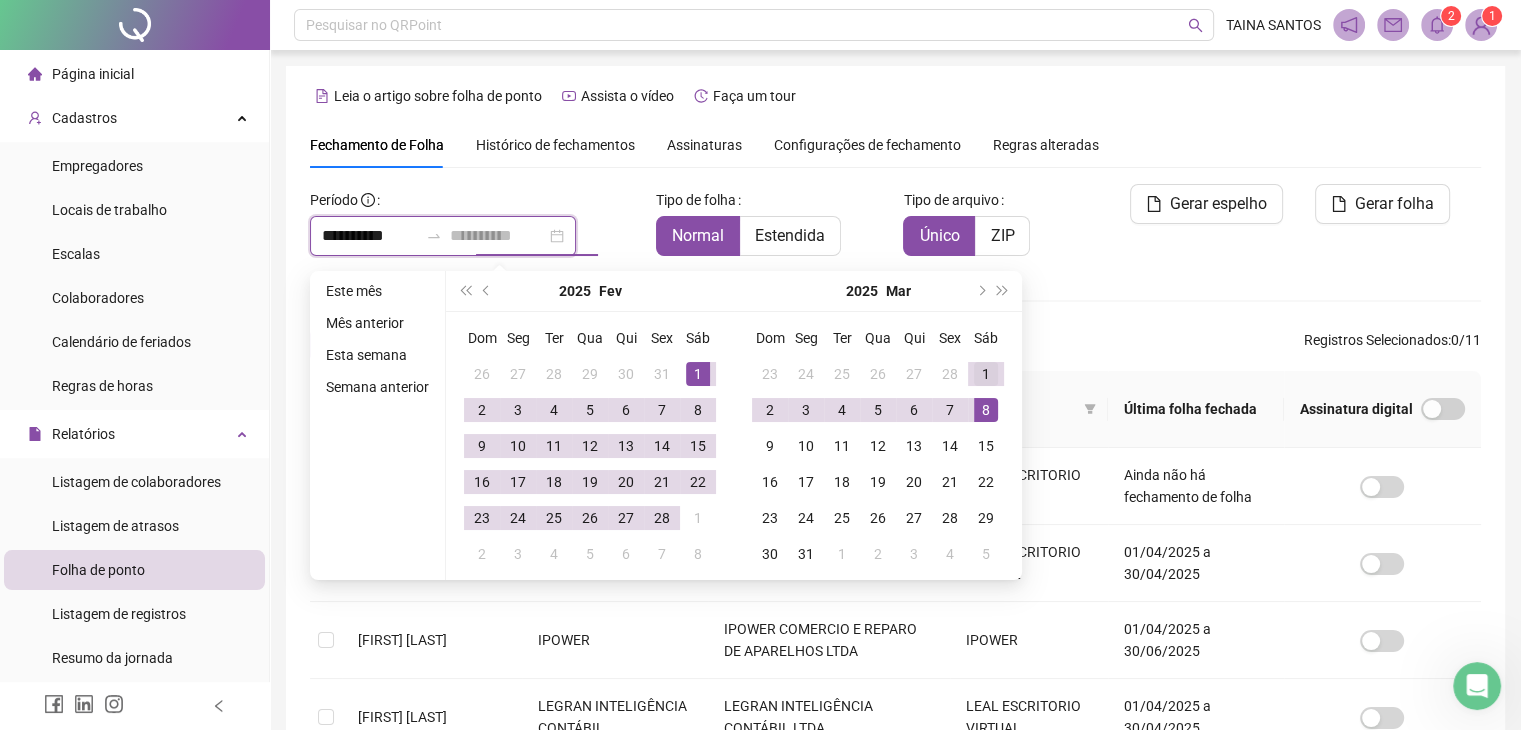 type on "**********" 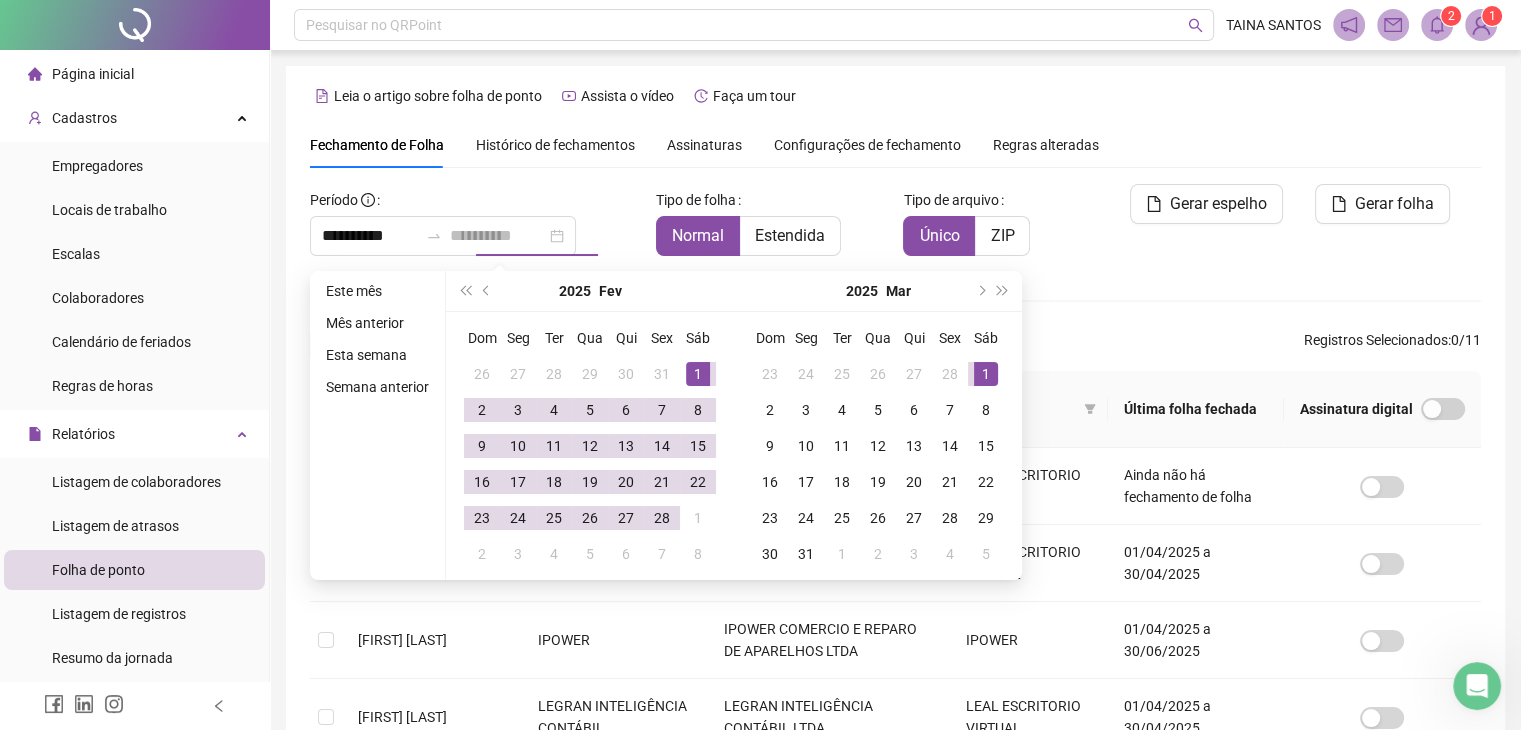 click on "1" at bounding box center (986, 374) 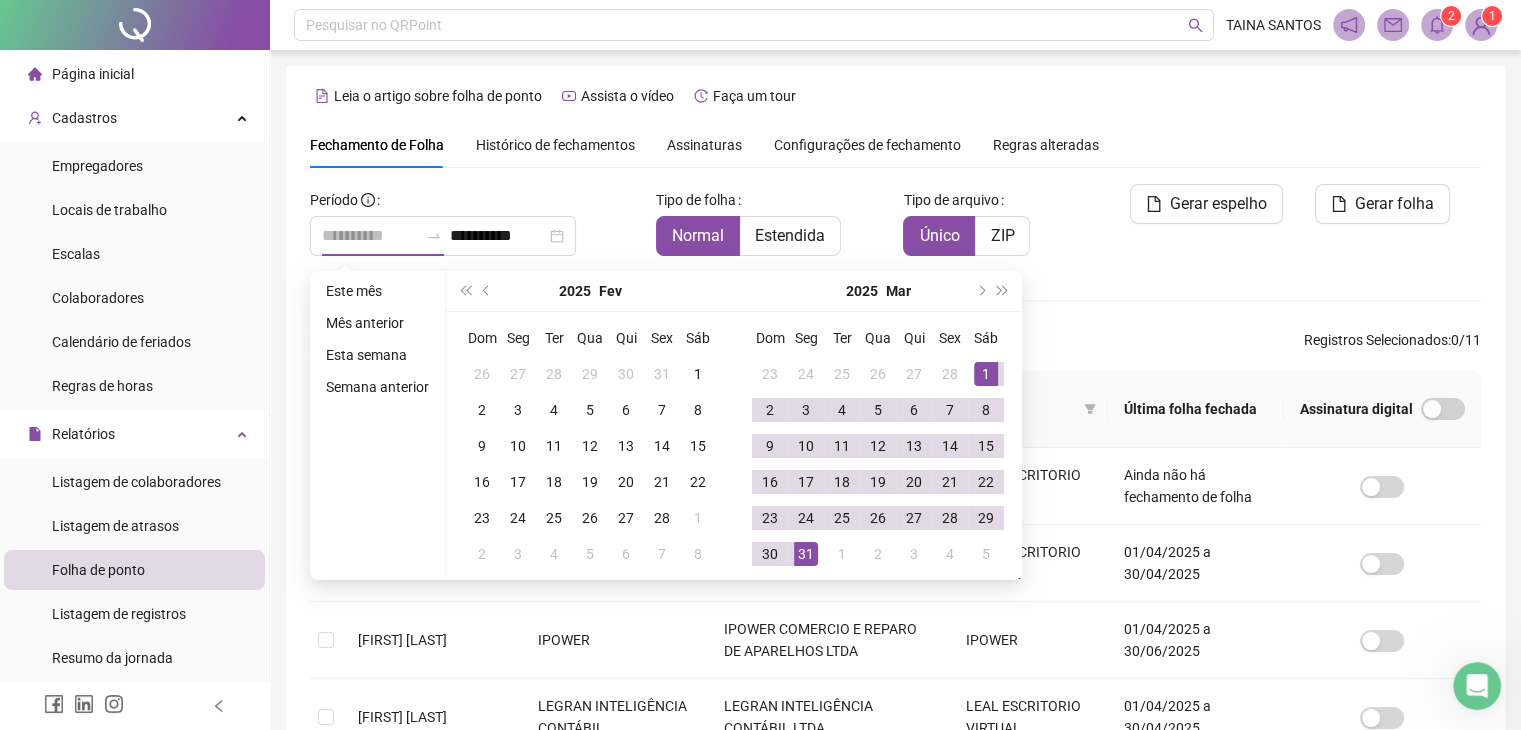click on "31" at bounding box center [806, 554] 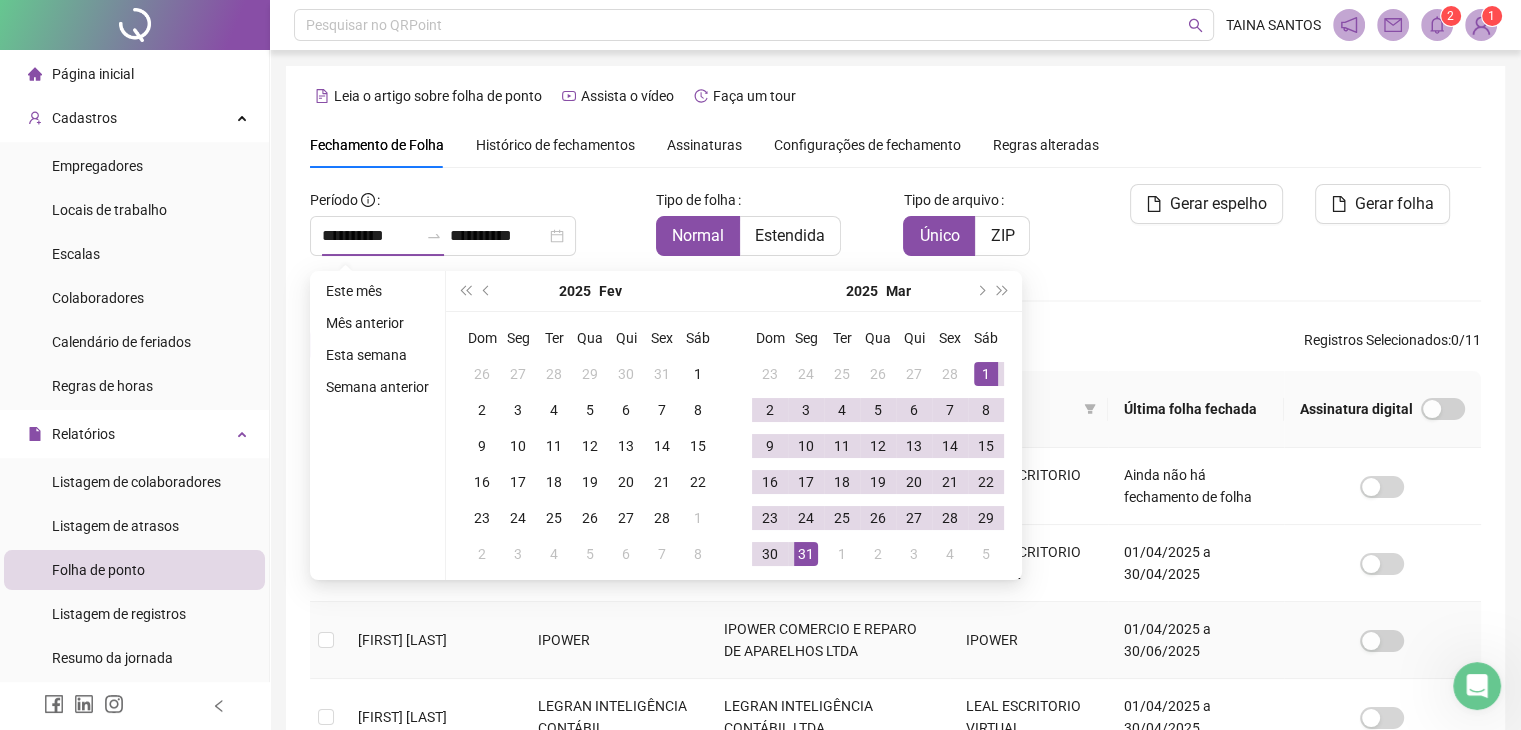 type on "**********" 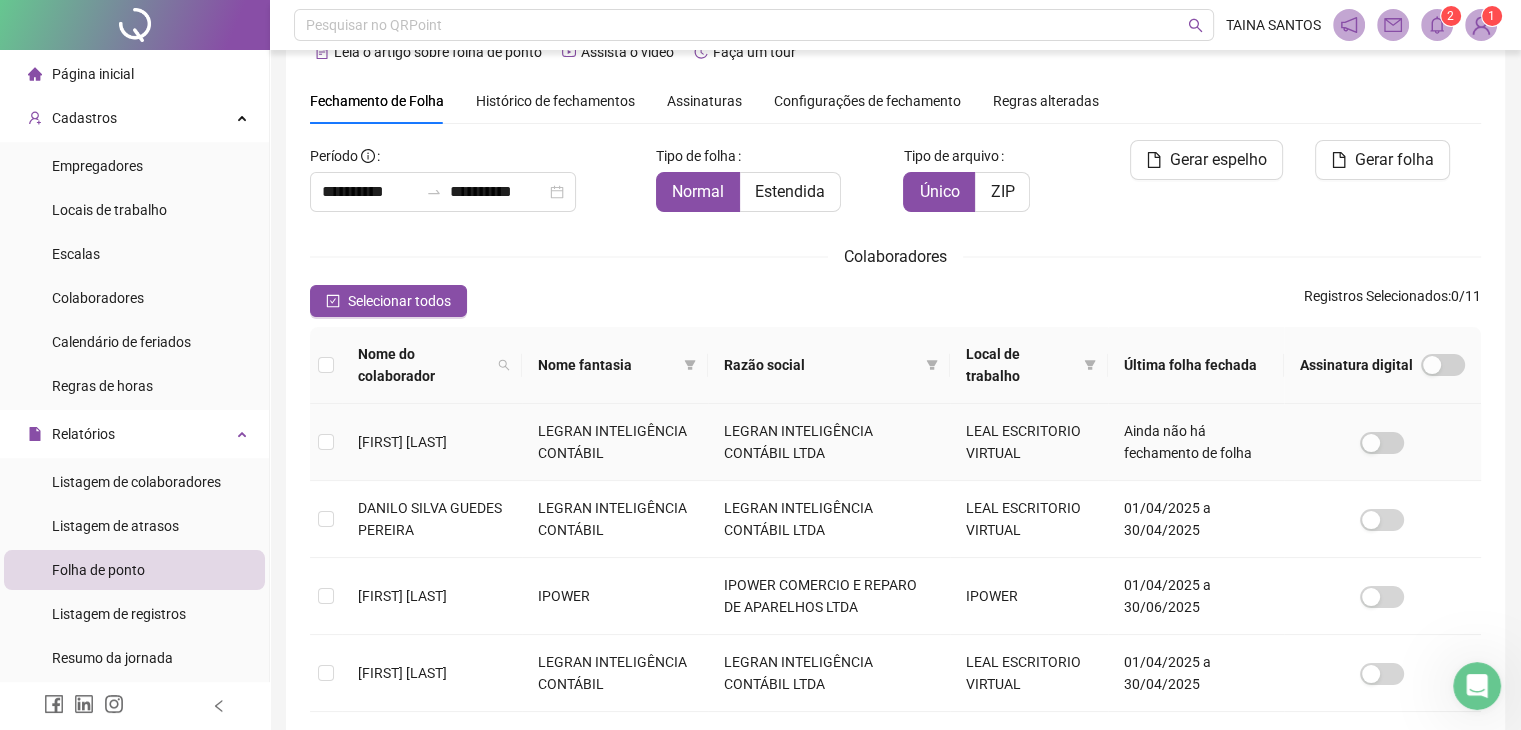 scroll, scrollTop: 444, scrollLeft: 0, axis: vertical 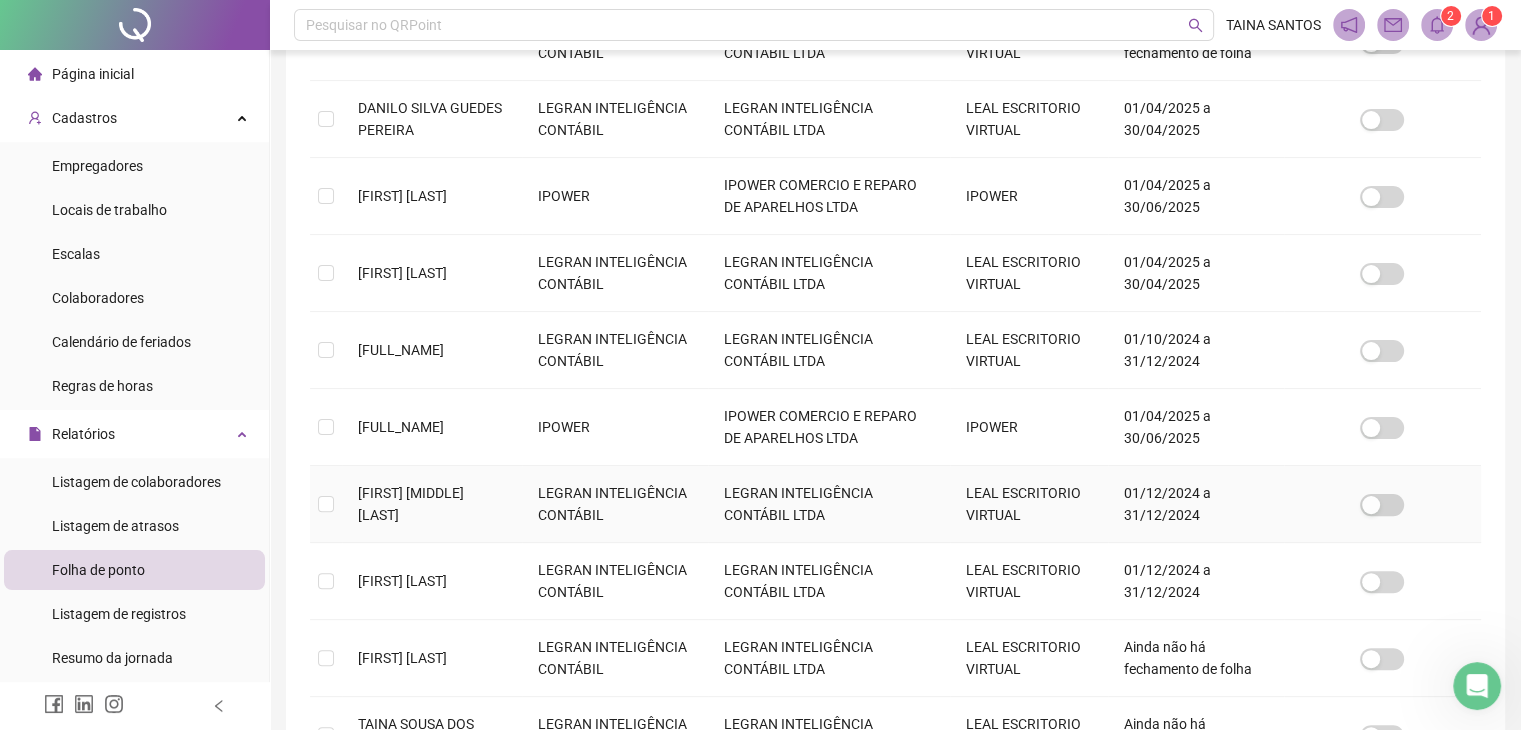 click at bounding box center [326, 504] 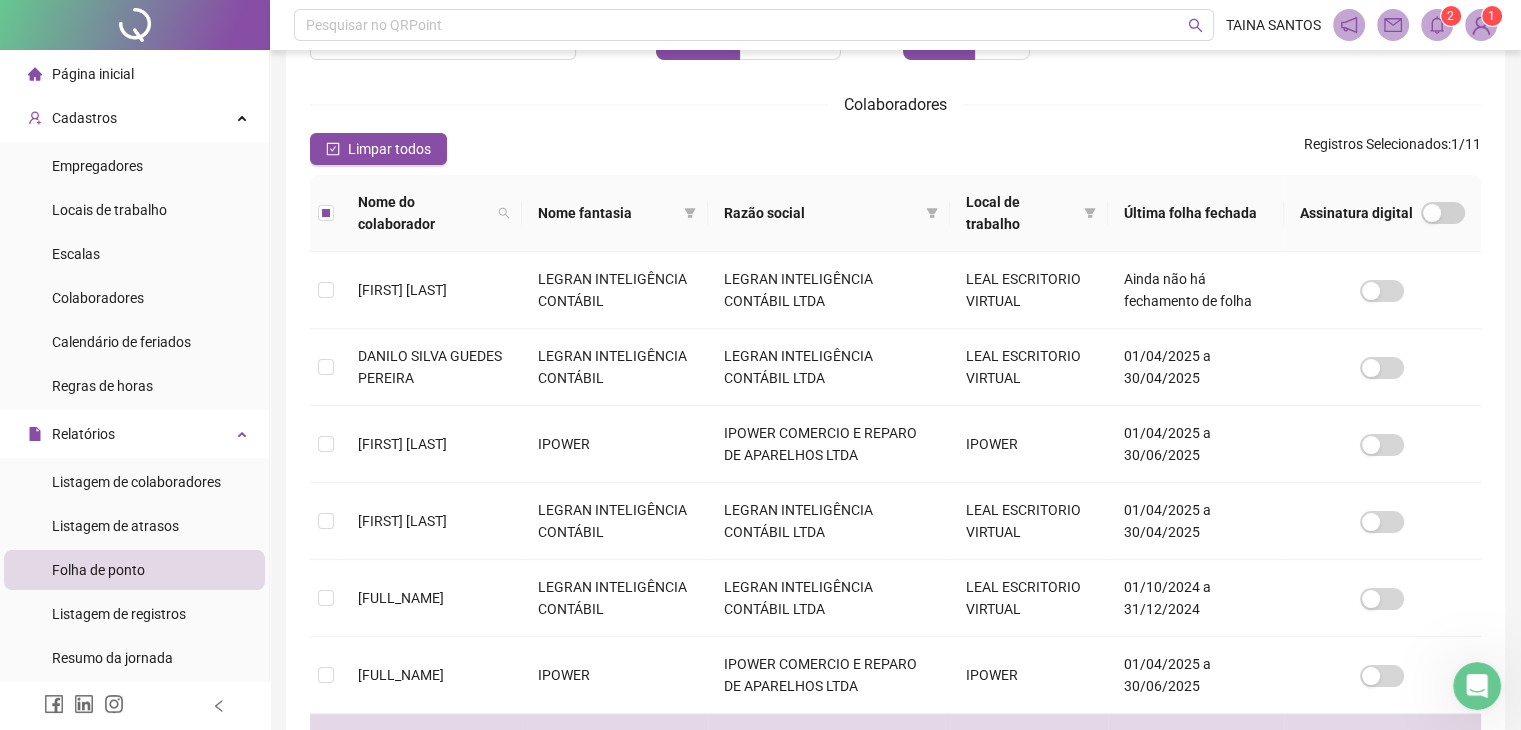 scroll, scrollTop: 44, scrollLeft: 0, axis: vertical 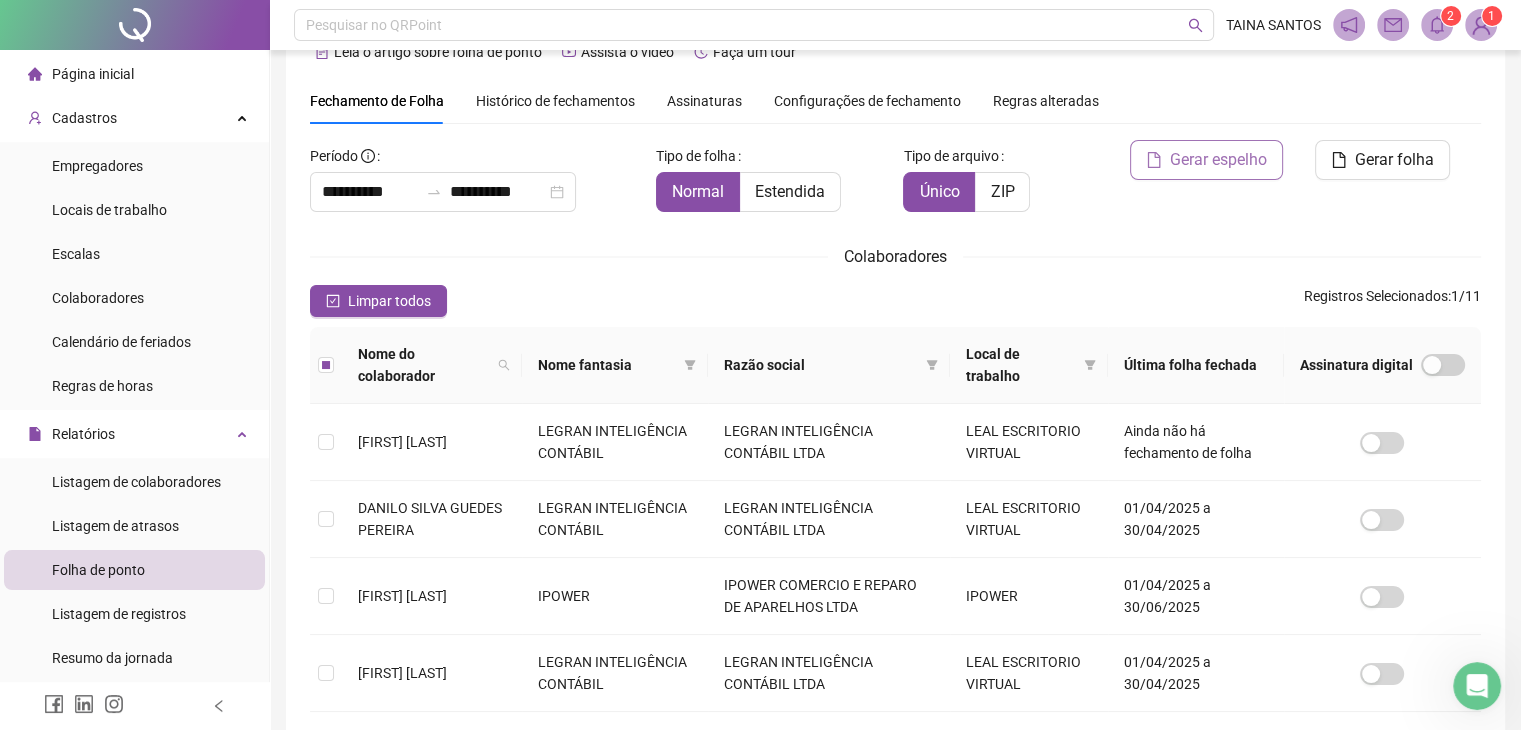 click on "Gerar espelho" at bounding box center [1218, 160] 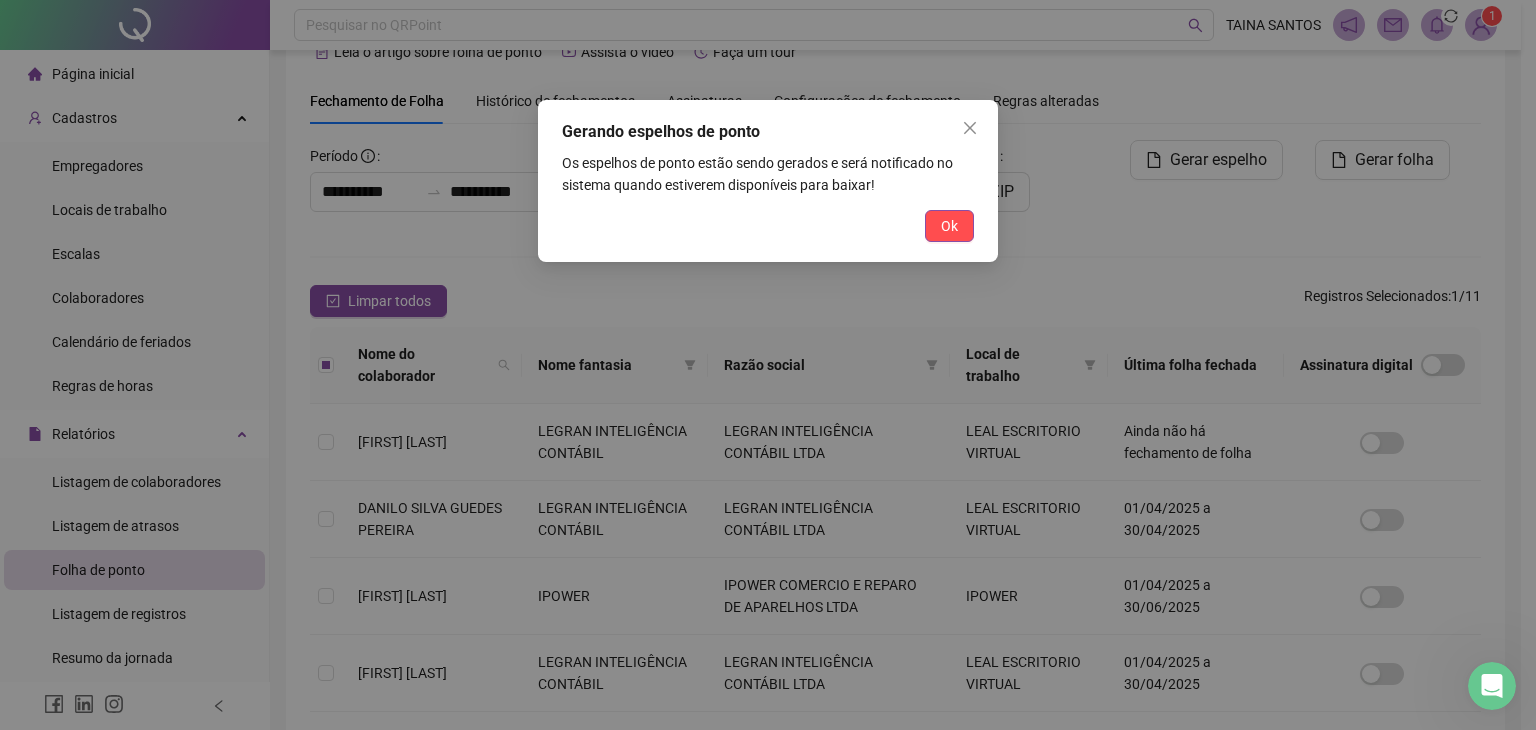 drag, startPoint x: 956, startPoint y: 223, endPoint x: 951, endPoint y: 203, distance: 20.615528 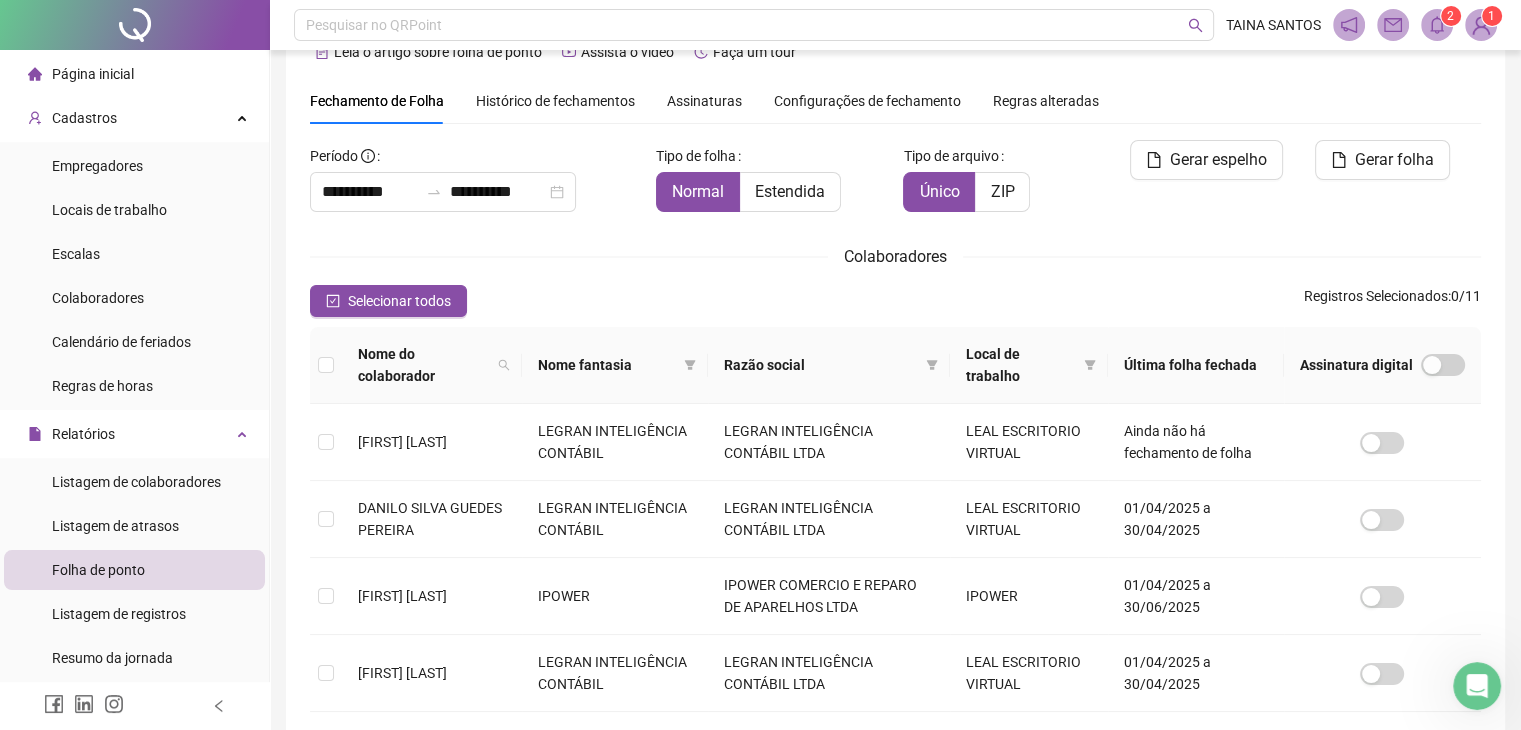 click 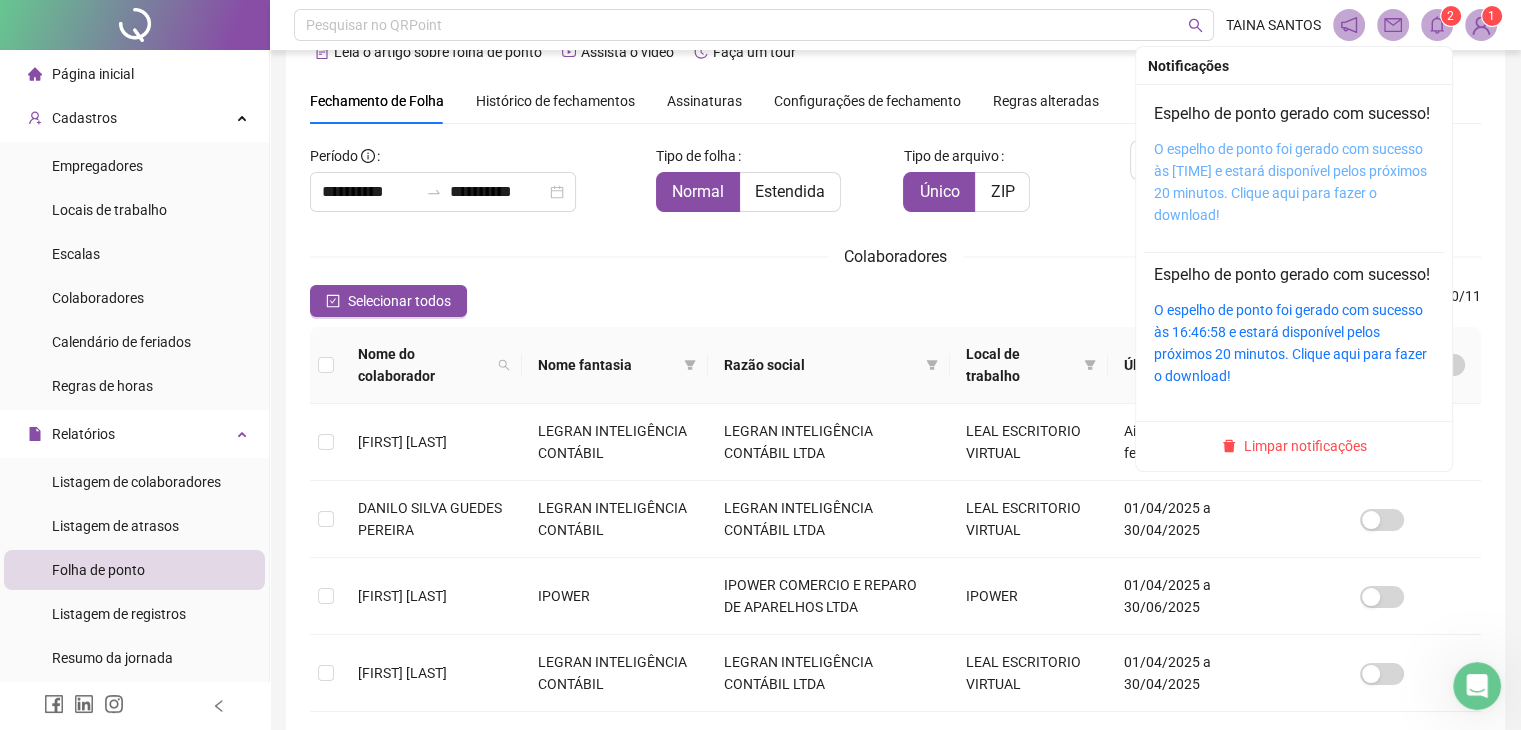 click on "O espelho de ponto foi gerado com sucesso às [TIME] e estará disponível pelos próximos 20 minutos.
Clique aqui para fazer o download!" at bounding box center (1290, 182) 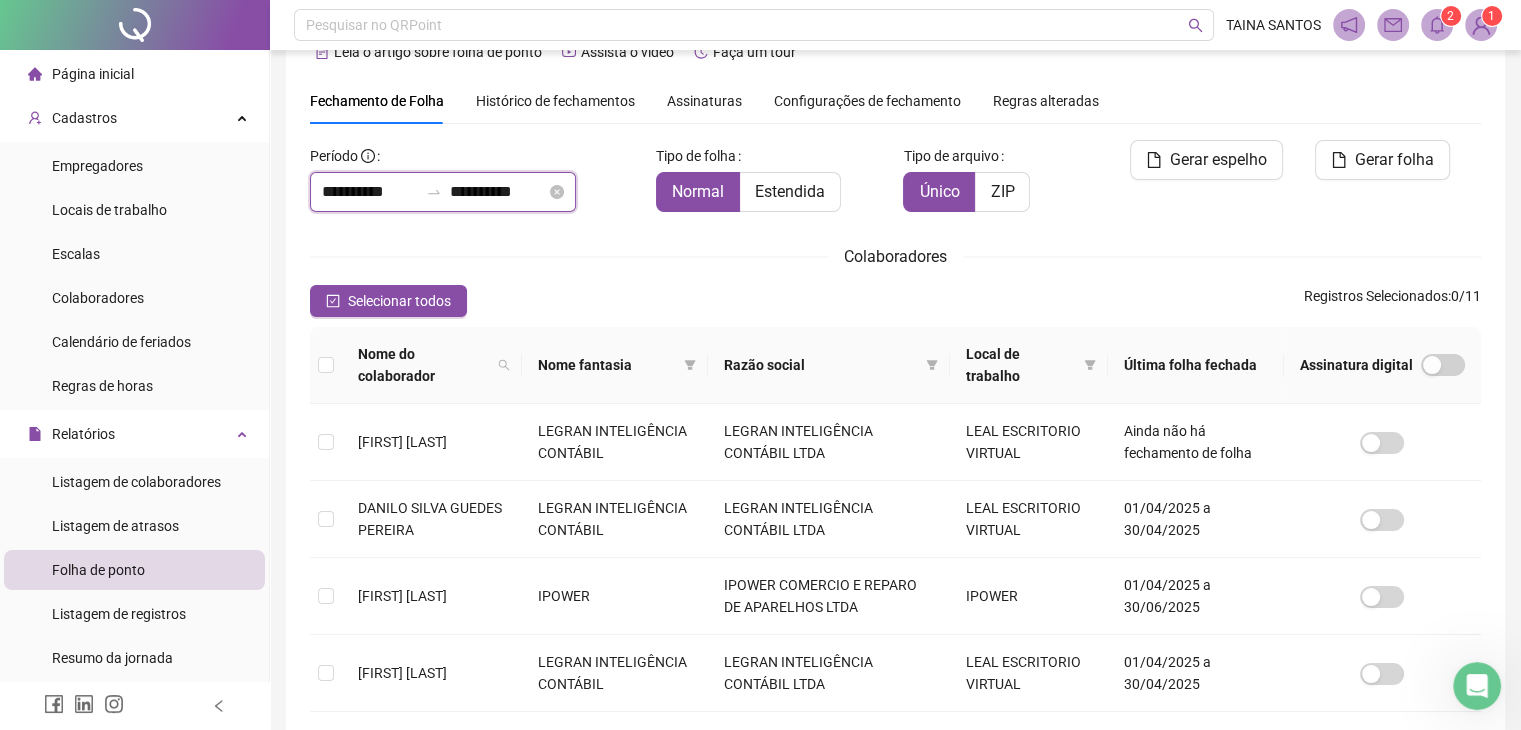 click on "**********" at bounding box center (498, 192) 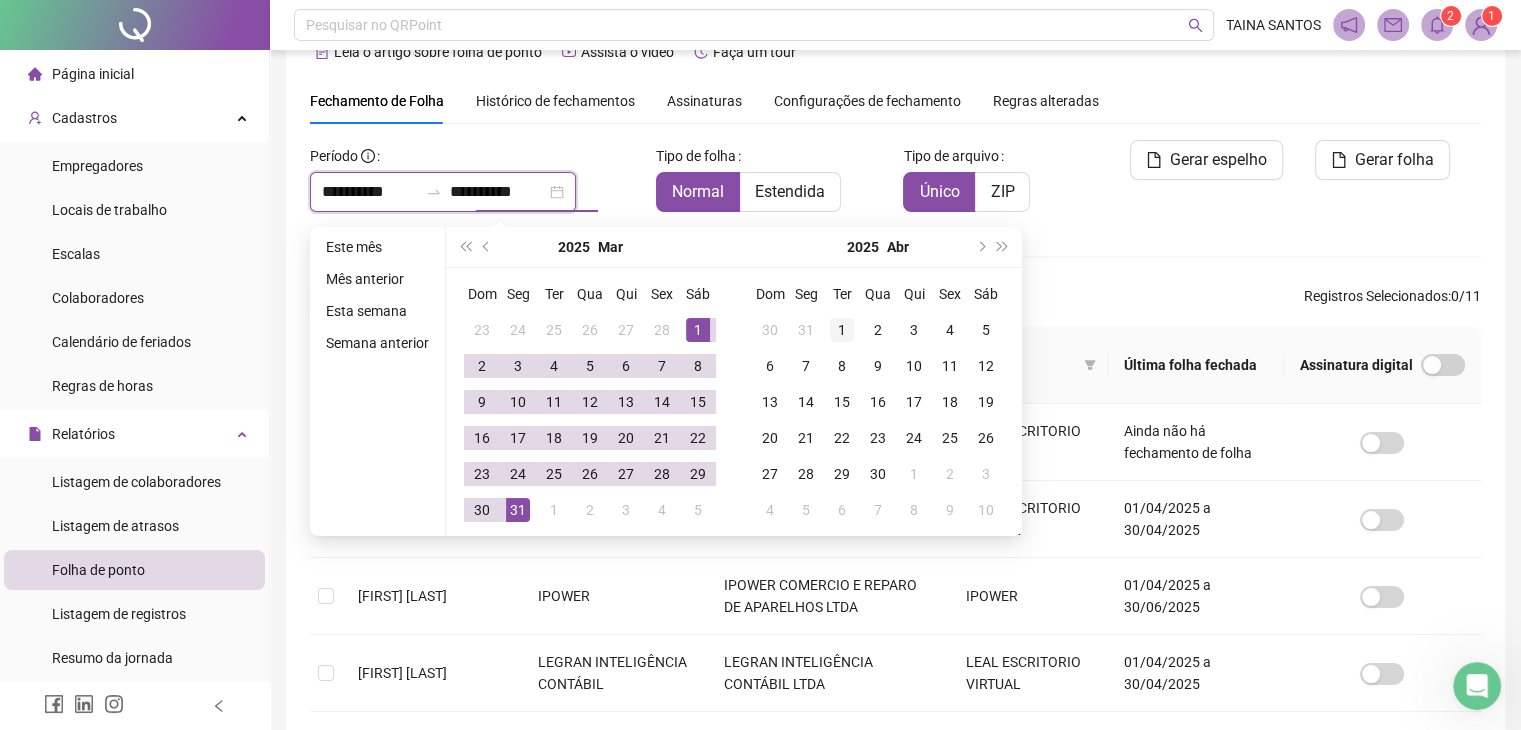 type on "**********" 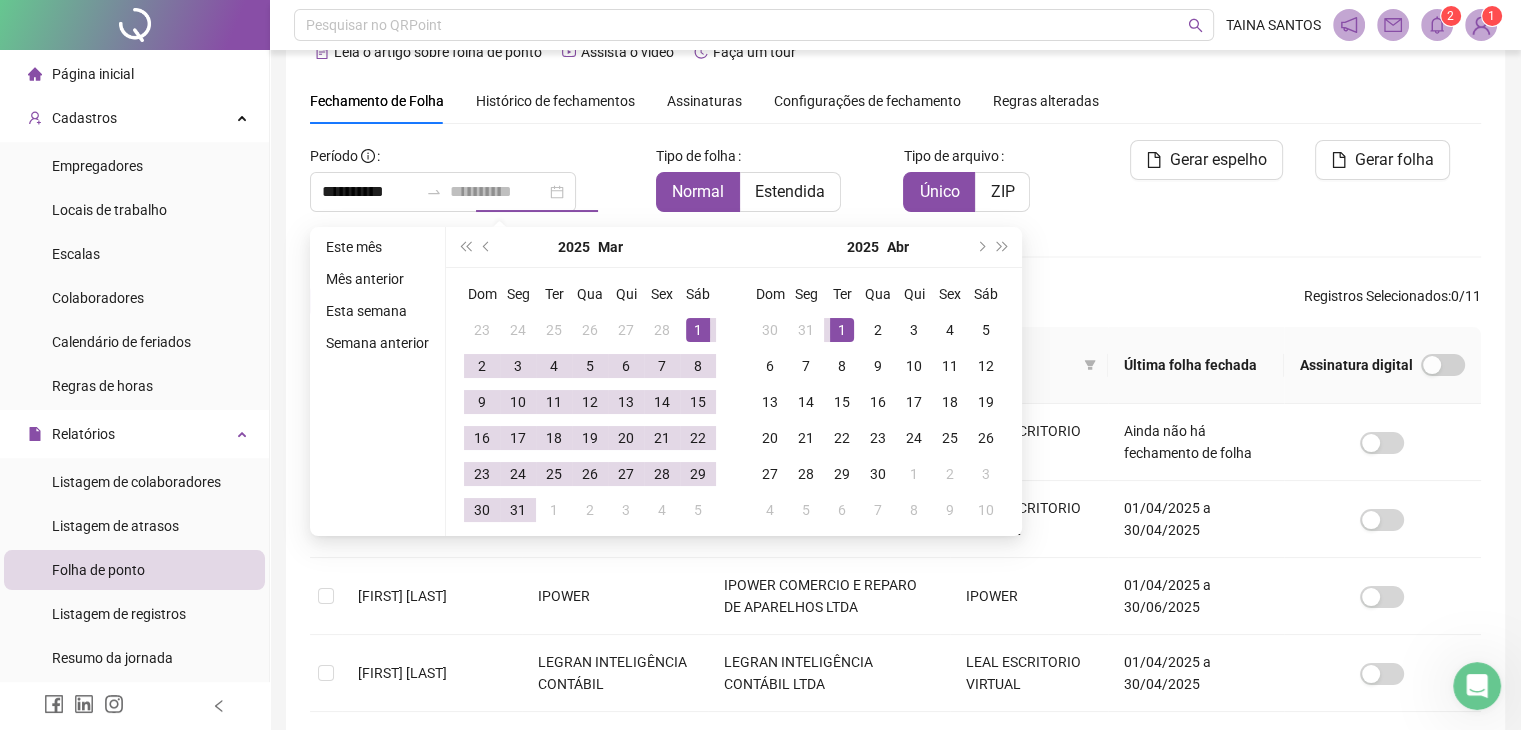 click on "1" at bounding box center (842, 330) 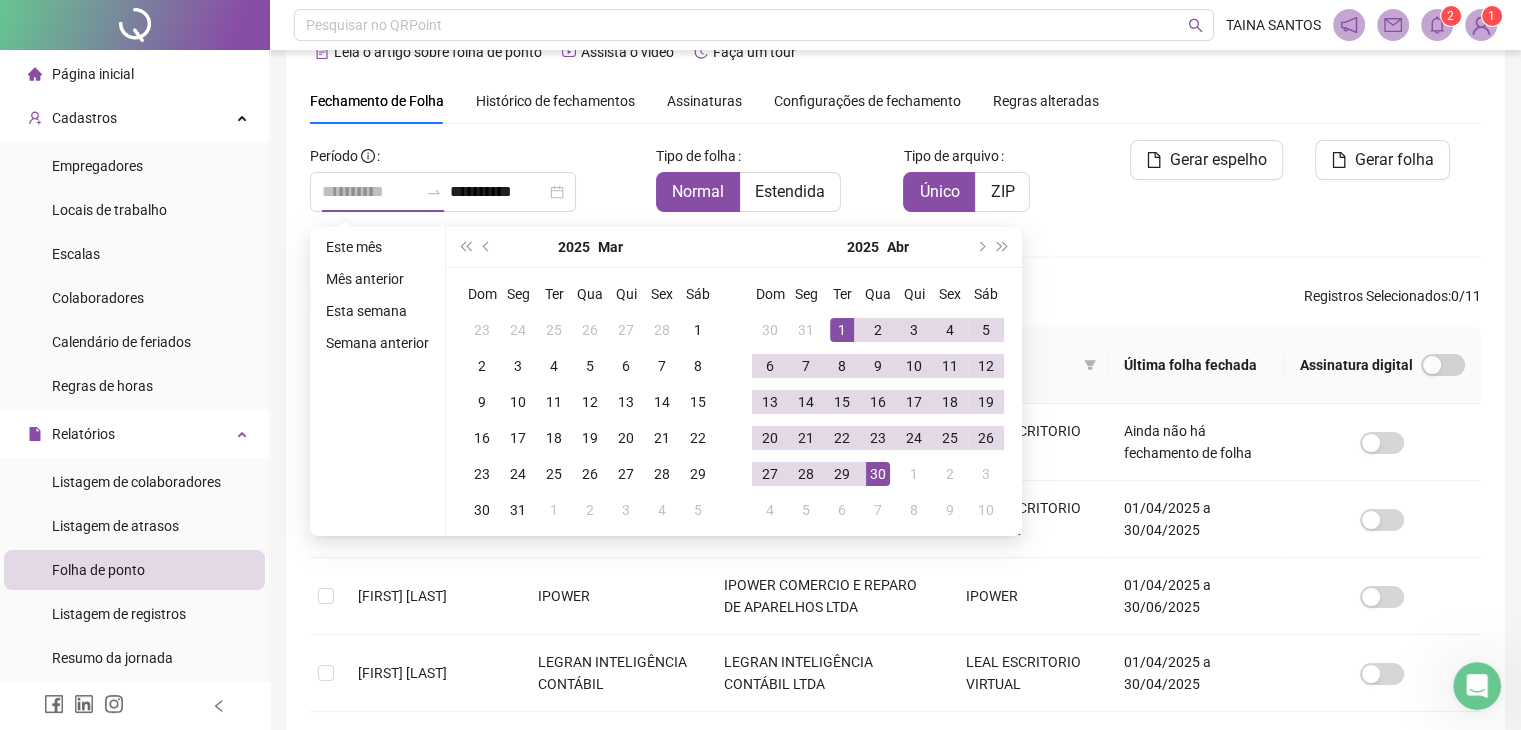 click on "30" at bounding box center [878, 474] 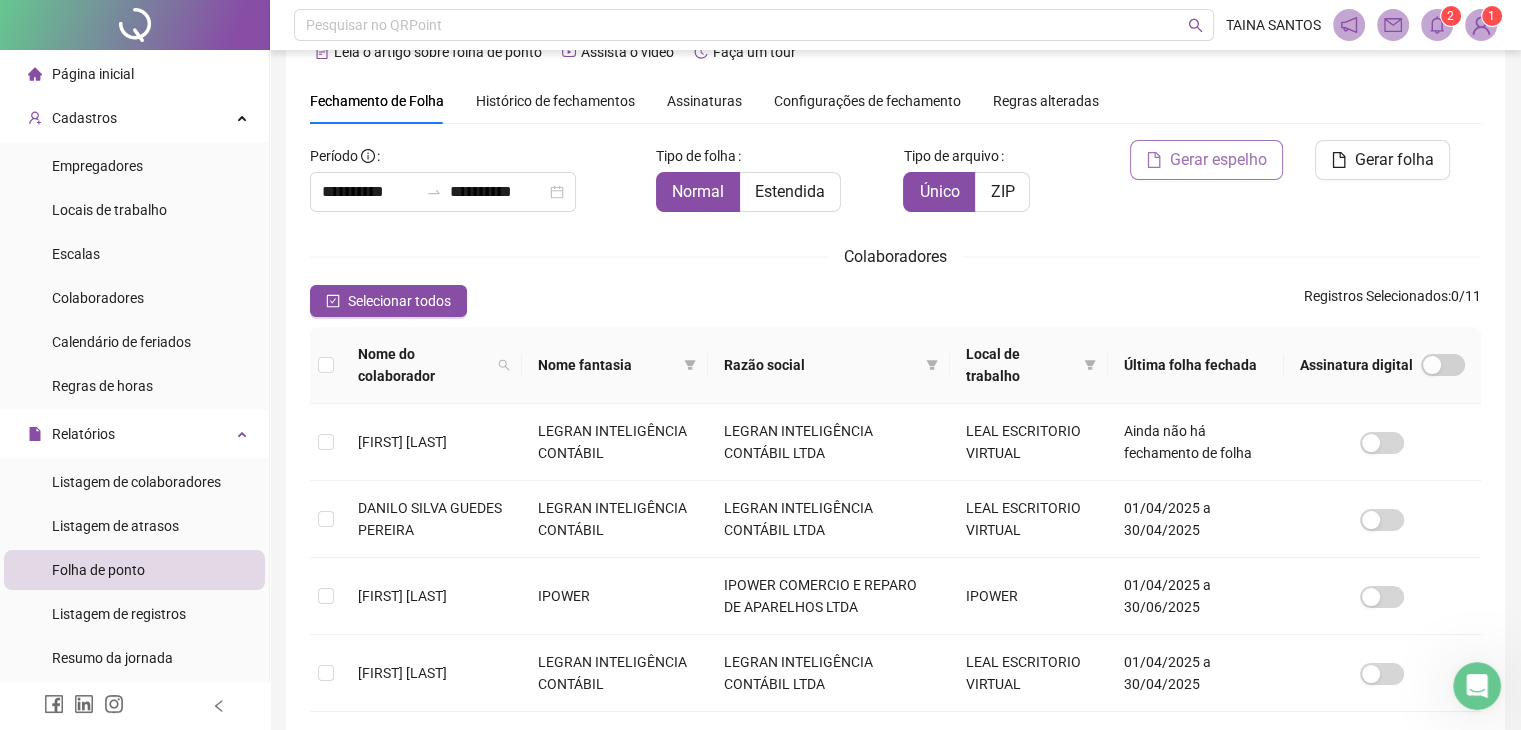 click on "Gerar espelho" at bounding box center [1218, 160] 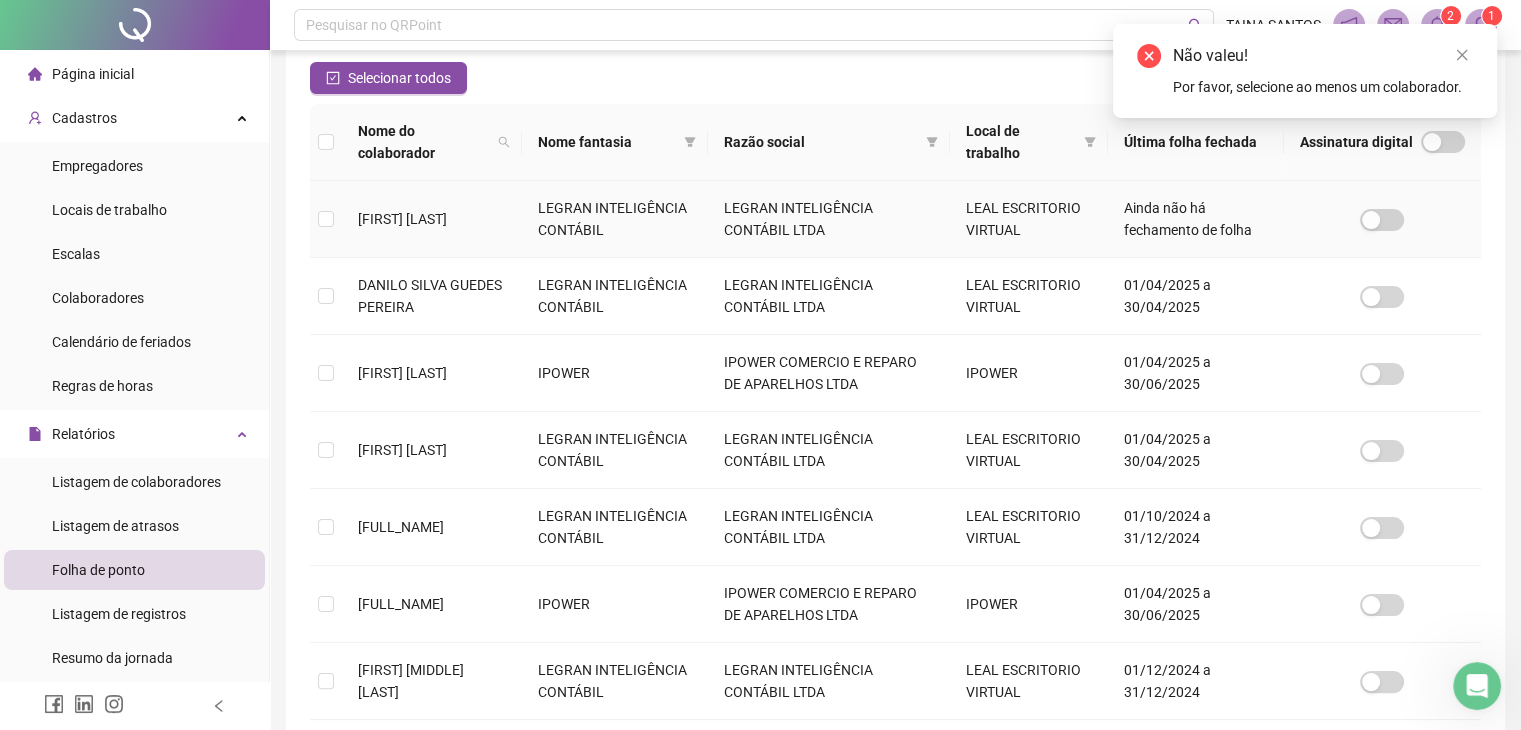 scroll, scrollTop: 544, scrollLeft: 0, axis: vertical 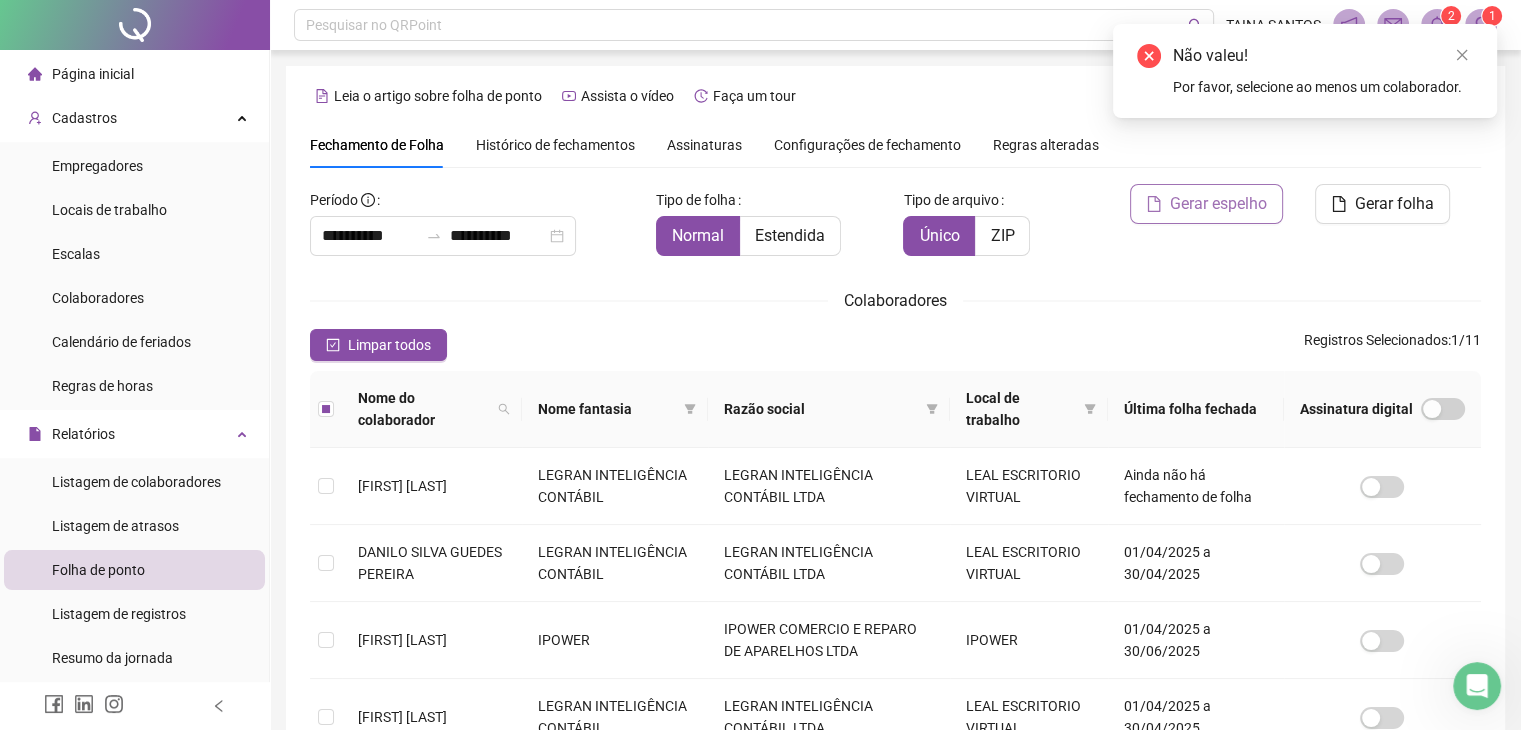 click on "Gerar espelho" at bounding box center [1206, 204] 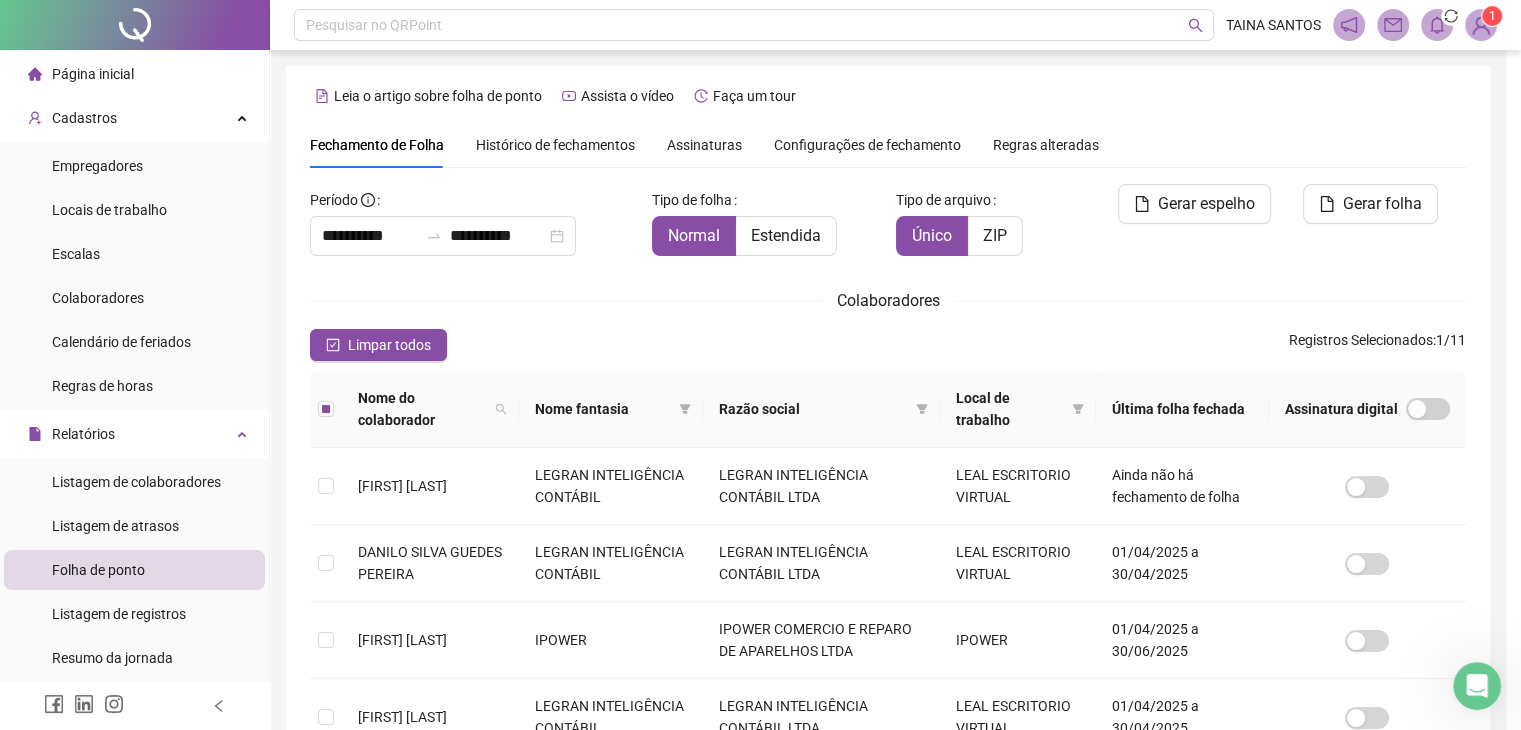 scroll, scrollTop: 44, scrollLeft: 0, axis: vertical 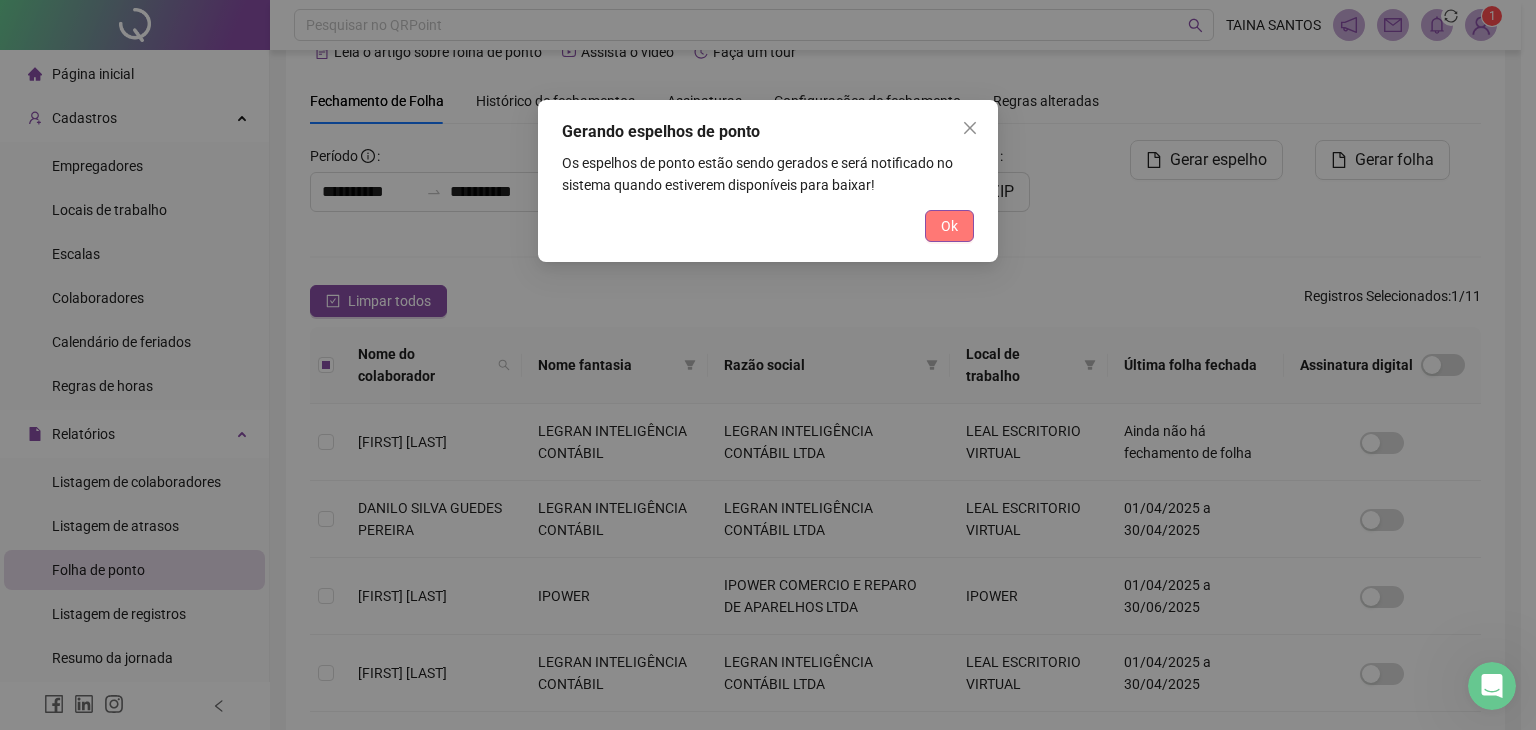 click on "Ok" at bounding box center [949, 226] 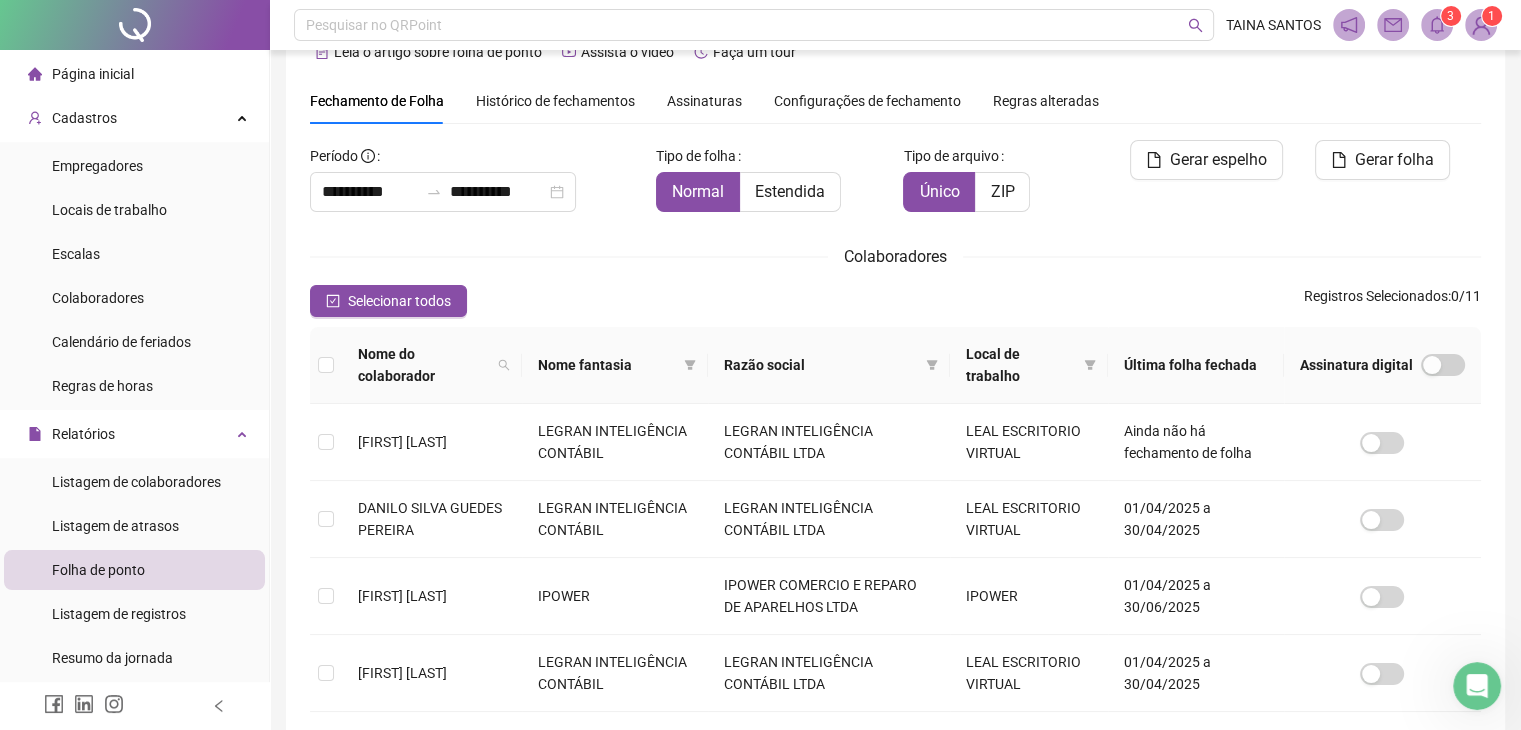 click 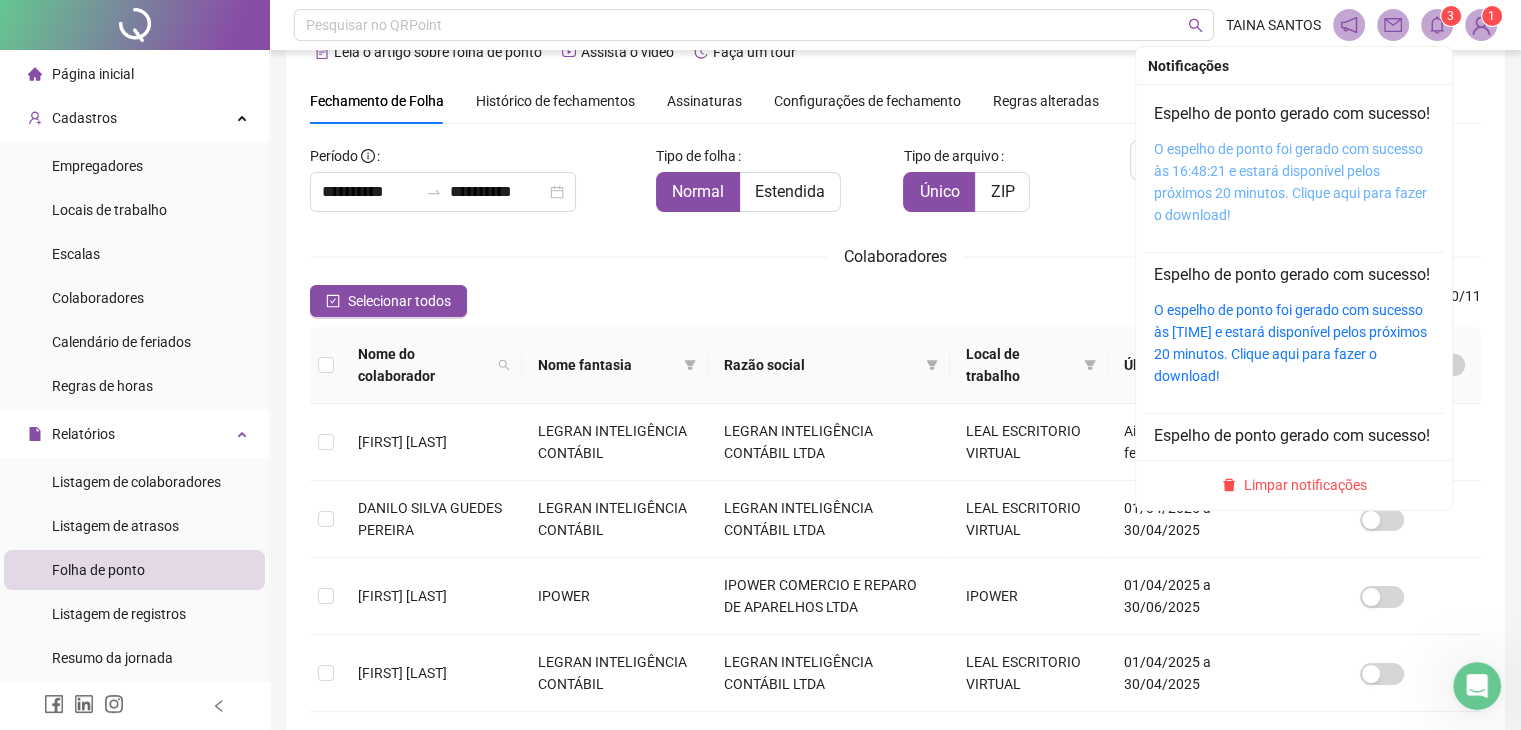 click on "O espelho de ponto foi gerado com sucesso às 16:48:21 e estará disponível pelos próximos 20 minutos.
Clique aqui para fazer o download!" at bounding box center [1290, 182] 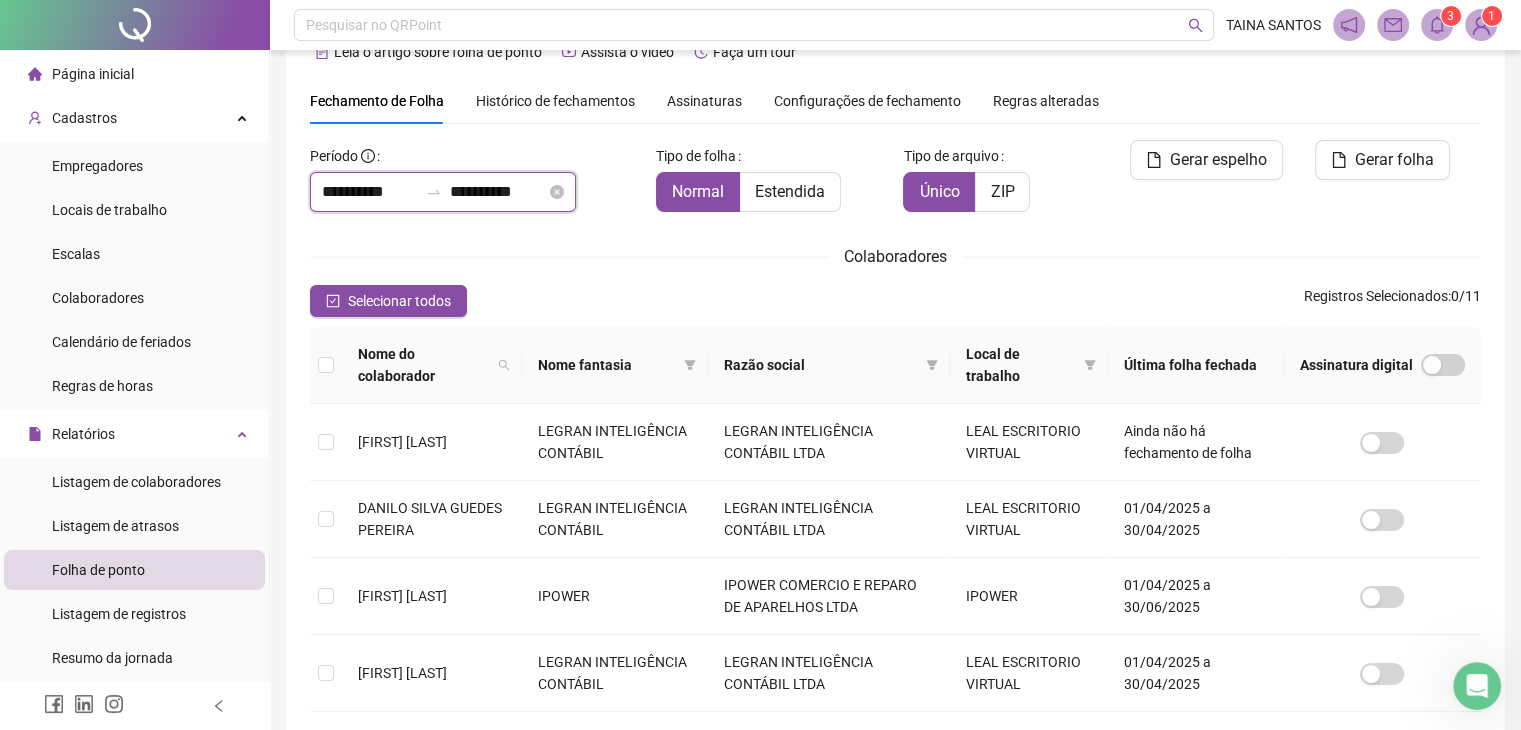 click on "**********" at bounding box center [498, 192] 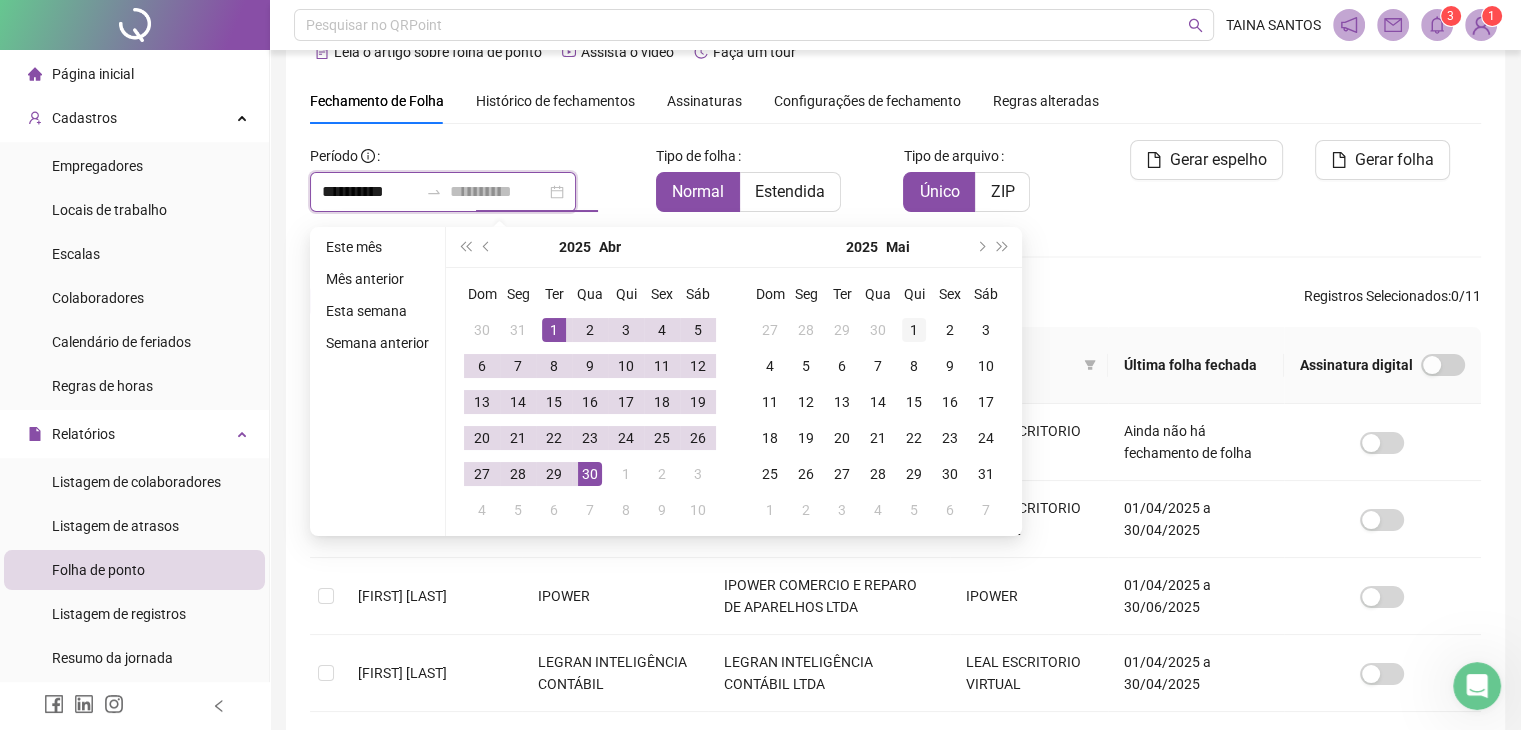 type on "**********" 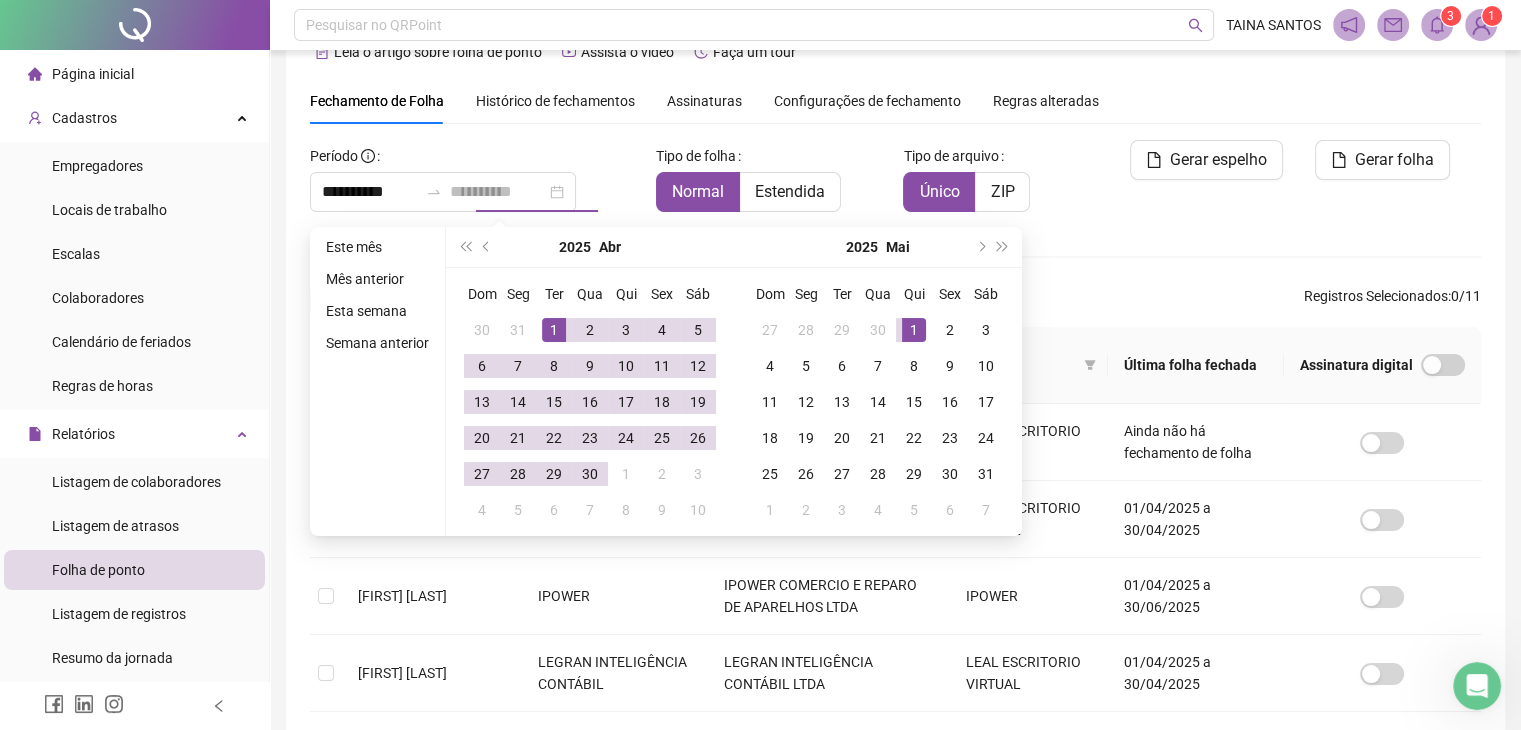 click on "1" at bounding box center (914, 330) 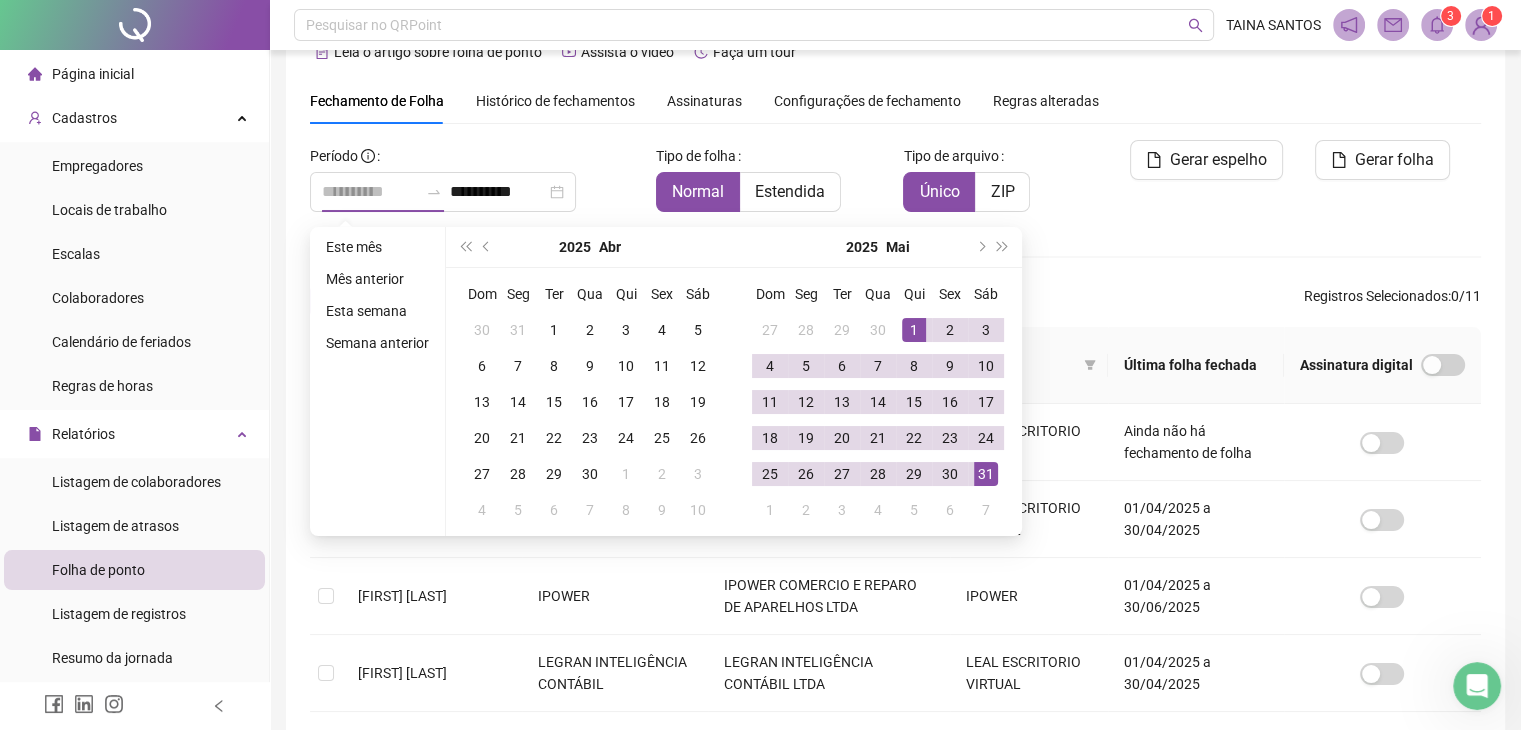 click on "31" at bounding box center (986, 474) 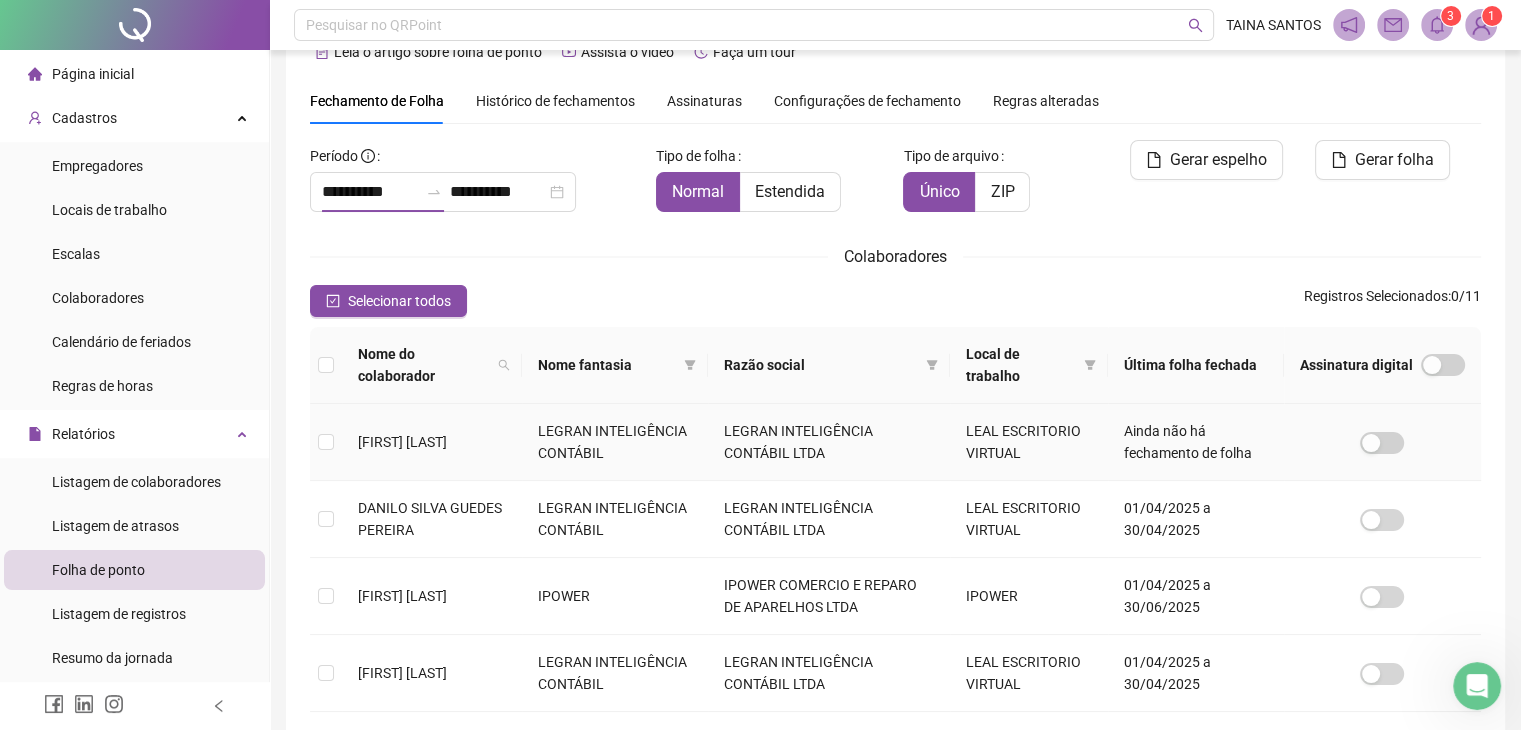 type on "**********" 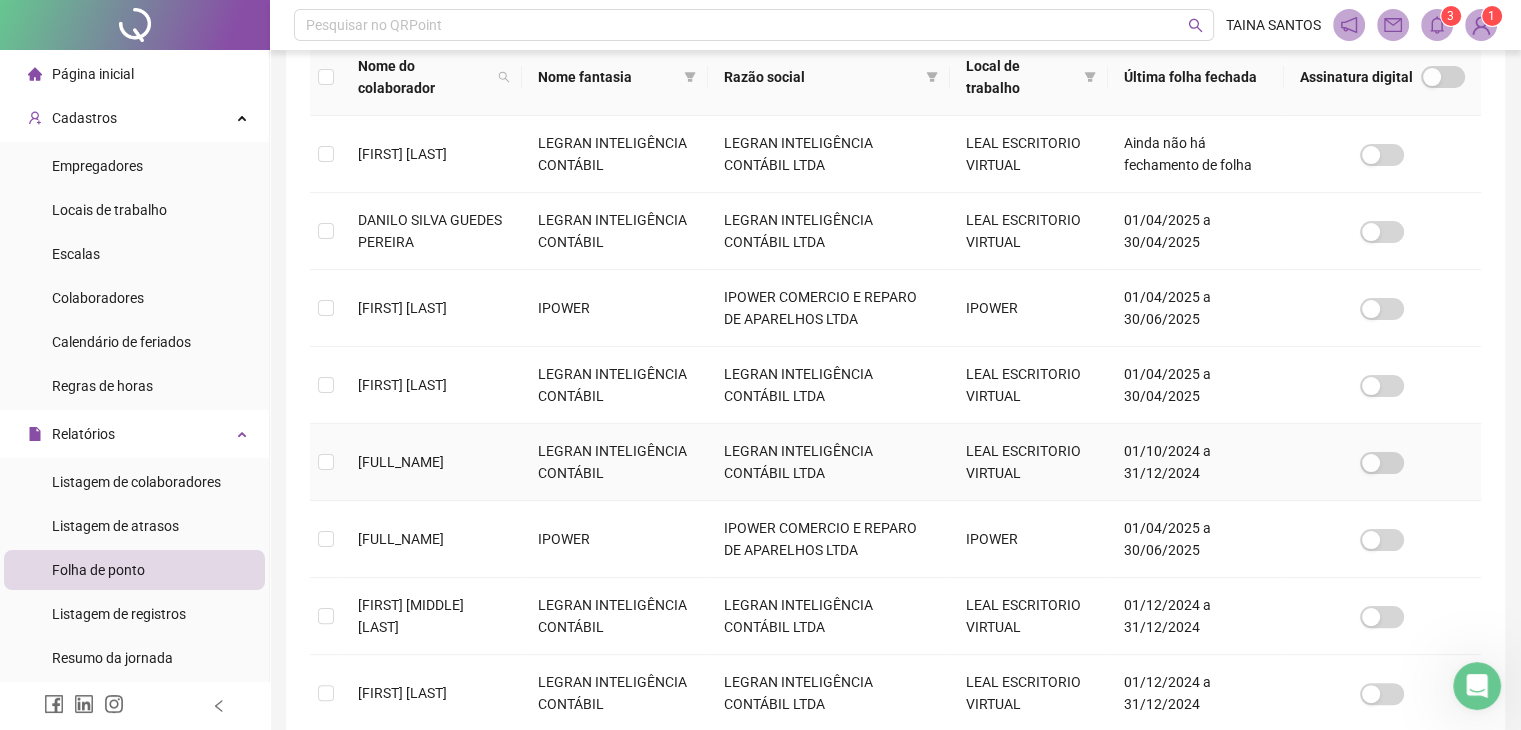 scroll, scrollTop: 344, scrollLeft: 0, axis: vertical 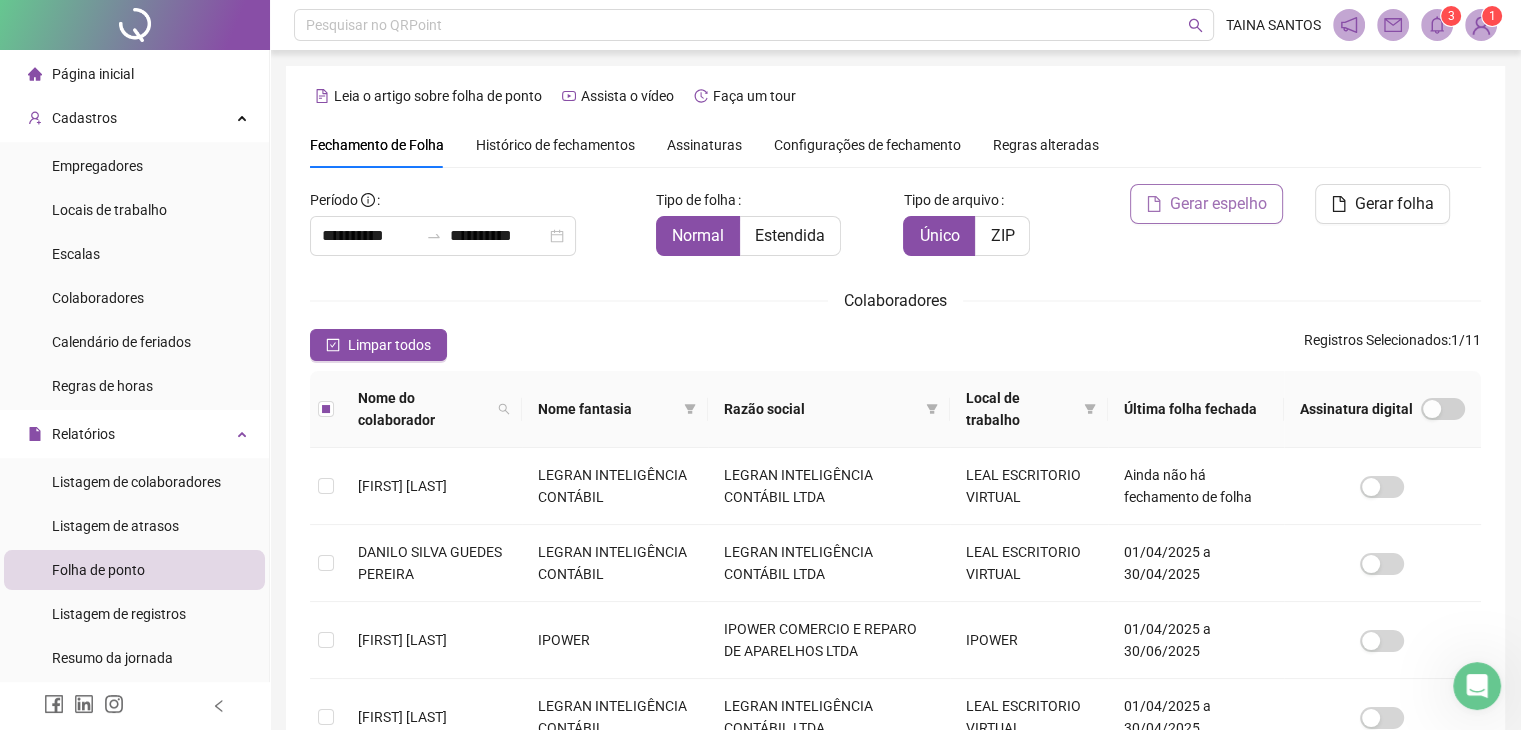 click on "Gerar espelho" at bounding box center [1218, 204] 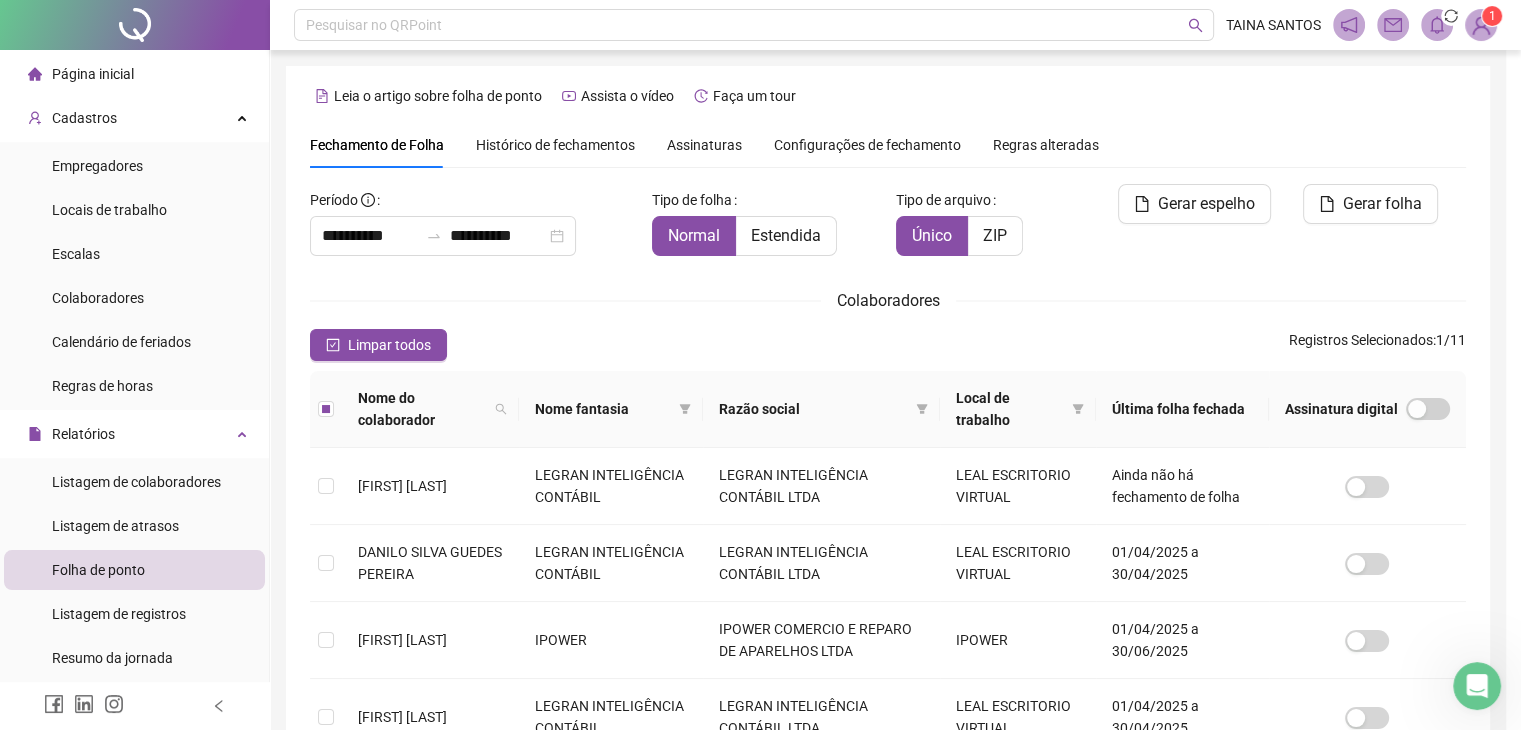 scroll, scrollTop: 44, scrollLeft: 0, axis: vertical 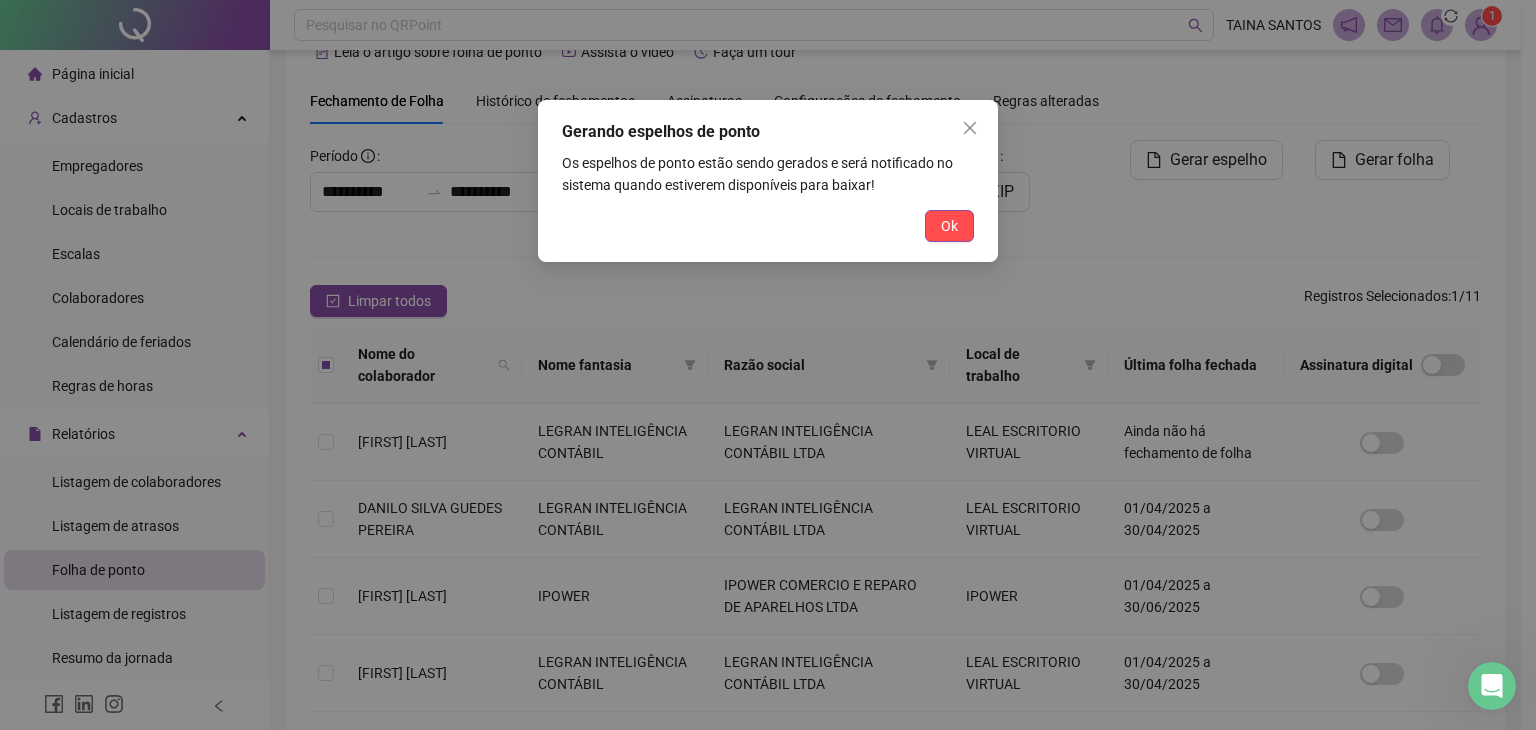 click on "Ok" at bounding box center [949, 226] 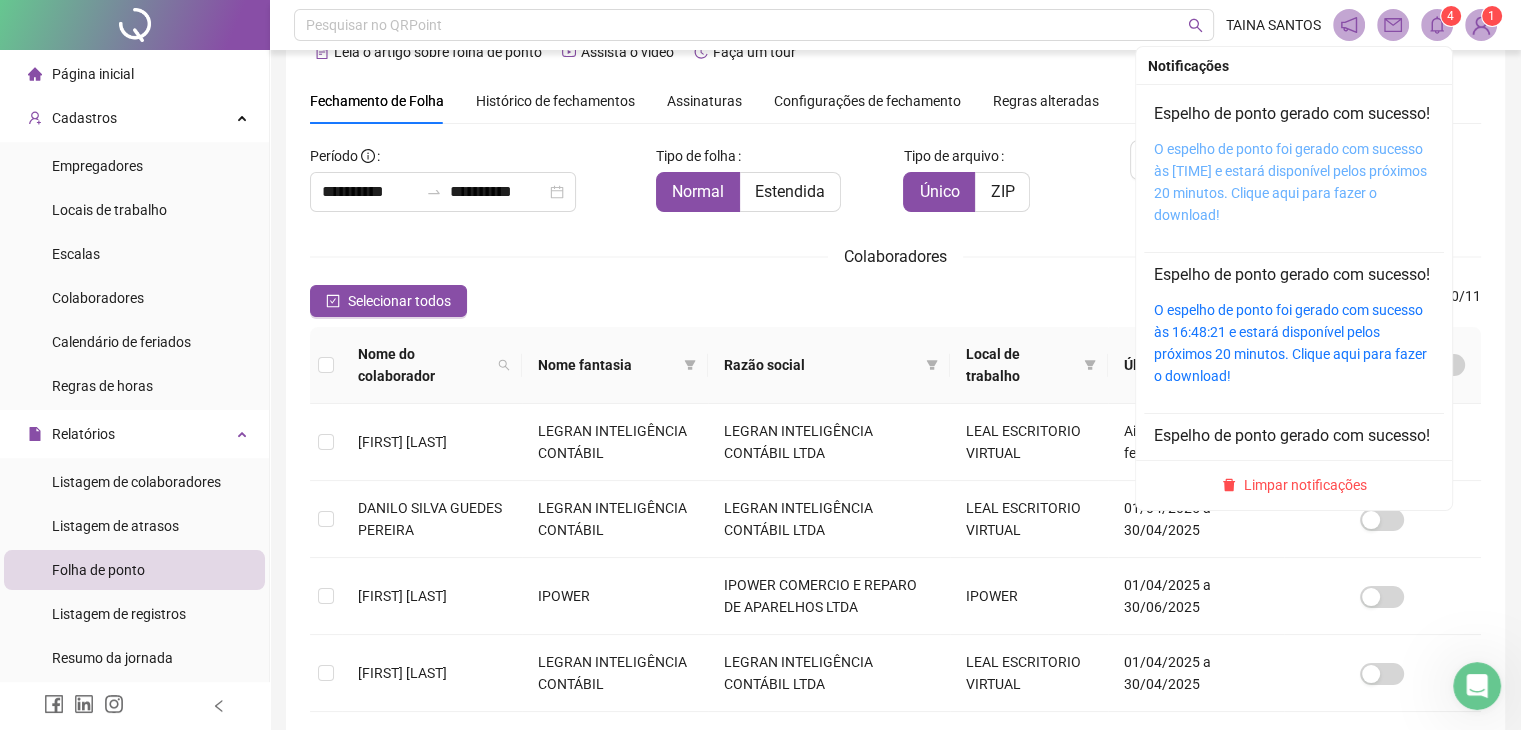 click on "O espelho de ponto foi gerado com sucesso às [TIME] e estará disponível pelos próximos 20 minutos.
Clique aqui para fazer o download!" at bounding box center [1290, 182] 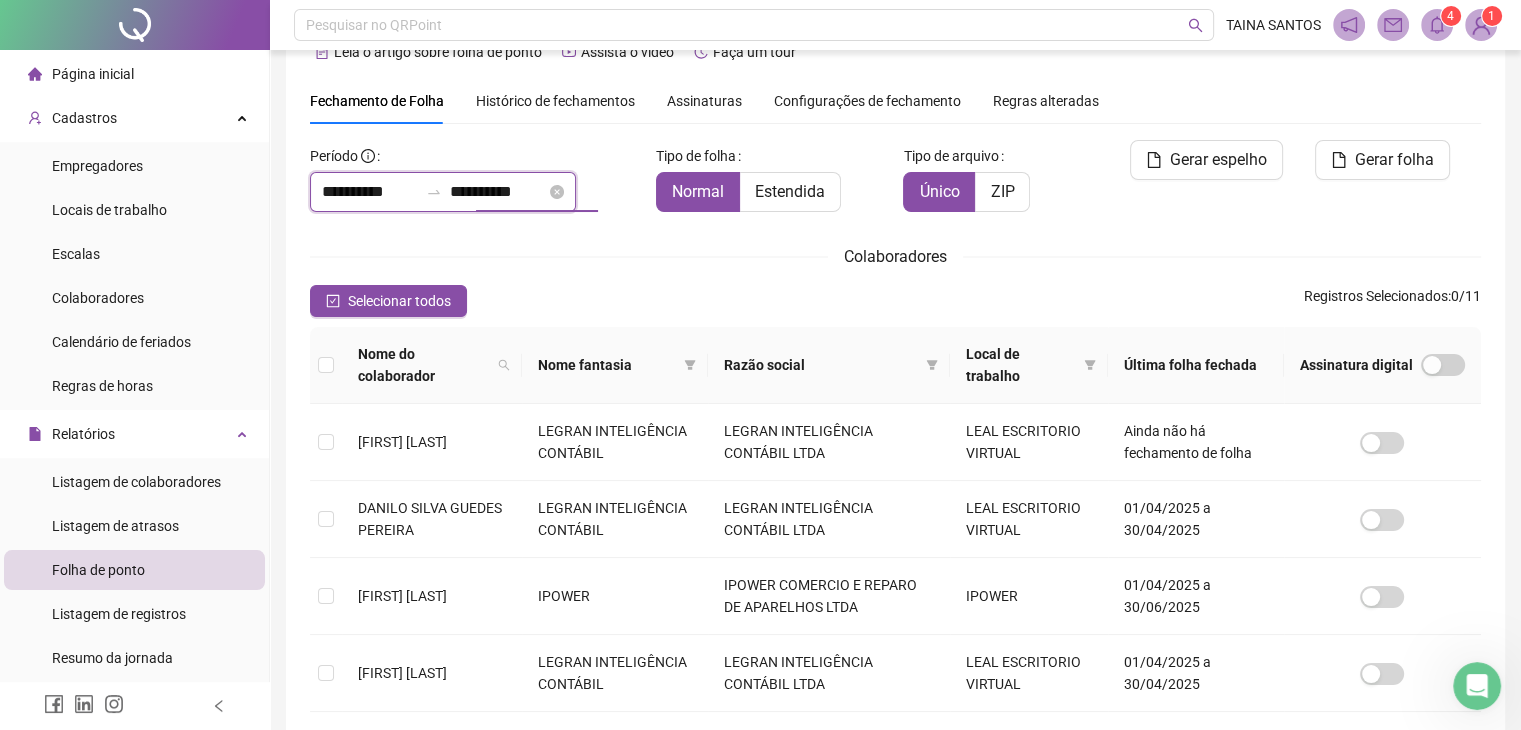 click on "**********" at bounding box center (498, 192) 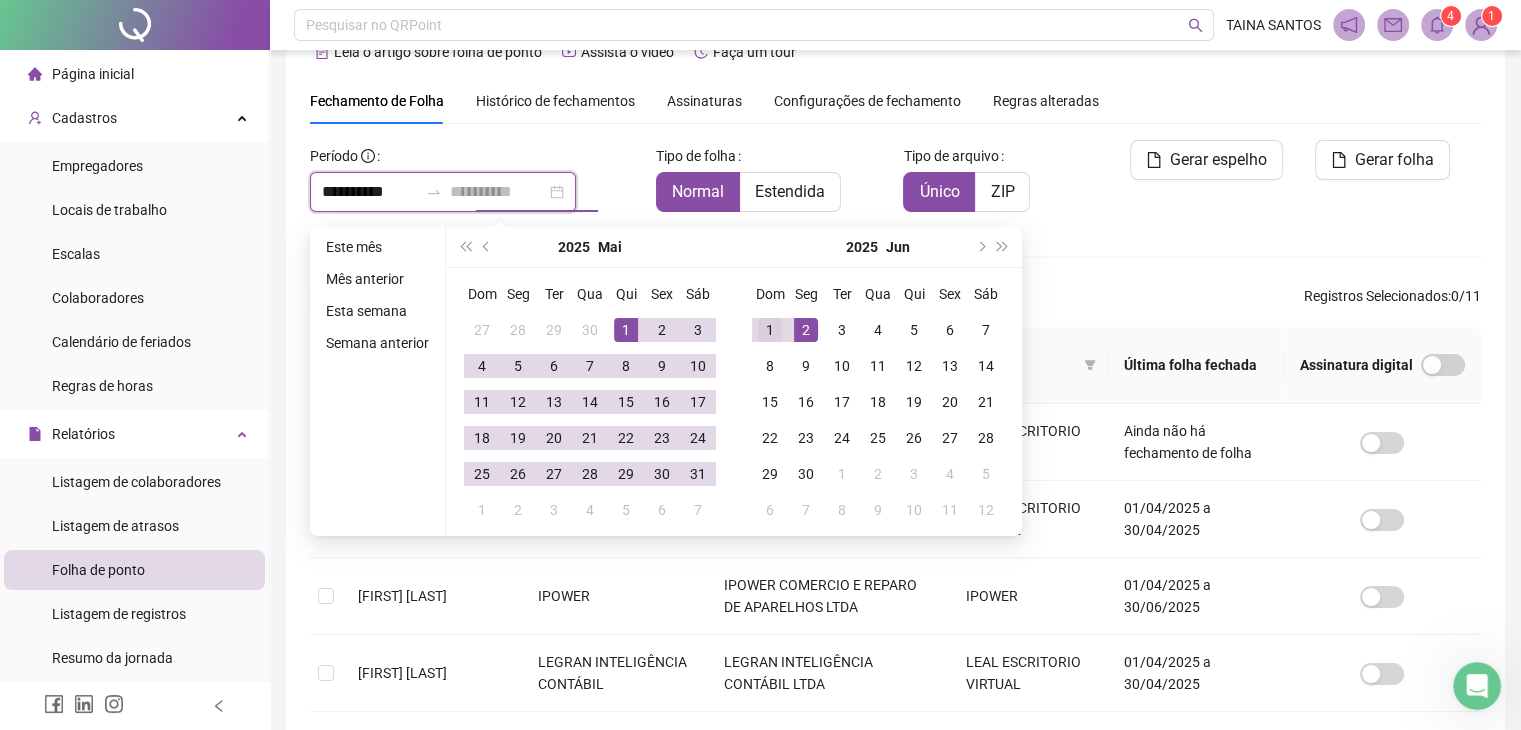 type on "**********" 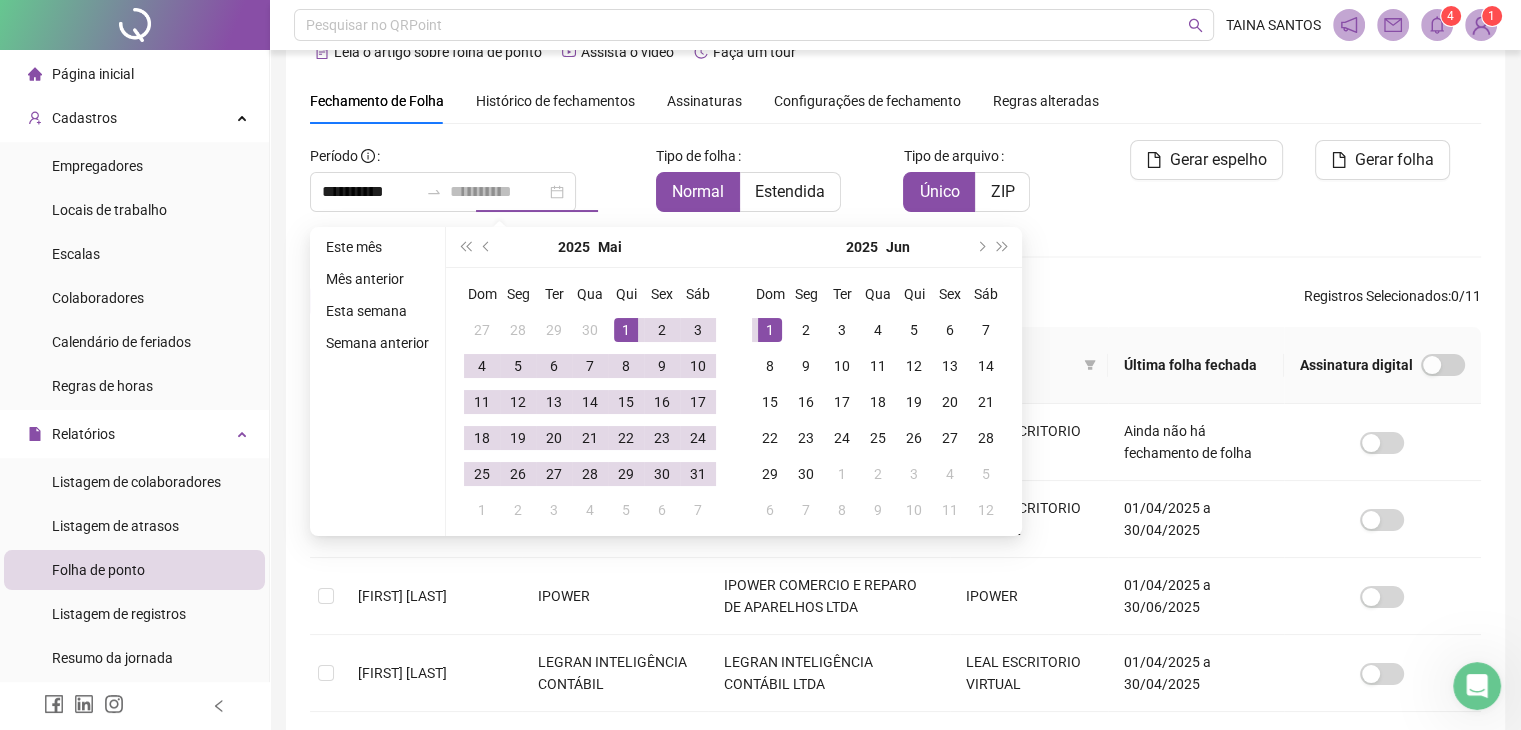 click on "1" at bounding box center [770, 330] 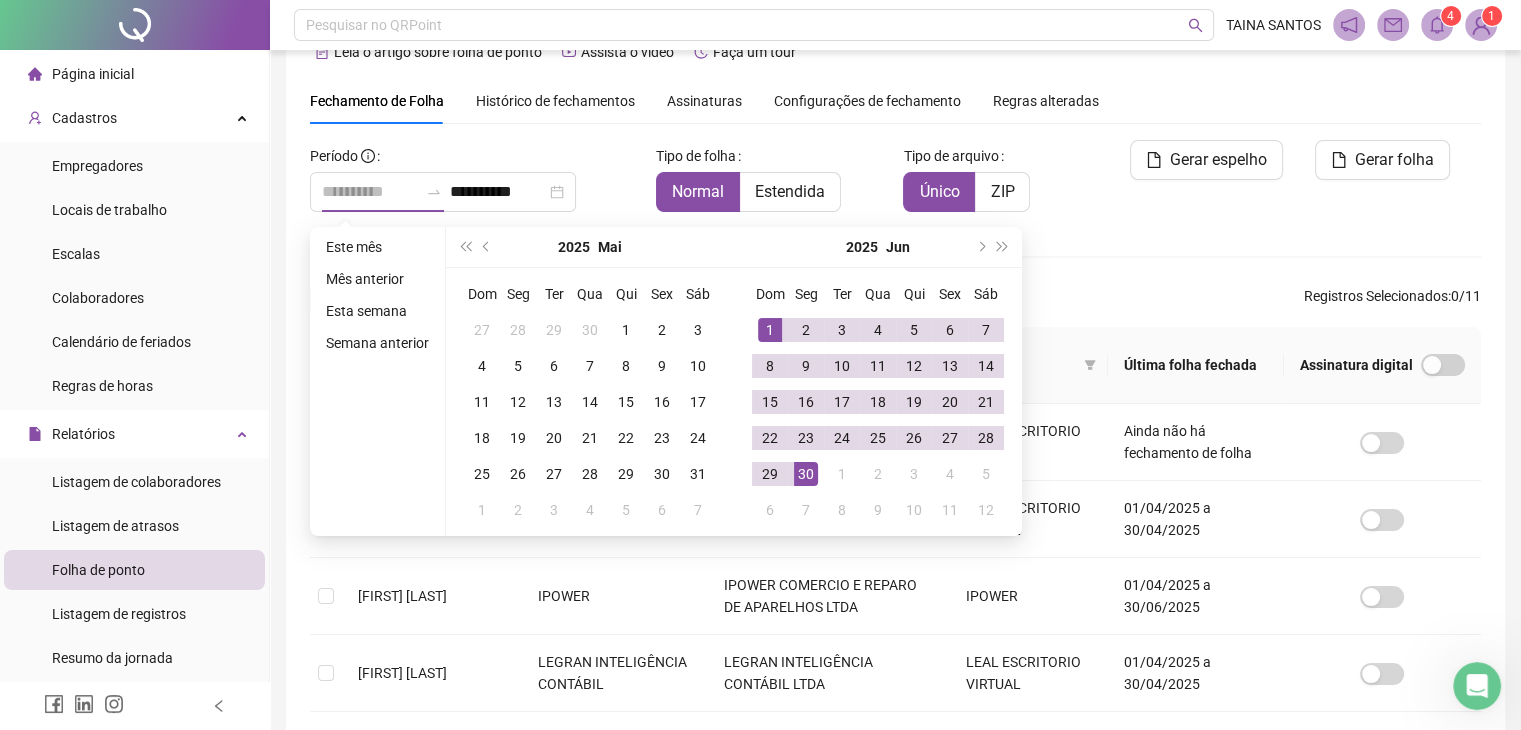 click on "30" at bounding box center [806, 474] 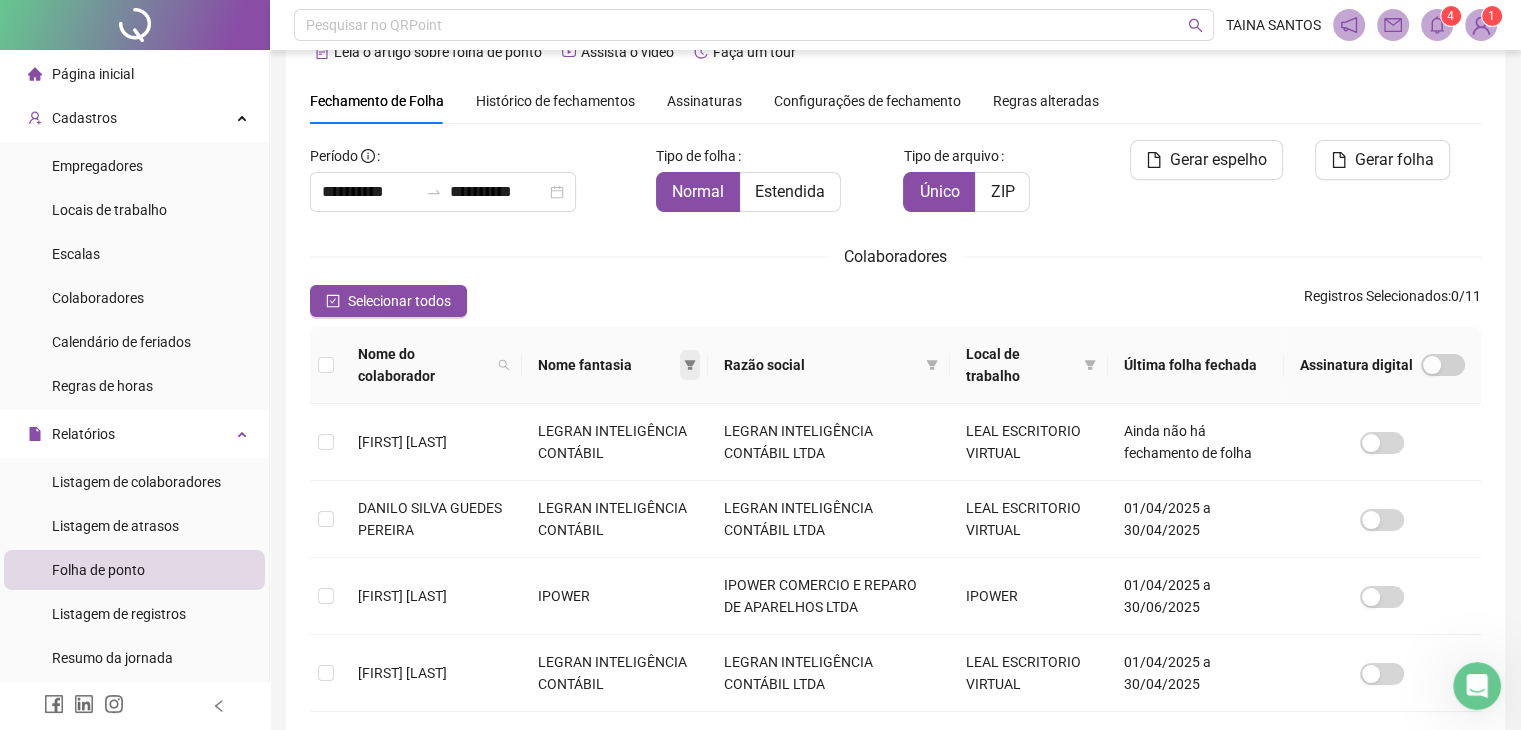 scroll, scrollTop: 544, scrollLeft: 0, axis: vertical 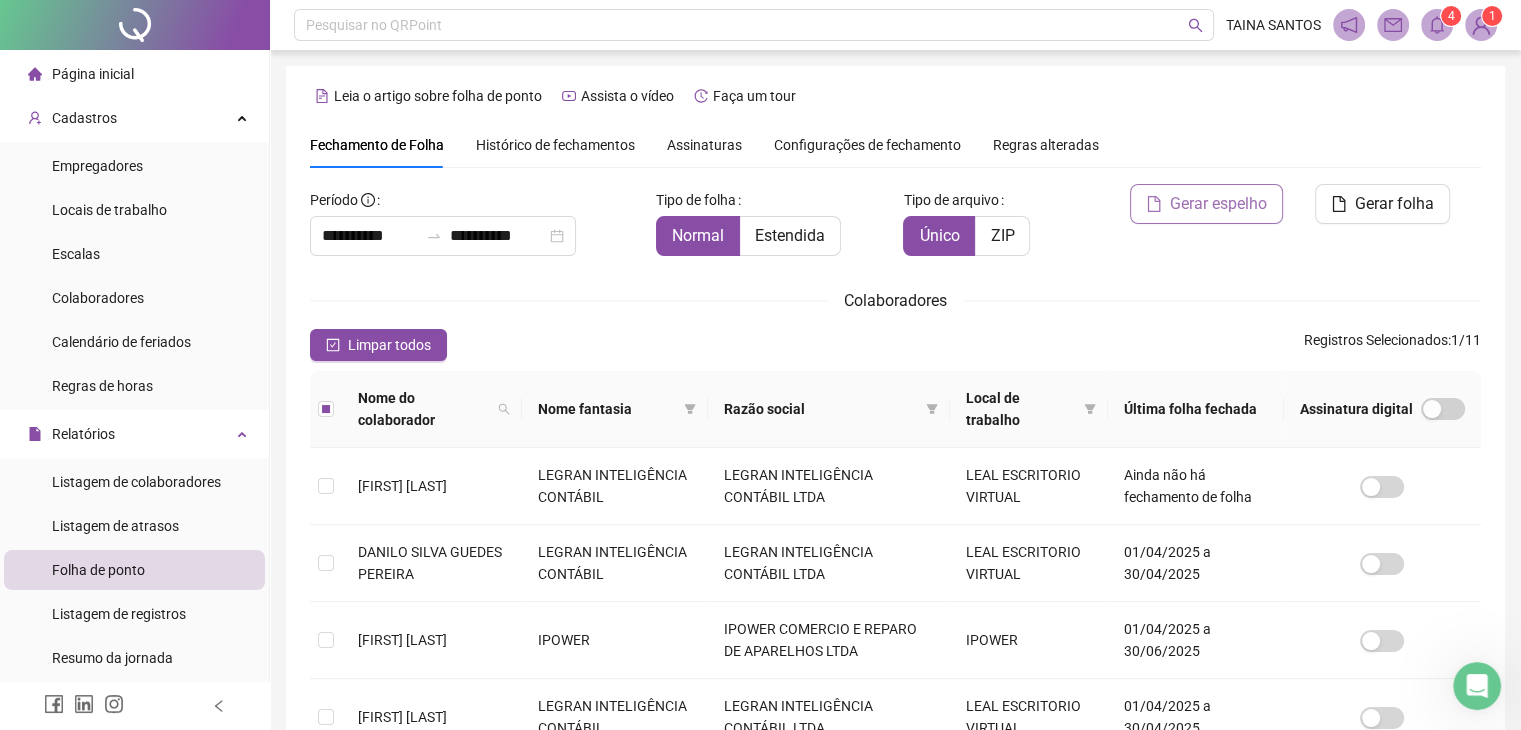 click 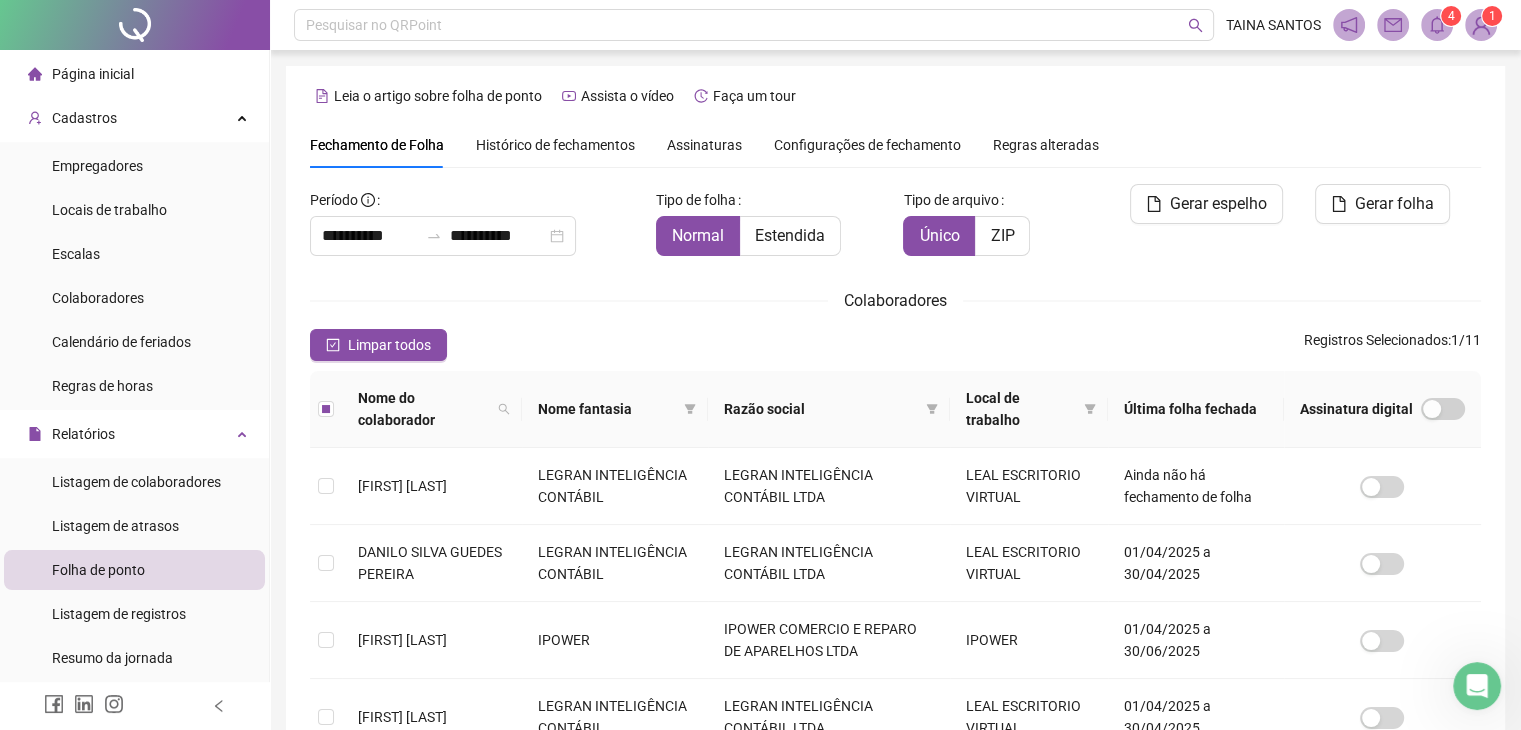 scroll, scrollTop: 44, scrollLeft: 0, axis: vertical 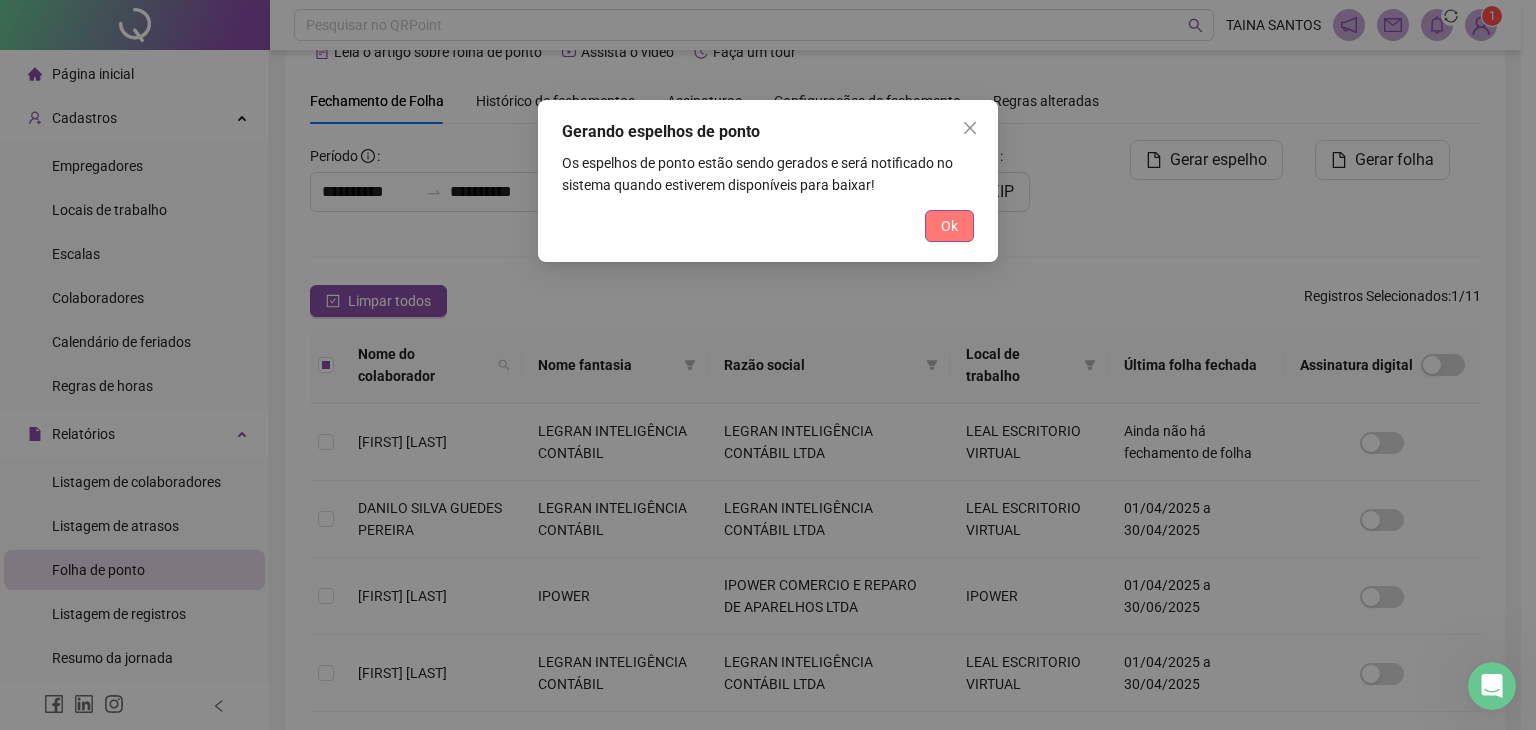 click on "Ok" at bounding box center (949, 226) 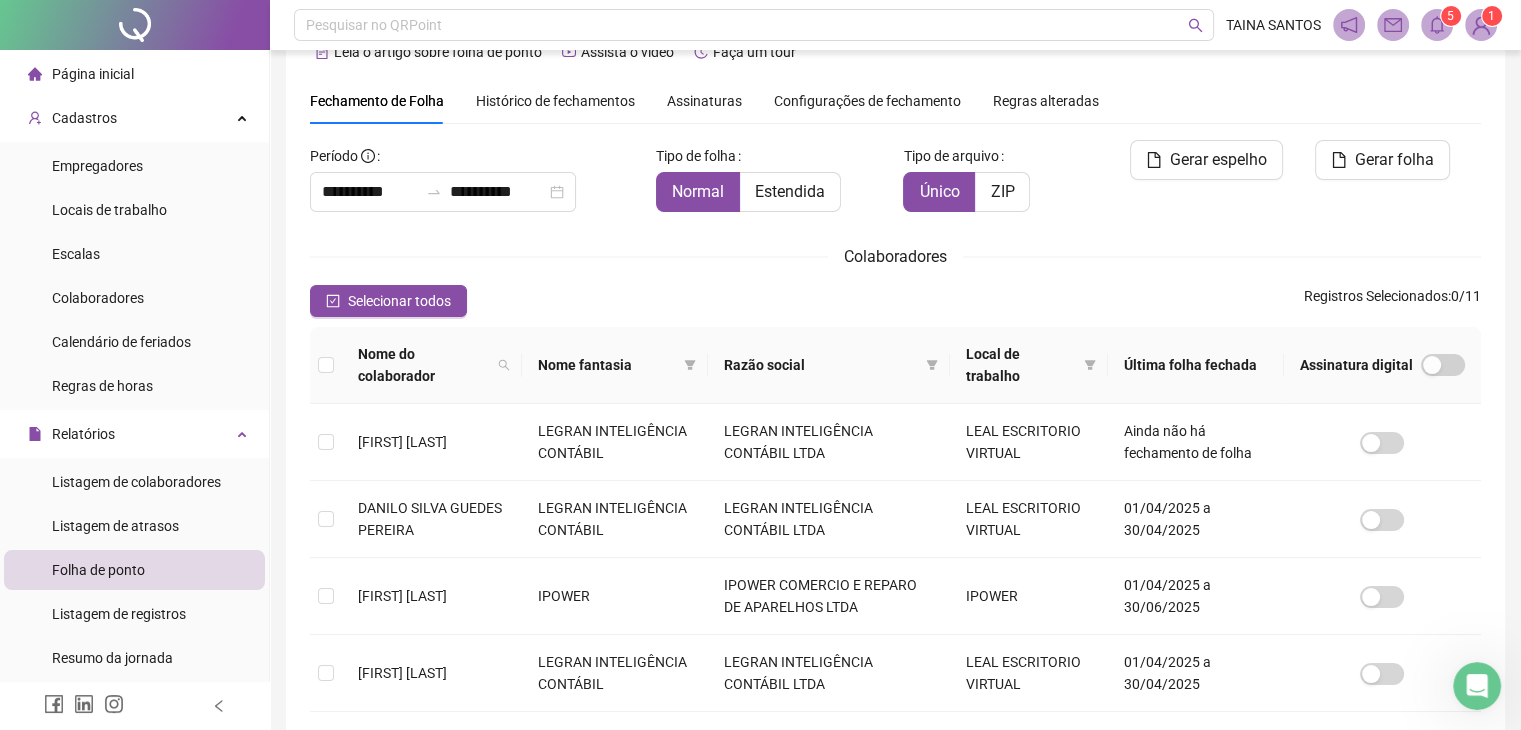click 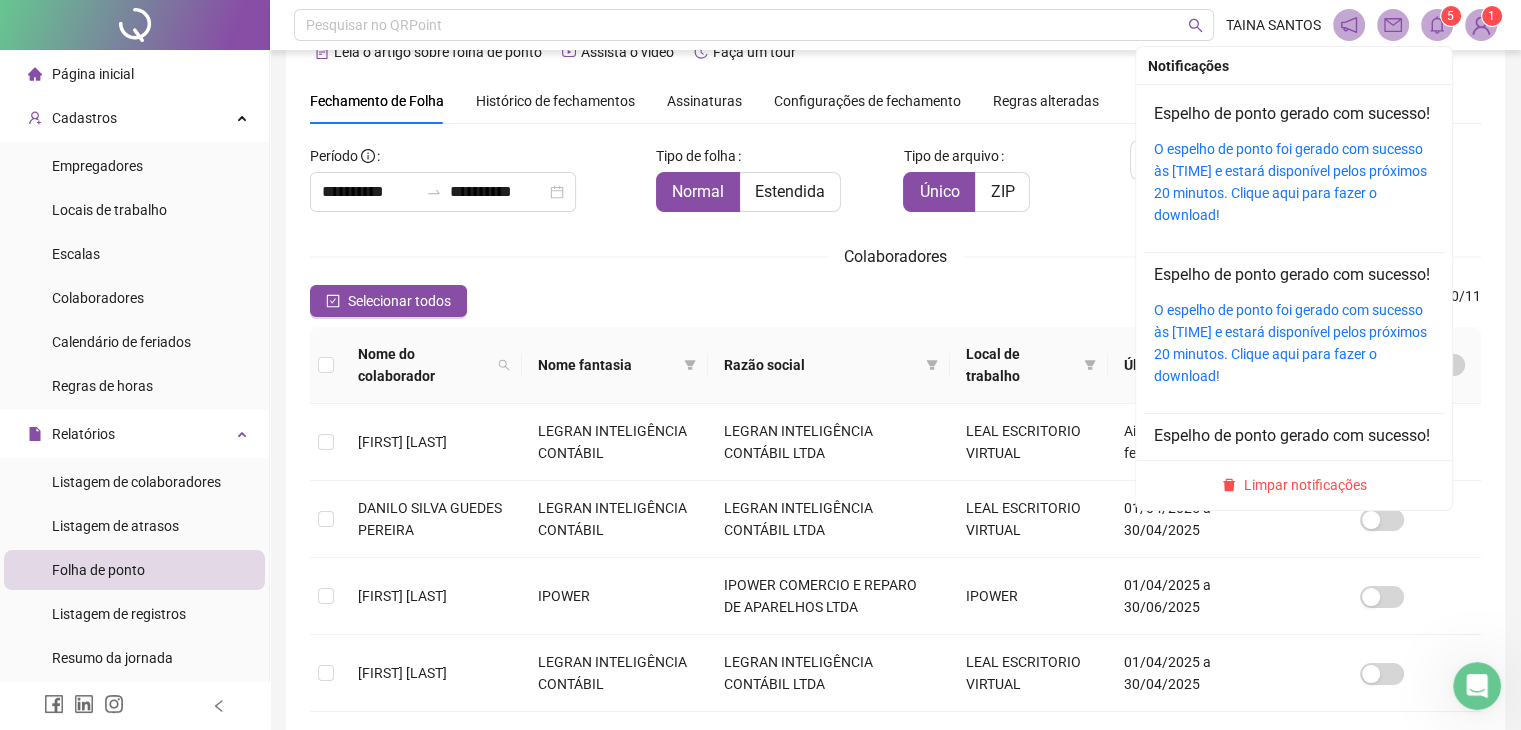 click on "O espelho de ponto foi gerado com sucesso às [TIME] e estará disponível pelos próximos 20 minutos.
Clique aqui para fazer o download!" at bounding box center [1294, 182] 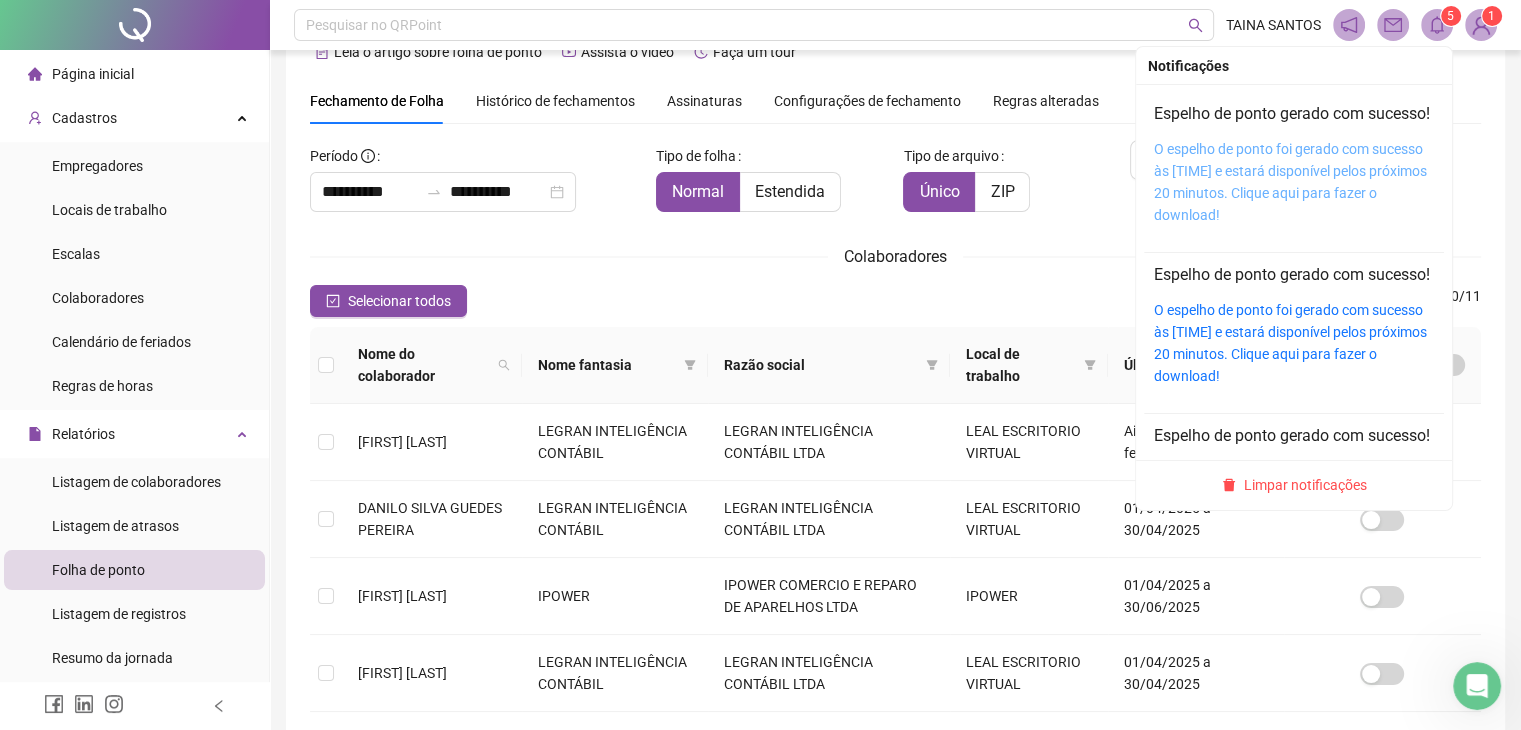 click on "O espelho de ponto foi gerado com sucesso às [TIME] e estará disponível pelos próximos 20 minutos.
Clique aqui para fazer o download!" at bounding box center [1290, 182] 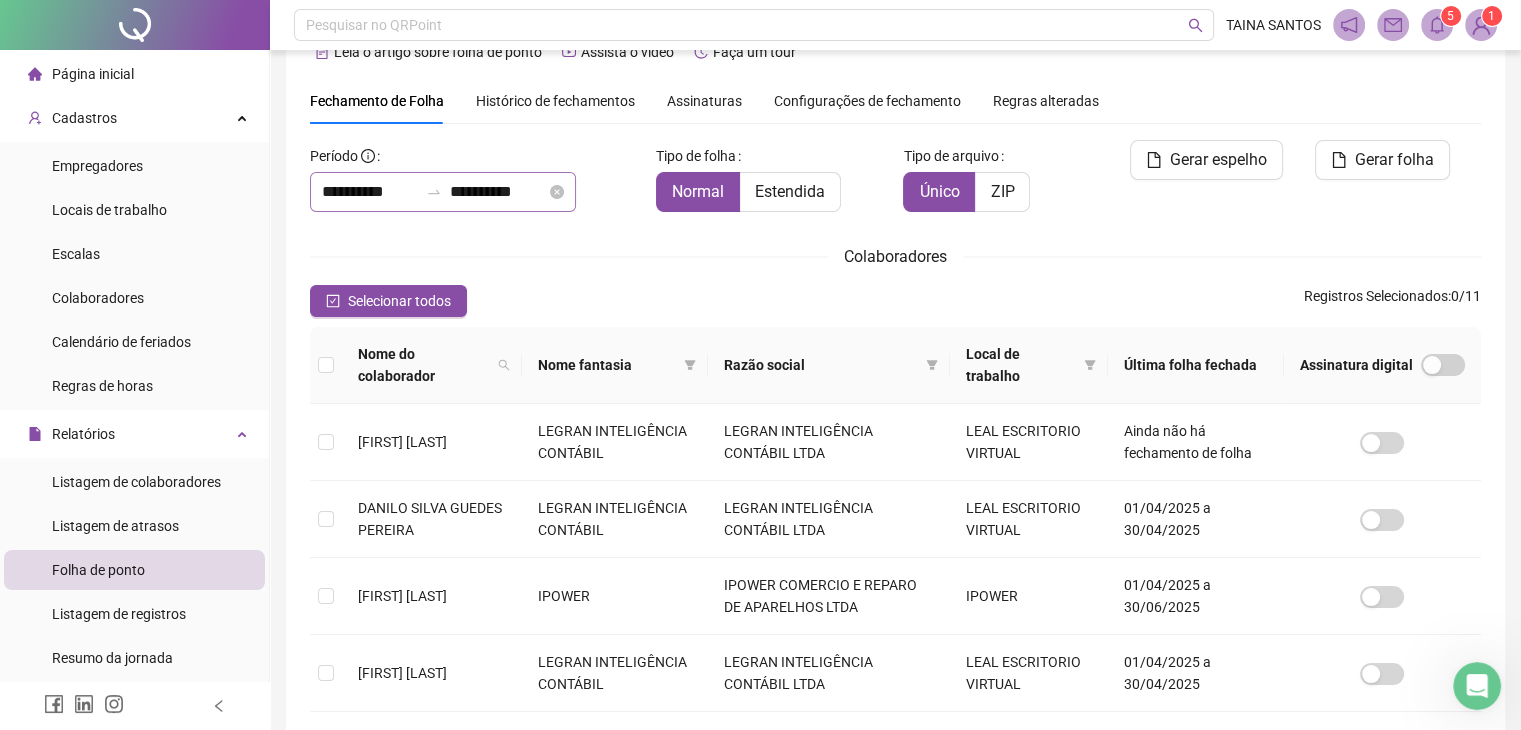 click on "**********" at bounding box center (443, 192) 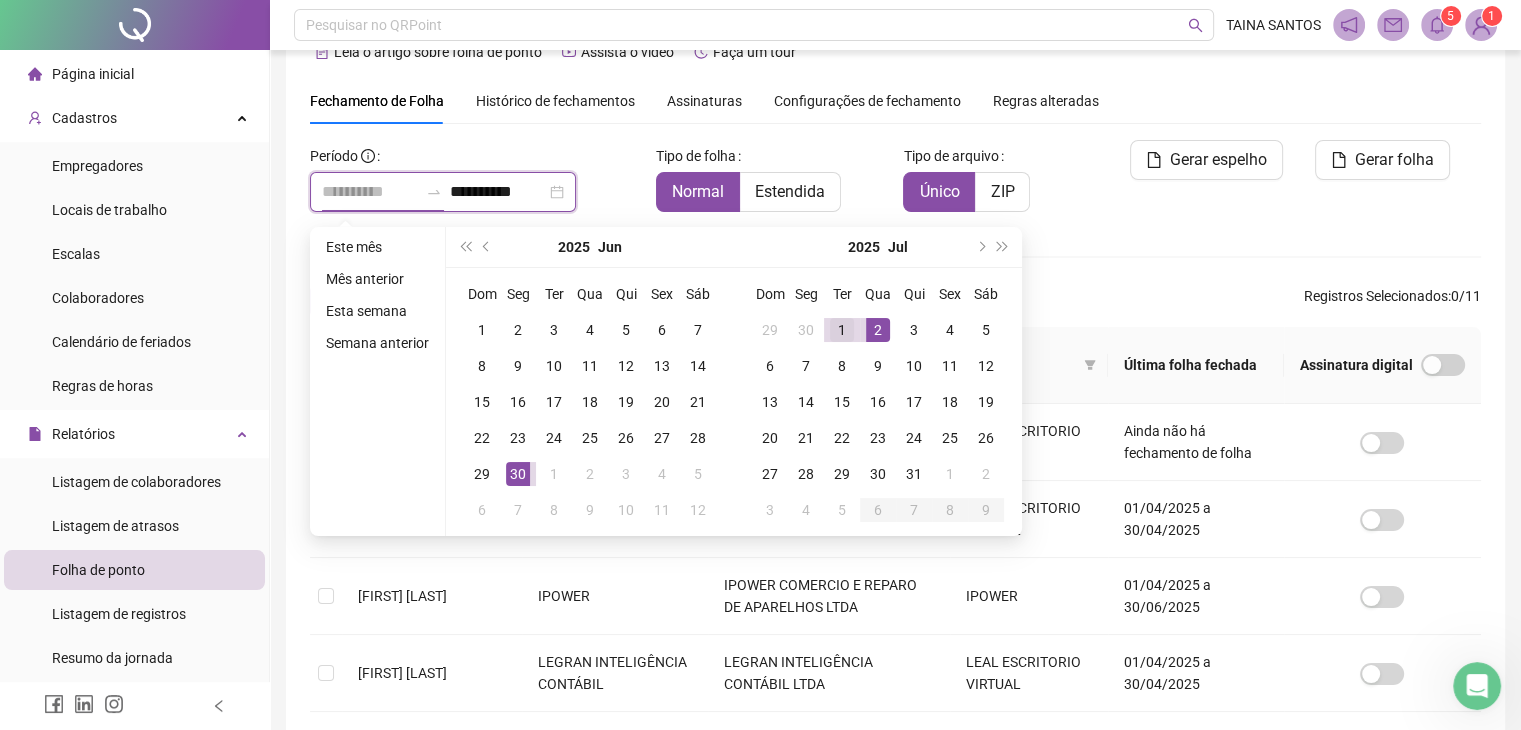 type on "**********" 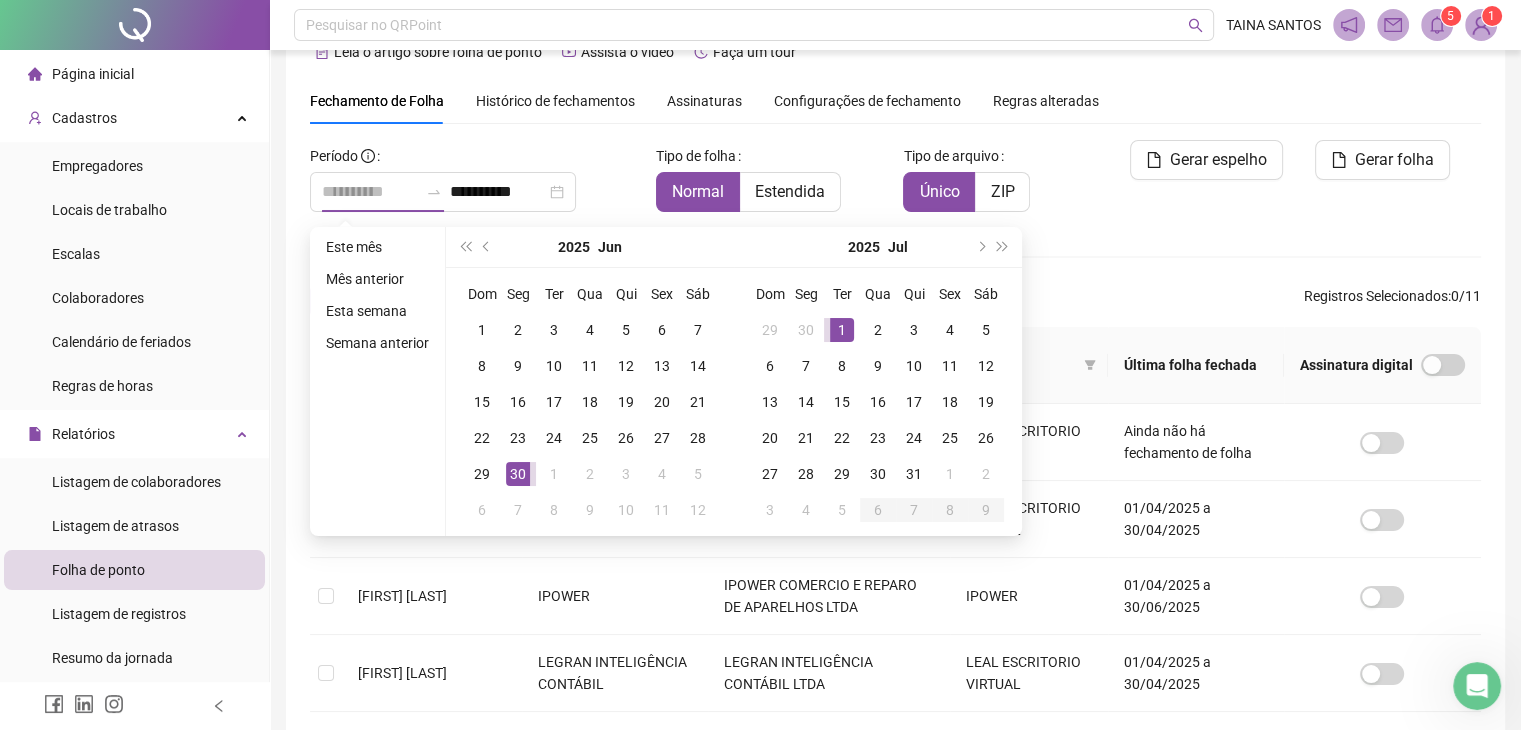 click on "1" at bounding box center (842, 330) 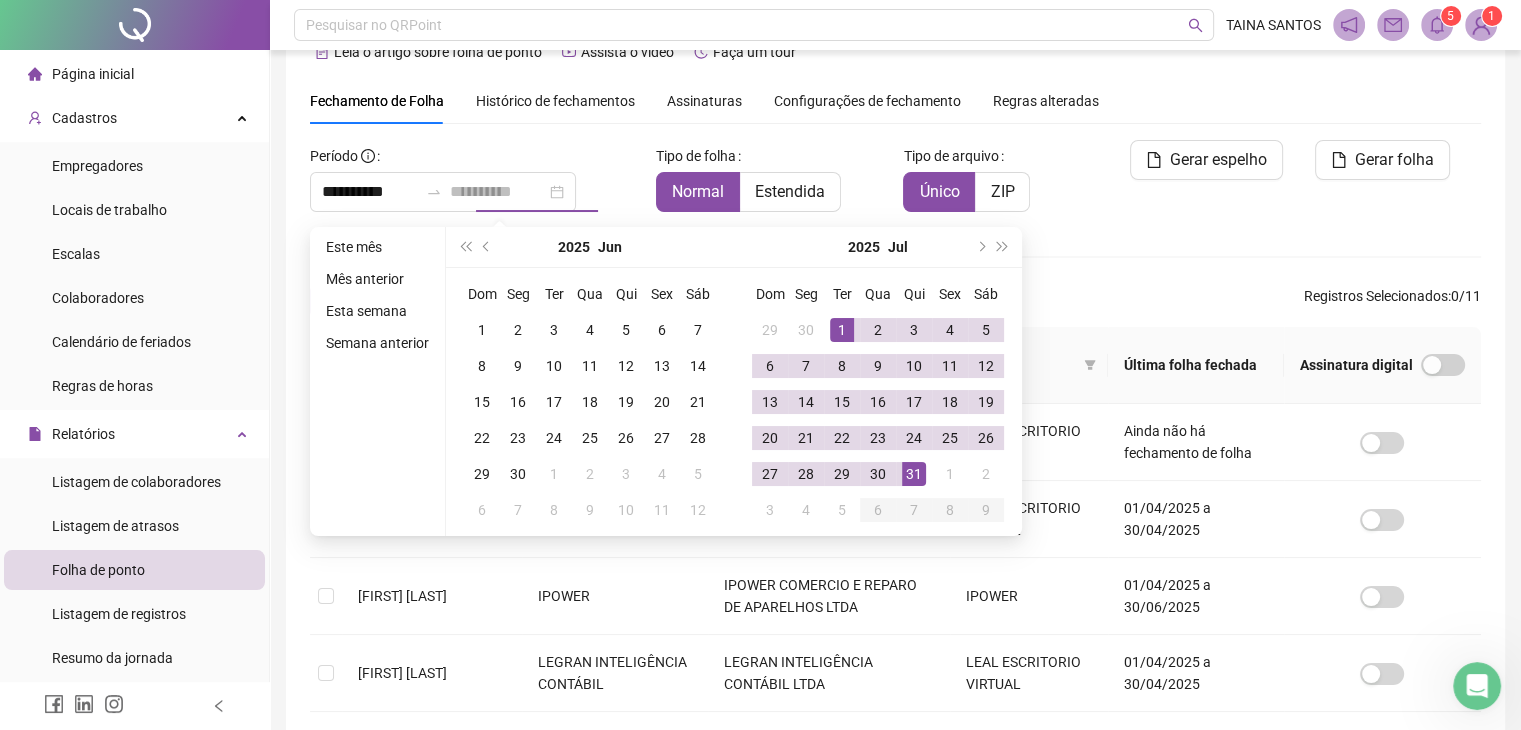 click on "31" at bounding box center [914, 474] 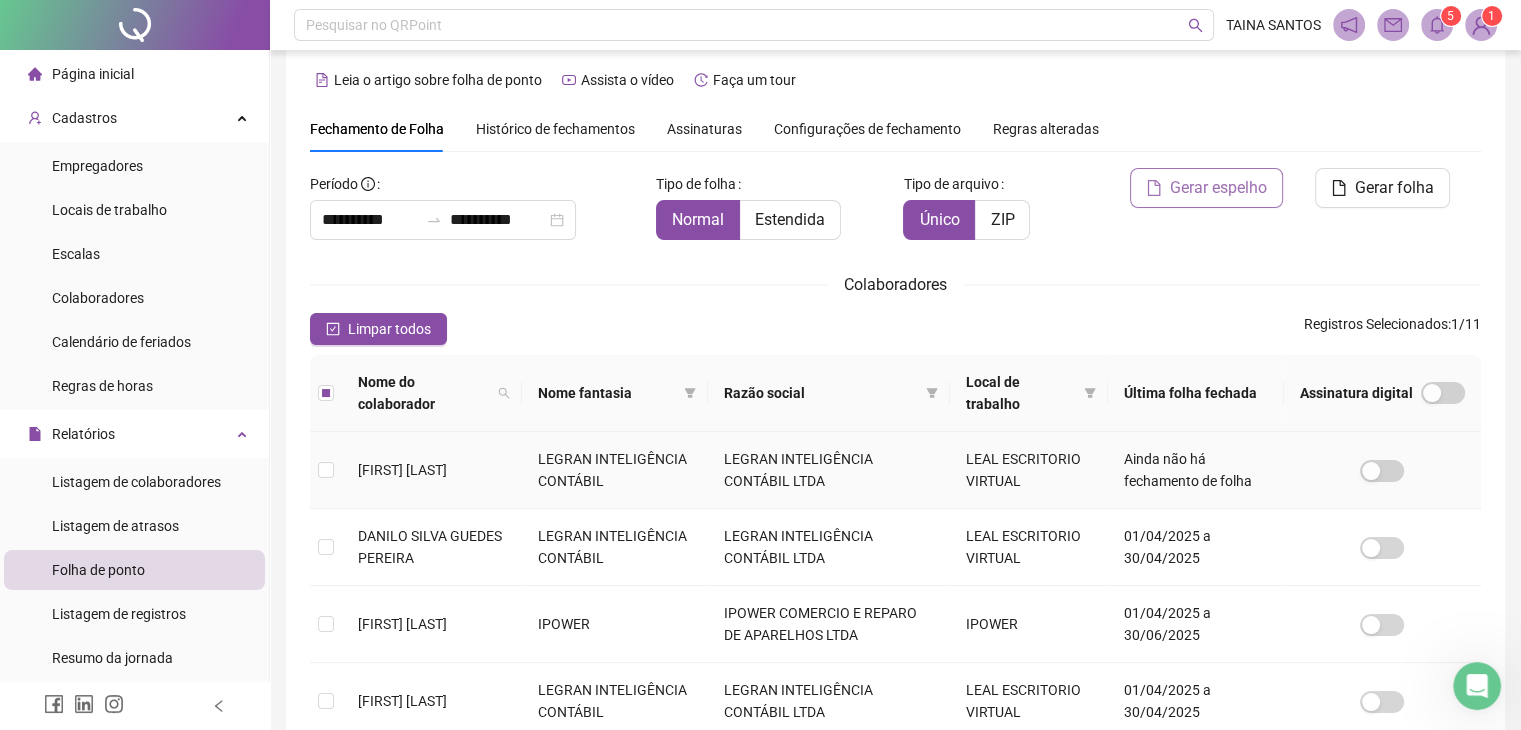 scroll, scrollTop: 0, scrollLeft: 0, axis: both 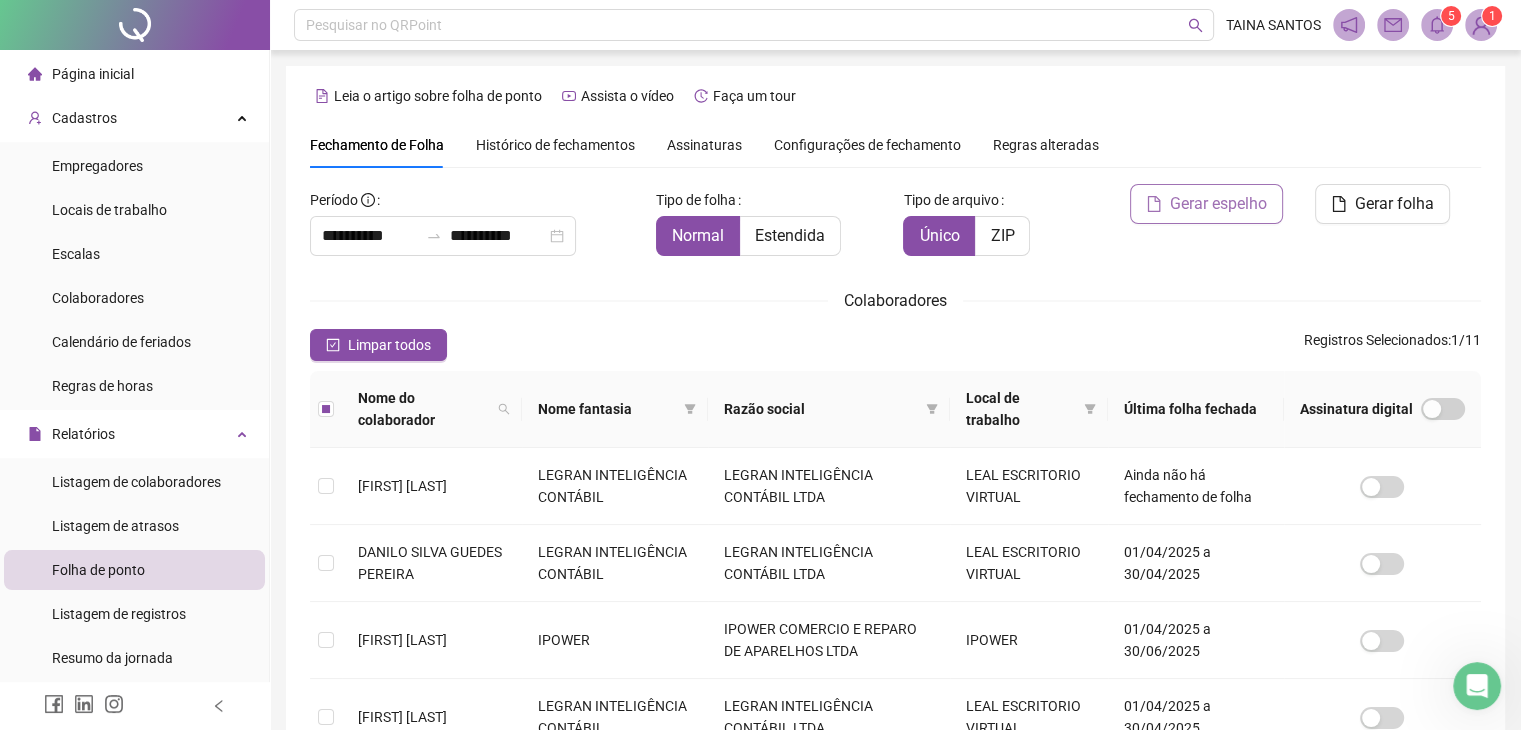 click on "Gerar espelho" at bounding box center [1218, 204] 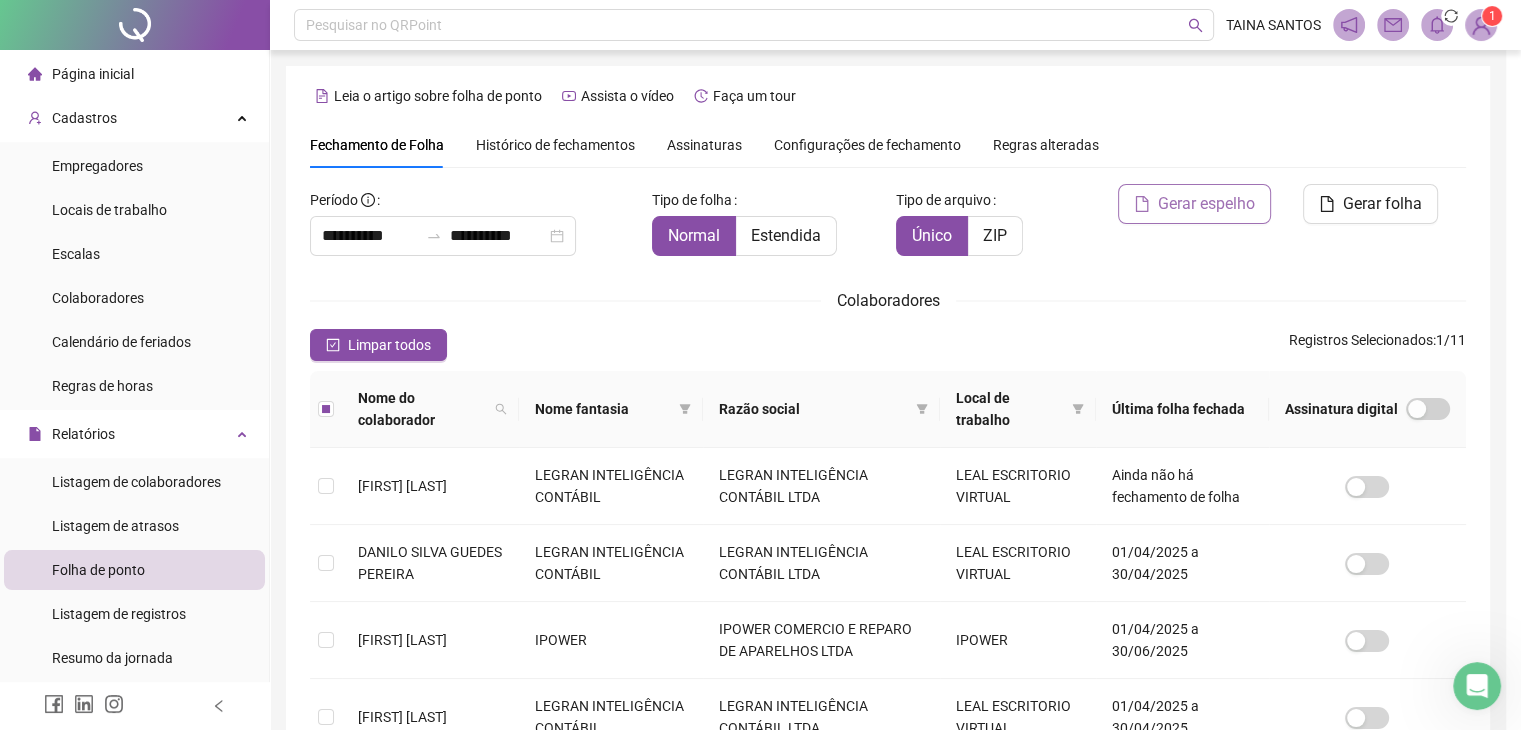 scroll, scrollTop: 44, scrollLeft: 0, axis: vertical 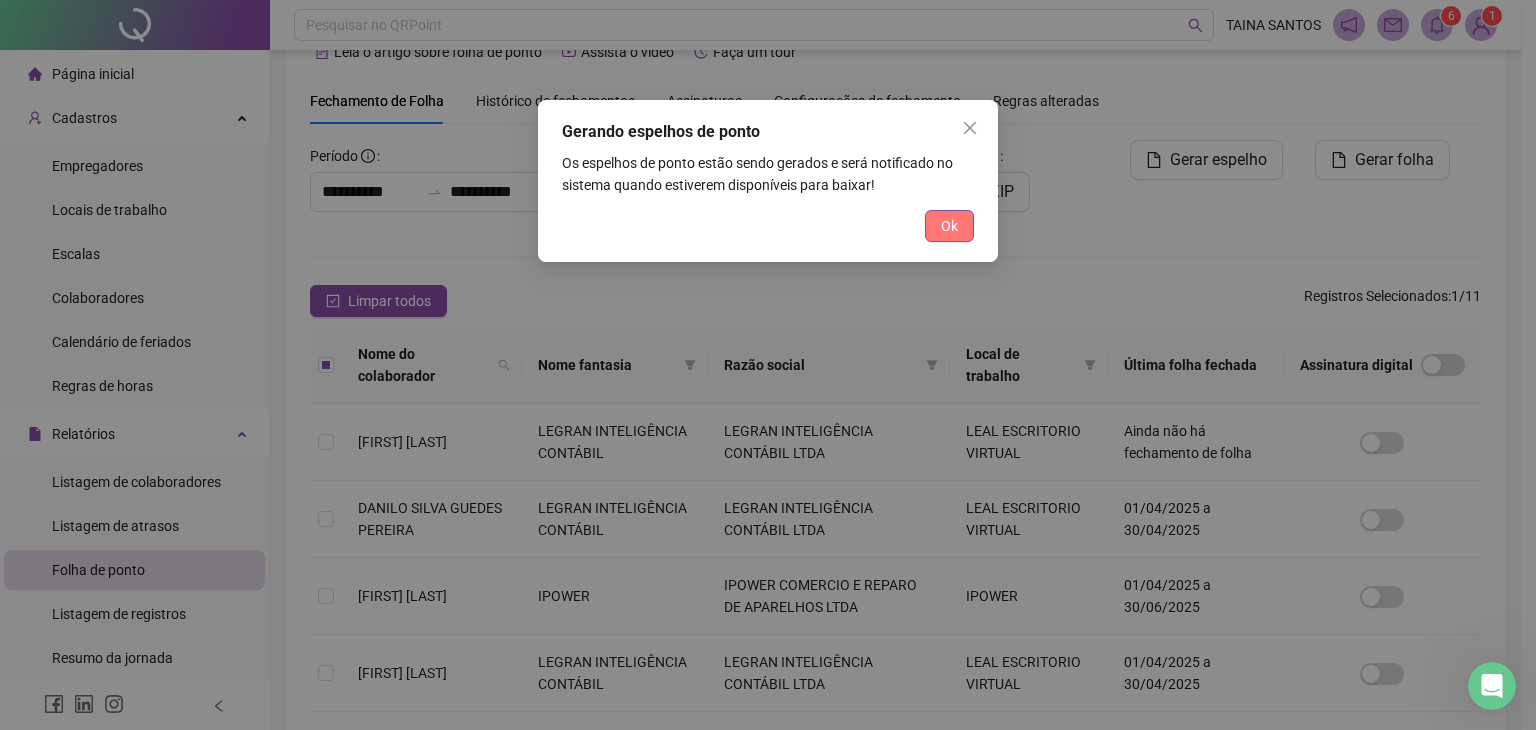 click on "Ok" at bounding box center [949, 226] 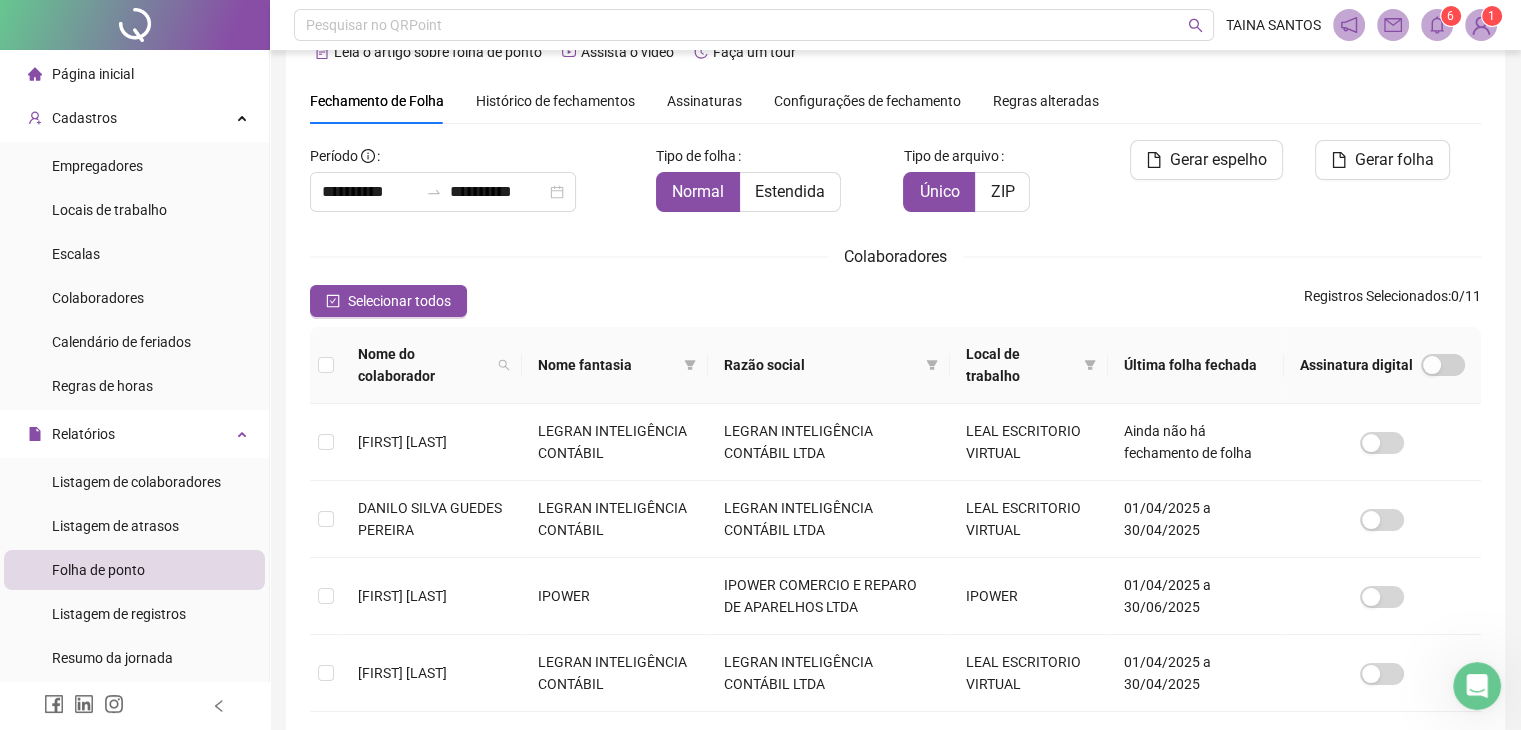 click 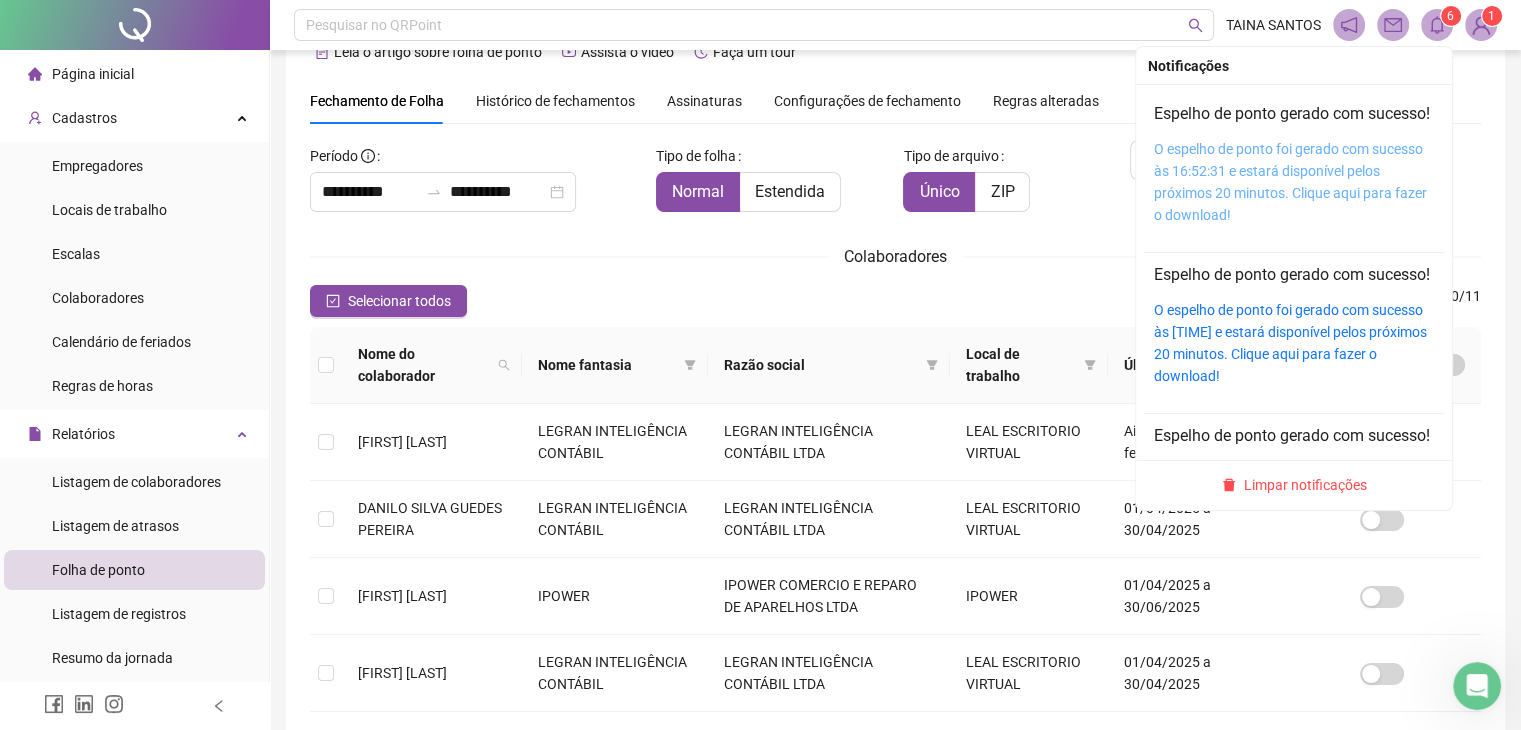 click on "O espelho de ponto foi gerado com sucesso às 16:52:31 e estará disponível pelos próximos 20 minutos.
Clique aqui para fazer o download!" at bounding box center [1290, 182] 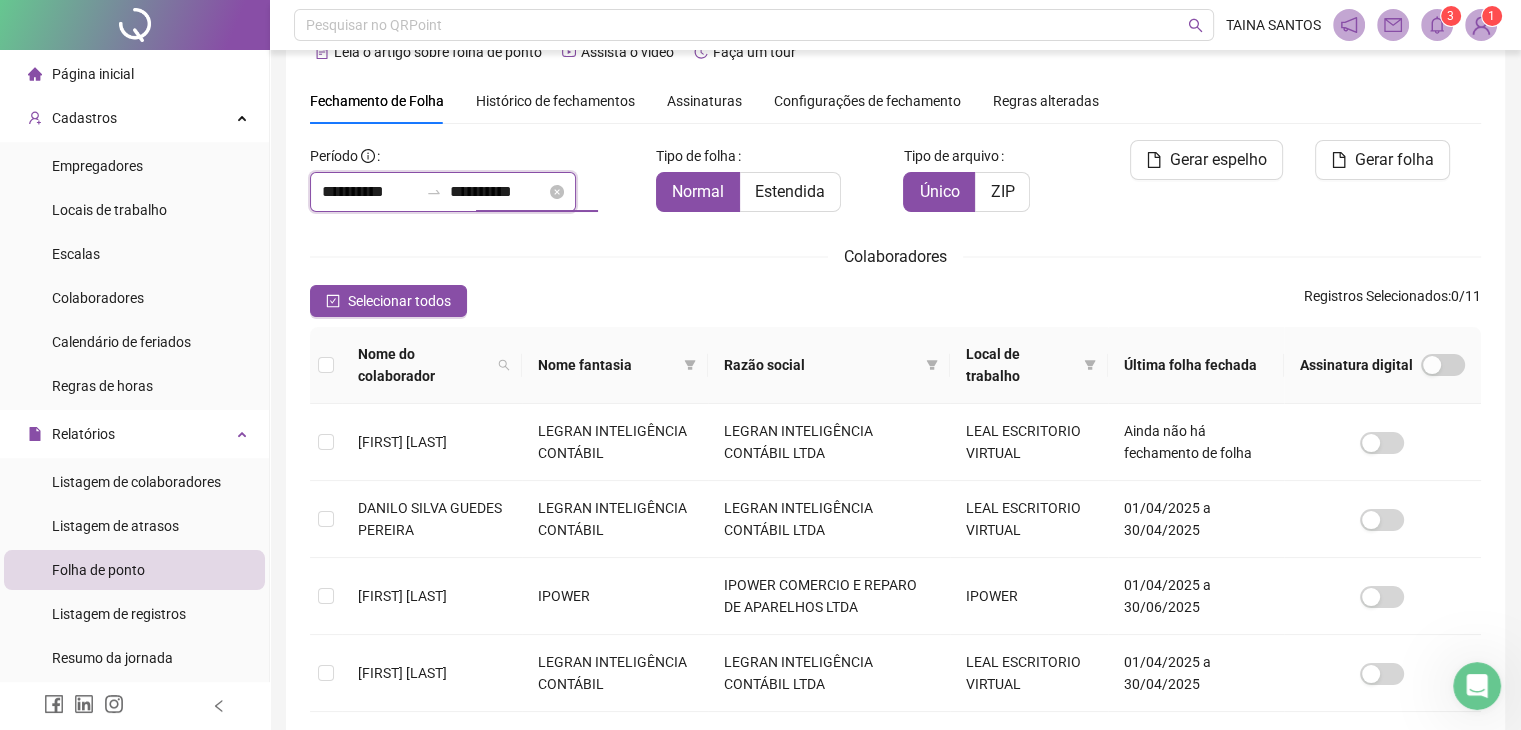 click on "**********" at bounding box center (498, 192) 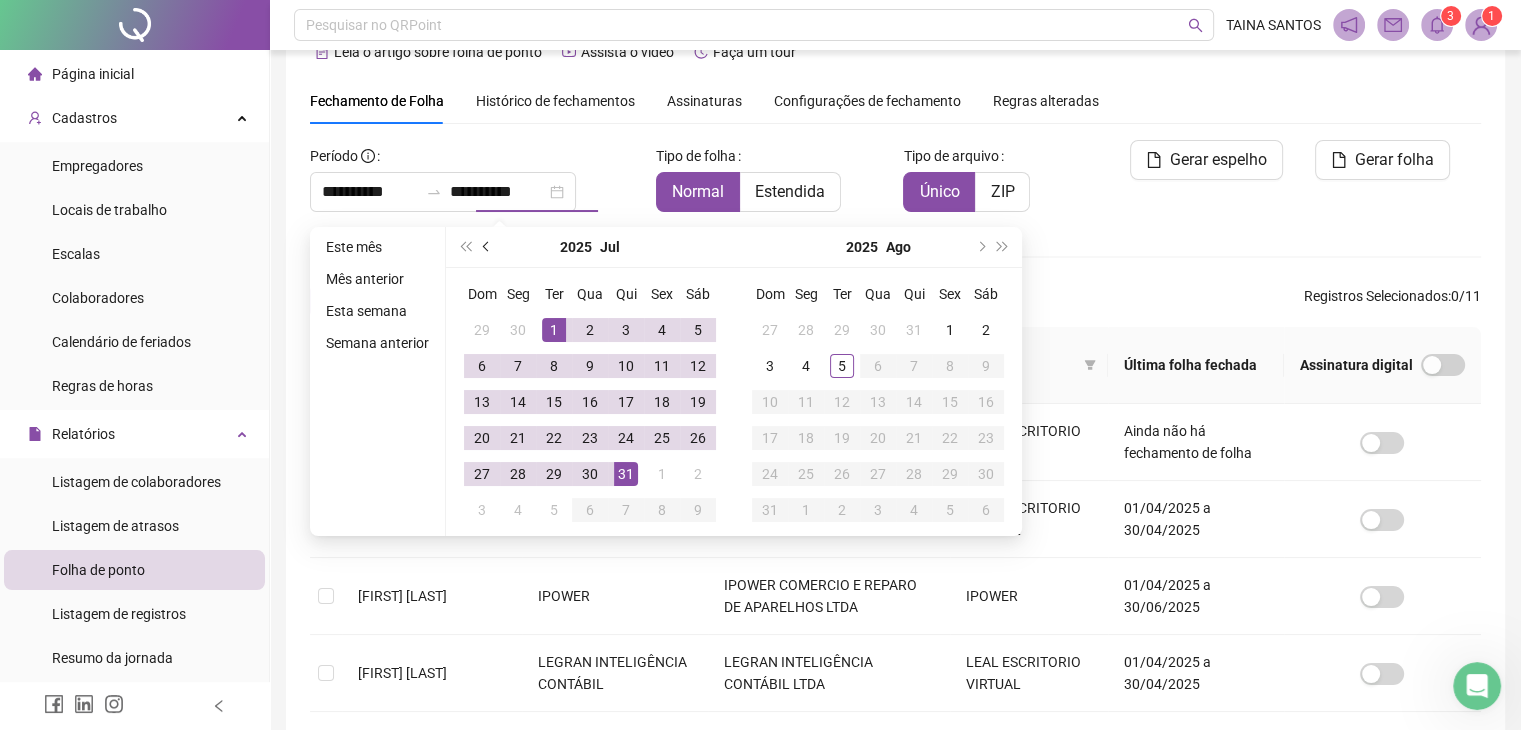 click at bounding box center (487, 247) 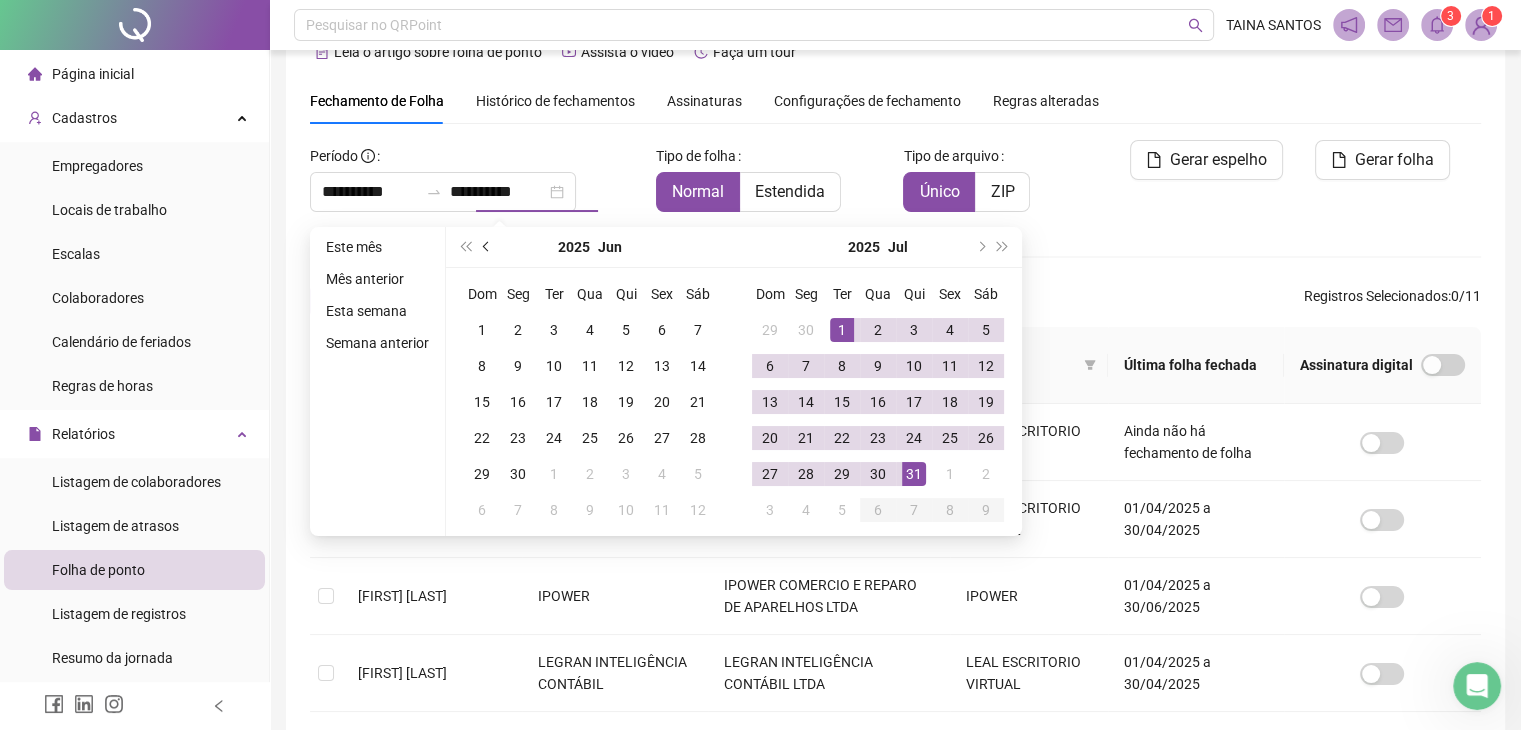 drag, startPoint x: 488, startPoint y: 237, endPoint x: 502, endPoint y: 253, distance: 21.260292 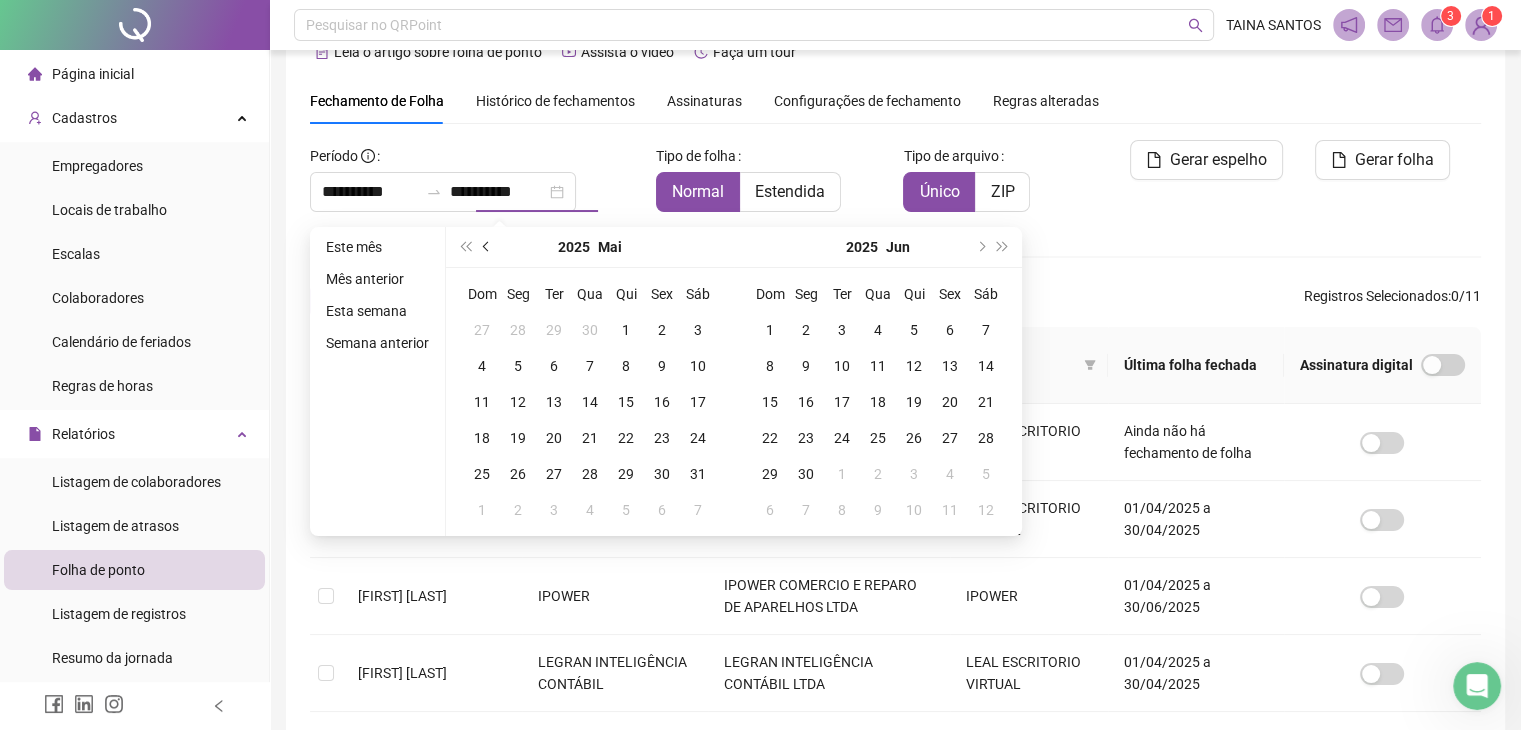 click at bounding box center (487, 247) 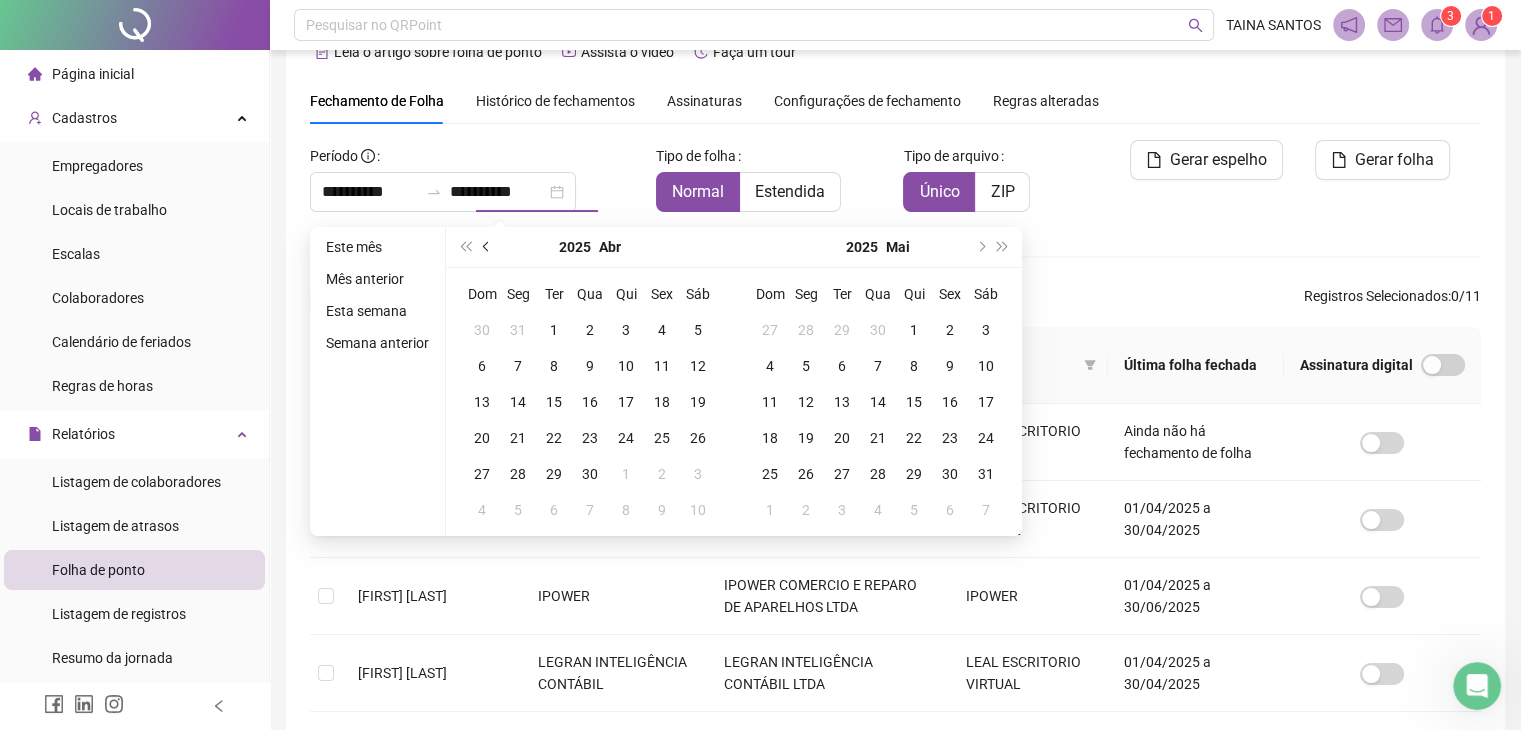 click at bounding box center [488, 247] 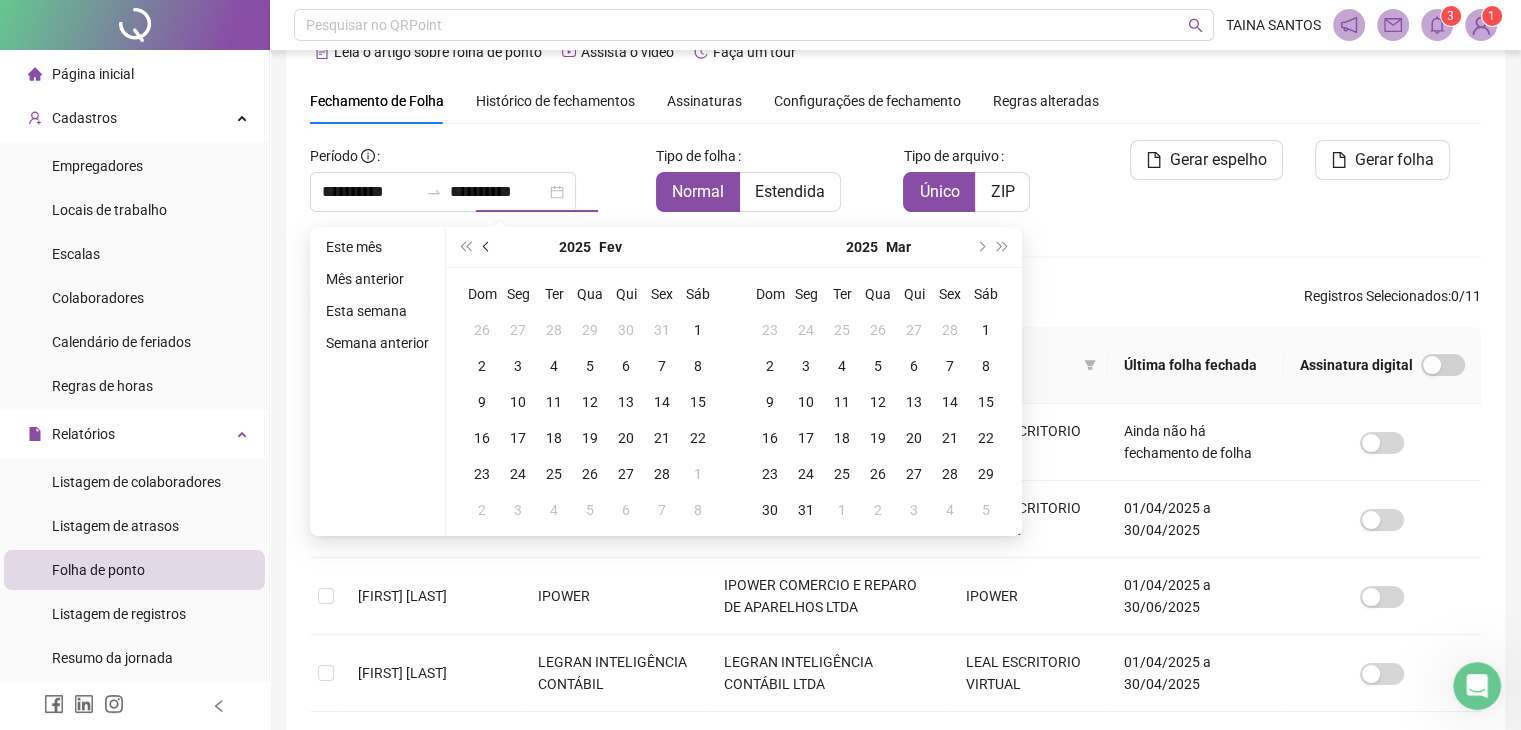 click at bounding box center [488, 247] 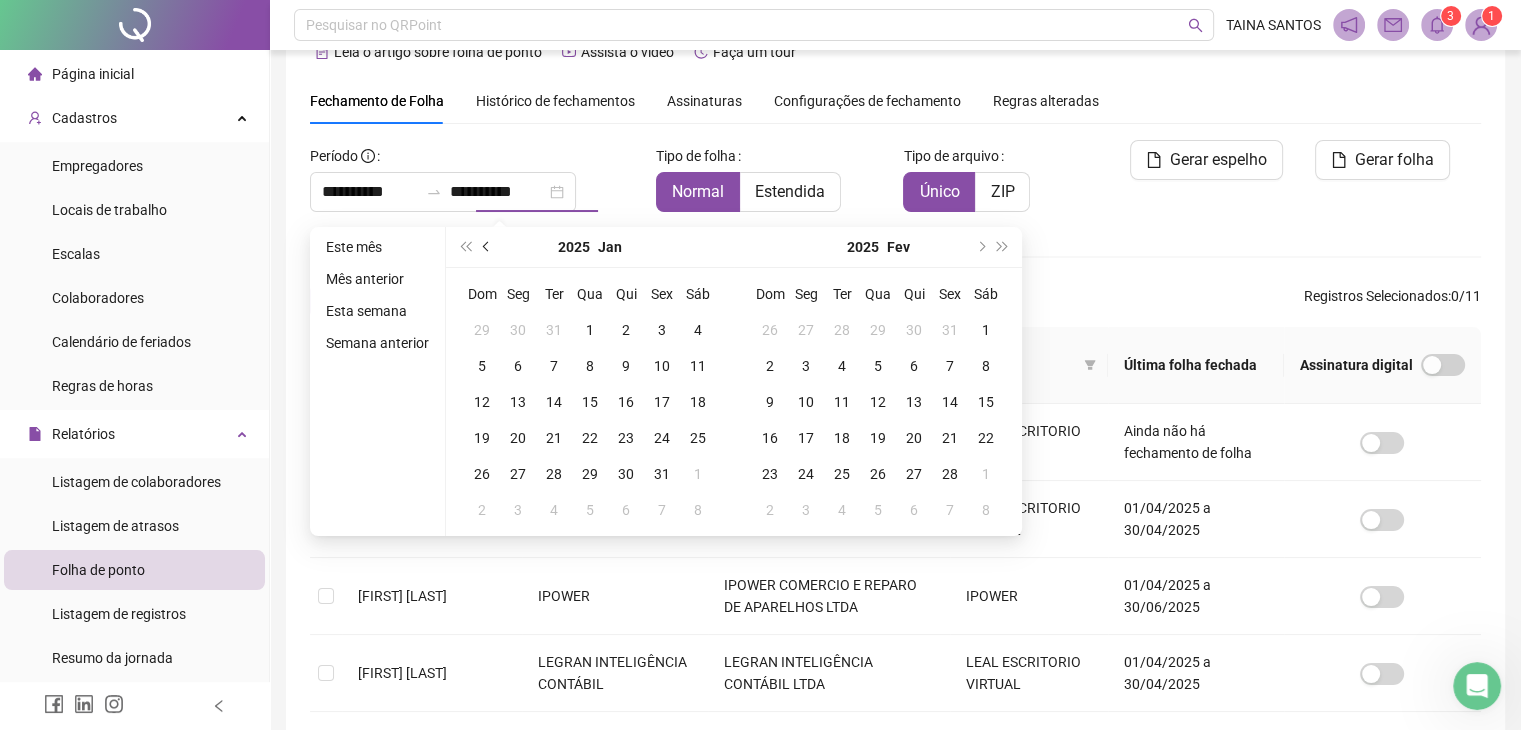 click at bounding box center [488, 247] 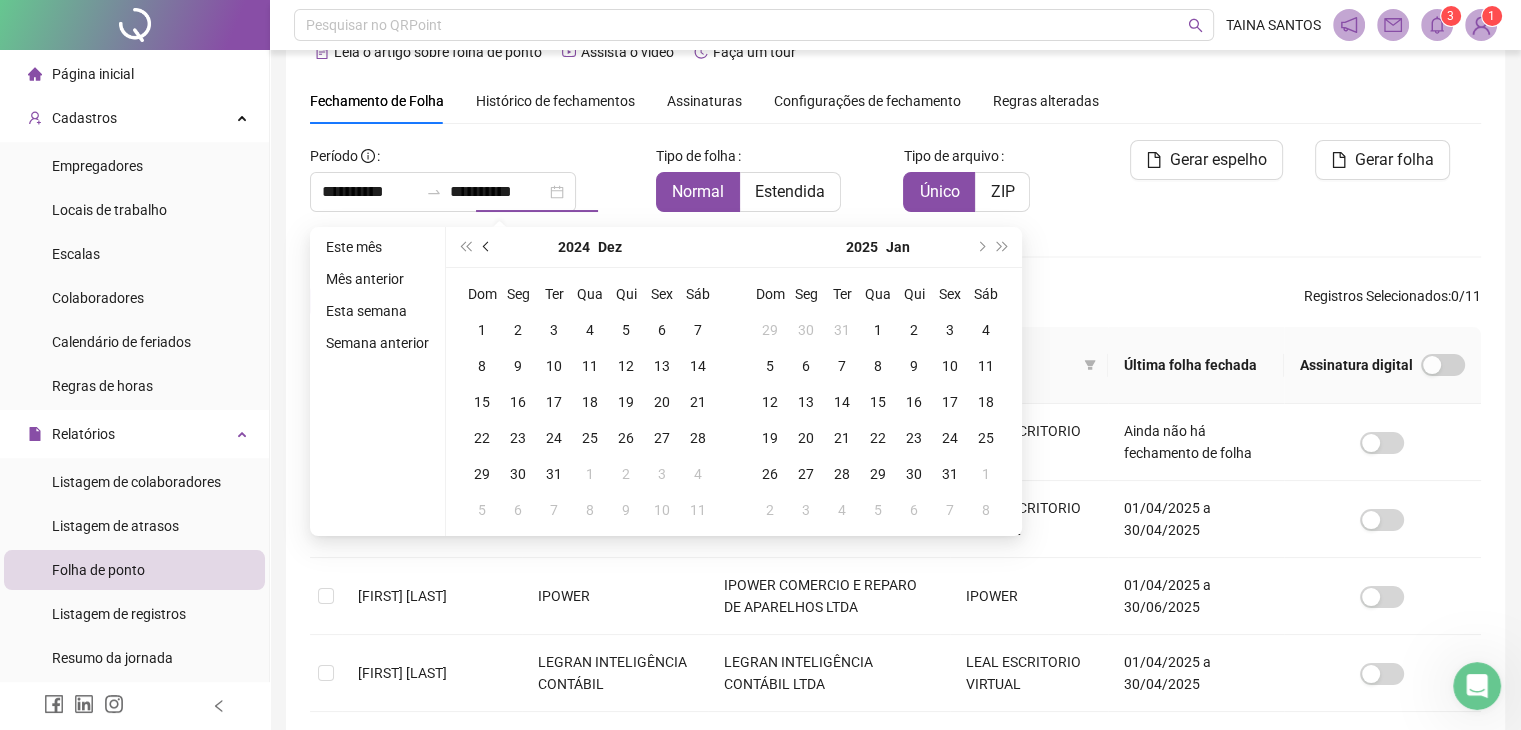 click at bounding box center (488, 247) 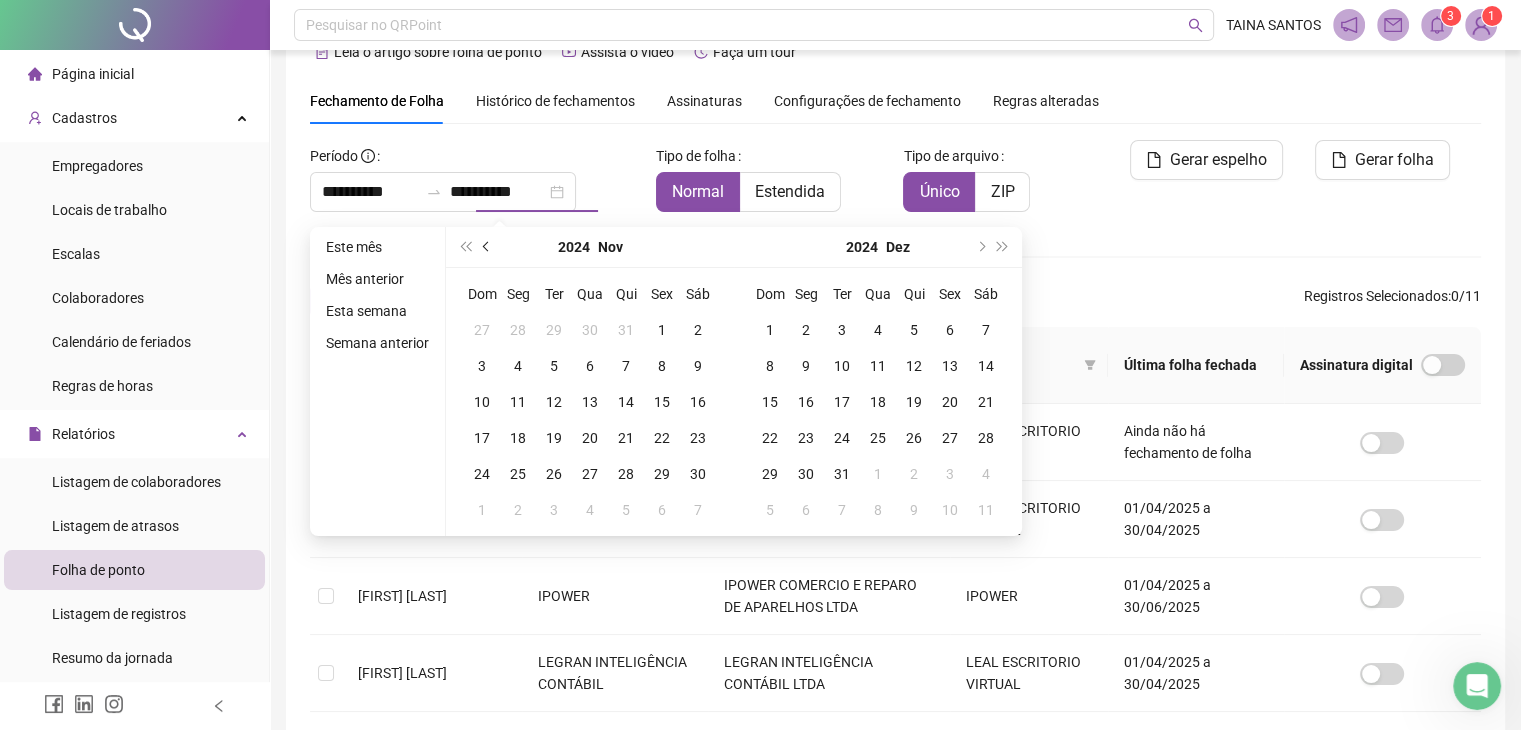 click at bounding box center (488, 247) 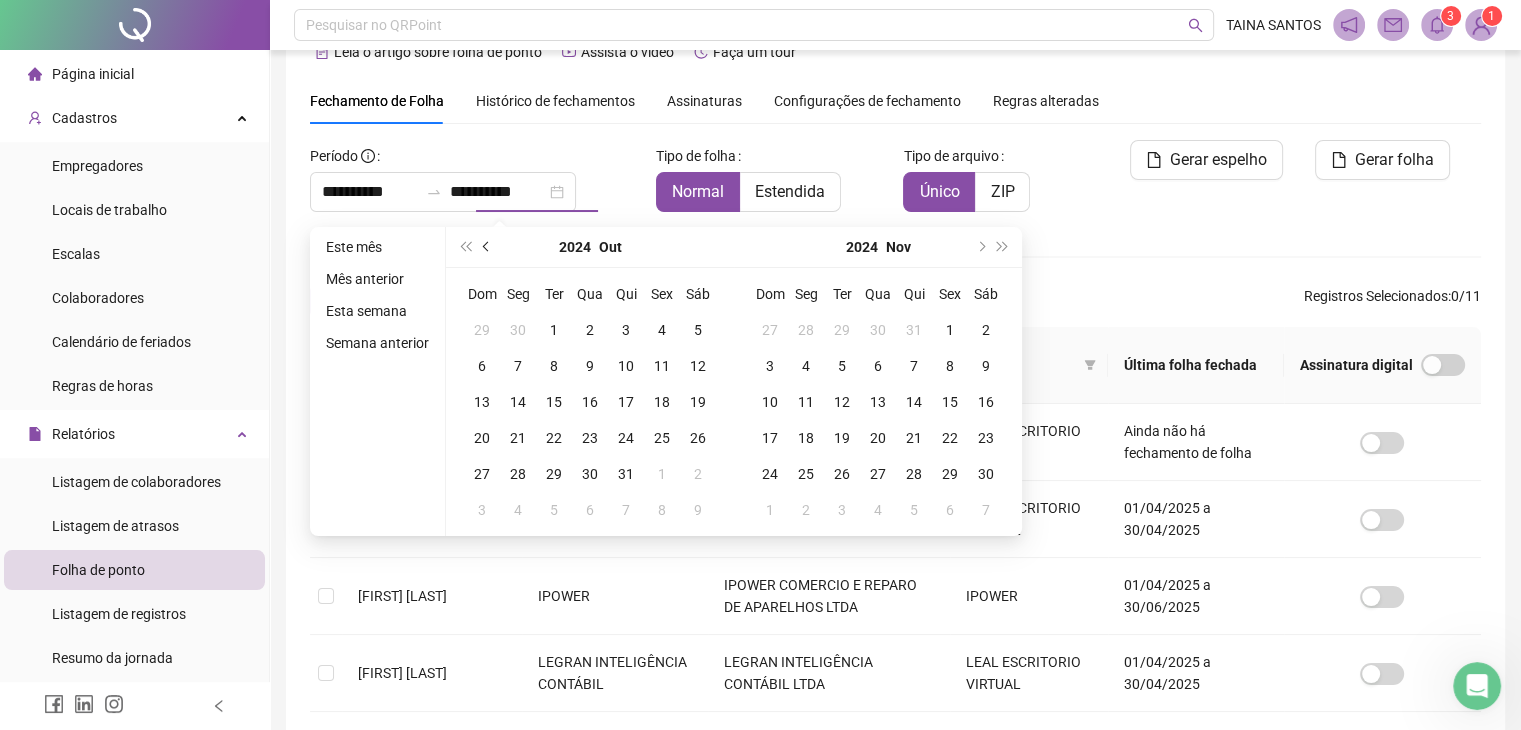 click at bounding box center [488, 247] 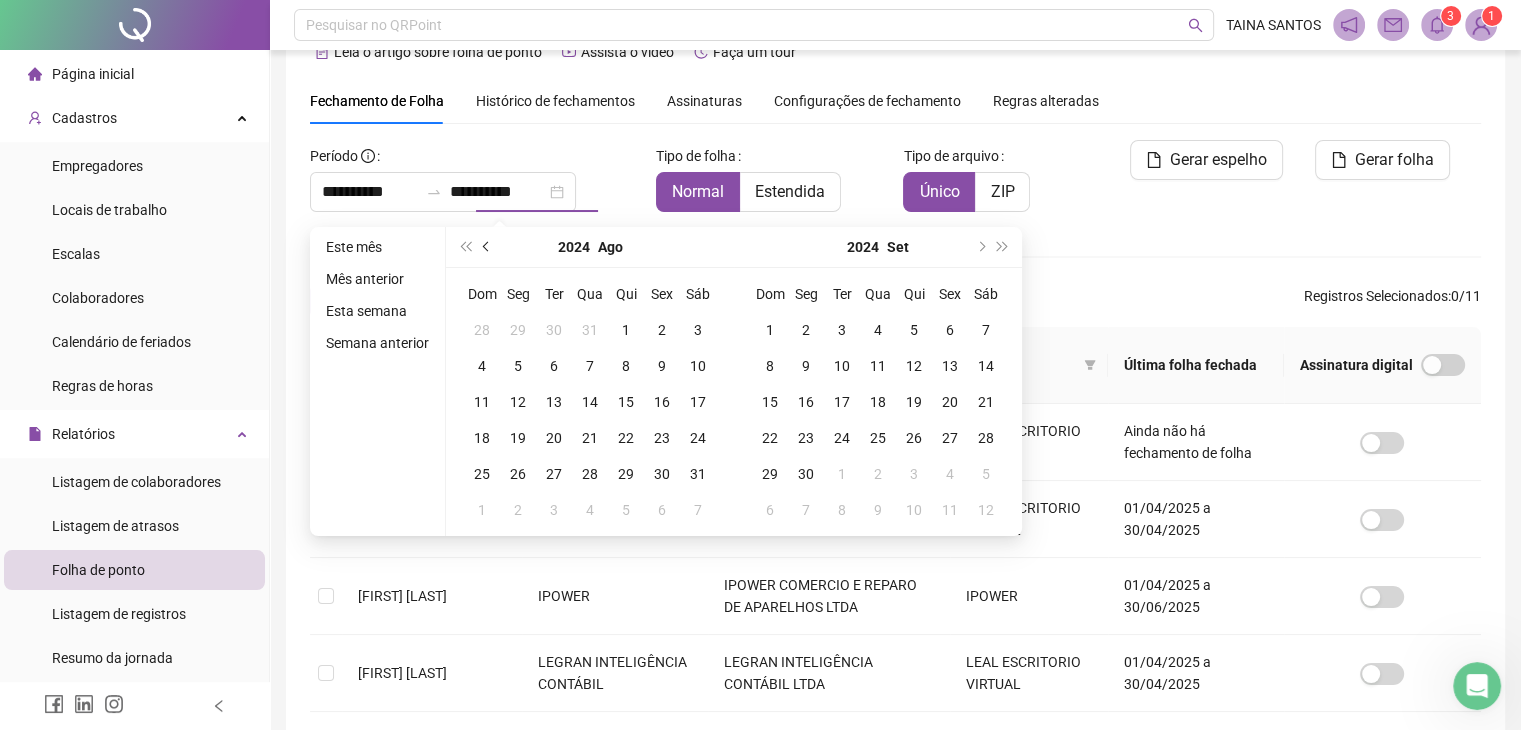 click at bounding box center (488, 247) 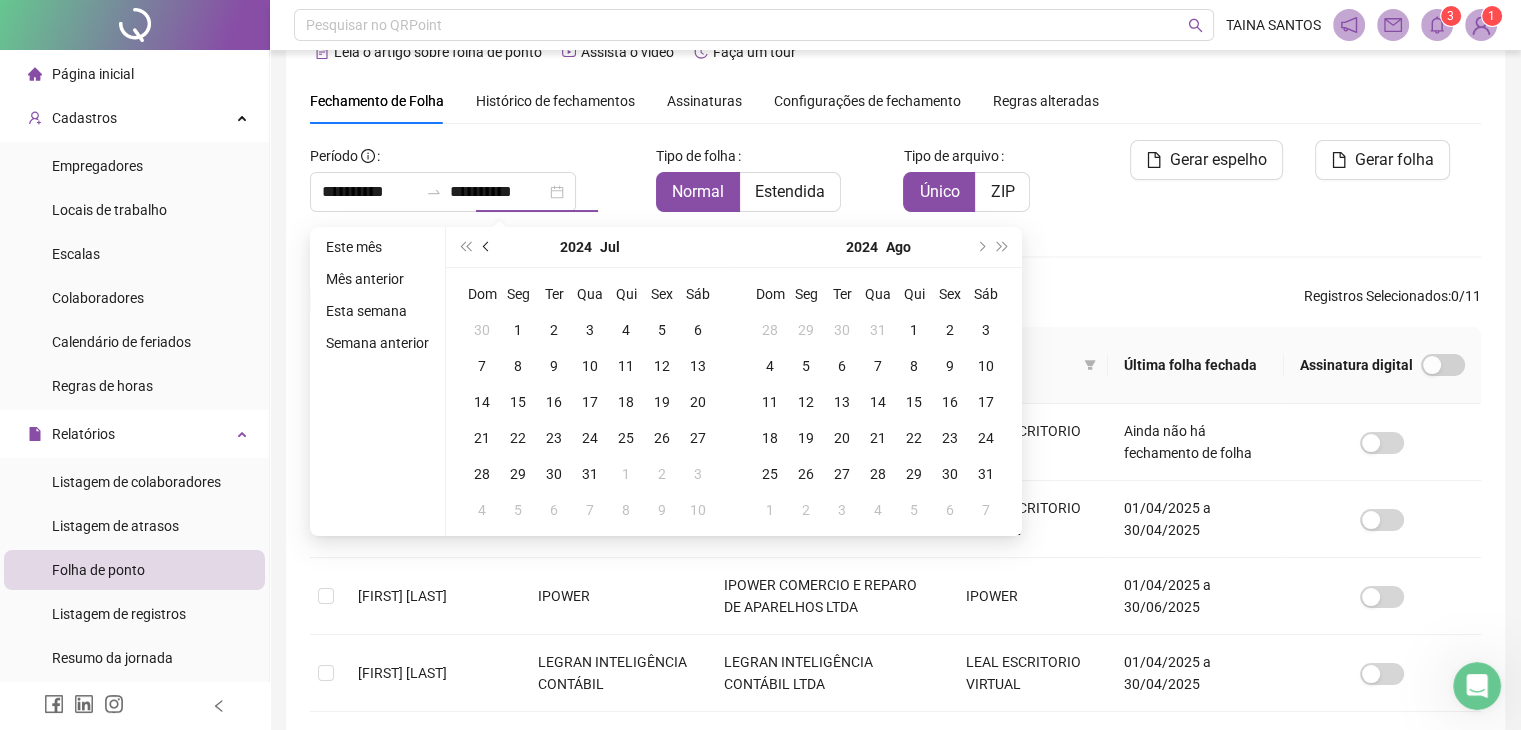 click at bounding box center [488, 247] 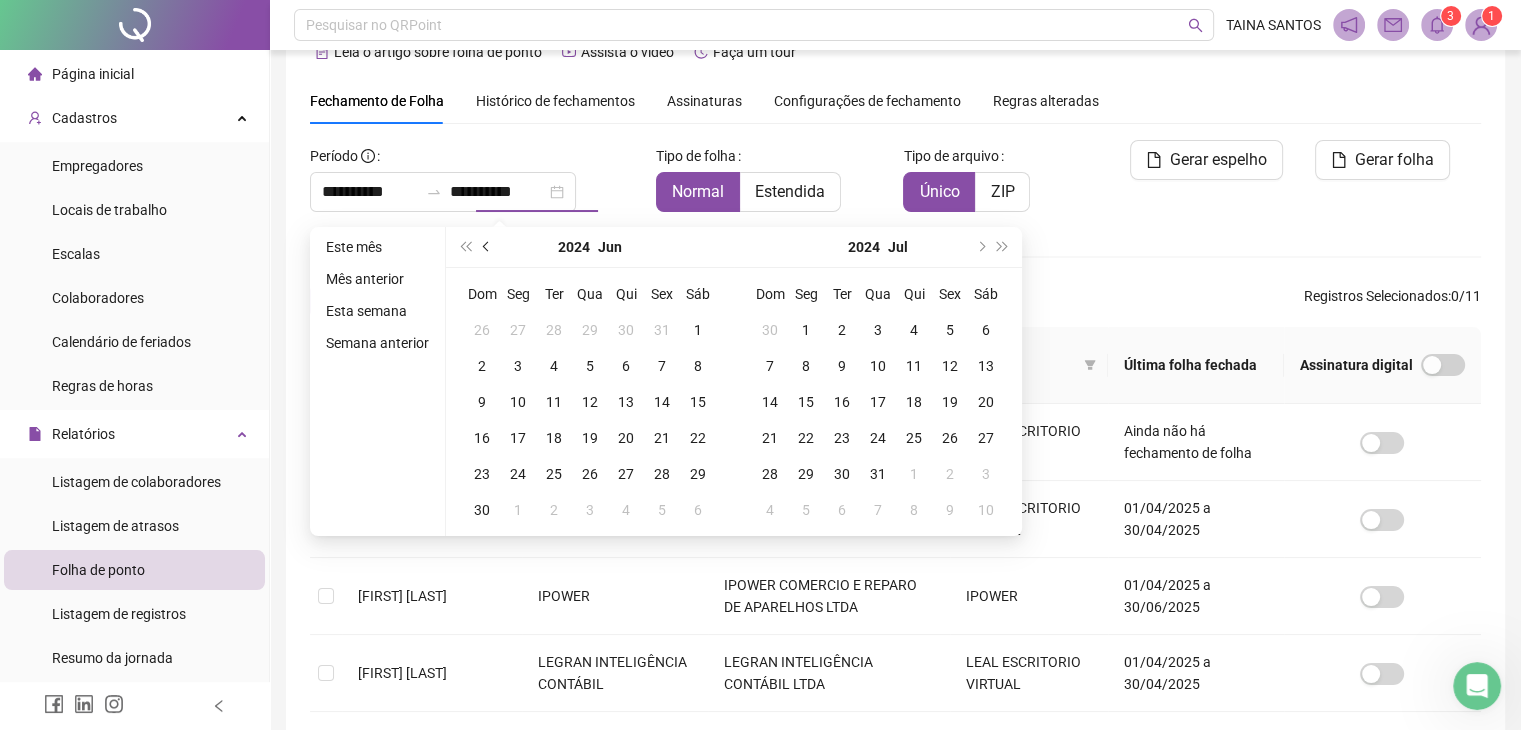click at bounding box center [488, 247] 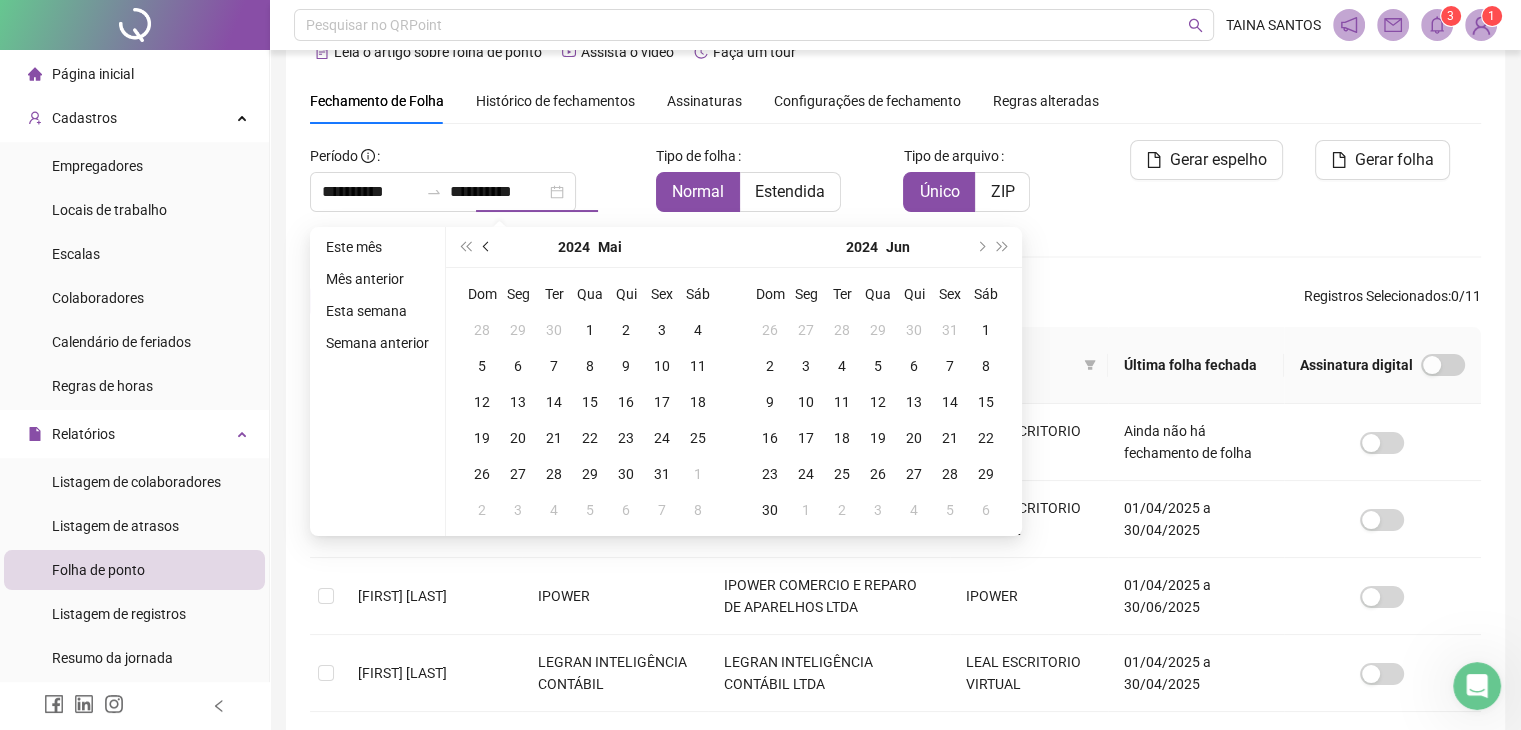 click at bounding box center [488, 247] 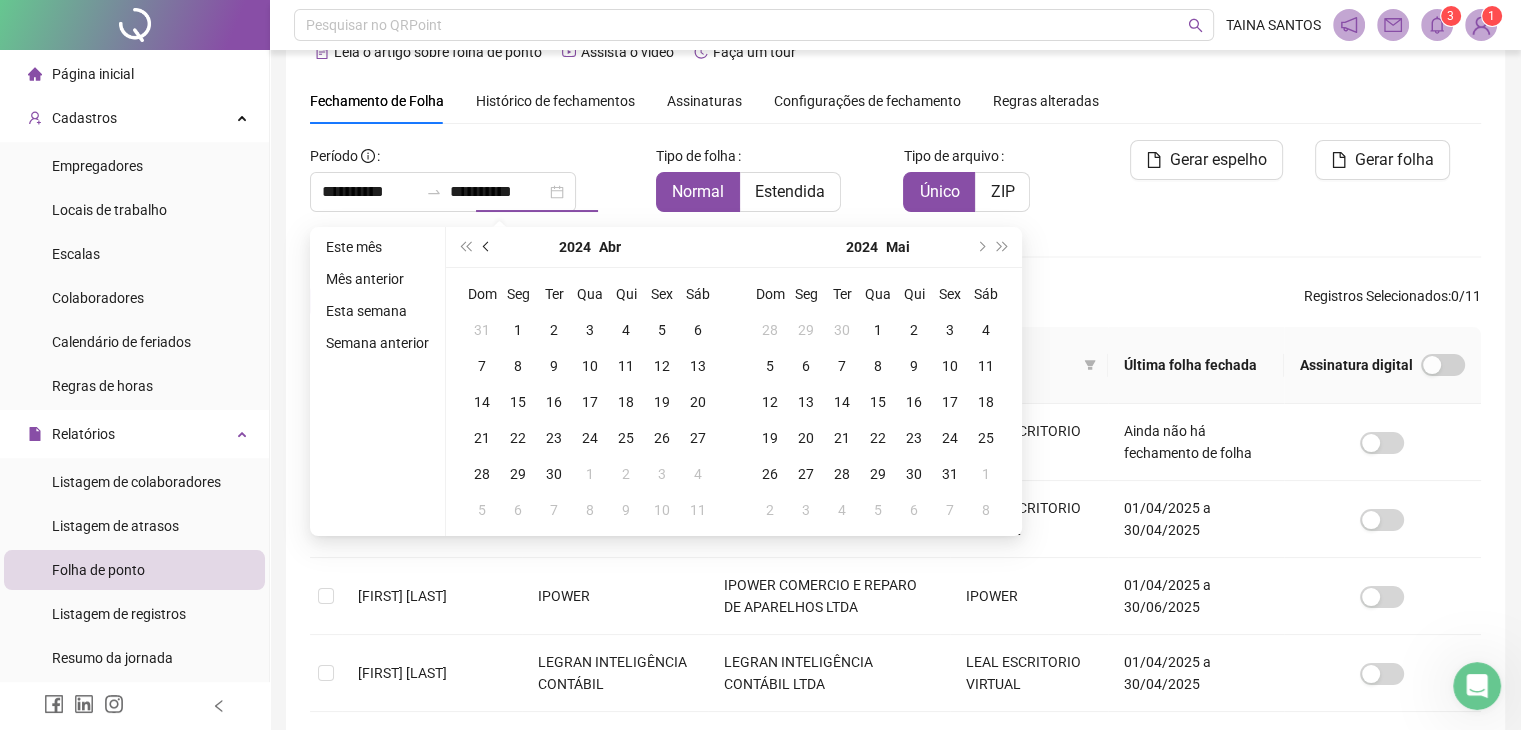click at bounding box center (487, 247) 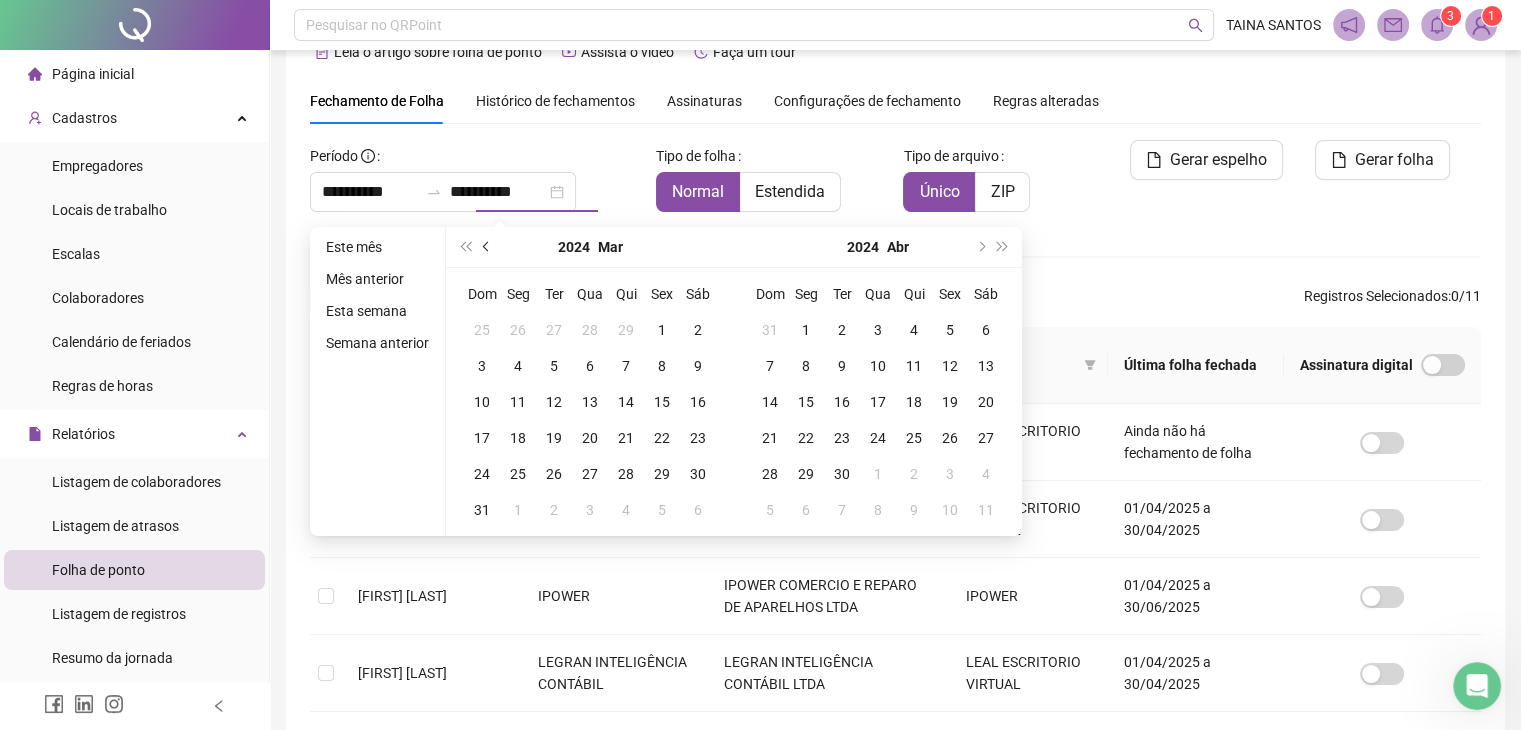 click at bounding box center [487, 247] 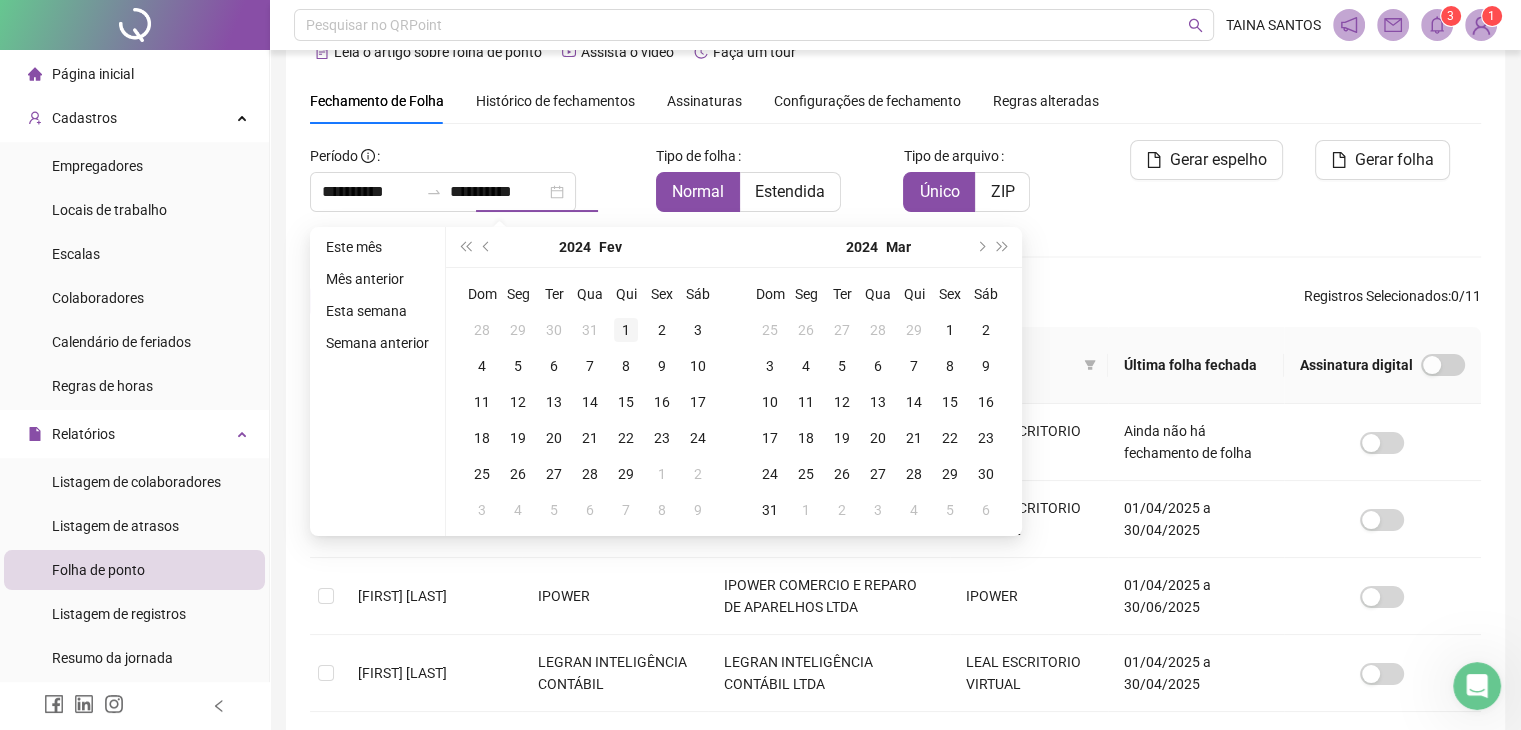 type on "**********" 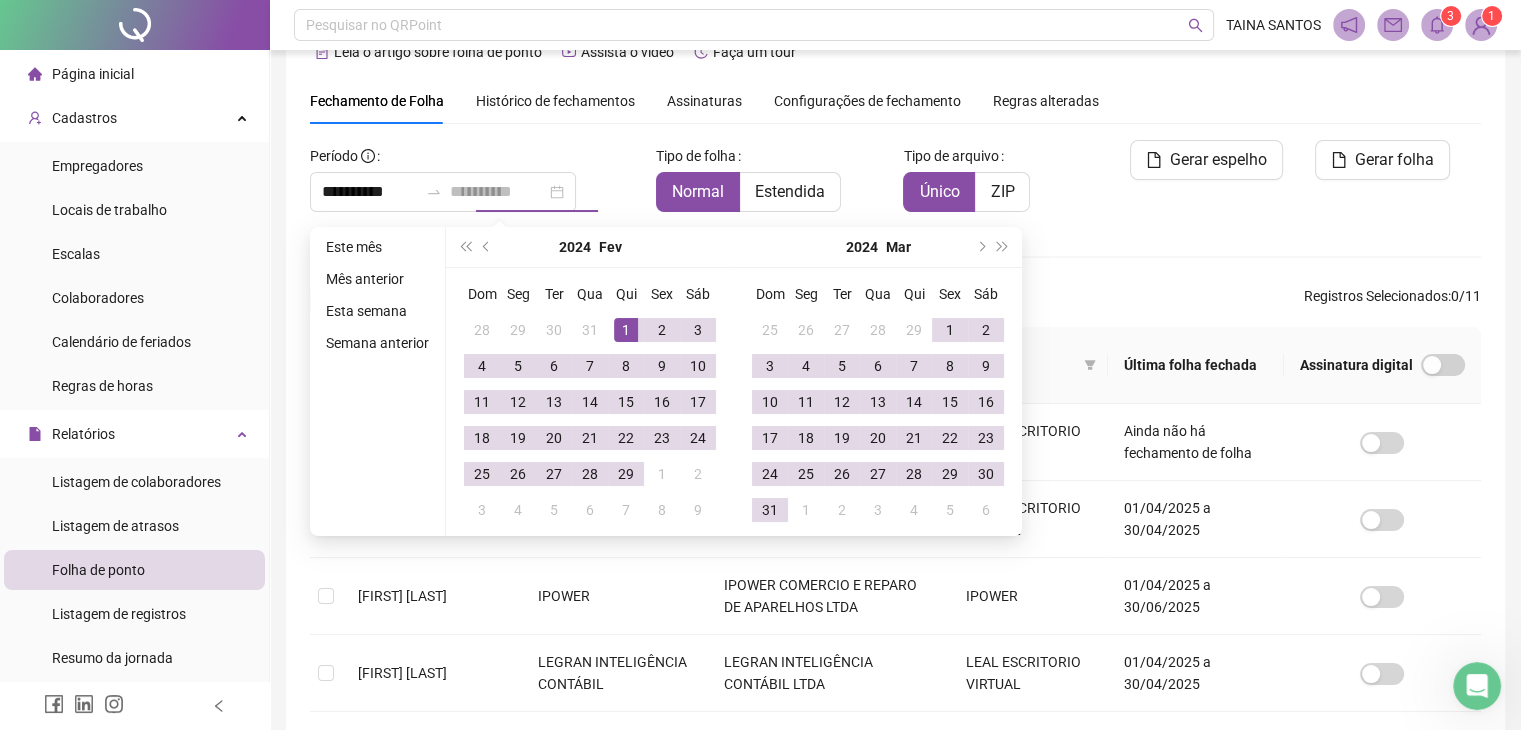click on "1" at bounding box center [626, 330] 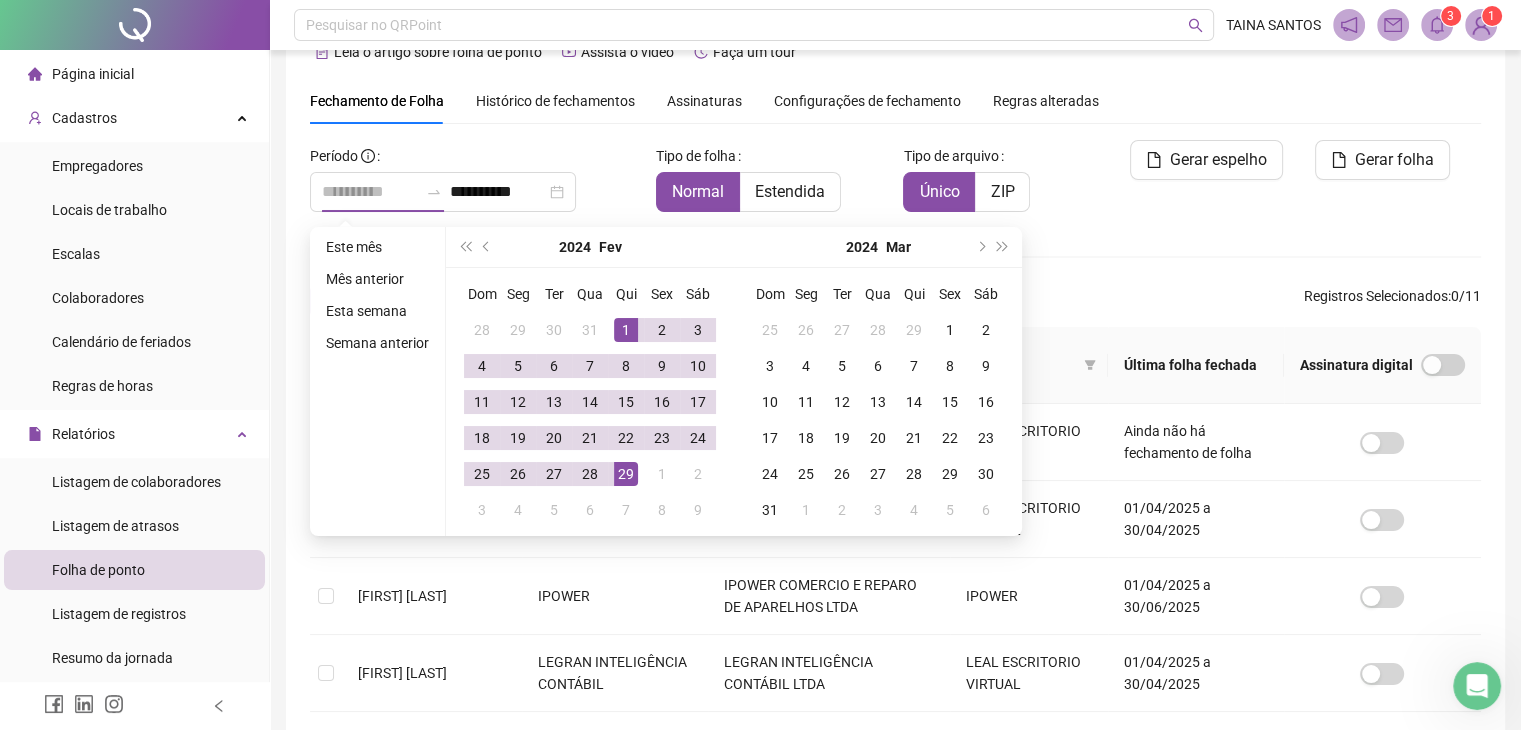 click on "29" at bounding box center [626, 474] 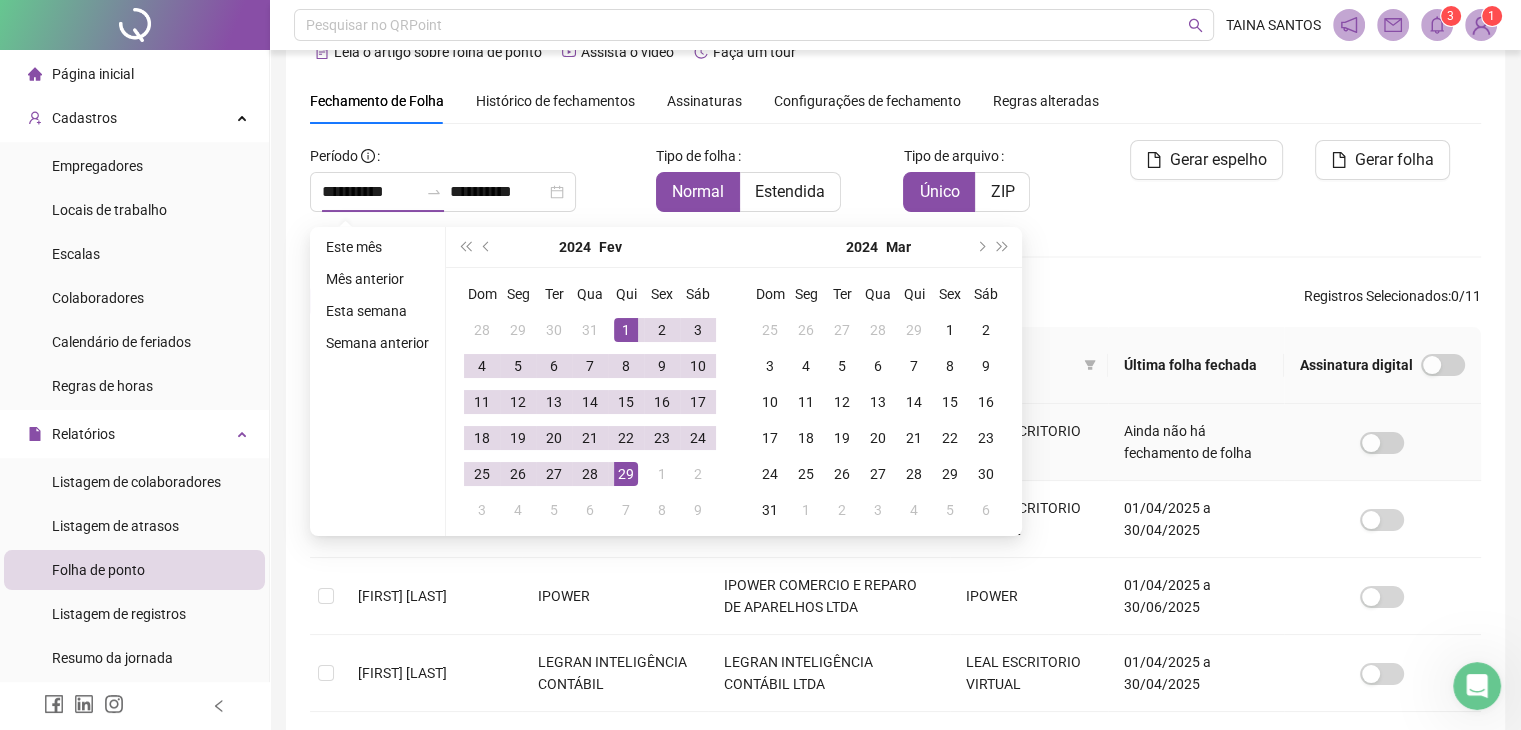 type on "**********" 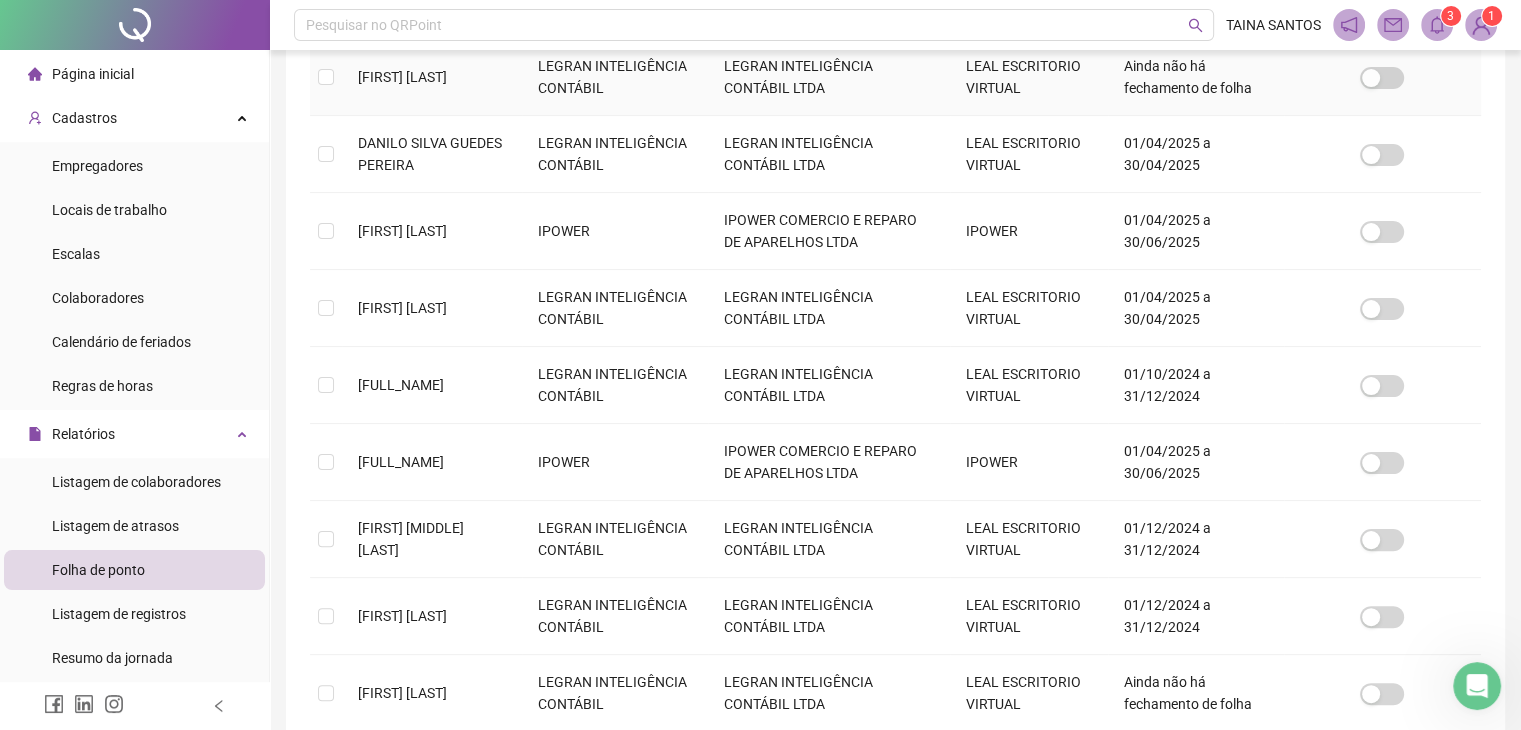 scroll, scrollTop: 660, scrollLeft: 0, axis: vertical 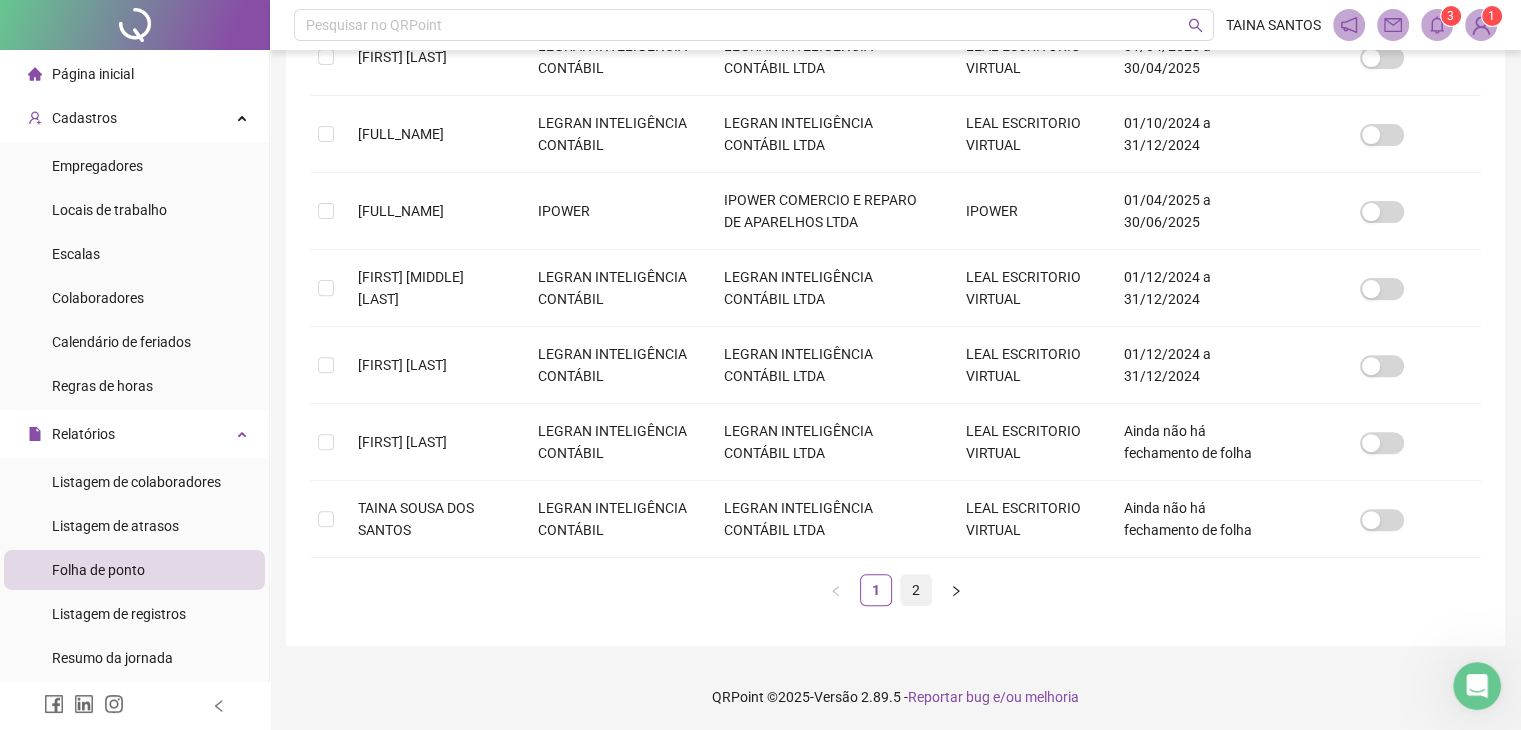click on "2" at bounding box center [916, 590] 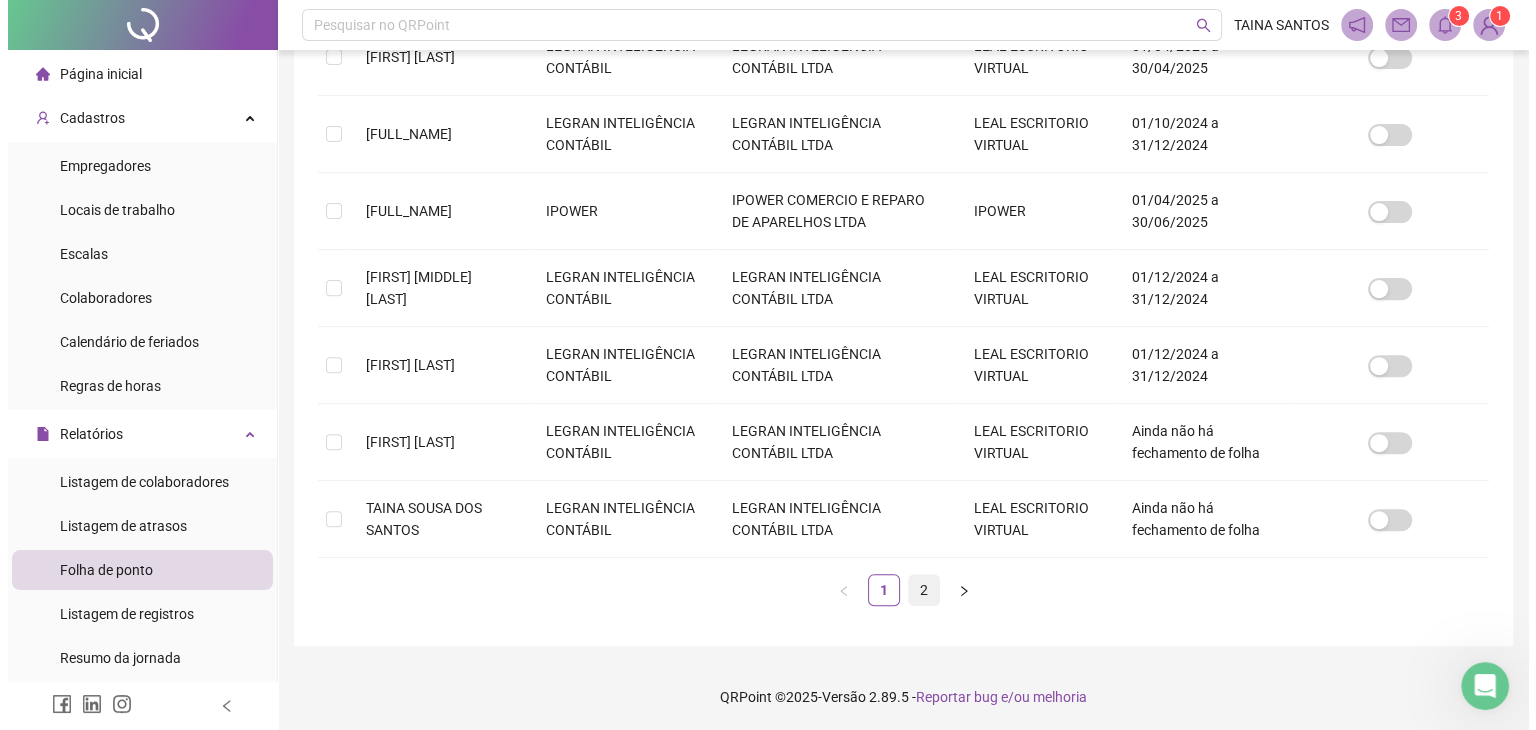 scroll, scrollTop: 0, scrollLeft: 0, axis: both 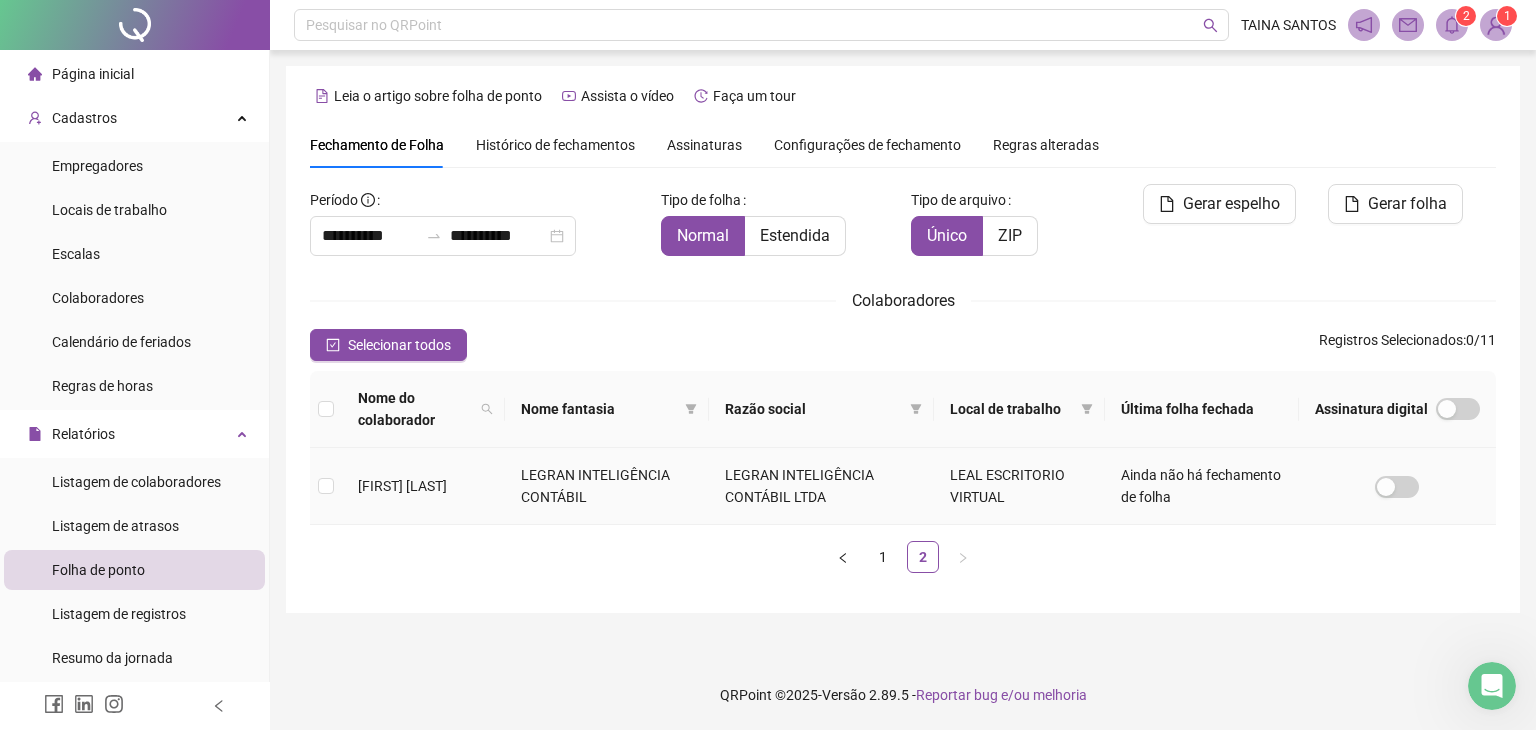 click at bounding box center (326, 486) 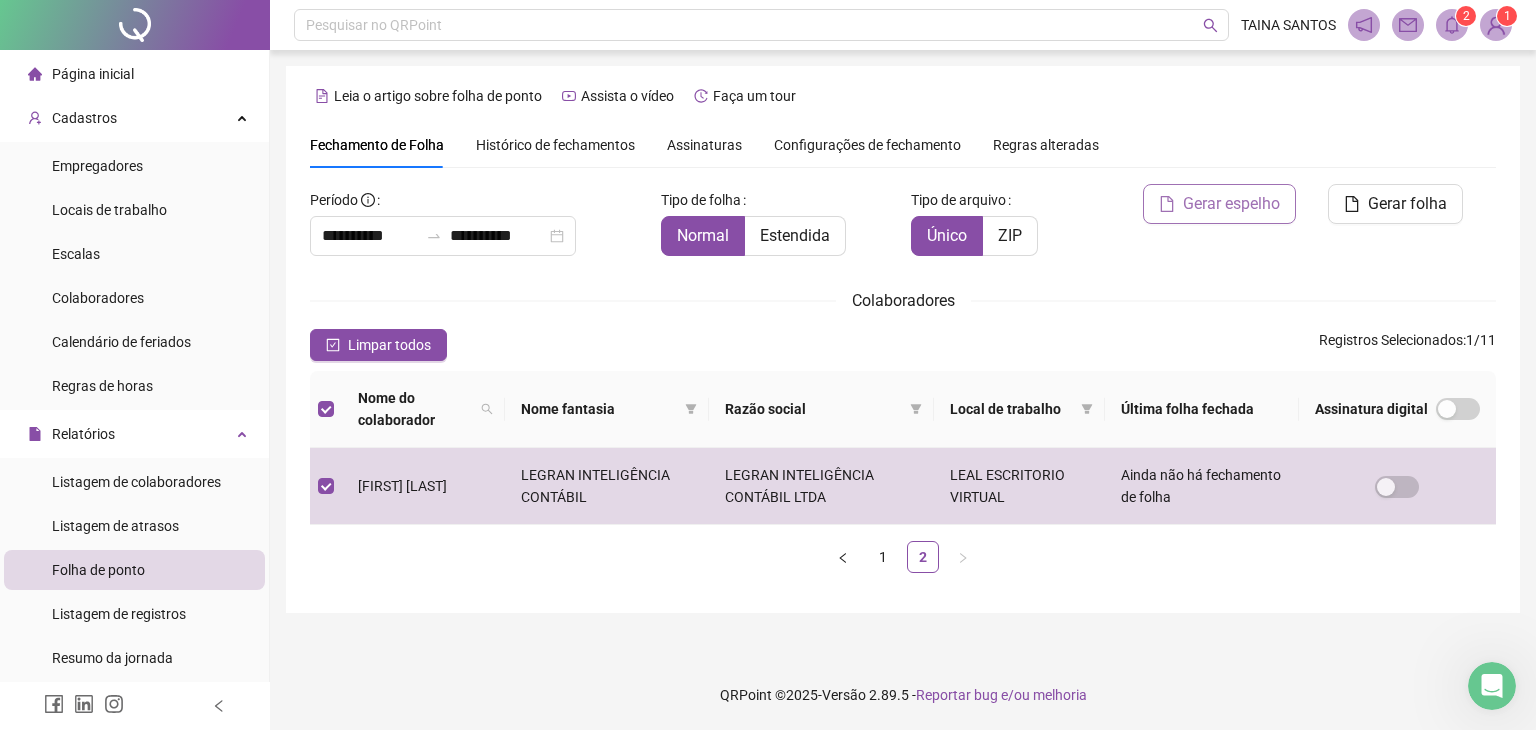 click on "Gerar espelho" at bounding box center [1231, 204] 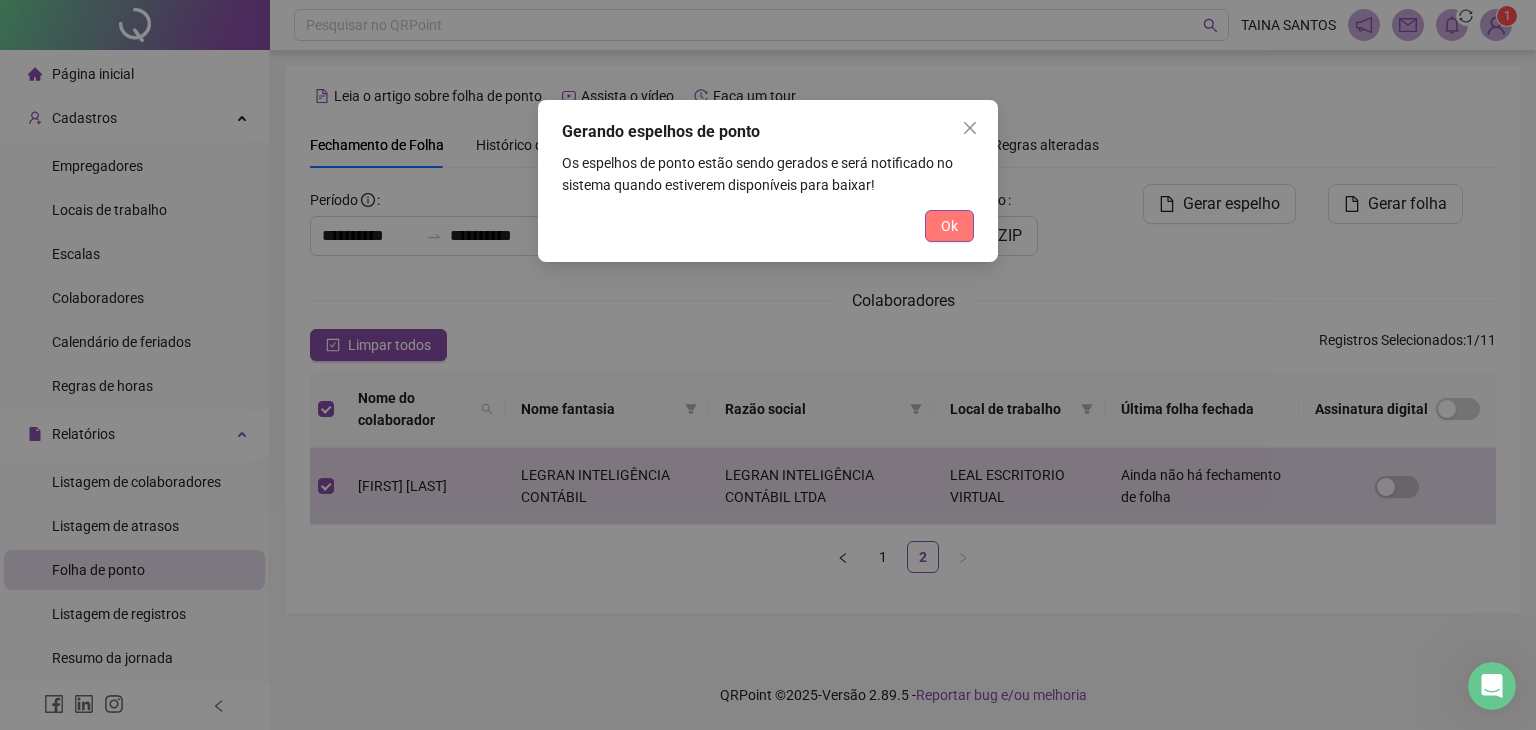 click on "Ok" at bounding box center [949, 226] 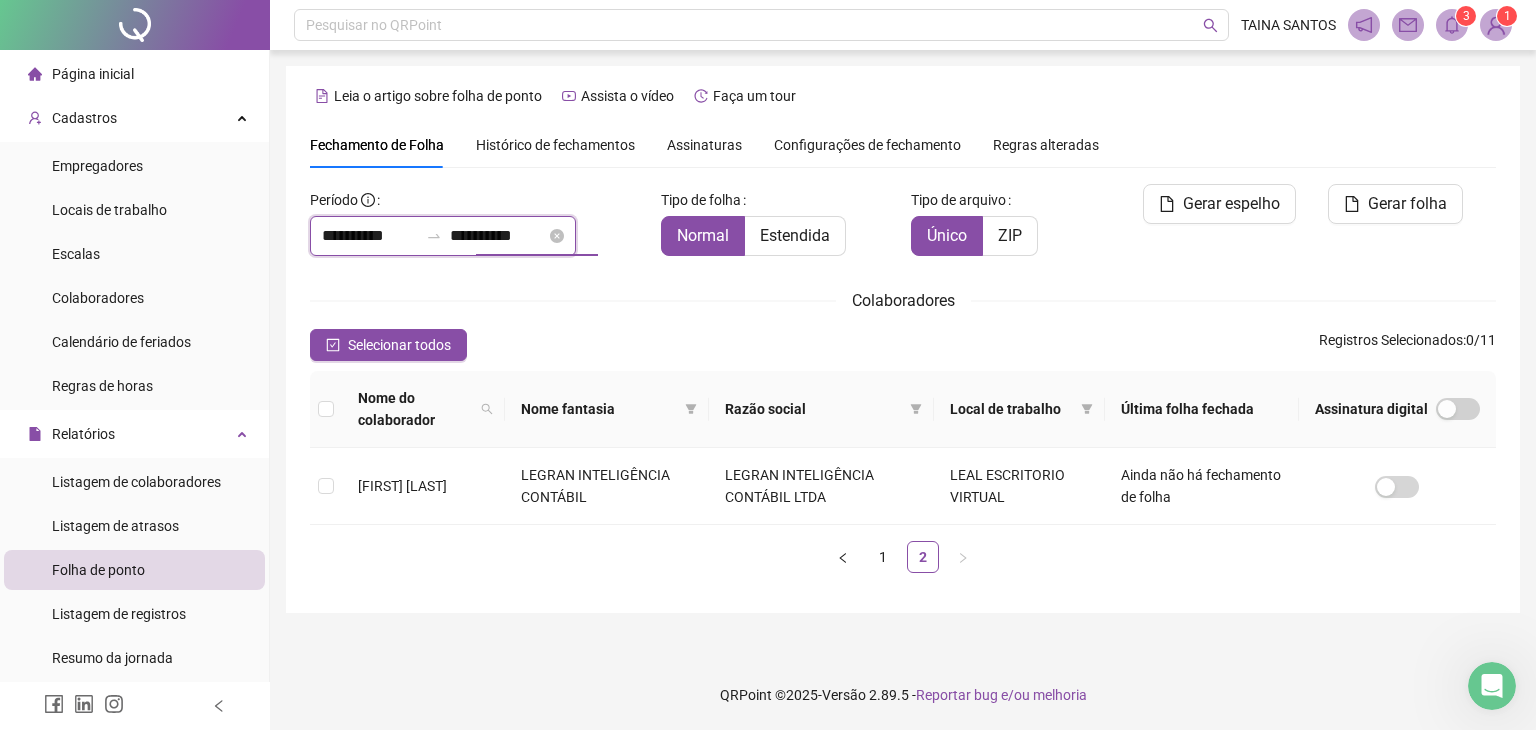click on "**********" at bounding box center (498, 236) 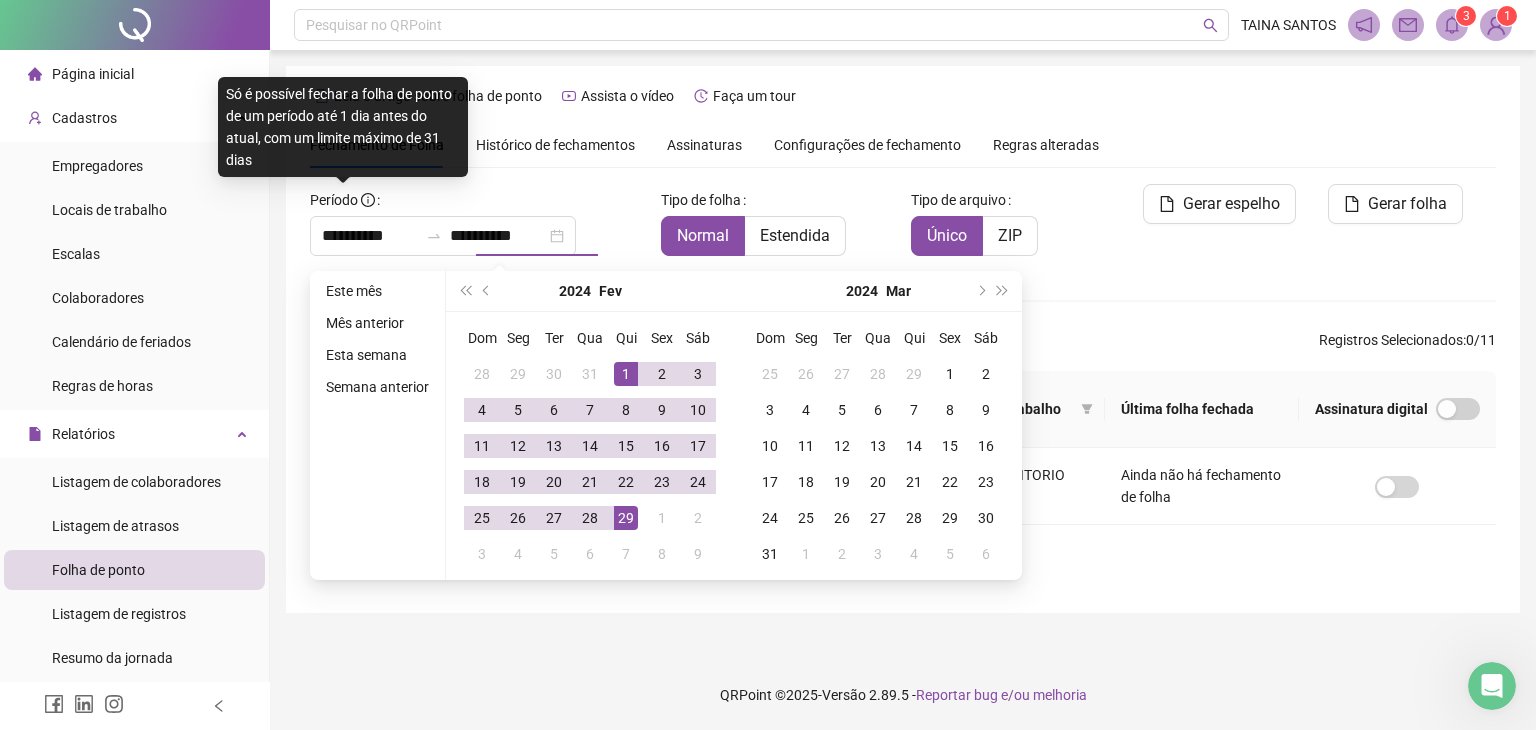 click 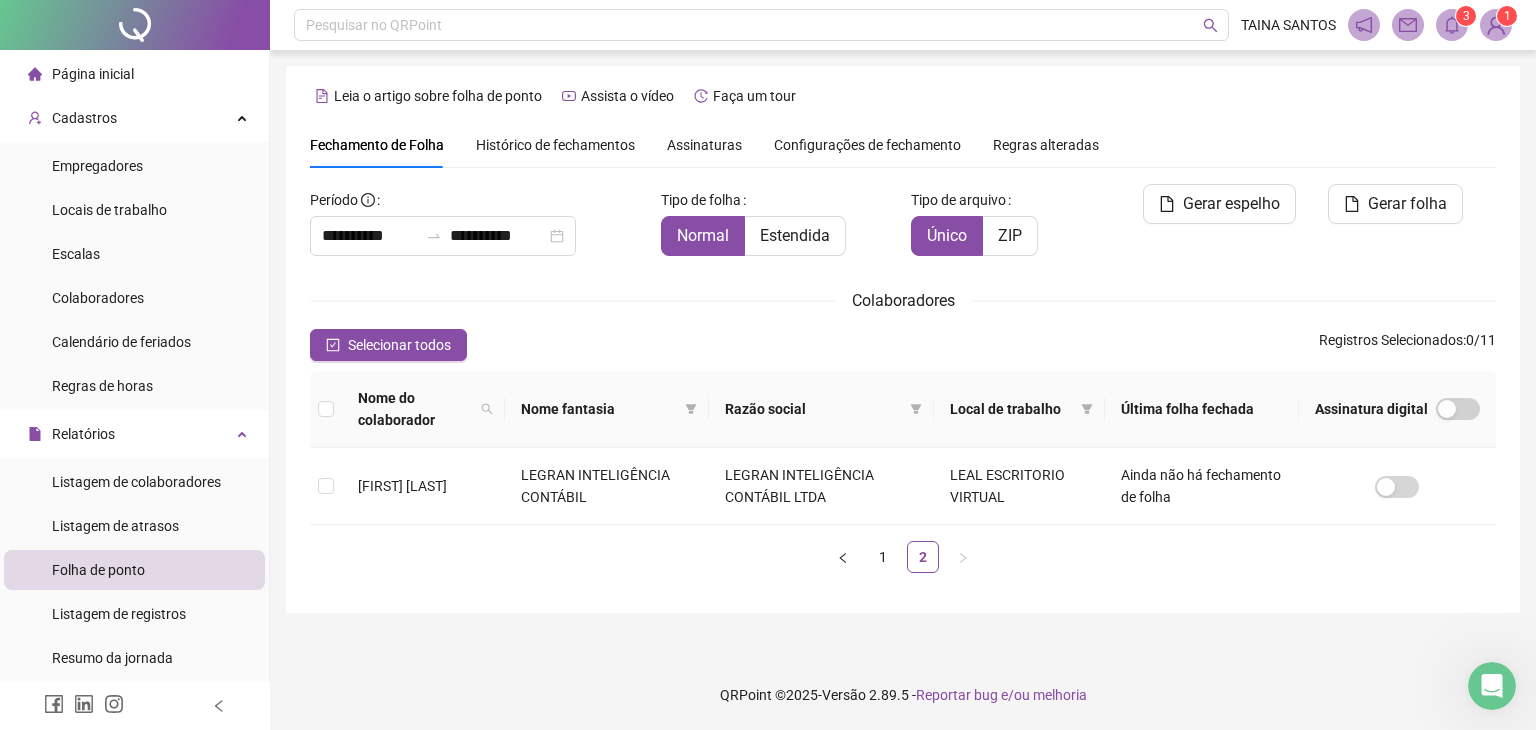 click 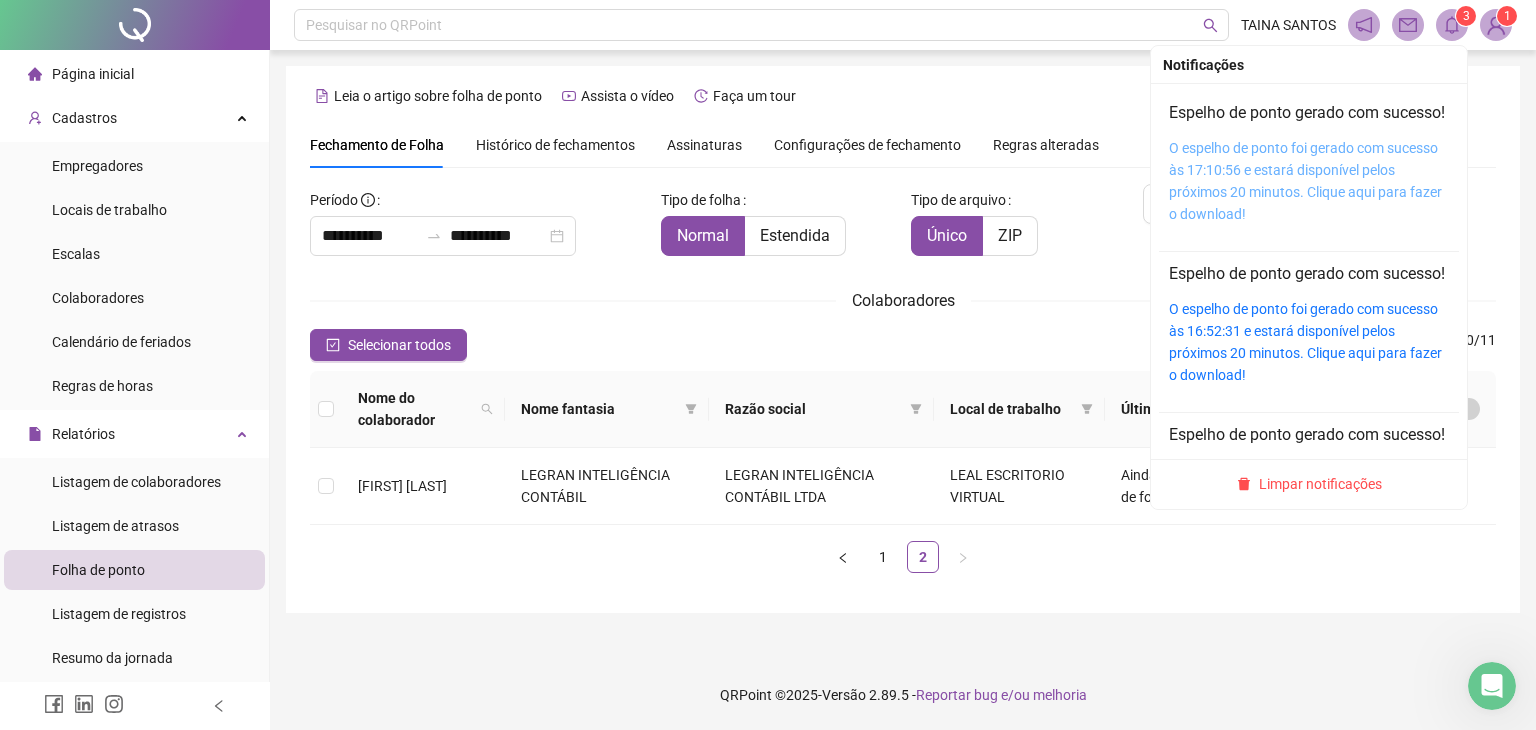 click on "O espelho de ponto foi gerado com sucesso às 17:10:56 e estará disponível pelos próximos 20 minutos.
Clique aqui para fazer o download!" at bounding box center (1305, 181) 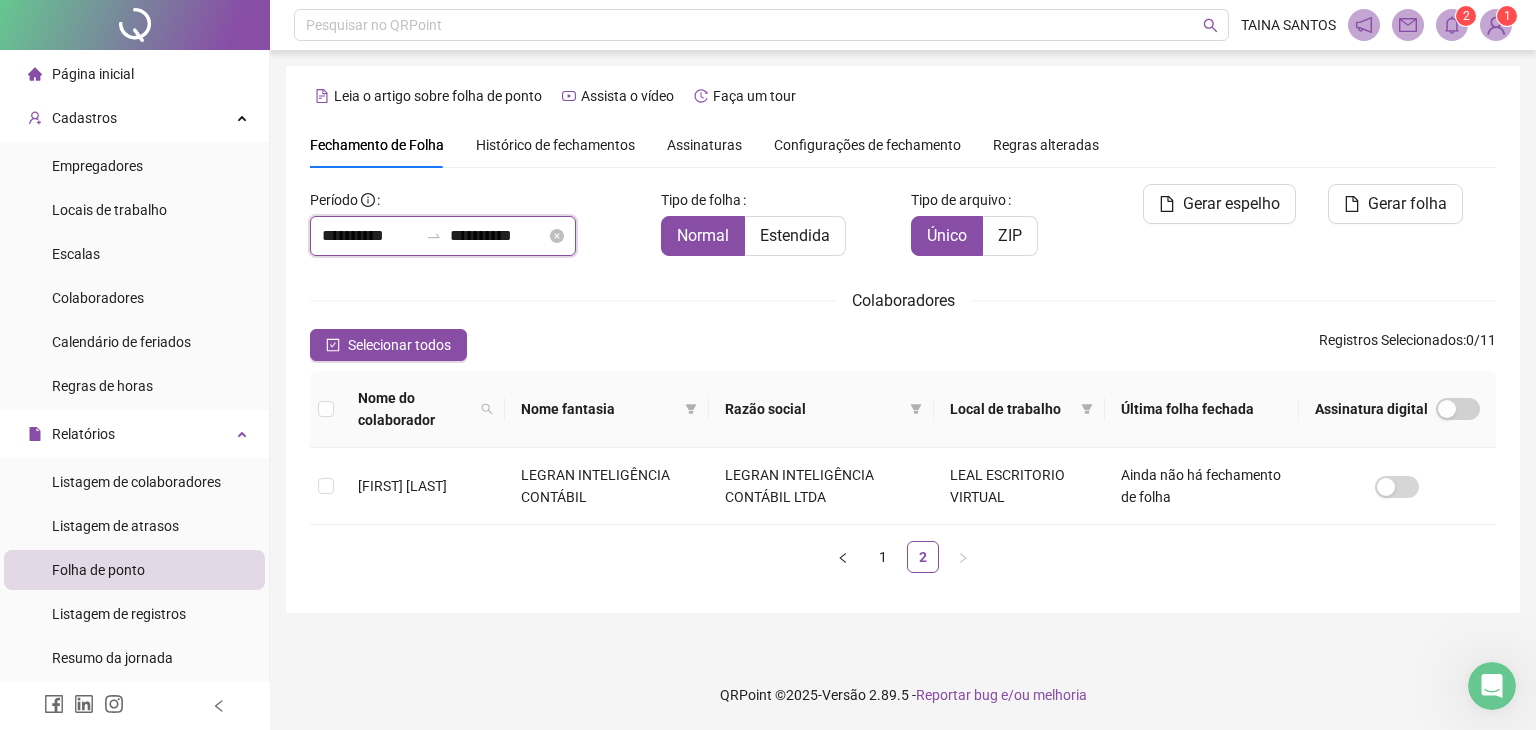 click on "**********" at bounding box center [370, 236] 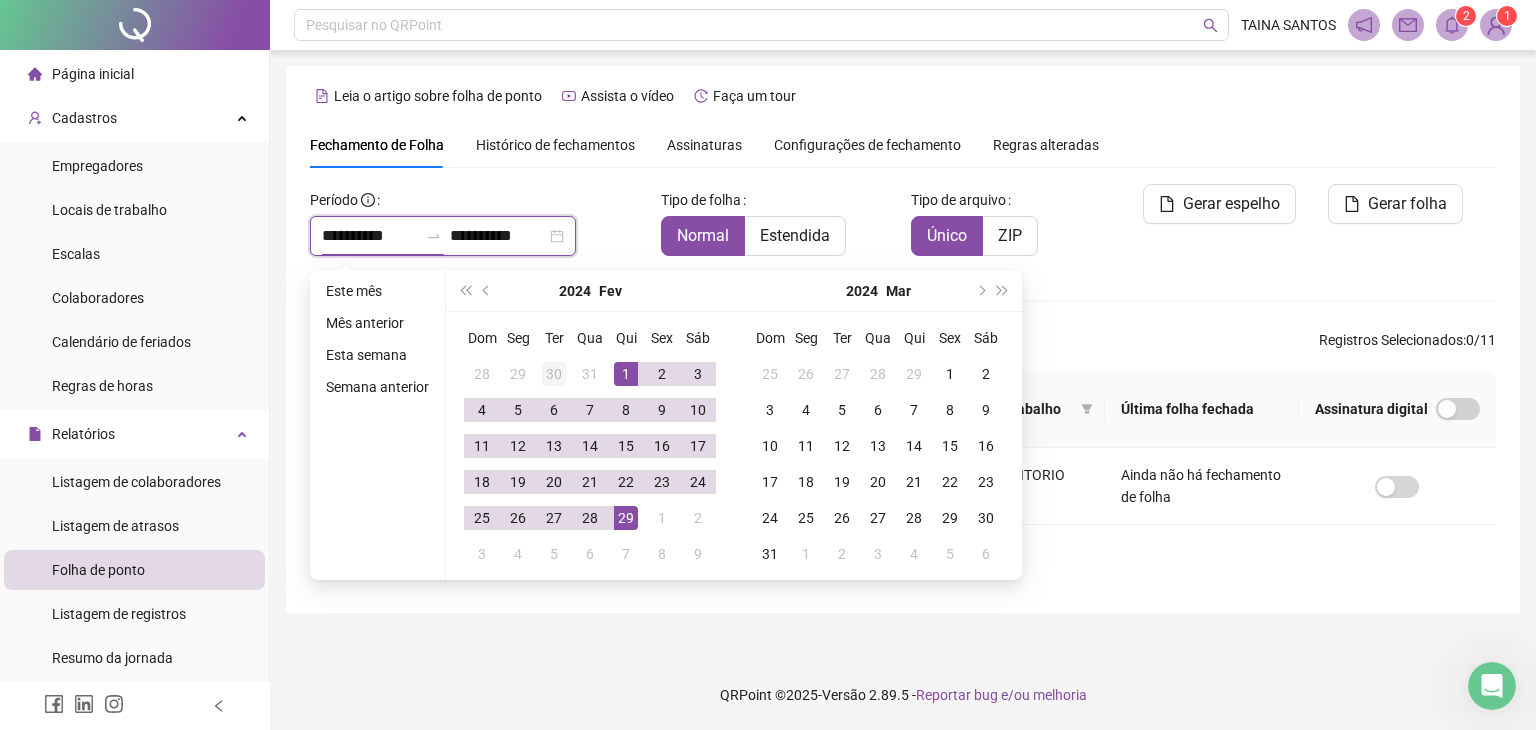 type on "**********" 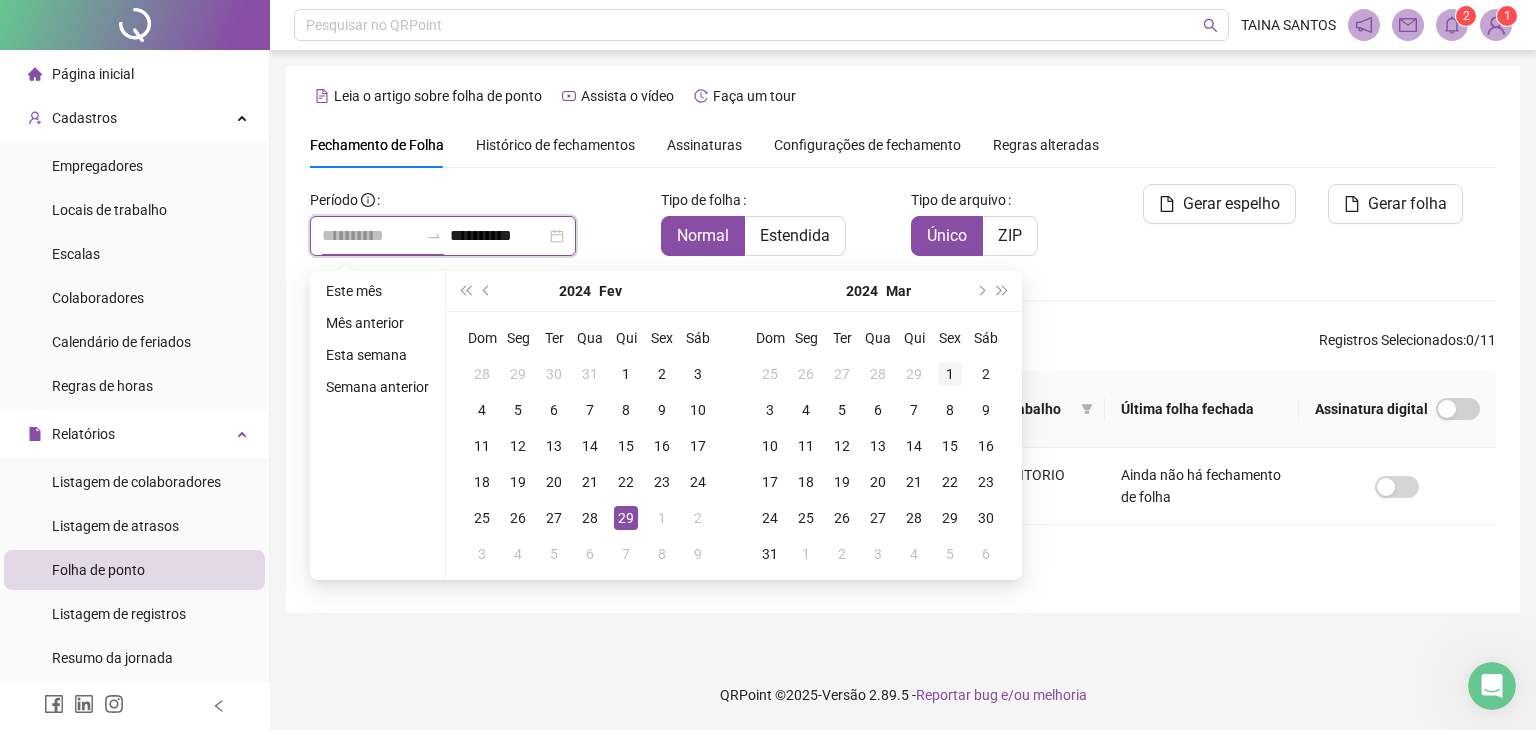 type on "**********" 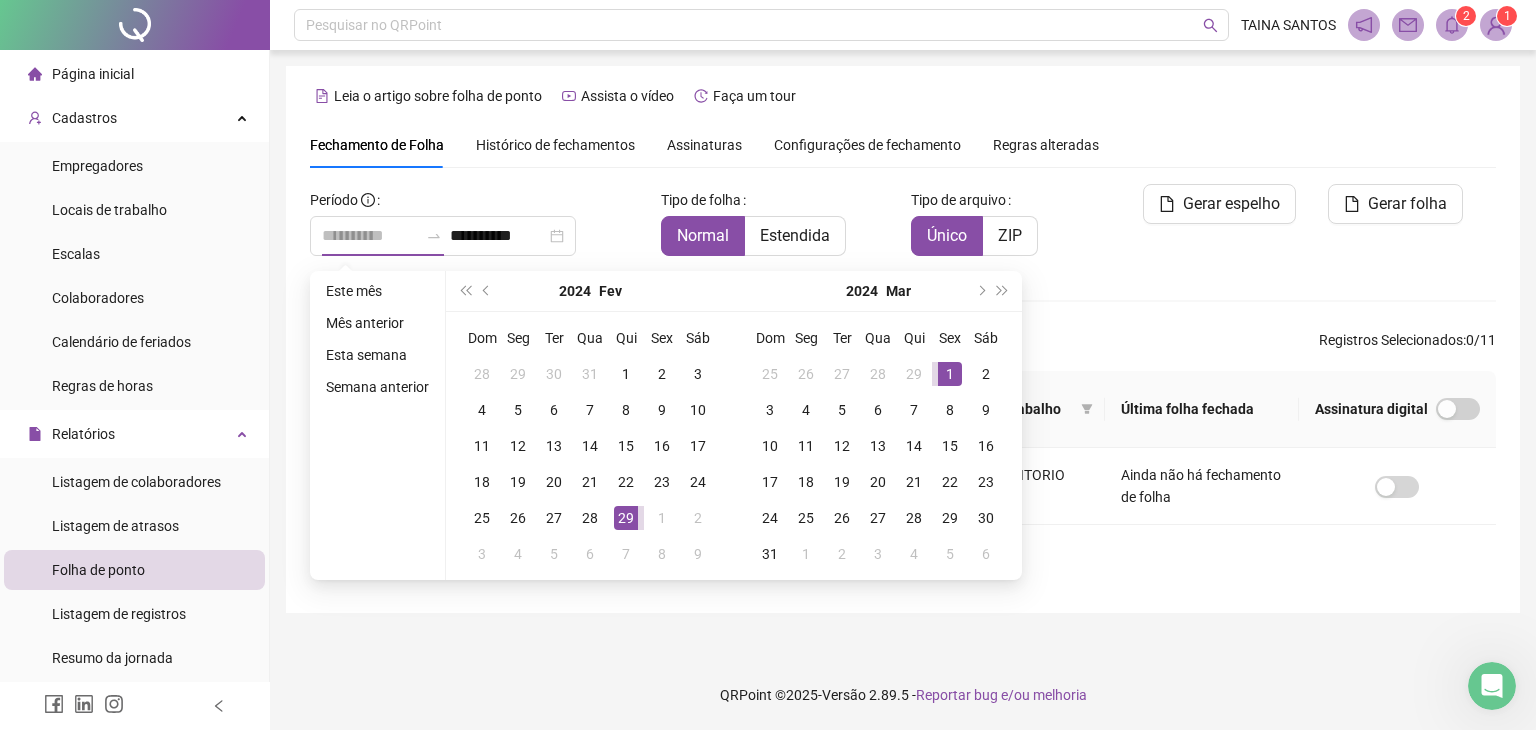 click on "1" at bounding box center [950, 374] 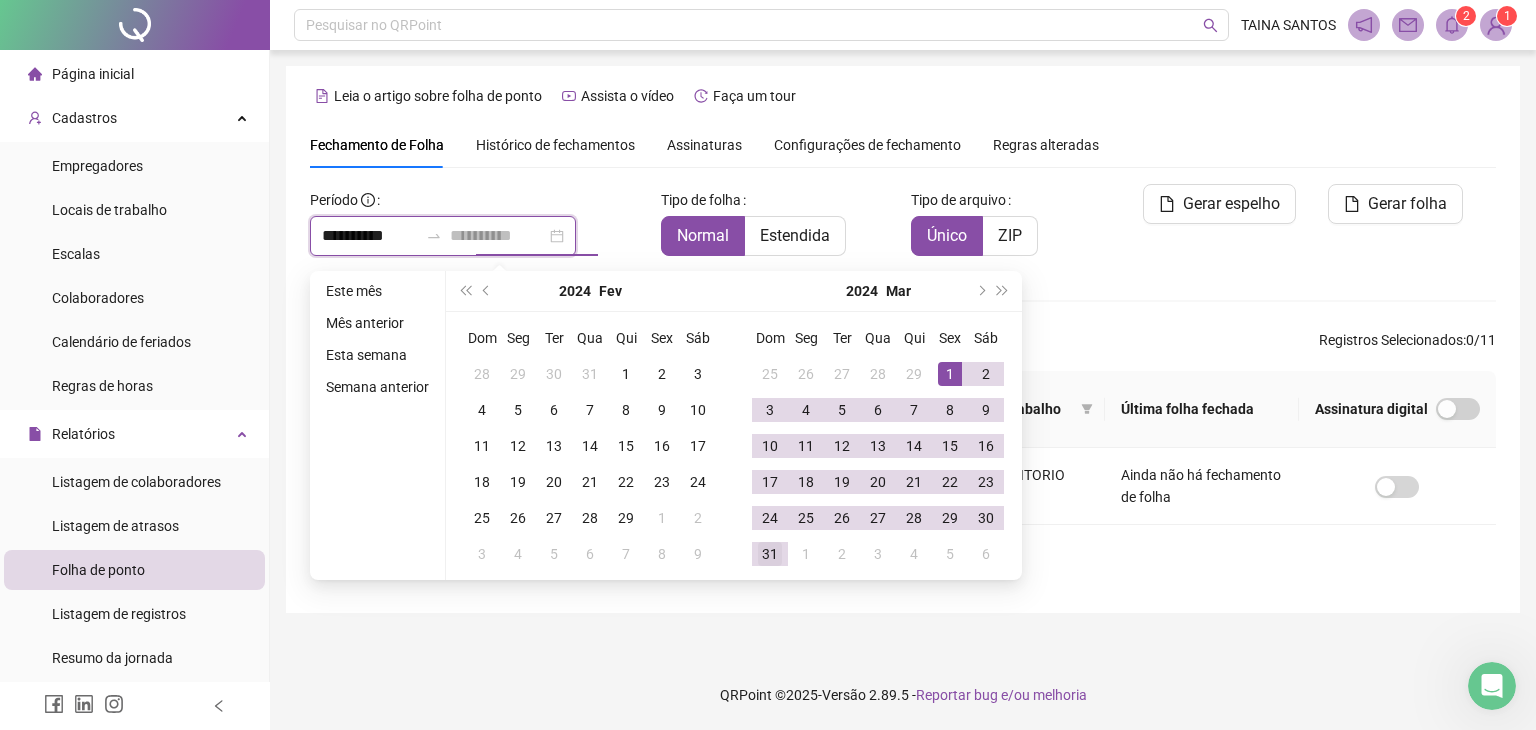 type on "**********" 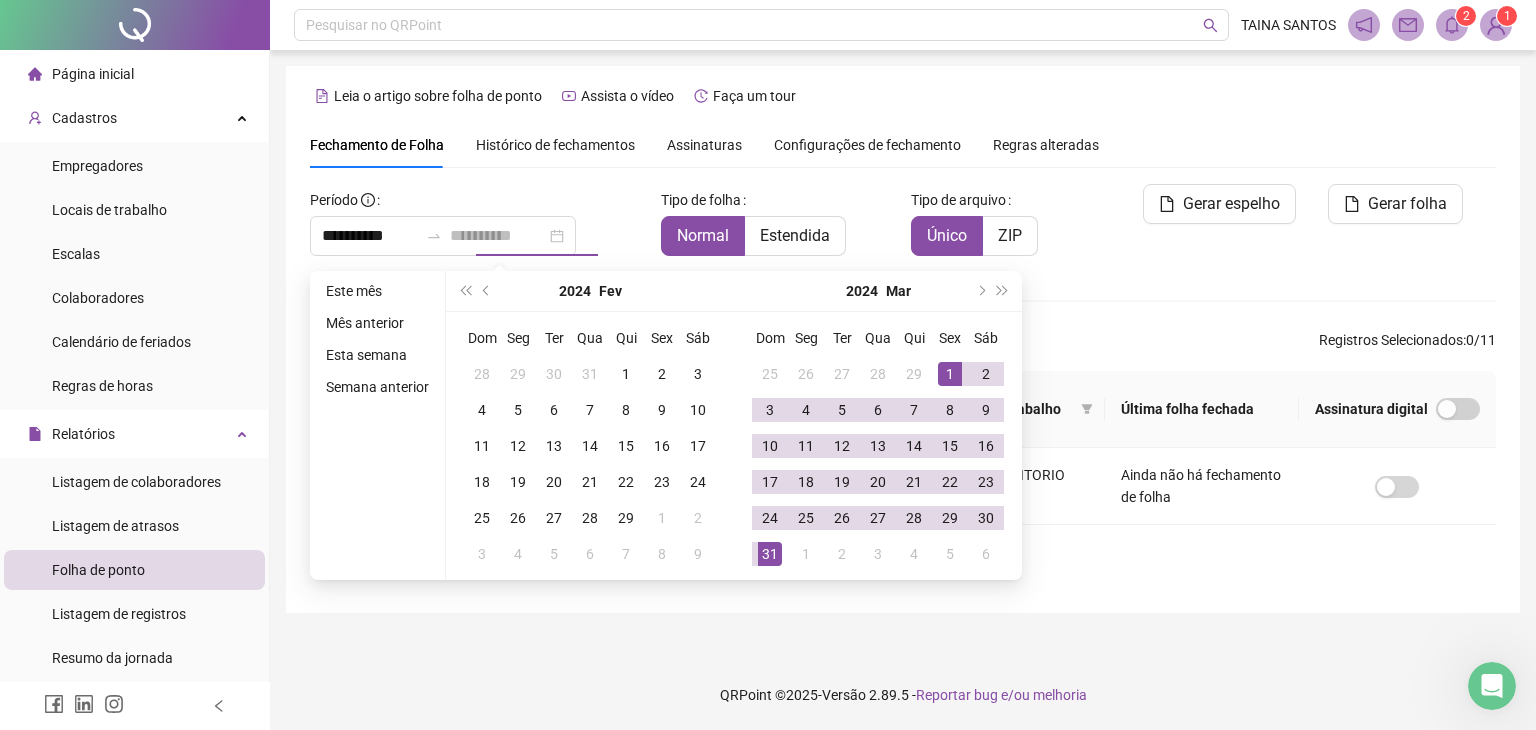 click on "31" at bounding box center [770, 554] 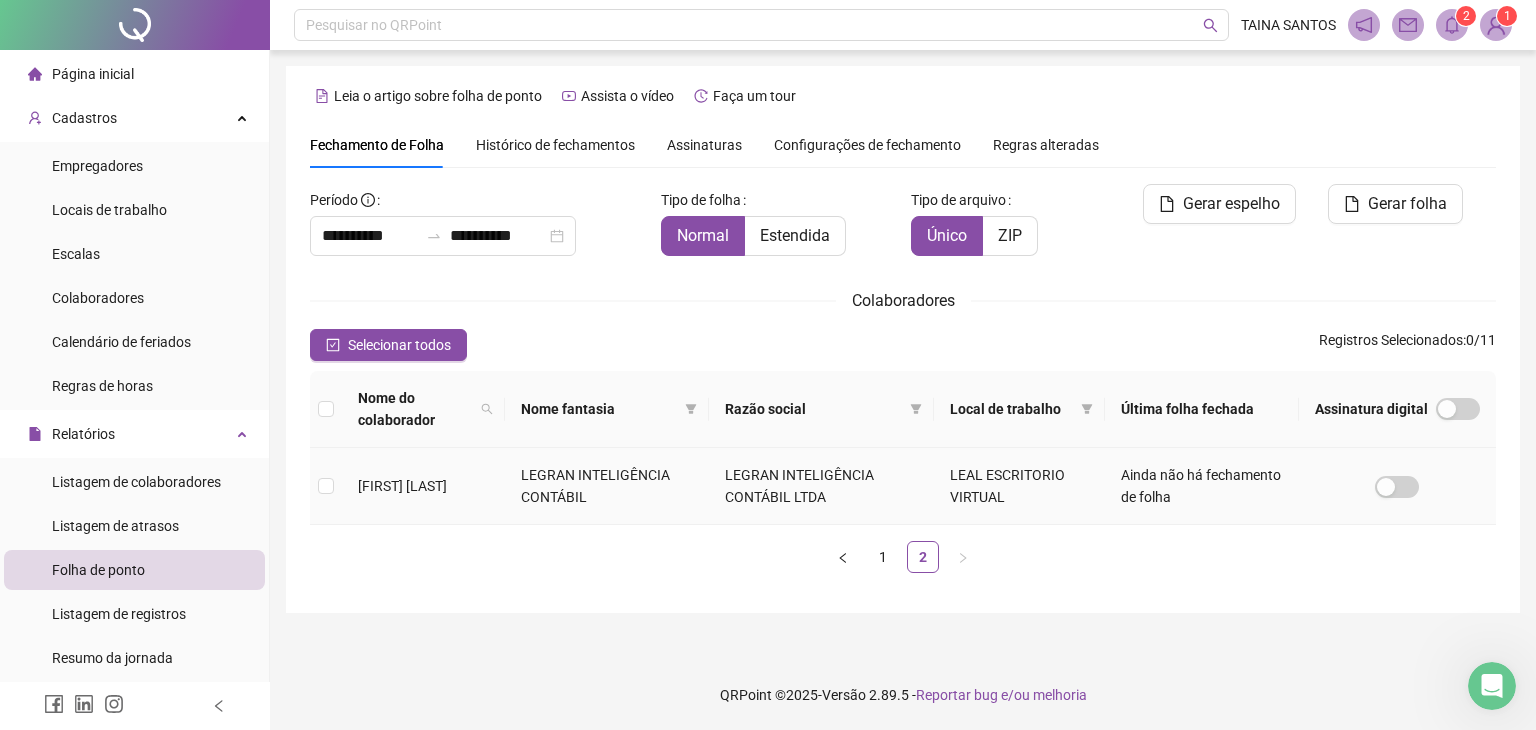 click on "[FIRST] [LAST]" at bounding box center (423, 486) 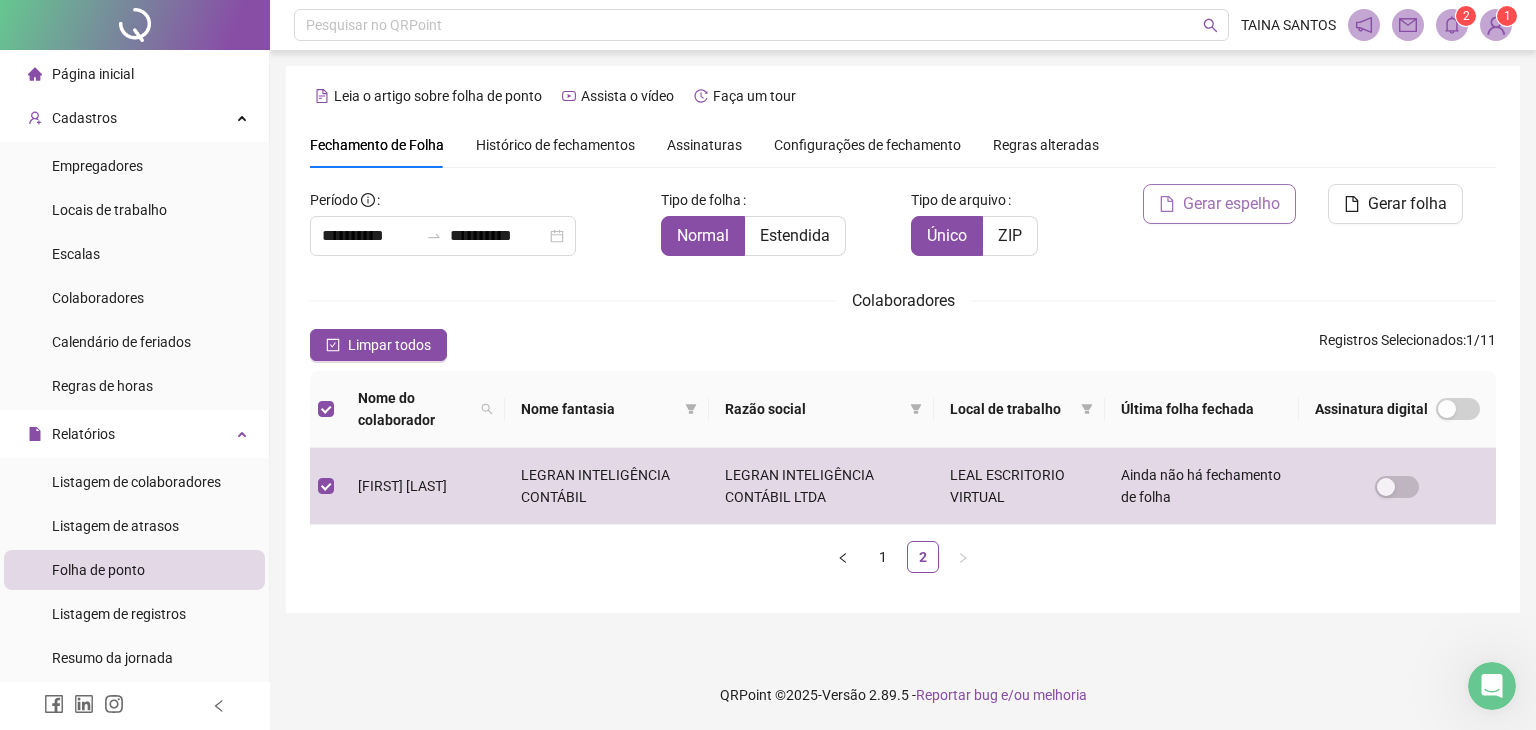click on "Gerar espelho" at bounding box center (1231, 204) 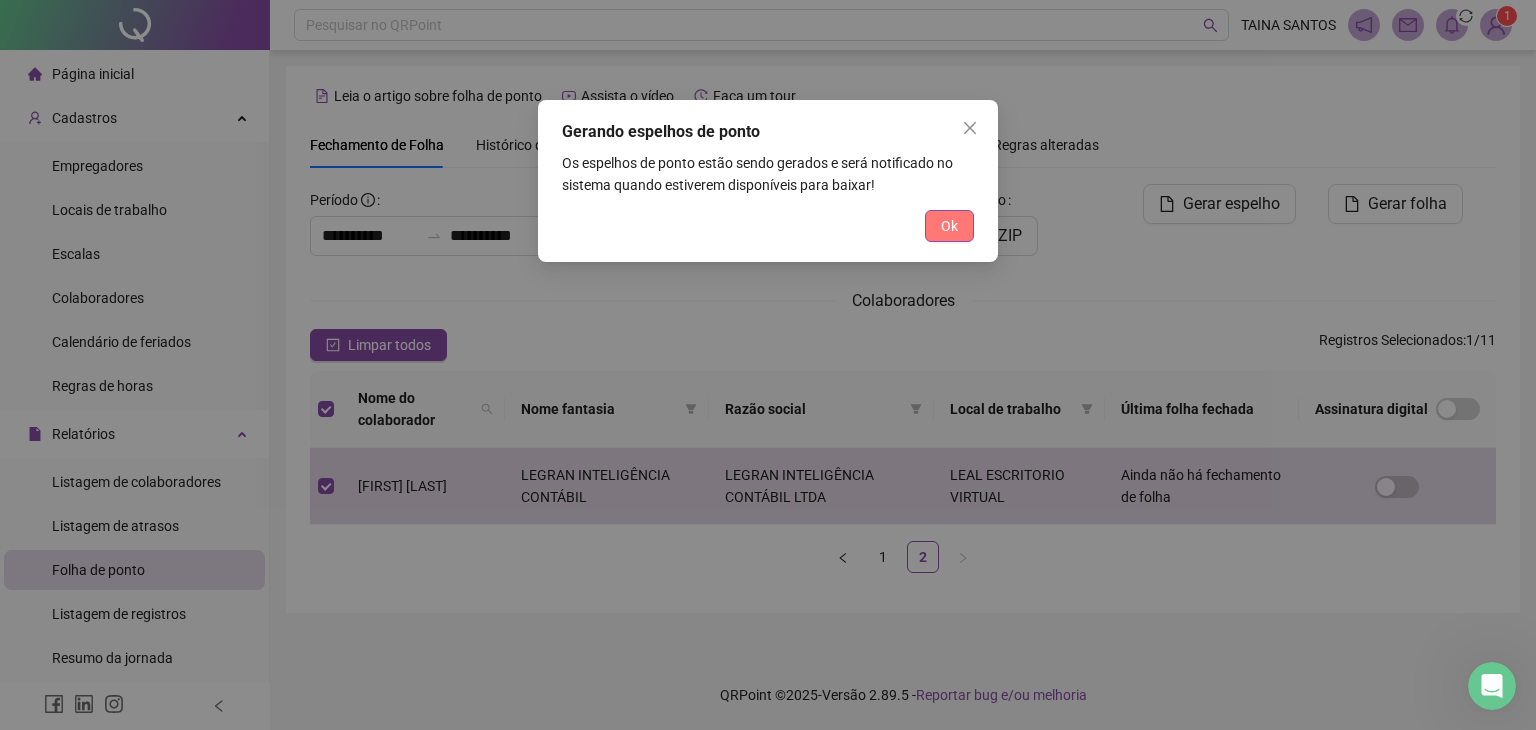 click on "Ok" at bounding box center [949, 226] 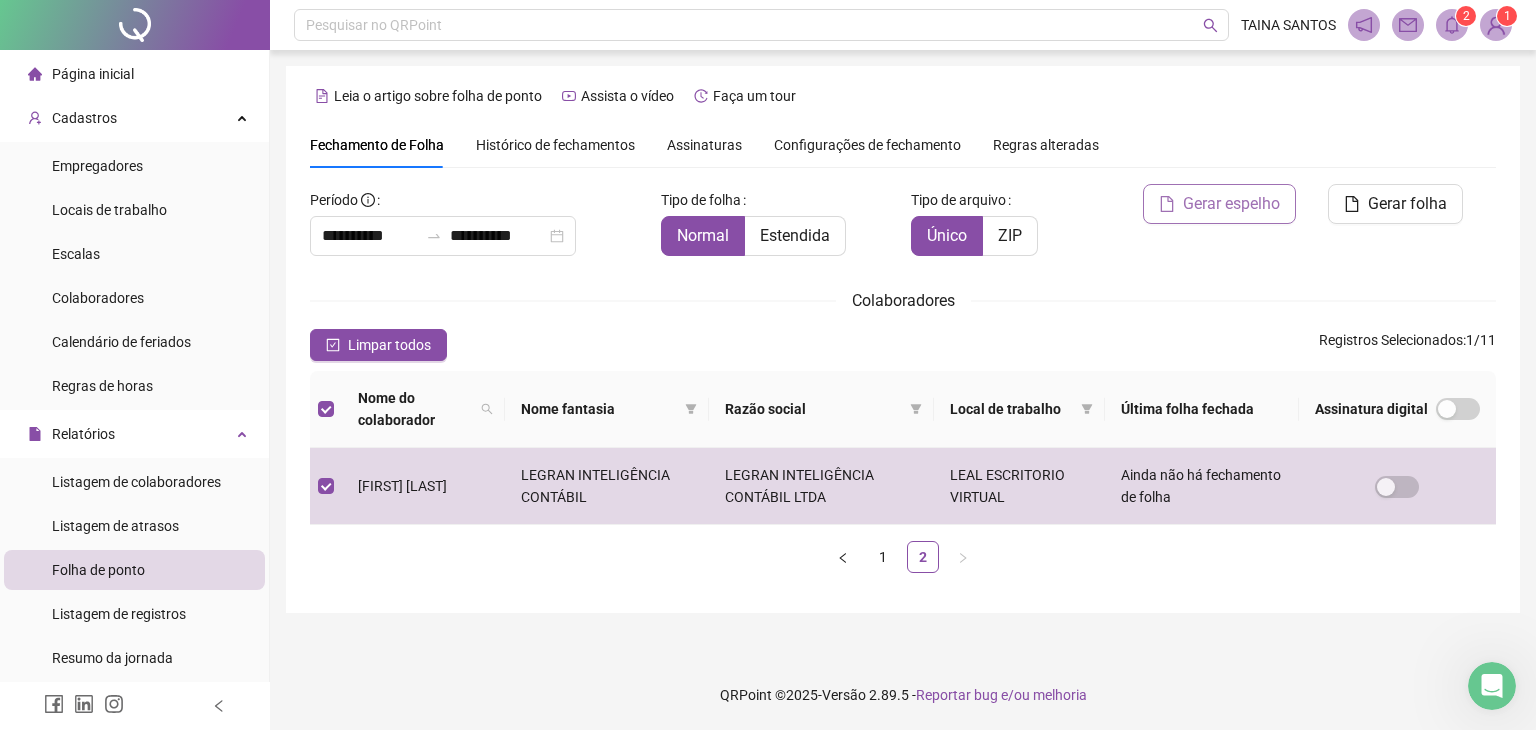 click on "Gerar espelho" at bounding box center (1231, 204) 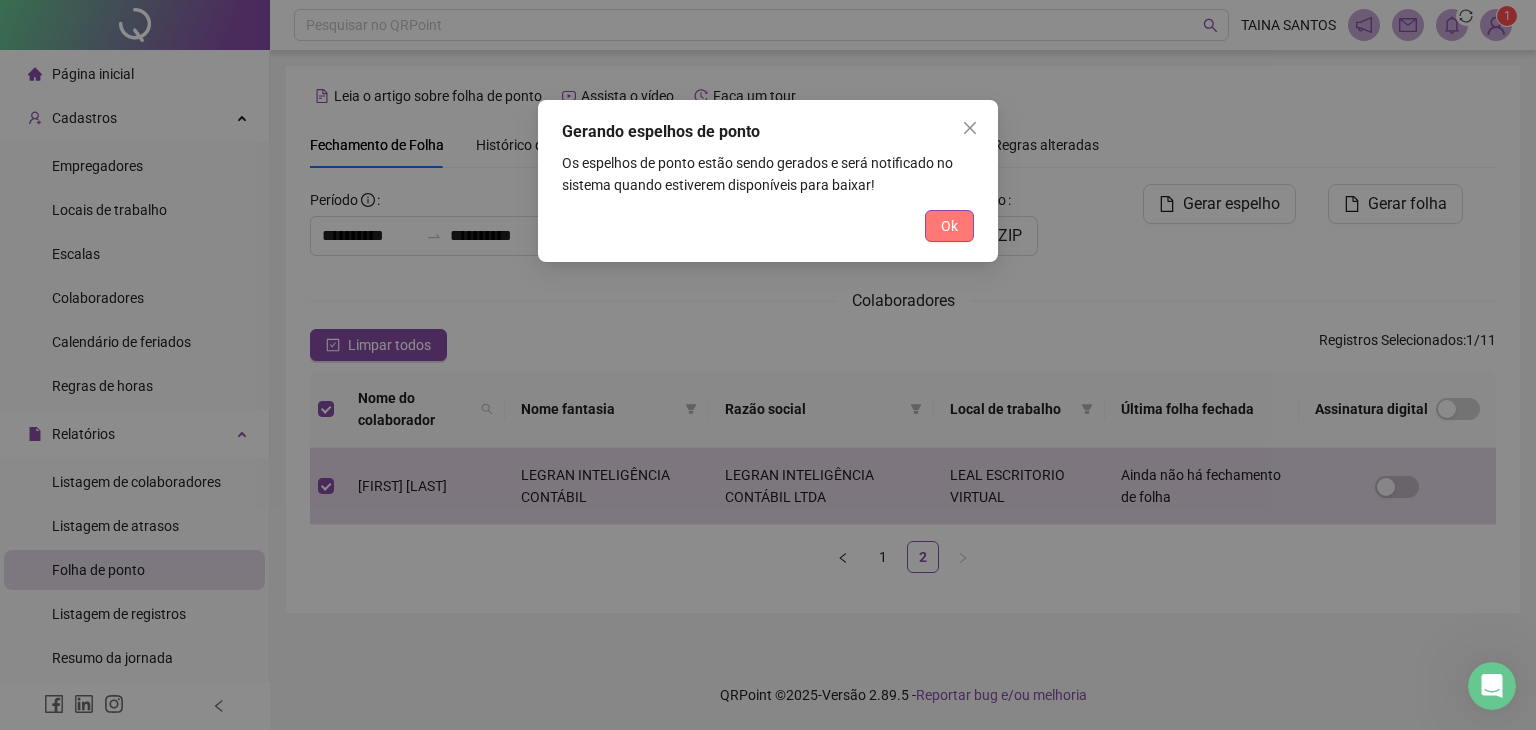 click on "Ok" at bounding box center [949, 226] 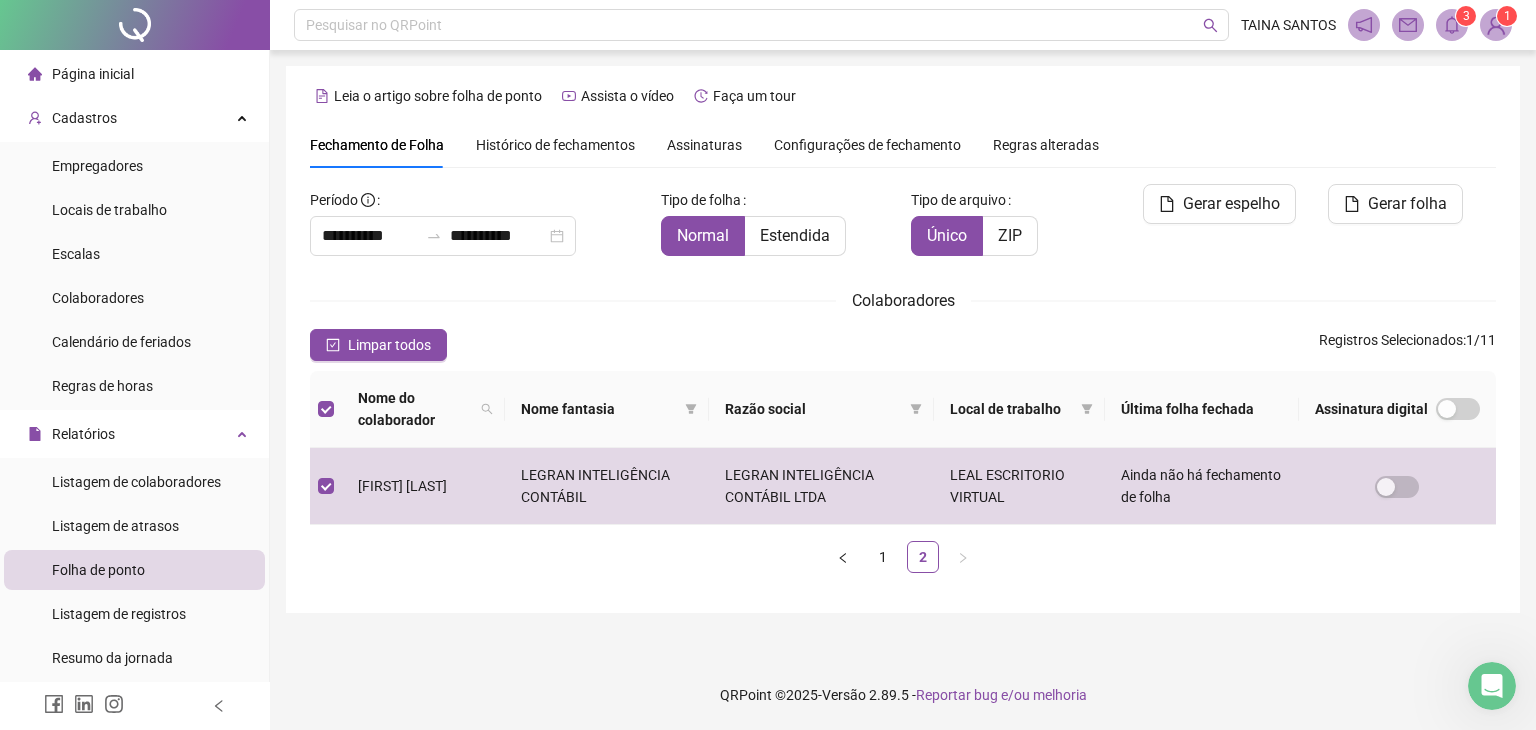 click 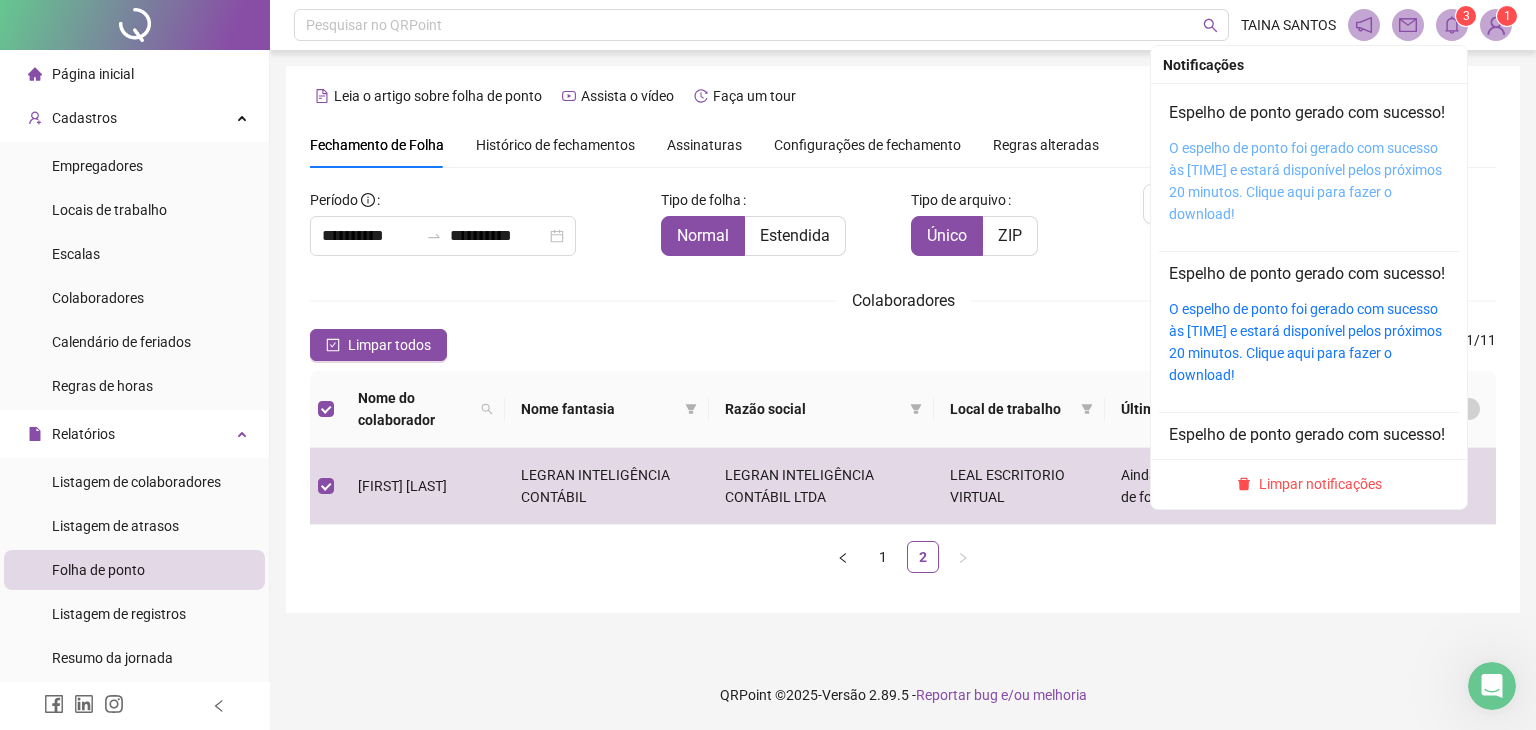 click on "O espelho de ponto foi gerado com sucesso às [TIME] e estará disponível pelos próximos 20 minutos.
Clique aqui para fazer o download!" at bounding box center (1305, 181) 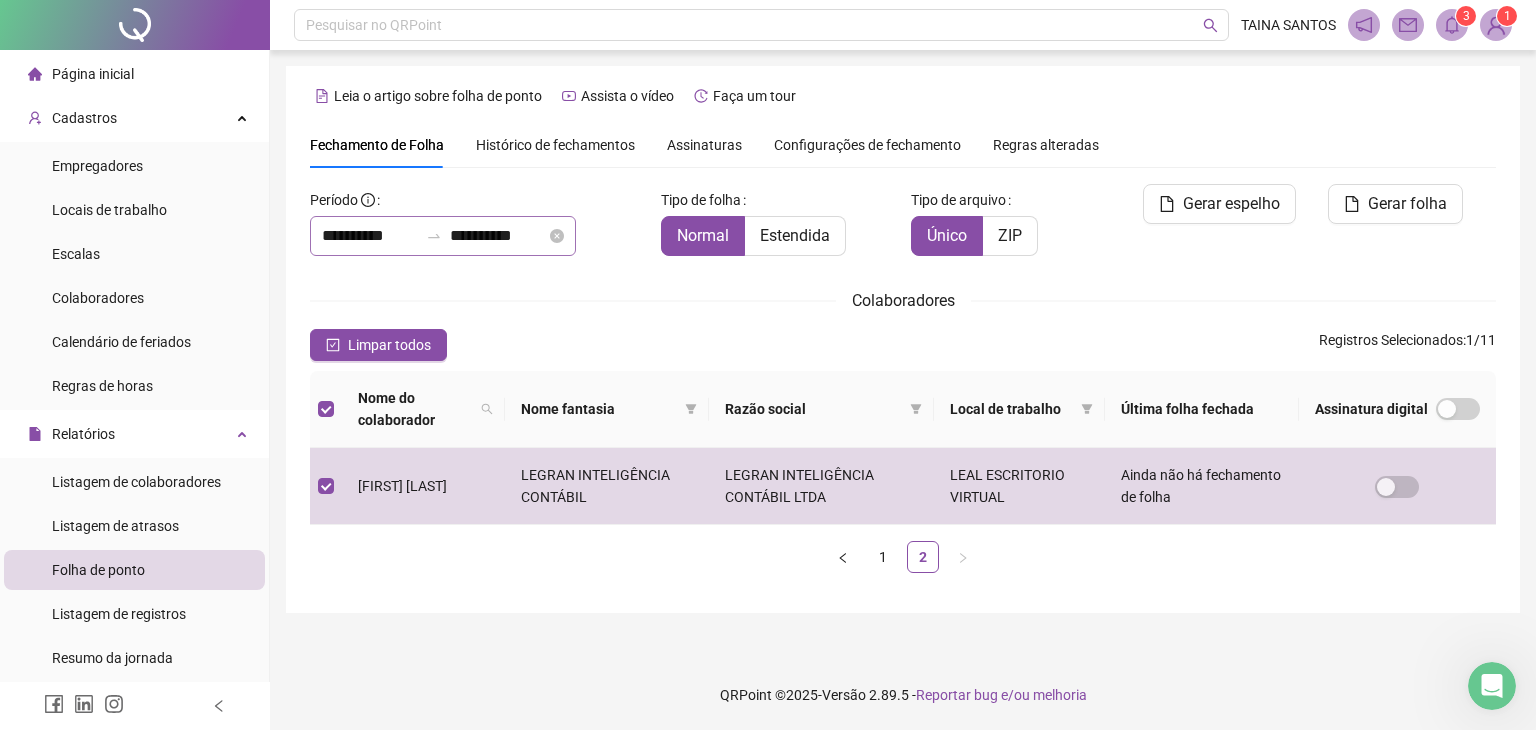 click at bounding box center (434, 236) 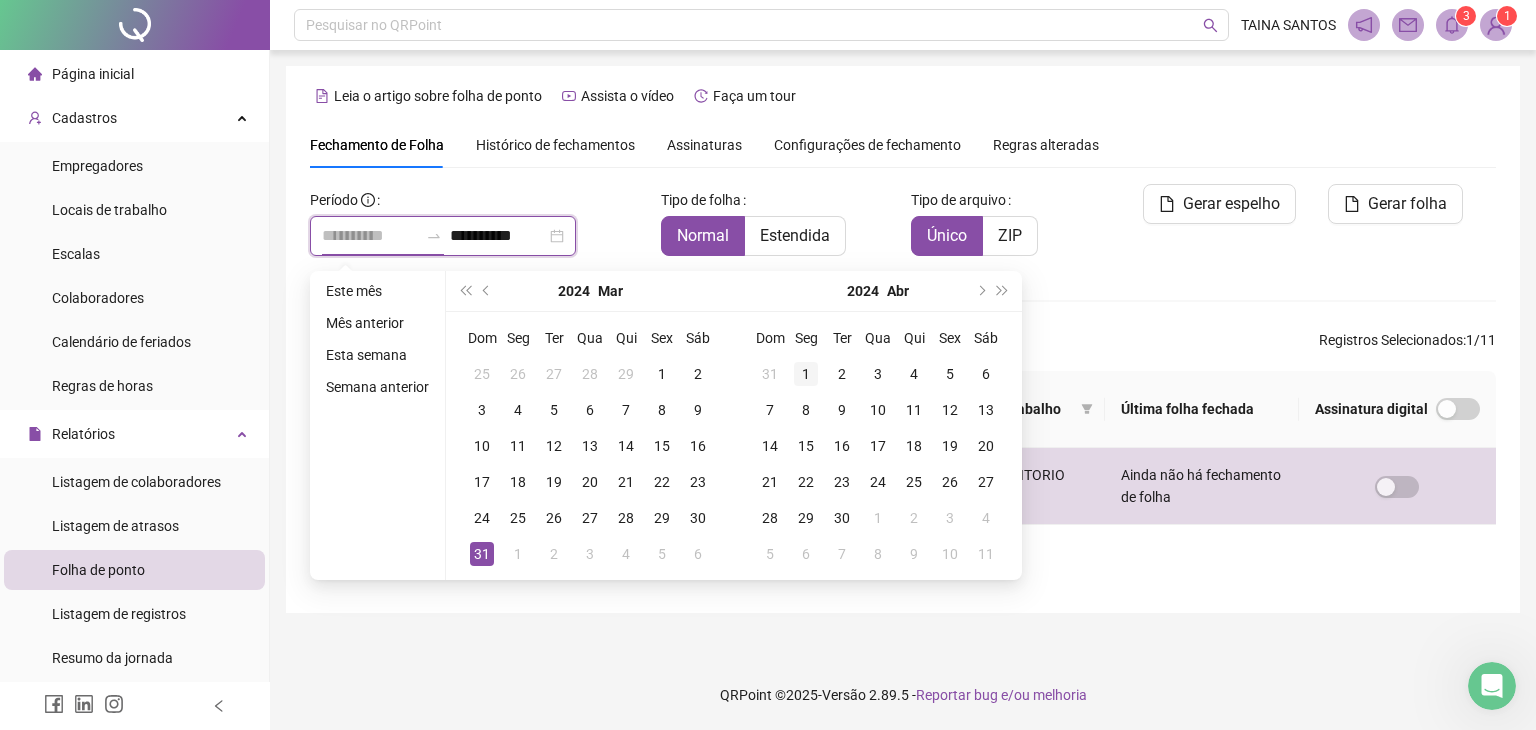 type on "**********" 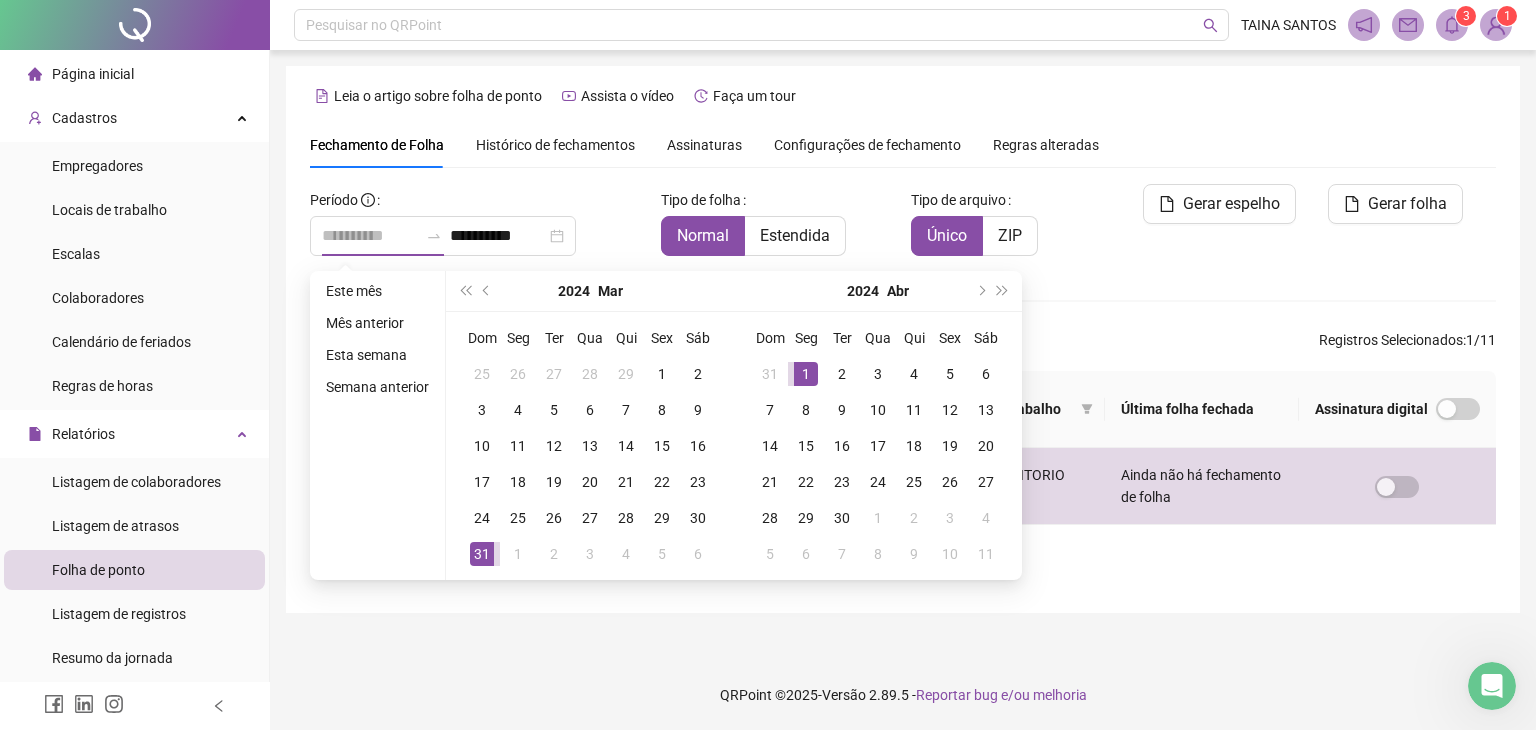 click on "1" at bounding box center (806, 374) 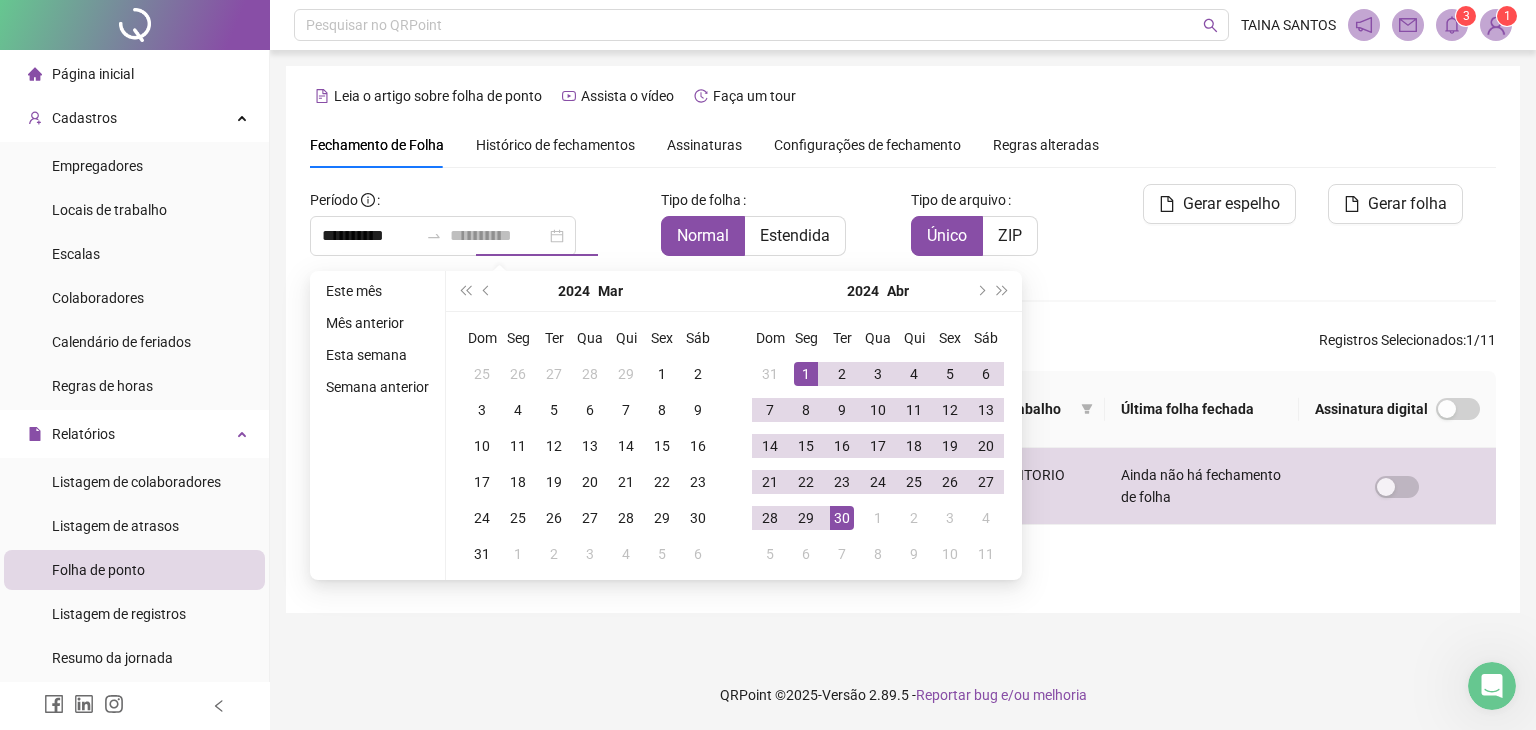 click on "30" at bounding box center (842, 518) 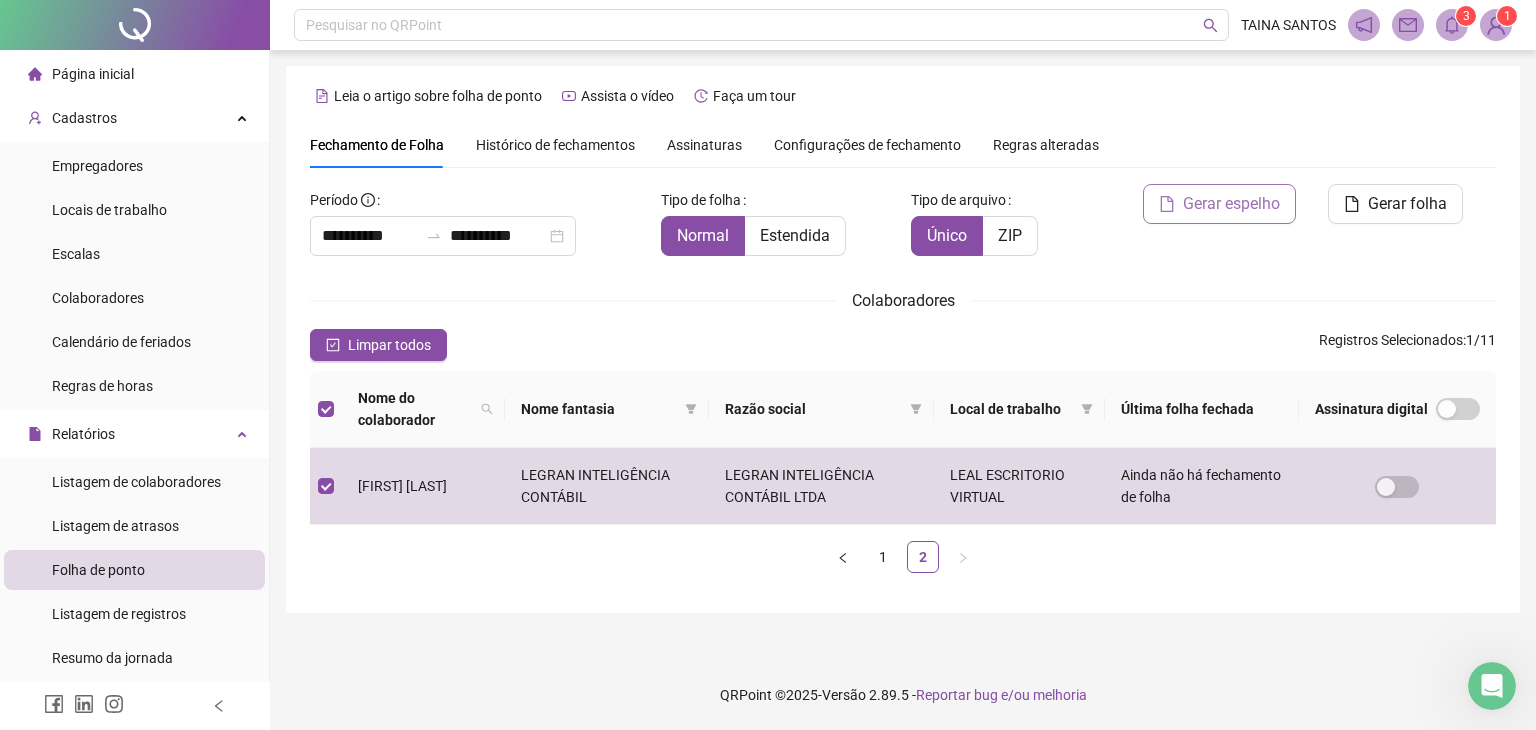 click on "Gerar espelho" at bounding box center (1231, 204) 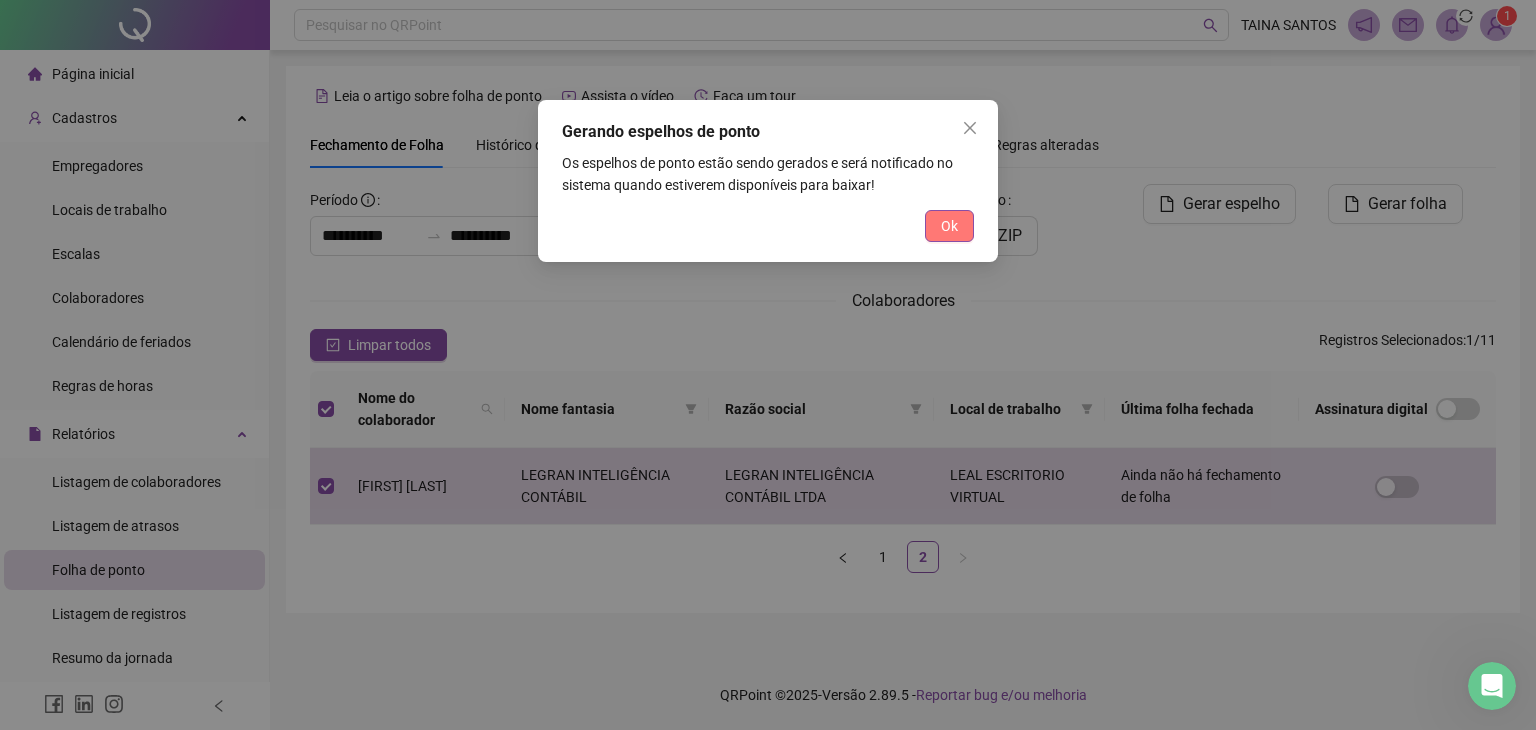 click on "Ok" at bounding box center [949, 226] 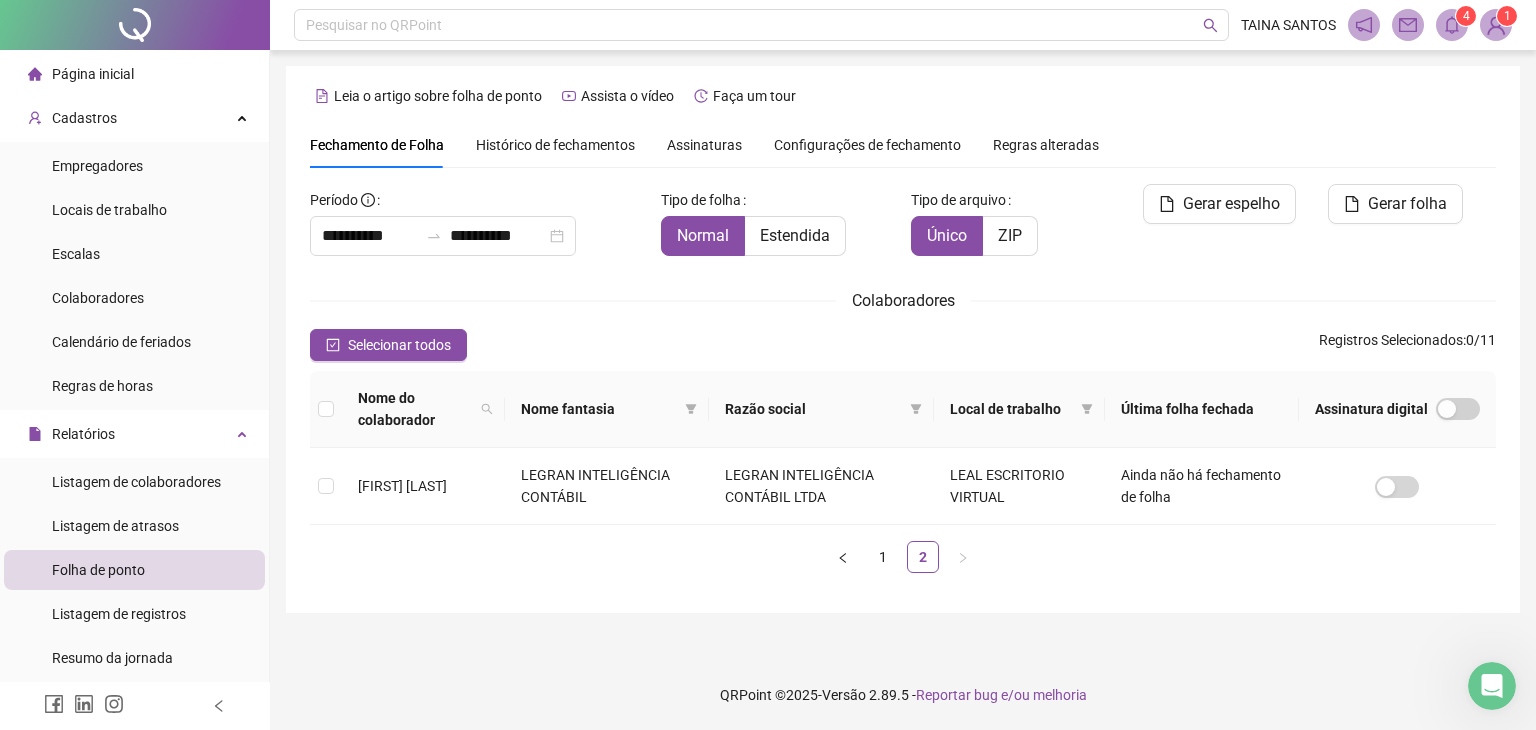 click 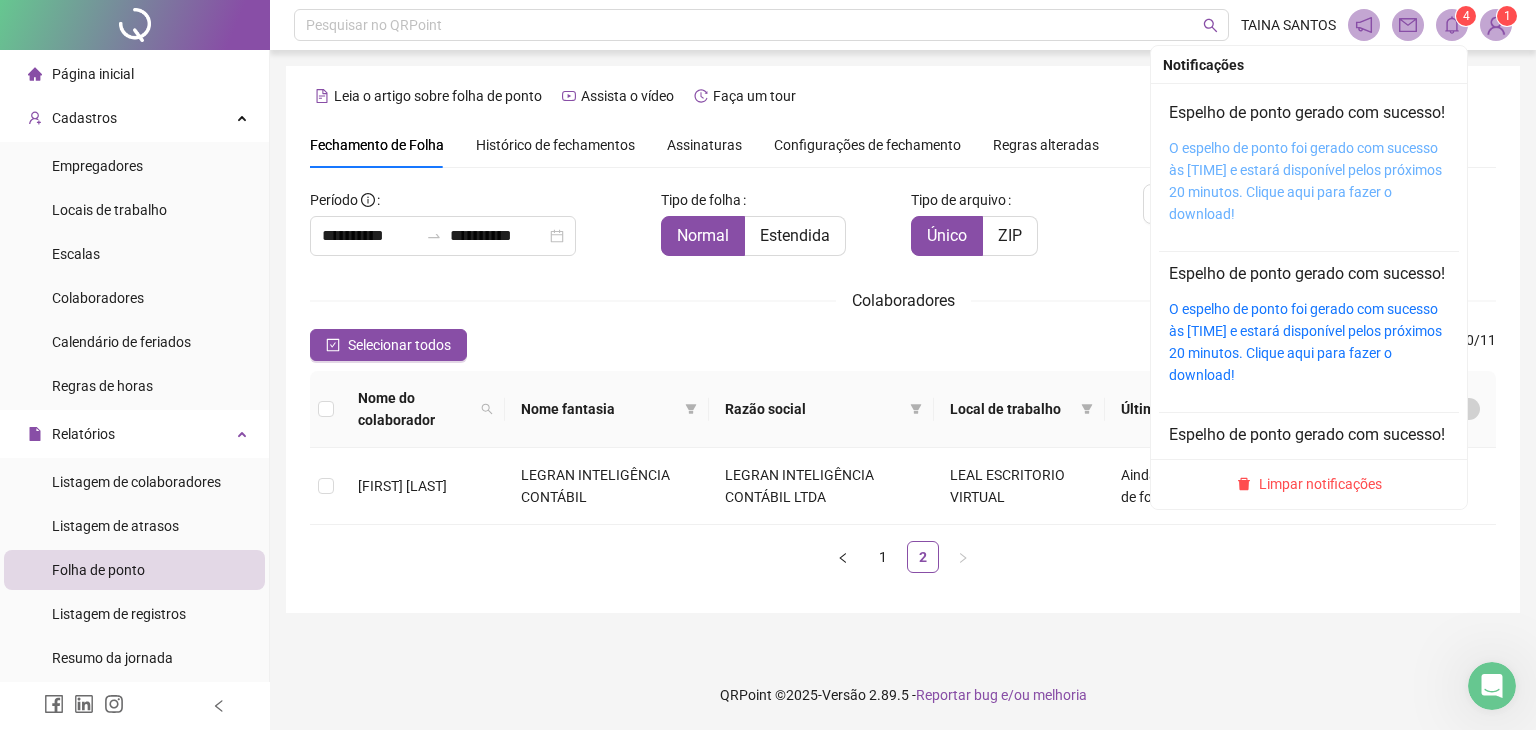 click on "O espelho de ponto foi gerado com sucesso às [TIME] e estará disponível pelos próximos 20 minutos.
Clique aqui para fazer o download!" at bounding box center (1305, 181) 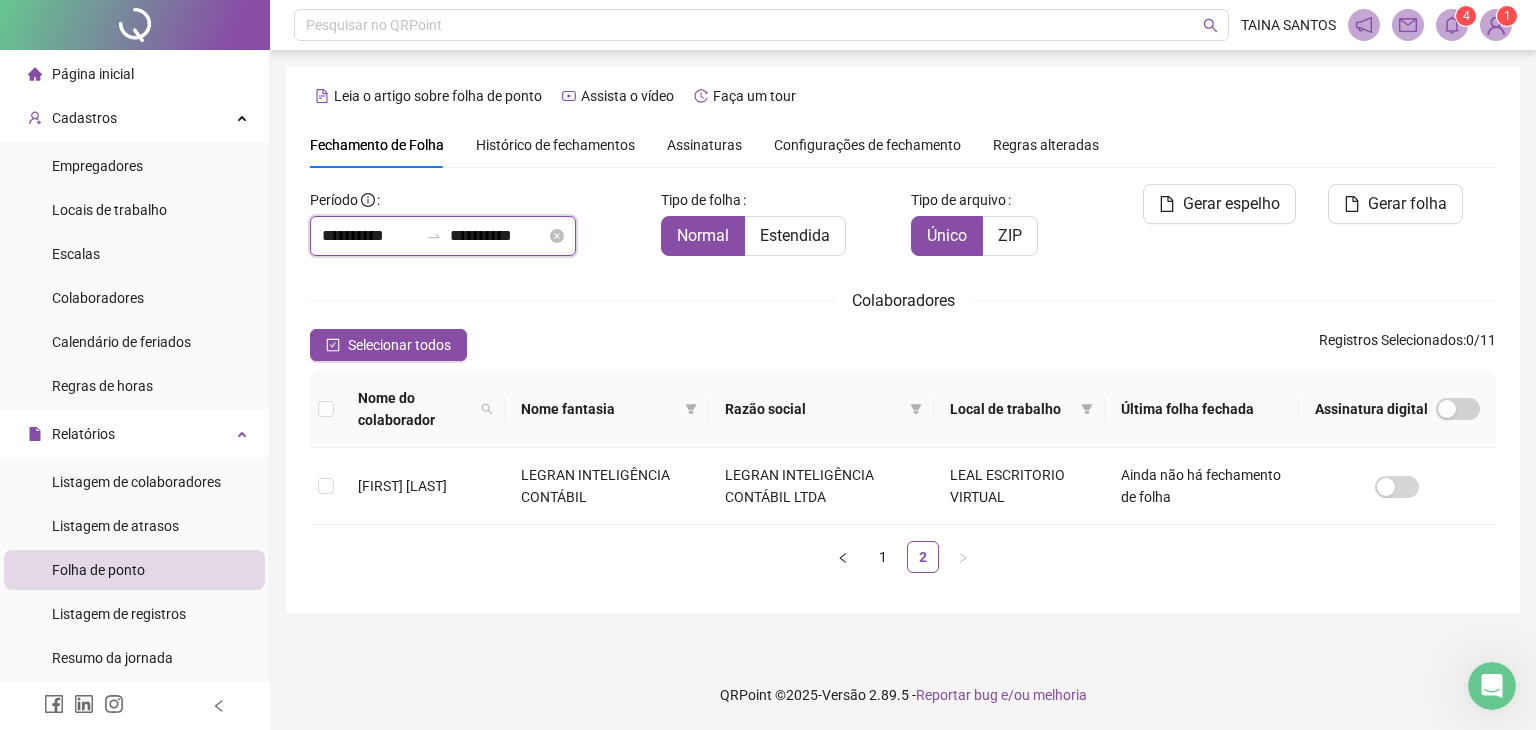 click on "**********" at bounding box center [498, 236] 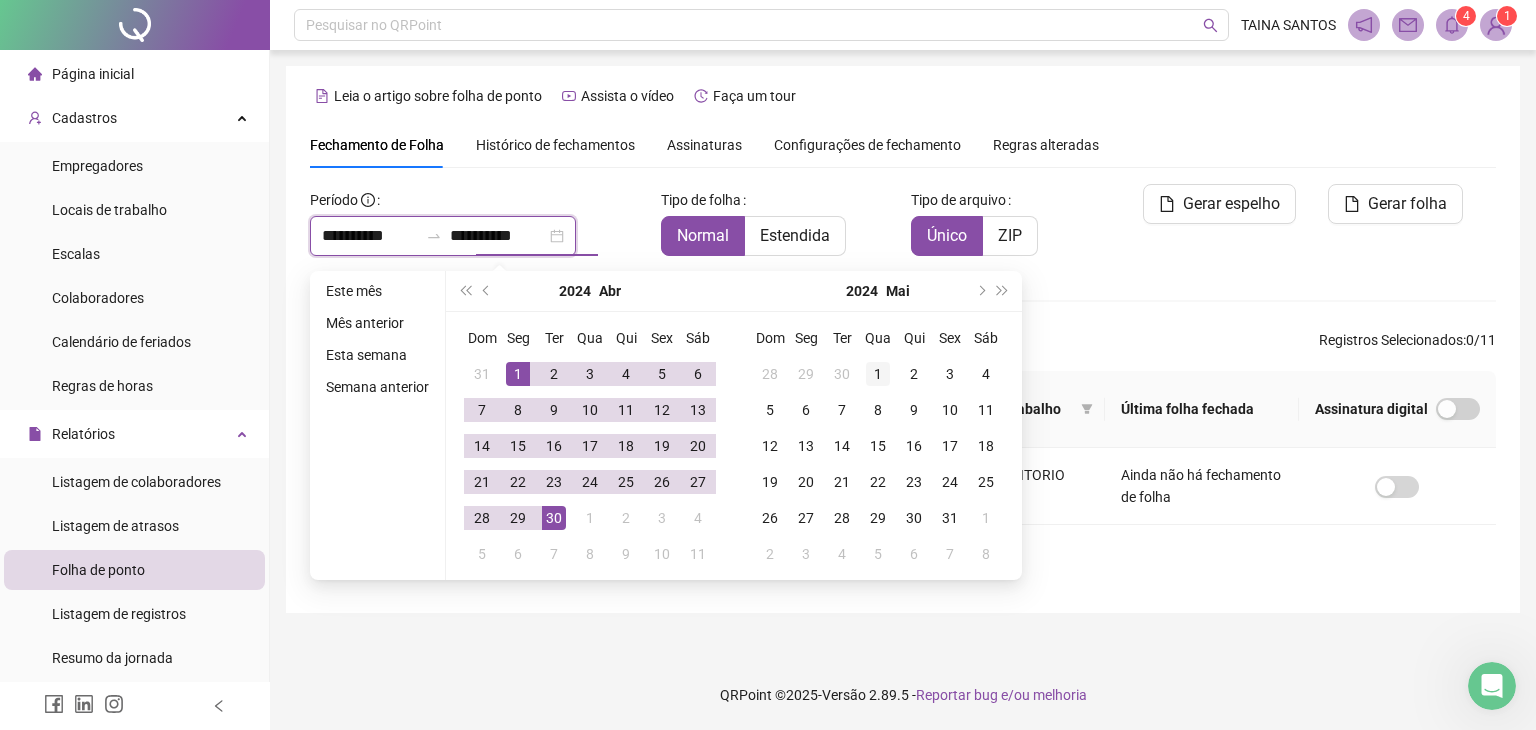 type on "**********" 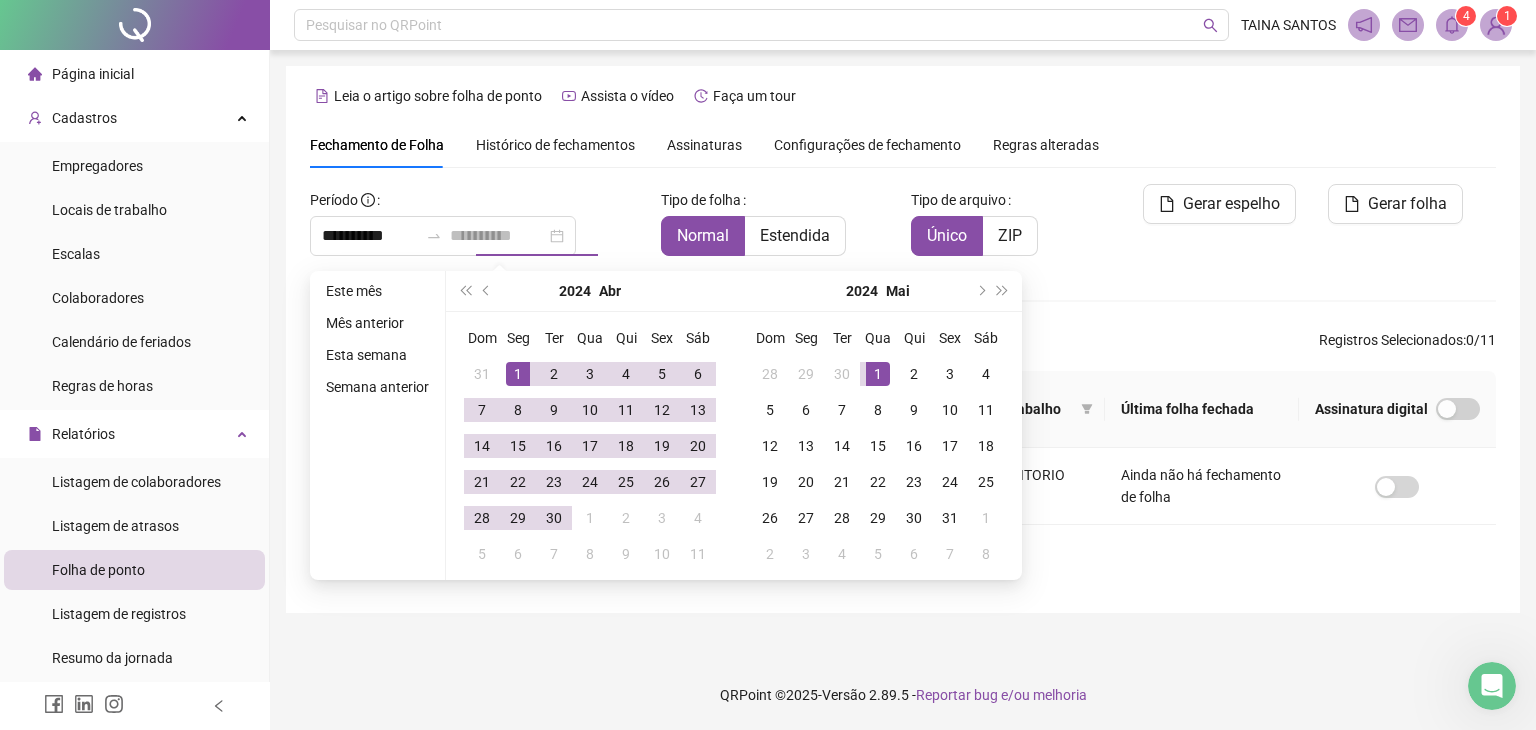 click on "1" at bounding box center (878, 374) 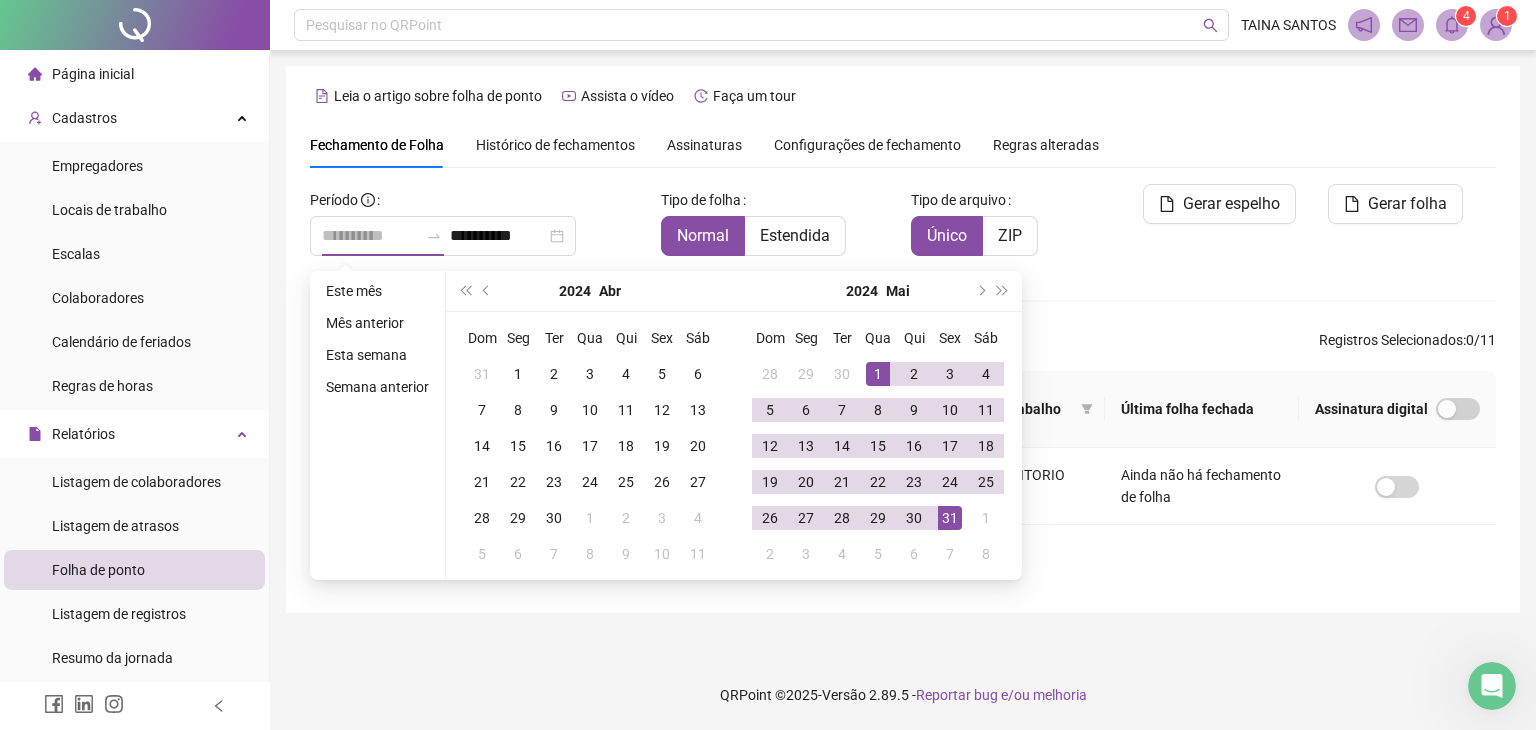 click on "31" at bounding box center [950, 518] 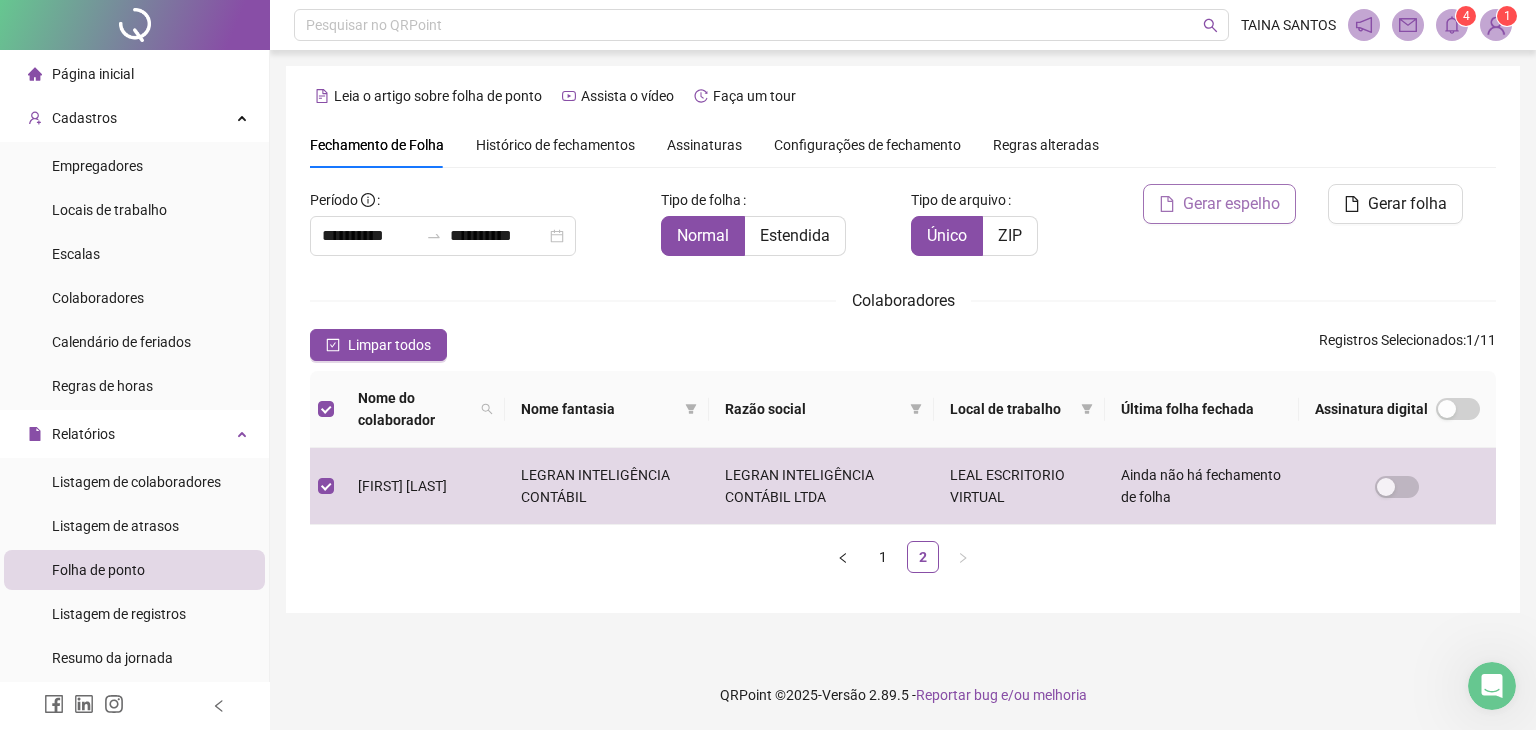 click on "Gerar espelho" at bounding box center [1231, 204] 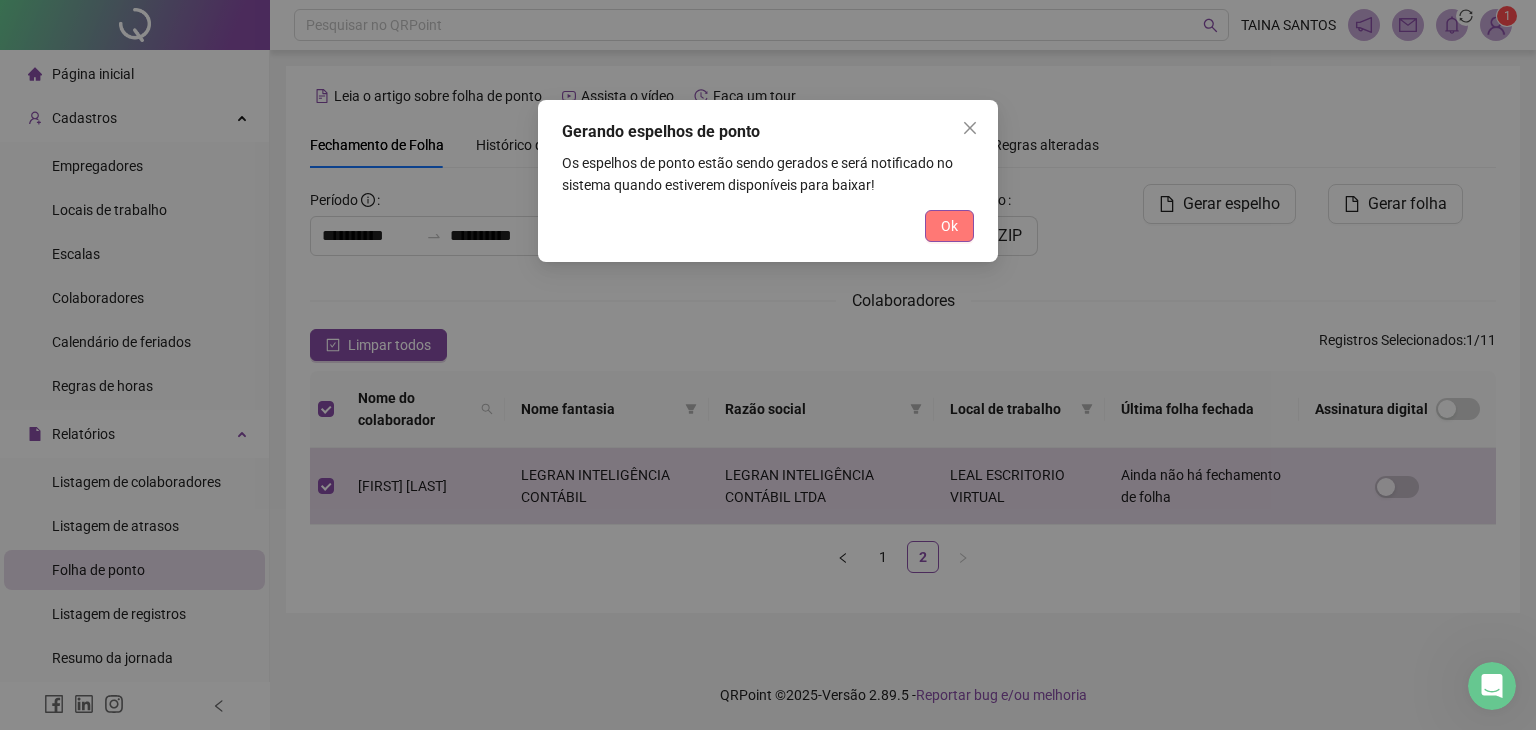 click on "Ok" at bounding box center [949, 226] 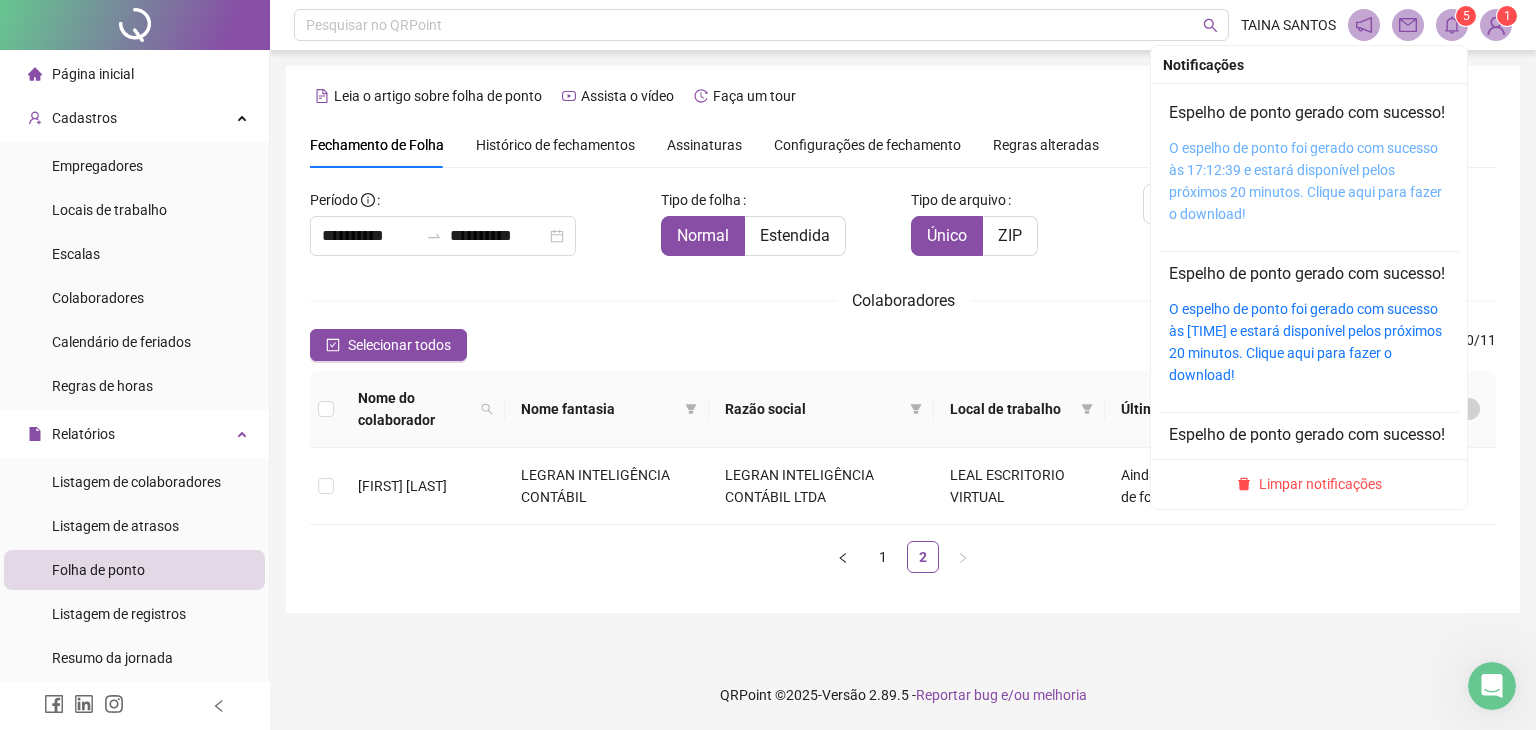 click on "O espelho de ponto foi gerado com sucesso às 17:12:39 e estará disponível pelos próximos 20 minutos.
Clique aqui para fazer o download!" at bounding box center (1305, 181) 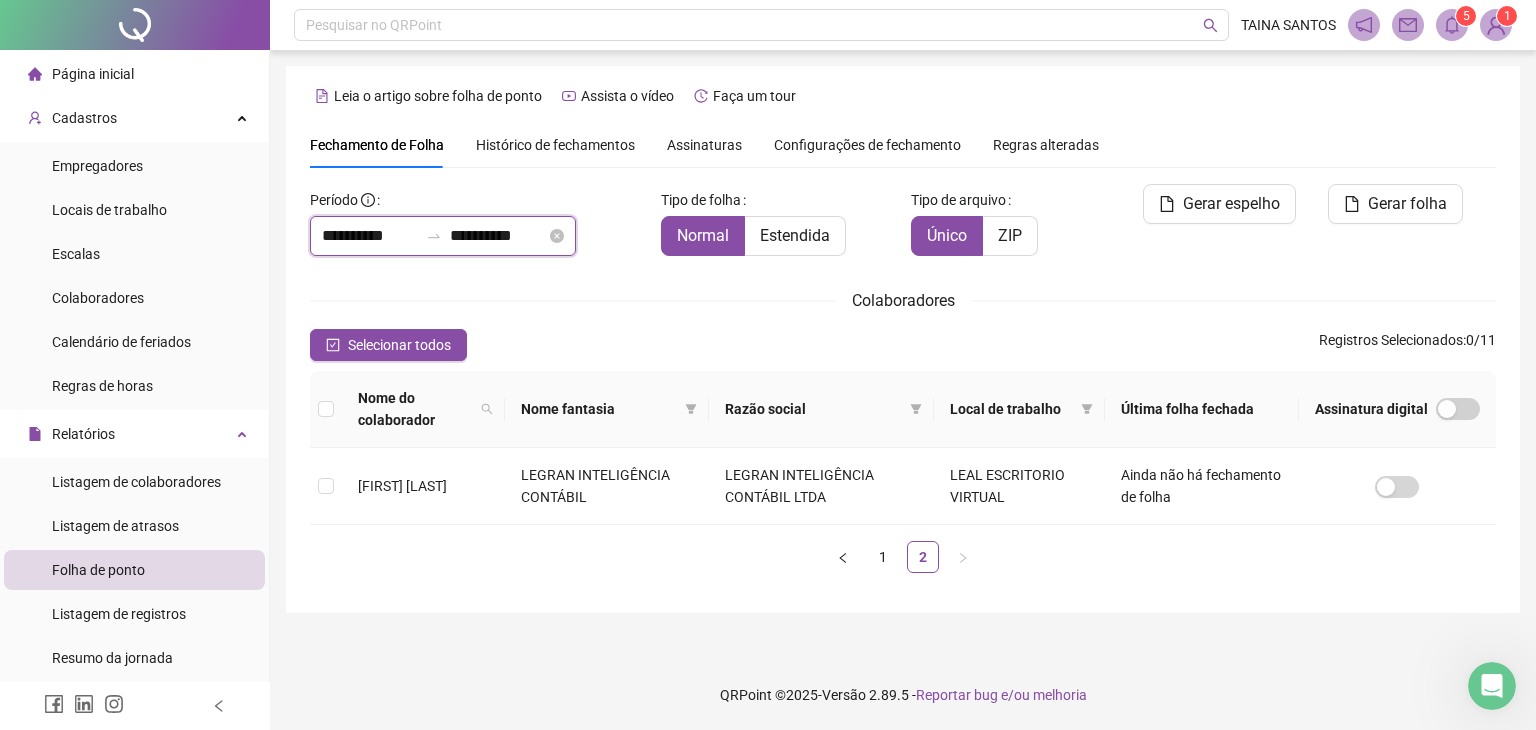 click on "**********" at bounding box center (498, 236) 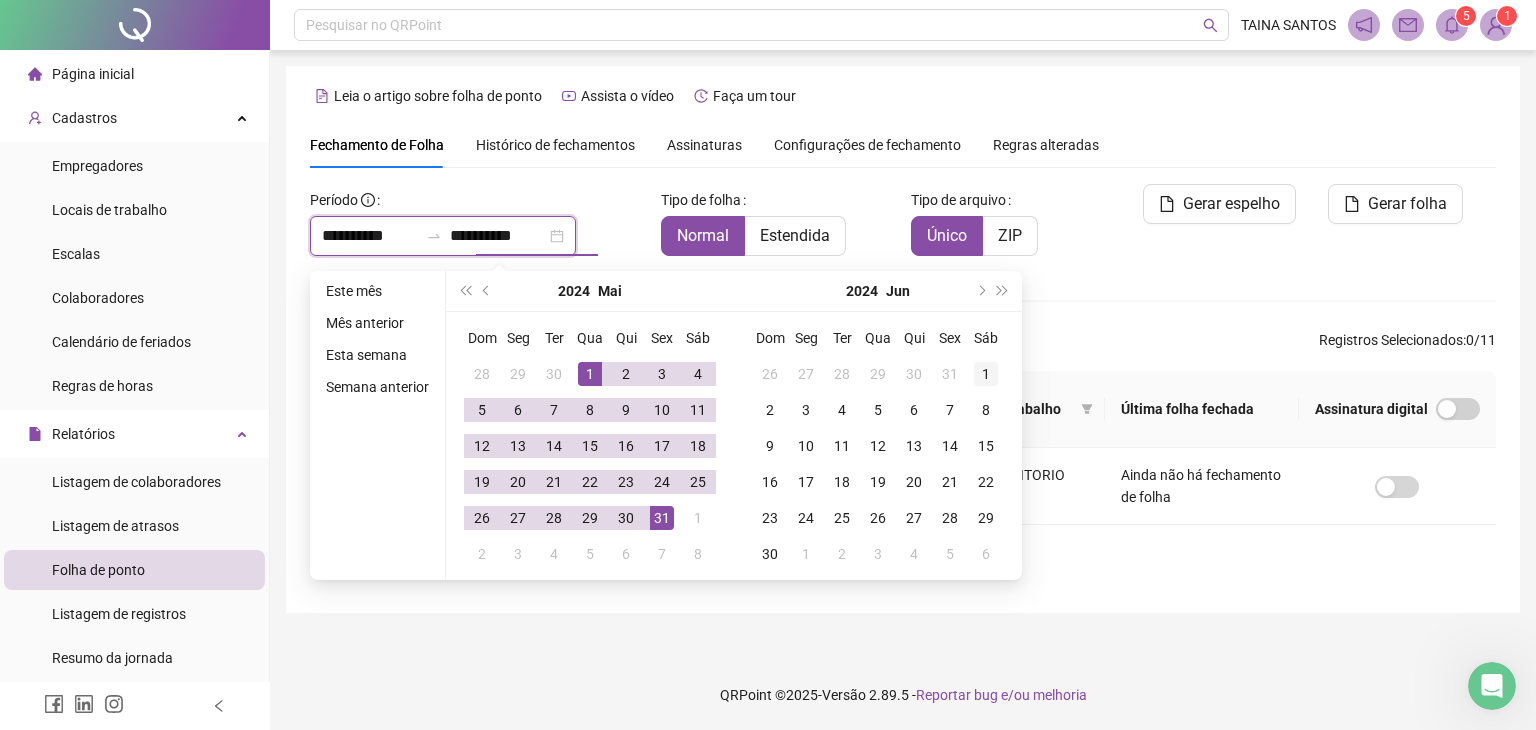 type on "**********" 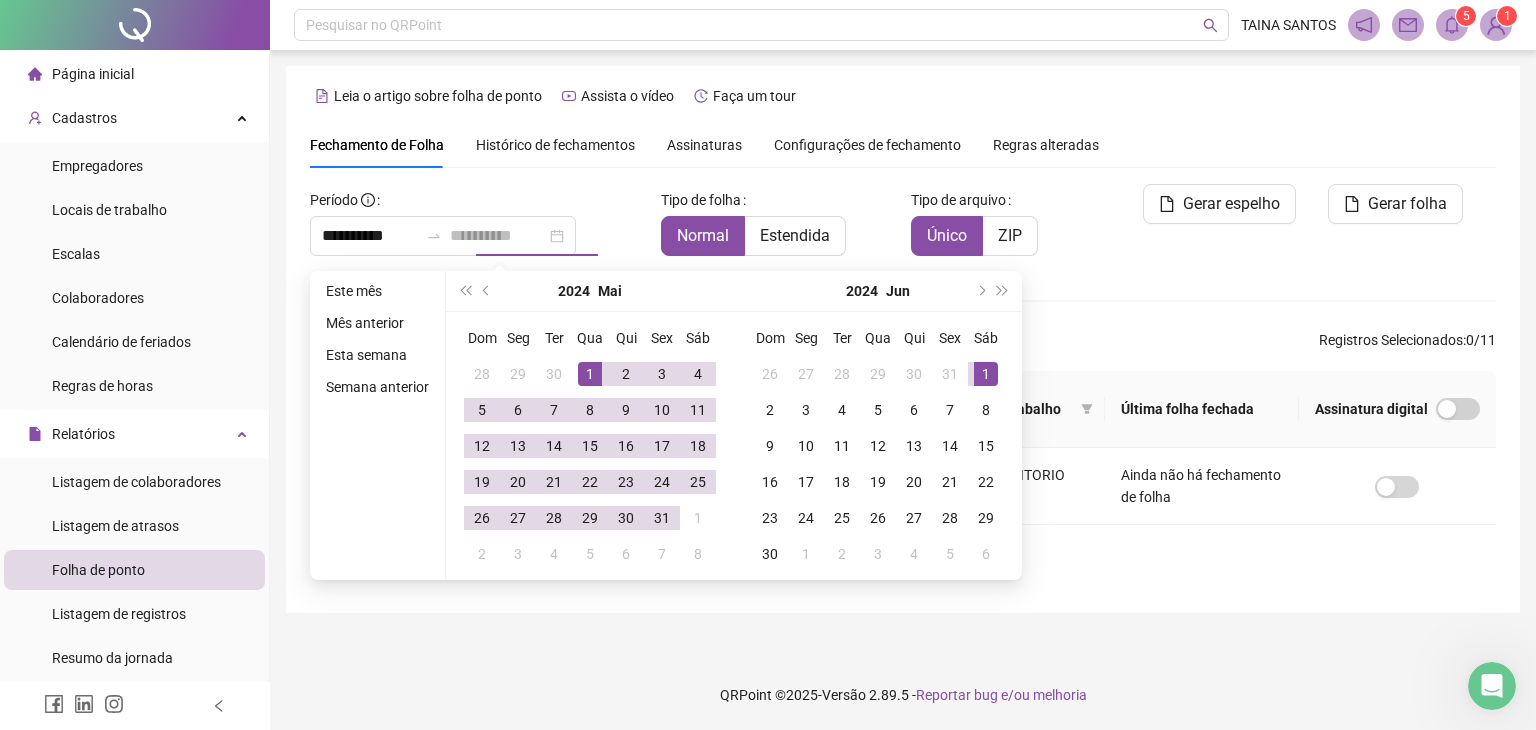 click on "1" at bounding box center (986, 374) 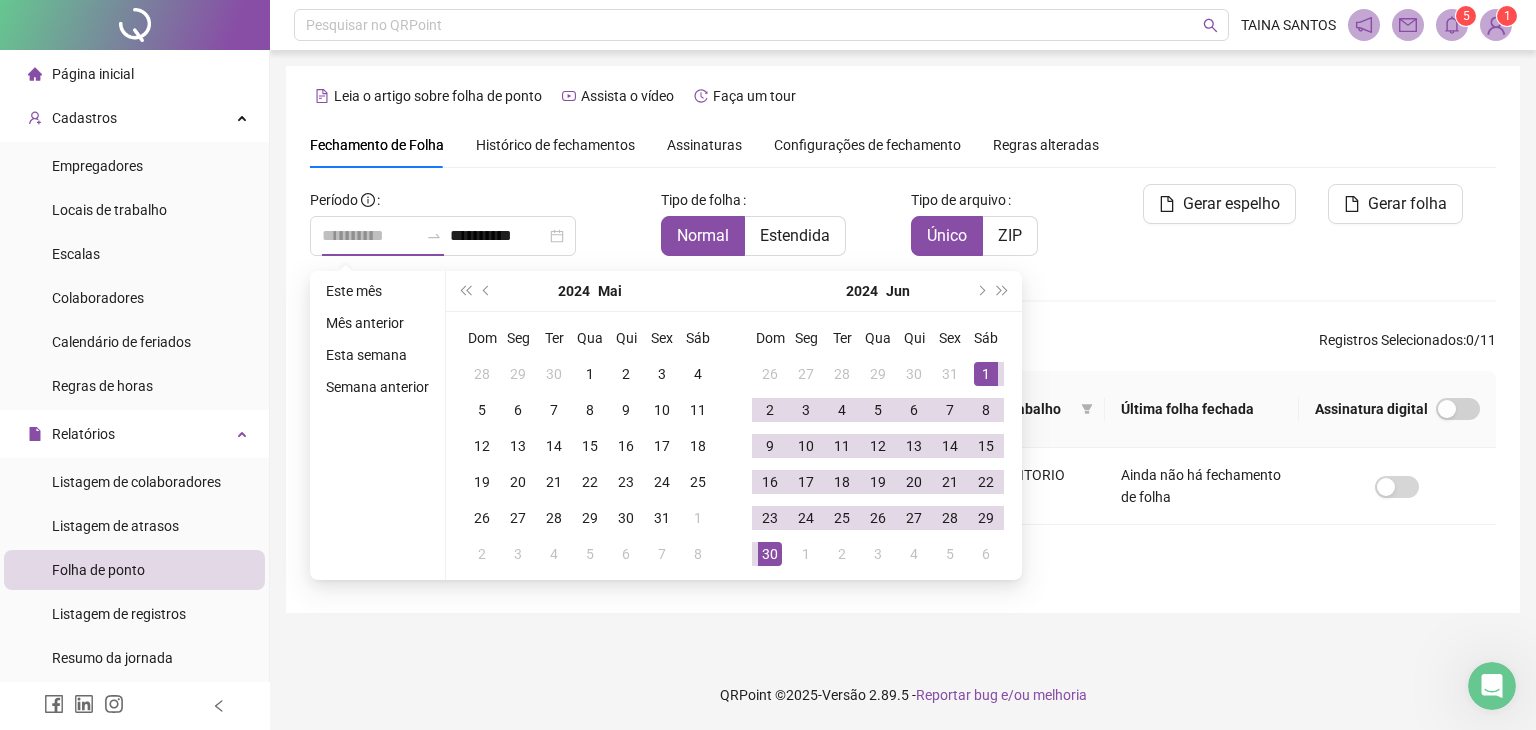 click on "30" at bounding box center (770, 554) 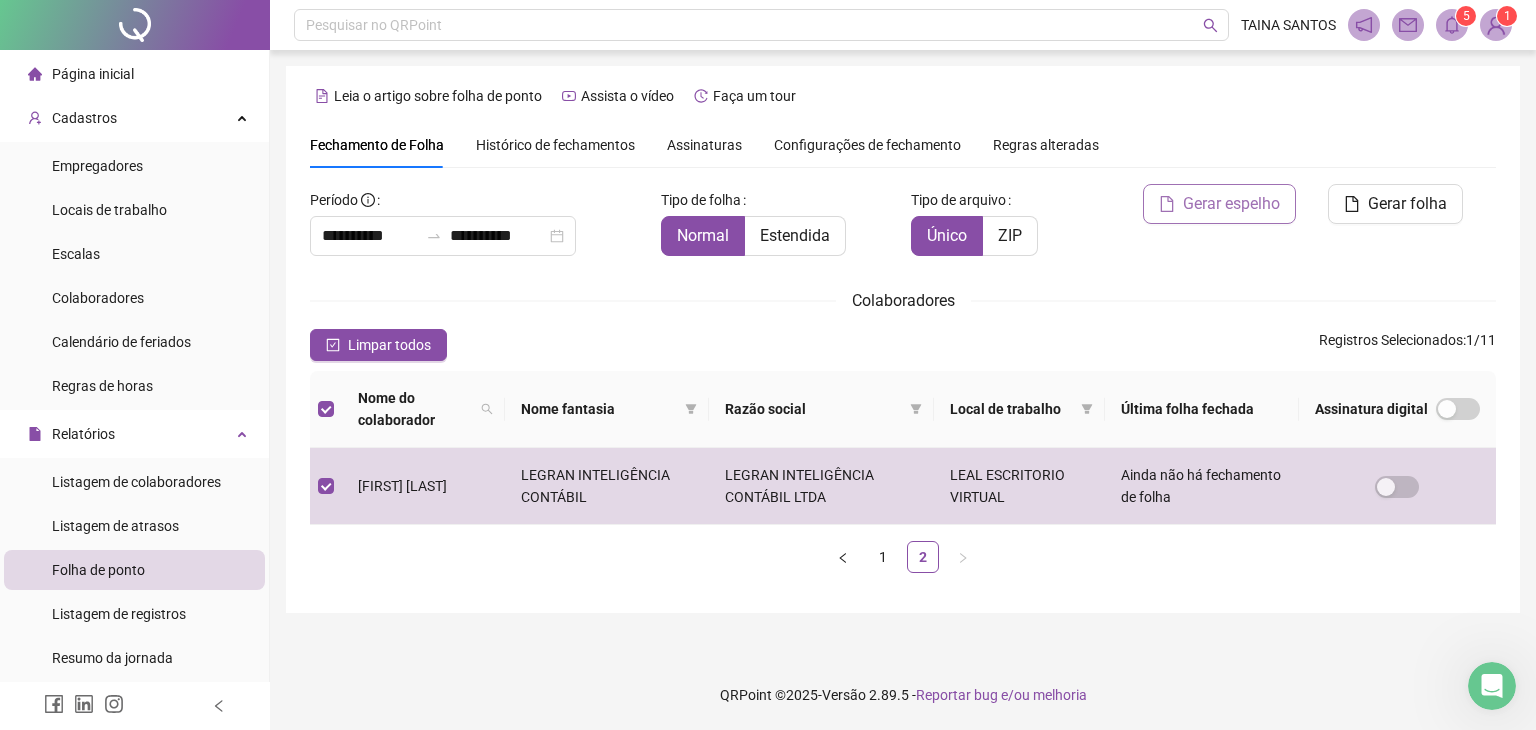 click on "Gerar espelho" at bounding box center [1231, 204] 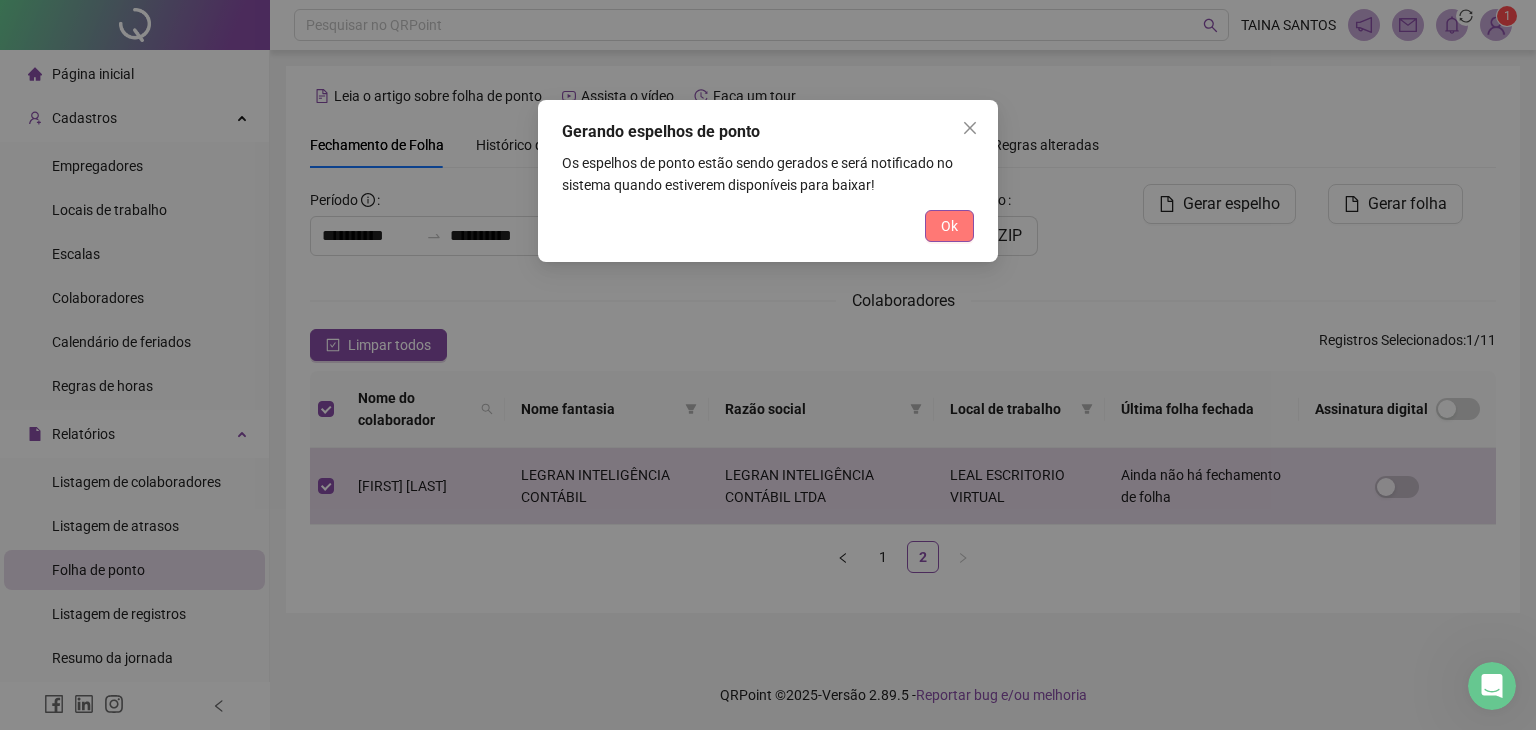 click on "Ok" at bounding box center (949, 226) 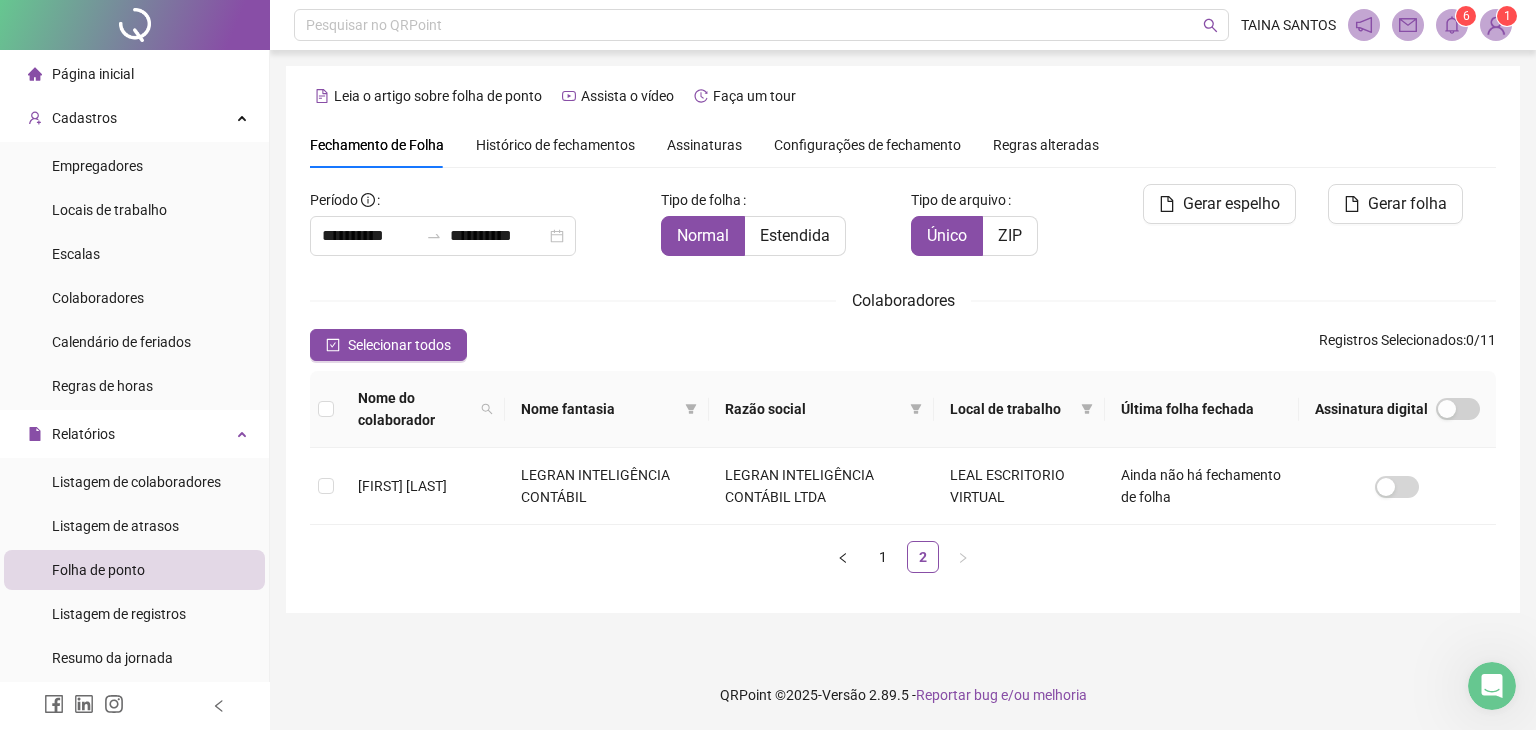 click 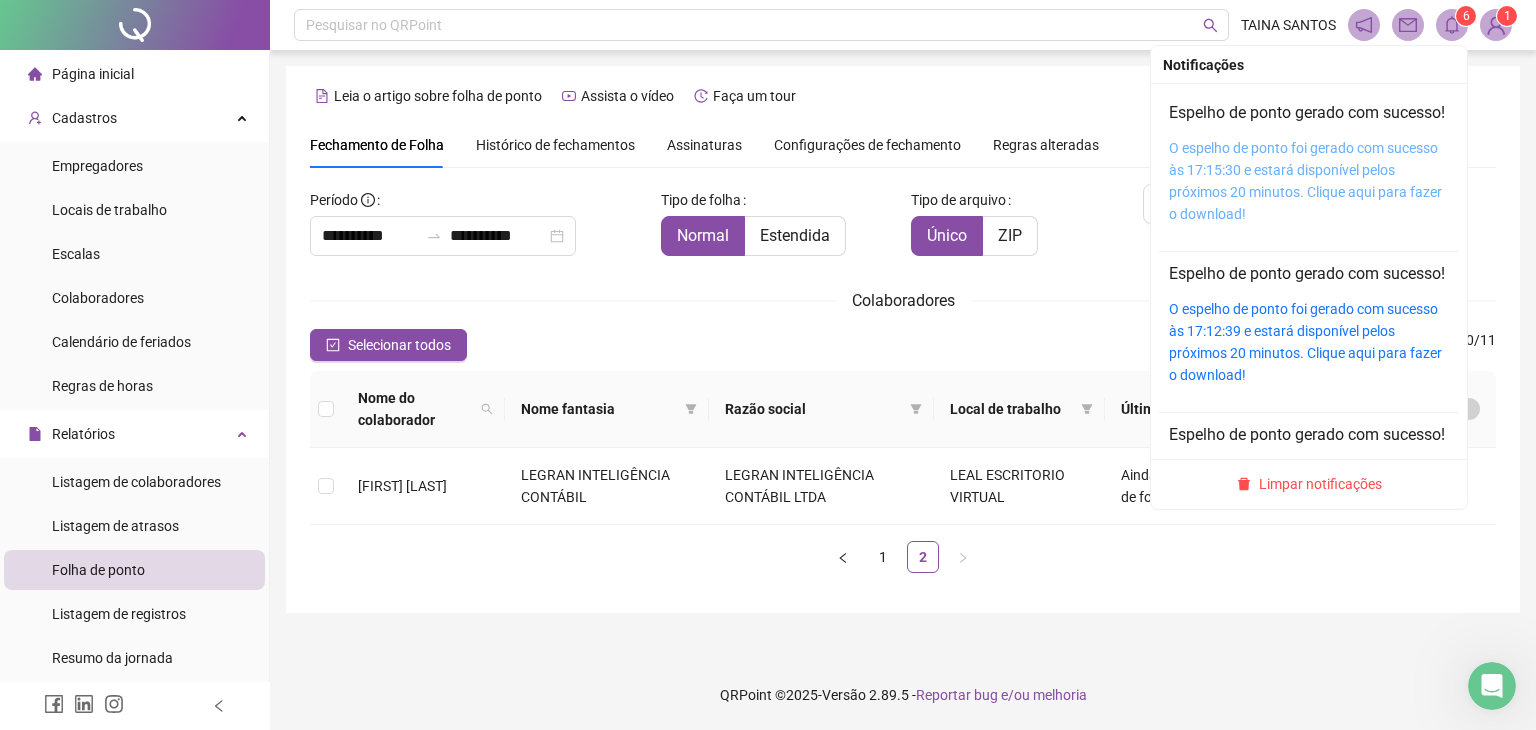 click on "O espelho de ponto foi gerado com sucesso às 17:15:30 e estará disponível pelos próximos 20 minutos.
Clique aqui para fazer o download!" at bounding box center [1305, 181] 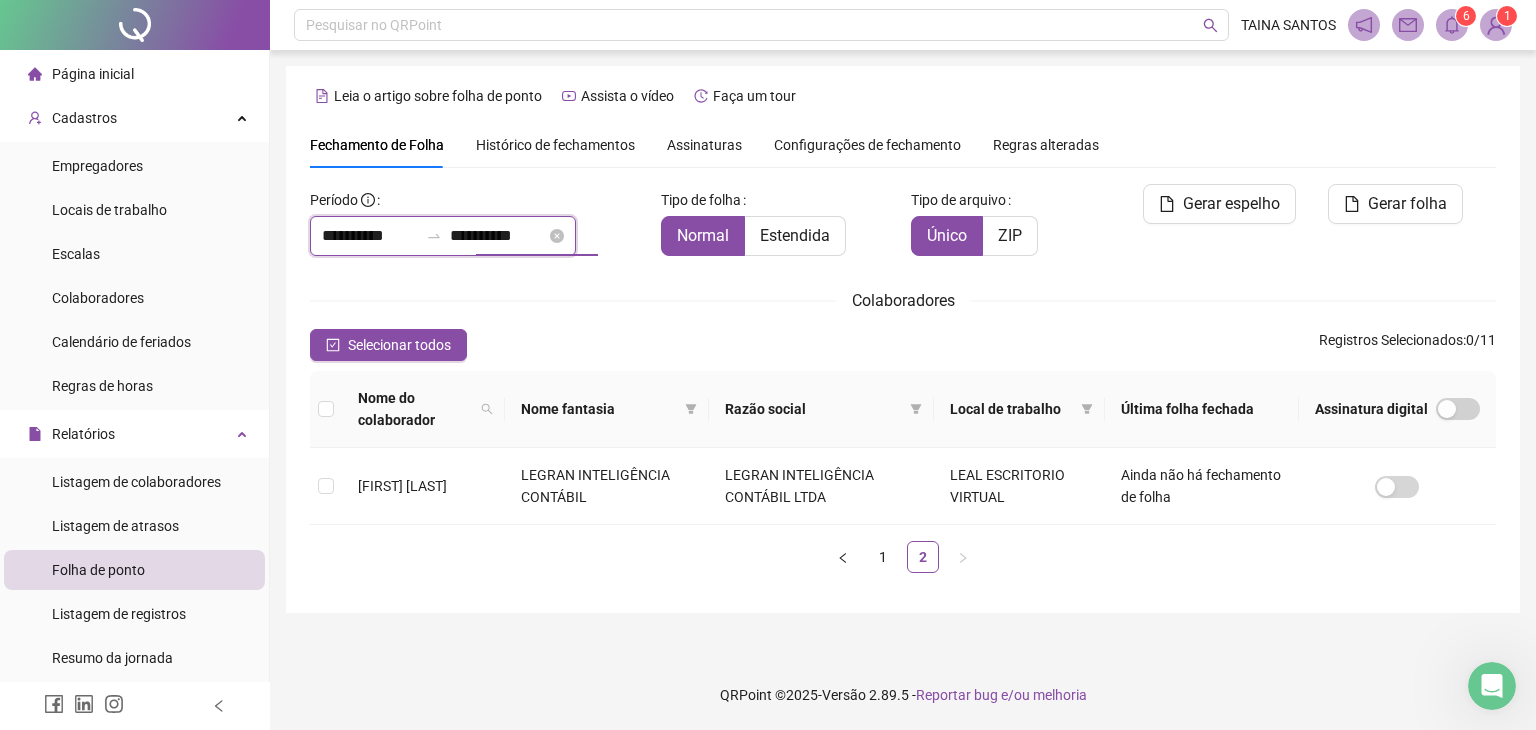 click on "**********" at bounding box center [498, 236] 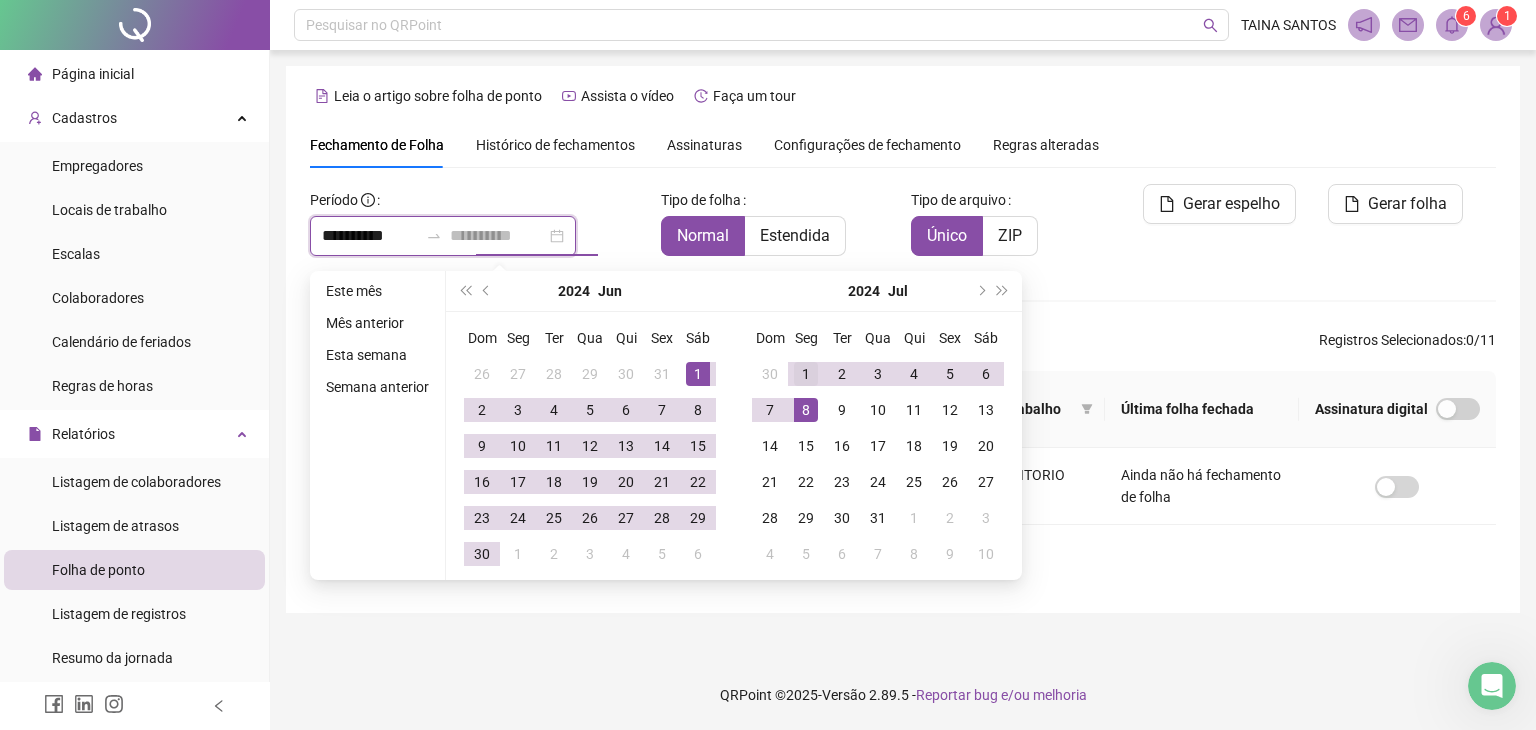 type on "**********" 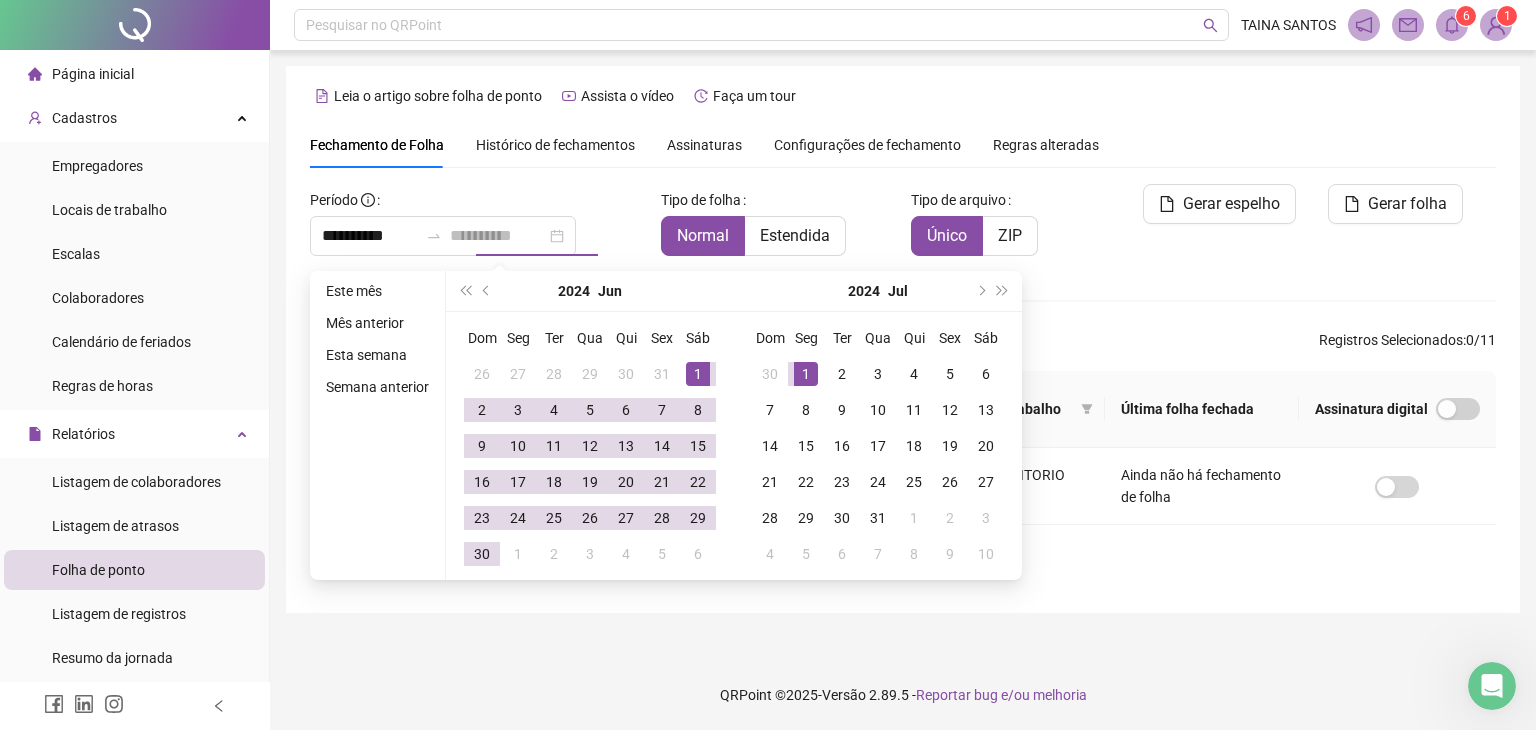 click on "1" at bounding box center (806, 374) 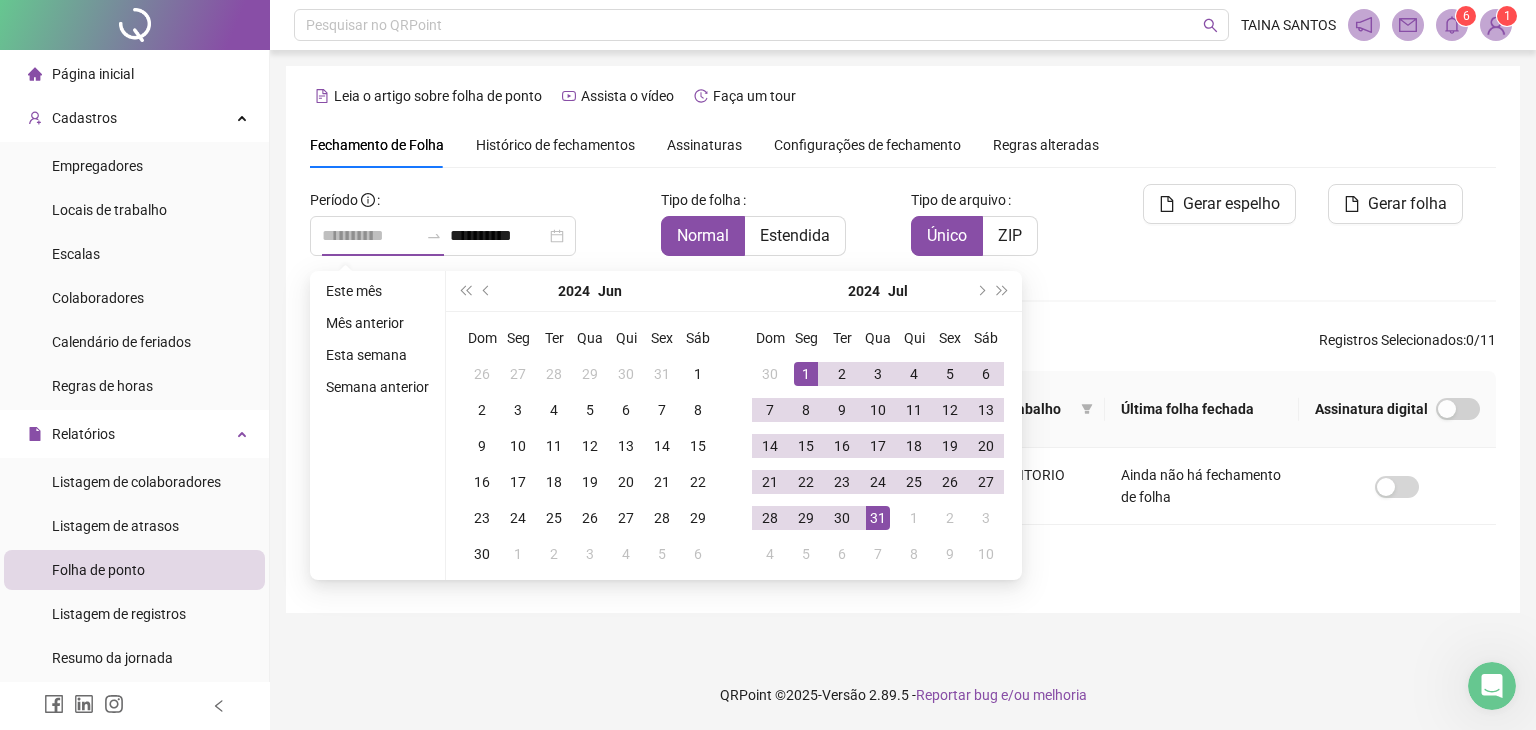 click on "31" at bounding box center [878, 518] 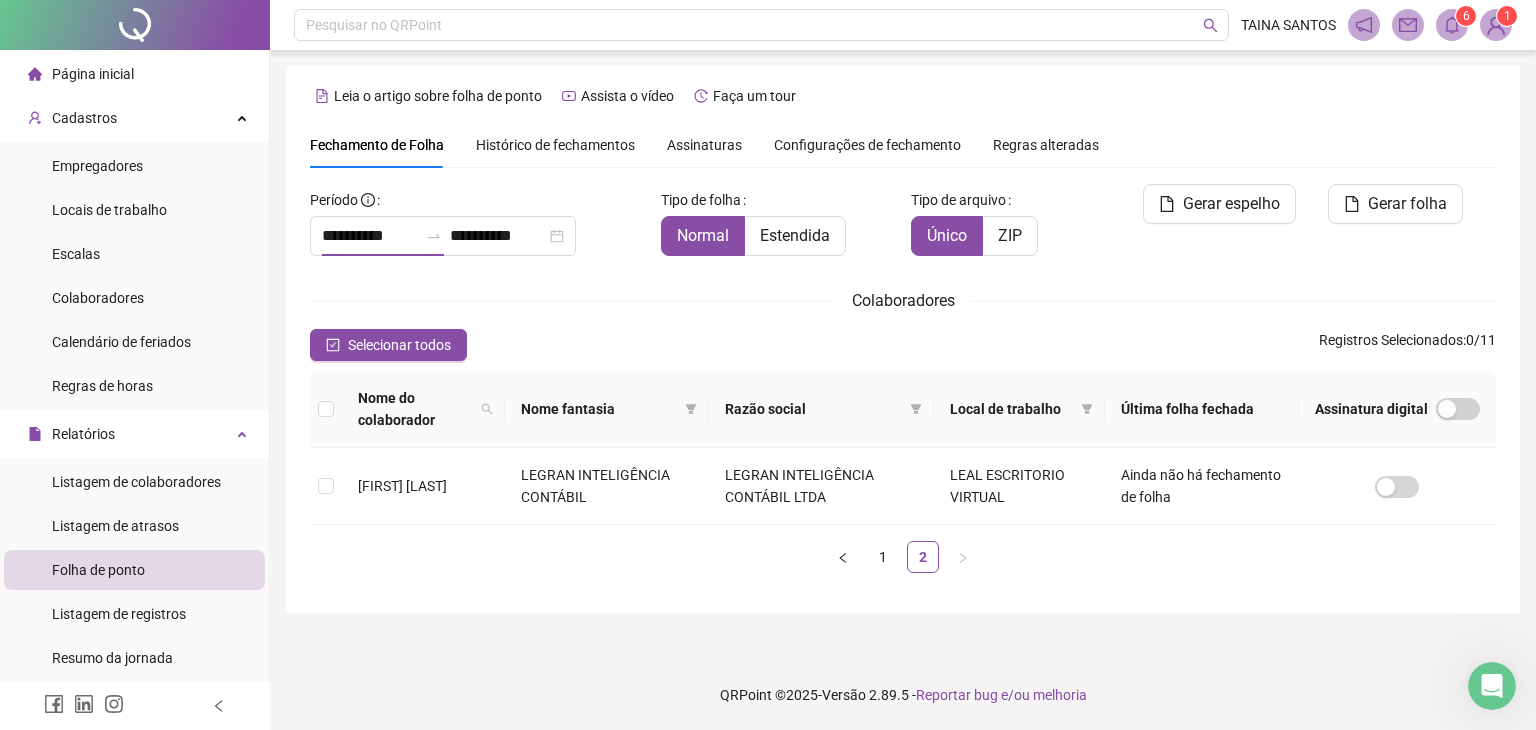 type on "**********" 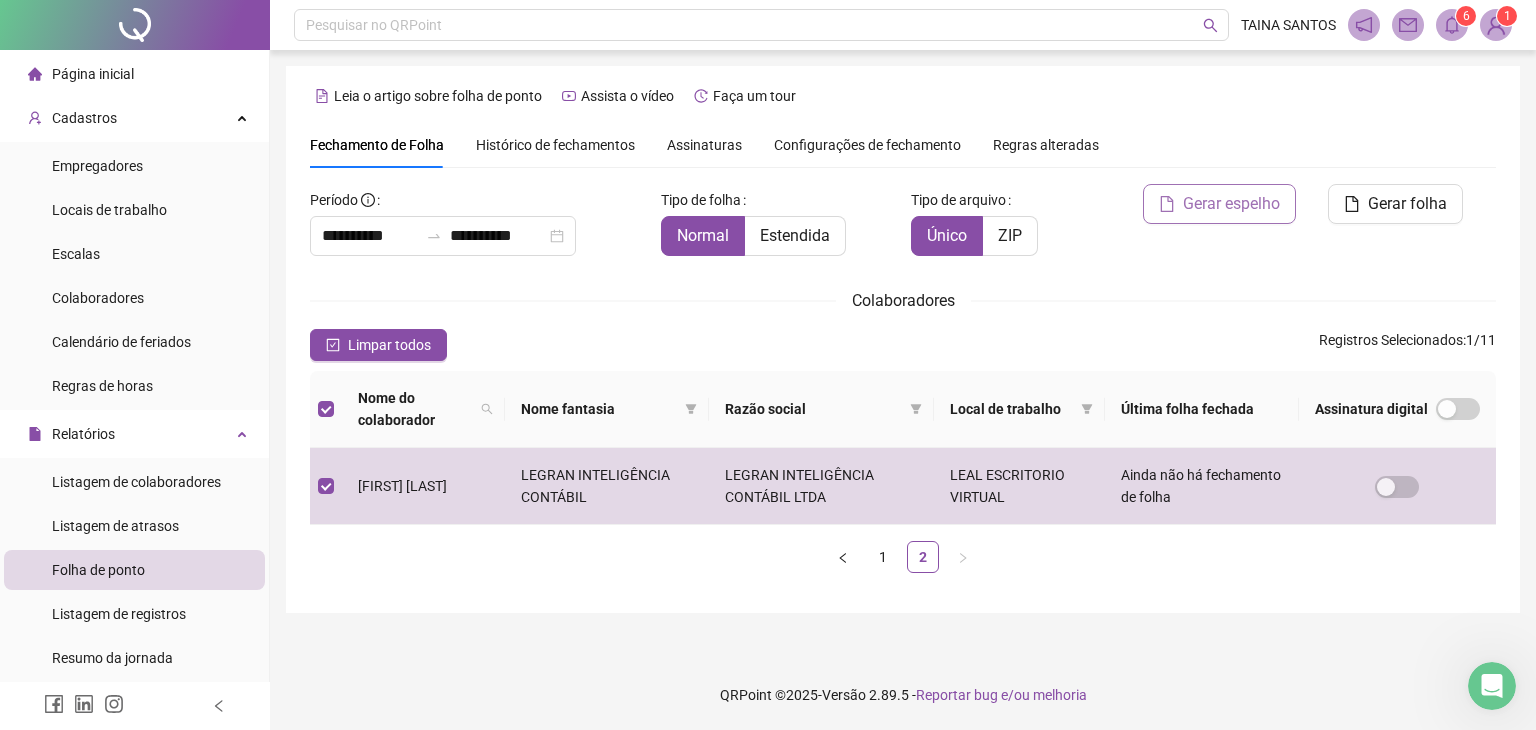 click on "Gerar espelho" at bounding box center (1219, 204) 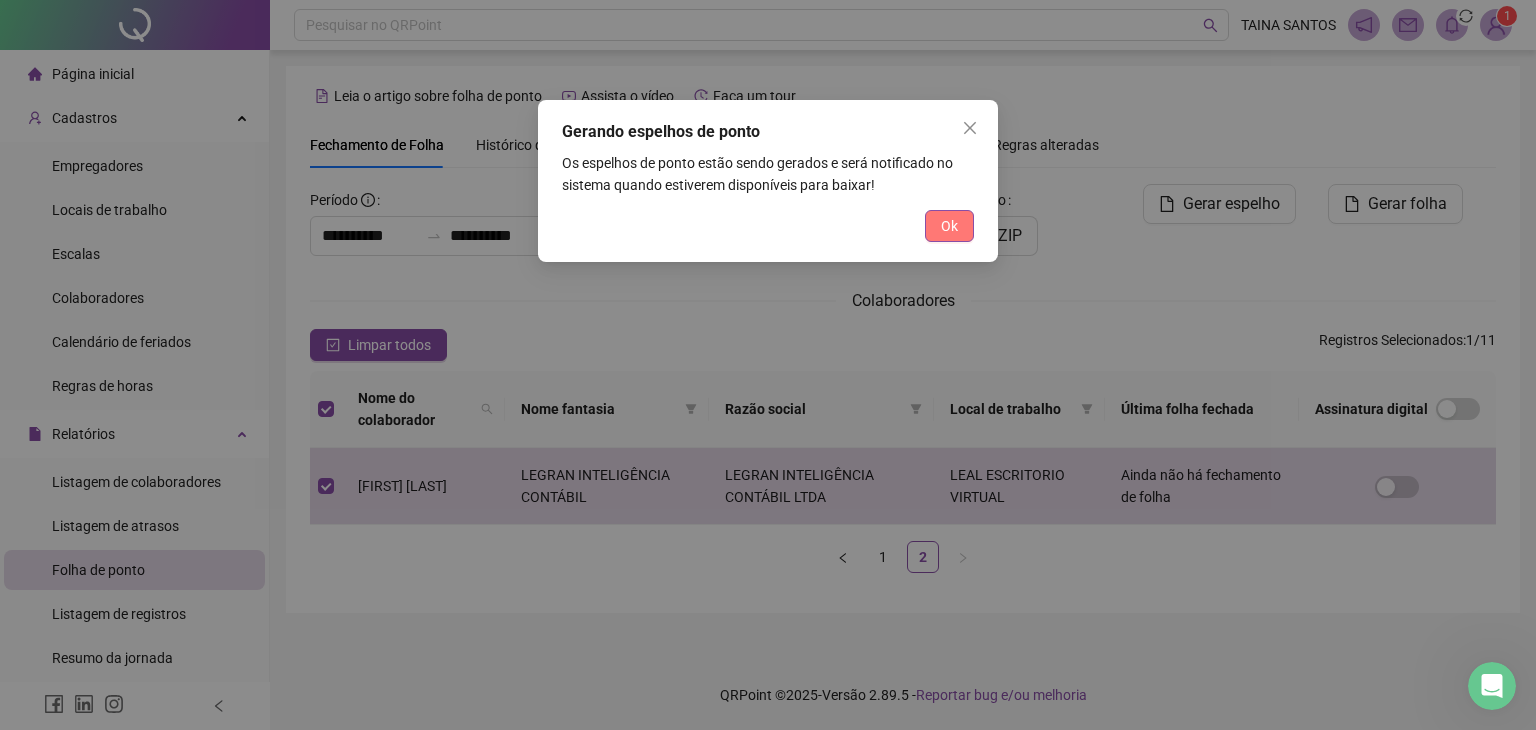 click on "Ok" at bounding box center [949, 226] 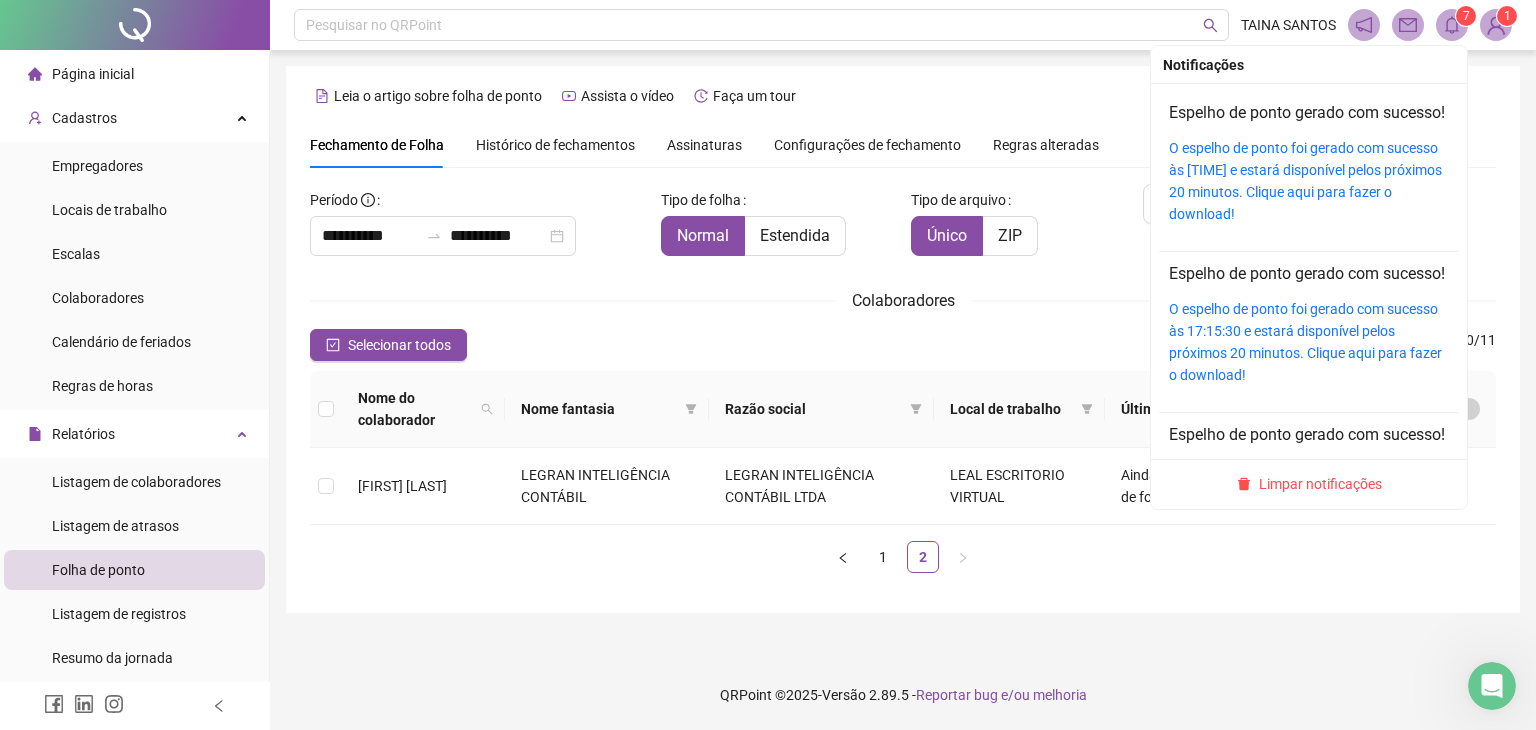 click 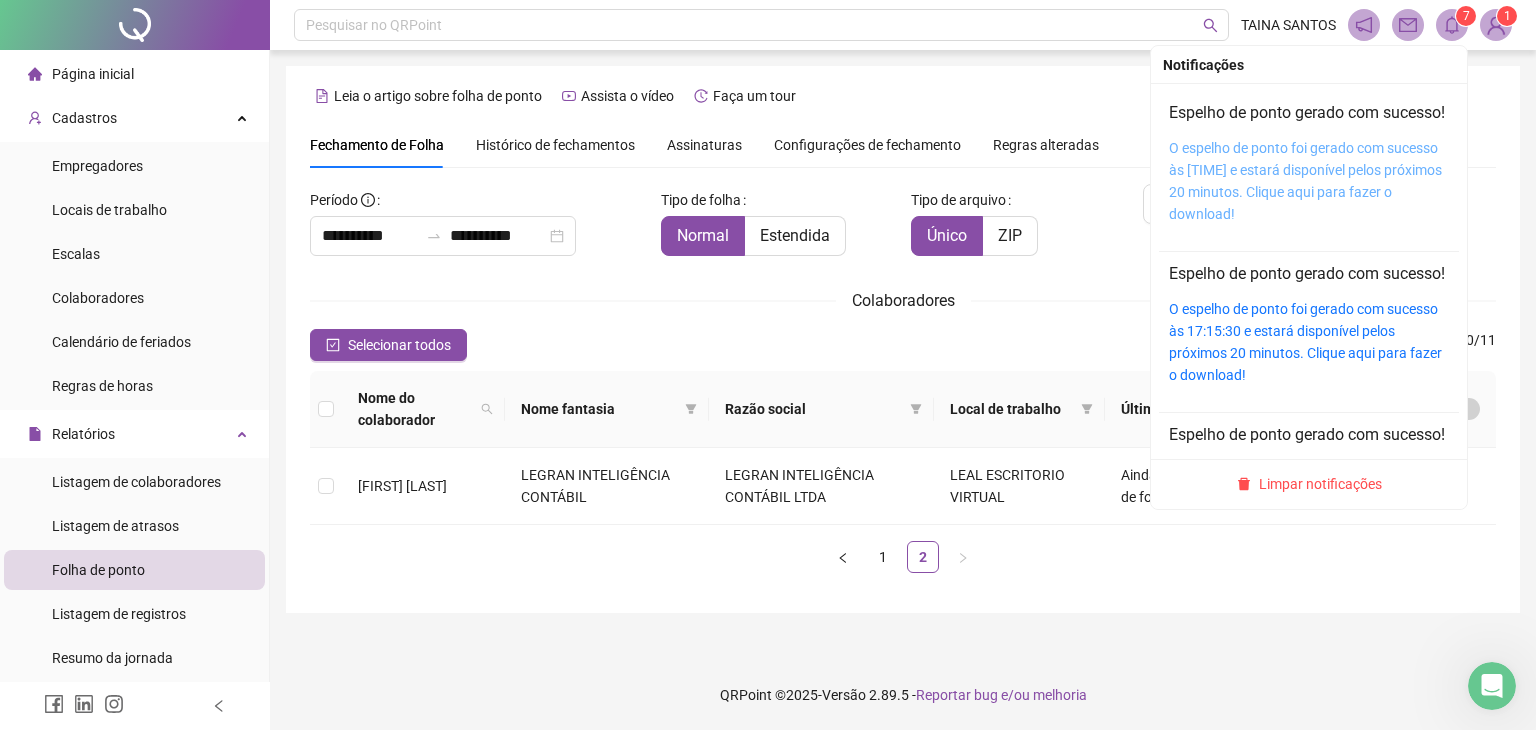 click on "O espelho de ponto foi gerado com sucesso às [TIME] e estará disponível pelos próximos 20 minutos.
Clique aqui para fazer o download!" at bounding box center (1305, 181) 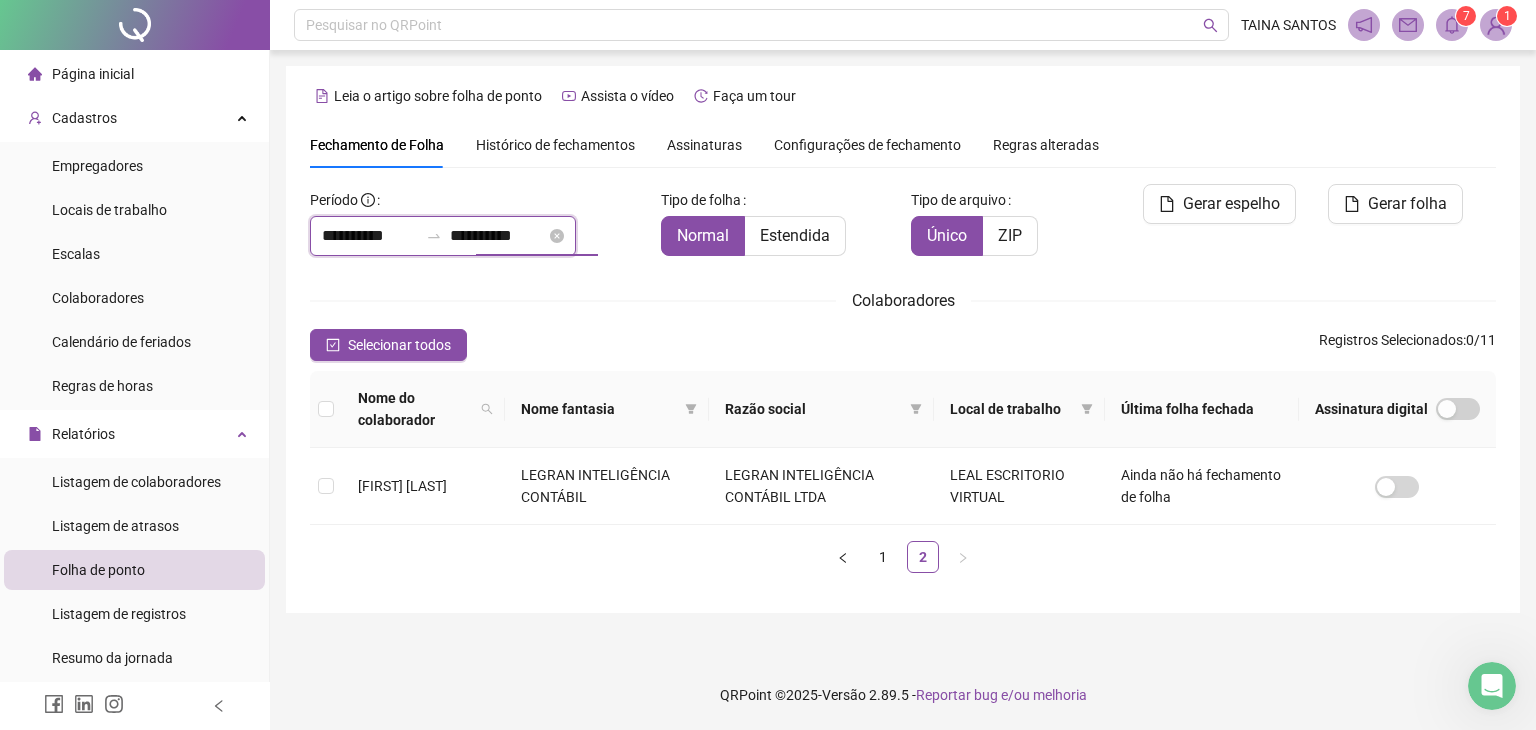 click on "**********" at bounding box center [498, 236] 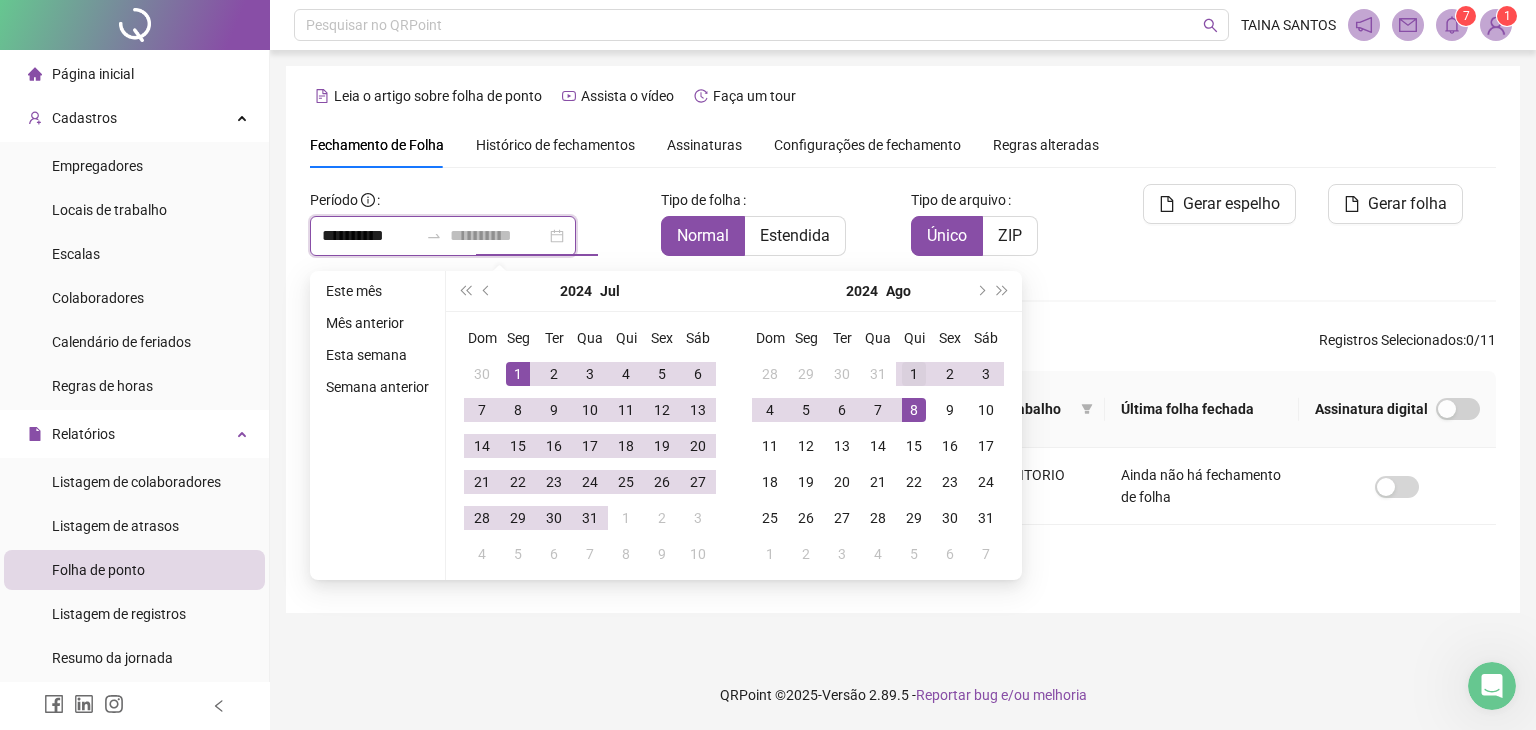type on "**********" 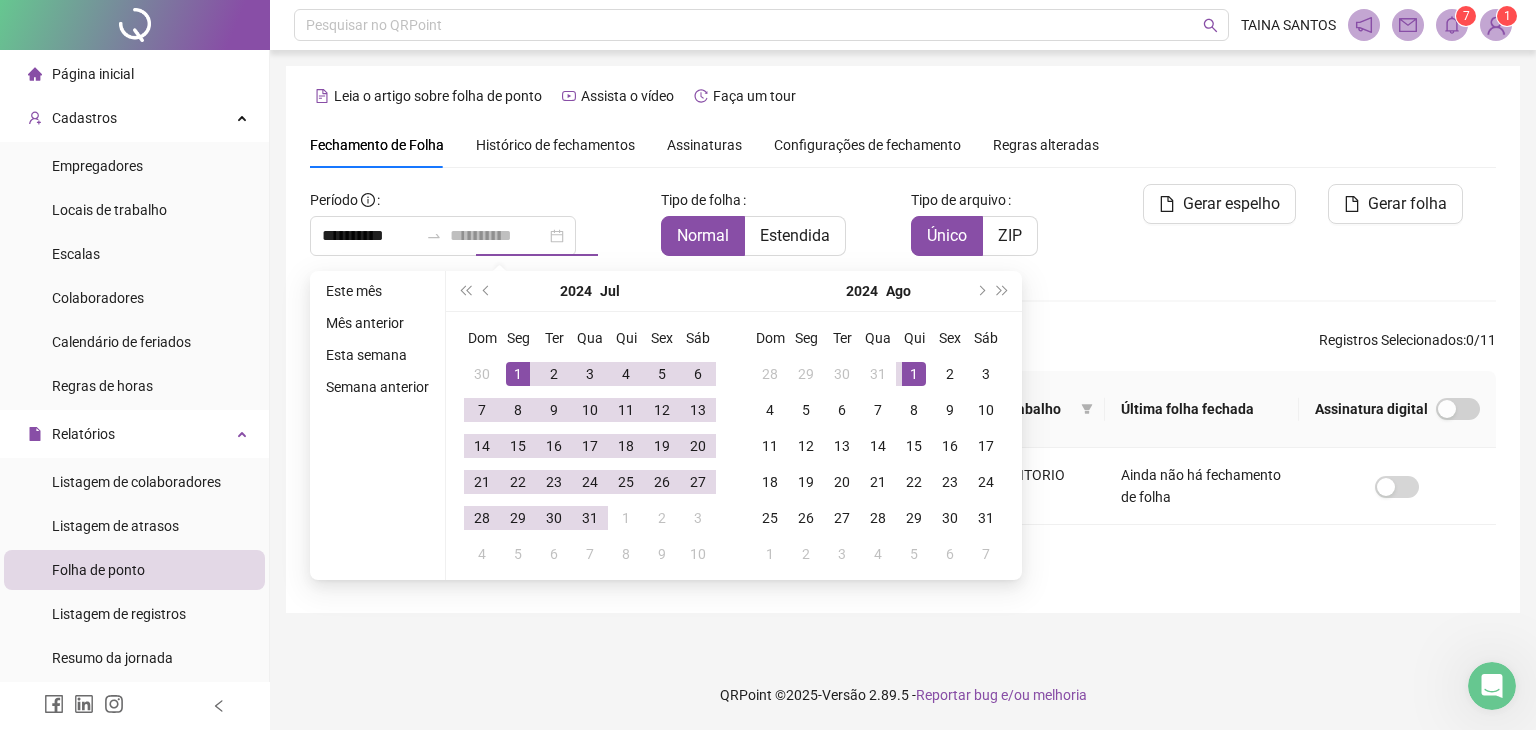 click on "1" at bounding box center [914, 374] 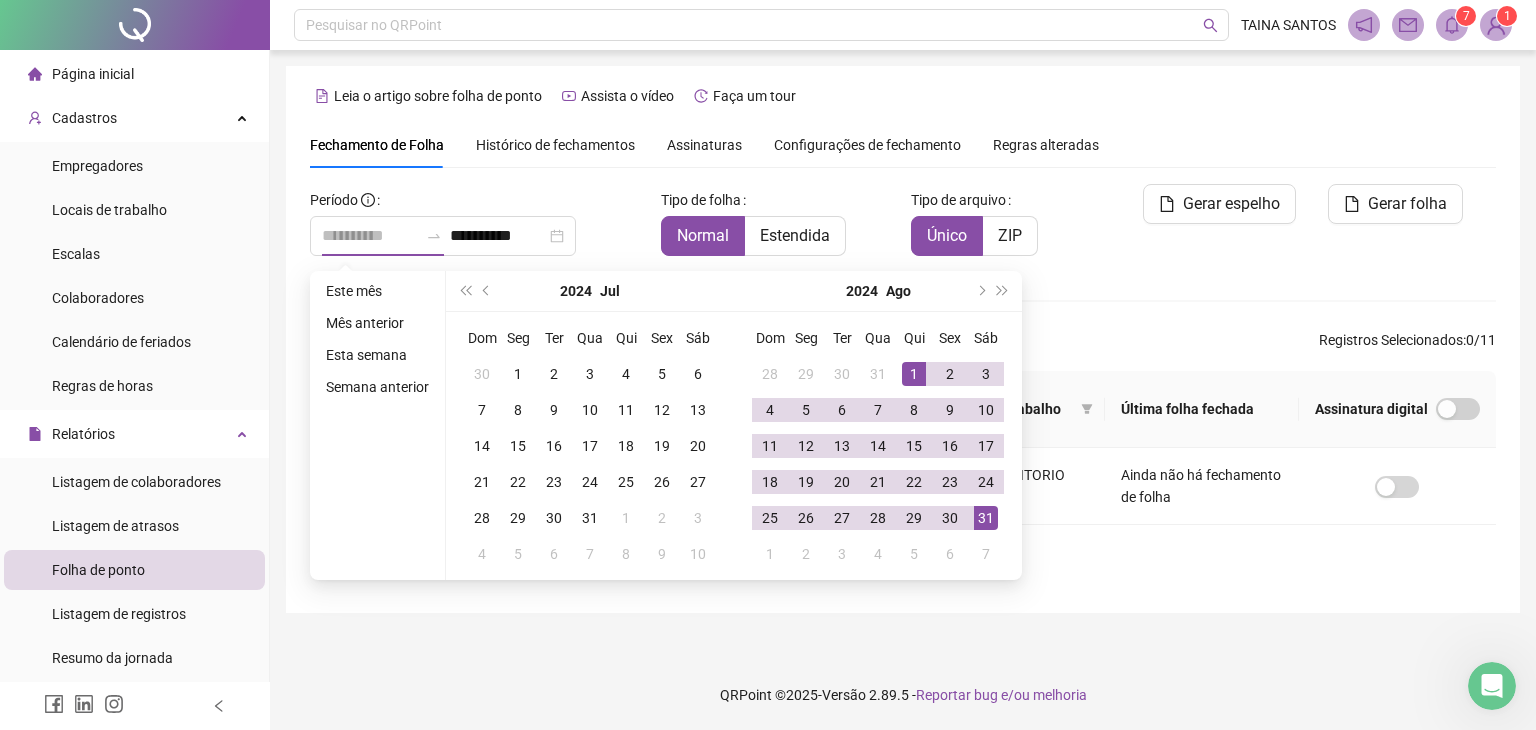 click on "31" at bounding box center [986, 518] 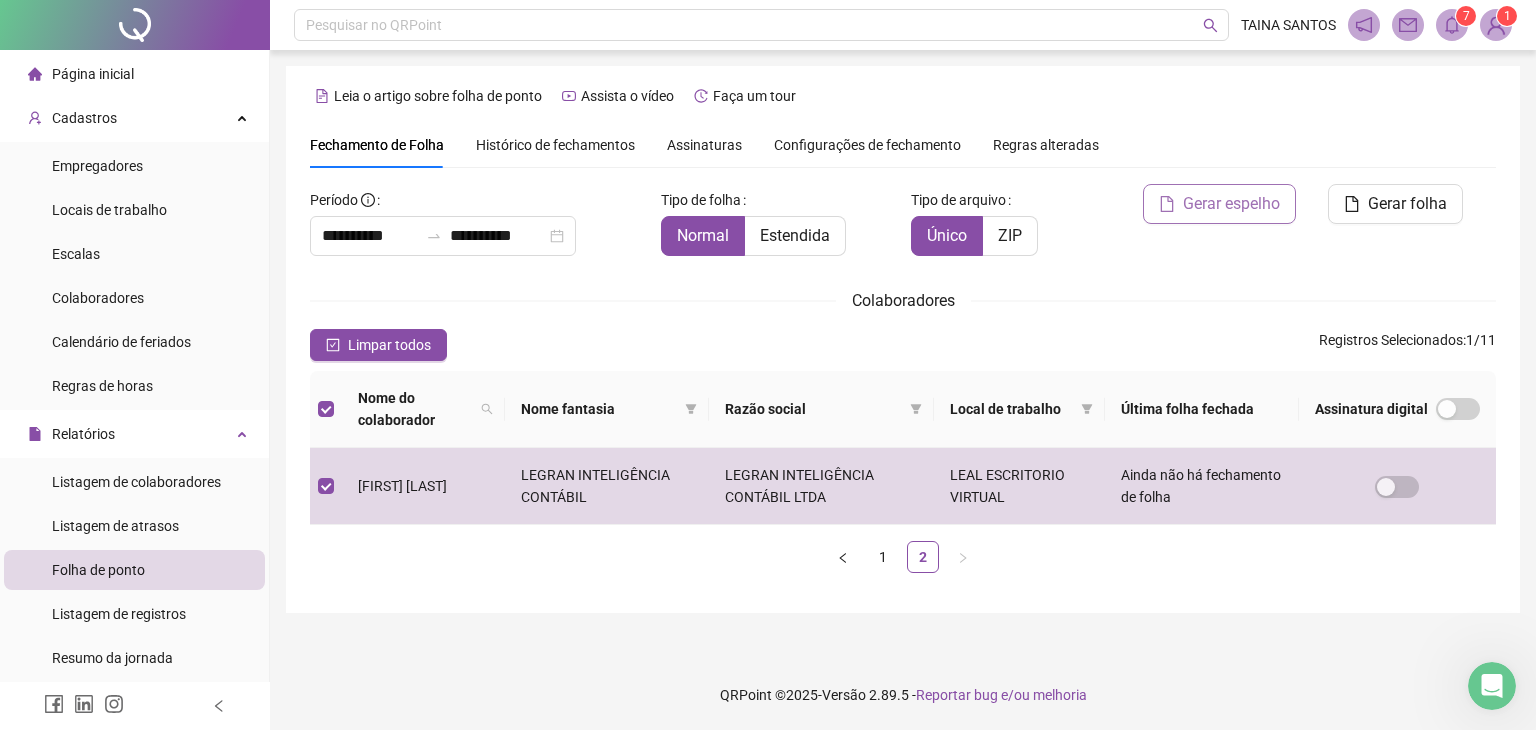 click on "Gerar espelho" at bounding box center (1231, 204) 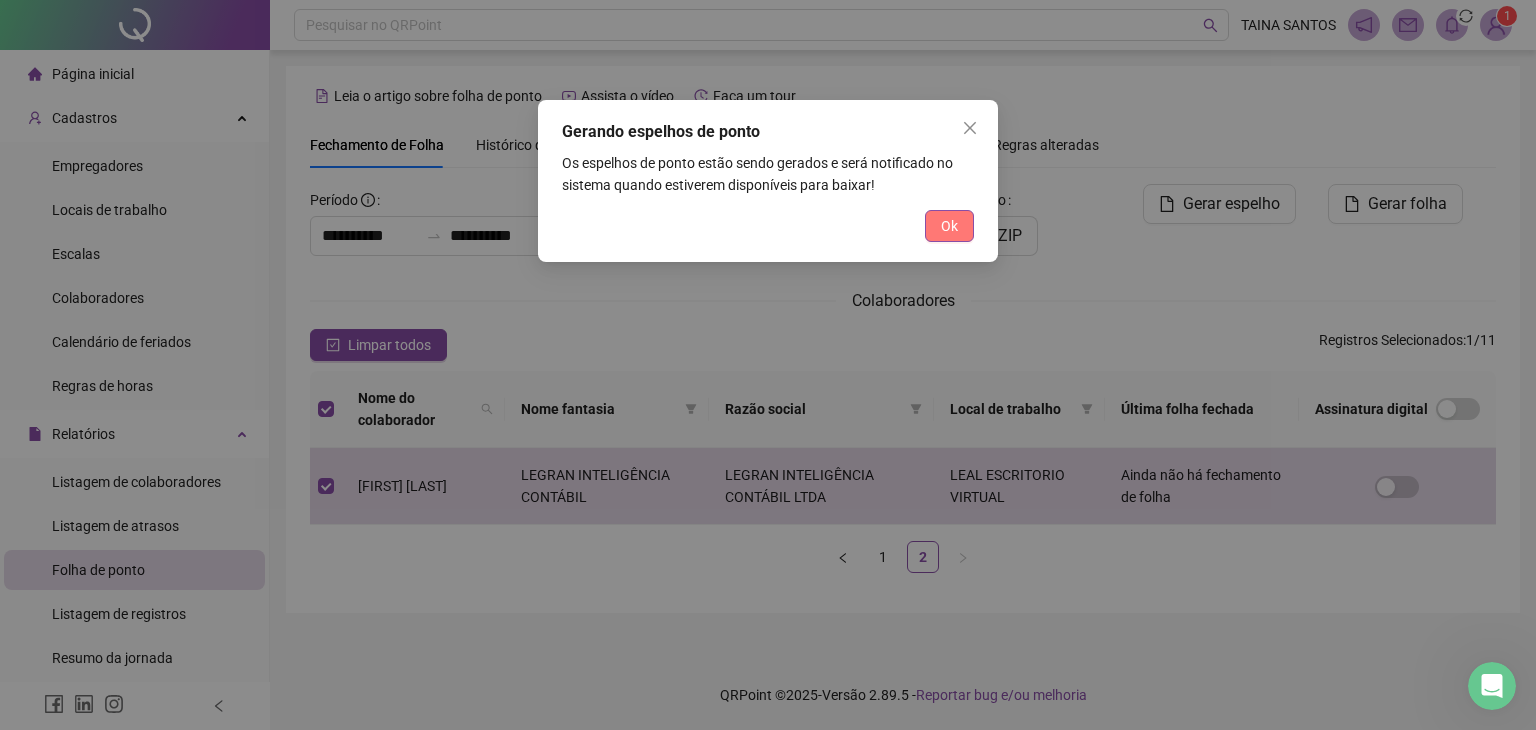 click on "Ok" at bounding box center (949, 226) 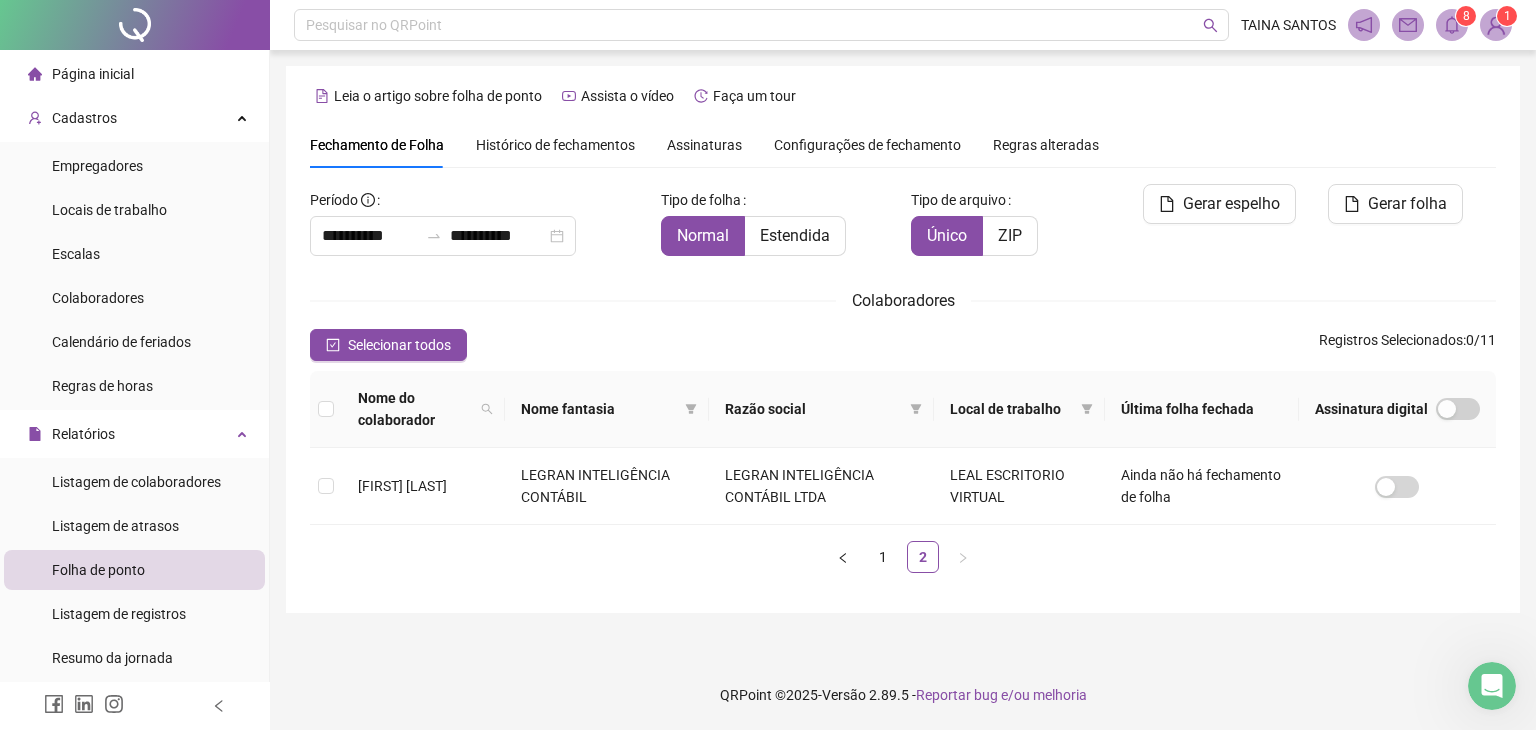 click 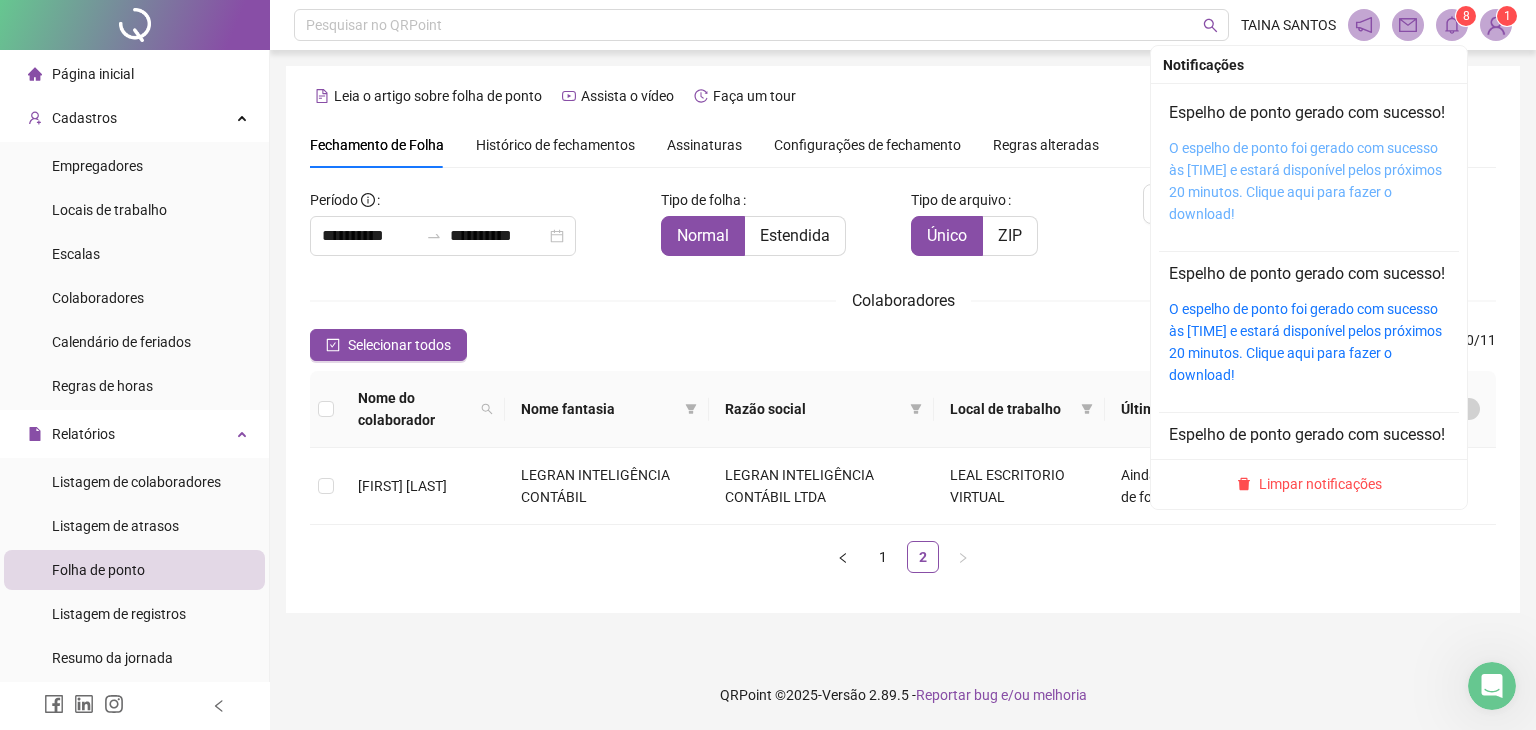 click on "O espelho de ponto foi gerado com sucesso às [TIME] e estará disponível pelos próximos 20 minutos.
Clique aqui para fazer o download!" at bounding box center [1305, 181] 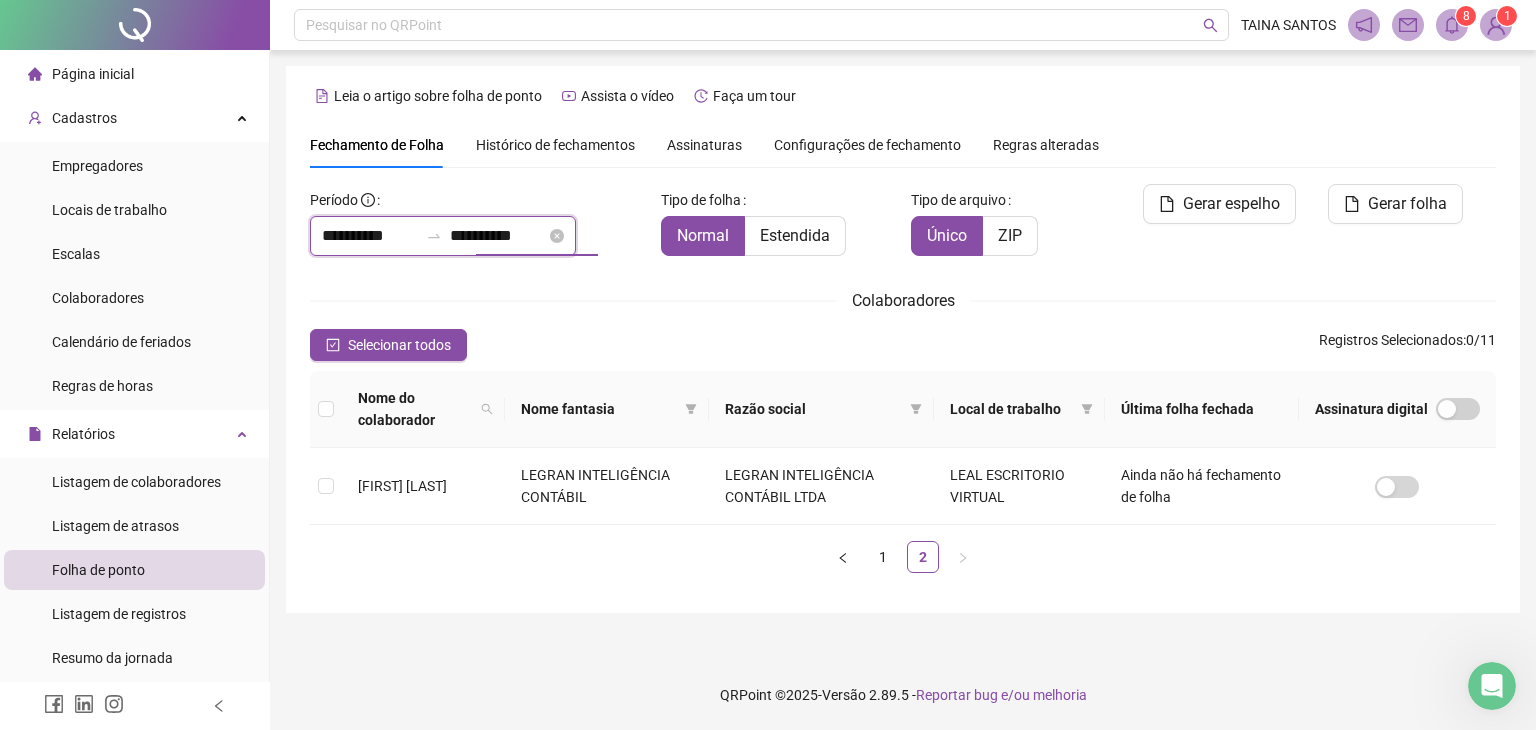 click on "**********" at bounding box center [498, 236] 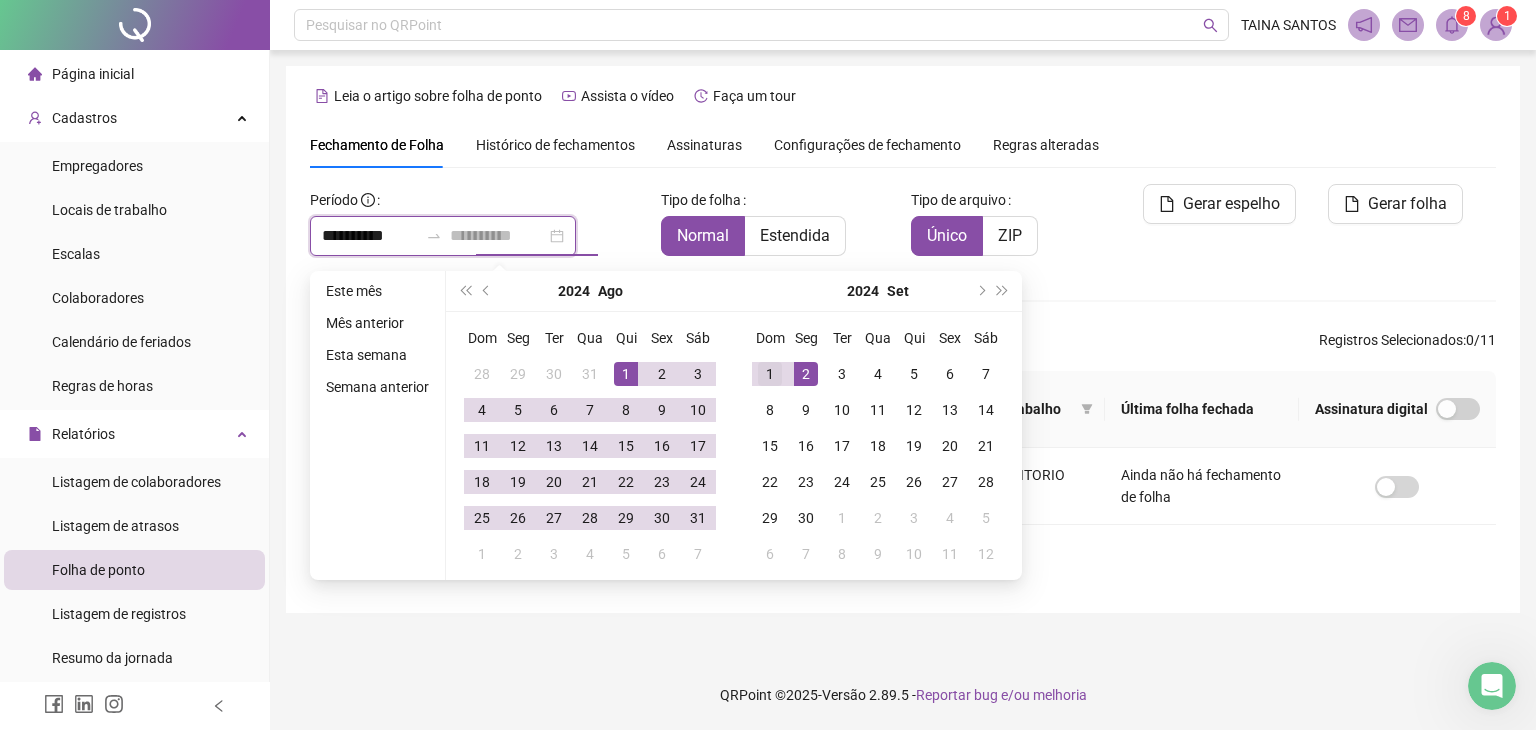 type on "**********" 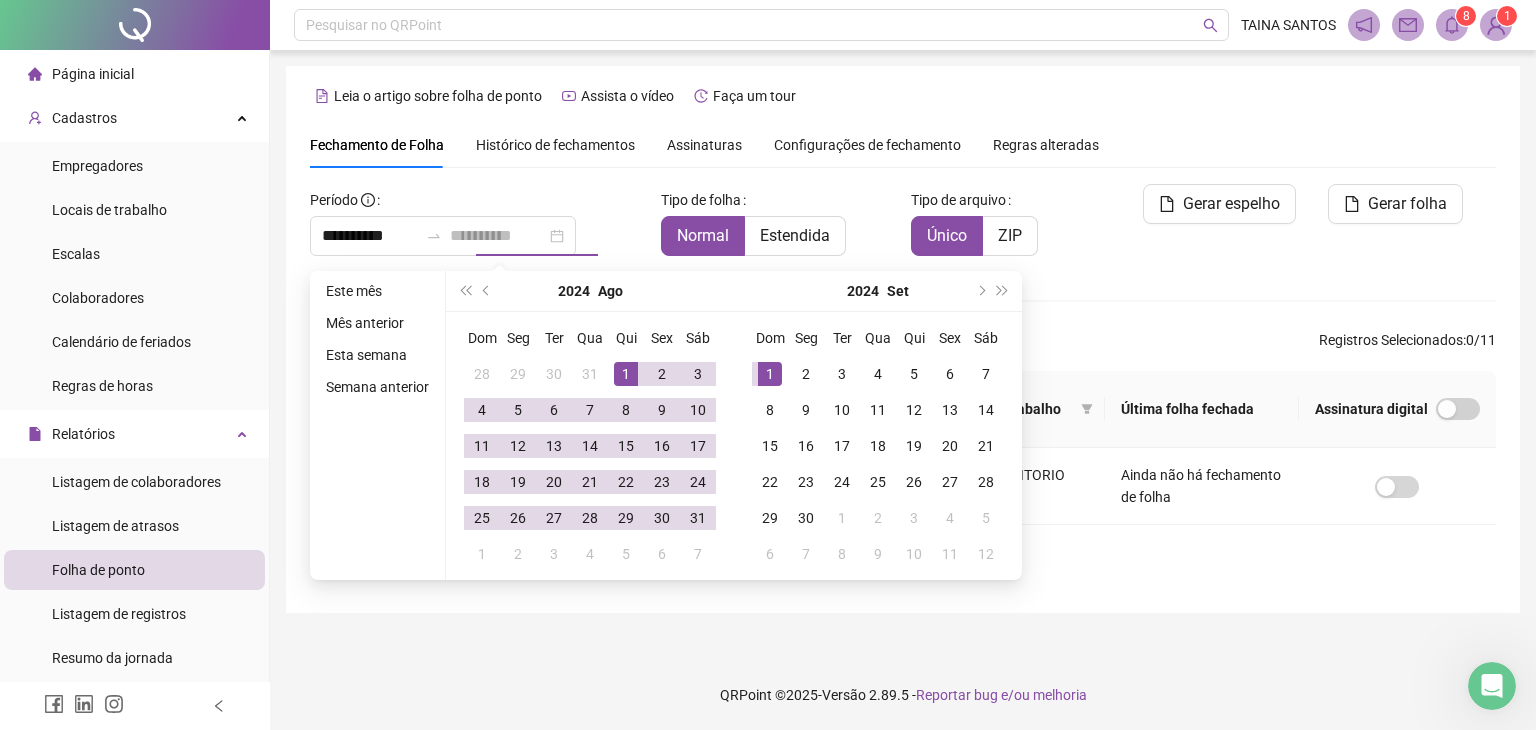 click on "1" at bounding box center (770, 374) 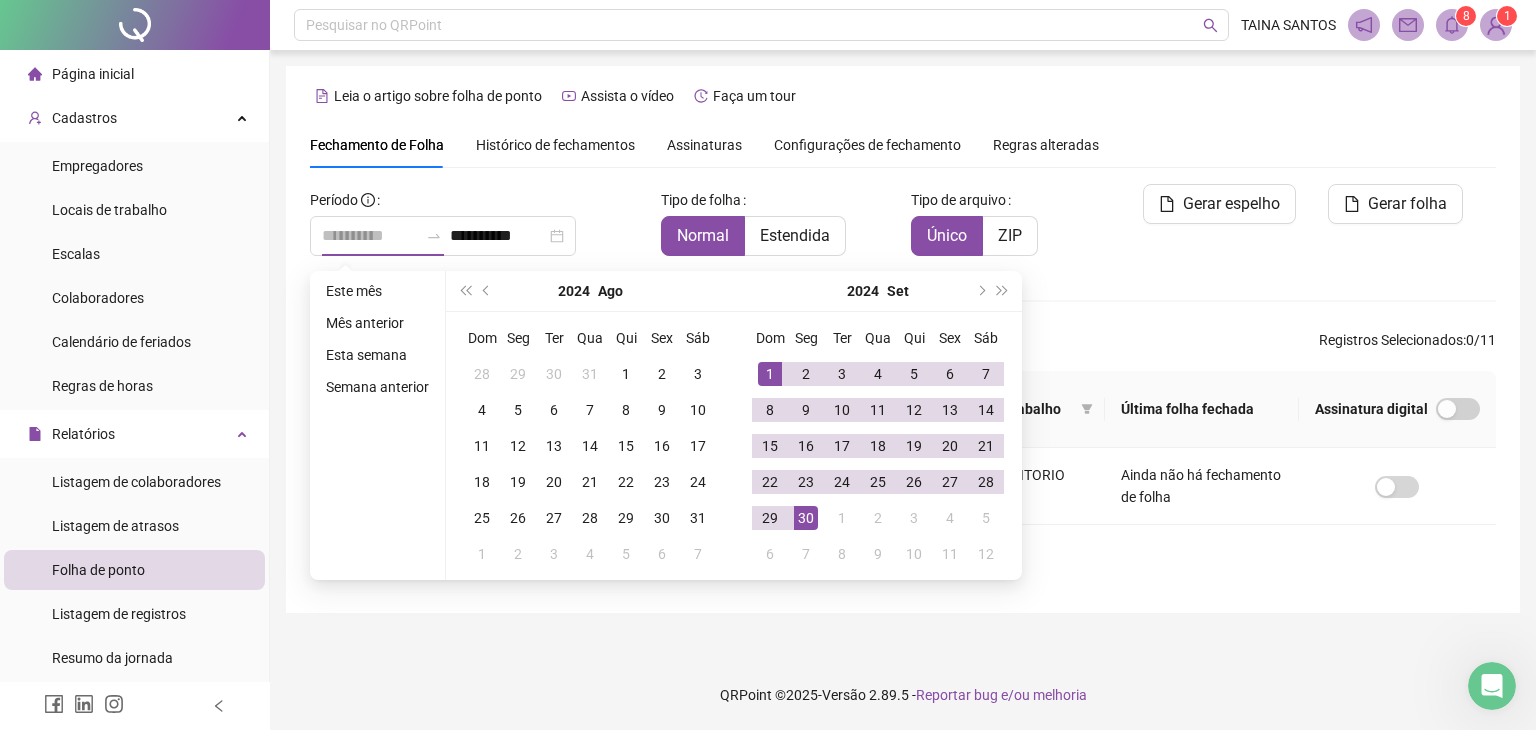 click on "30" at bounding box center [806, 518] 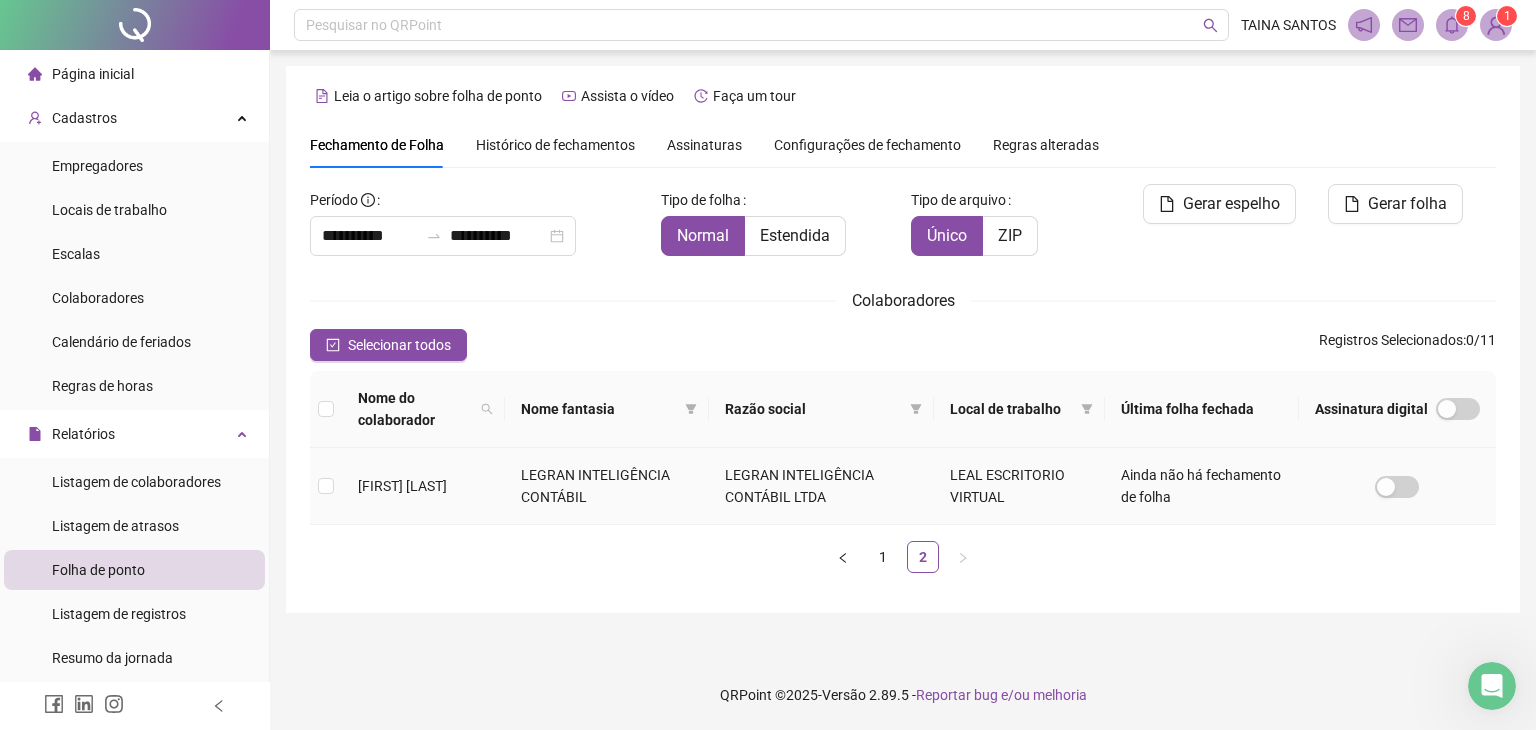 click at bounding box center [326, 486] 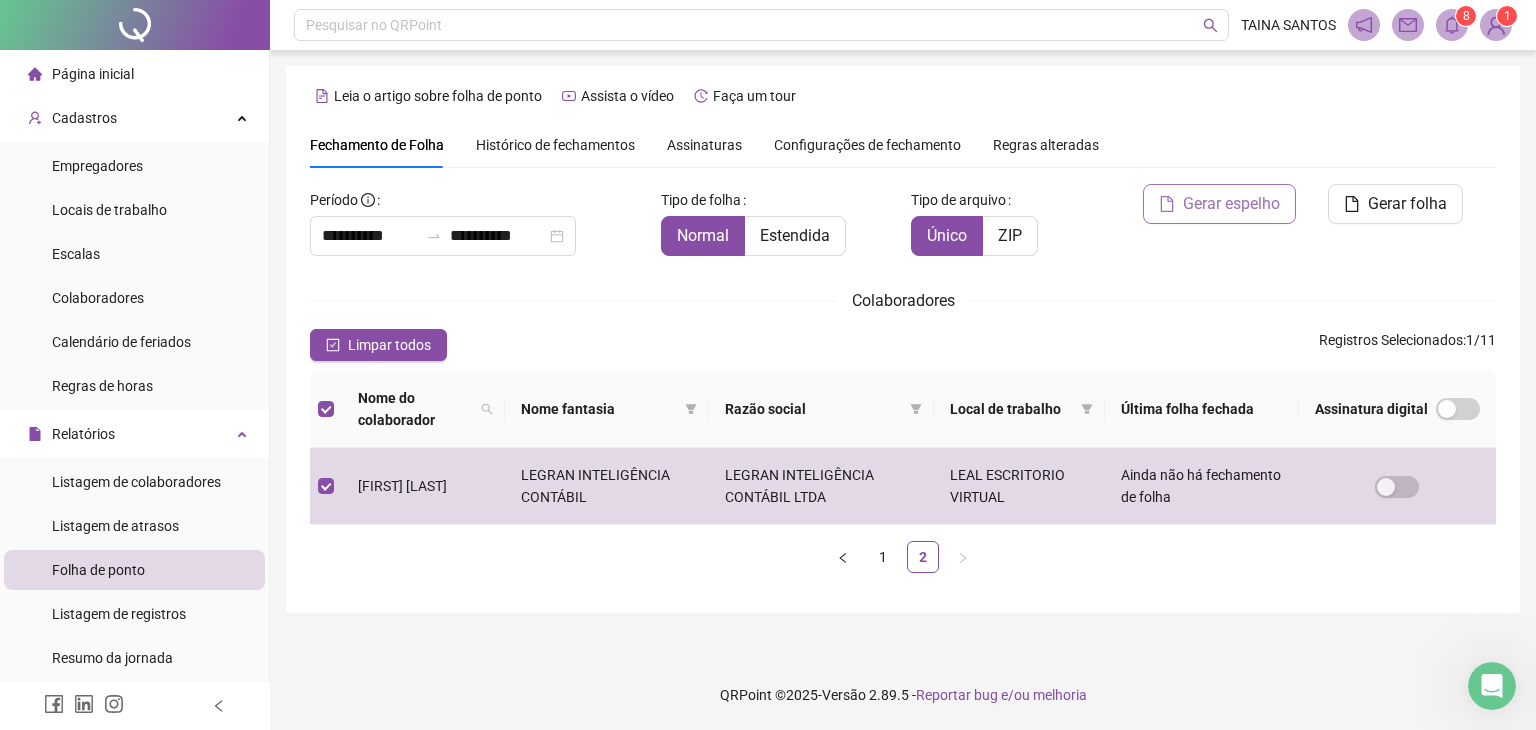 click on "Gerar espelho" at bounding box center (1231, 204) 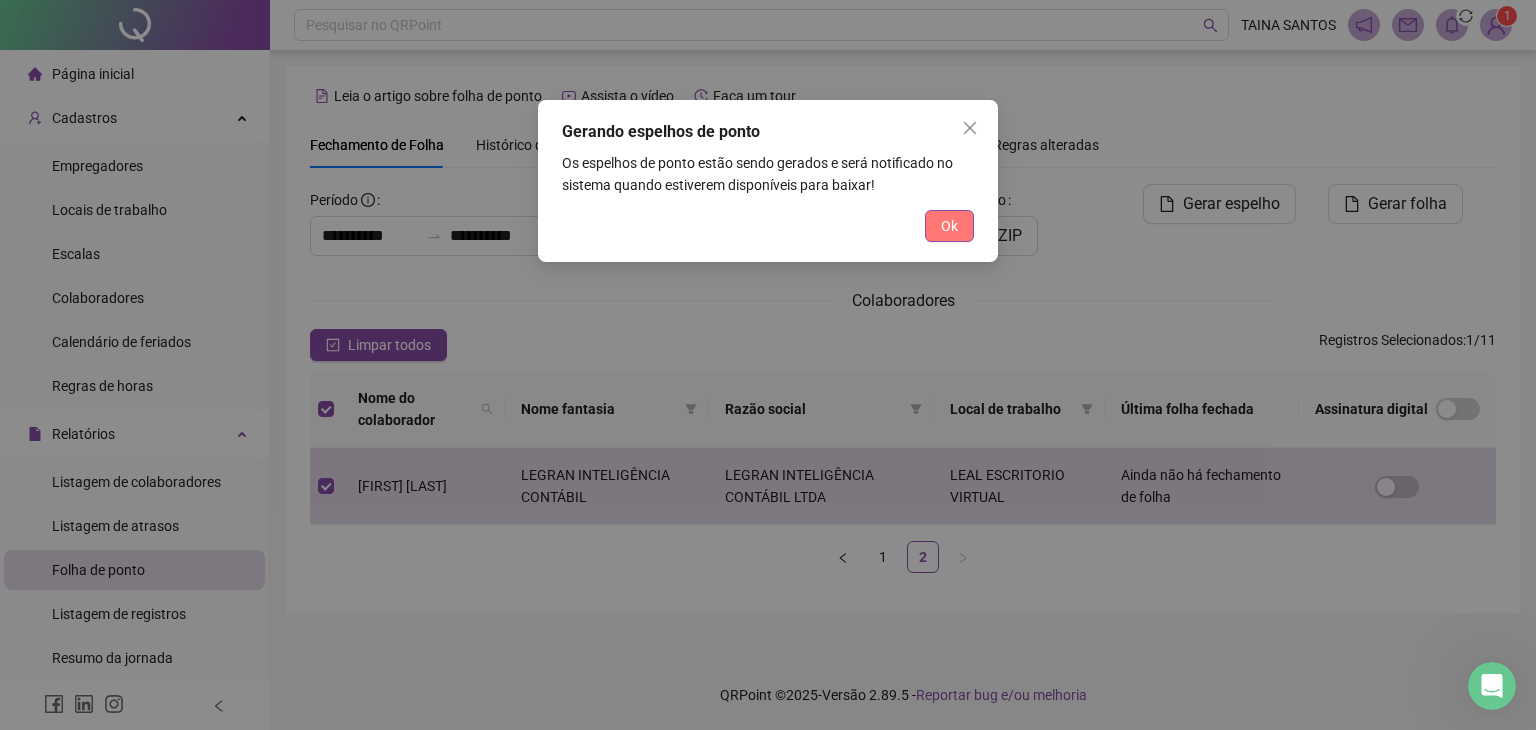 click on "Ok" at bounding box center (949, 226) 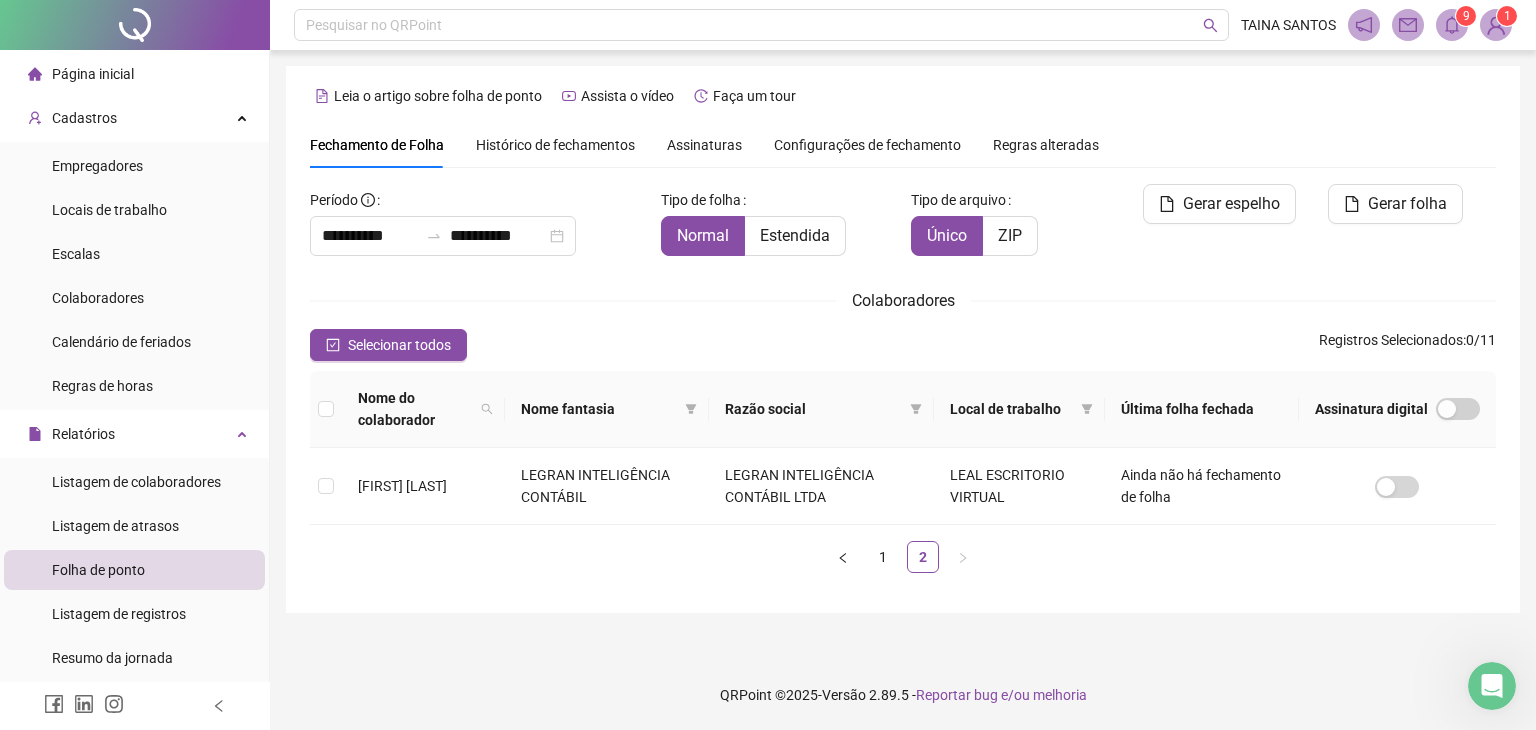 click on "9" at bounding box center (1466, 16) 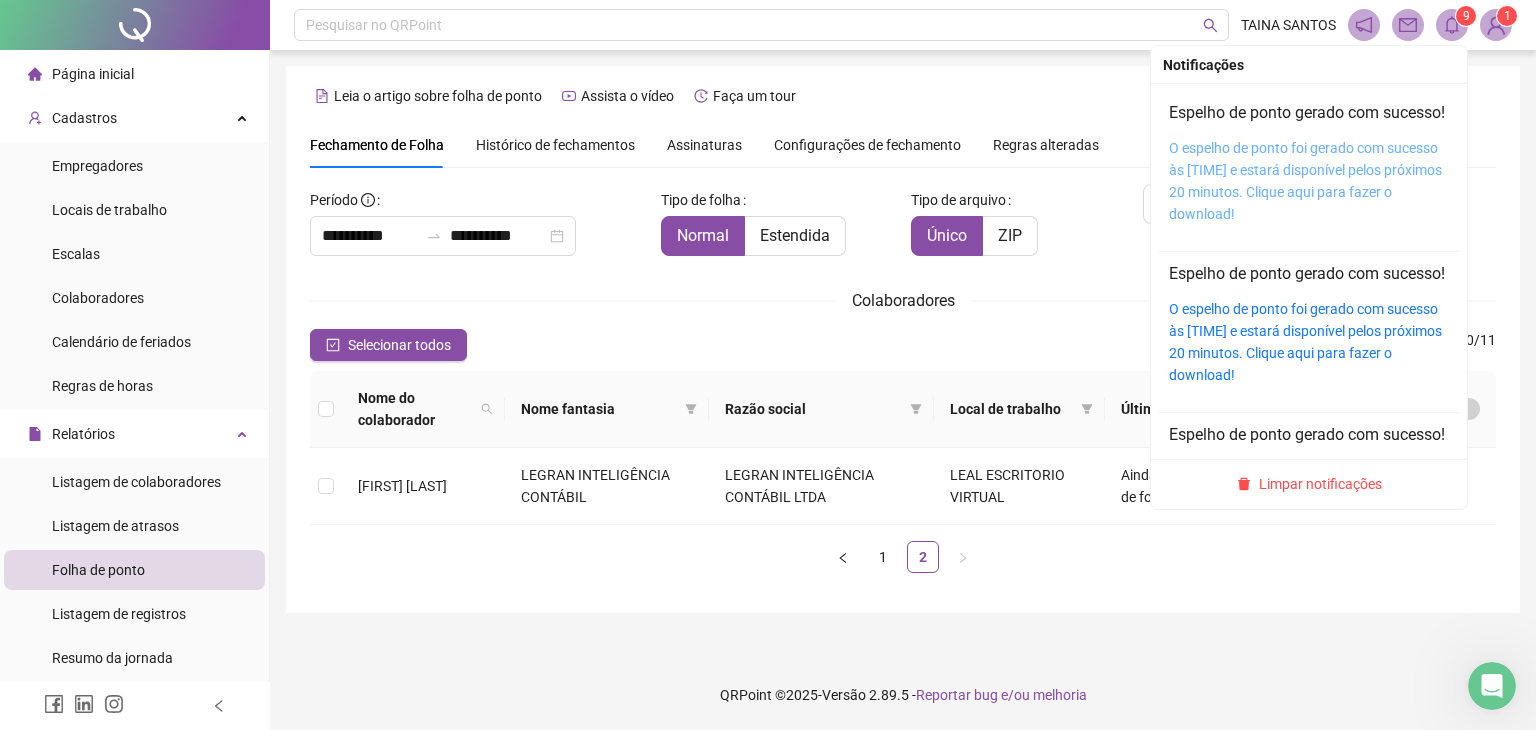 click on "O espelho de ponto foi gerado com sucesso às [TIME] e estará disponível pelos próximos 20 minutos.
Clique aqui para fazer o download!" at bounding box center [1305, 181] 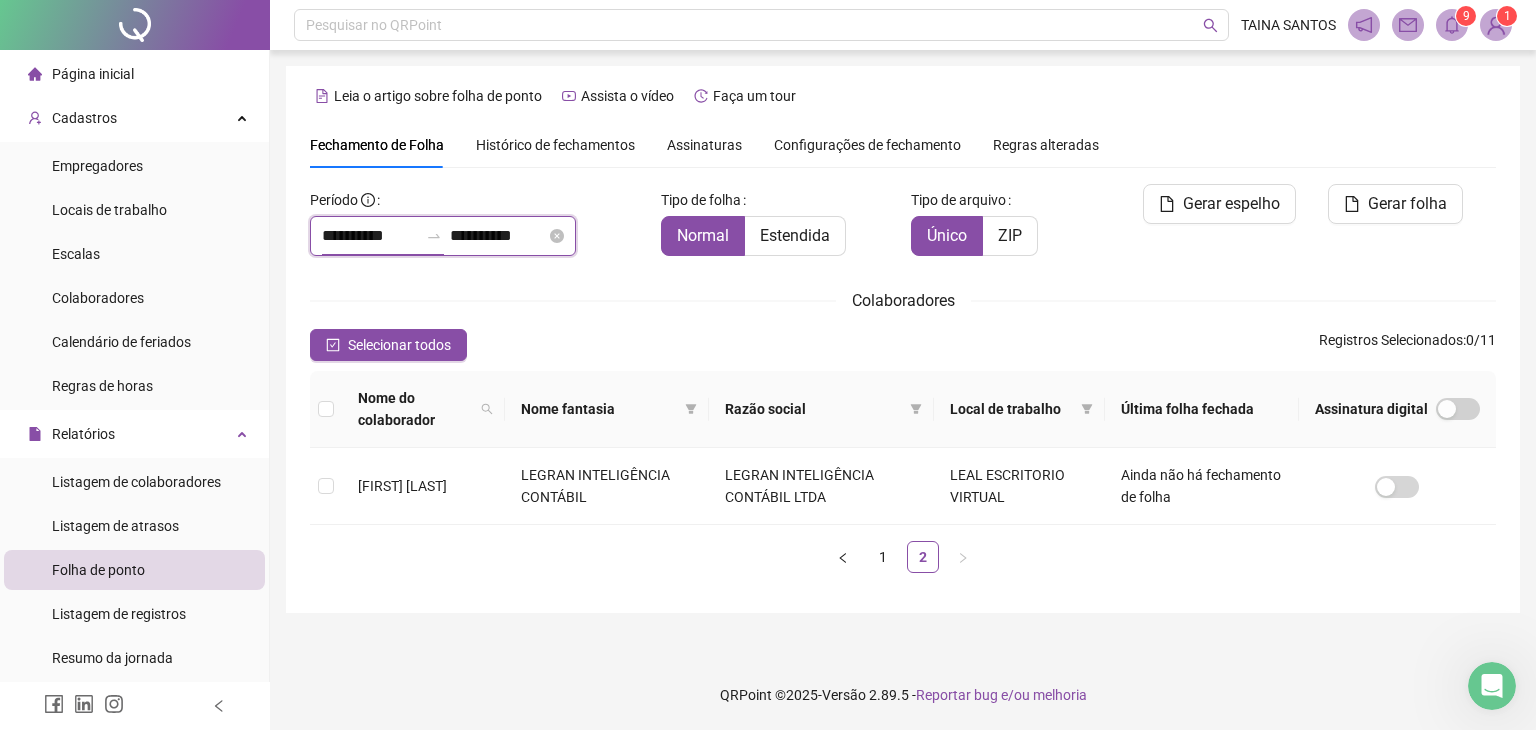 click on "**********" at bounding box center [498, 236] 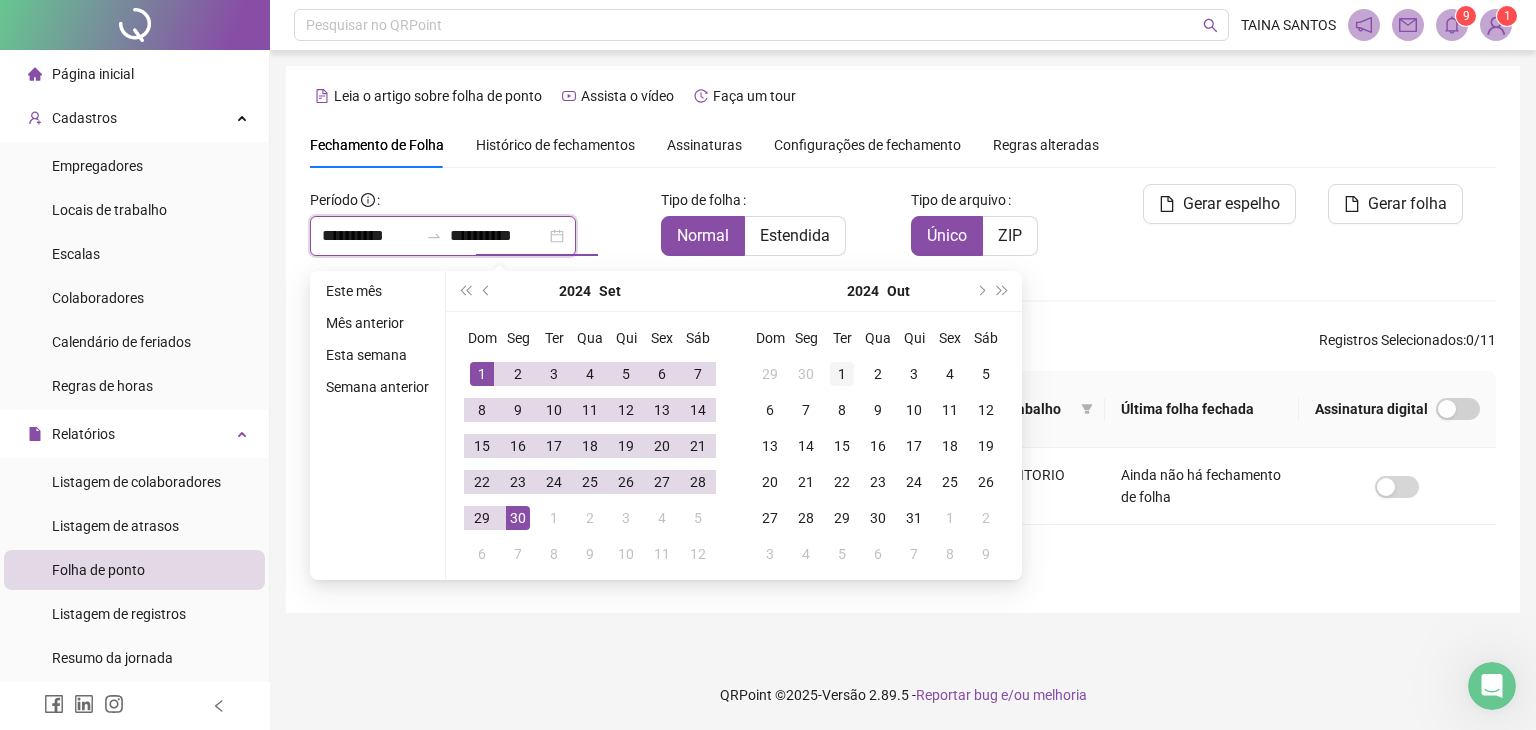 type on "**********" 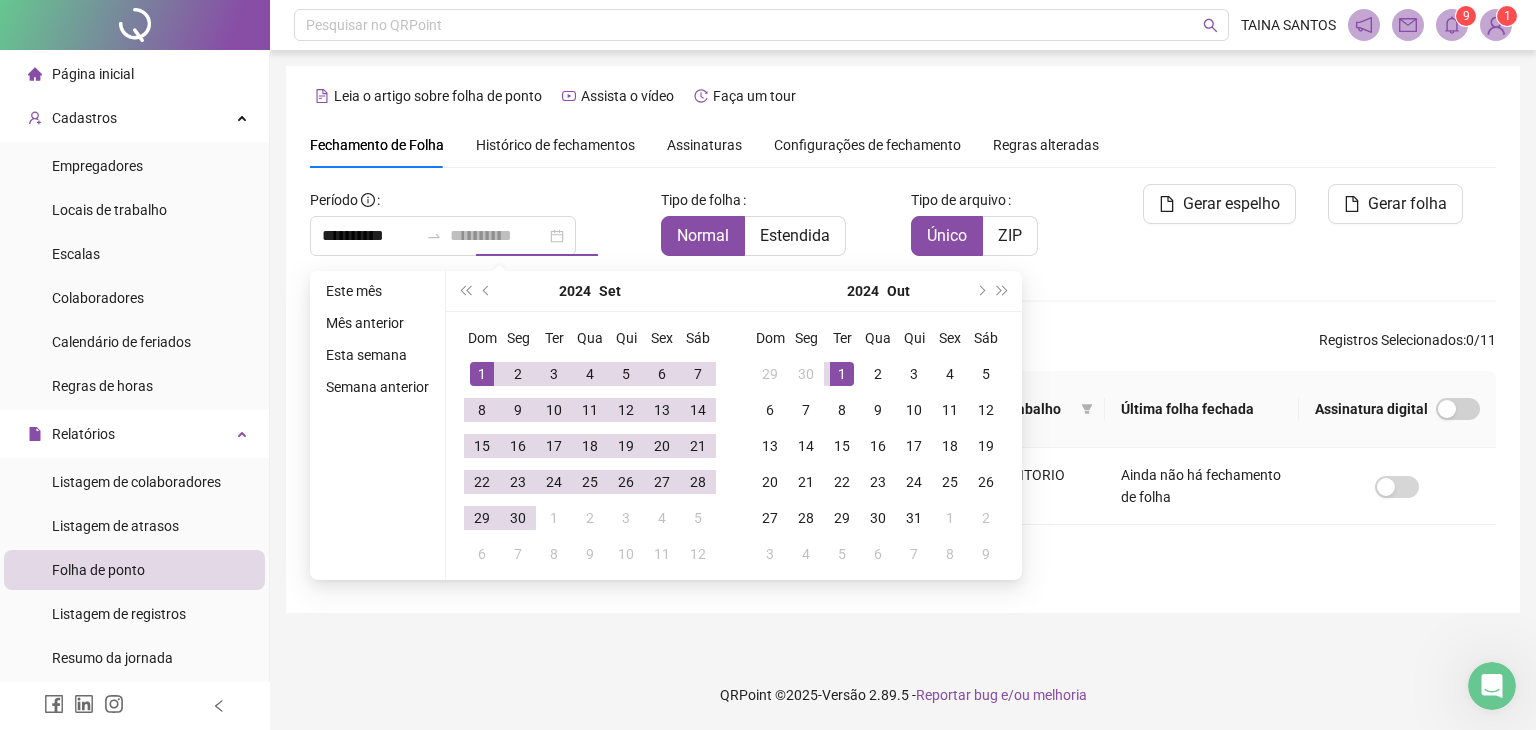 click on "1" at bounding box center [842, 374] 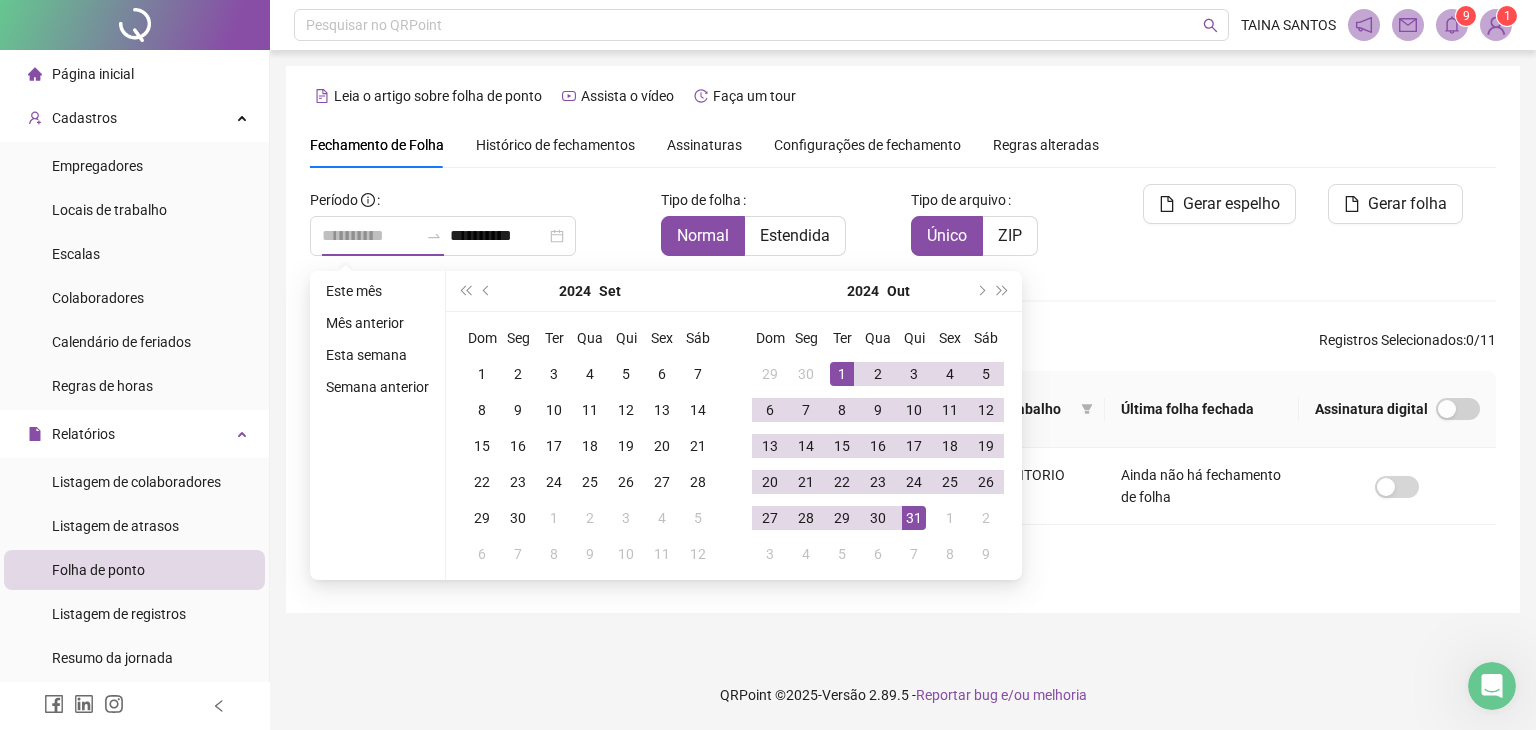 click on "31" at bounding box center [914, 518] 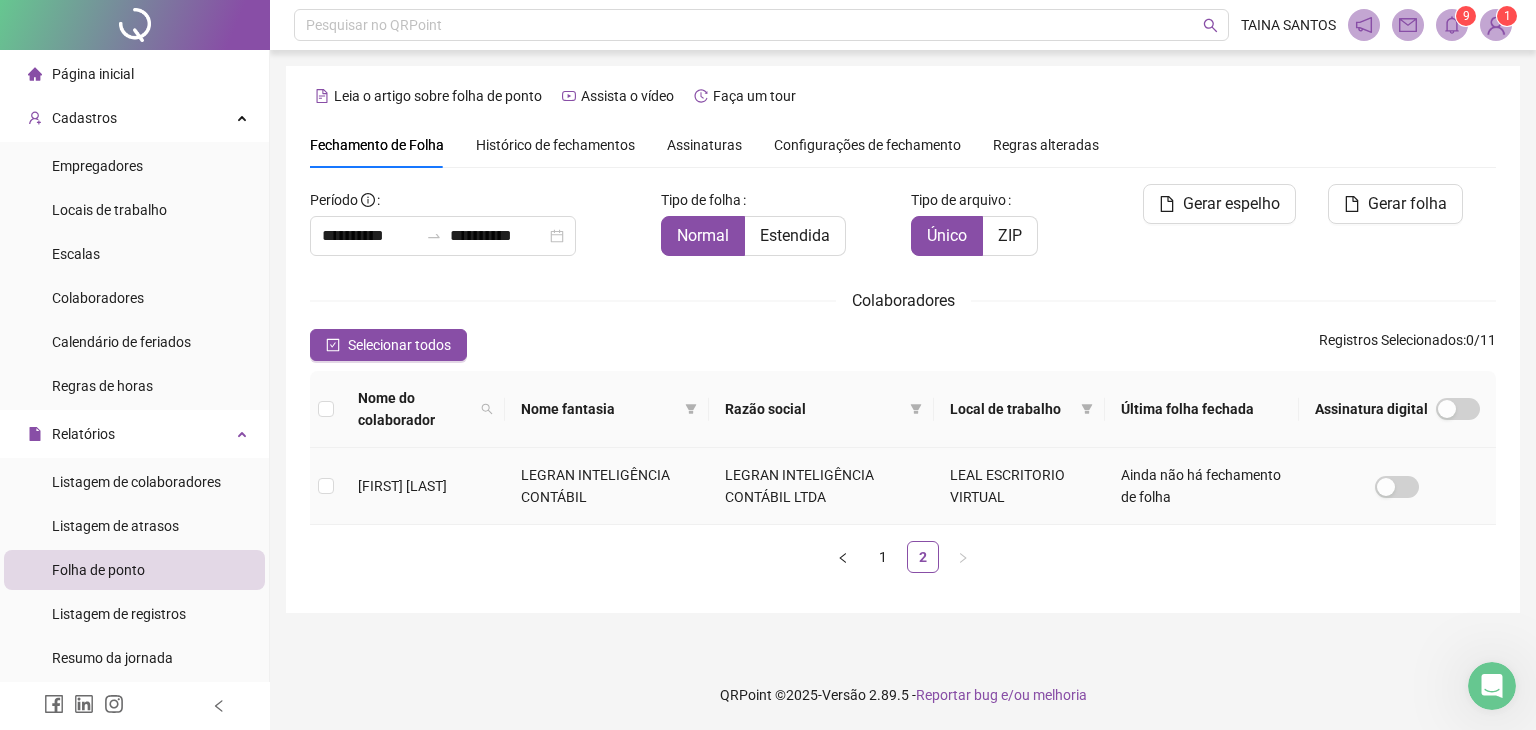 click at bounding box center (326, 486) 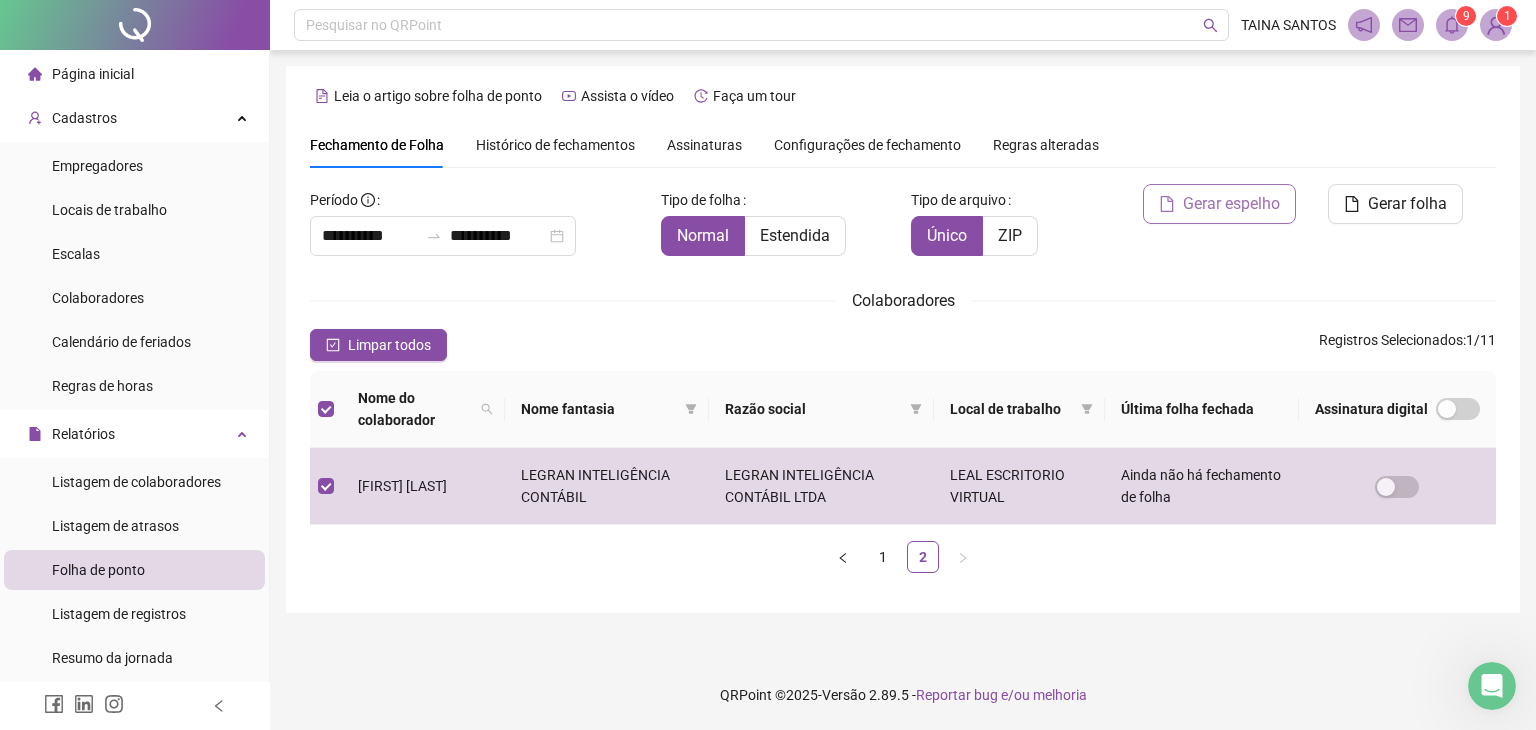 click on "Gerar espelho" at bounding box center (1231, 204) 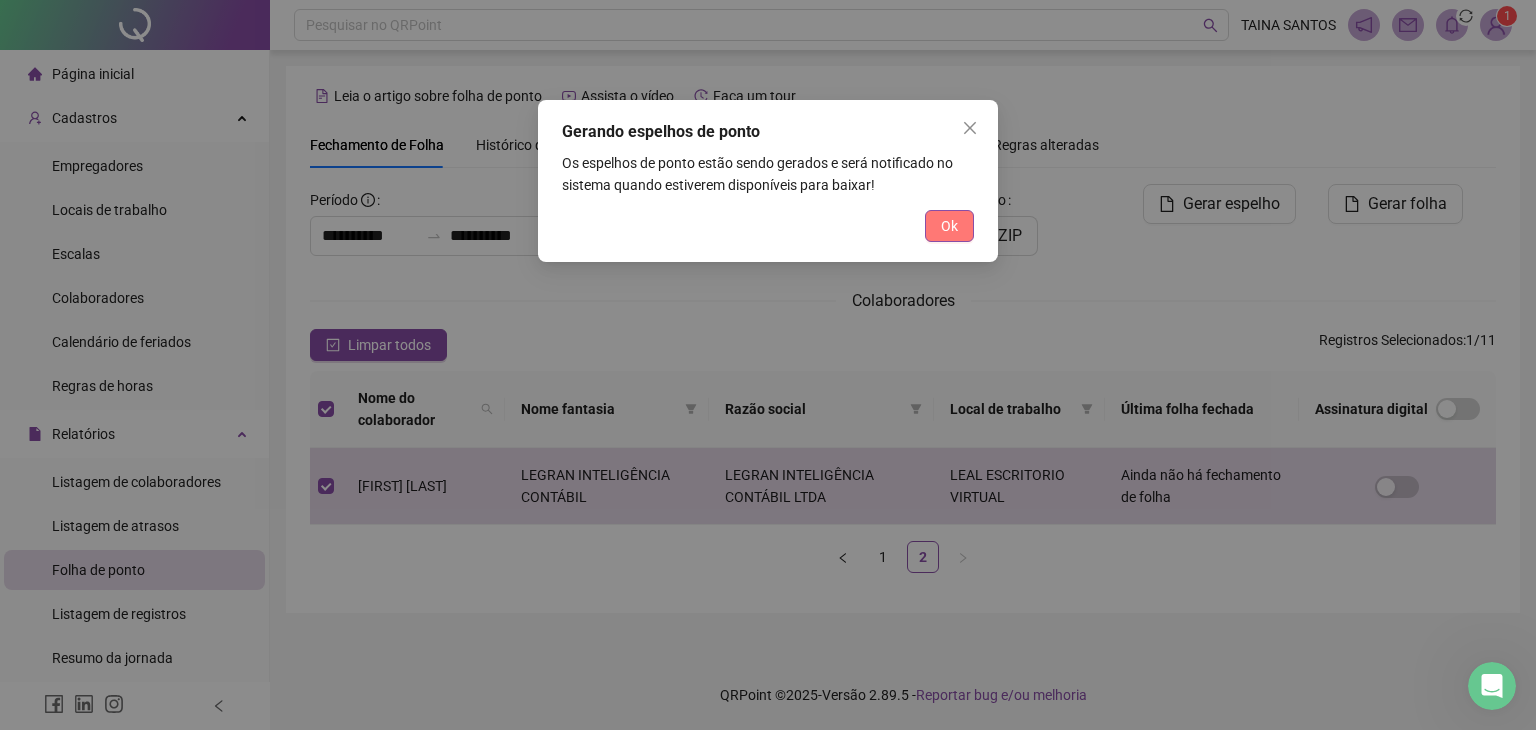 click on "Ok" at bounding box center [949, 226] 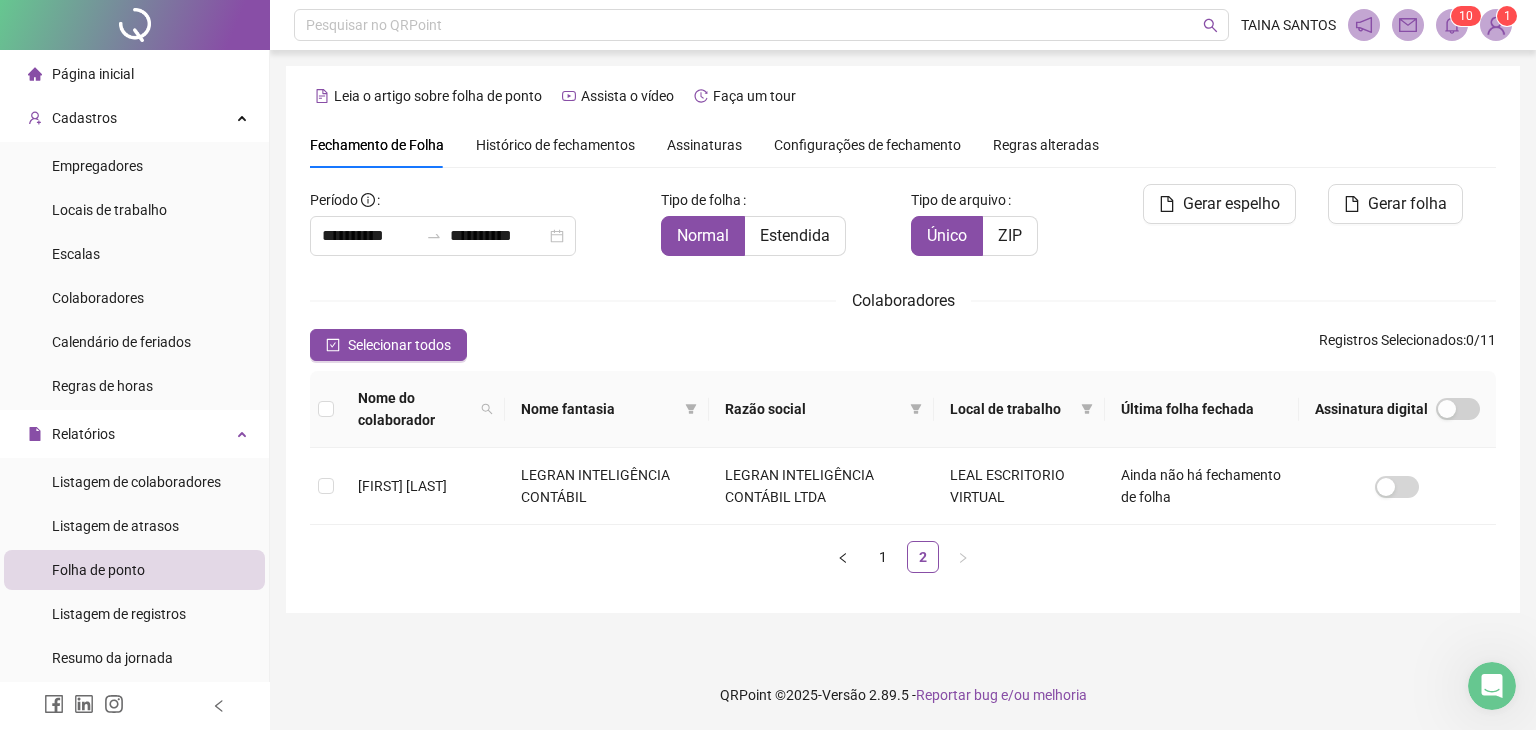 click 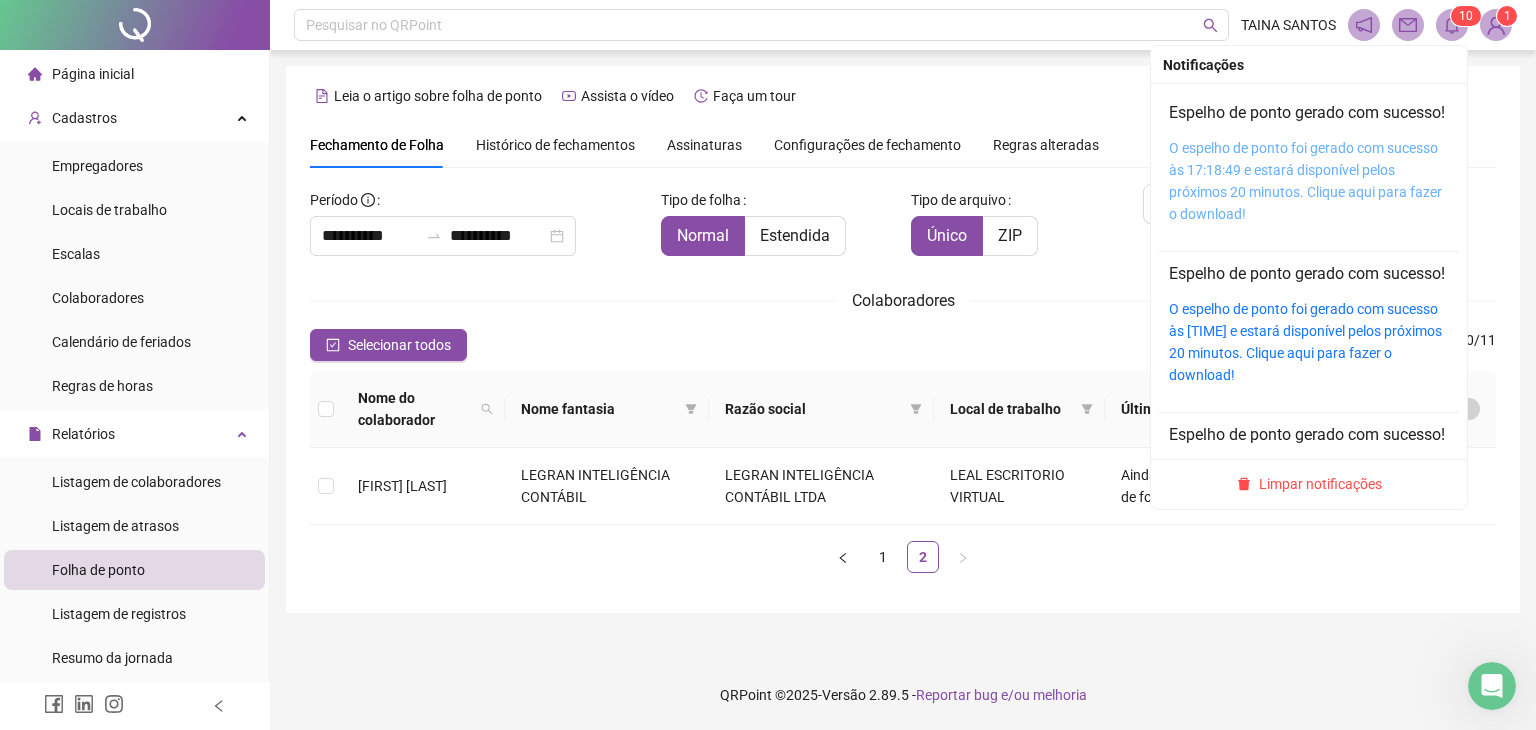 click on "O espelho de ponto foi gerado com sucesso às 17:18:49 e estará disponível pelos próximos 20 minutos.
Clique aqui para fazer o download!" at bounding box center [1305, 181] 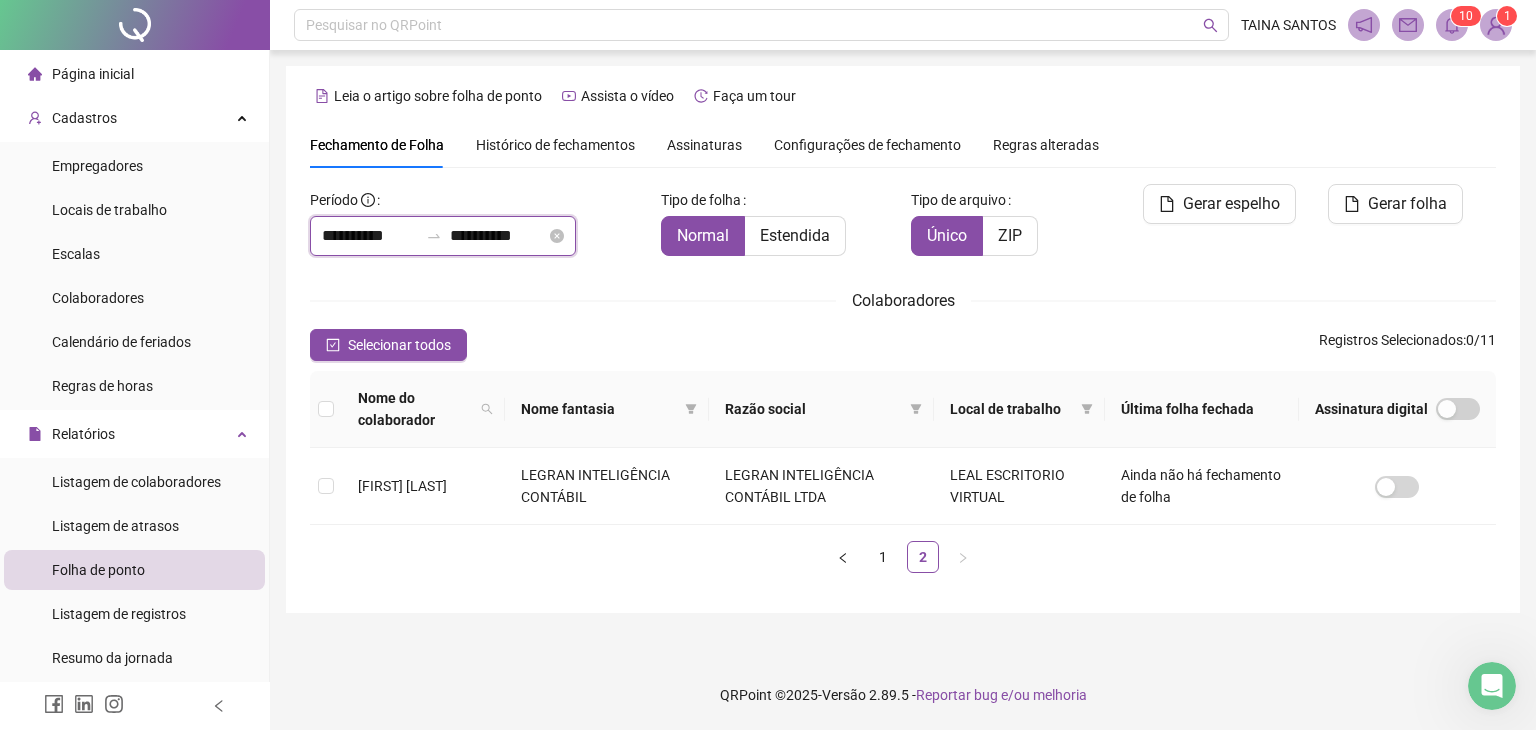 click on "**********" at bounding box center [498, 236] 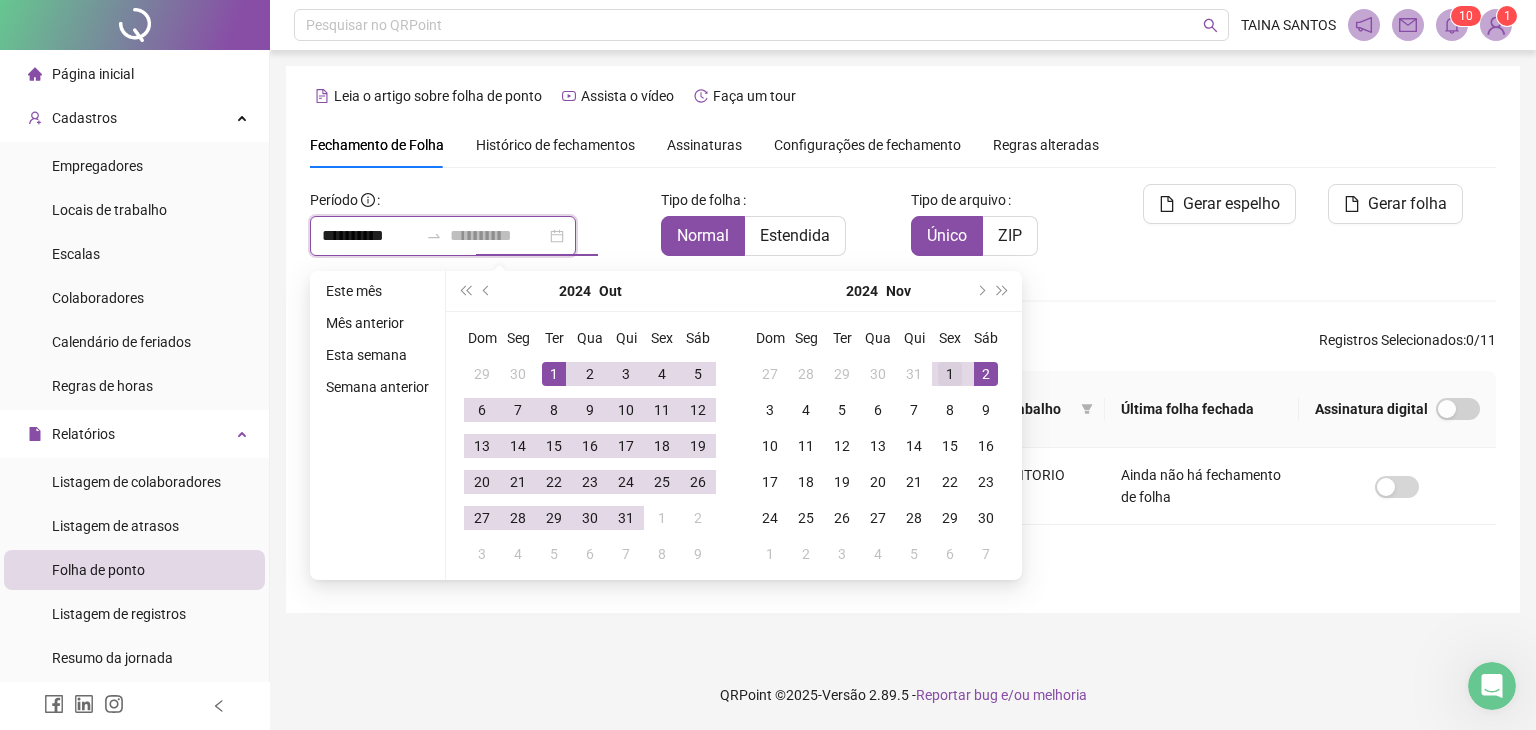 type on "**********" 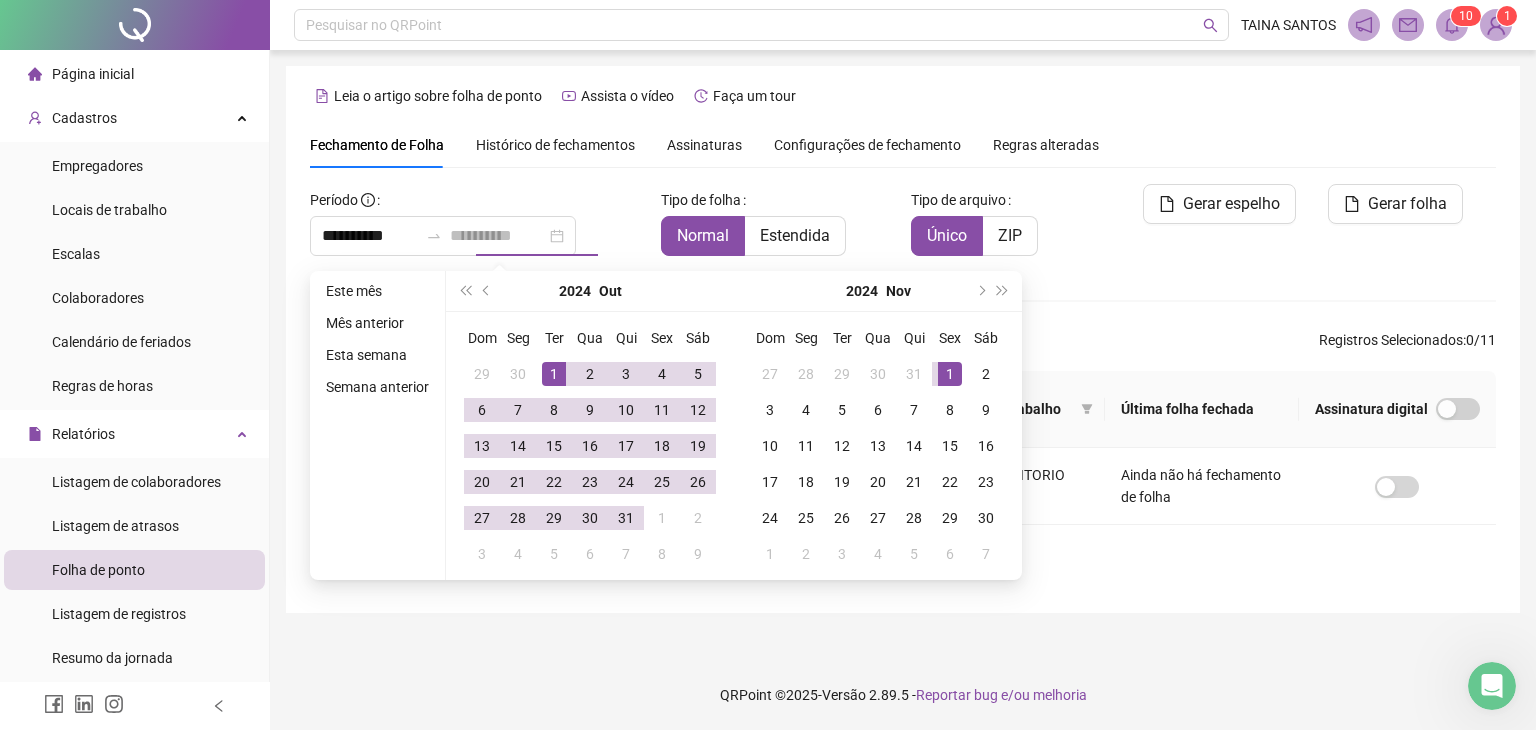 click on "1" at bounding box center [950, 374] 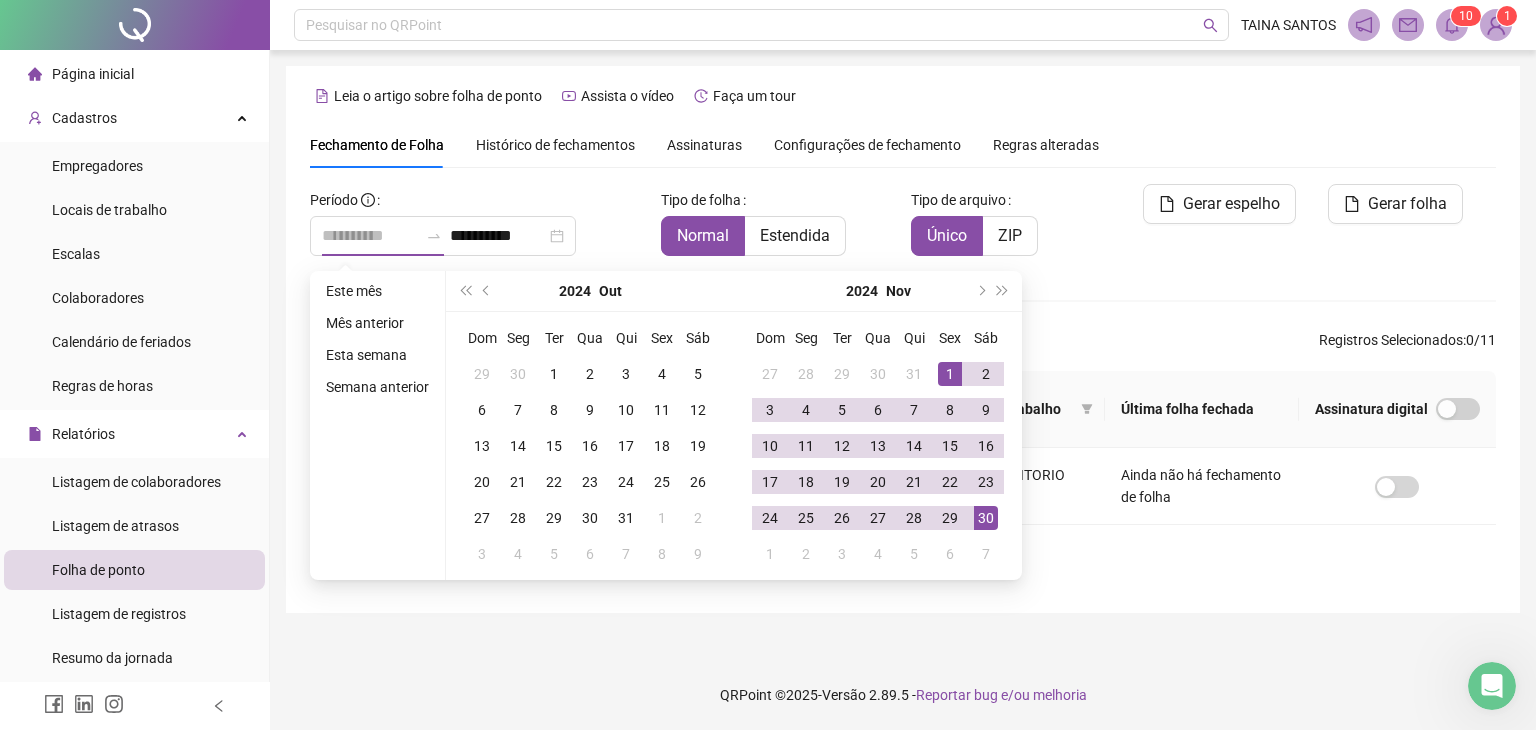 click on "30" at bounding box center [986, 518] 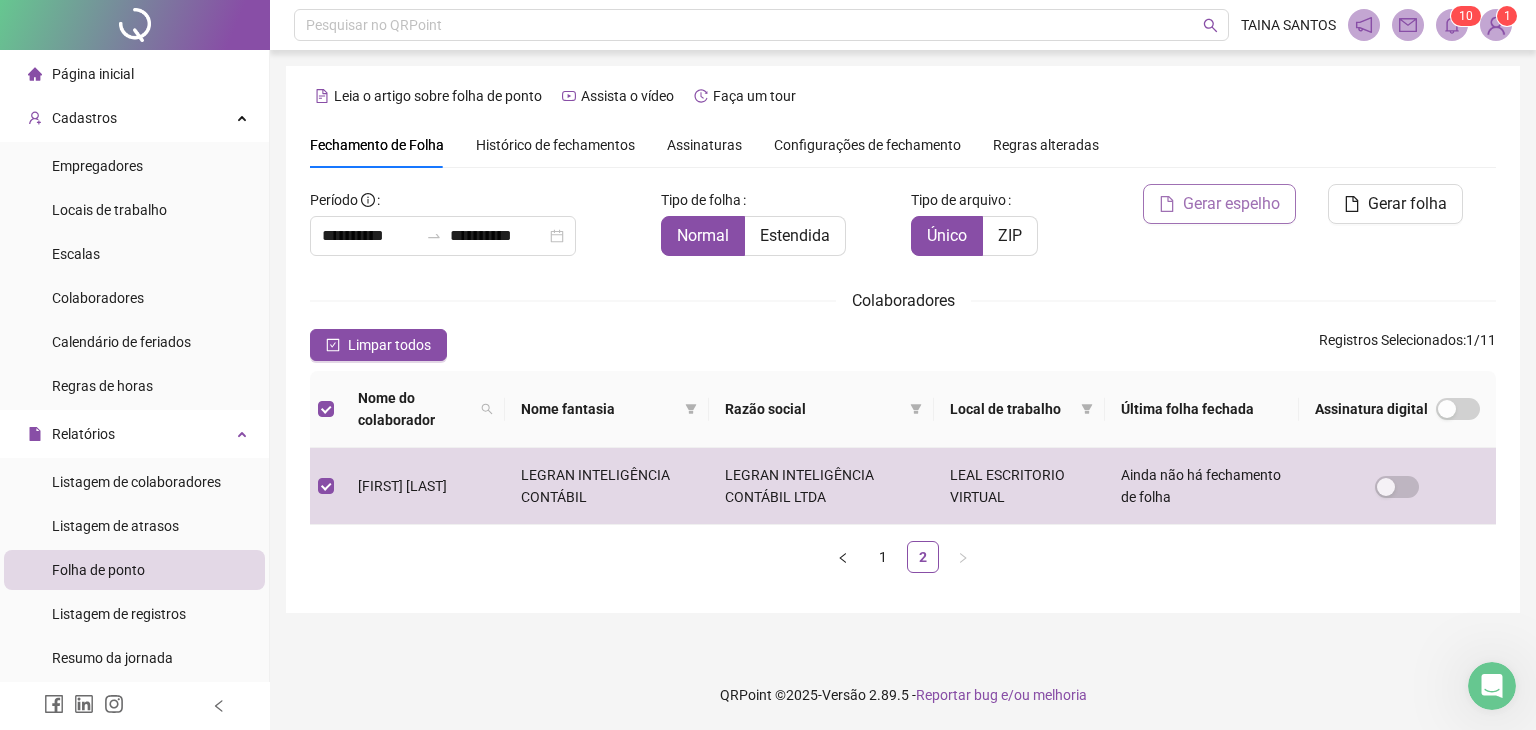 click on "Gerar espelho" at bounding box center [1231, 204] 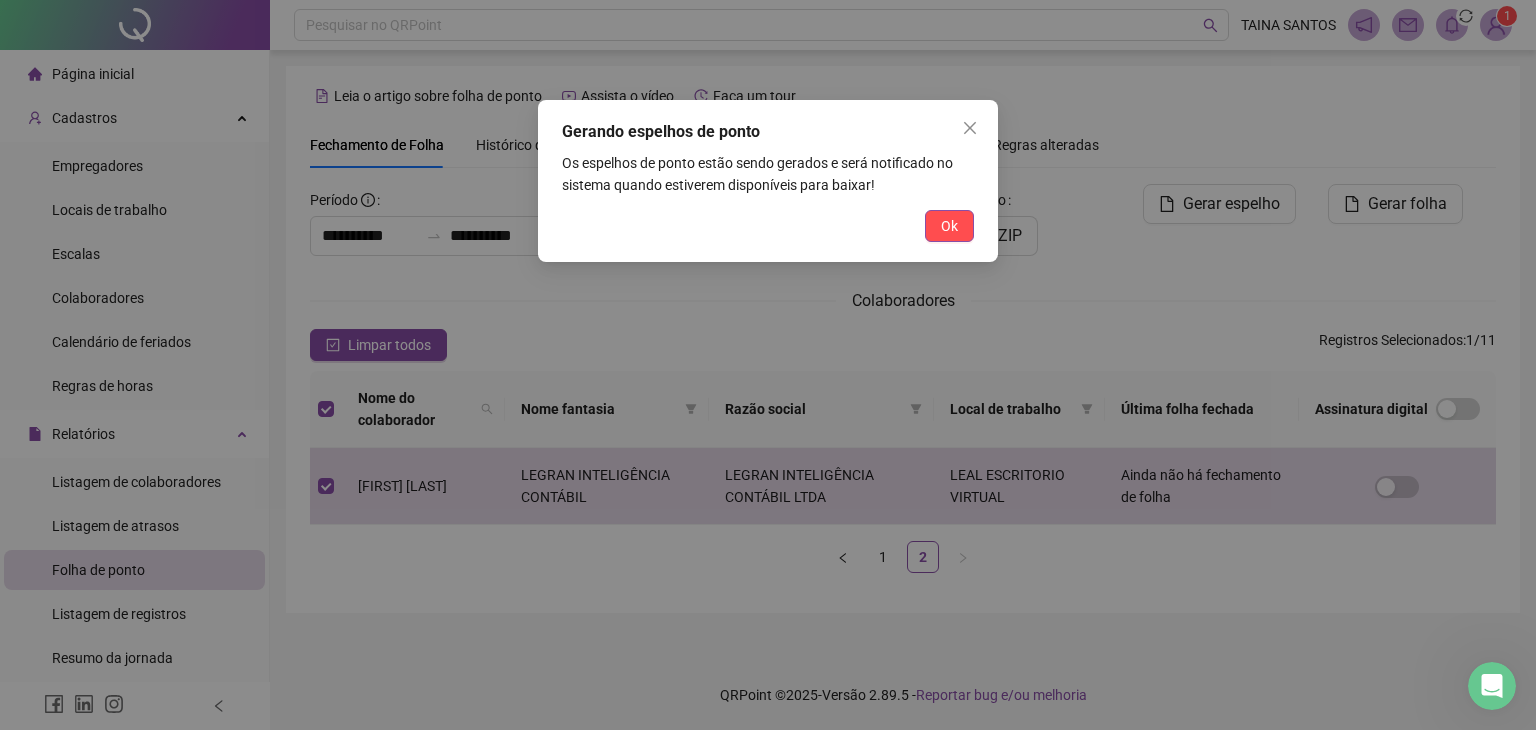 drag, startPoint x: 934, startPoint y: 224, endPoint x: 943, endPoint y: 208, distance: 18.35756 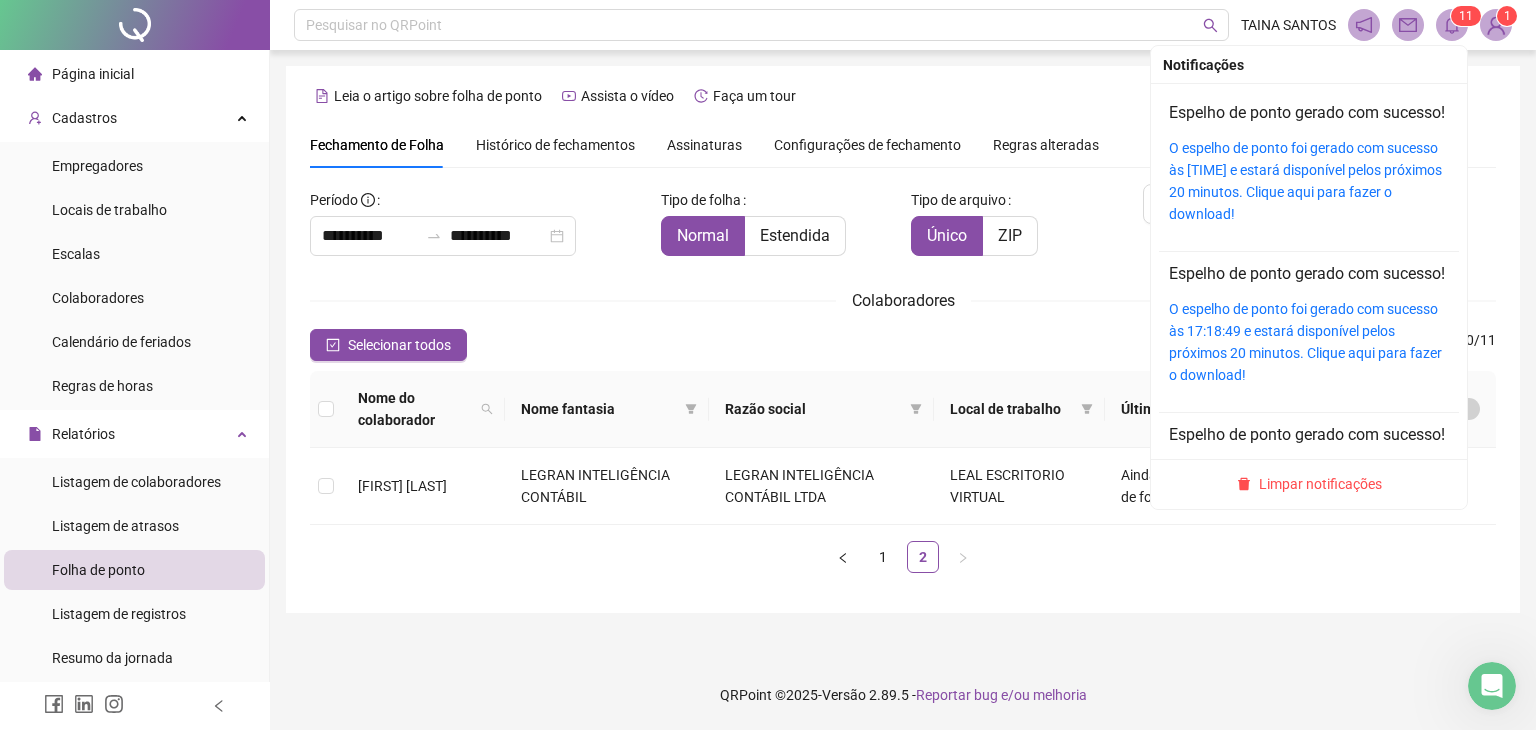 click 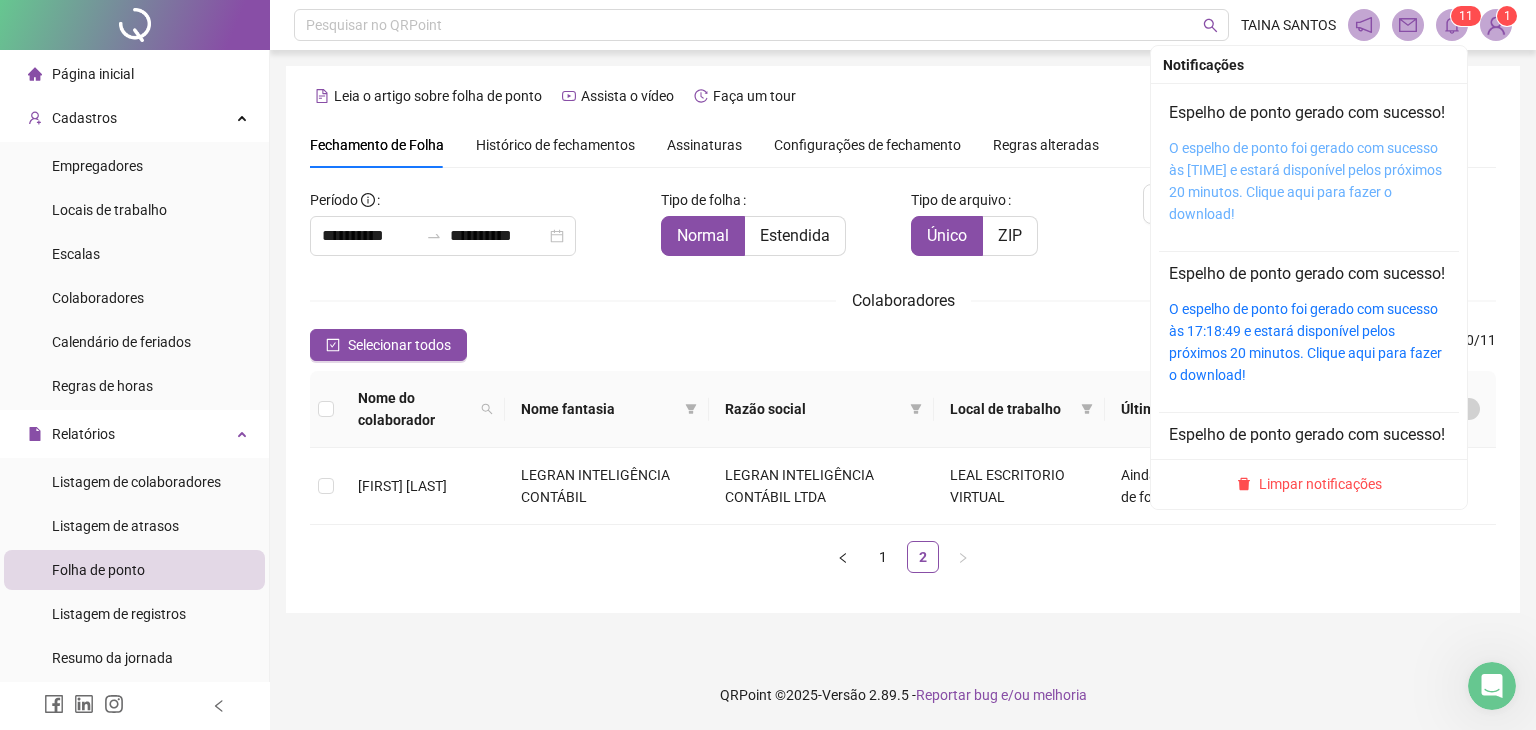 click on "O espelho de ponto foi gerado com sucesso às [TIME] e estará disponível pelos próximos 20 minutos.
Clique aqui para fazer o download!" at bounding box center [1305, 181] 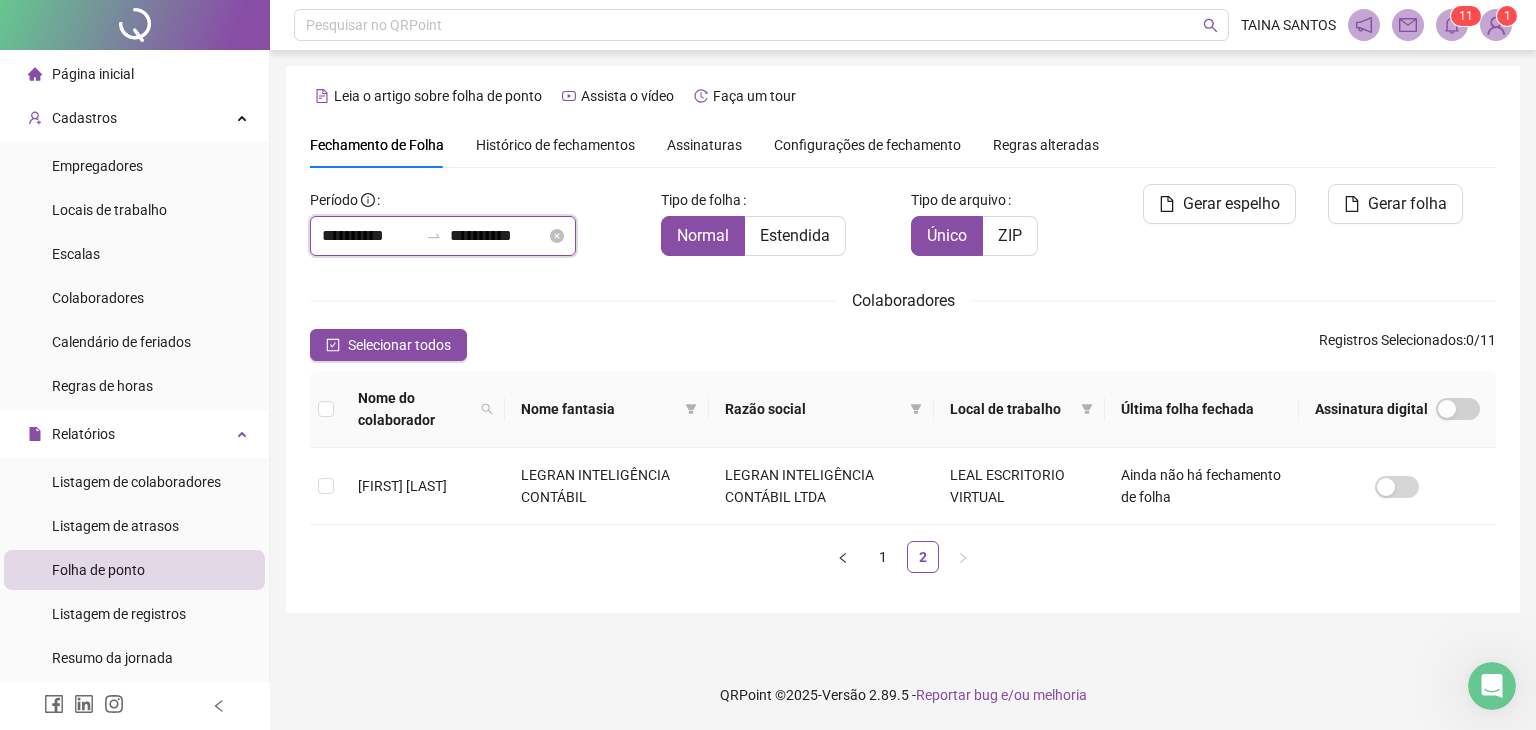 click on "**********" at bounding box center (498, 236) 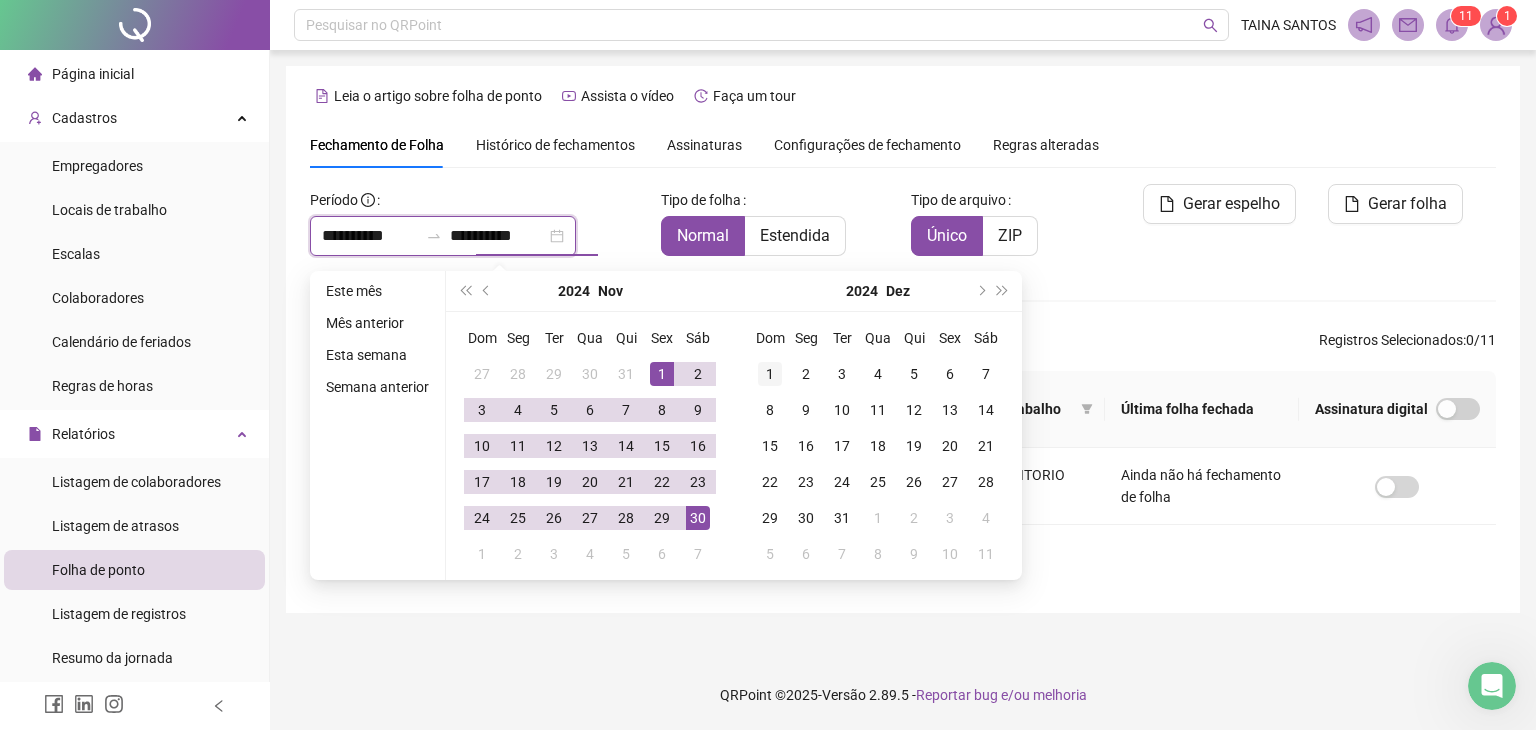 type on "**********" 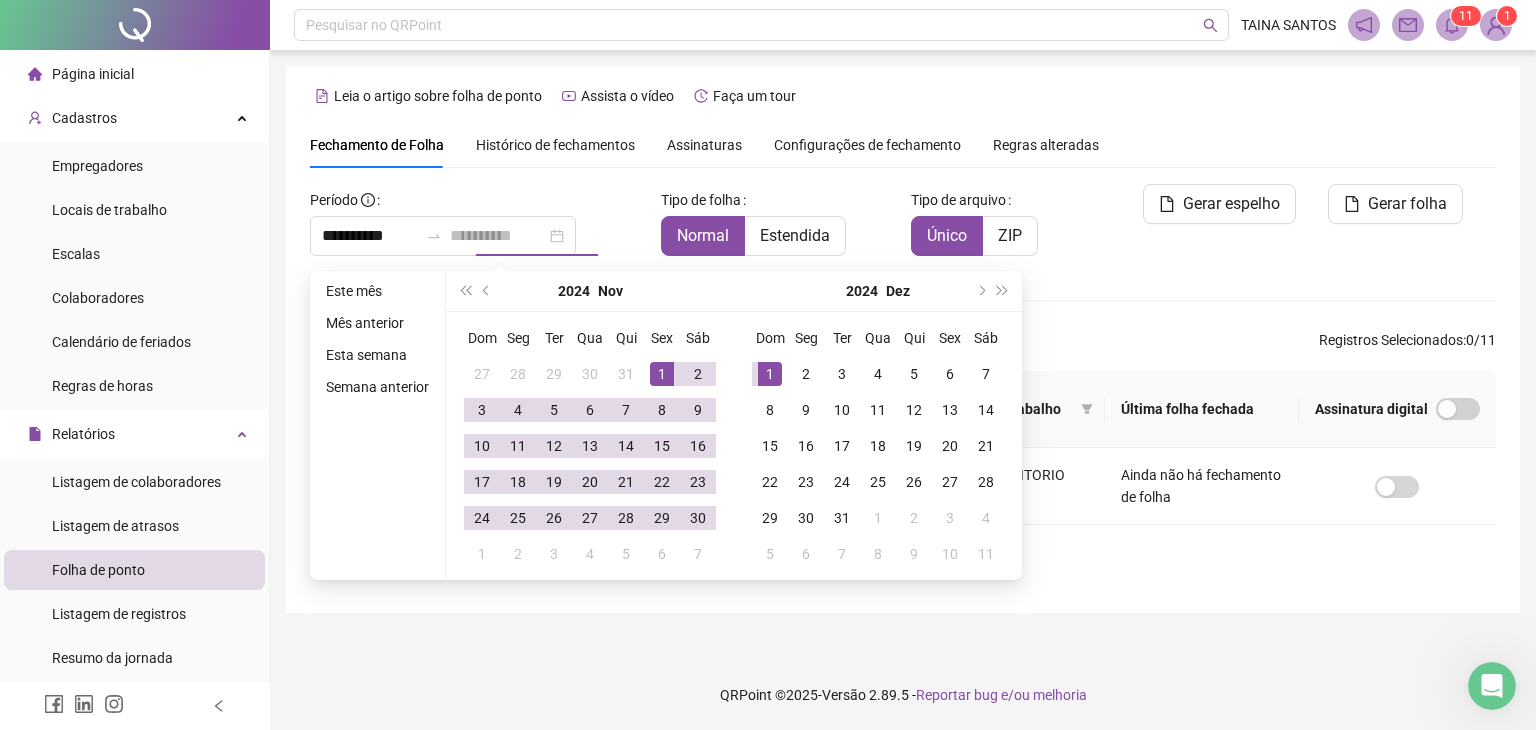 click on "1" at bounding box center [770, 374] 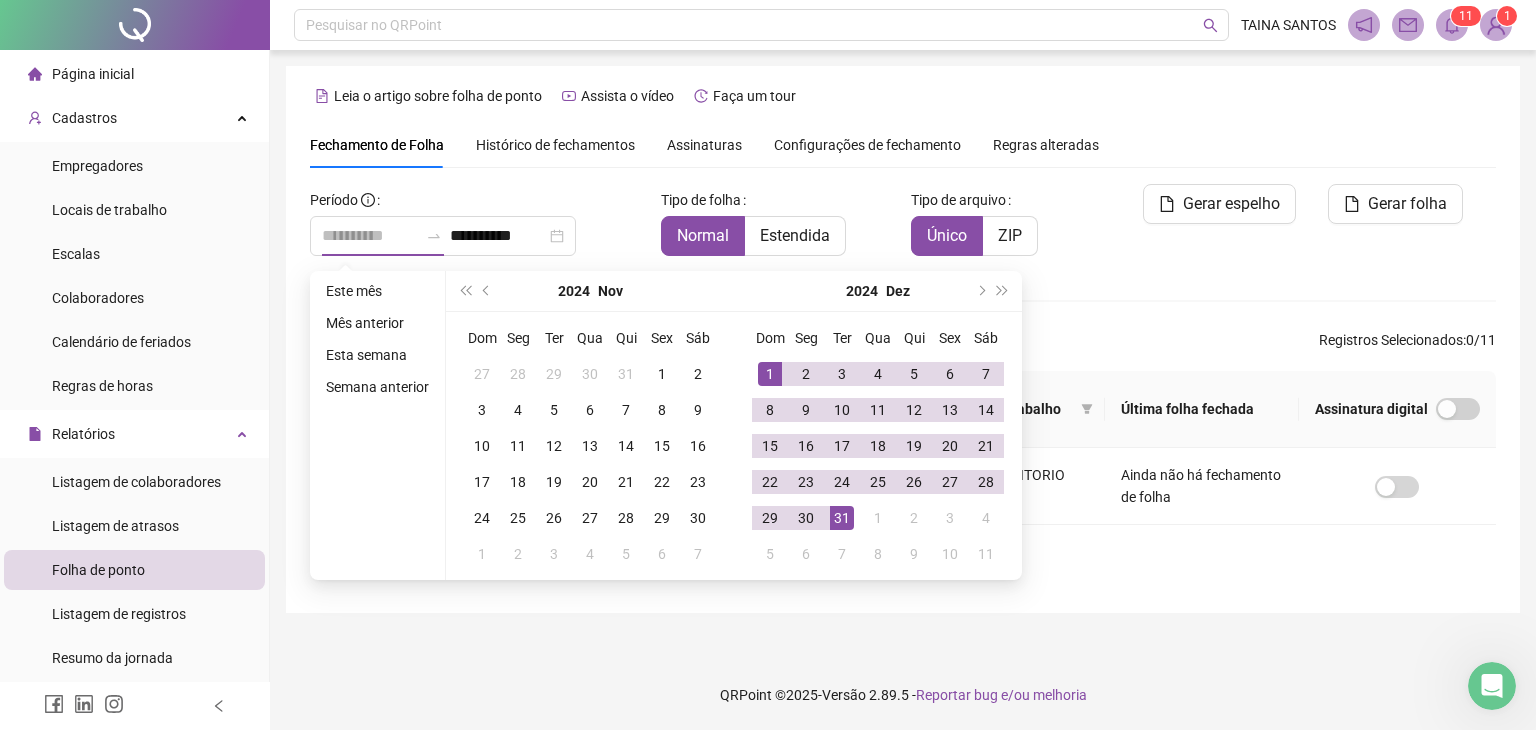 click on "31" at bounding box center [842, 518] 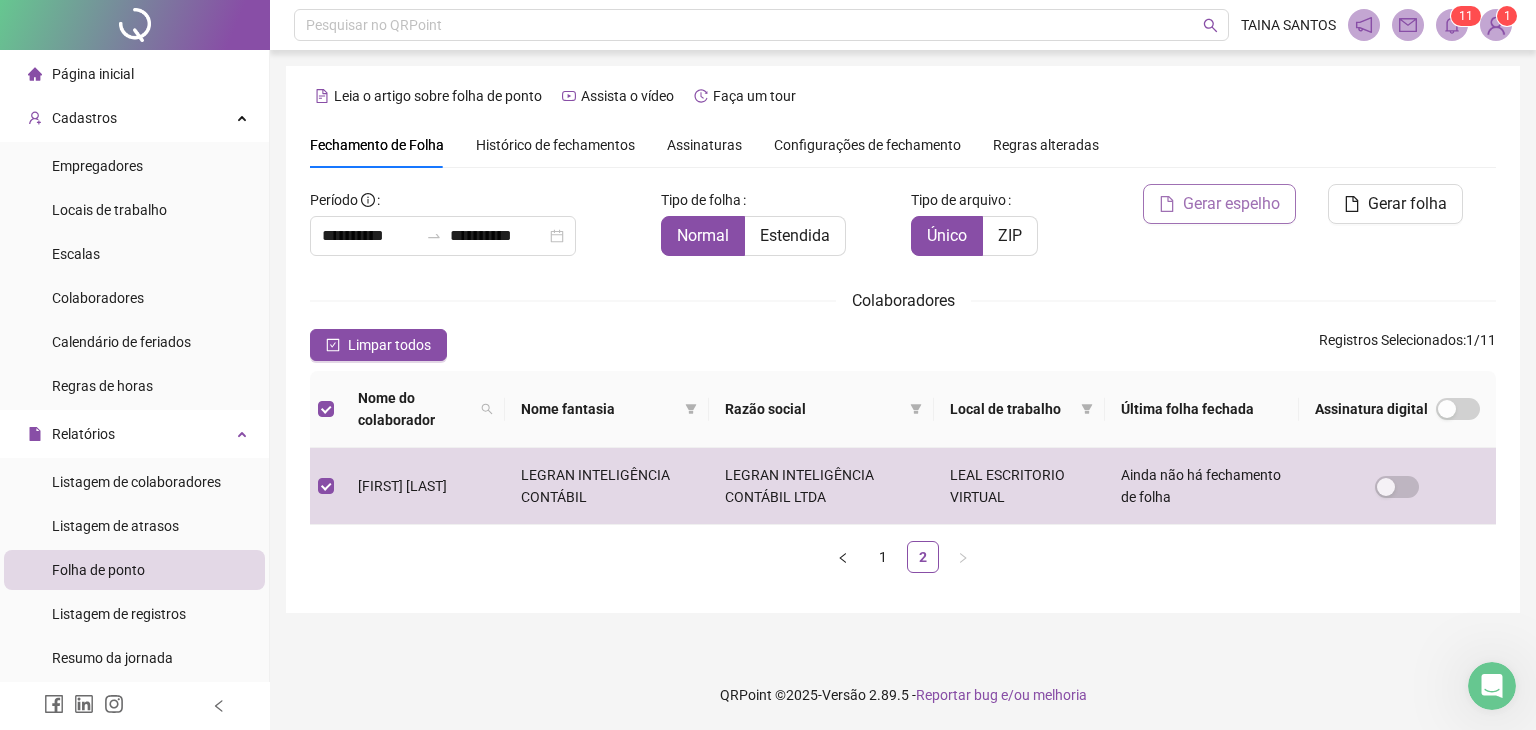 click on "Gerar espelho" at bounding box center [1231, 204] 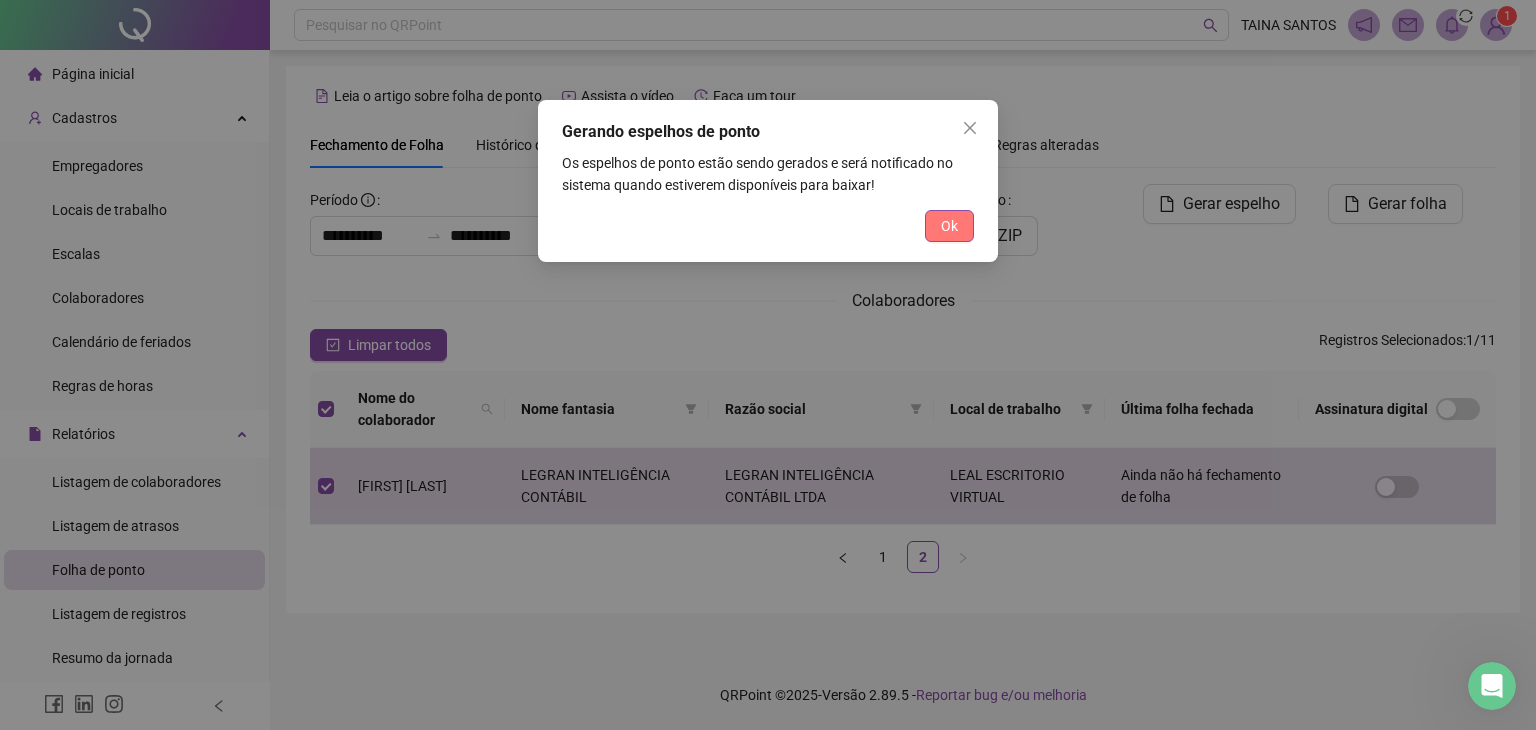 click on "Ok" at bounding box center [949, 226] 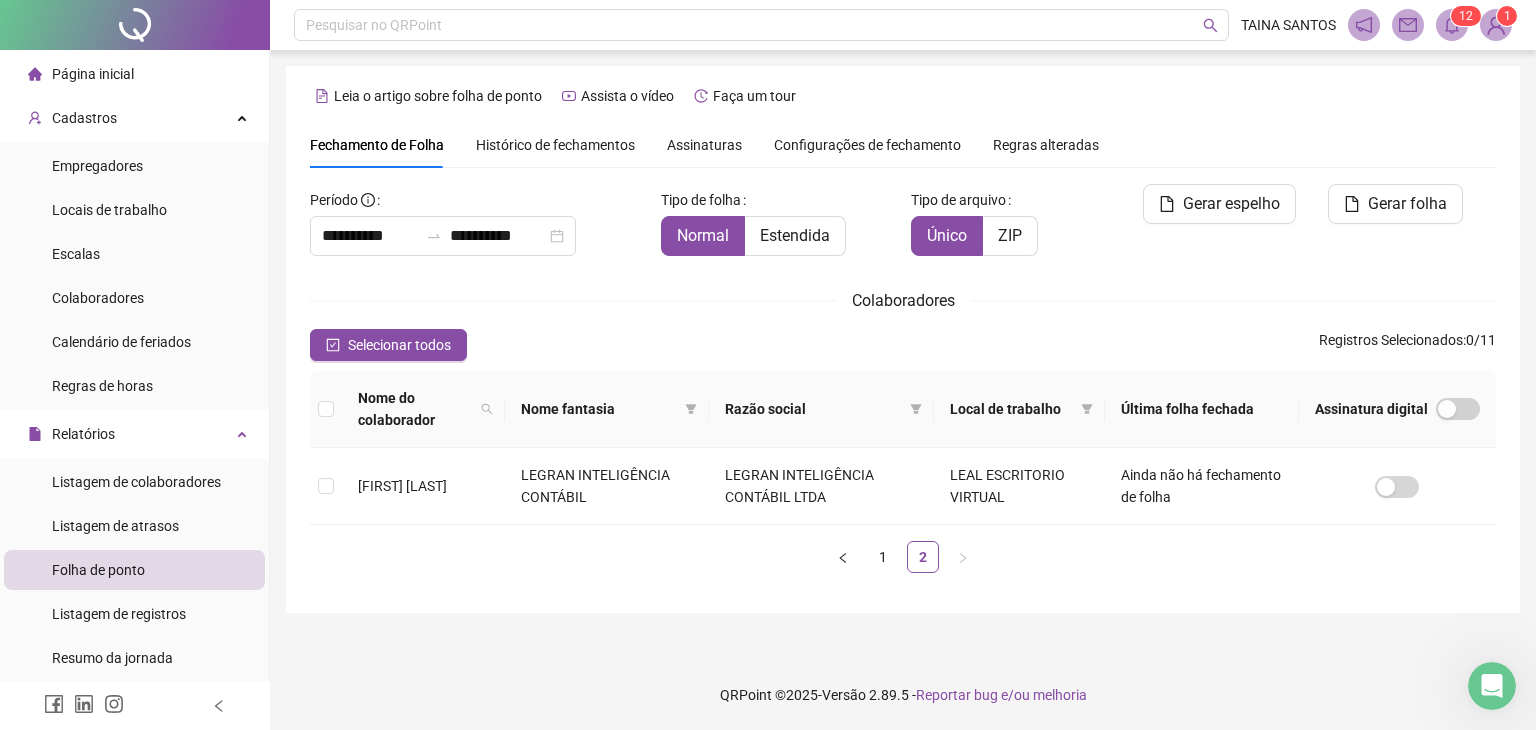 click on "1" at bounding box center (1462, 16) 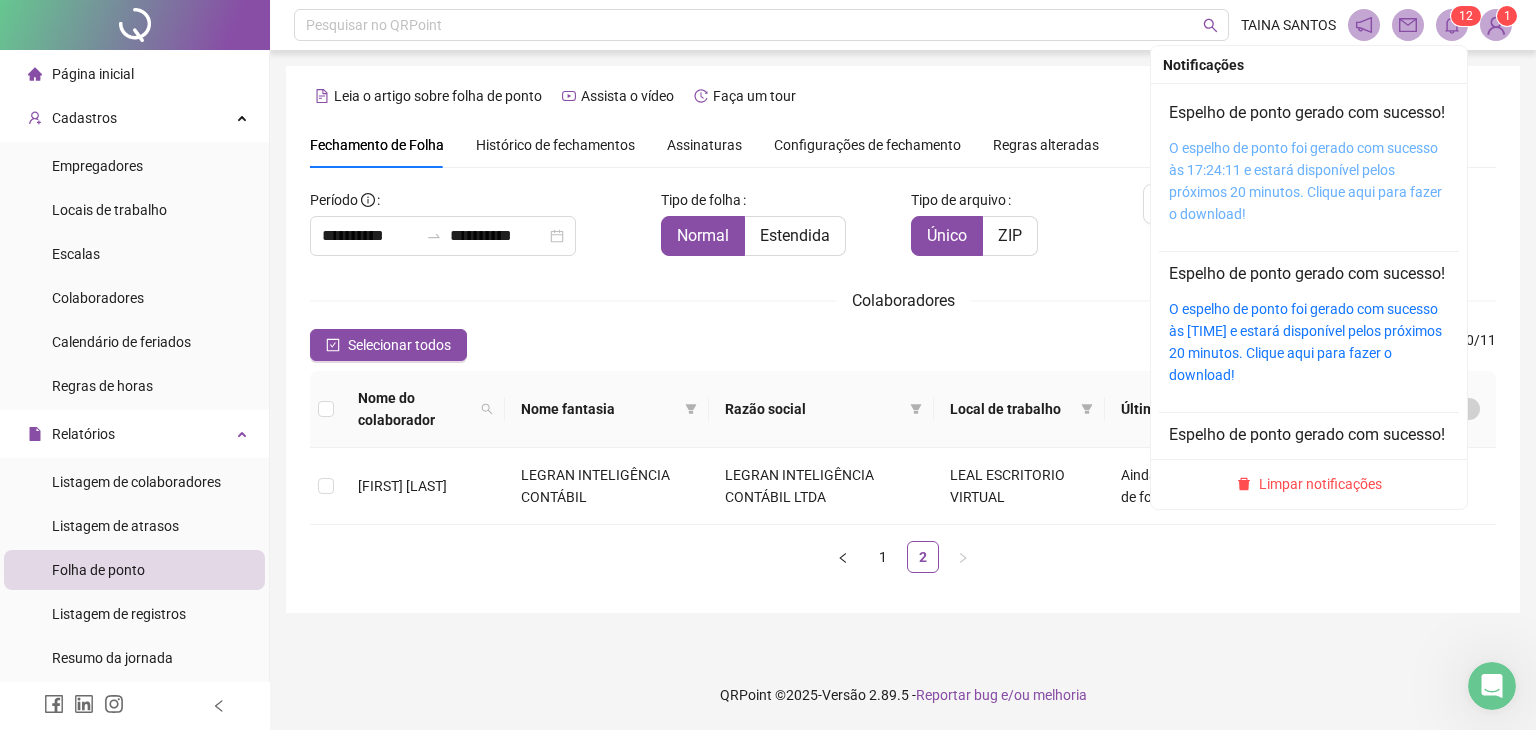 click on "O espelho de ponto foi gerado com sucesso às 17:24:11 e estará disponível pelos próximos 20 minutos.
Clique aqui para fazer o download!" at bounding box center [1305, 181] 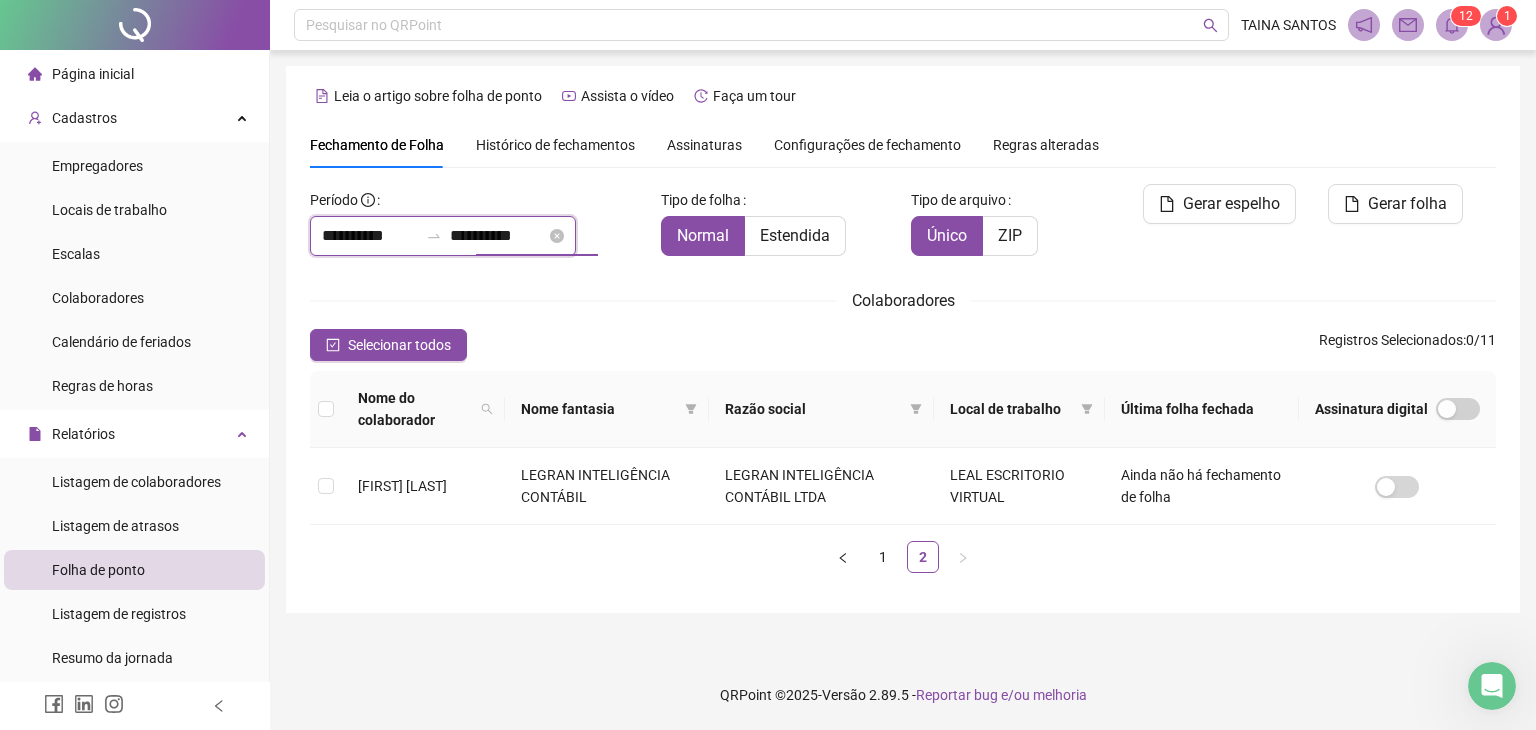 click on "**********" at bounding box center (498, 236) 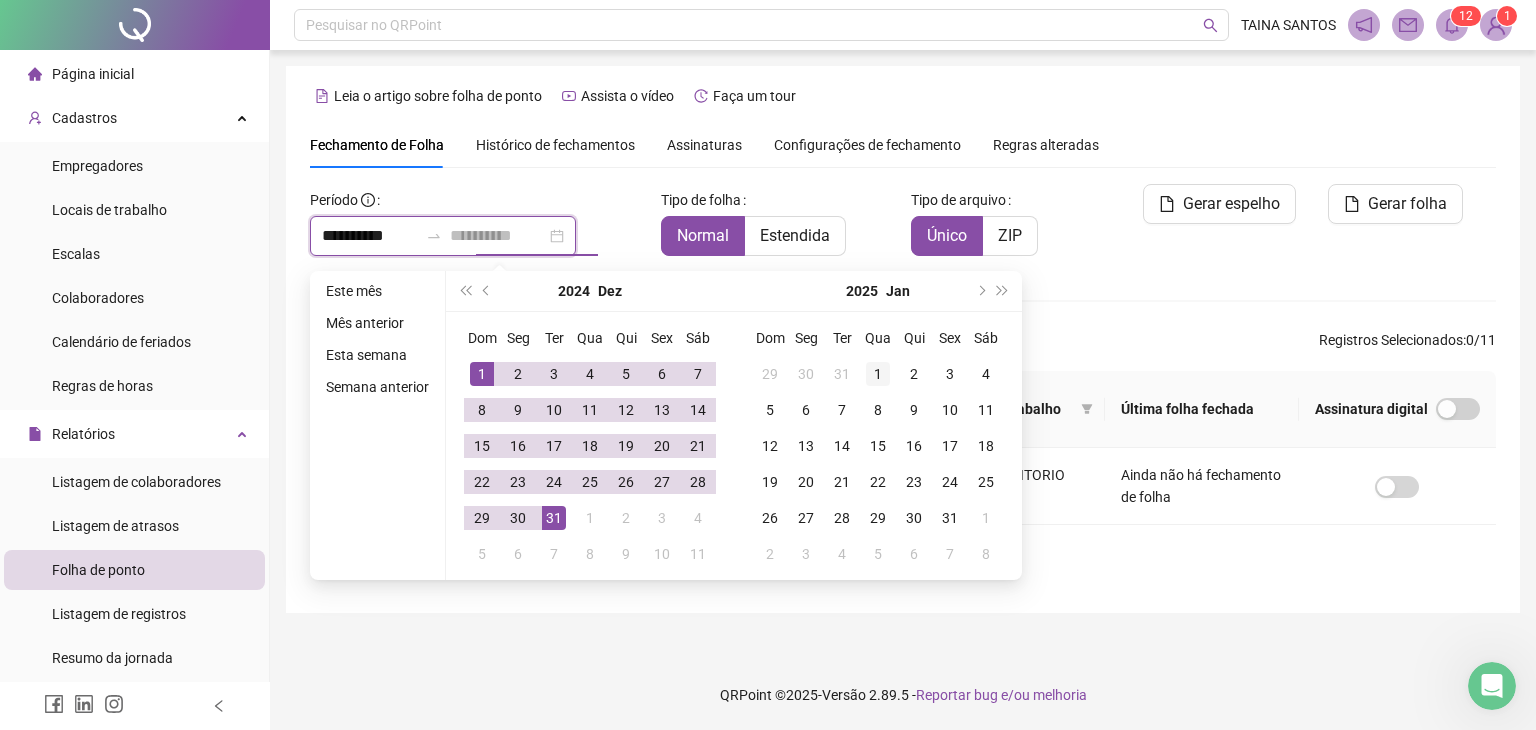 type on "**********" 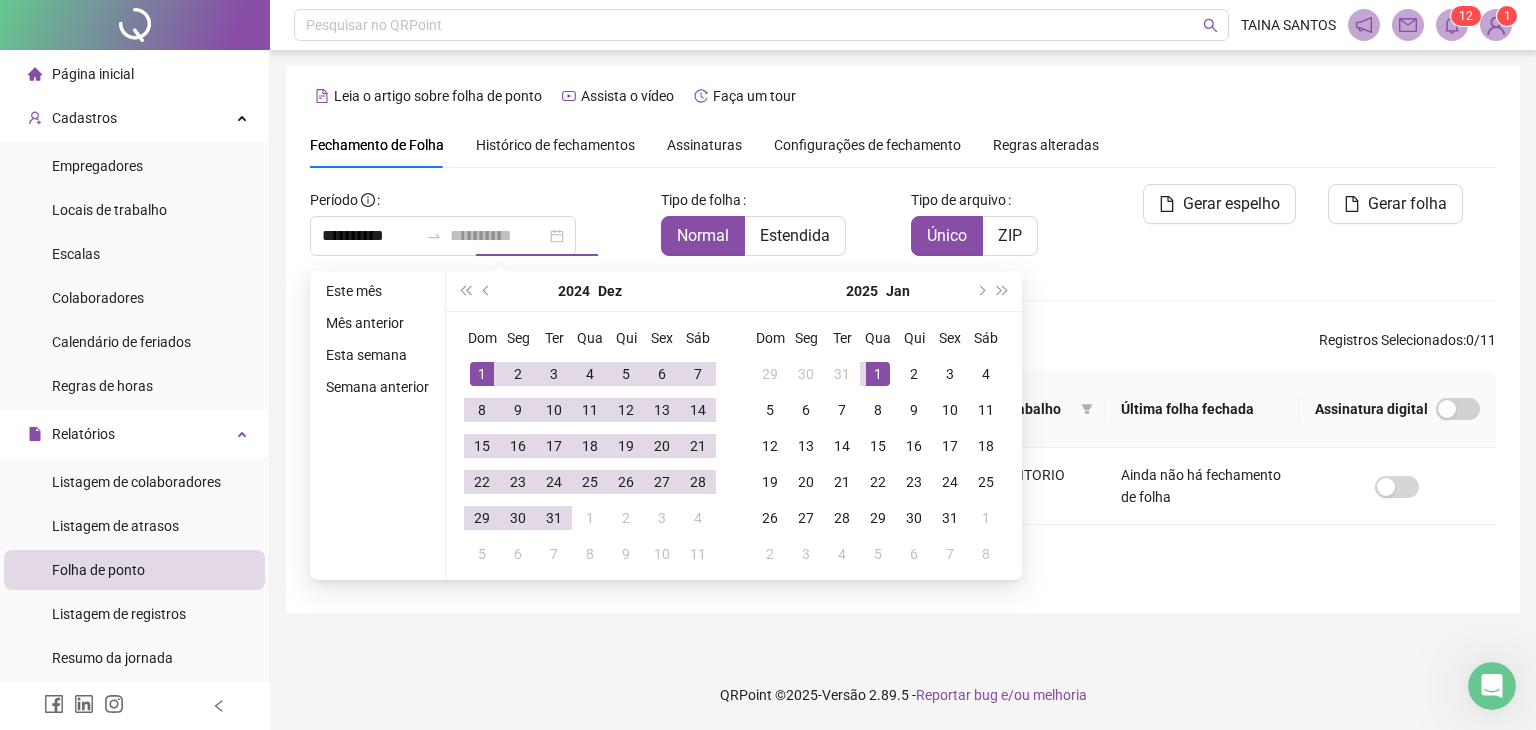 click on "1" at bounding box center (878, 374) 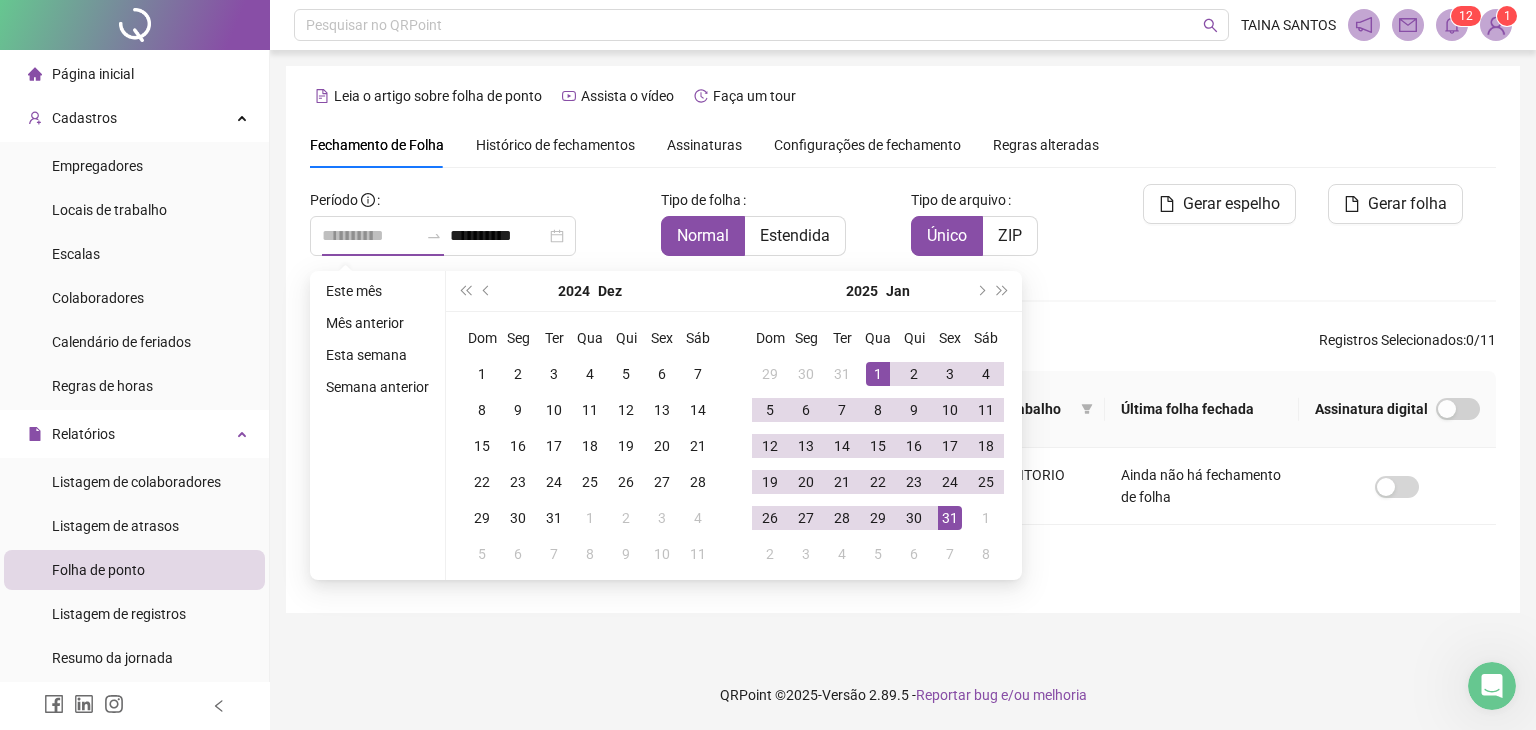 click on "31" at bounding box center [950, 518] 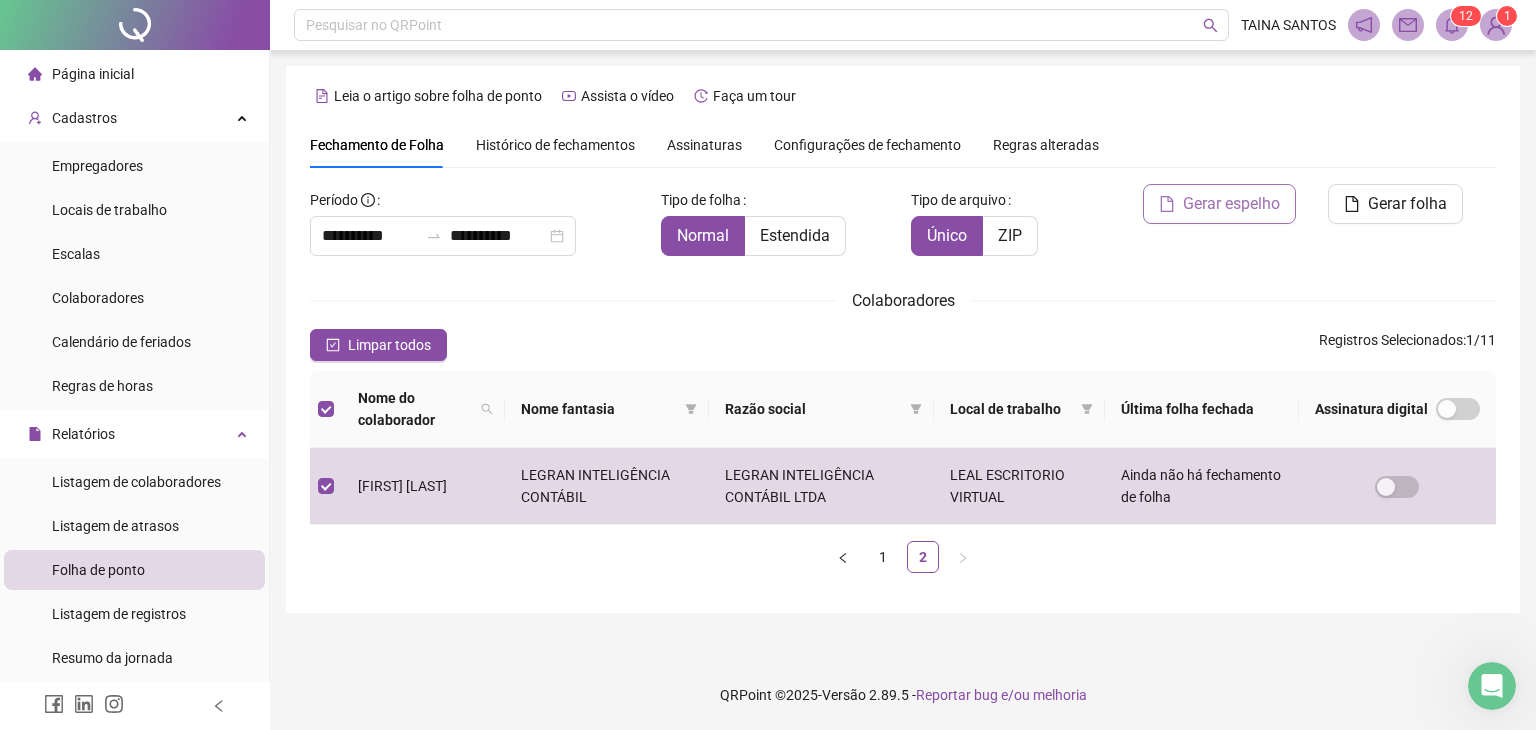 click on "Gerar espelho" at bounding box center (1231, 204) 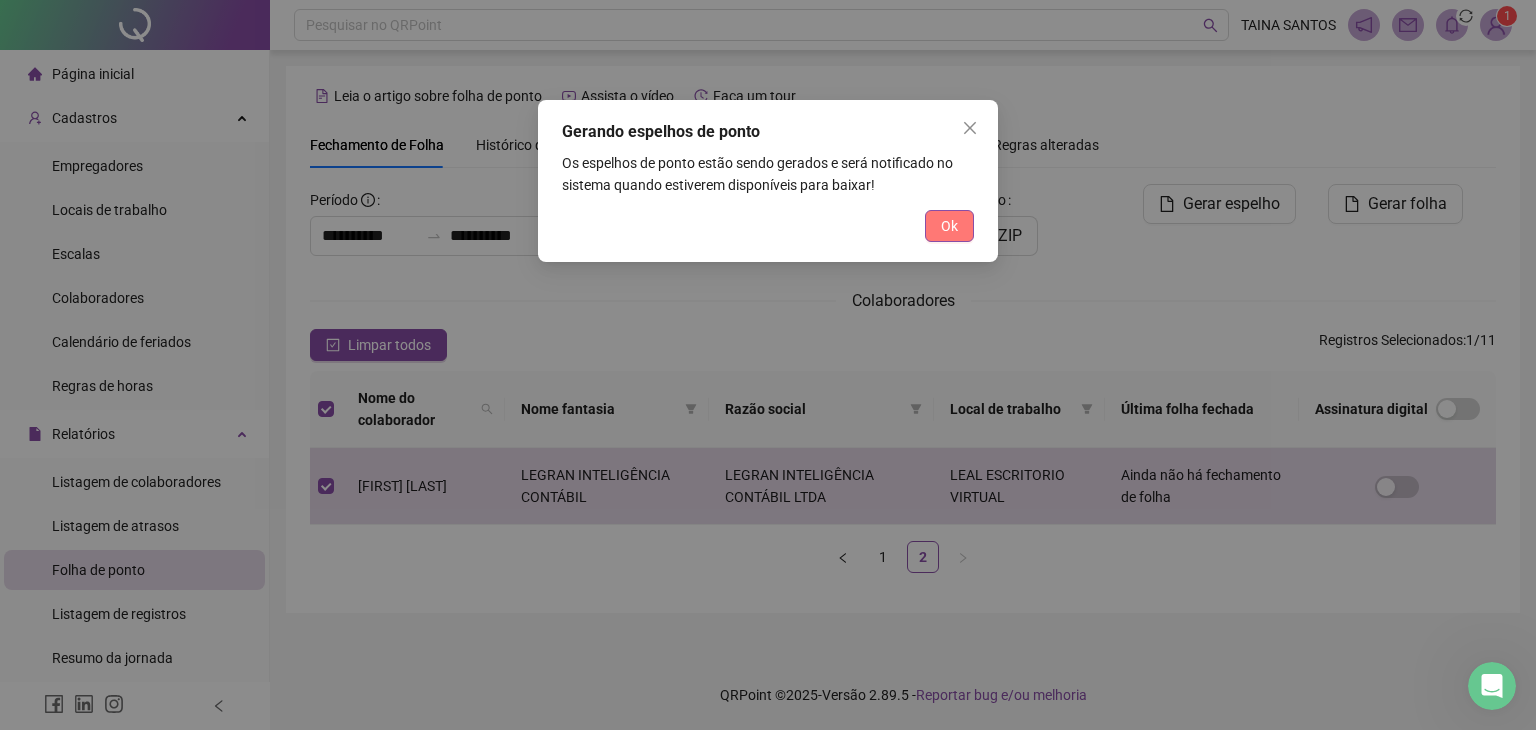 click on "Ok" at bounding box center (949, 226) 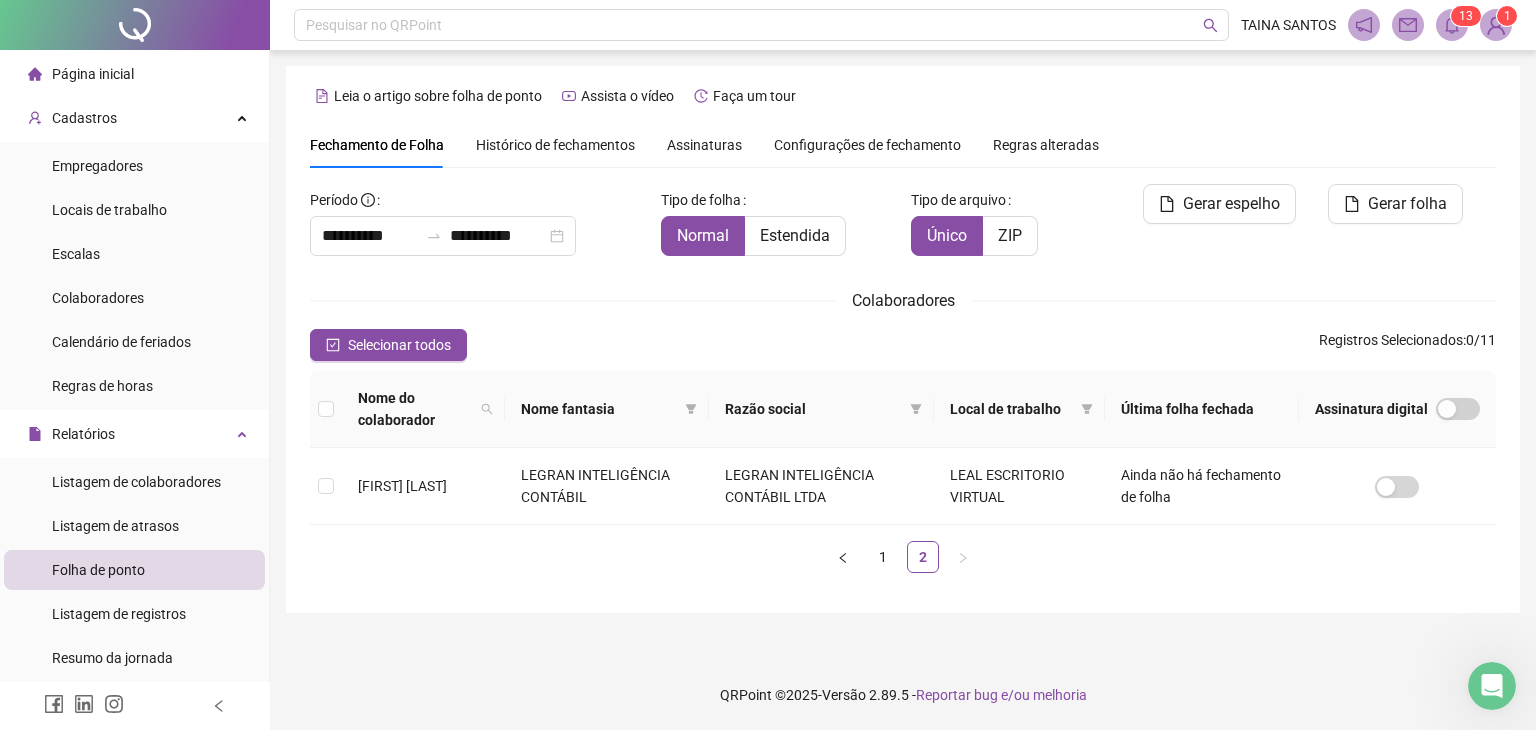 click at bounding box center [1452, 25] 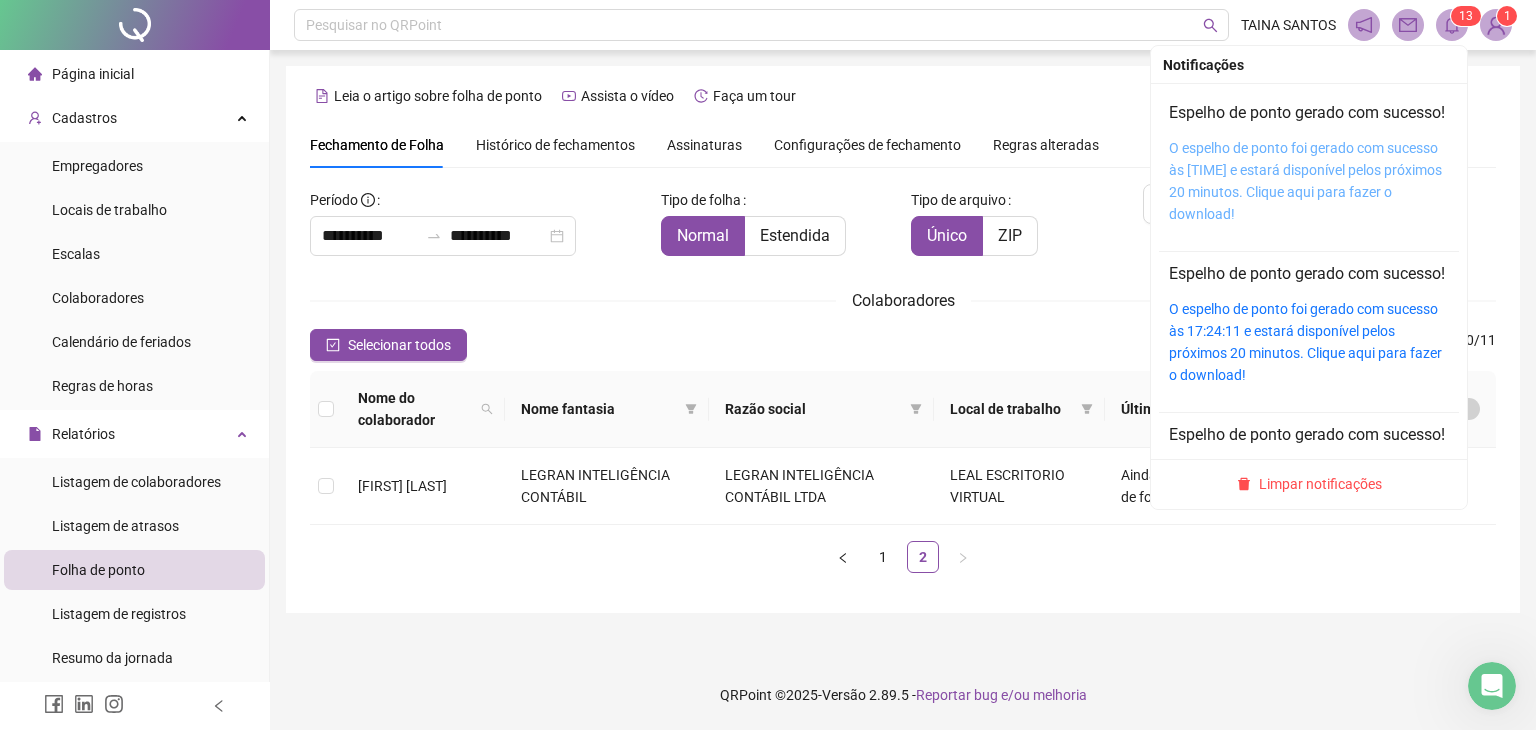 click on "O espelho de ponto foi gerado com sucesso às [TIME] e estará disponível pelos próximos 20 minutos.
Clique aqui para fazer o download!" at bounding box center [1305, 181] 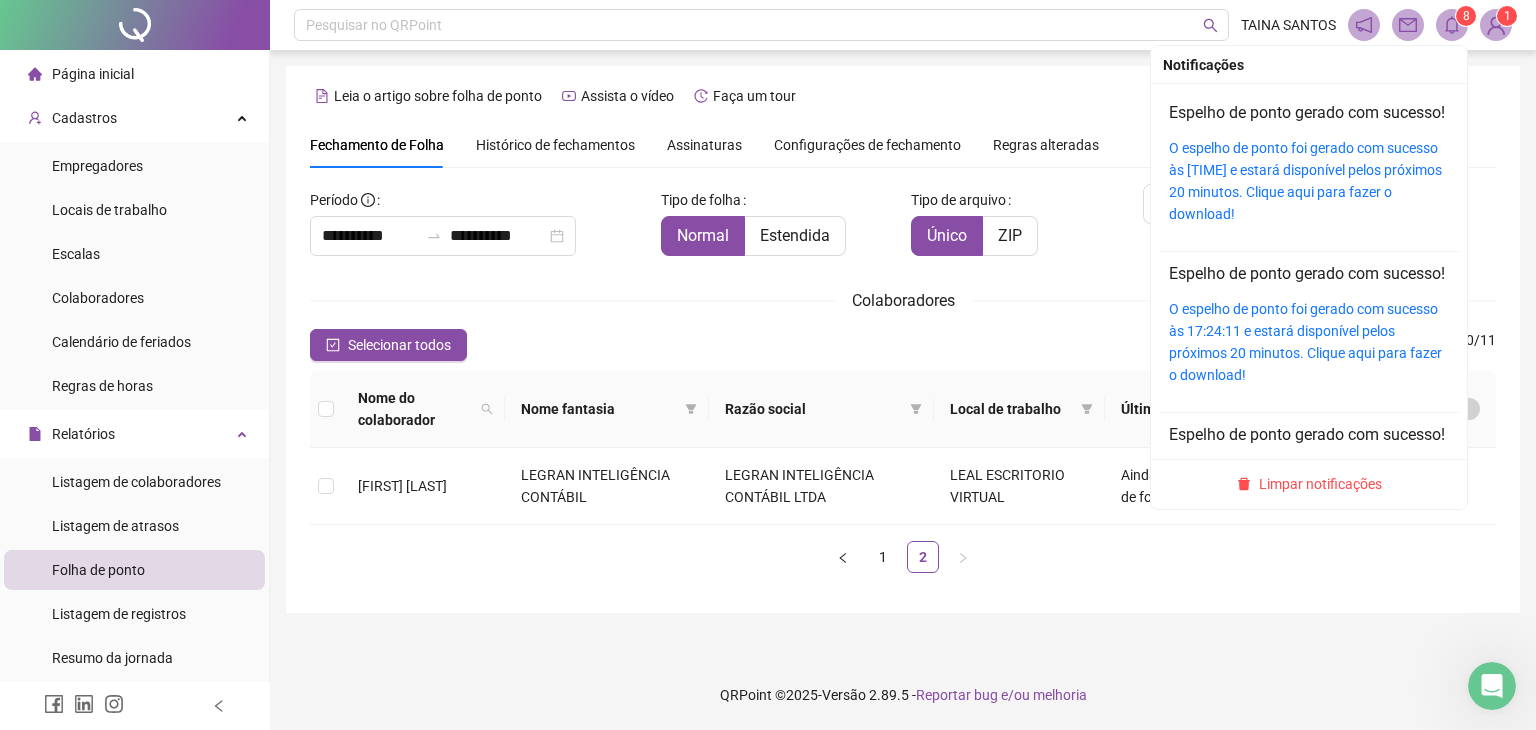 click on "8" at bounding box center [1466, 16] 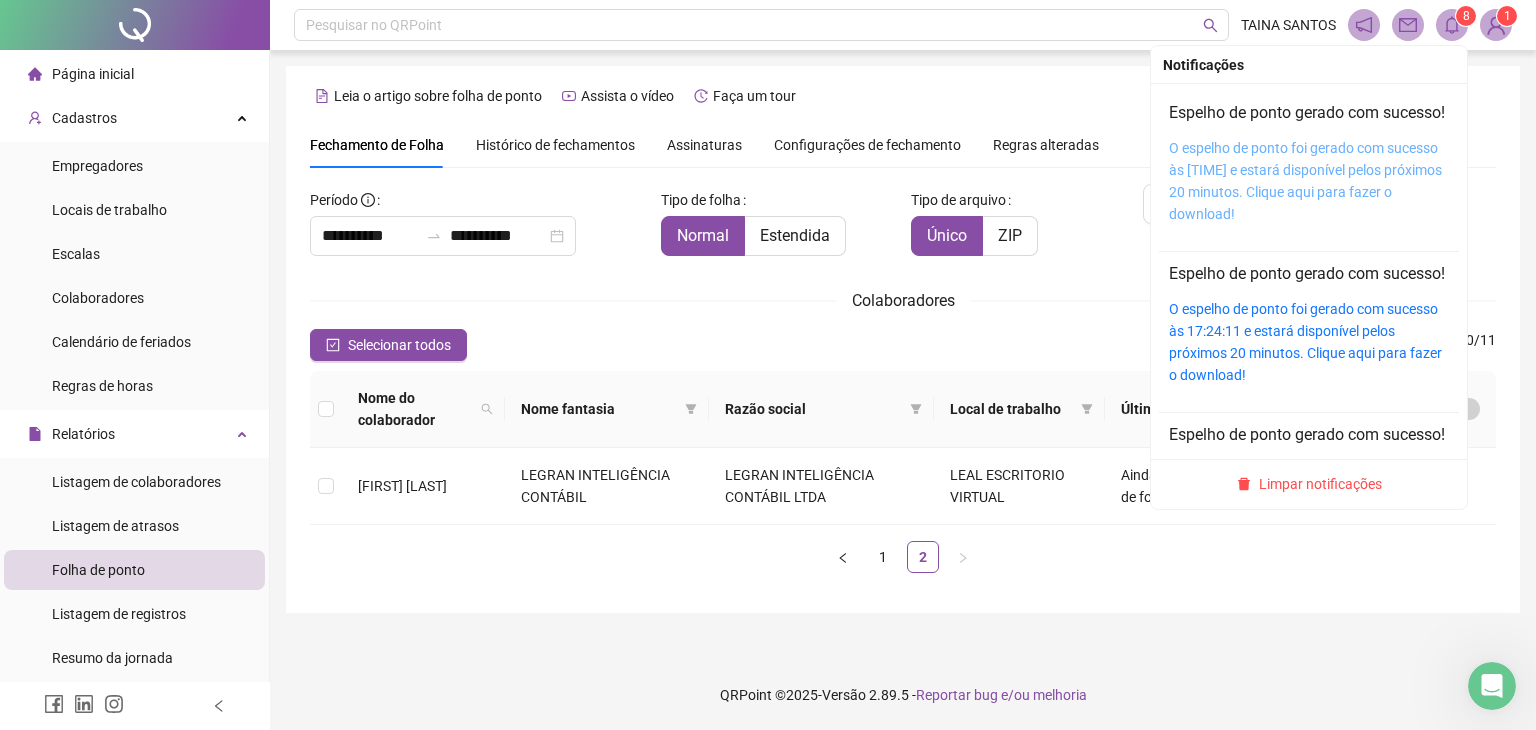 click on "O espelho de ponto foi gerado com sucesso às [TIME] e estará disponível pelos próximos 20 minutos.
Clique aqui para fazer o download!" at bounding box center [1305, 181] 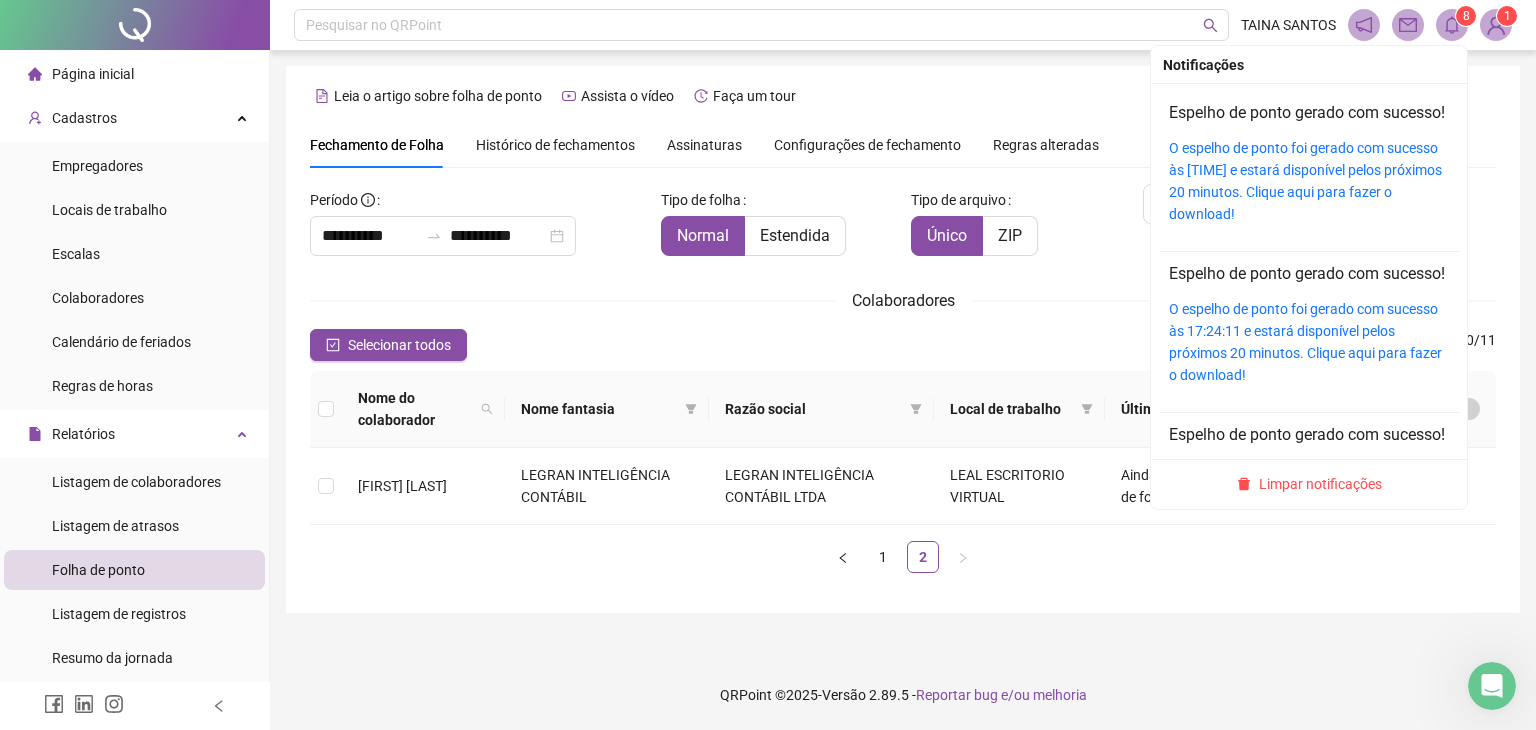 click on "8" at bounding box center (1466, 16) 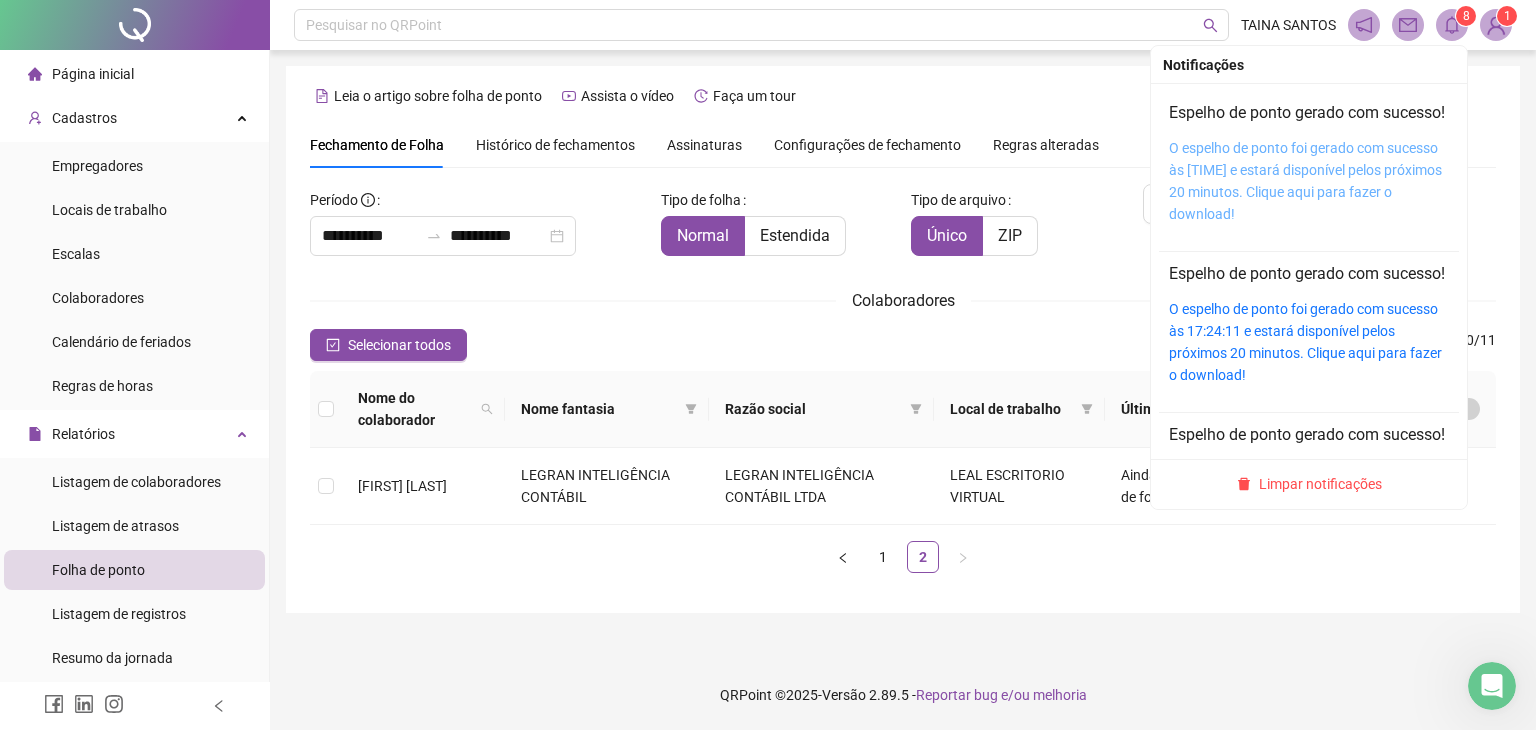 click on "O espelho de ponto foi gerado com sucesso às [TIME] e estará disponível pelos próximos 20 minutos.
Clique aqui para fazer o download!" at bounding box center (1305, 181) 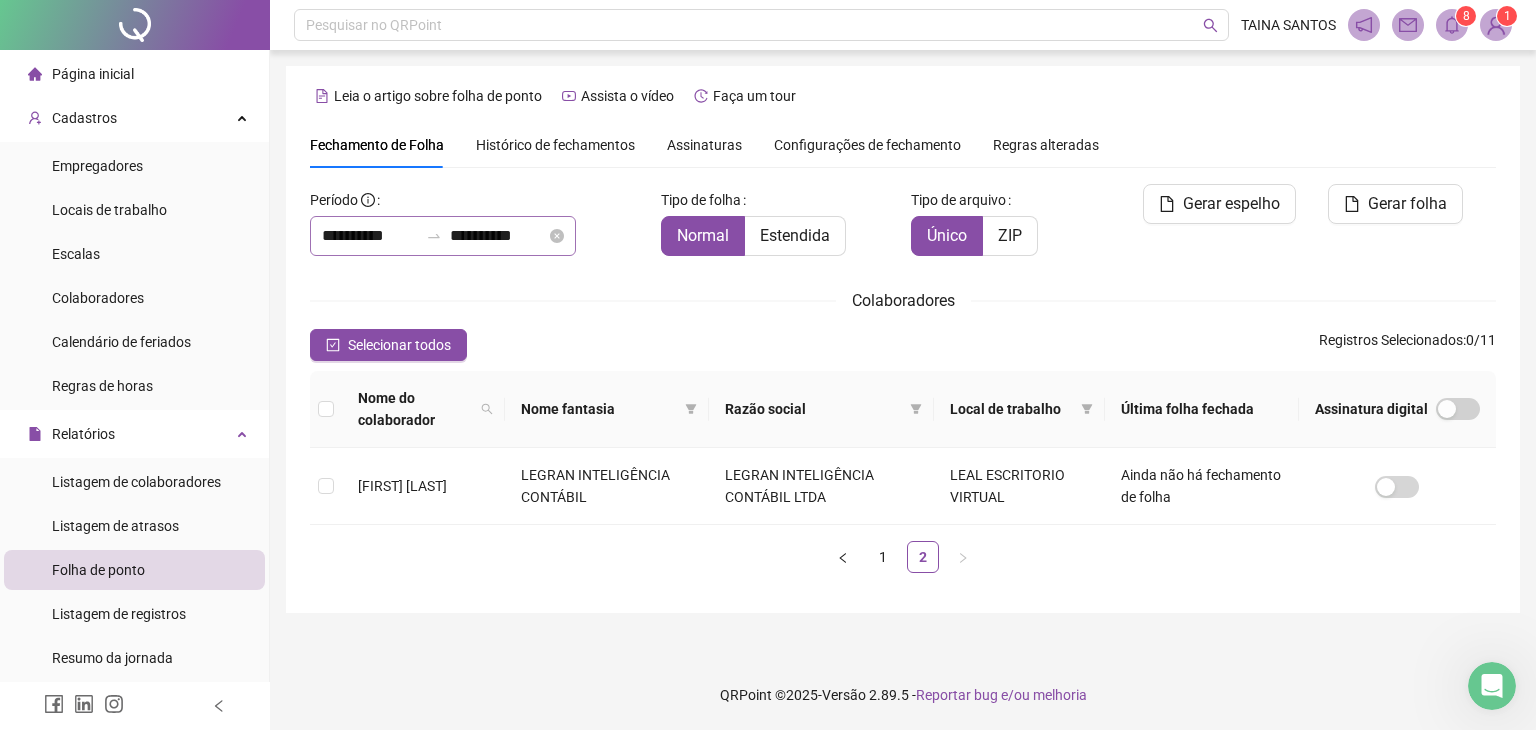 click on "**********" at bounding box center (443, 236) 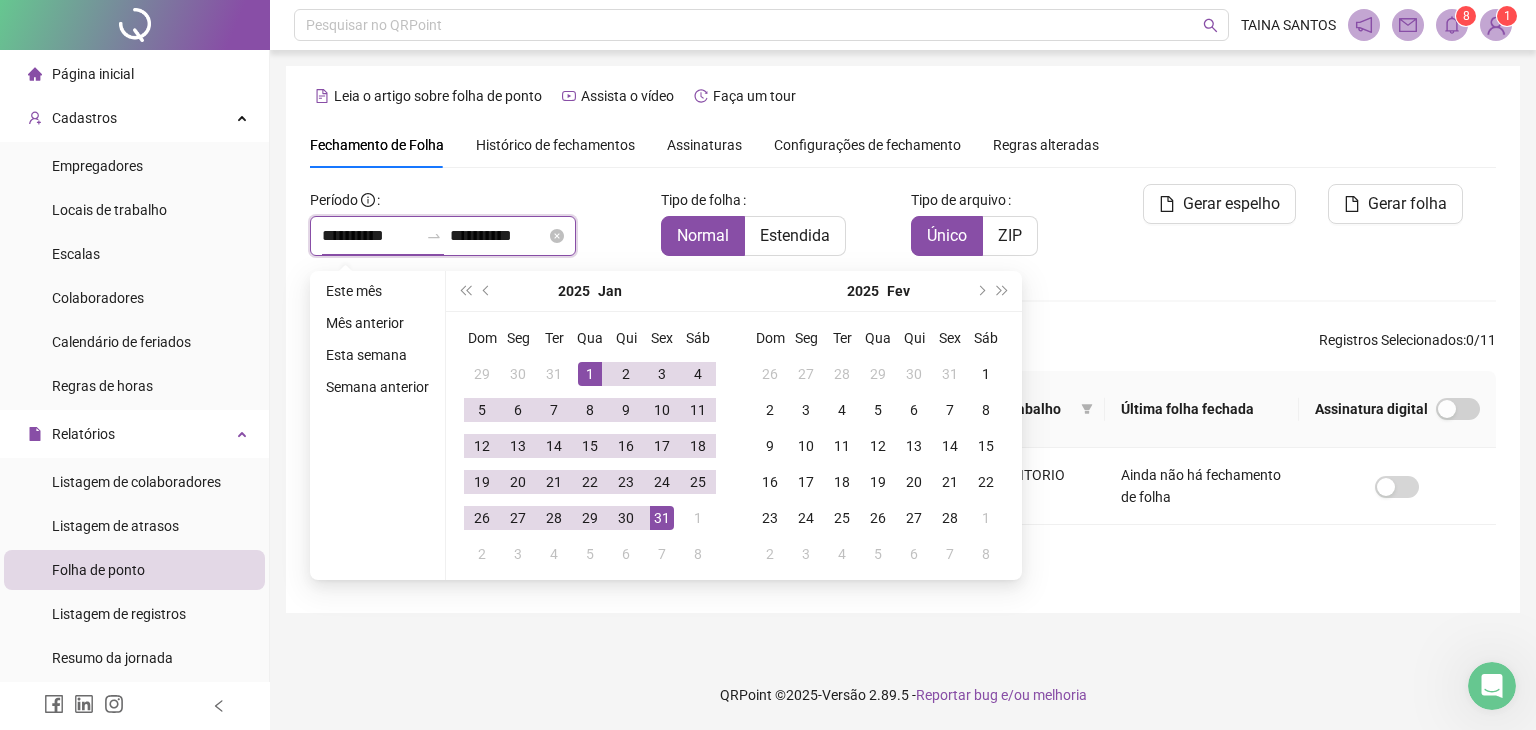 click at bounding box center (434, 236) 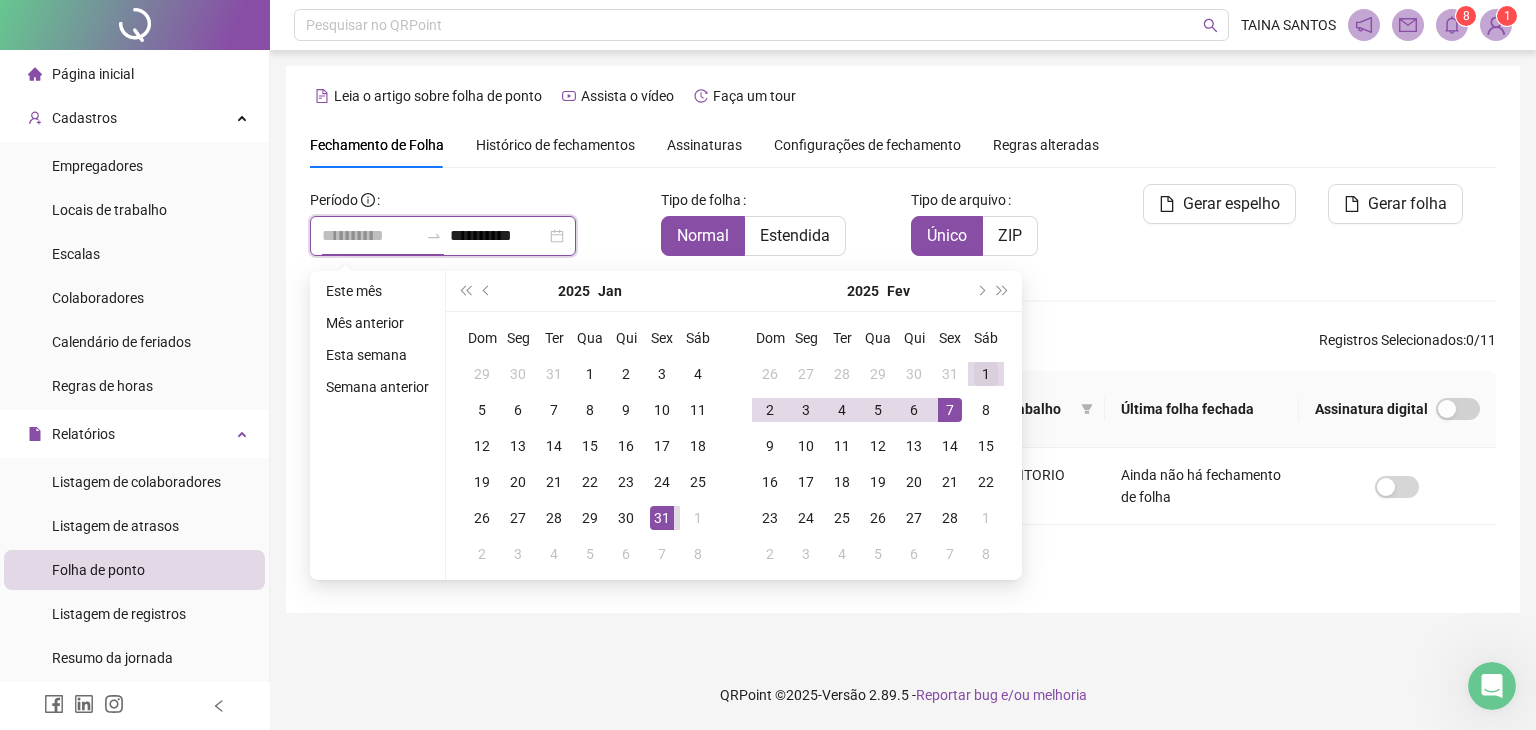 type on "**********" 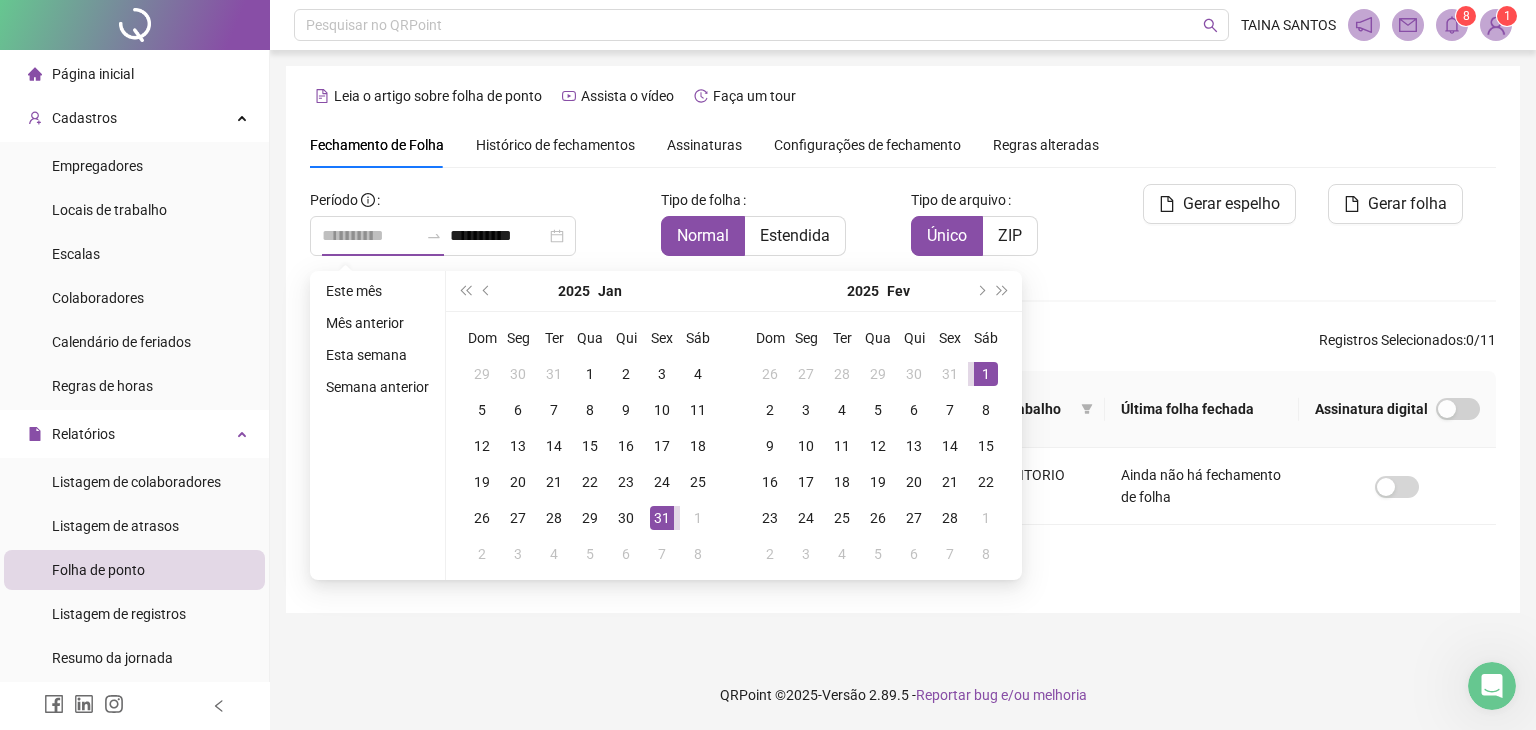 click on "1" at bounding box center (986, 374) 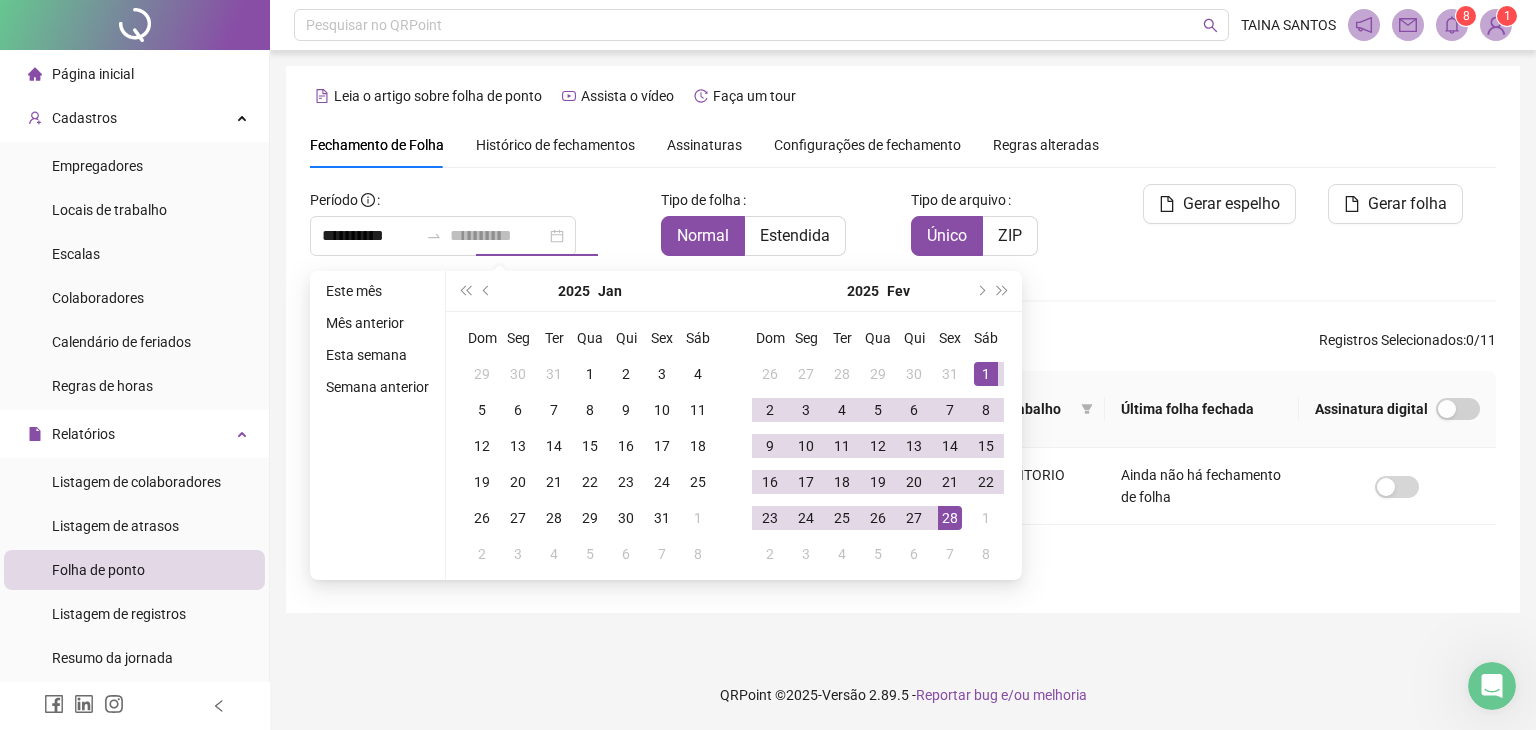 click on "28" at bounding box center [950, 518] 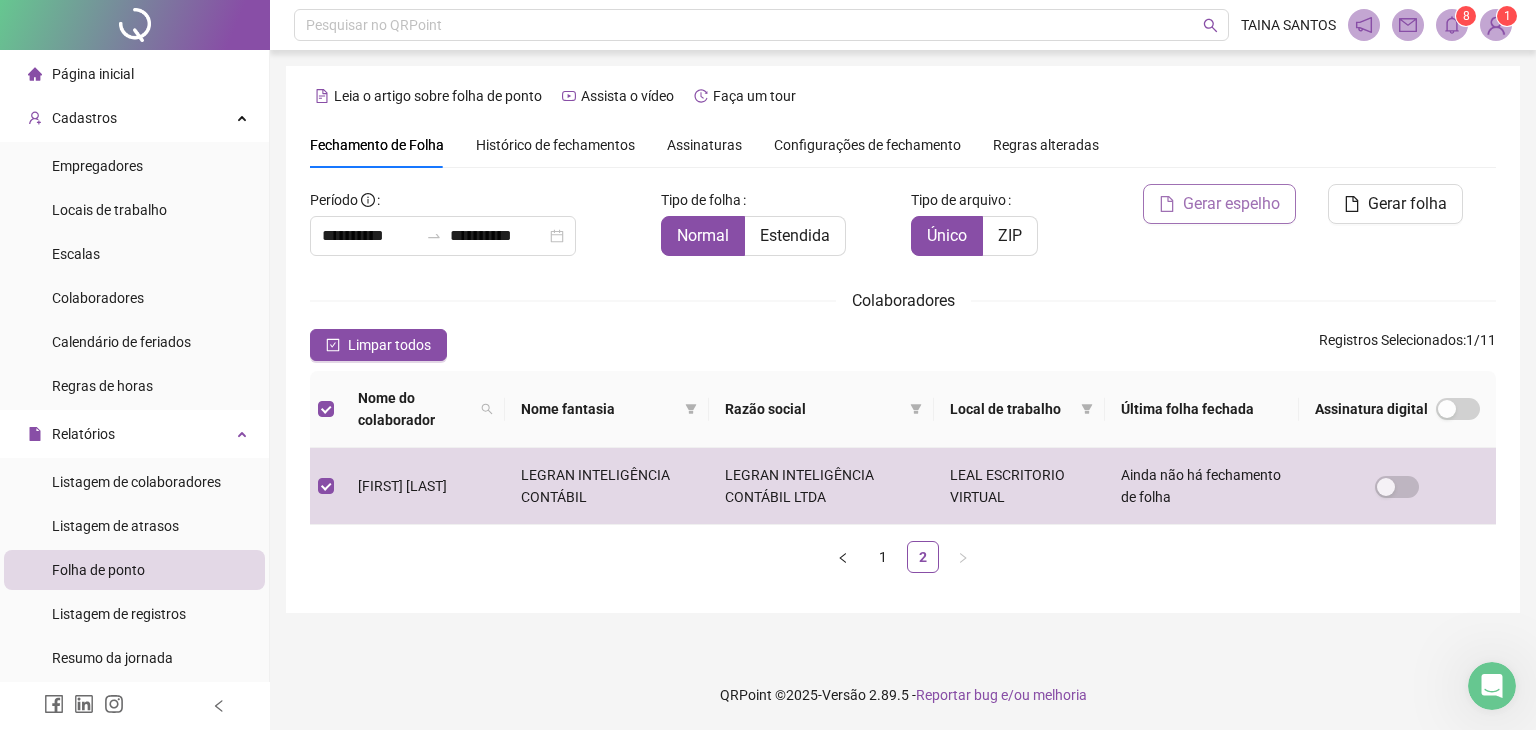 click on "Gerar espelho" at bounding box center [1219, 204] 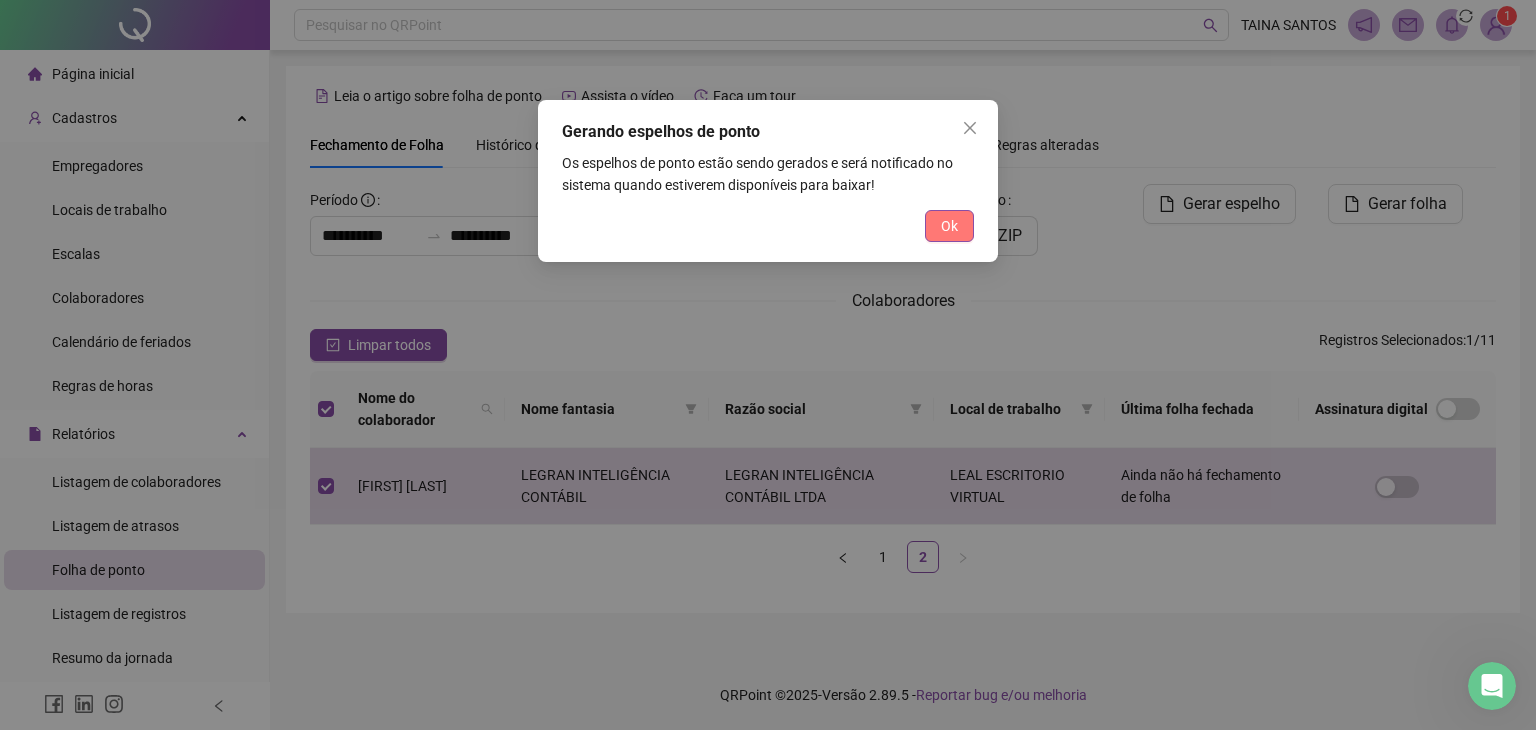 click on "Ok" at bounding box center [949, 226] 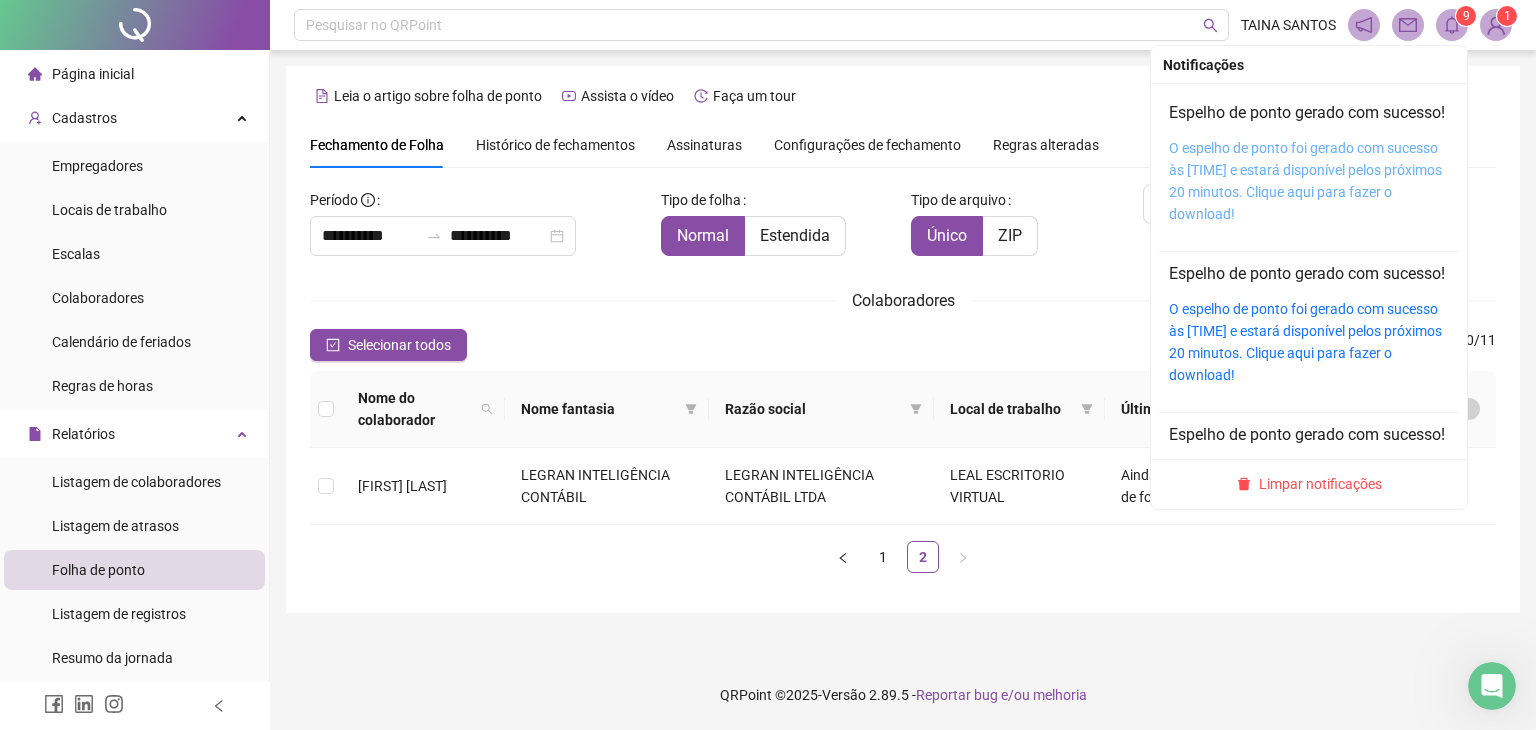 click on "O espelho de ponto foi gerado com sucesso às [TIME] e estará disponível pelos próximos 20 minutos.
Clique aqui para fazer o download!" at bounding box center [1305, 181] 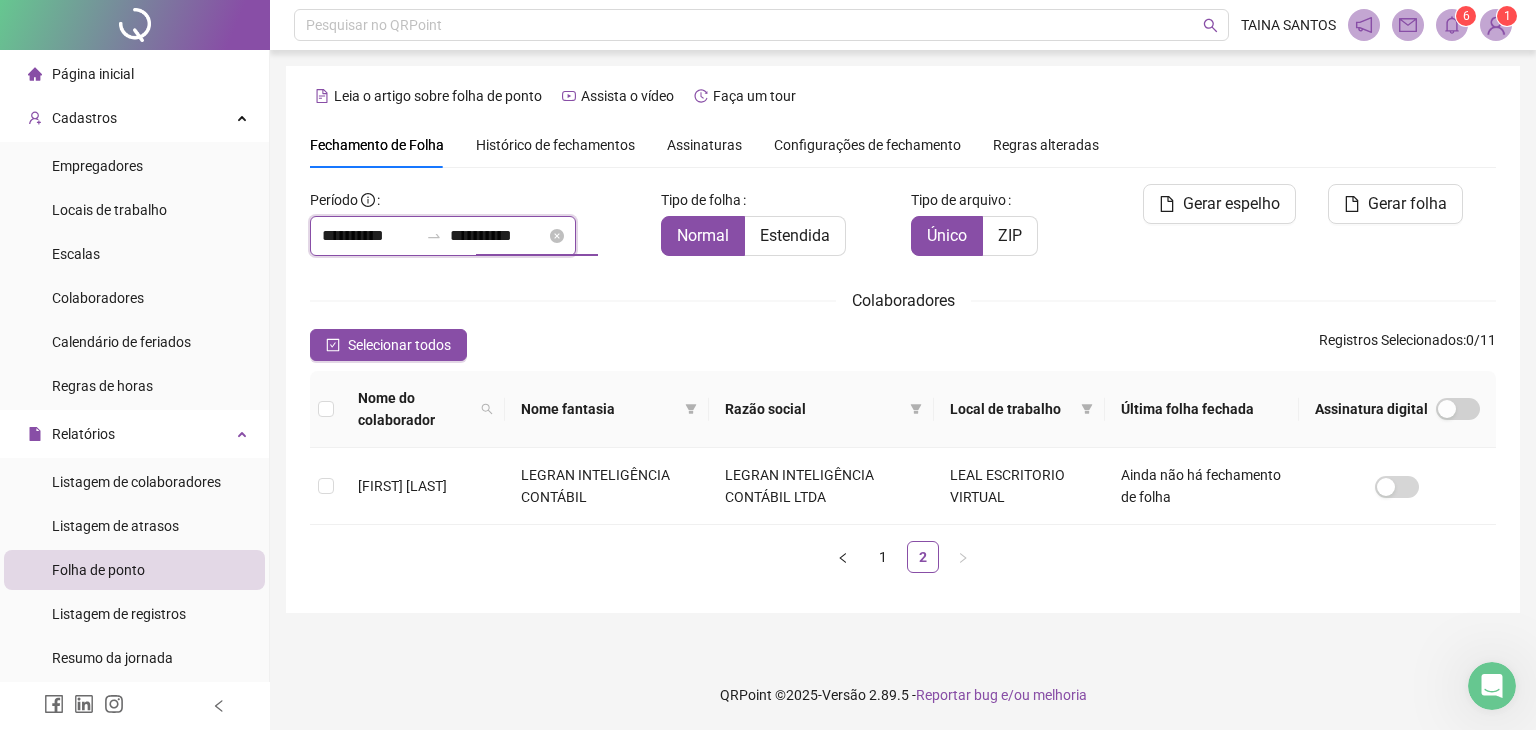 click on "**********" at bounding box center (498, 236) 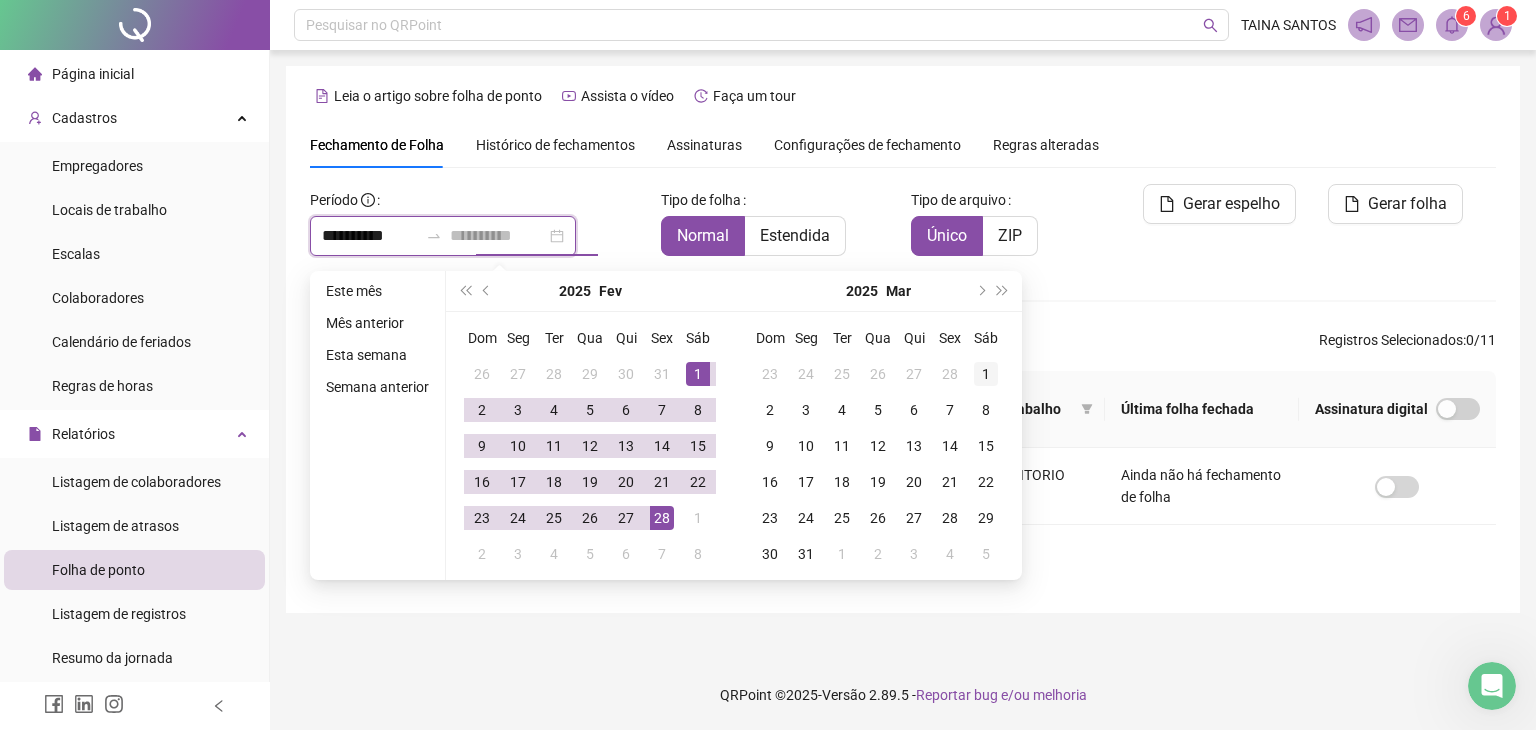 type on "**********" 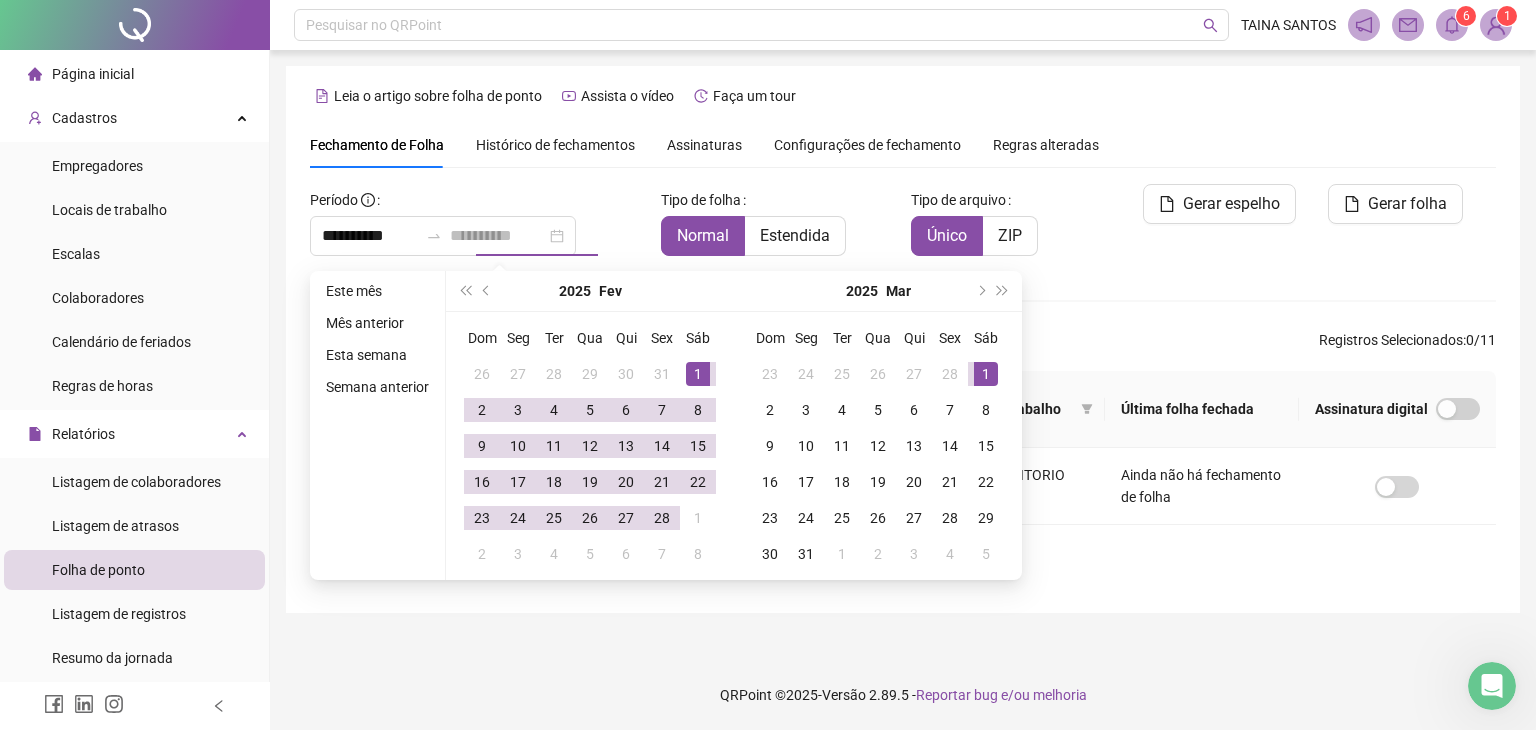 click on "1" at bounding box center (986, 374) 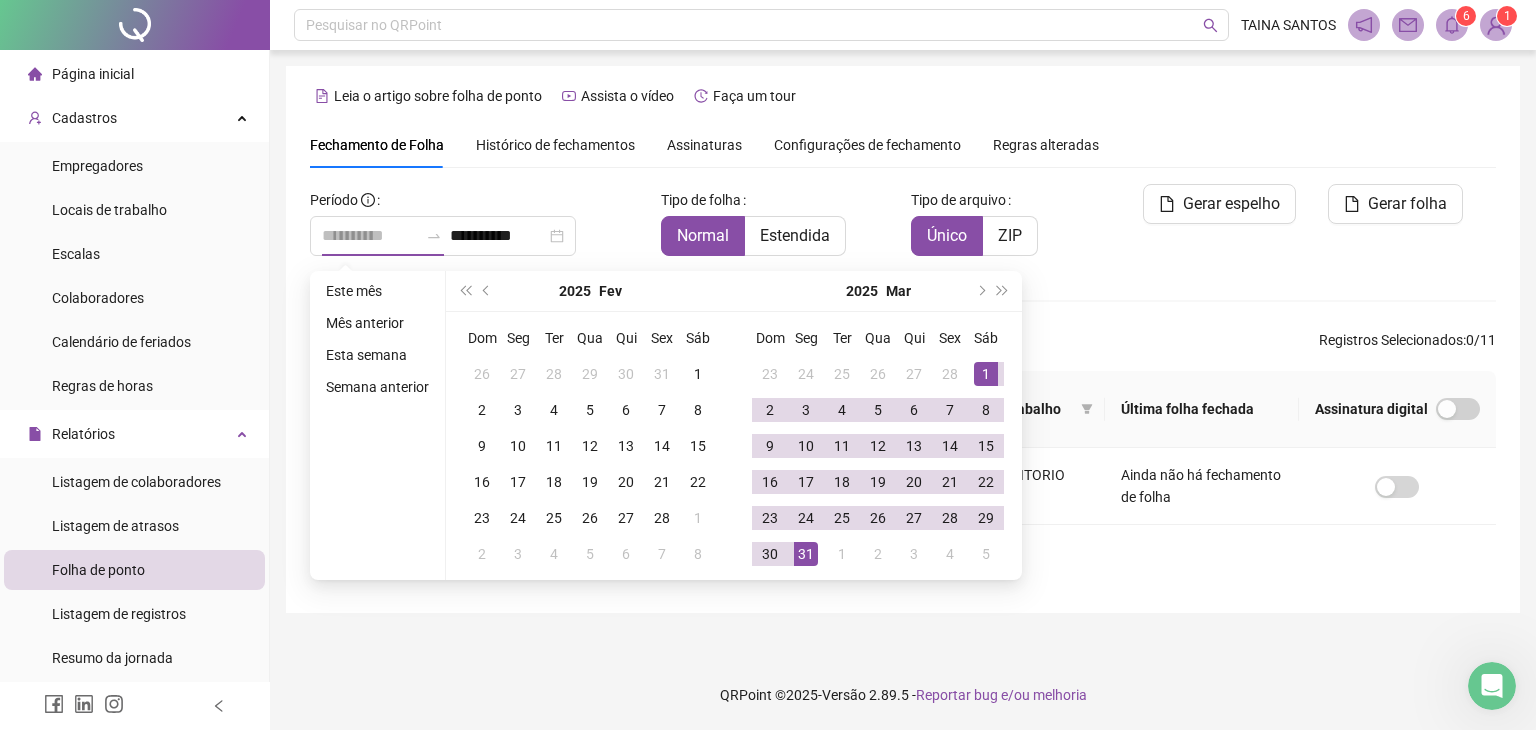 click on "31" at bounding box center [806, 554] 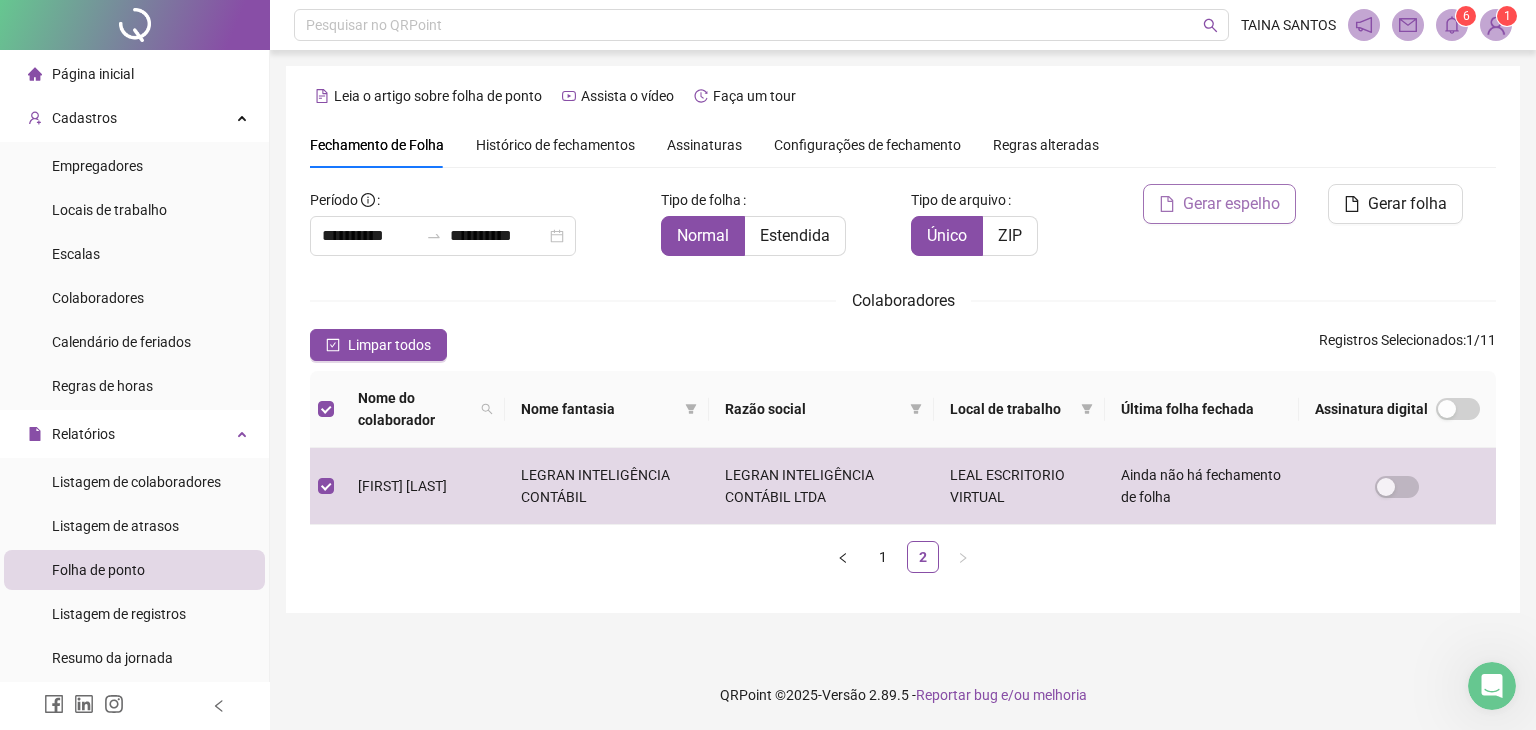 click on "Gerar espelho" at bounding box center (1231, 204) 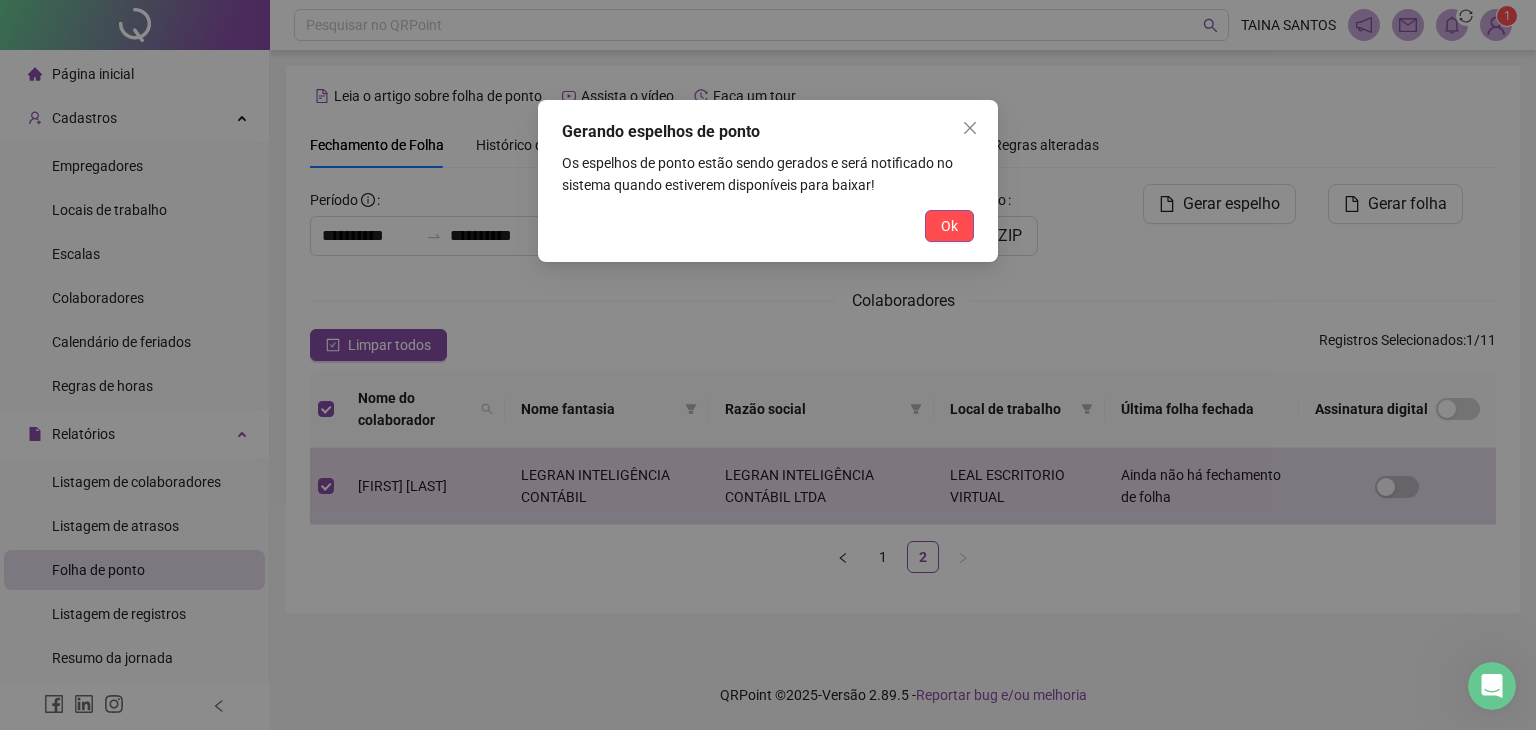 click on "Gerando espelhos de ponto Os espelhos de ponto estão sendo gerados e será notificado no
sistema quando estiverem disponíveis para baixar! Ok" at bounding box center (768, 181) 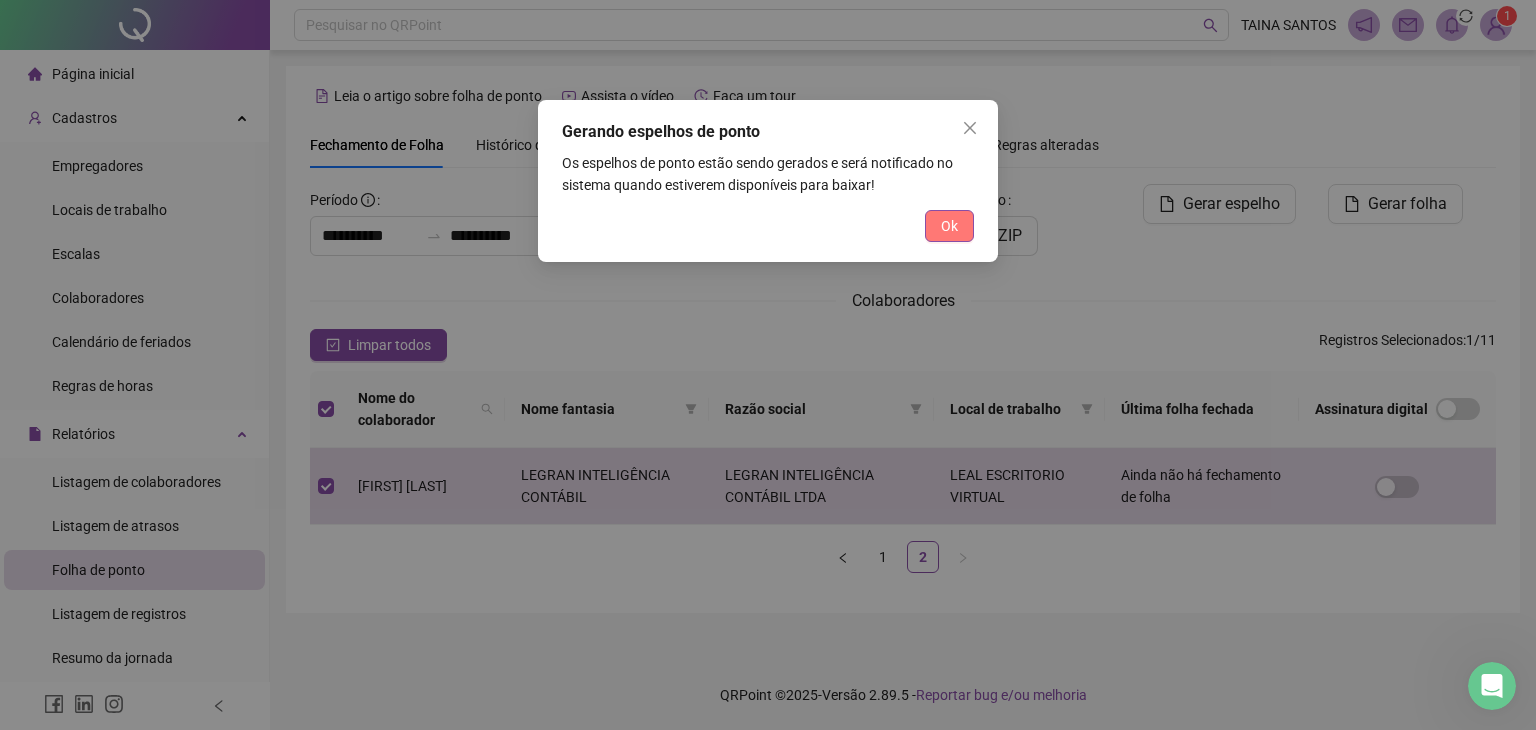 click on "Ok" at bounding box center (949, 226) 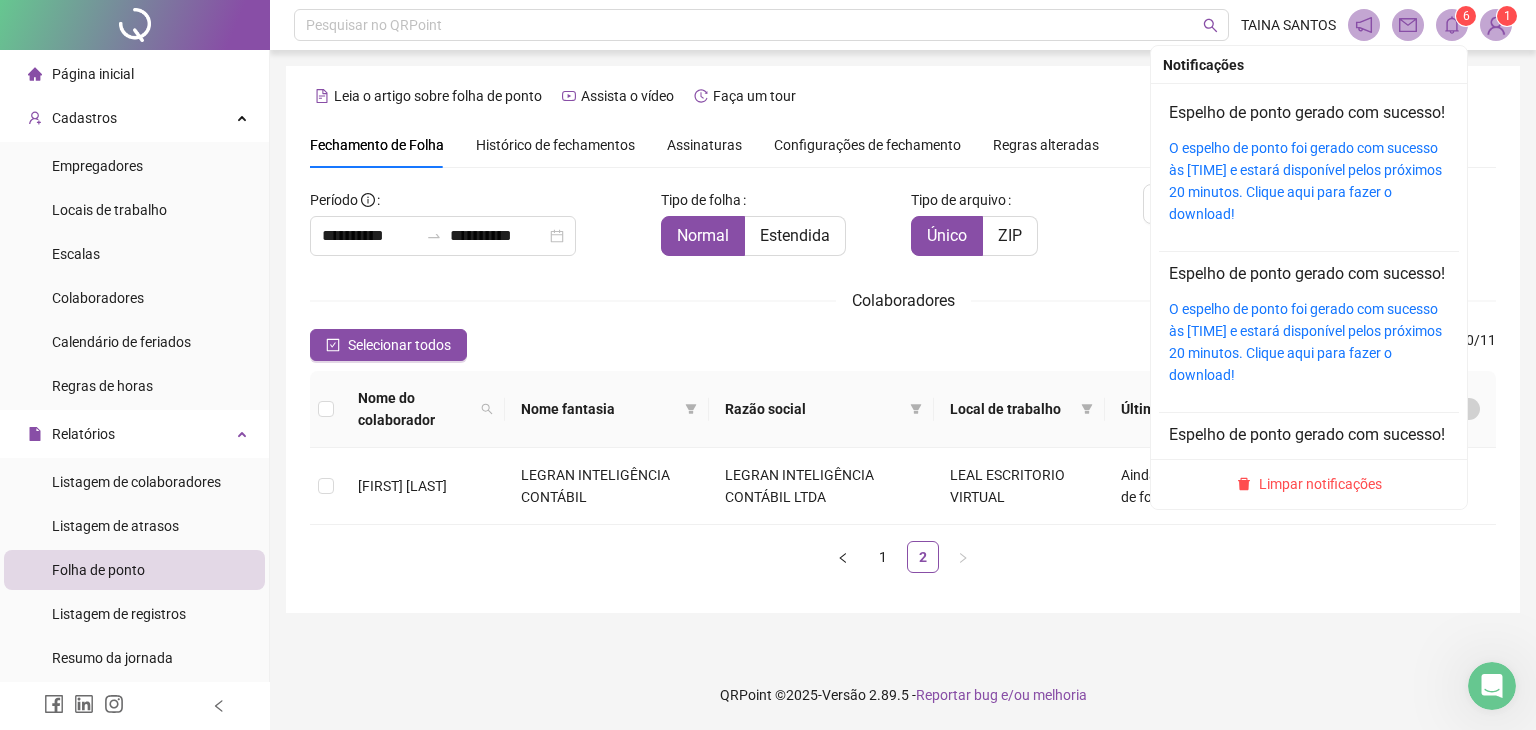 click 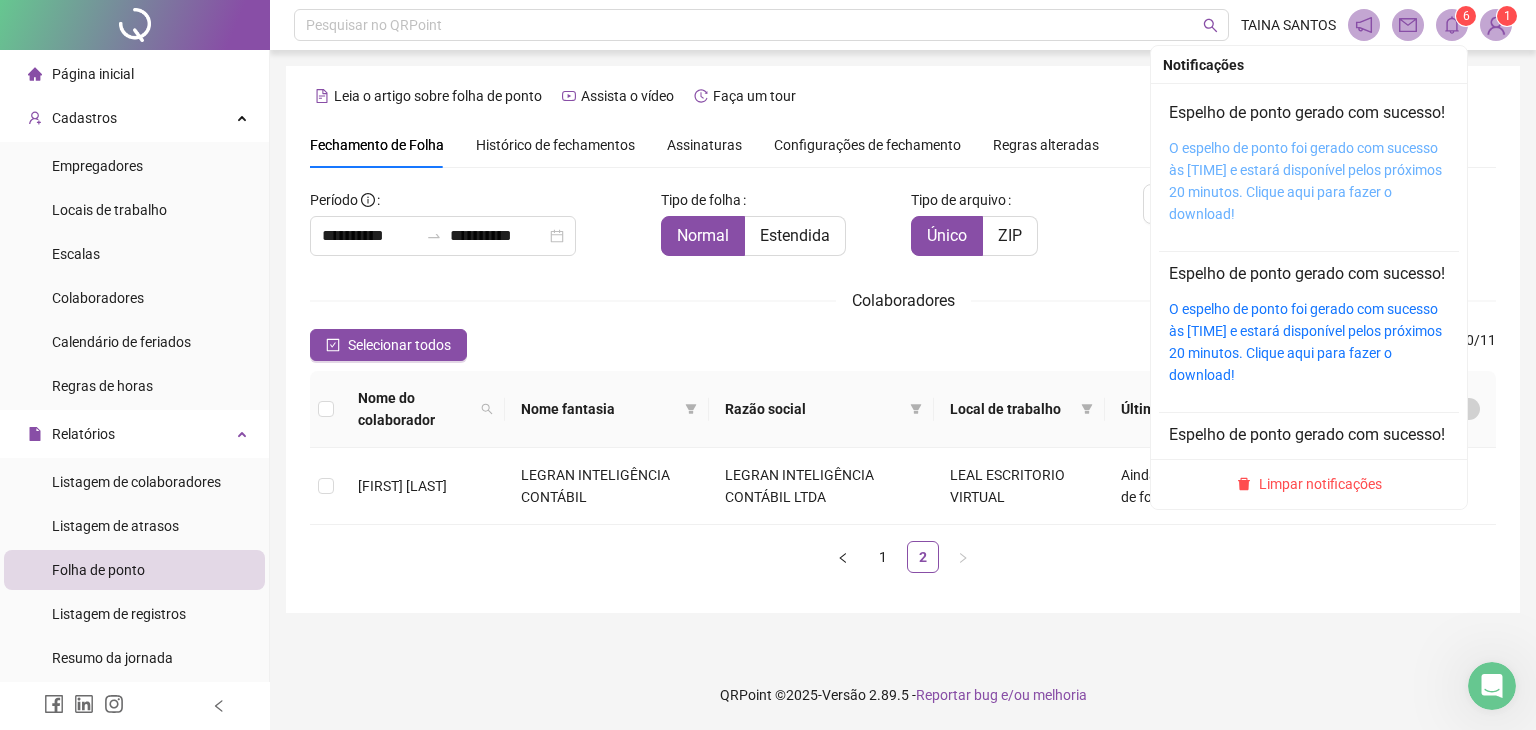 click on "O espelho de ponto foi gerado com sucesso às [TIME] e estará disponível pelos próximos 20 minutos.
Clique aqui para fazer o download!" at bounding box center [1305, 181] 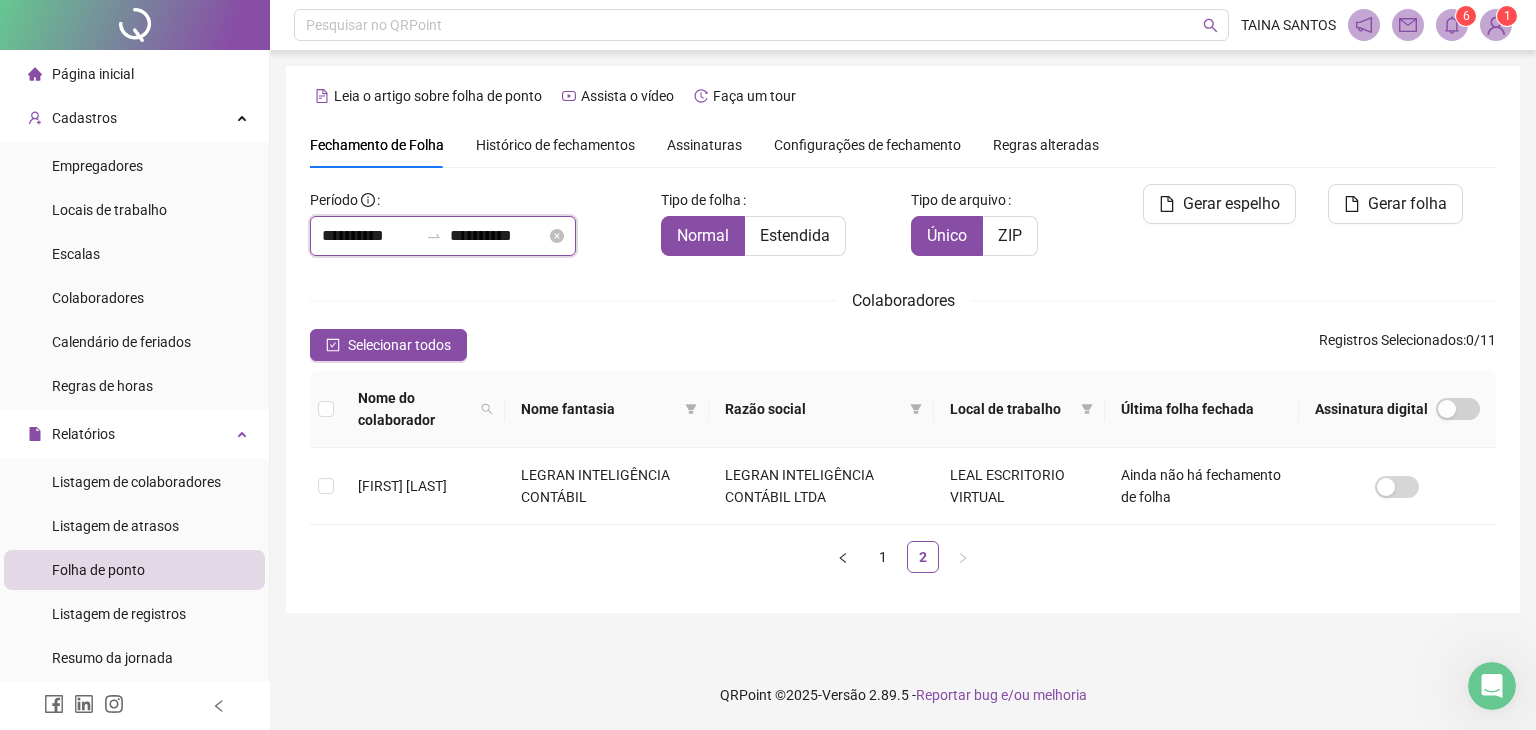 click on "**********" at bounding box center [498, 236] 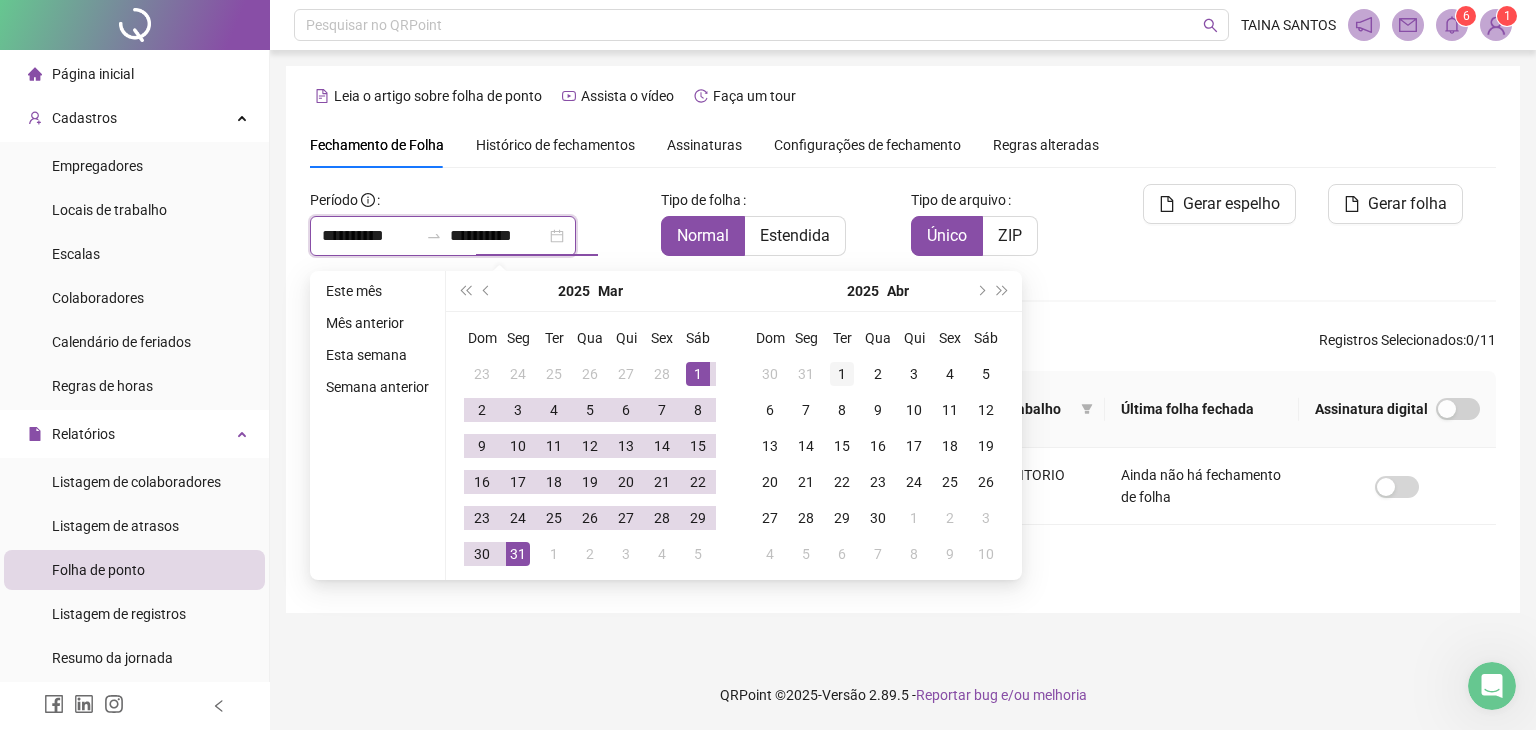 type on "**********" 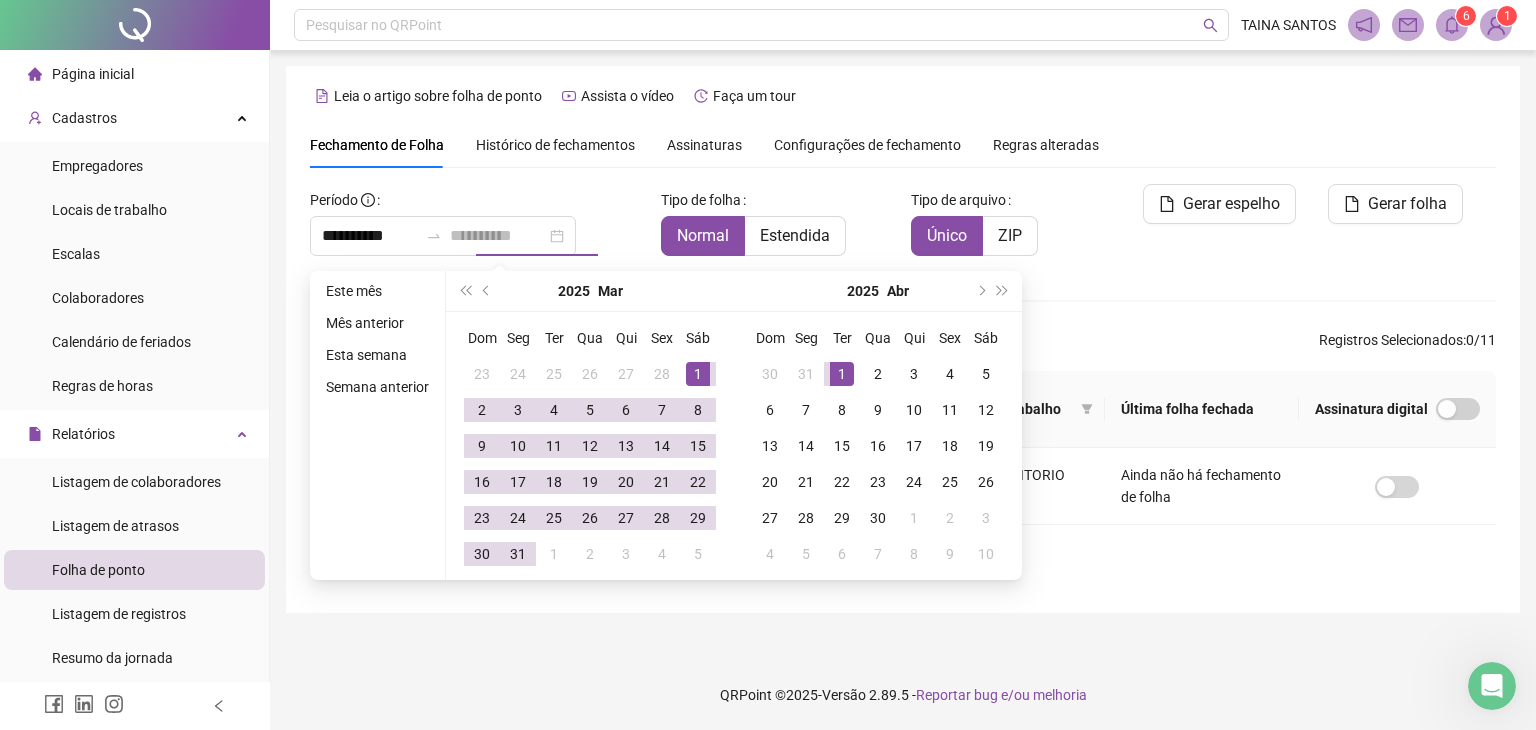 click on "1" at bounding box center [842, 374] 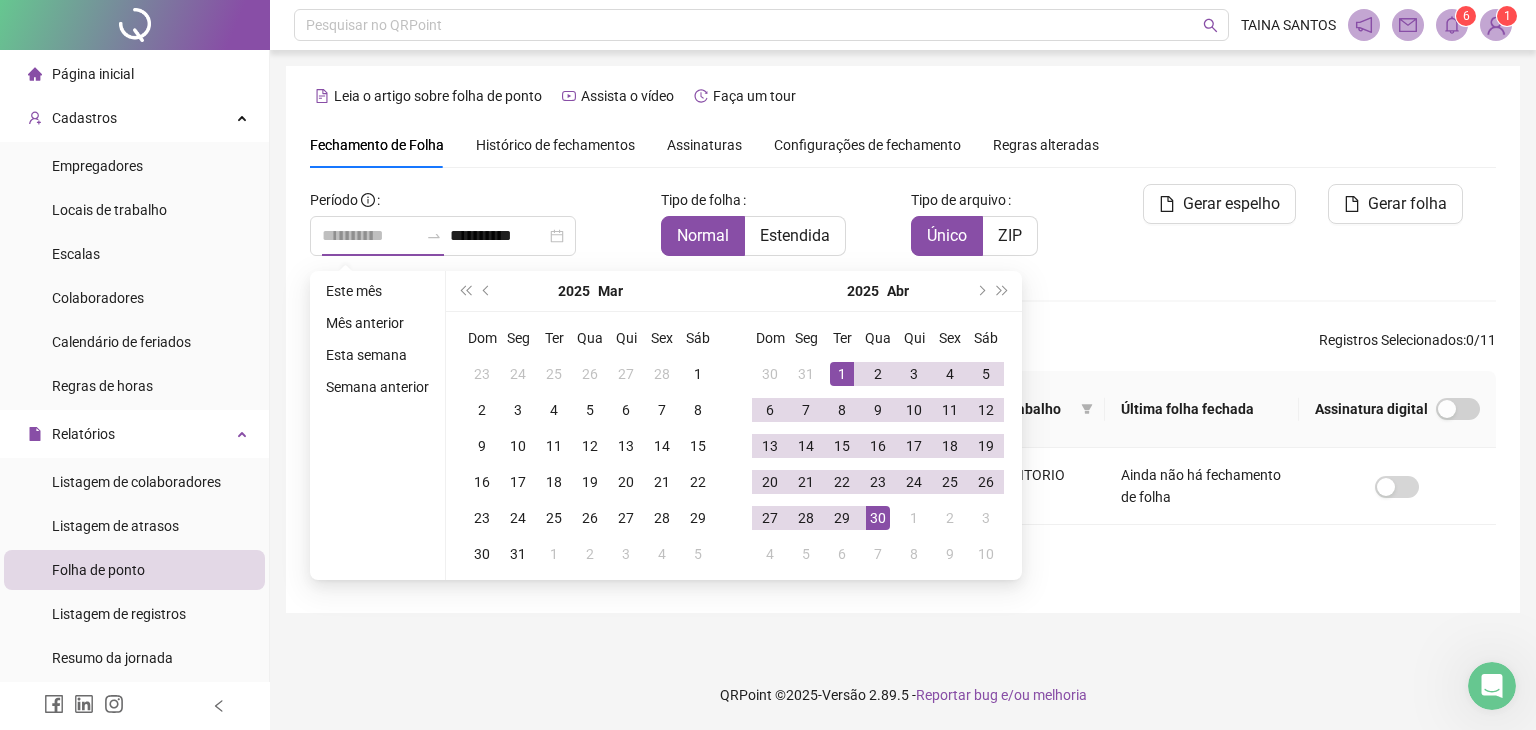 click on "30" at bounding box center (878, 518) 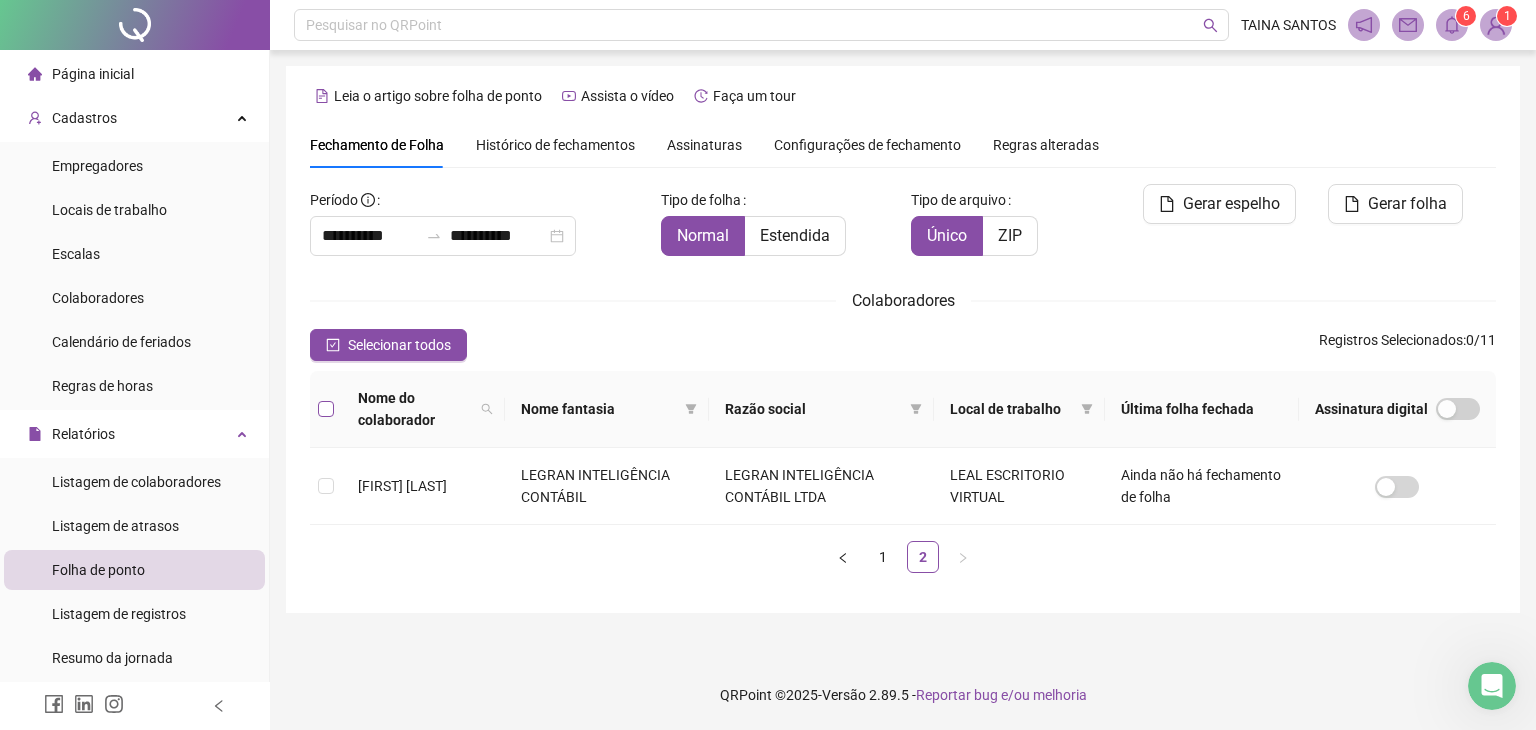 click at bounding box center [326, 409] 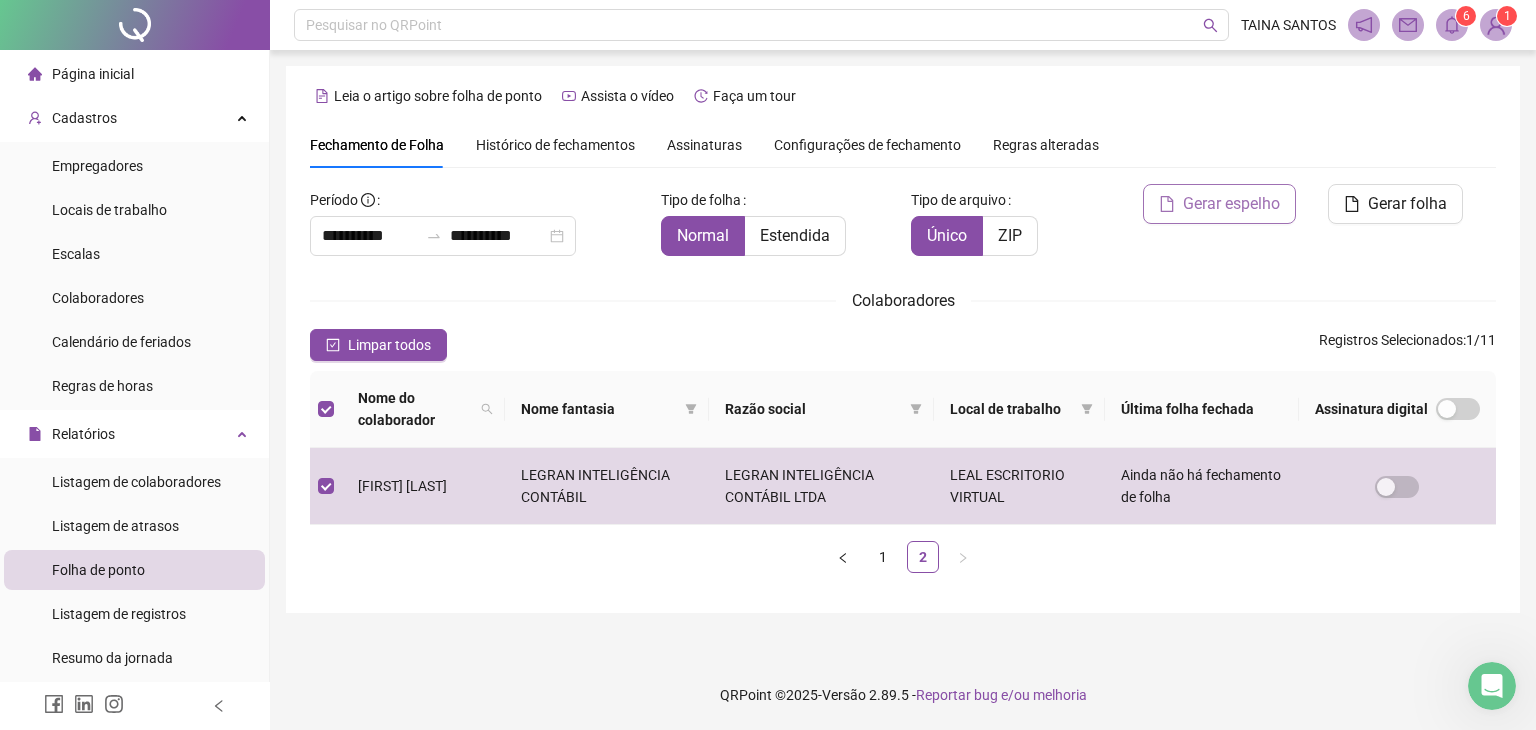 click on "Gerar espelho" at bounding box center [1231, 204] 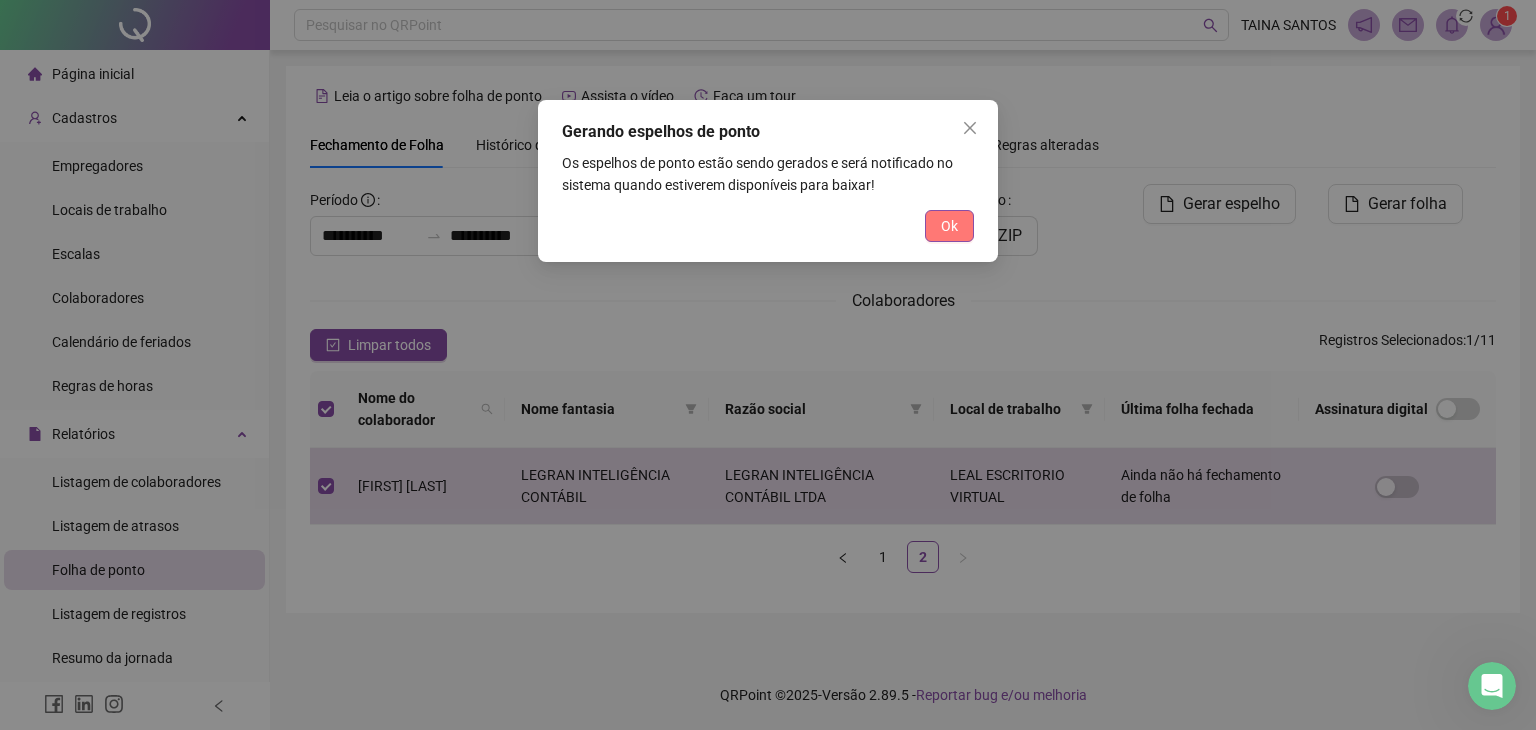 click on "Ok" at bounding box center (949, 226) 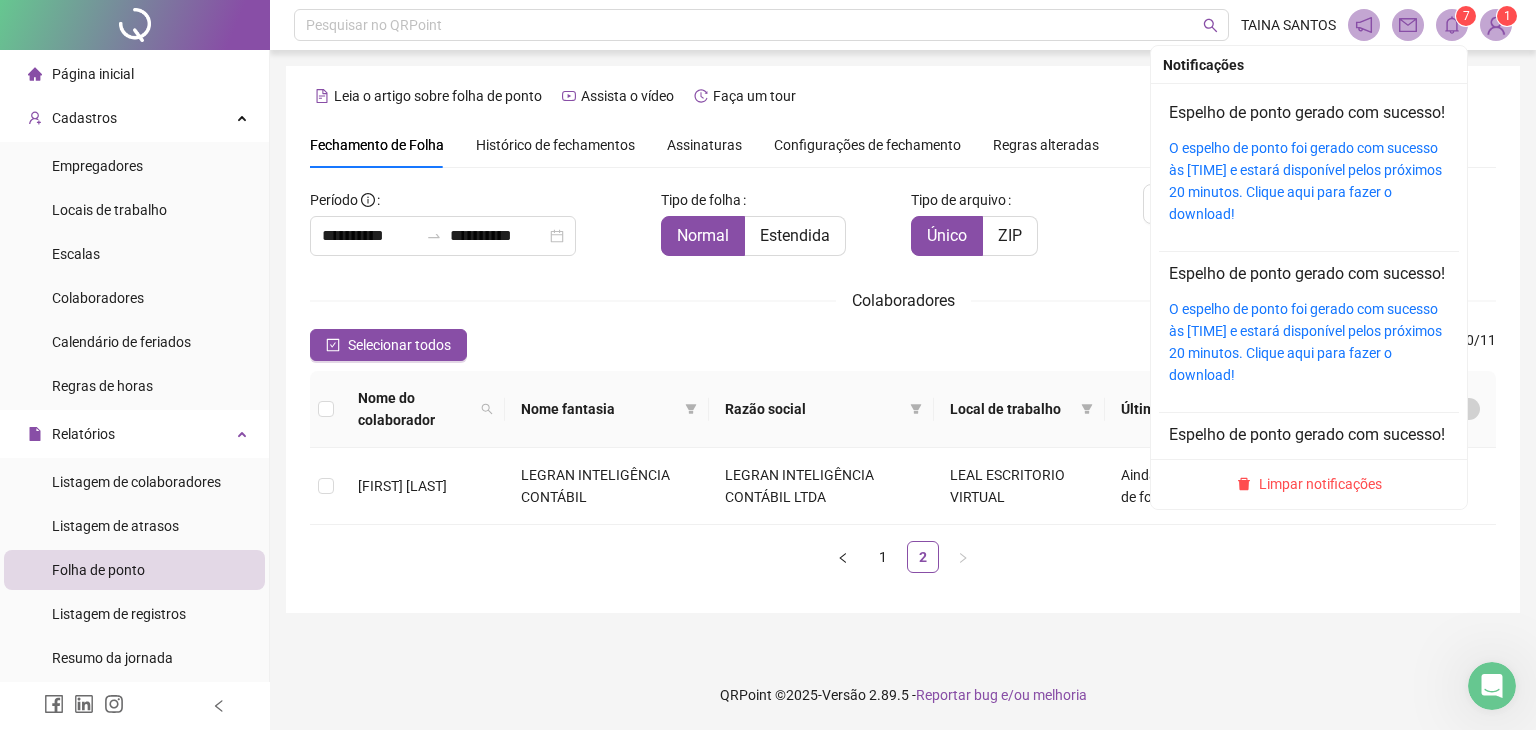 click 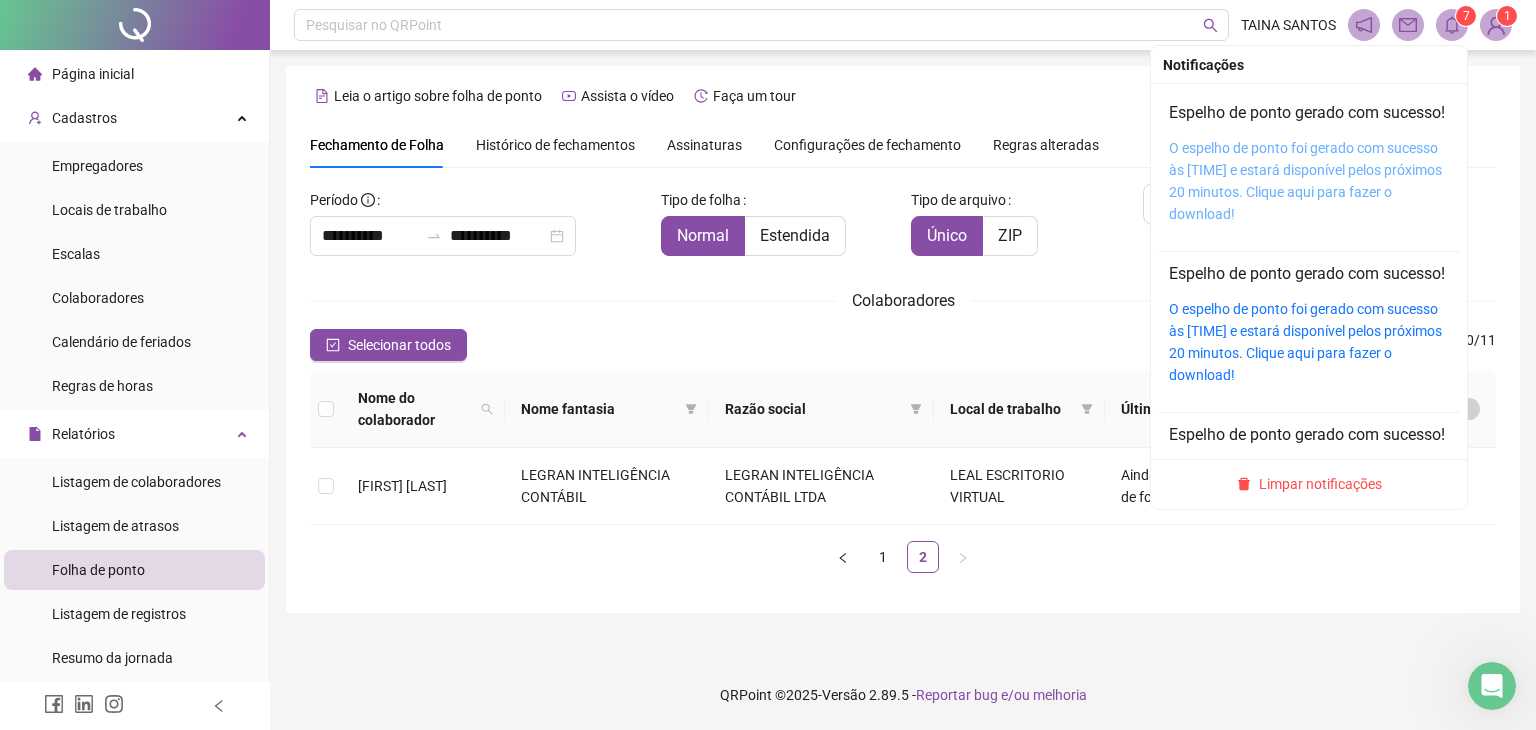 click on "O espelho de ponto foi gerado com sucesso às [TIME] e estará disponível pelos próximos 20 minutos.
Clique aqui para fazer o download!" at bounding box center [1305, 181] 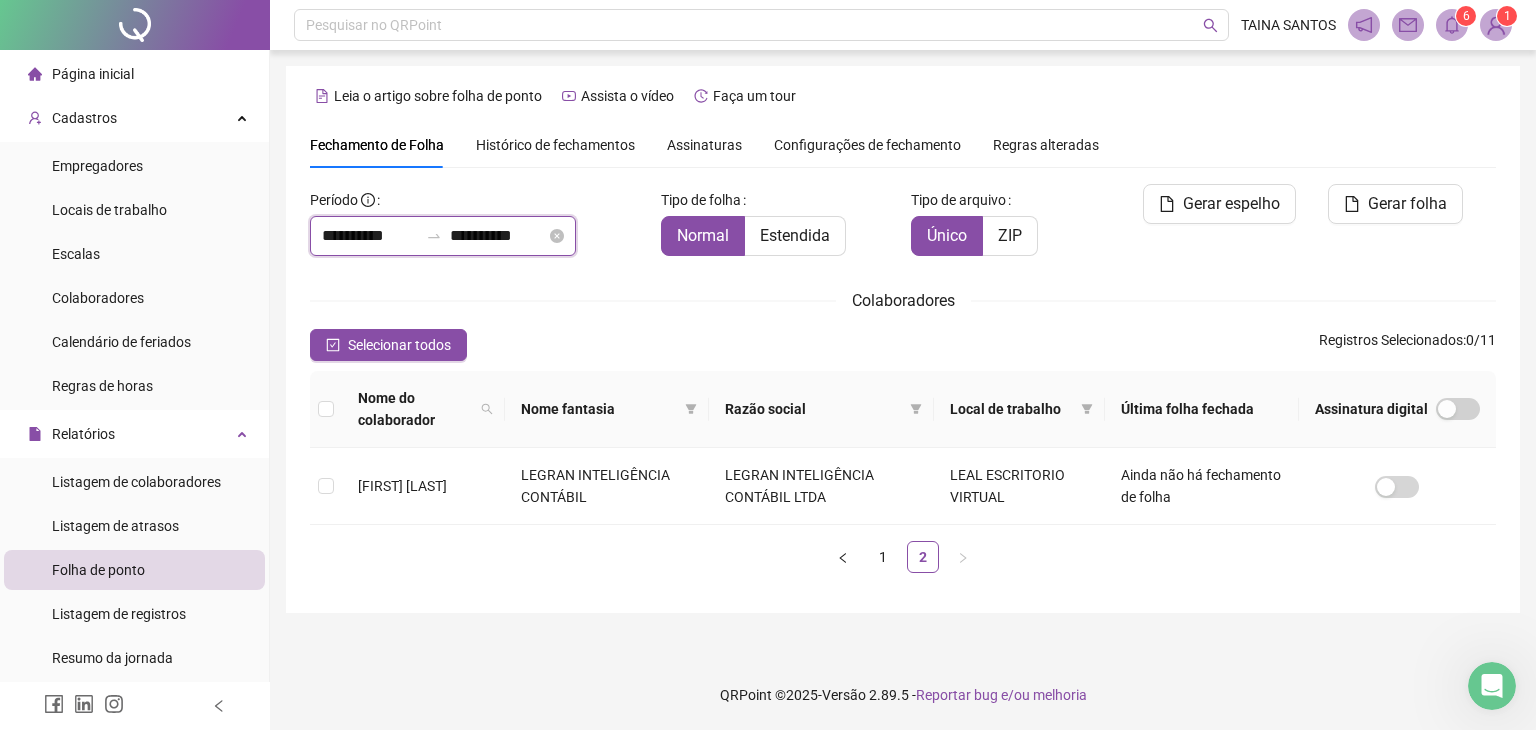 click on "**********" at bounding box center [498, 236] 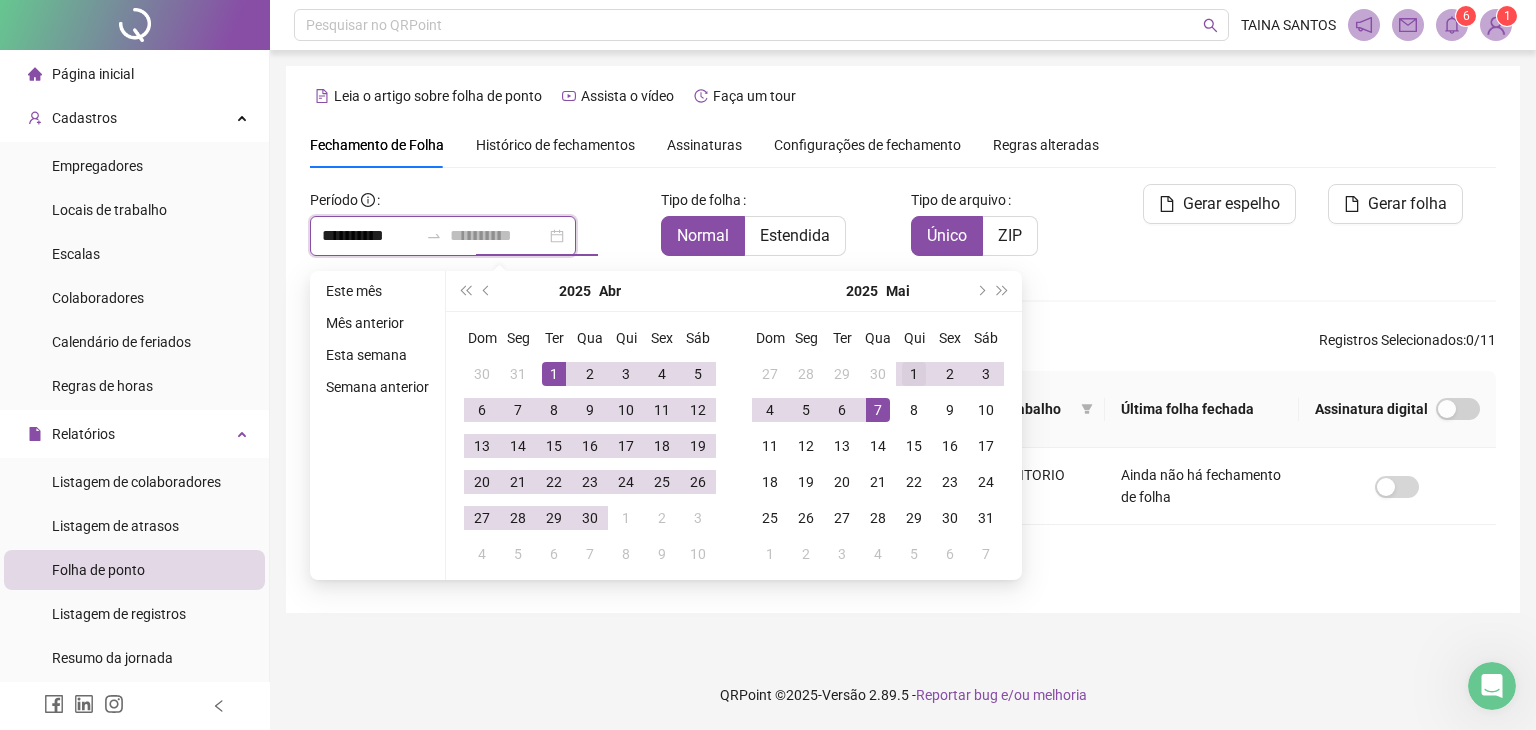type on "**********" 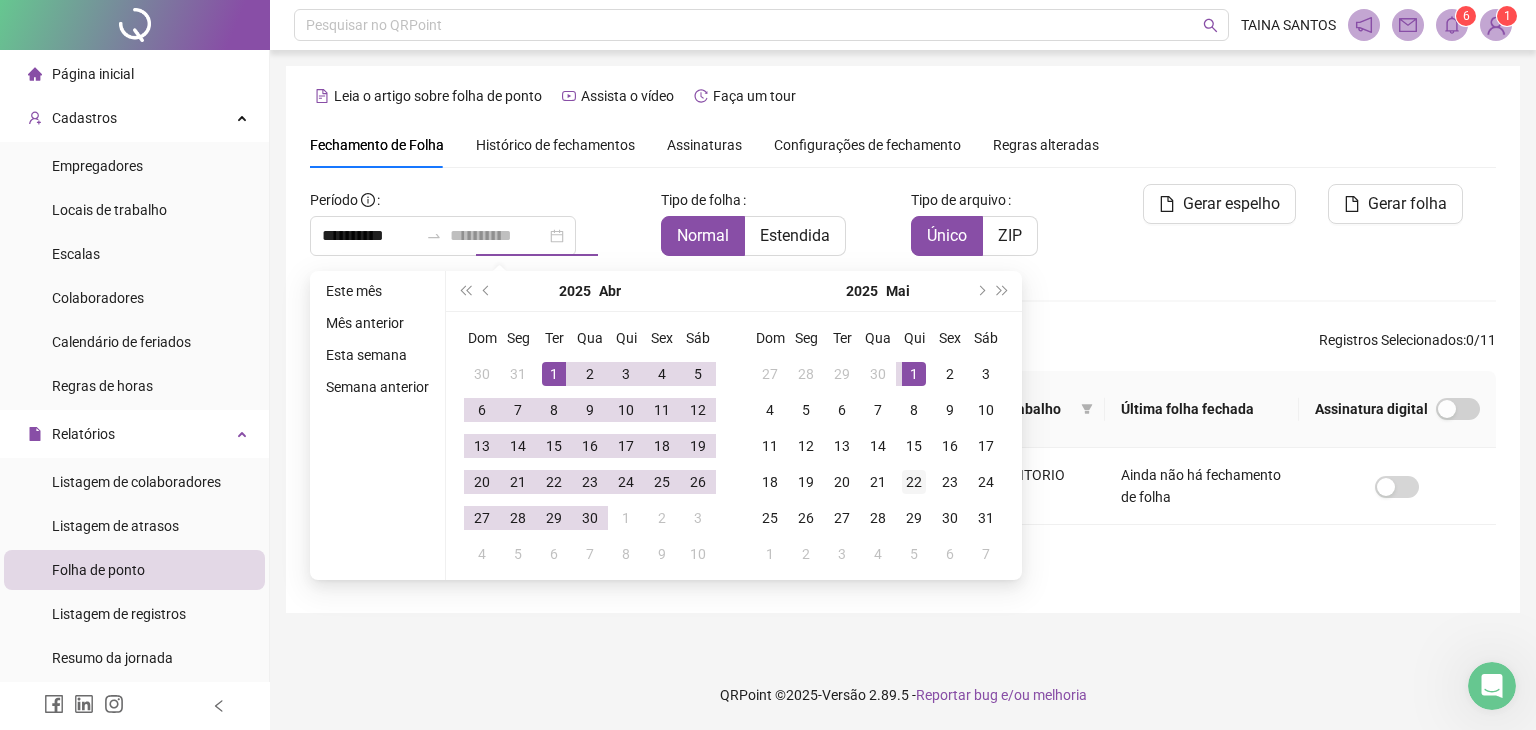 drag, startPoint x: 911, startPoint y: 370, endPoint x: 924, endPoint y: 472, distance: 102.825096 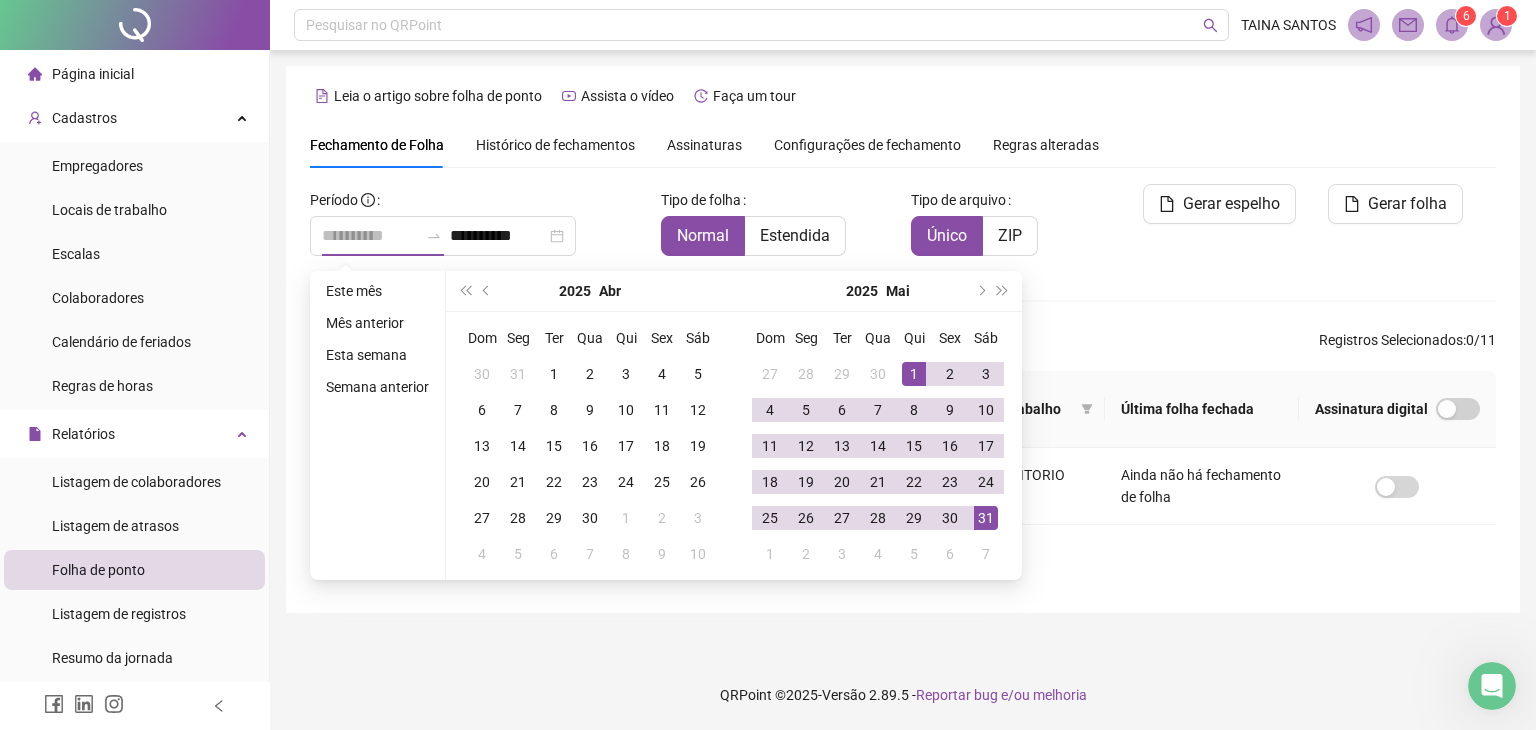 click on "31" at bounding box center (986, 518) 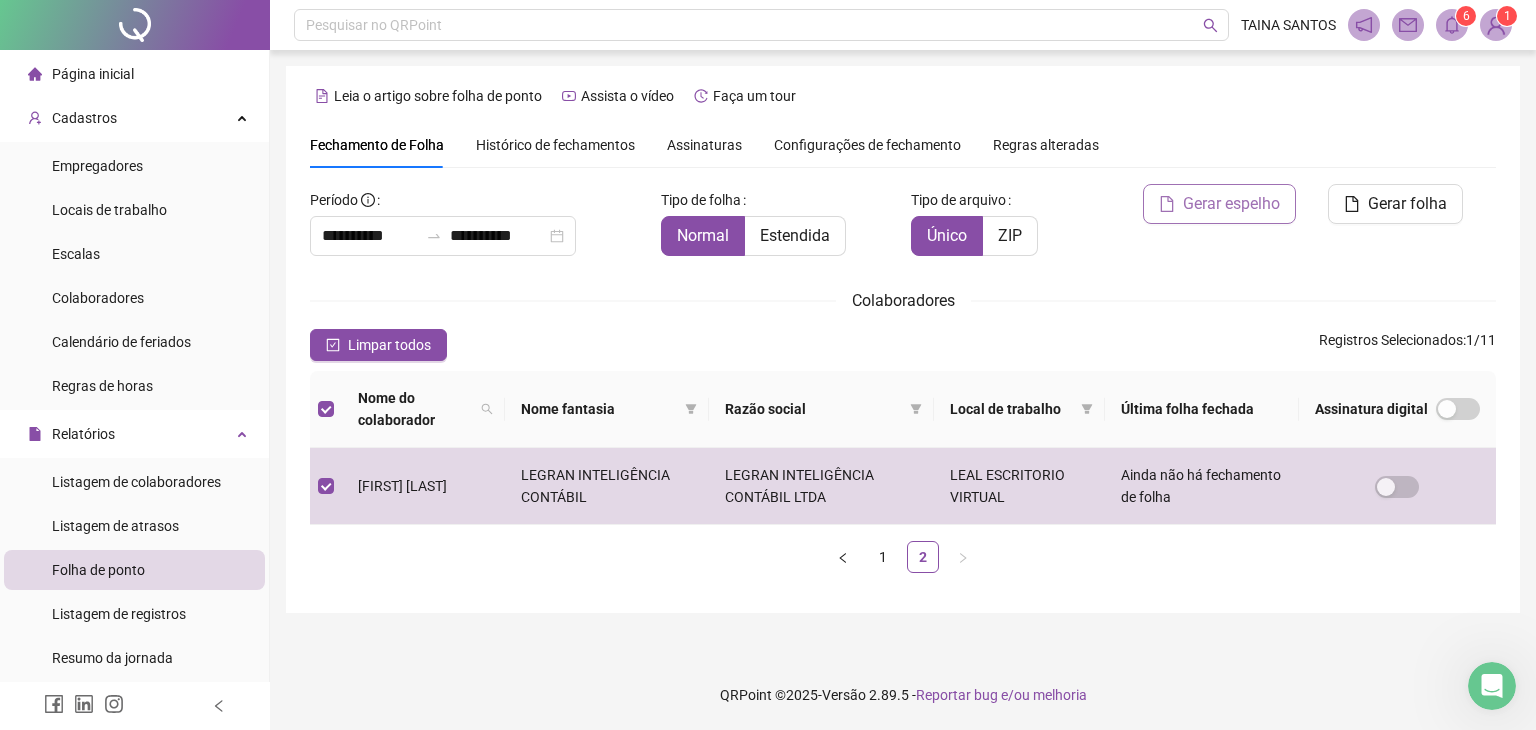 click on "Gerar espelho" at bounding box center (1231, 204) 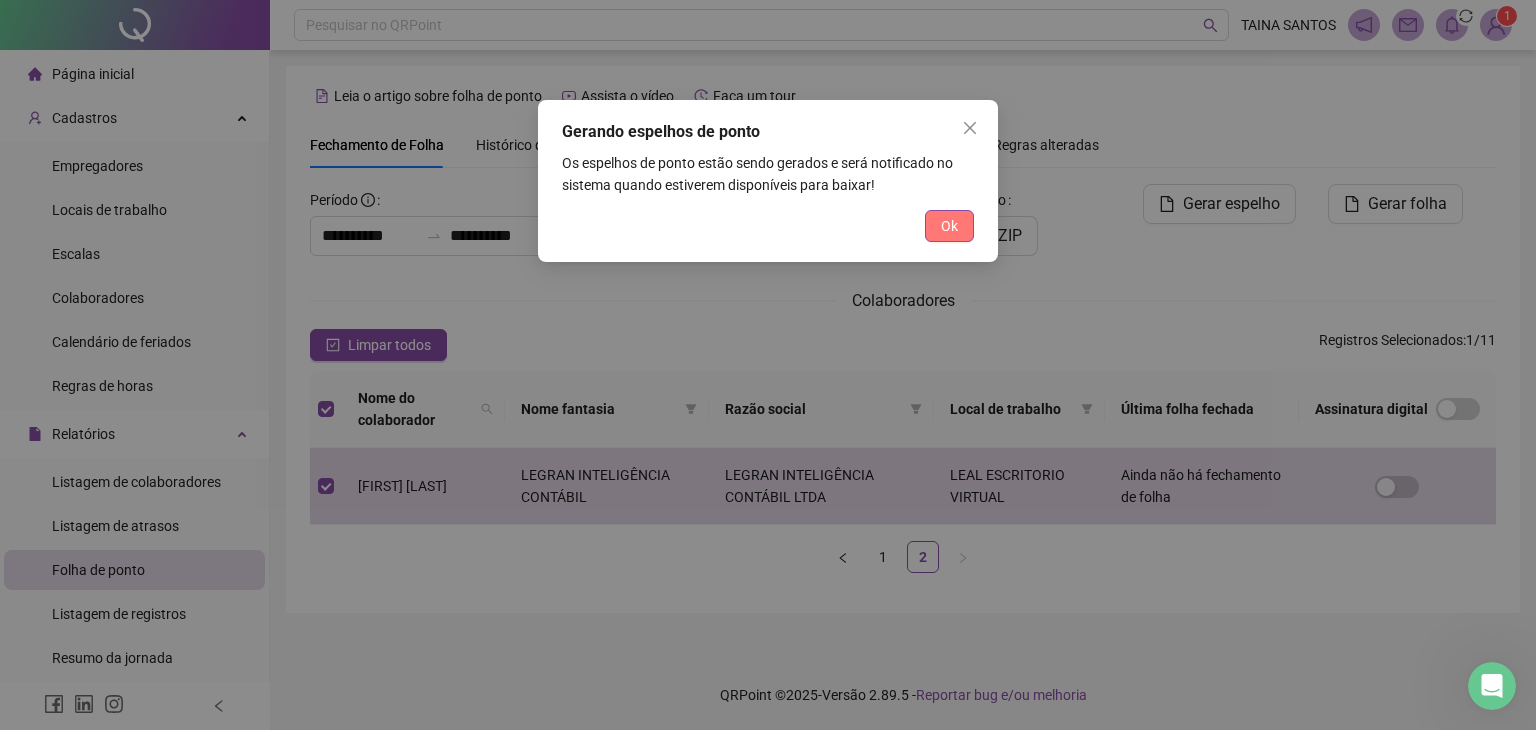 click on "Ok" at bounding box center (949, 226) 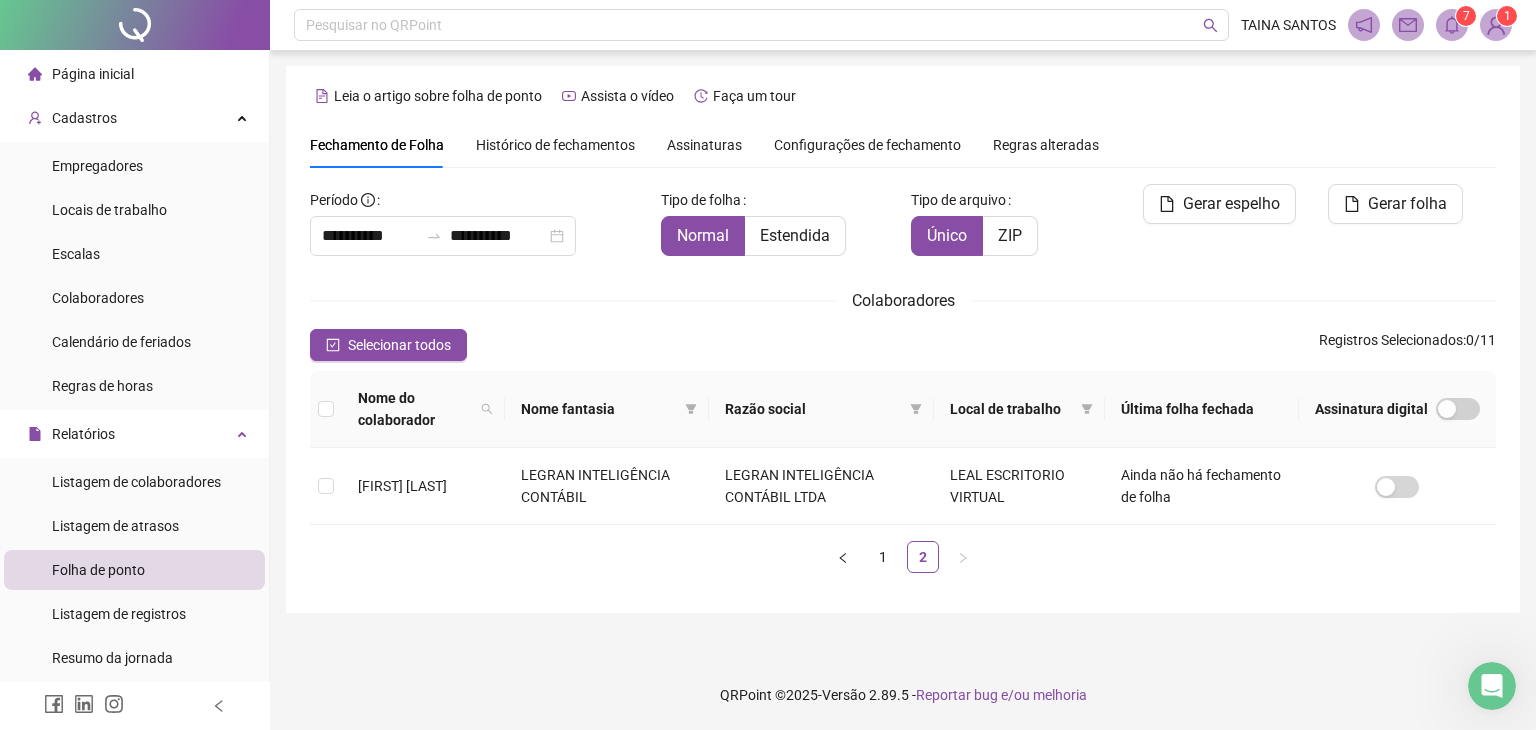 click at bounding box center (1452, 25) 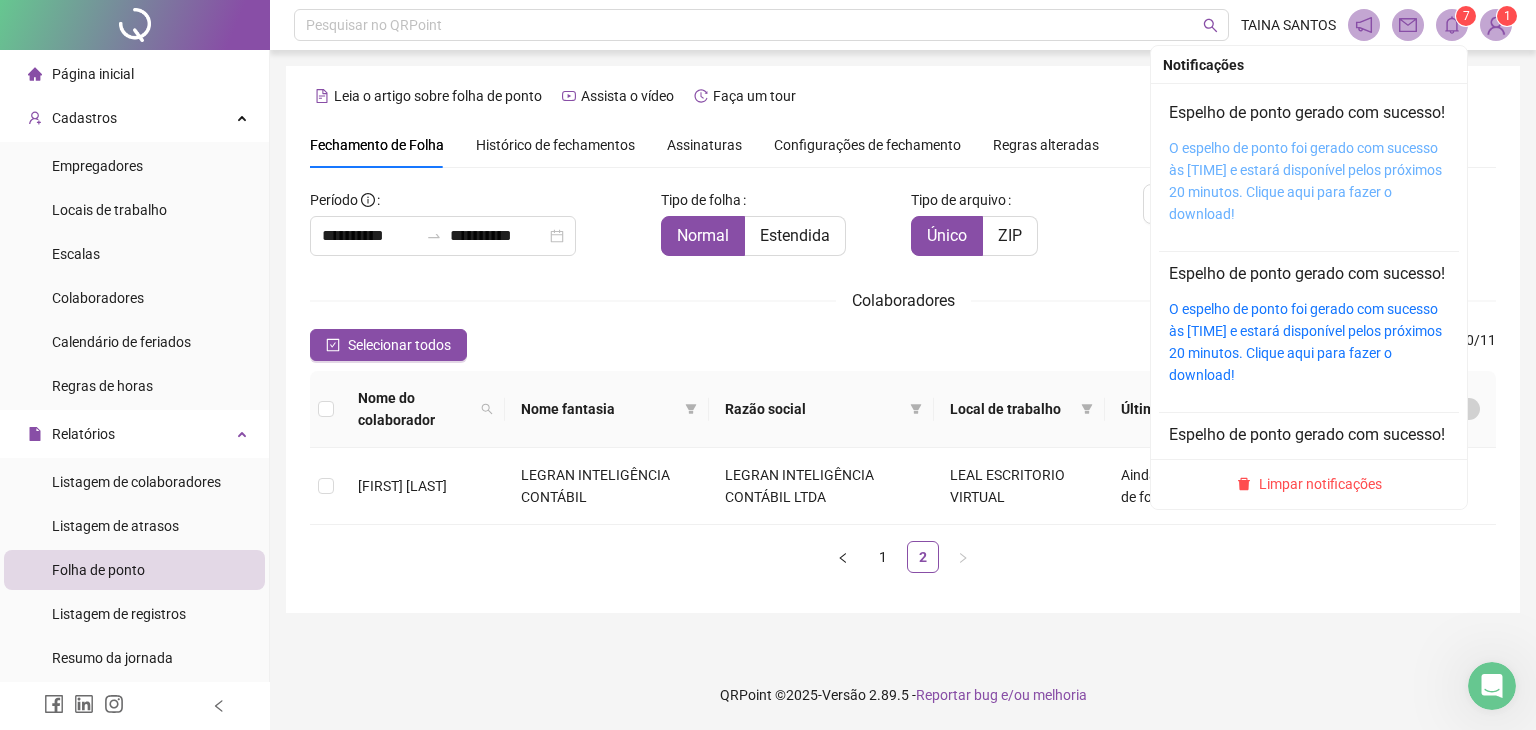 click on "O espelho de ponto foi gerado com sucesso às [TIME] e estará disponível pelos próximos 20 minutos.
Clique aqui para fazer o download!" at bounding box center [1305, 181] 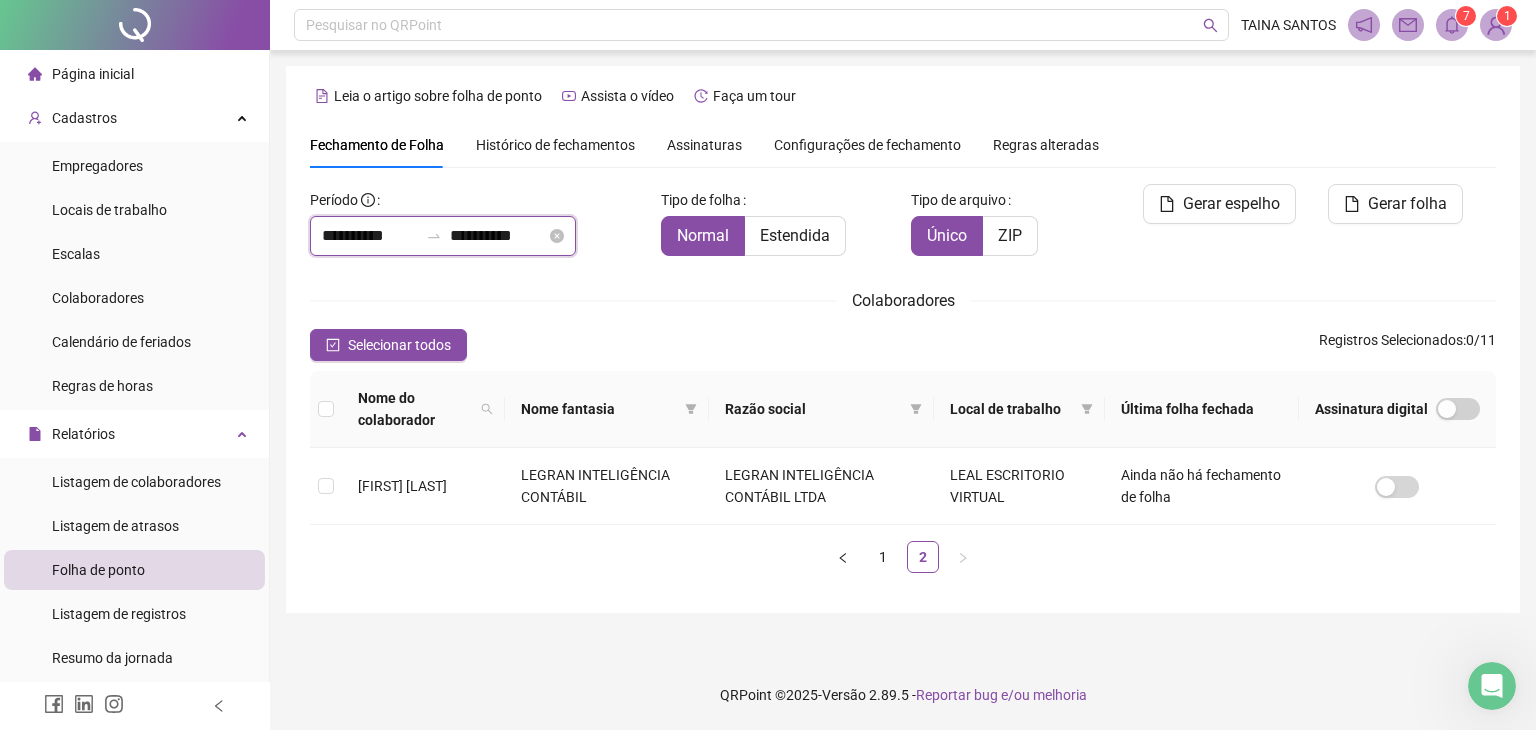 click on "**********" at bounding box center (498, 236) 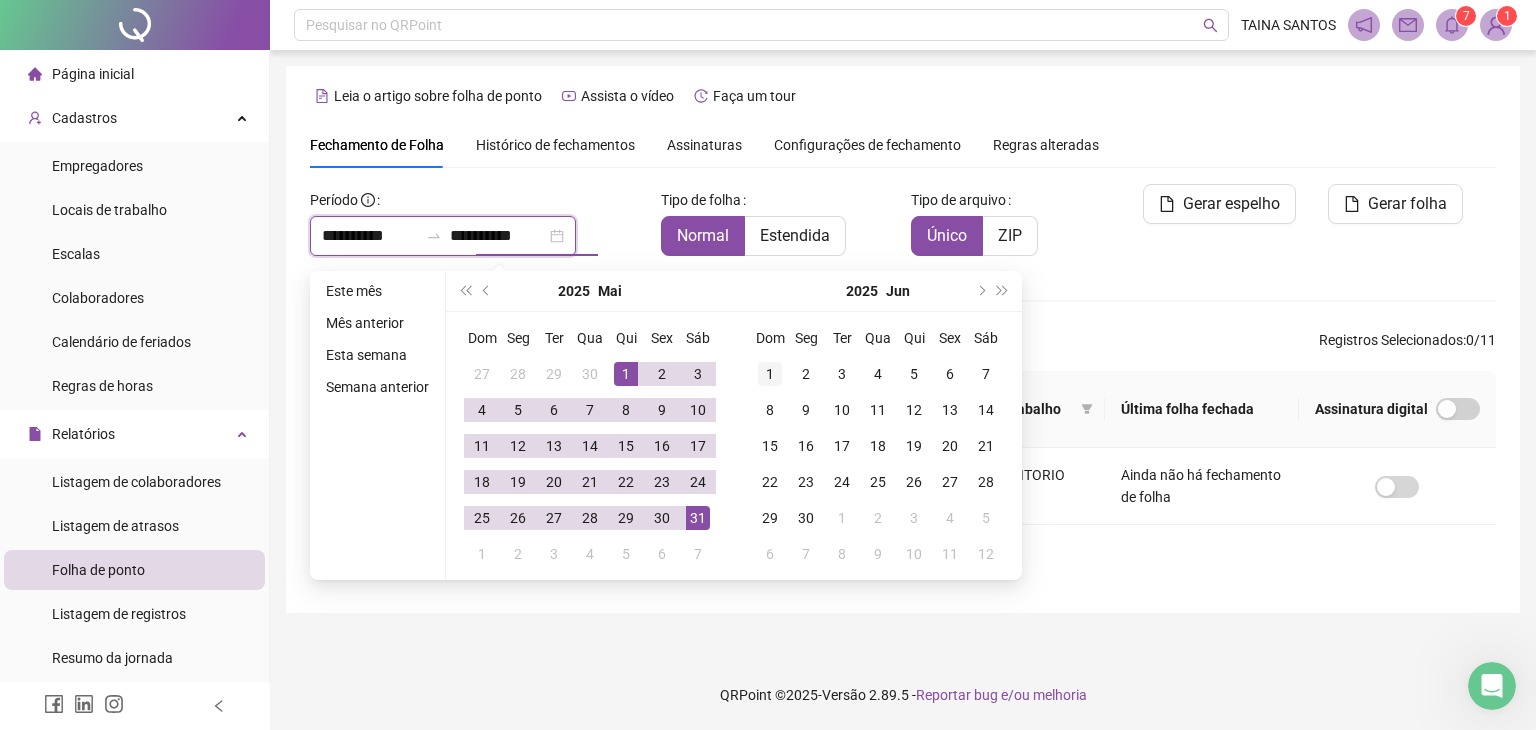 type on "**********" 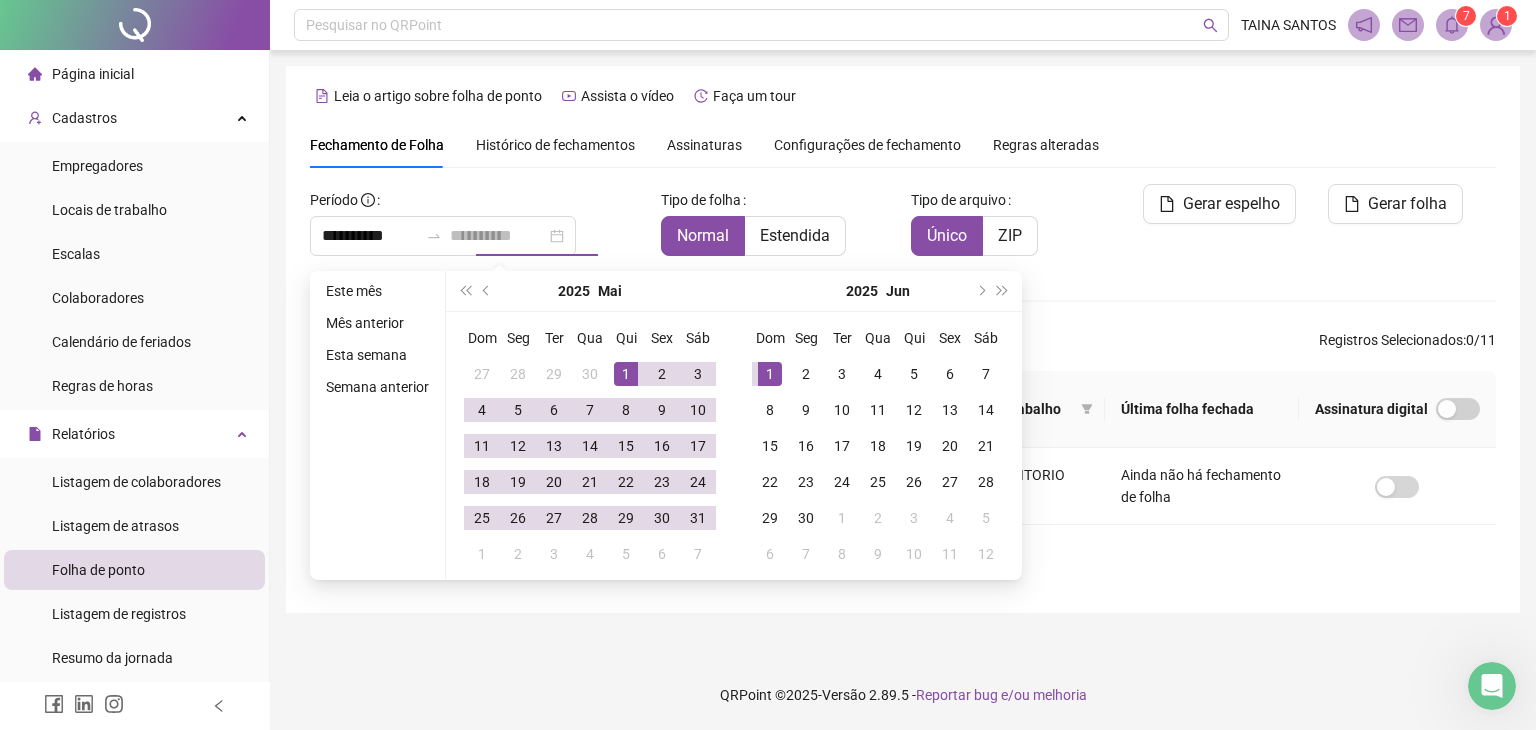 click on "1" at bounding box center (770, 374) 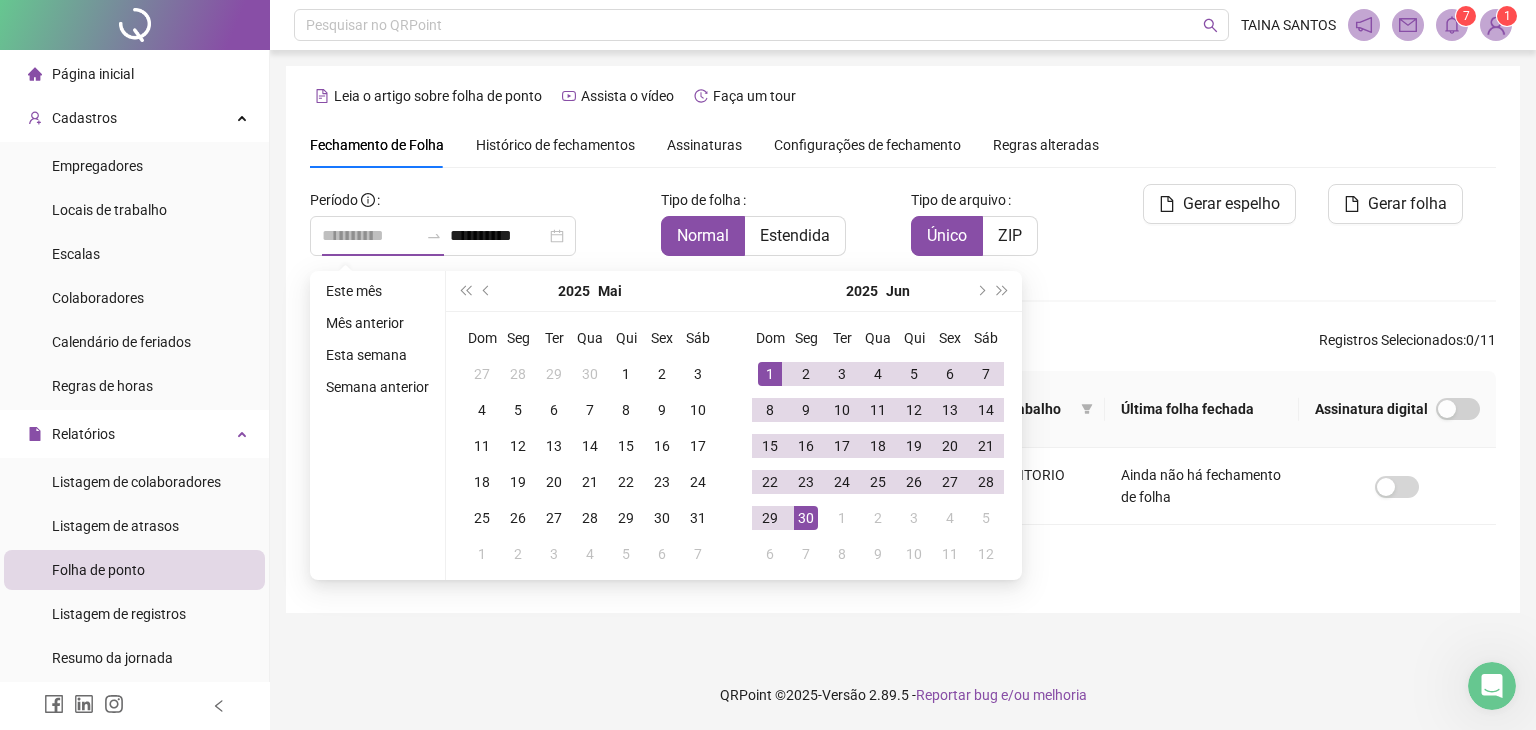 click on "30" at bounding box center [806, 518] 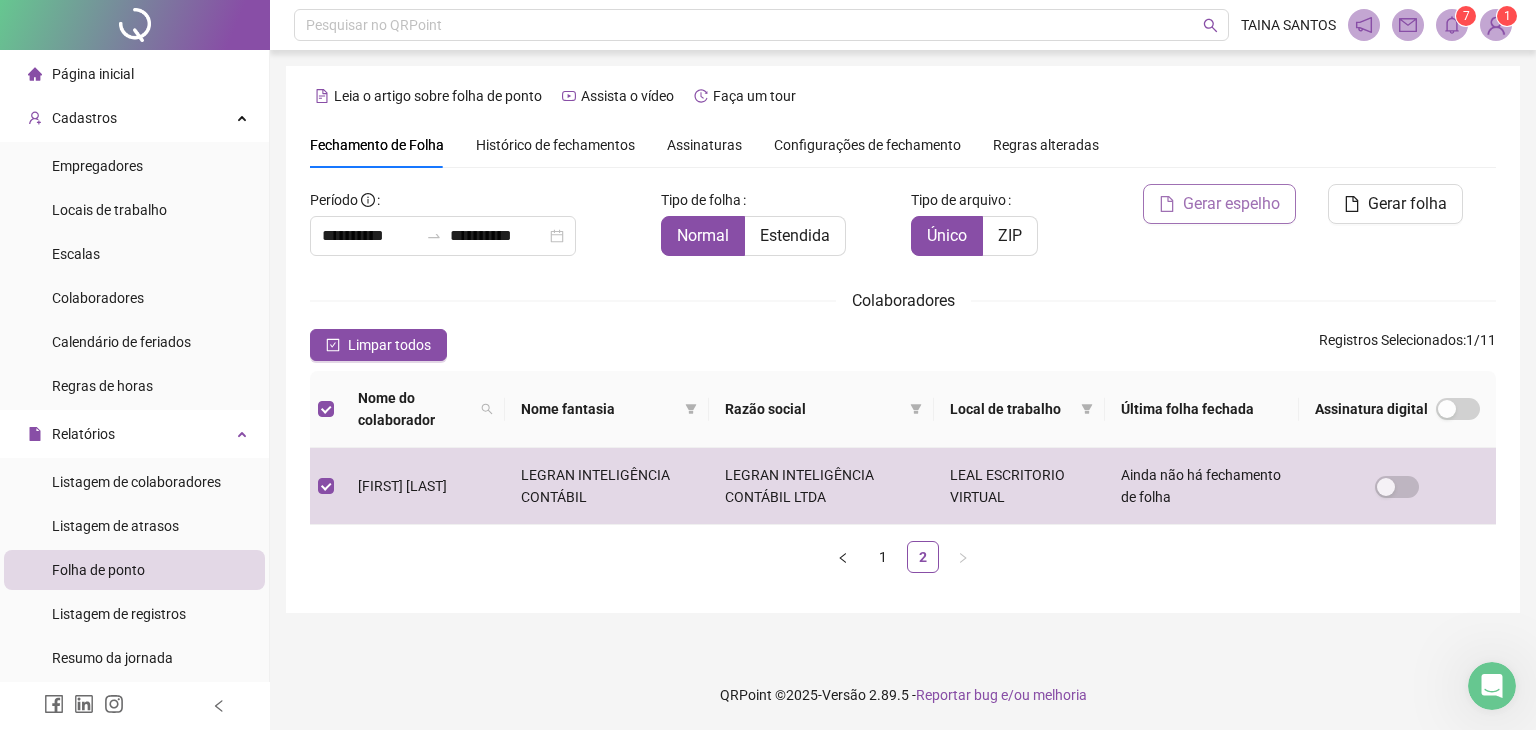 click on "Gerar espelho" at bounding box center (1219, 204) 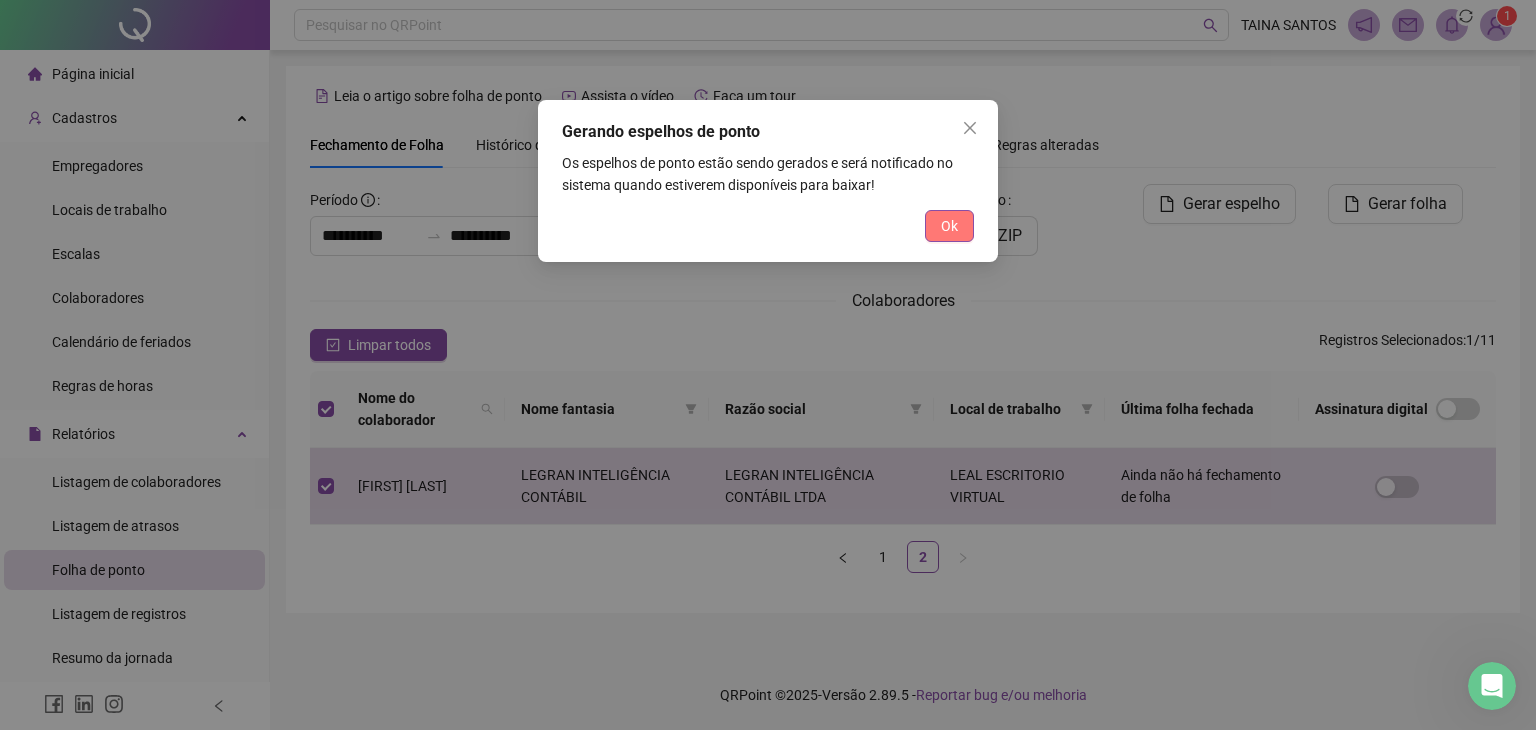 click on "Ok" at bounding box center [949, 226] 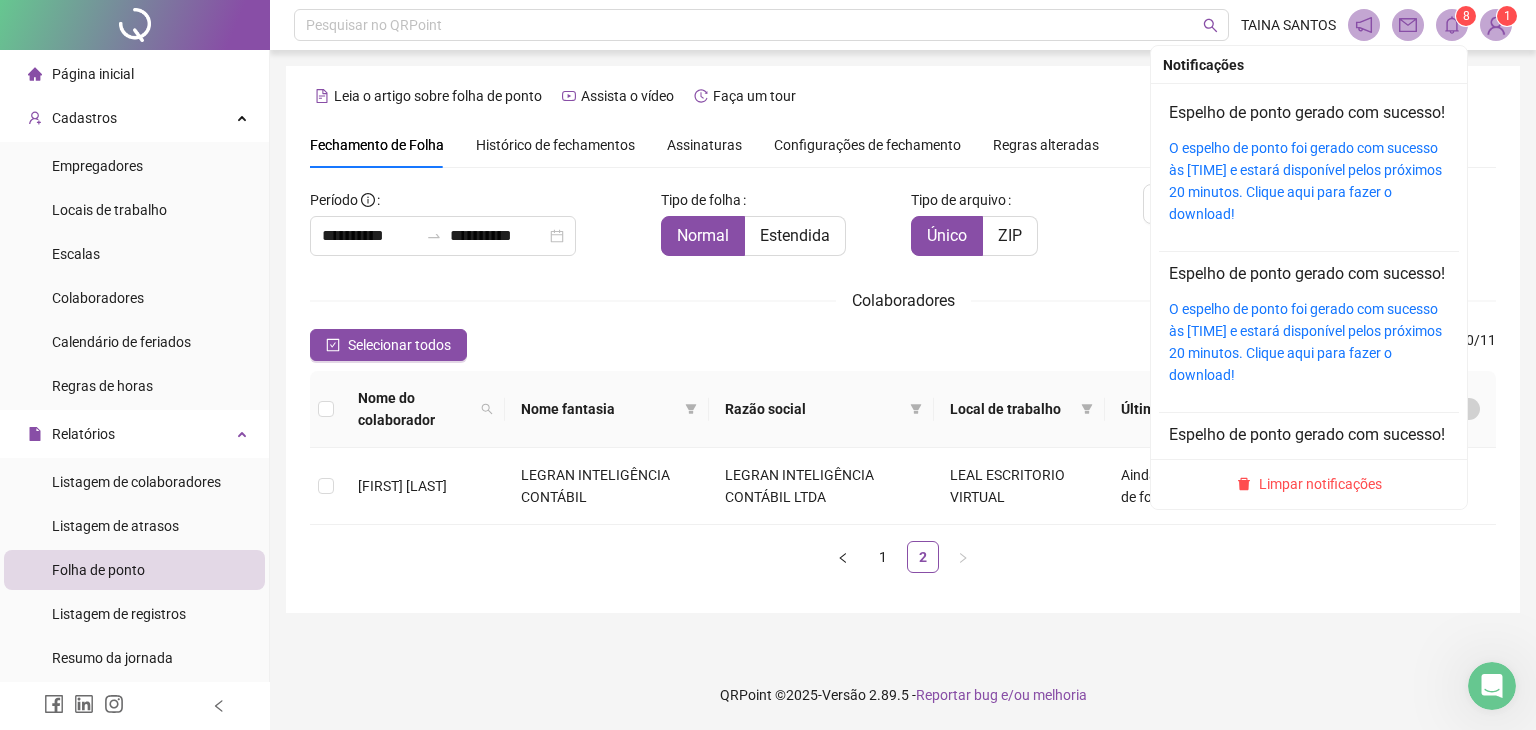 click at bounding box center (1452, 25) 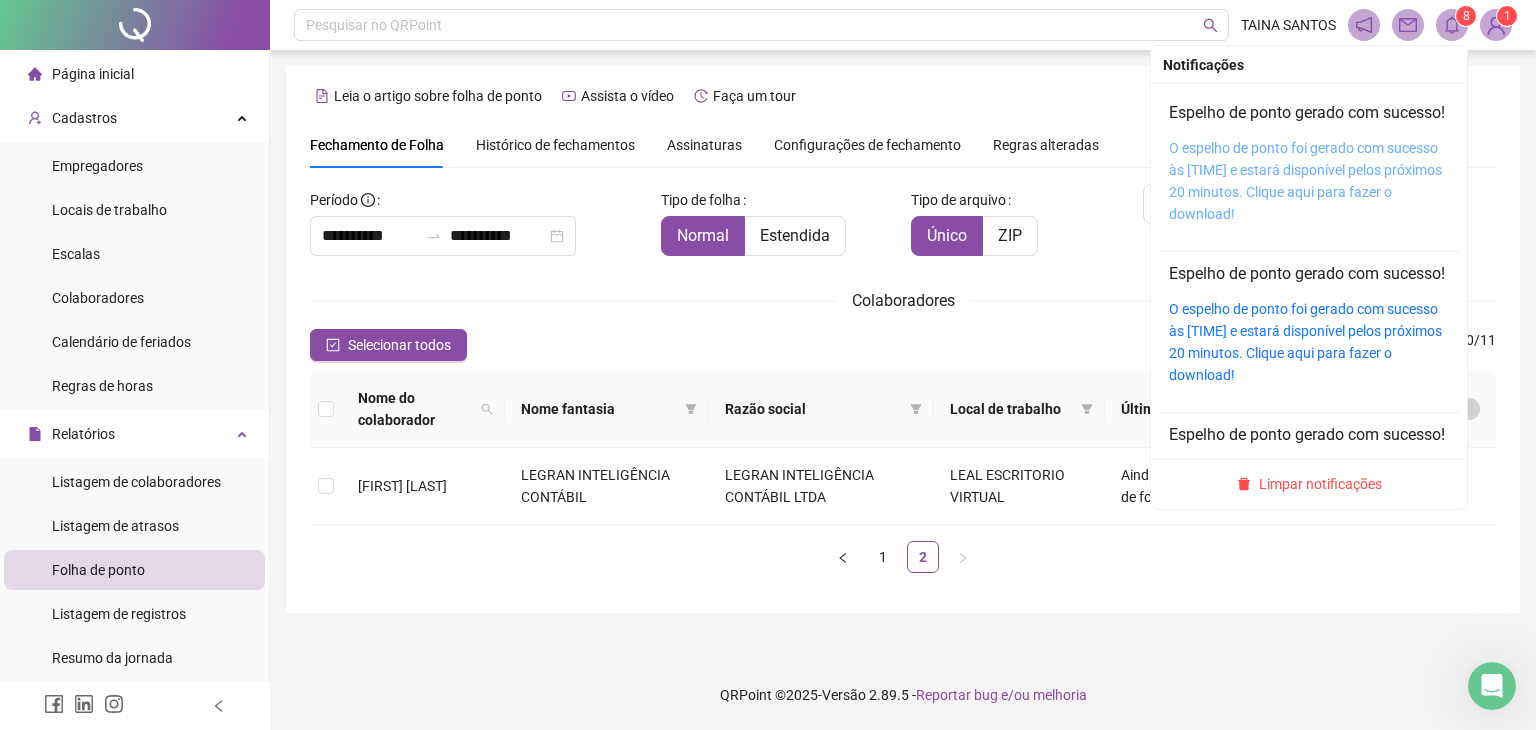 click on "O espelho de ponto foi gerado com sucesso às [TIME] e estará disponível pelos próximos 20 minutos.
Clique aqui para fazer o download!" at bounding box center (1305, 181) 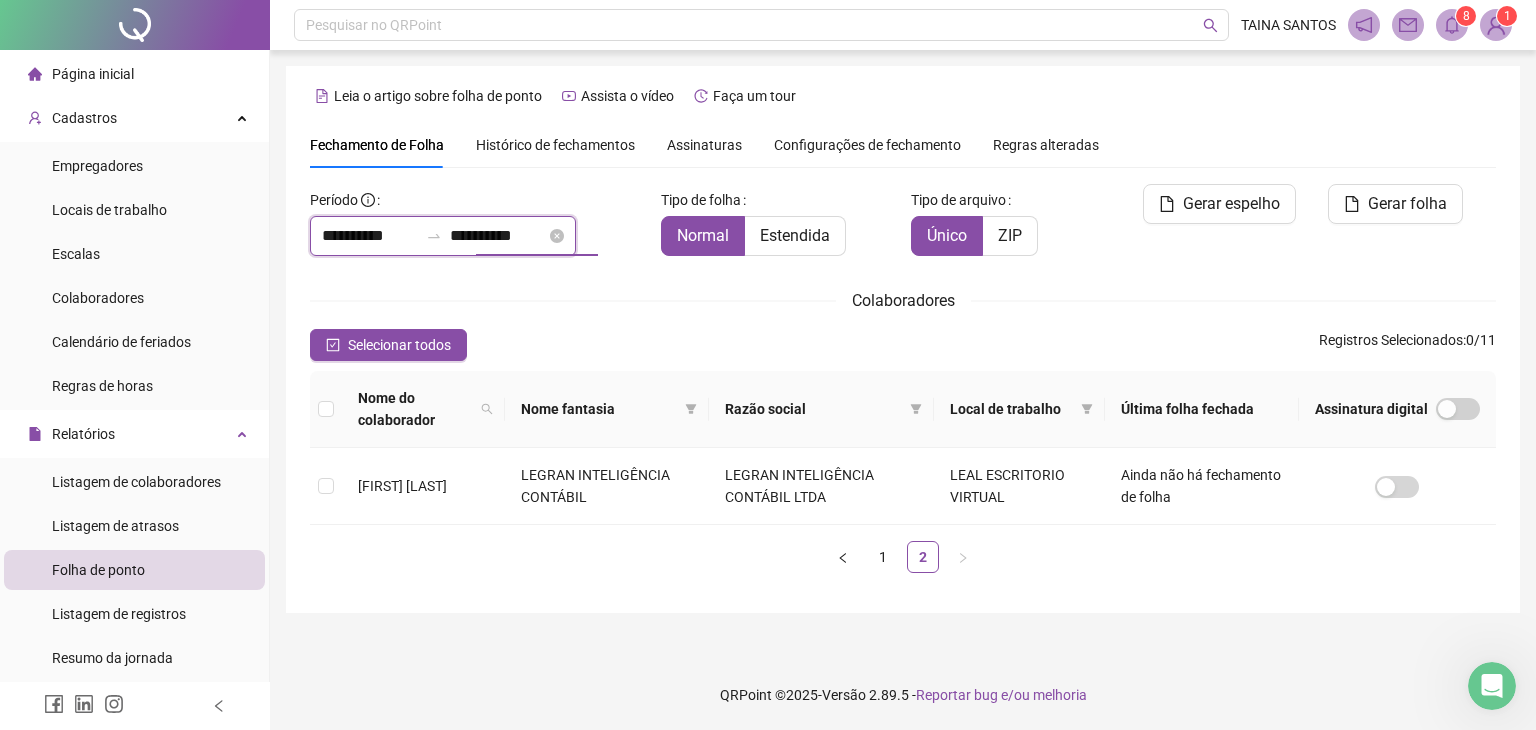 click on "**********" at bounding box center (498, 236) 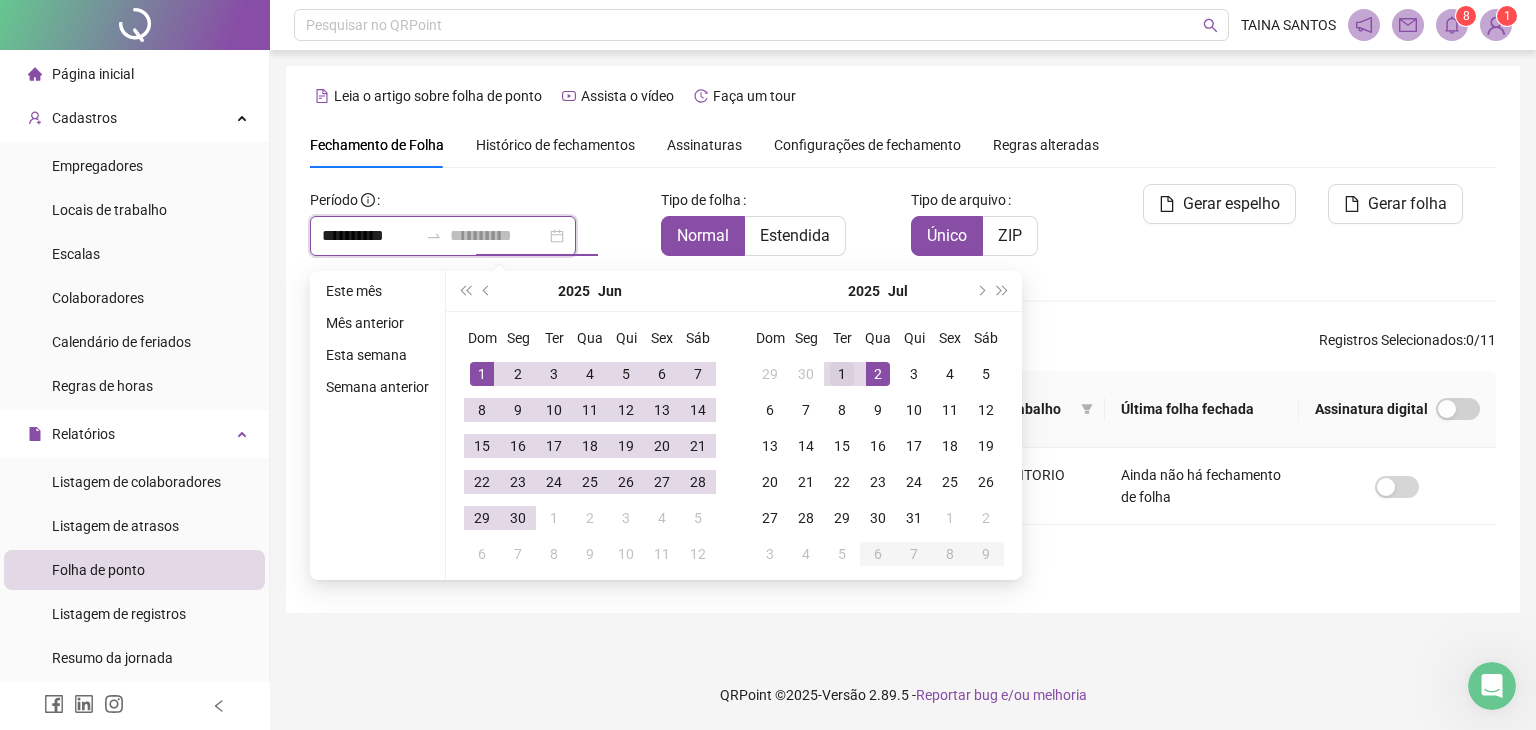 type on "**********" 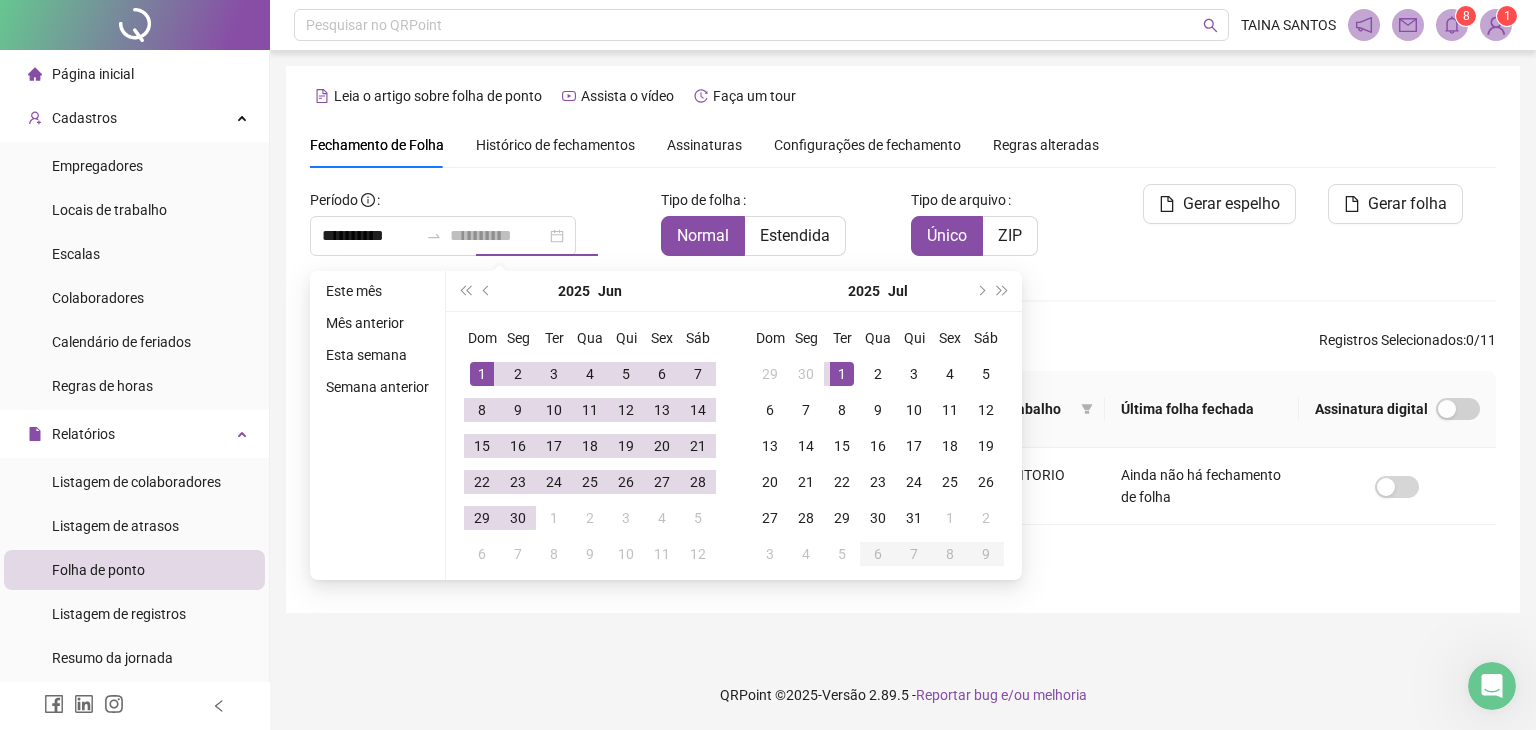 click on "1" at bounding box center [842, 374] 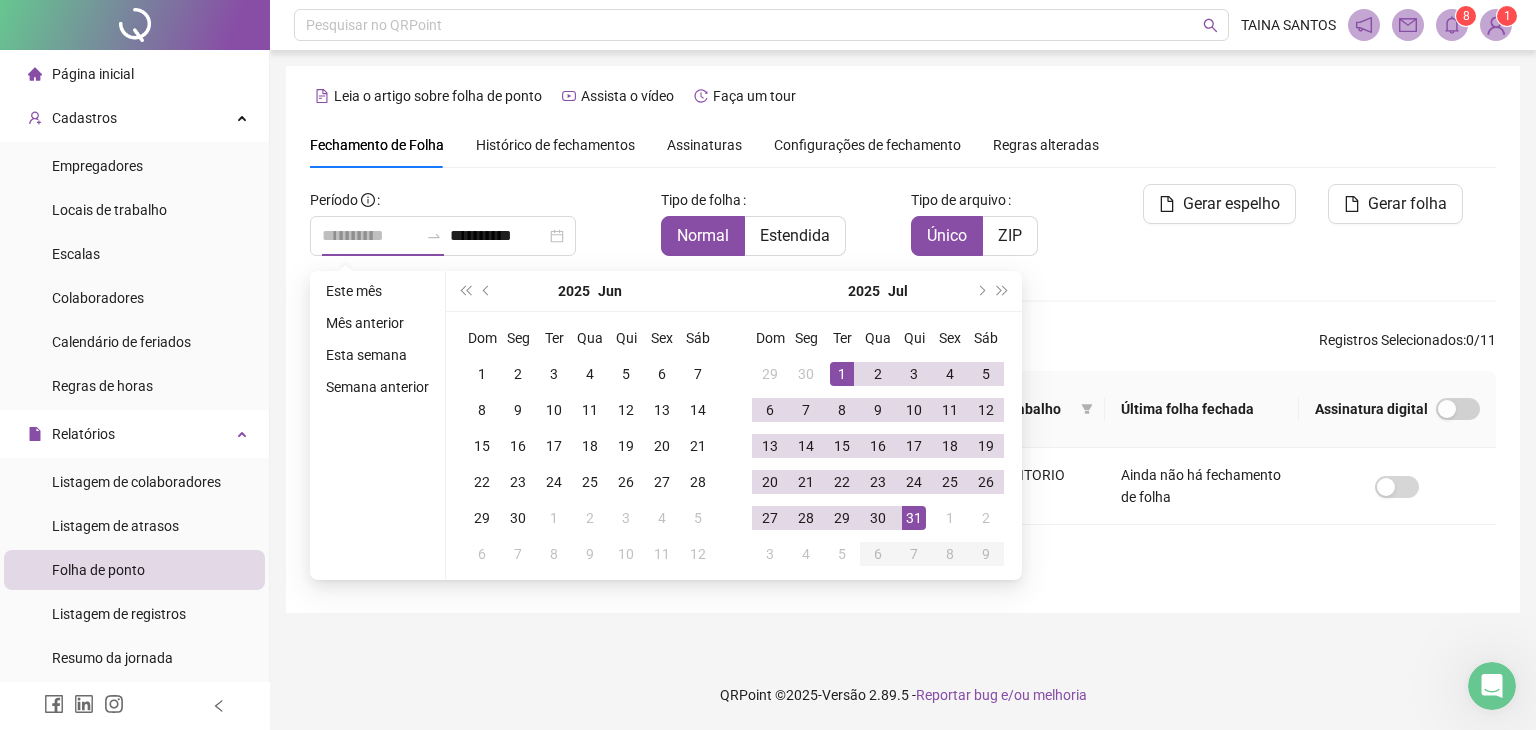 click on "31" at bounding box center (914, 518) 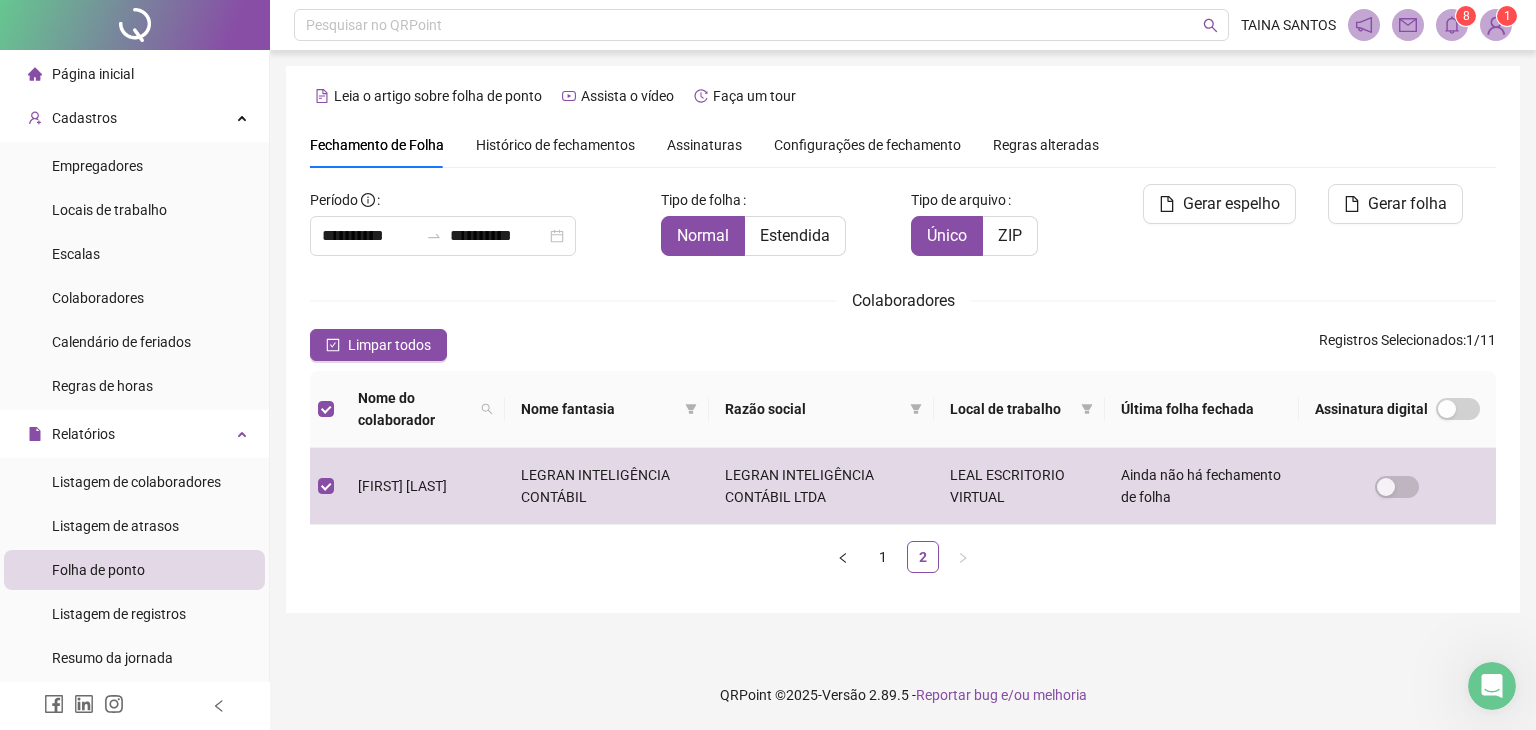 click on "Gerar espelho" at bounding box center (1203, 228) 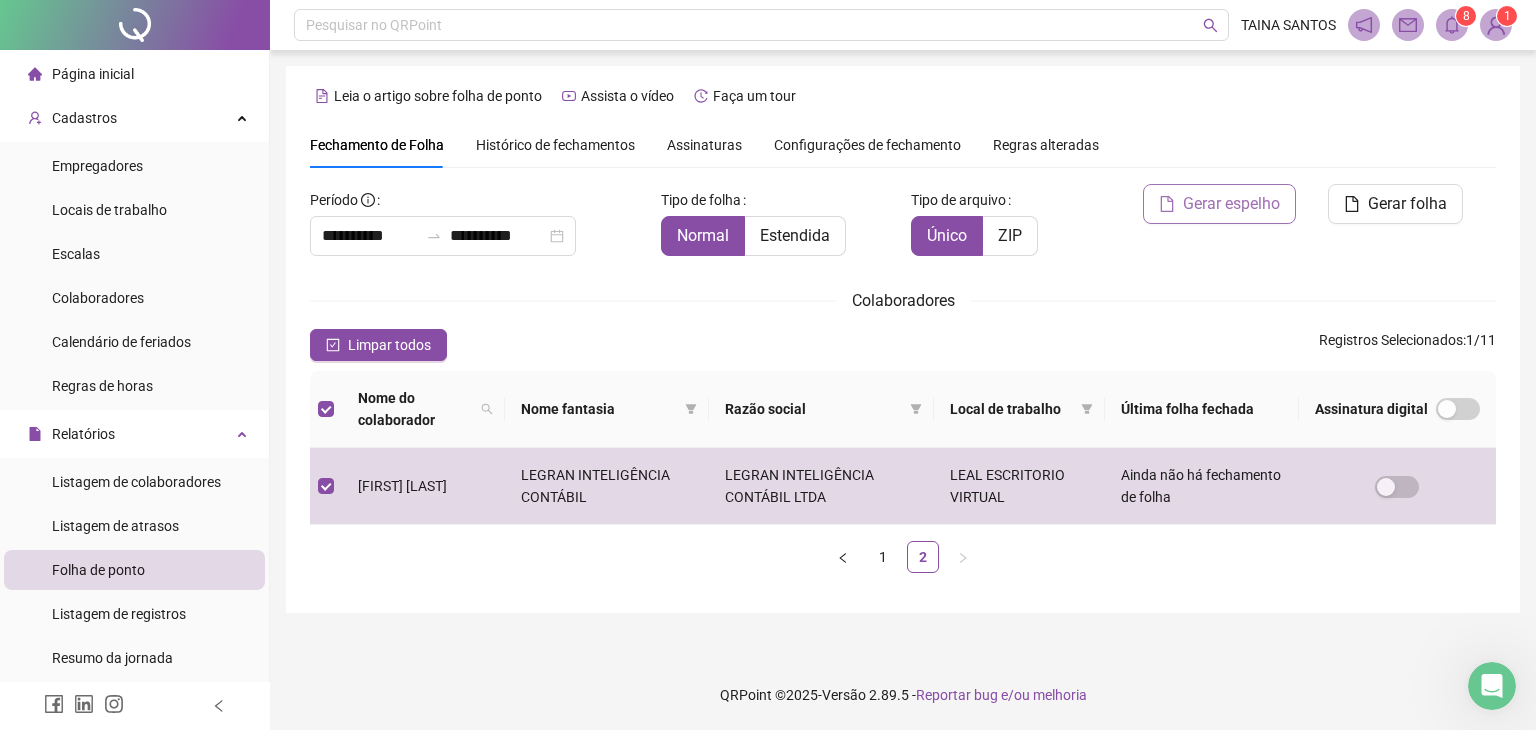 click on "Gerar espelho" at bounding box center (1231, 204) 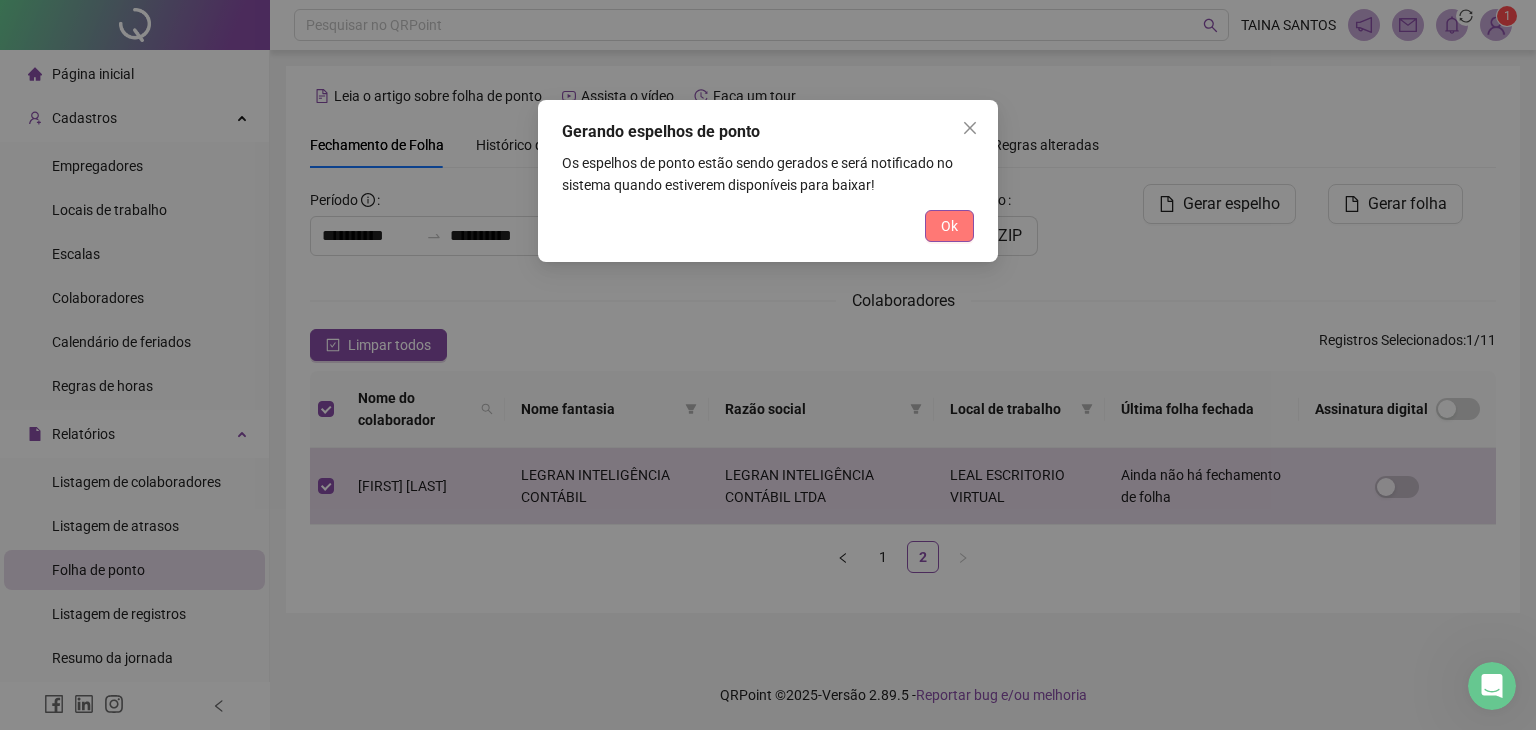 click on "Ok" at bounding box center [949, 226] 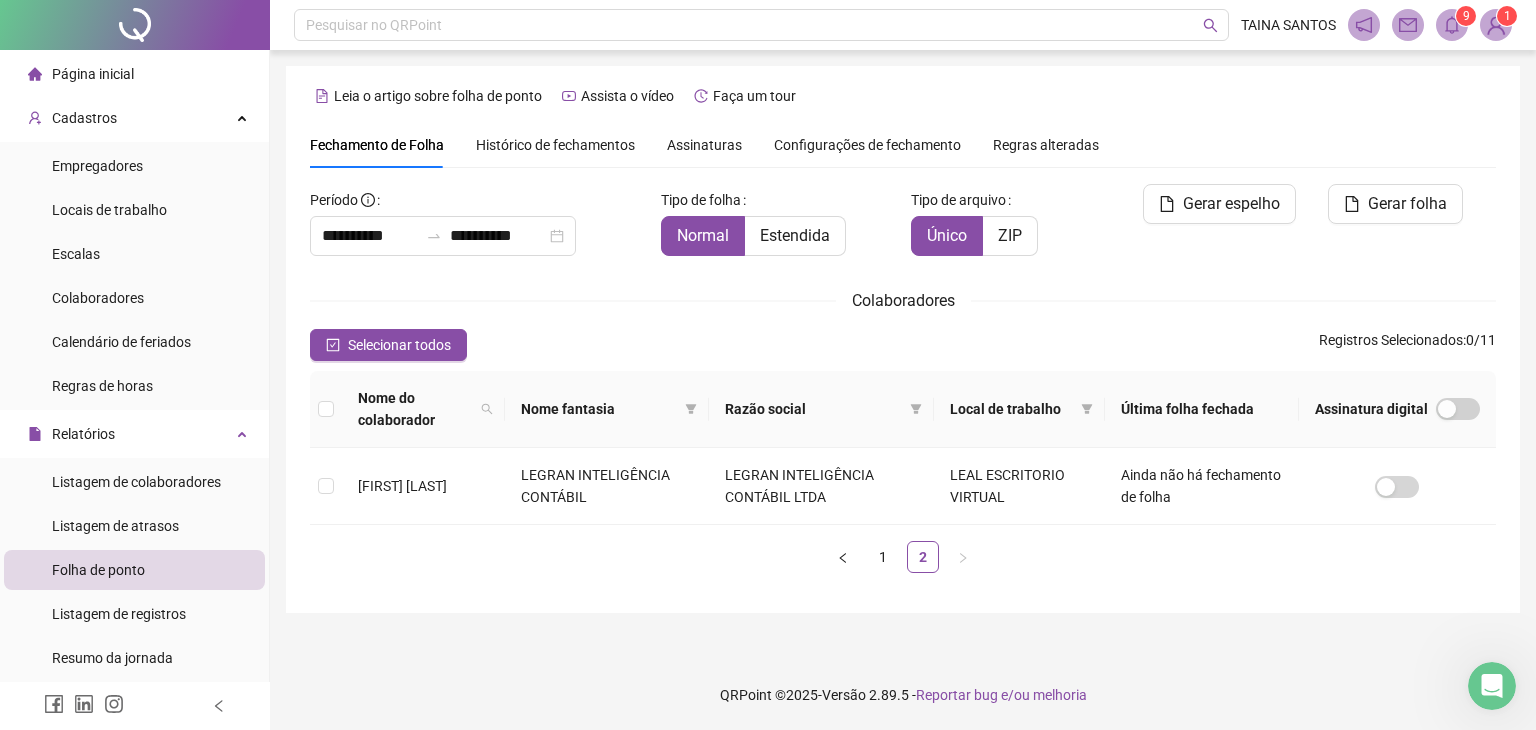 click at bounding box center (1452, 25) 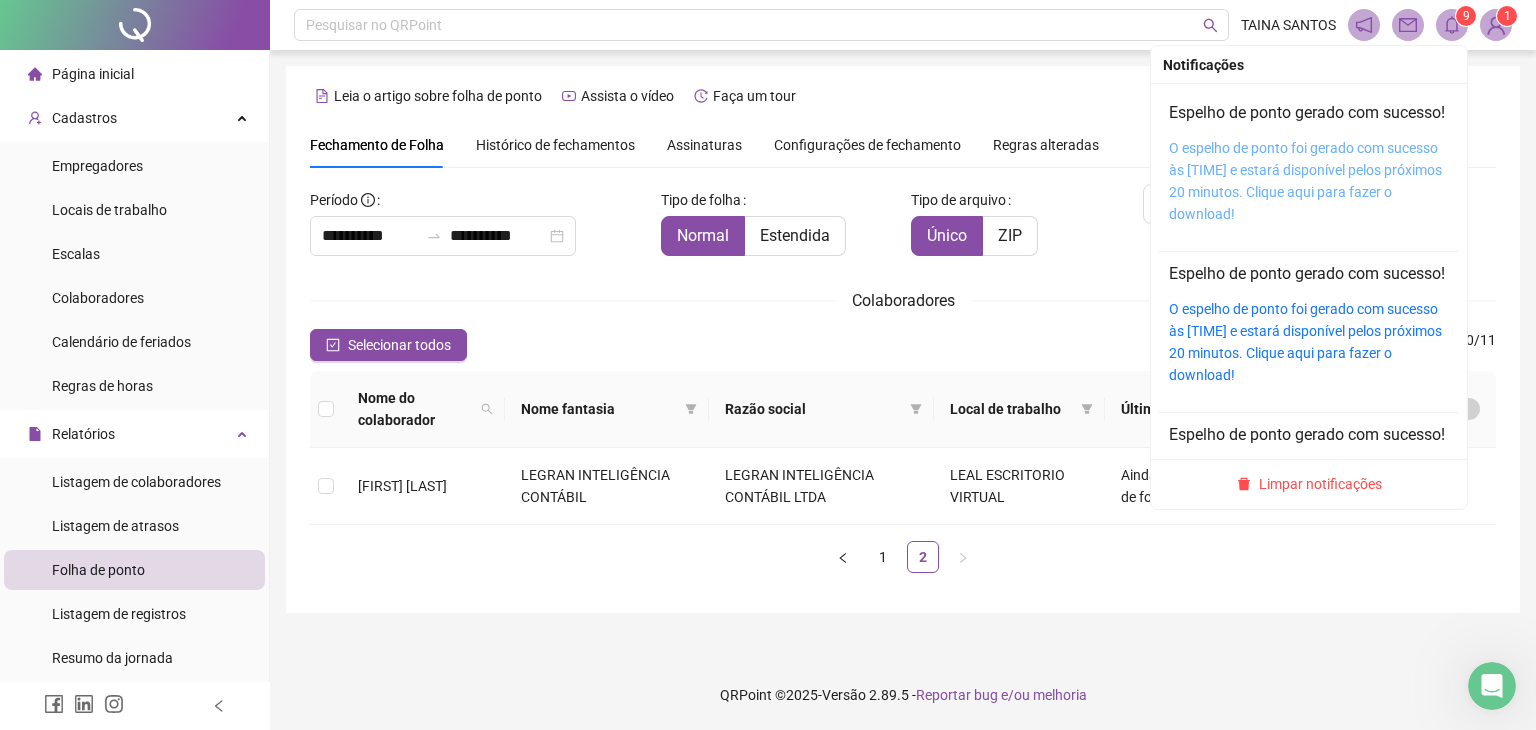 click on "O espelho de ponto foi gerado com sucesso às [TIME] e estará disponível pelos próximos 20 minutos.
Clique aqui para fazer o download!" at bounding box center [1305, 181] 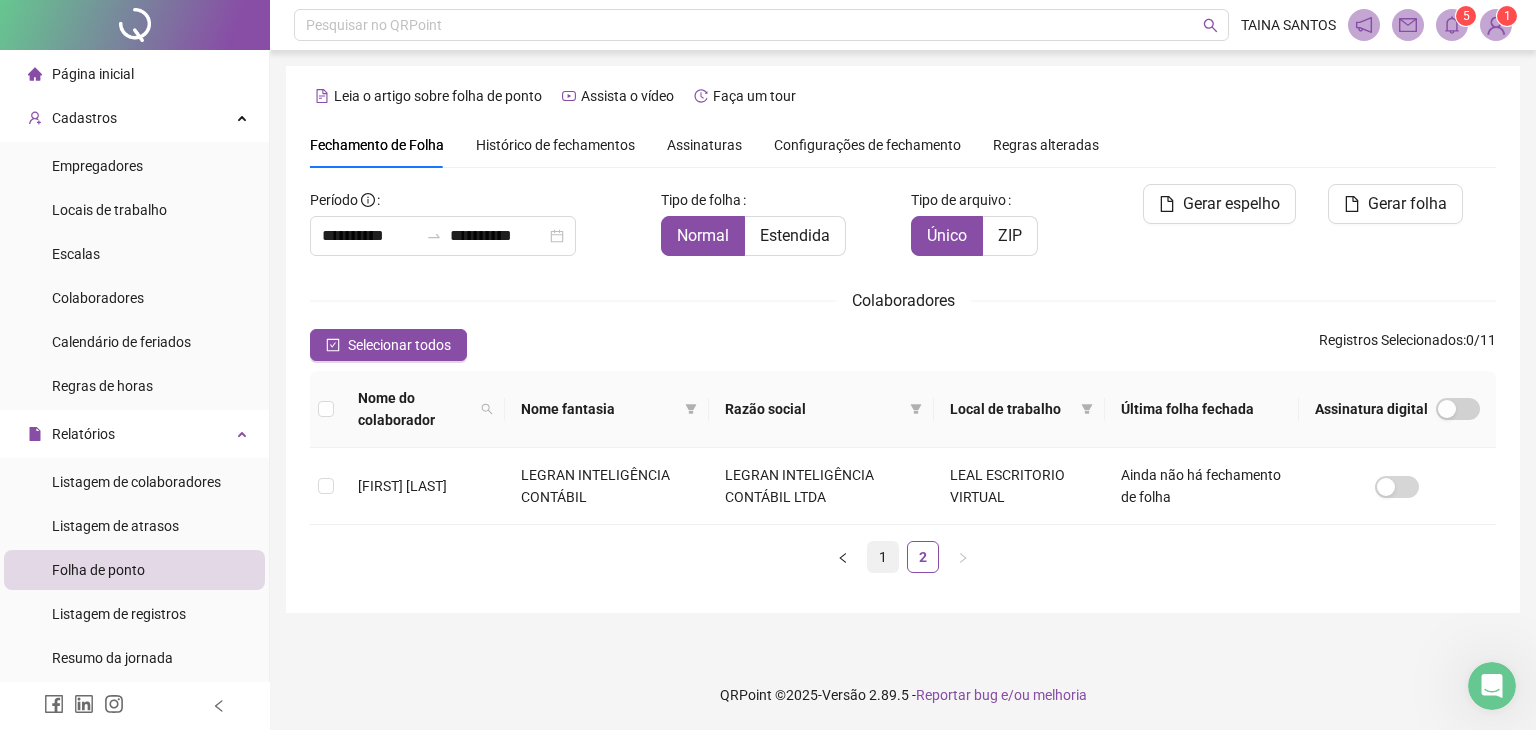 click on "1" at bounding box center [883, 557] 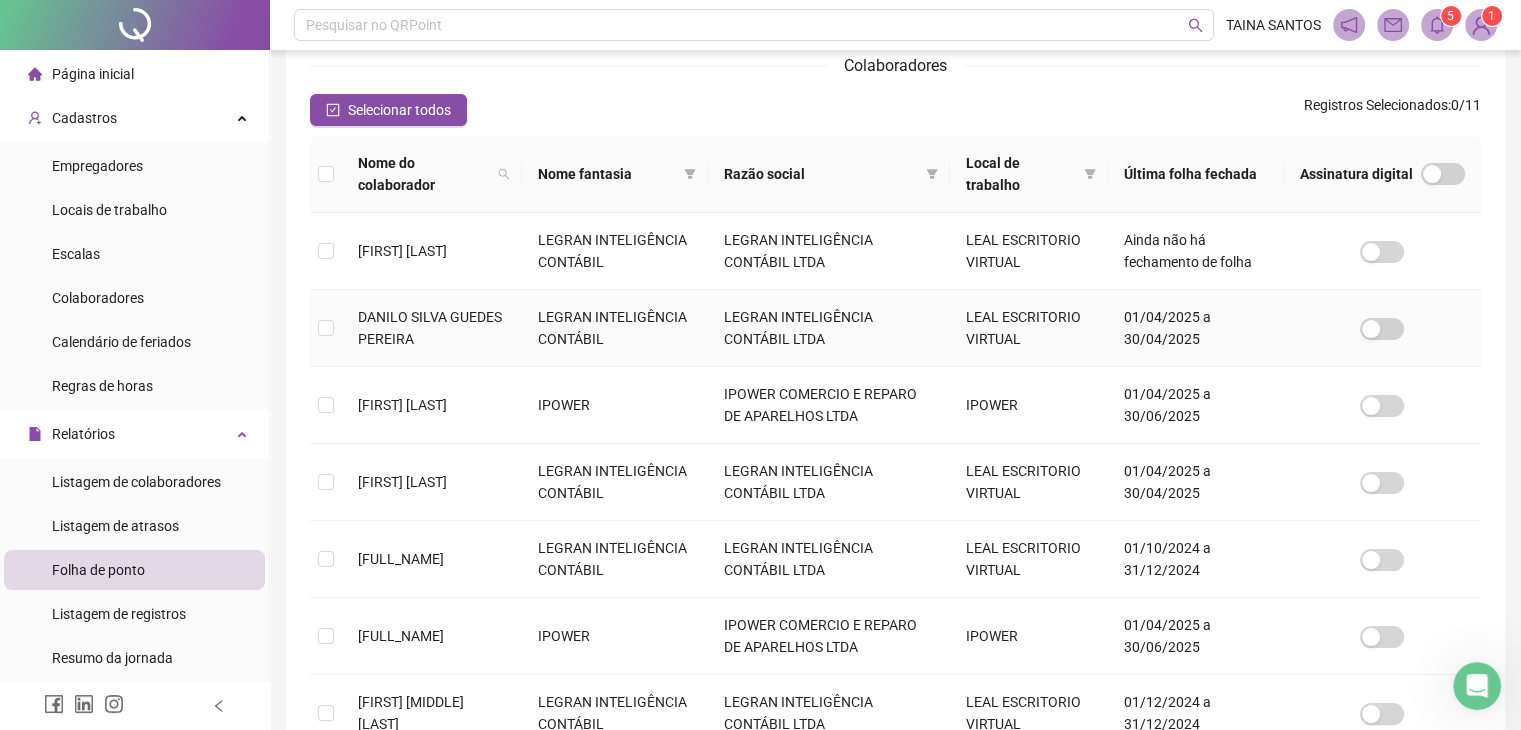 scroll, scrollTop: 244, scrollLeft: 0, axis: vertical 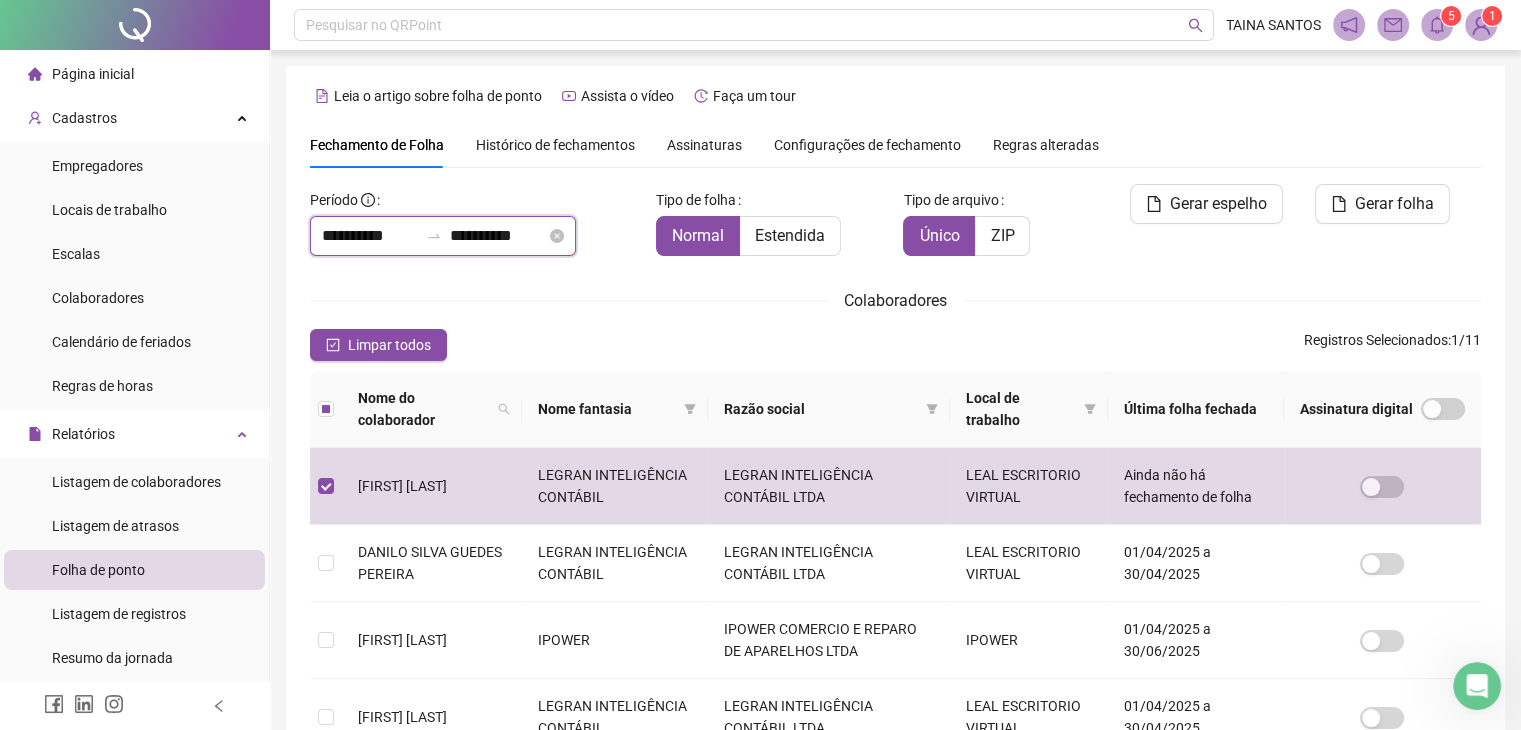 click on "**********" at bounding box center [370, 236] 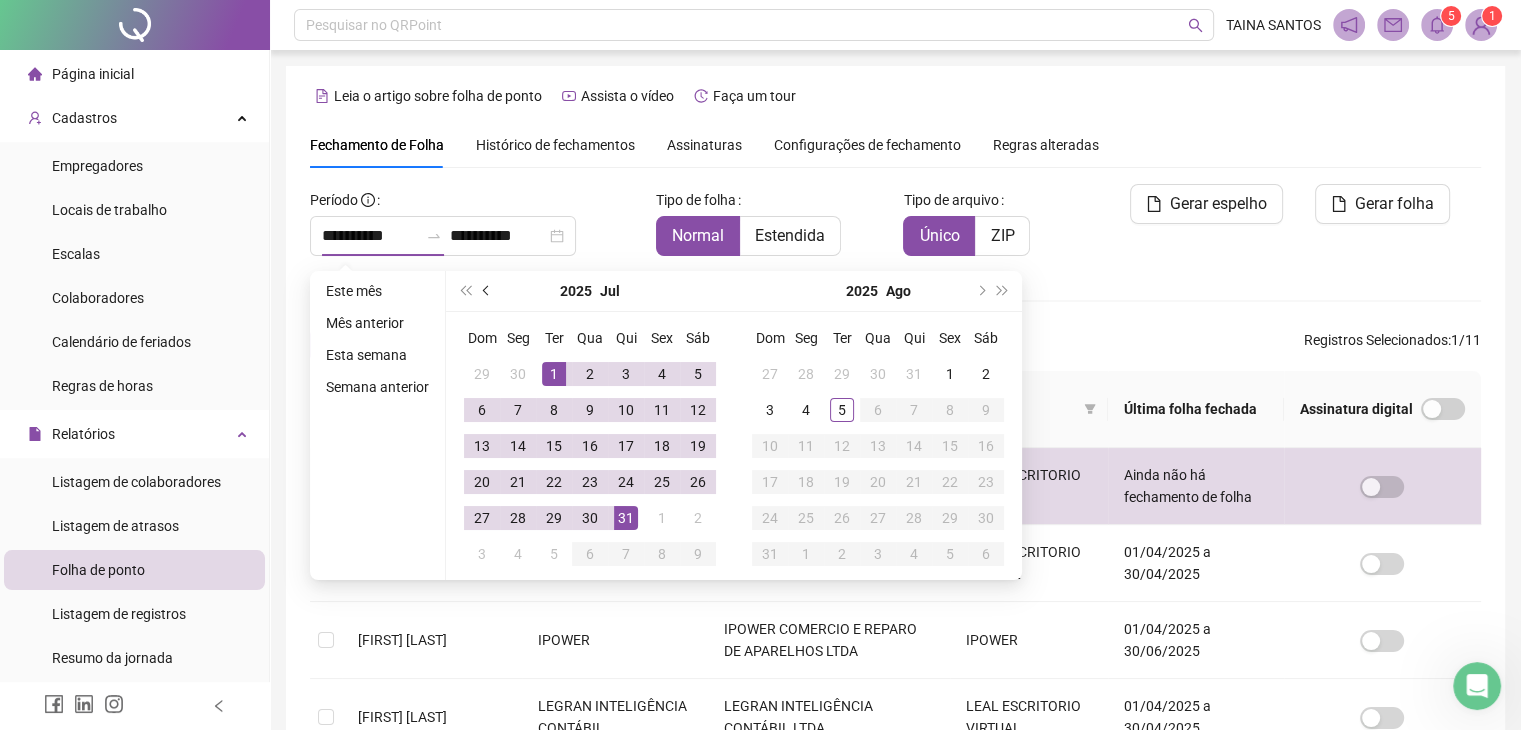 click at bounding box center (488, 291) 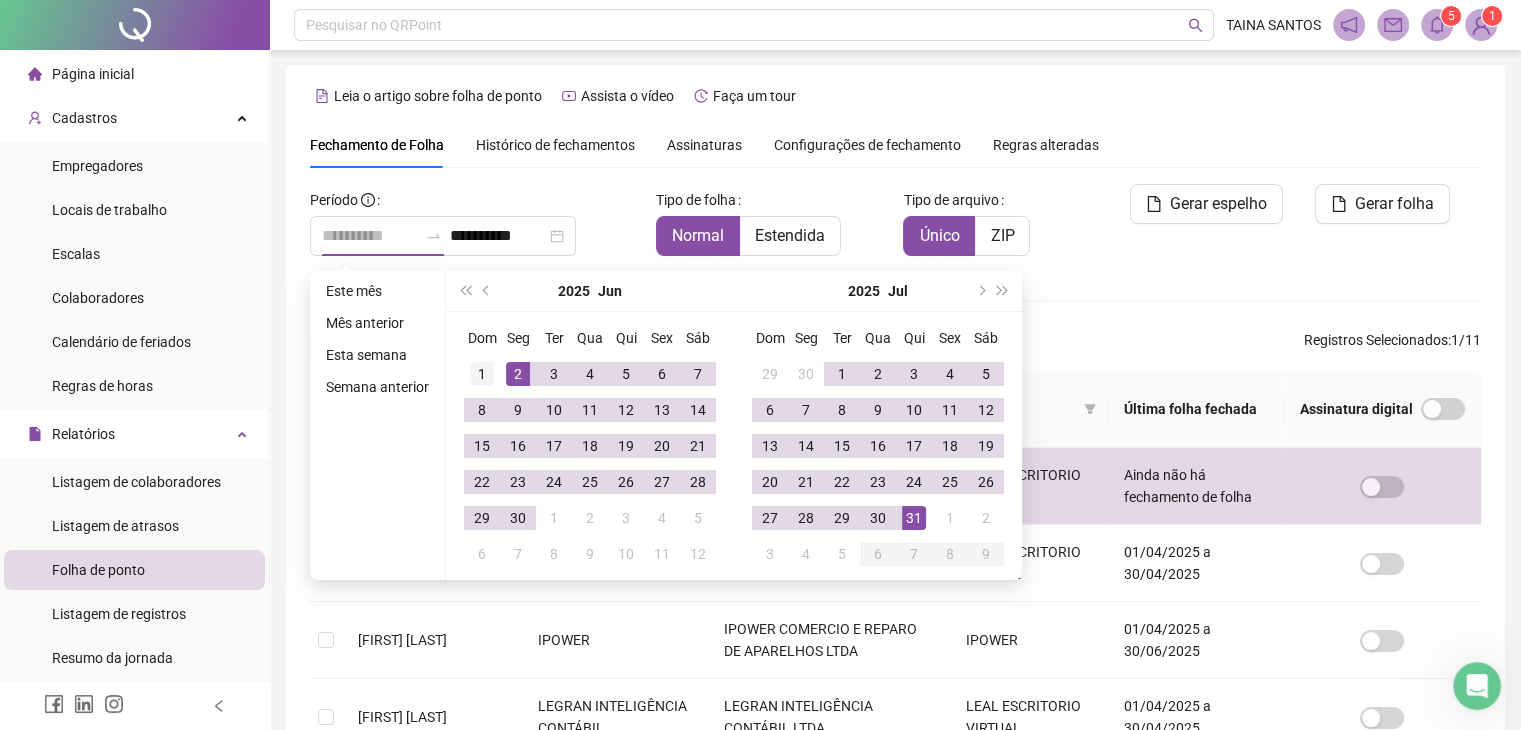 type on "**********" 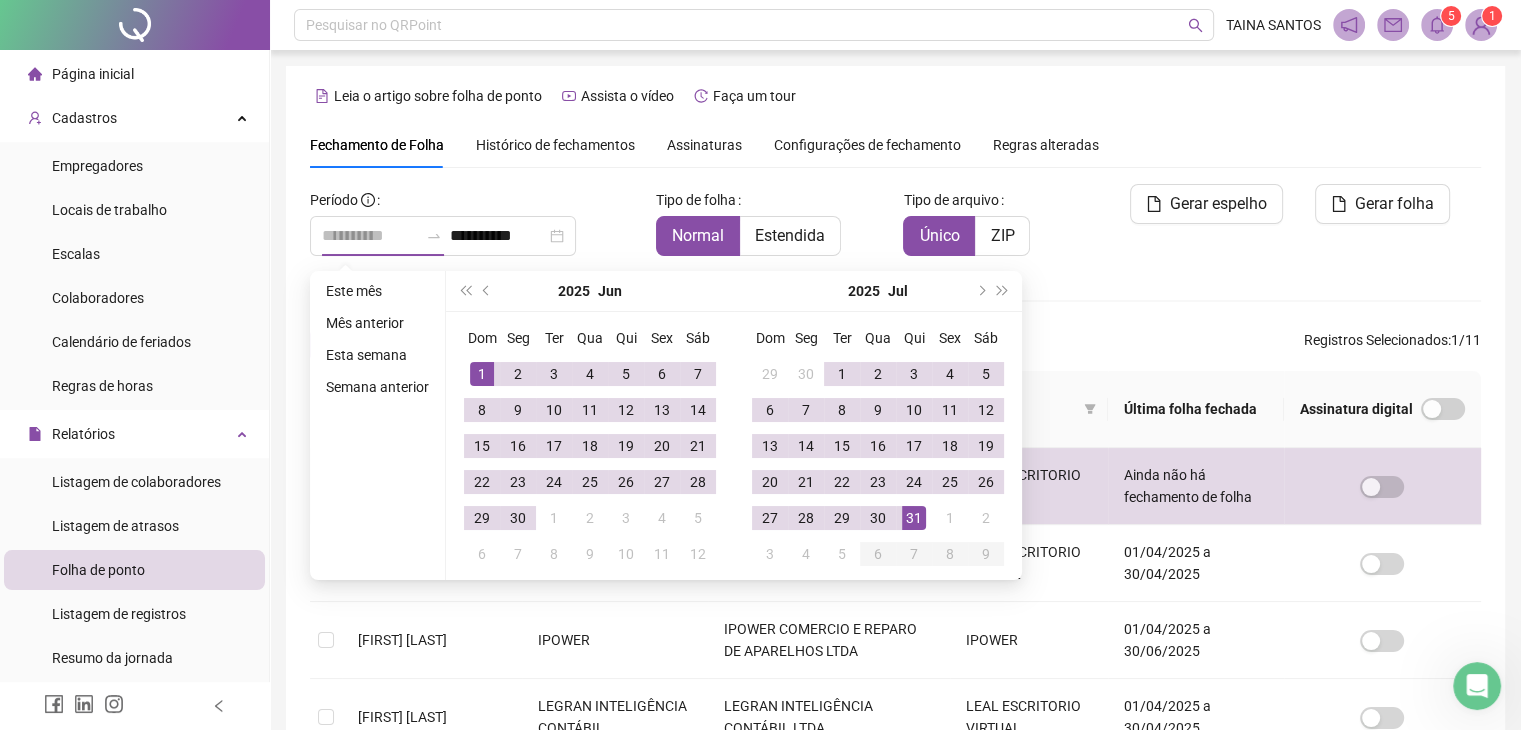 click on "1" at bounding box center [482, 374] 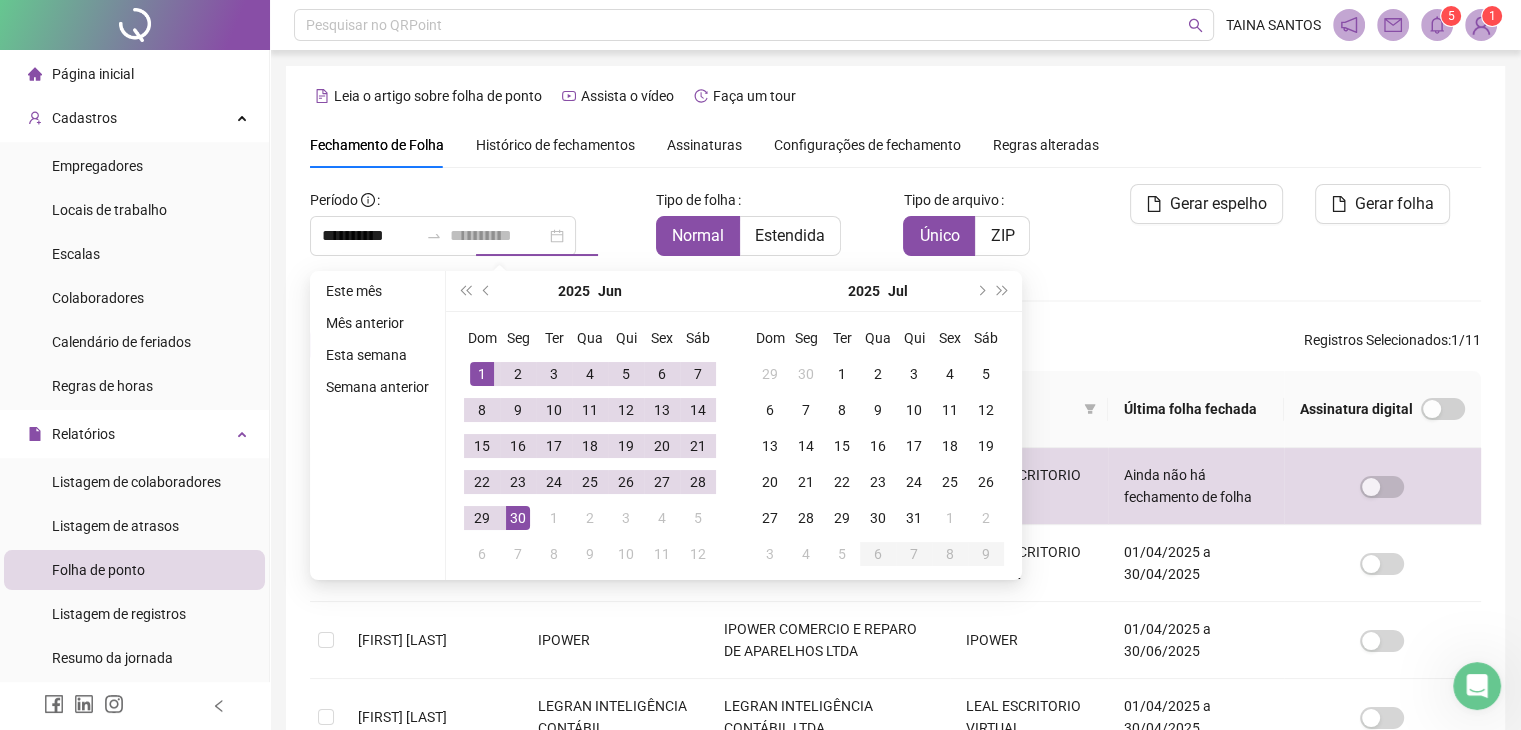 click on "30" at bounding box center (518, 518) 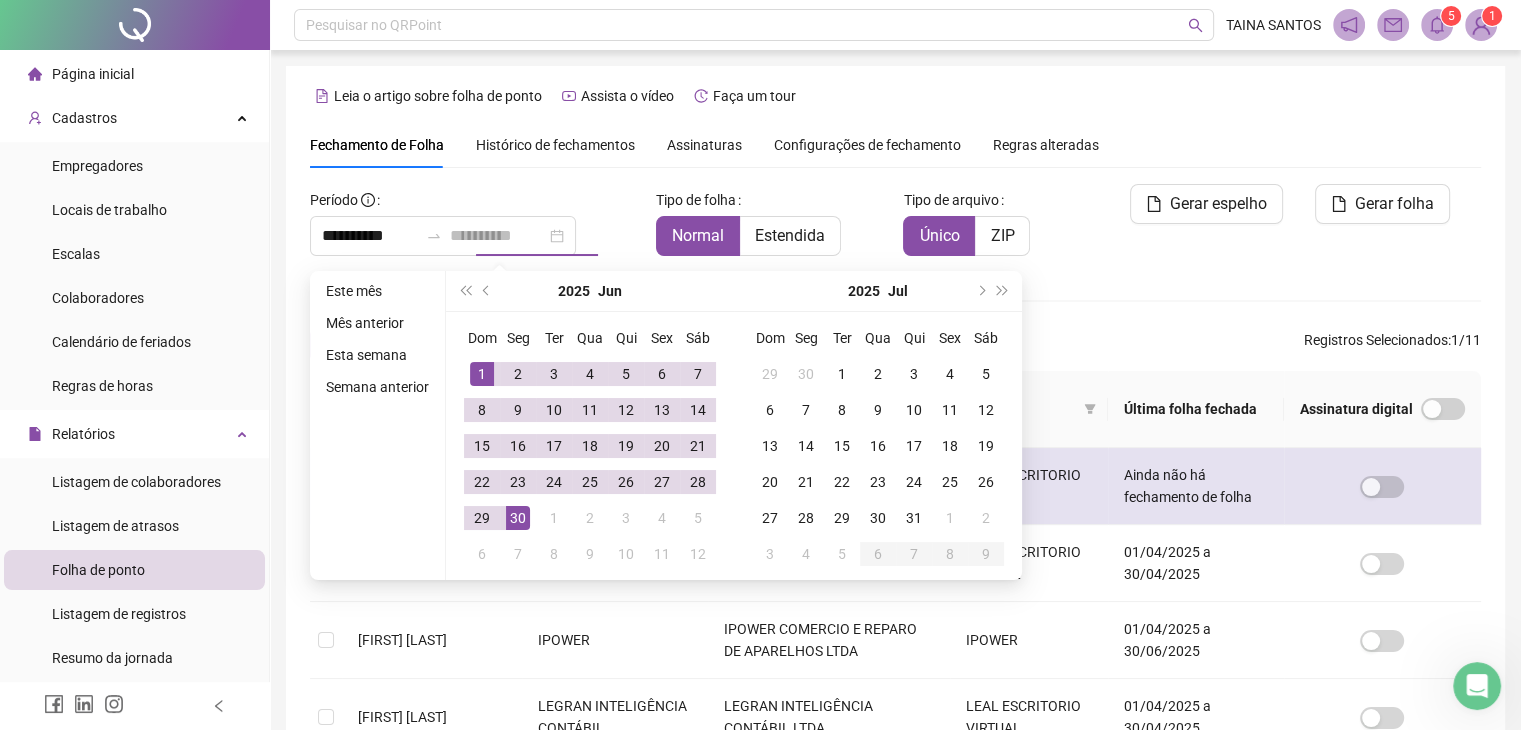 scroll, scrollTop: 44, scrollLeft: 0, axis: vertical 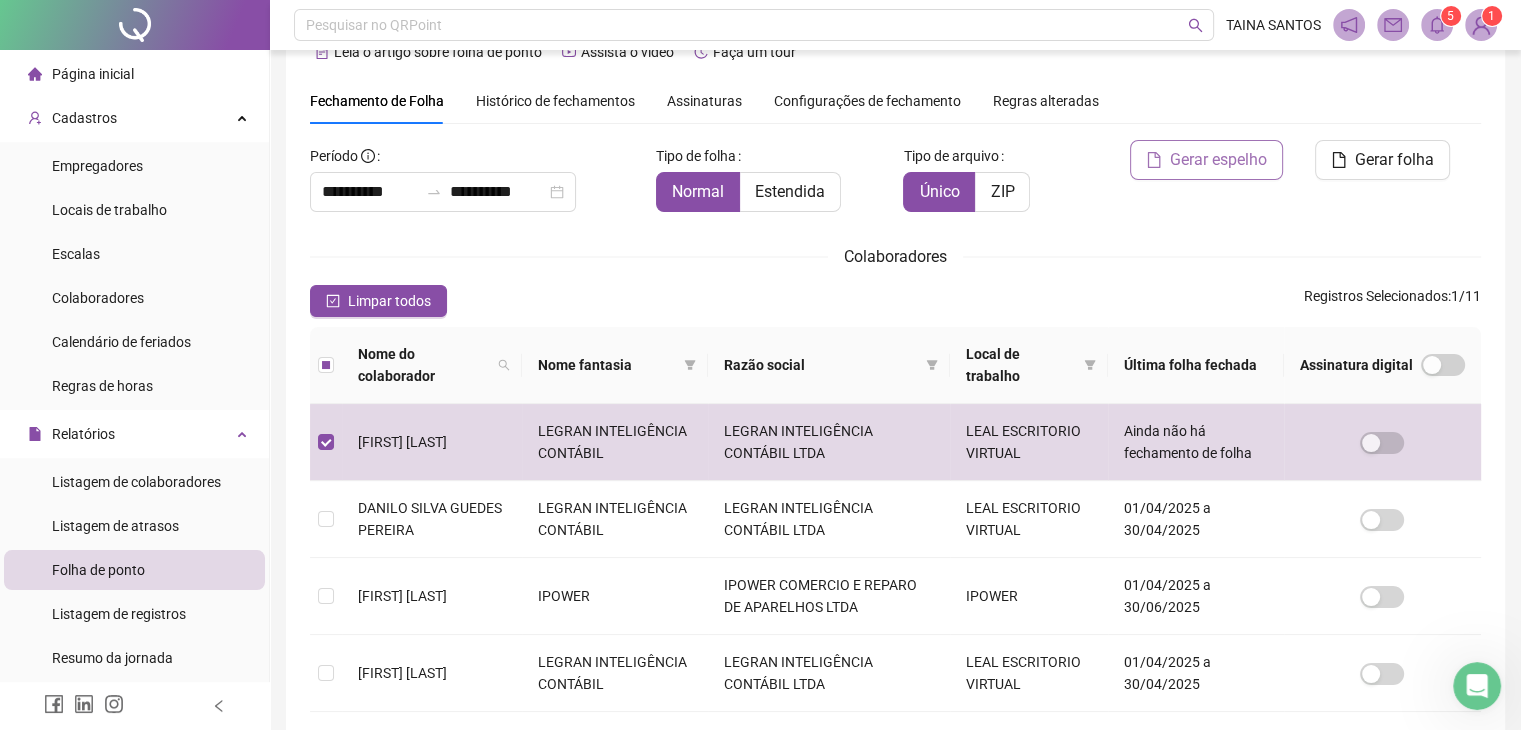 click on "Gerar espelho" at bounding box center (1218, 160) 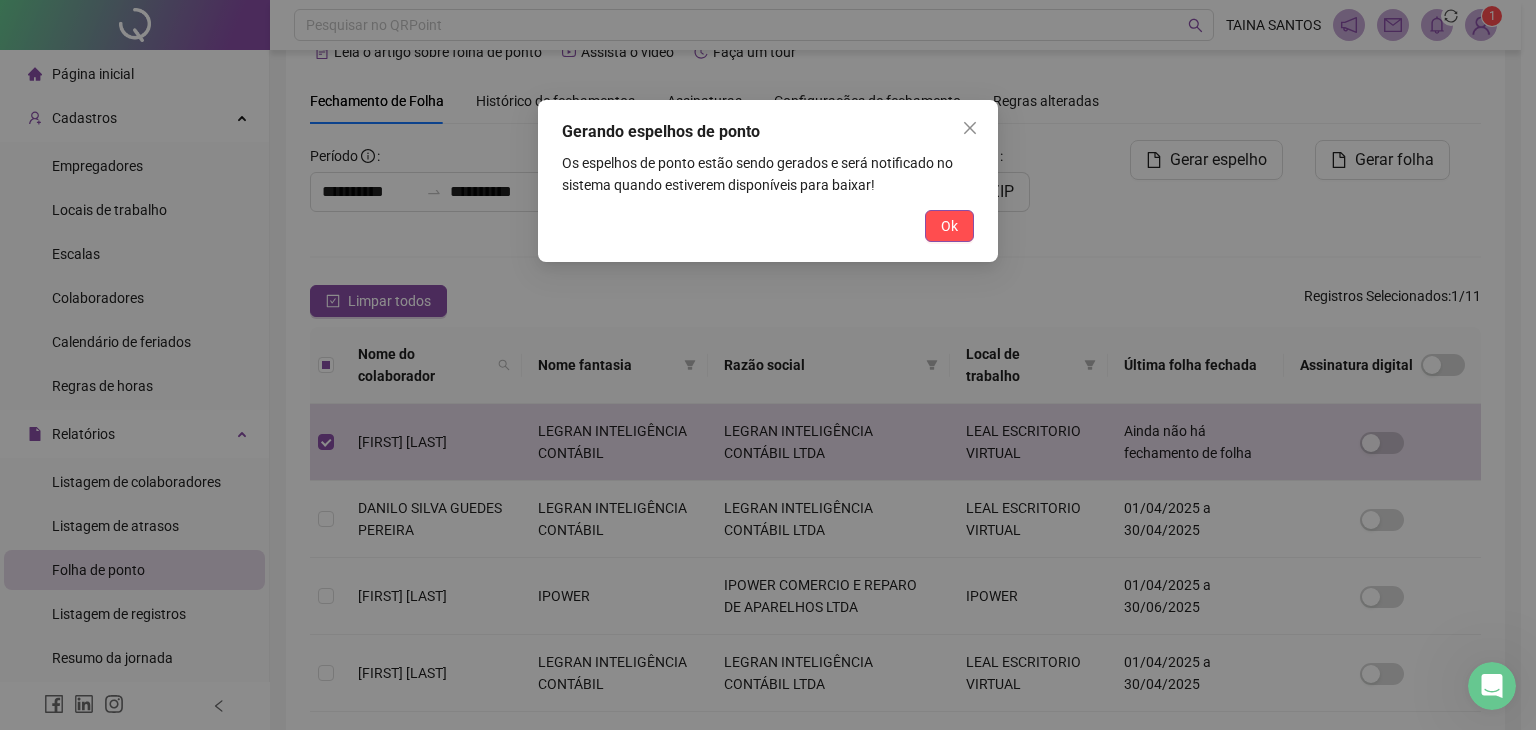 click on "Ok" at bounding box center (949, 226) 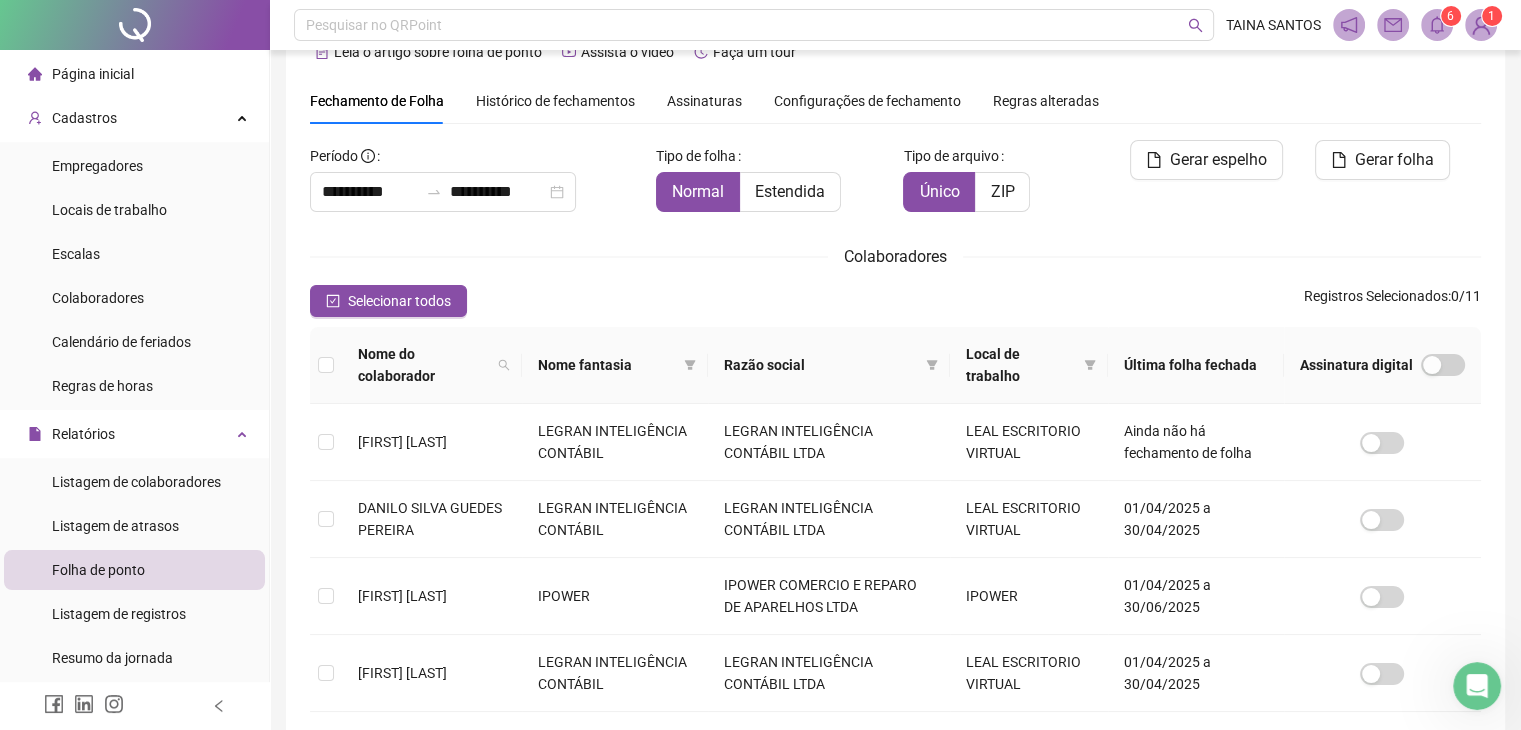 click 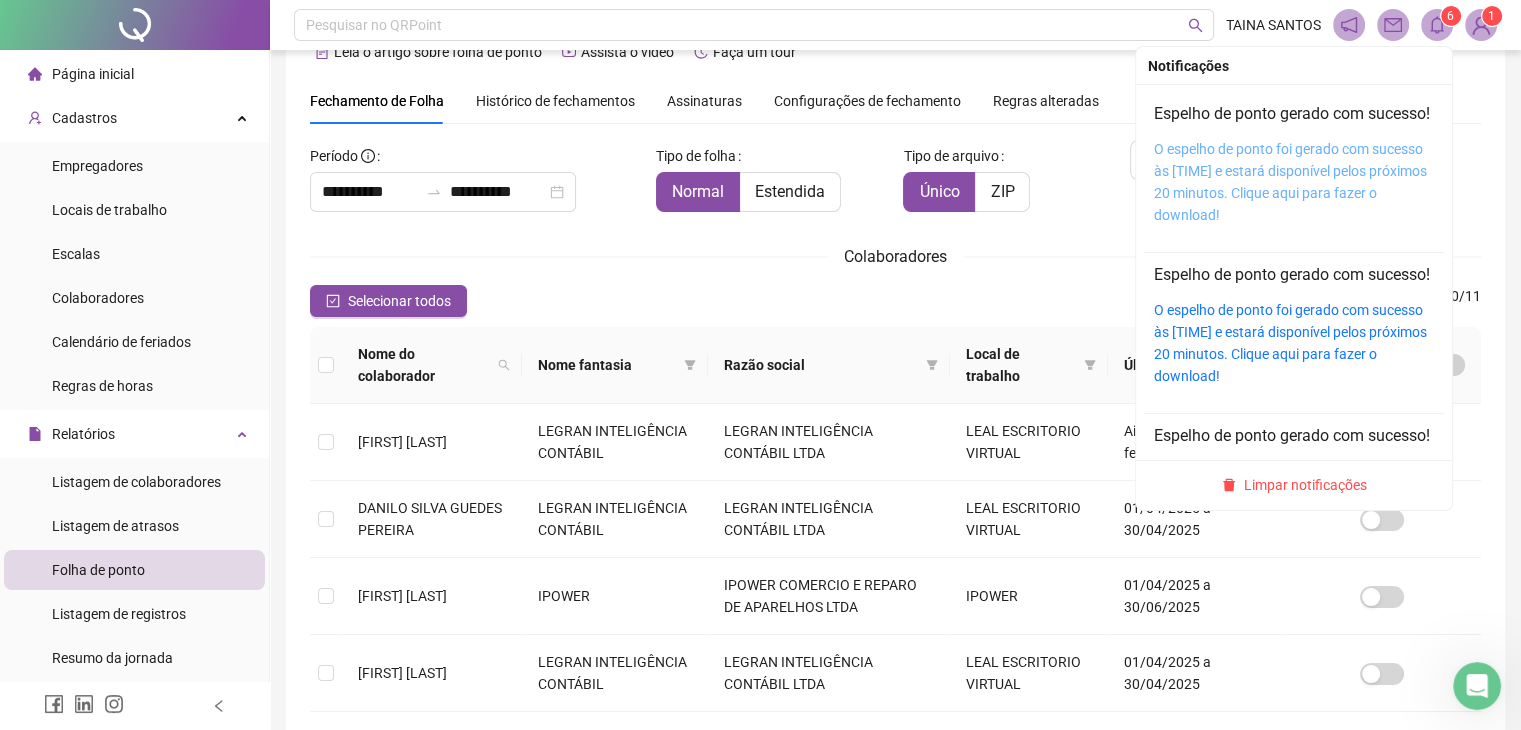 click on "O espelho de ponto foi gerado com sucesso às [TIME] e estará disponível pelos próximos 20 minutos.
Clique aqui para fazer o download!" at bounding box center (1290, 182) 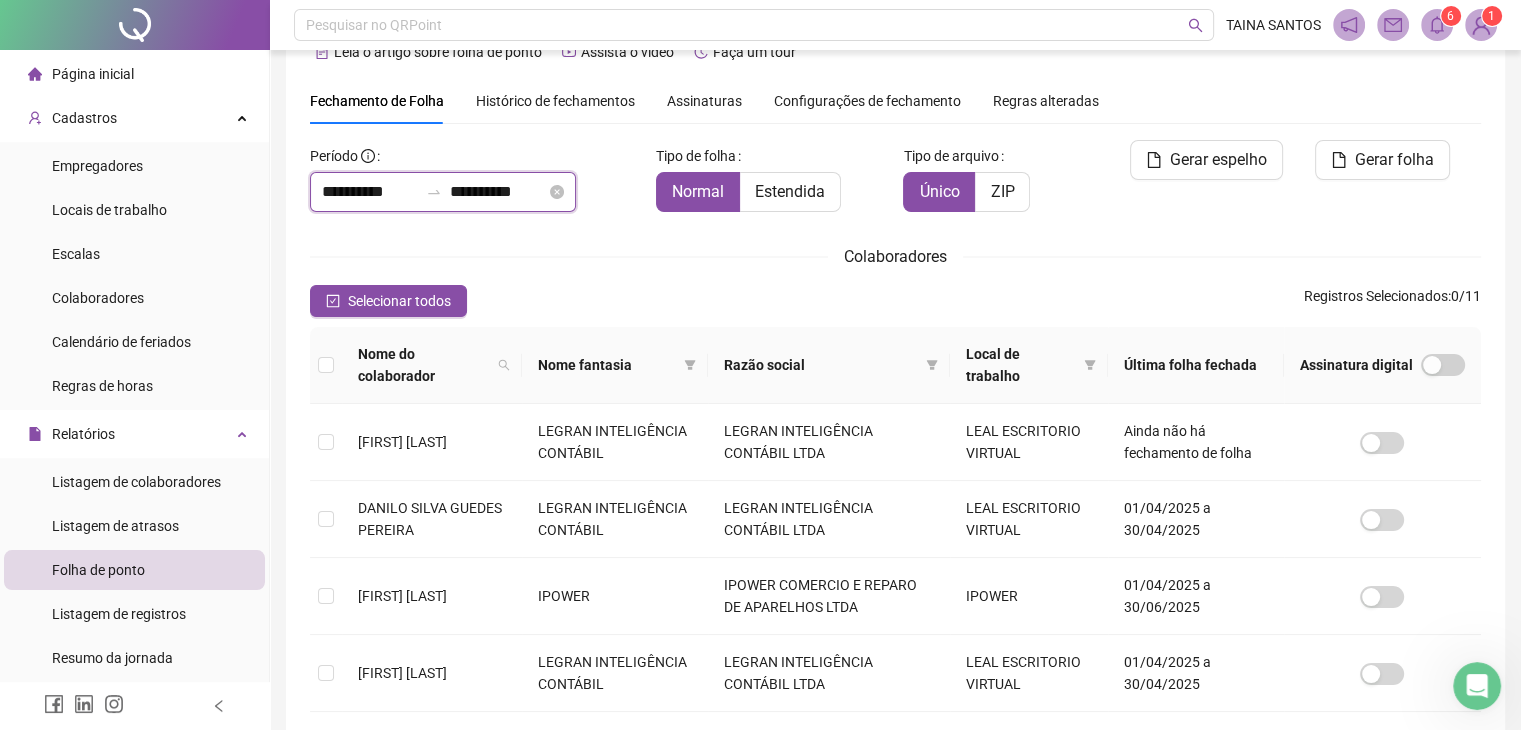 click on "**********" at bounding box center [498, 192] 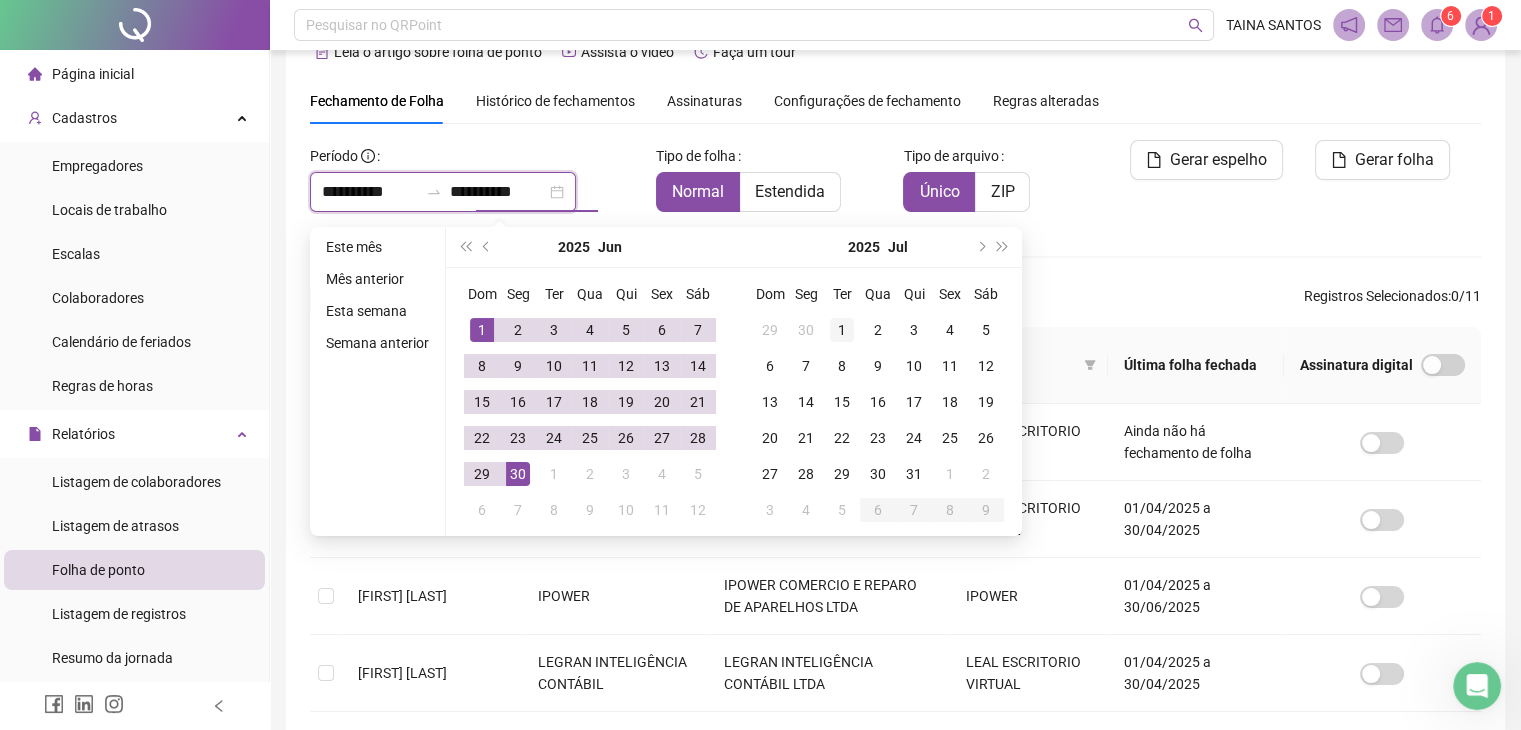 type on "**********" 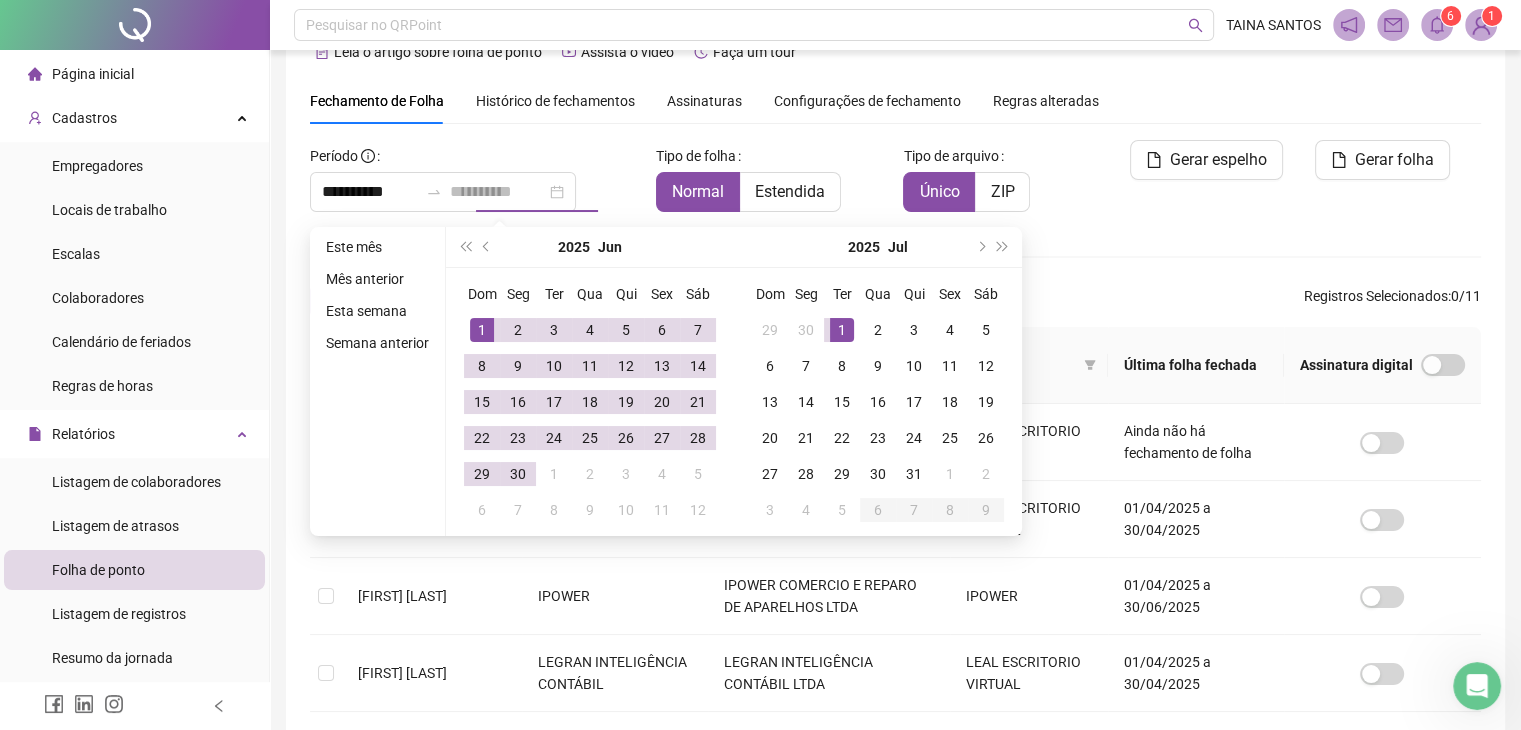click on "1" at bounding box center [842, 330] 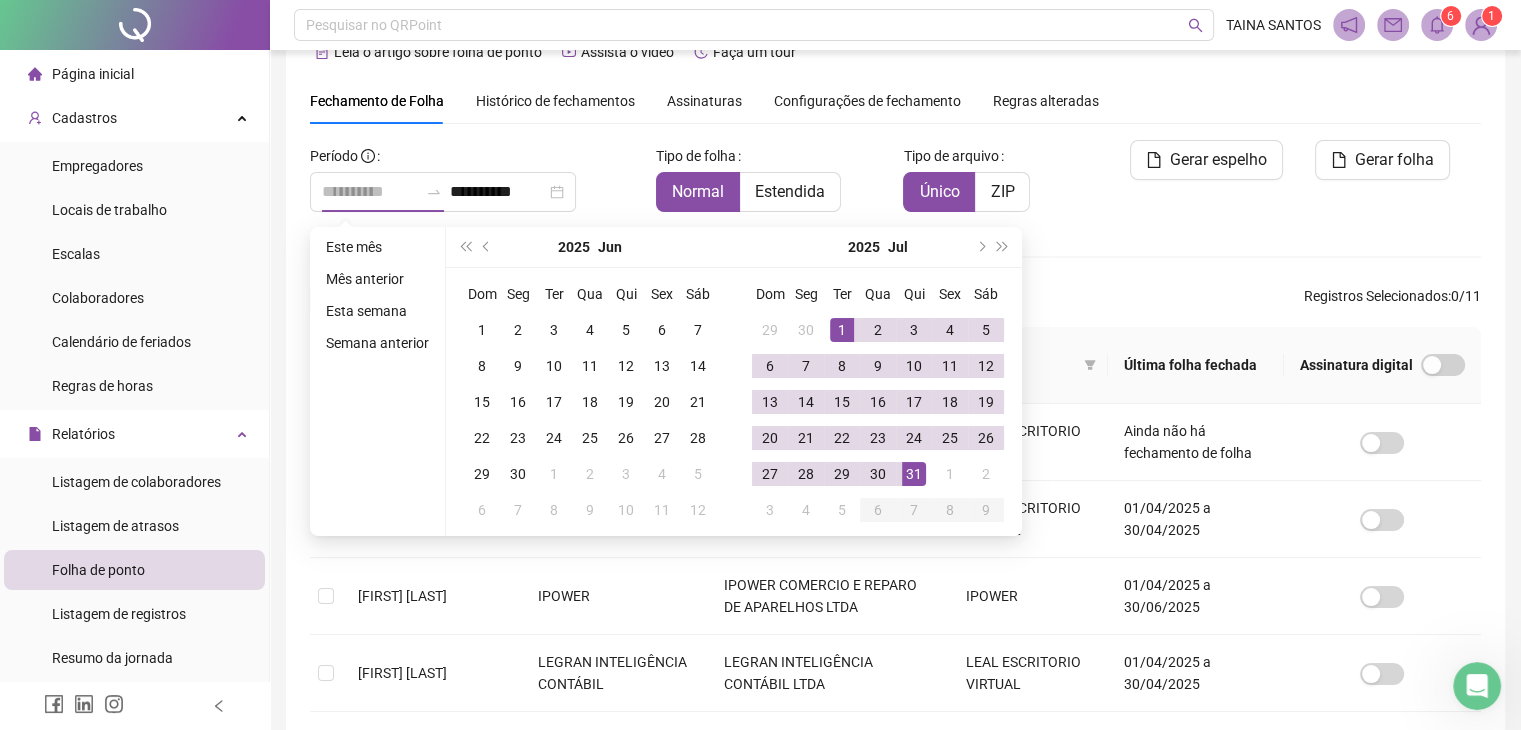 click on "31" at bounding box center (914, 474) 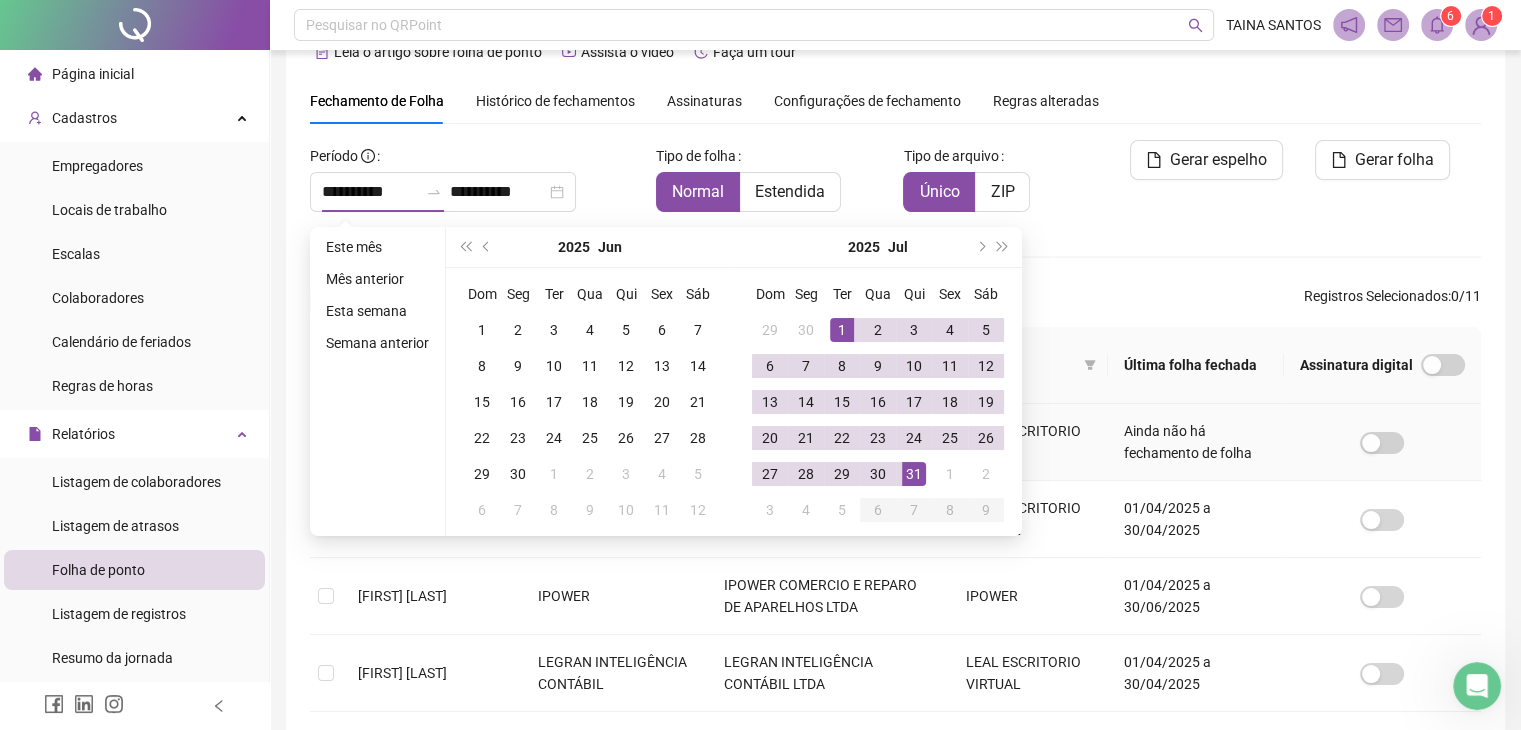 type on "**********" 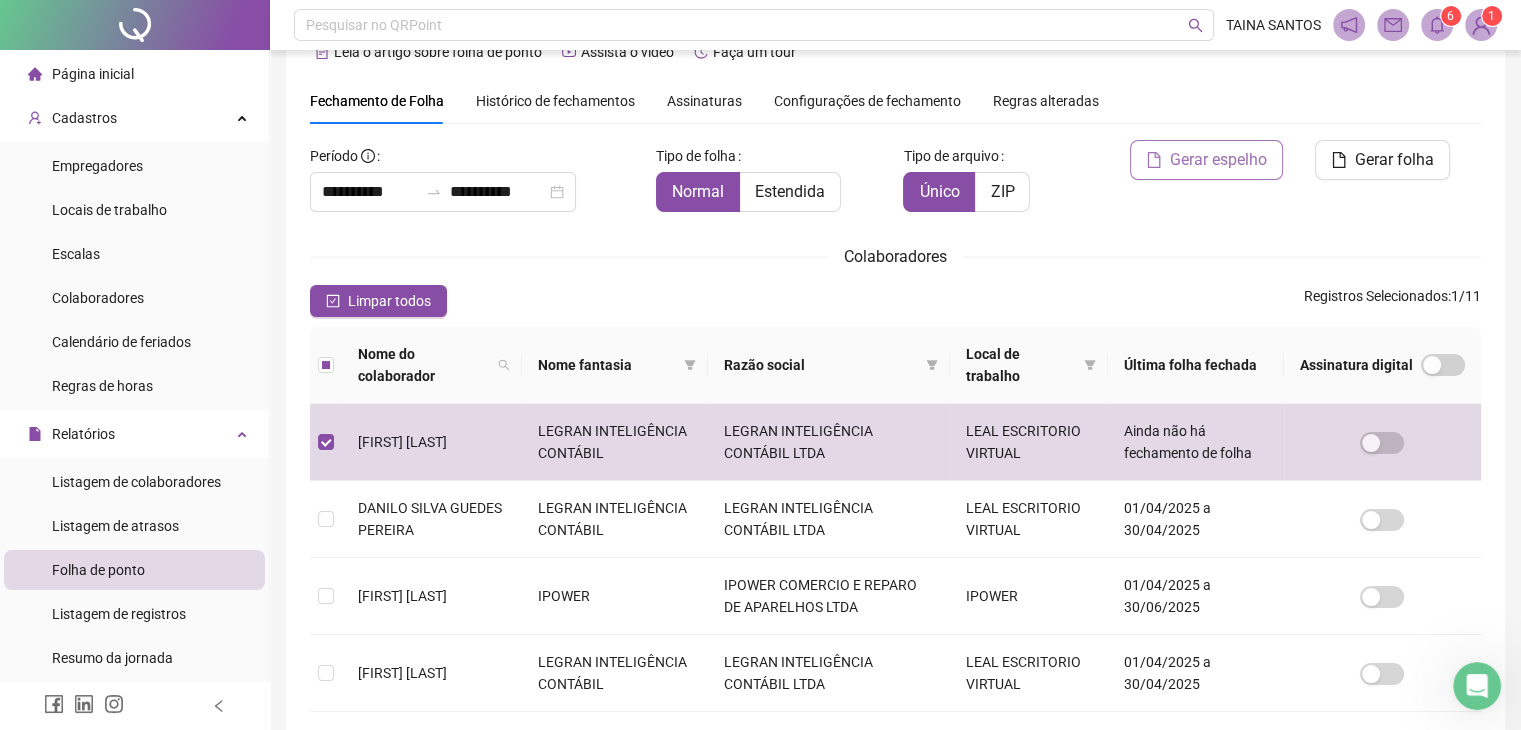 click on "Gerar espelho" at bounding box center [1206, 160] 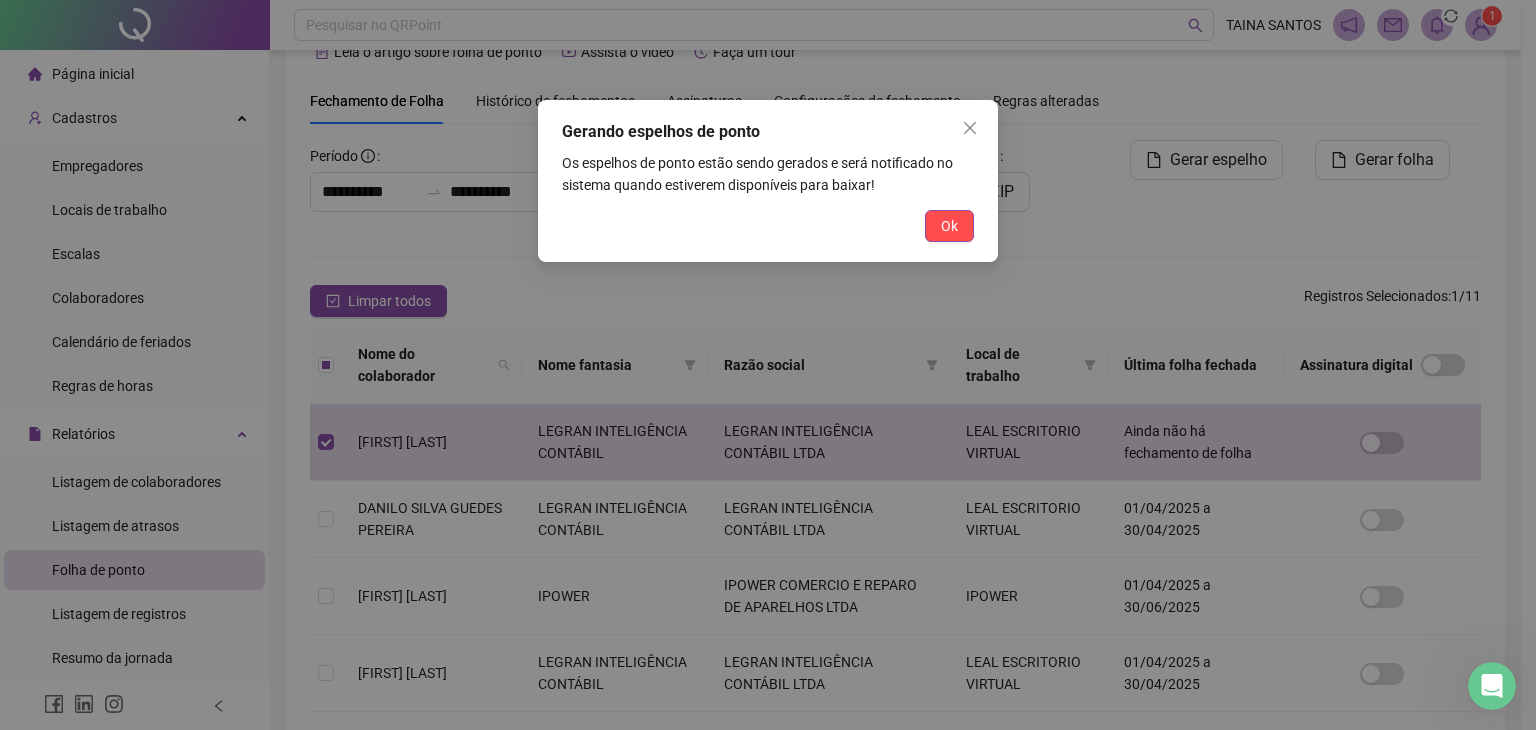 drag, startPoint x: 947, startPoint y: 227, endPoint x: 959, endPoint y: 215, distance: 16.970562 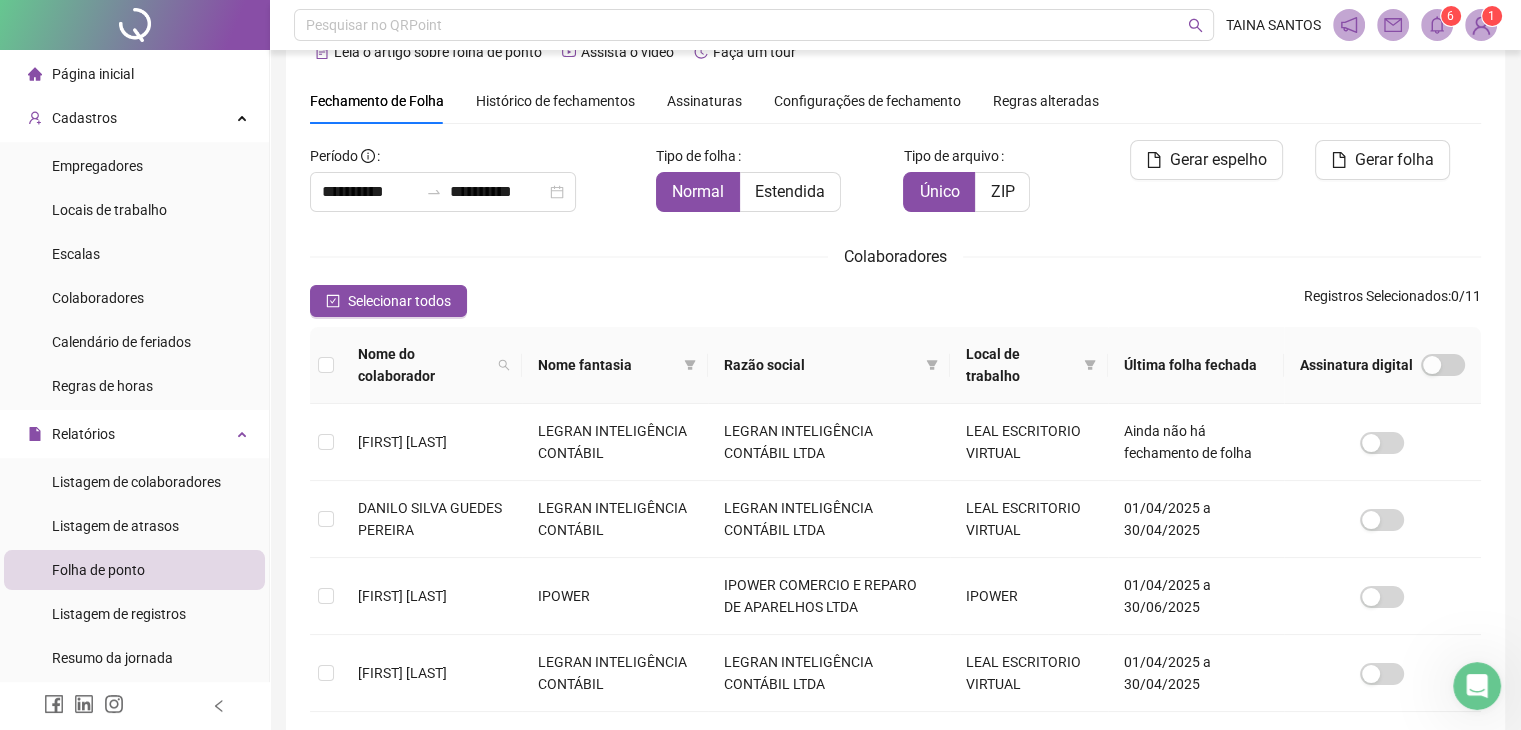 click 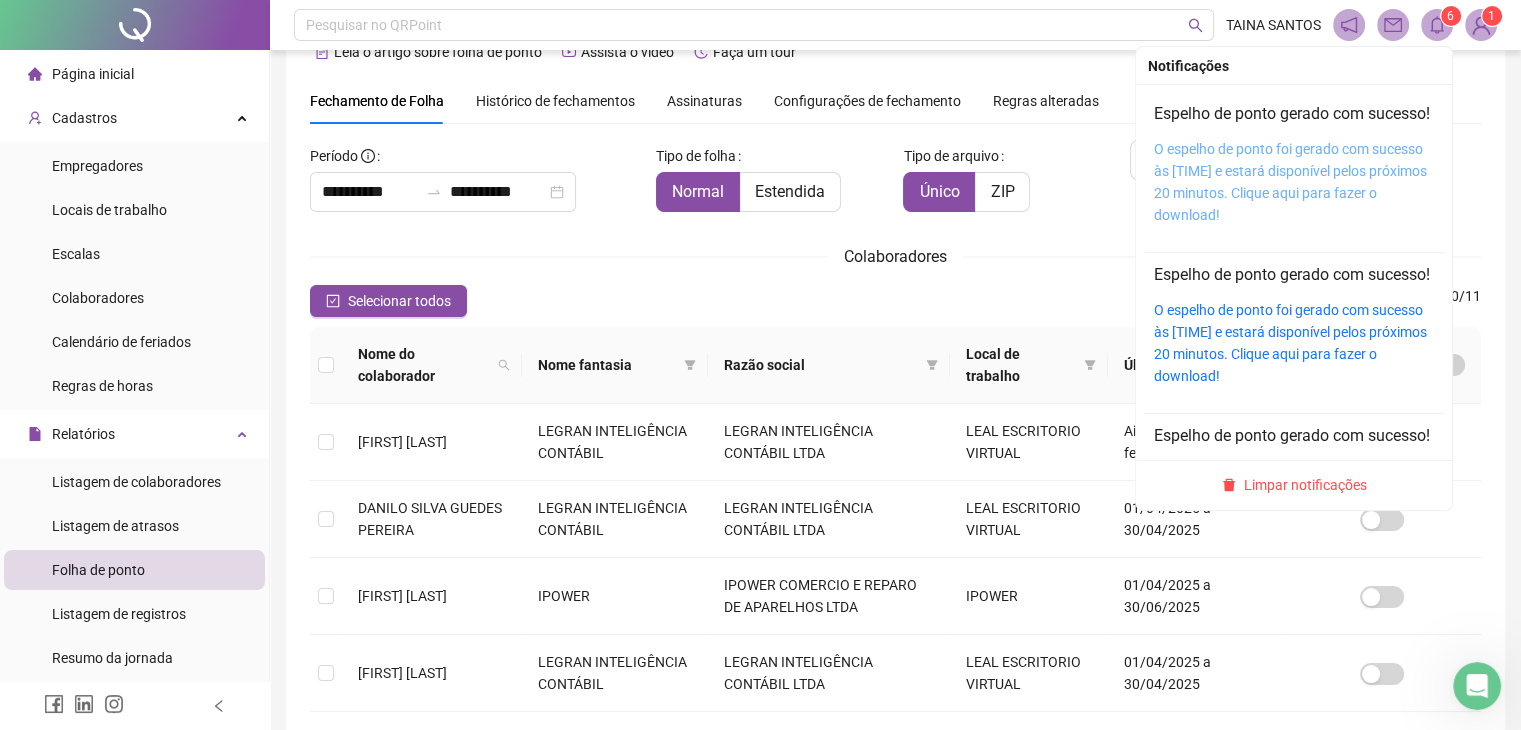 click on "O espelho de ponto foi gerado com sucesso às [TIME] e estará disponível pelos próximos 20 minutos.
Clique aqui para fazer o download!" at bounding box center (1290, 182) 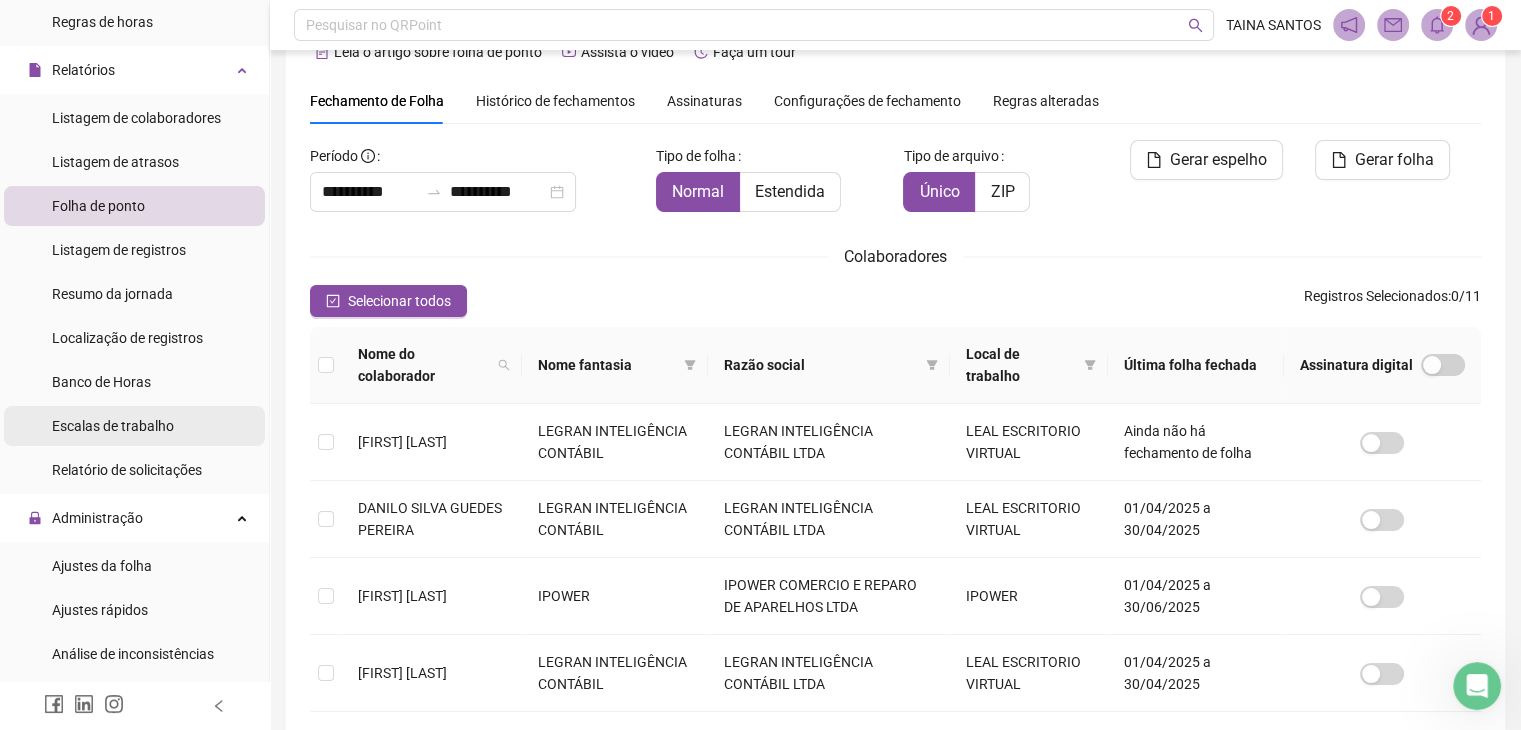scroll, scrollTop: 400, scrollLeft: 0, axis: vertical 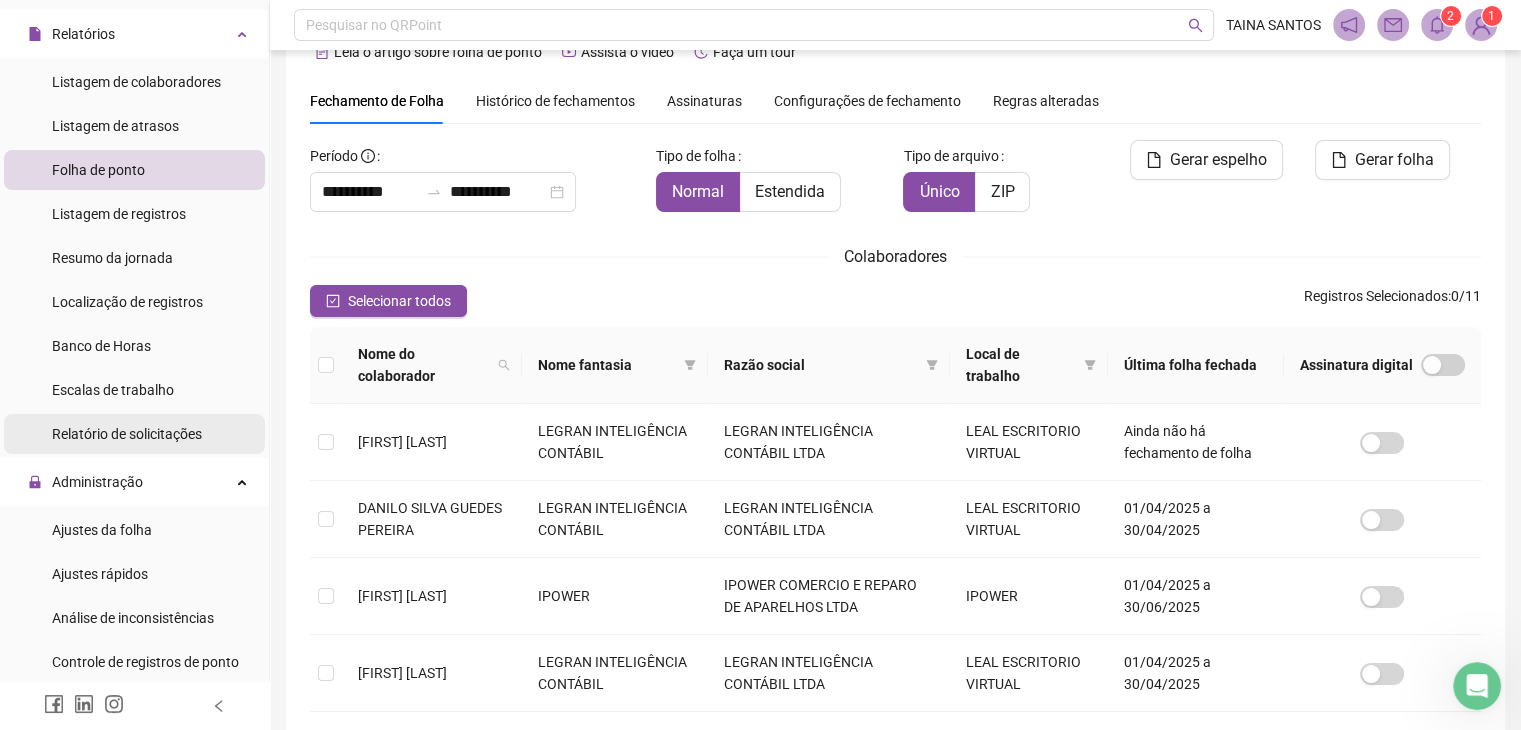 click on "Relatório de solicitações" at bounding box center [127, 434] 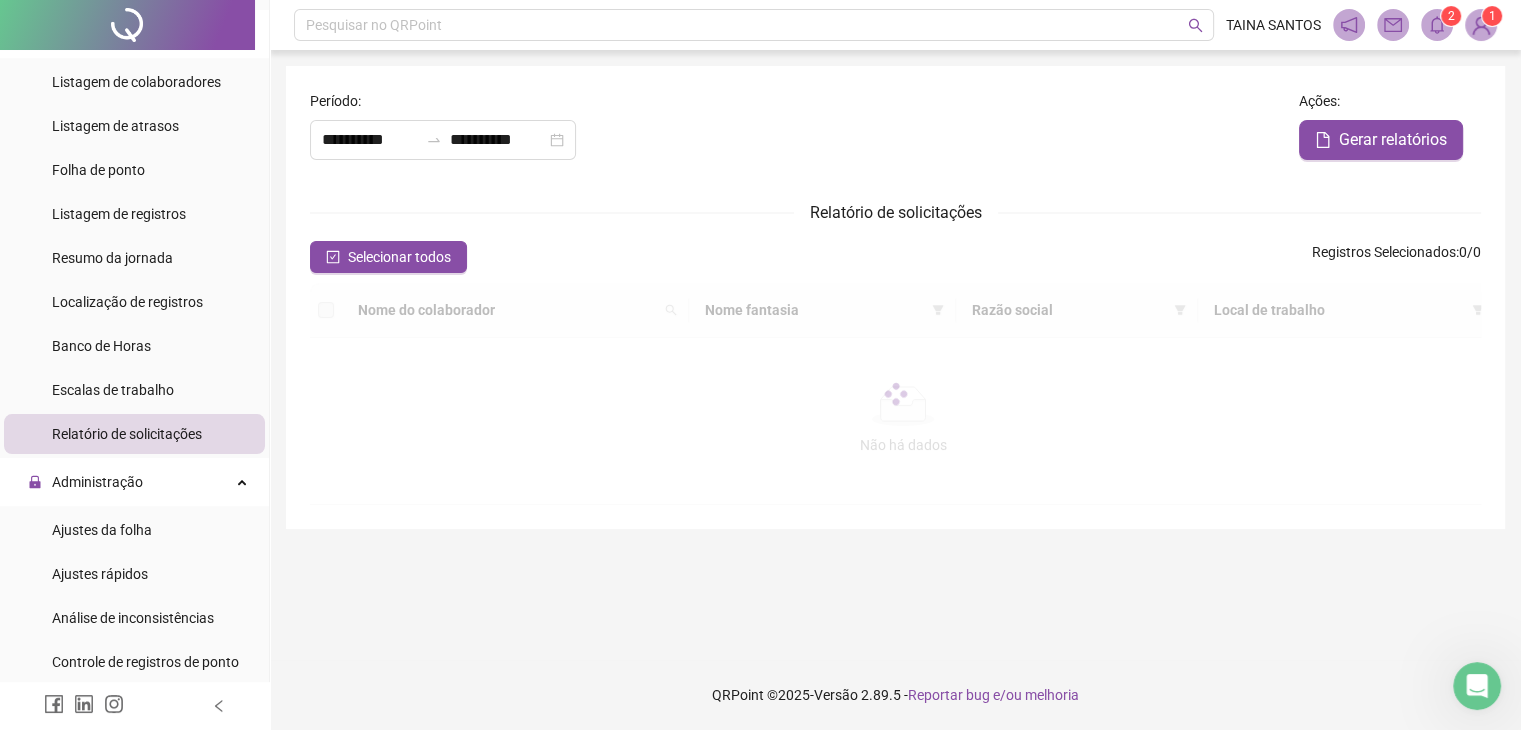 scroll, scrollTop: 0, scrollLeft: 0, axis: both 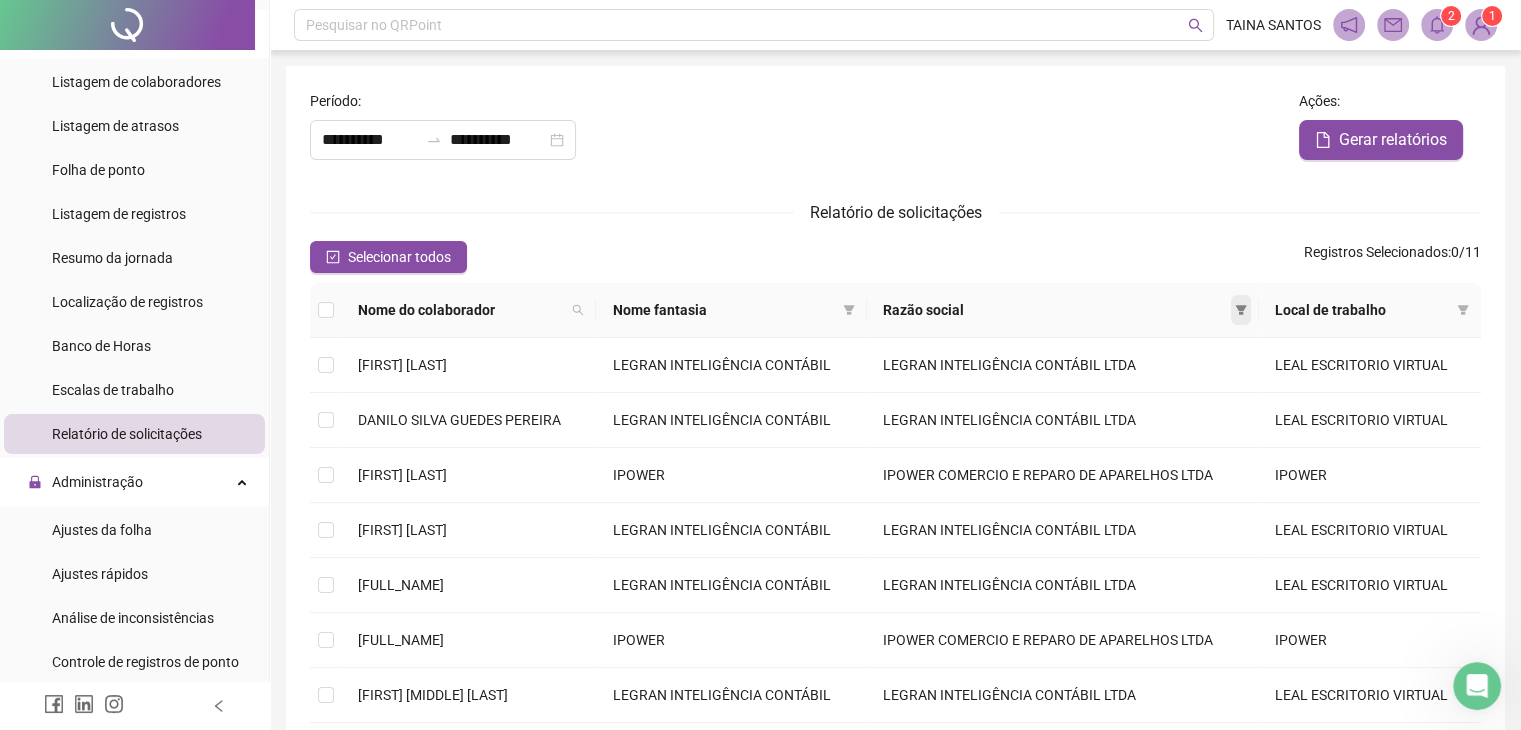 click 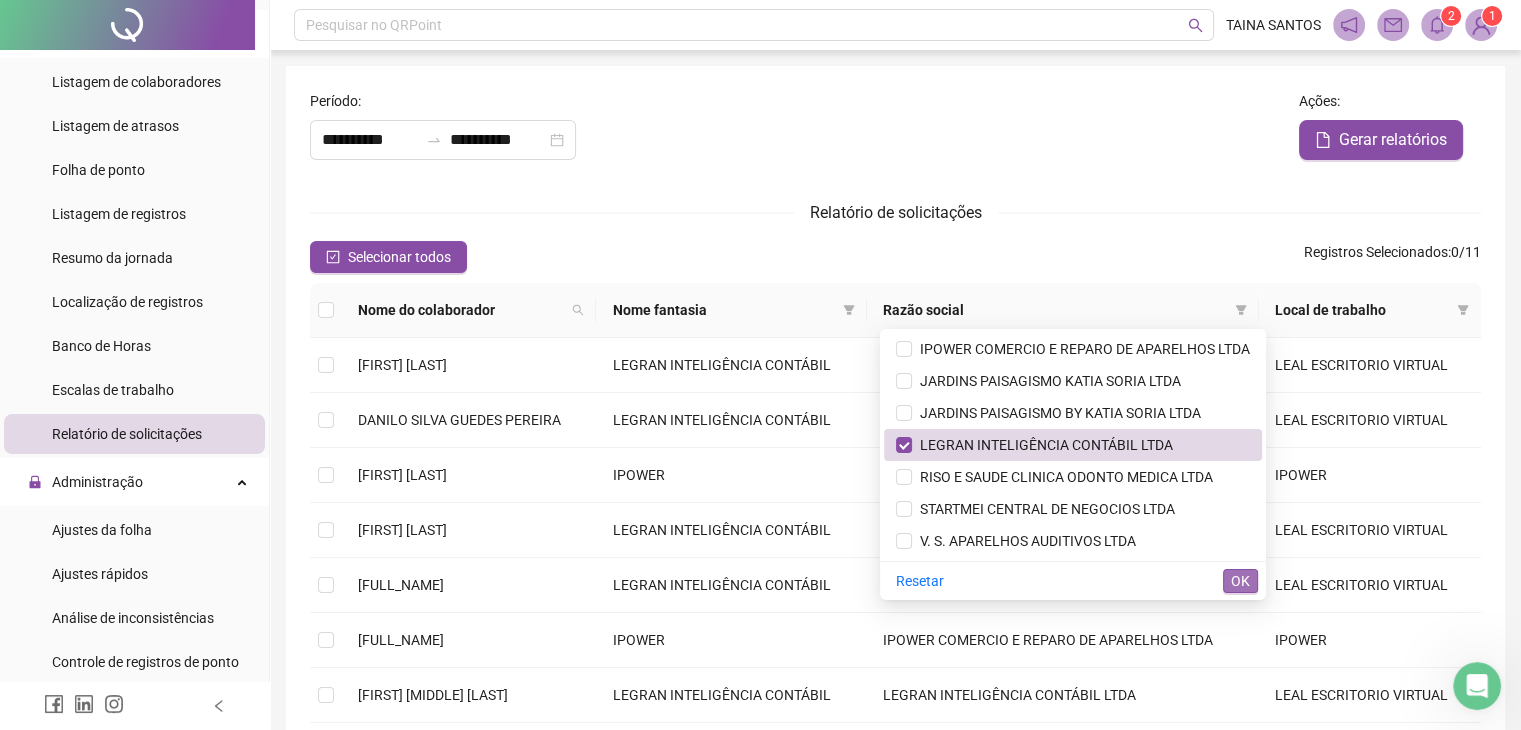 click on "OK" at bounding box center (1240, 581) 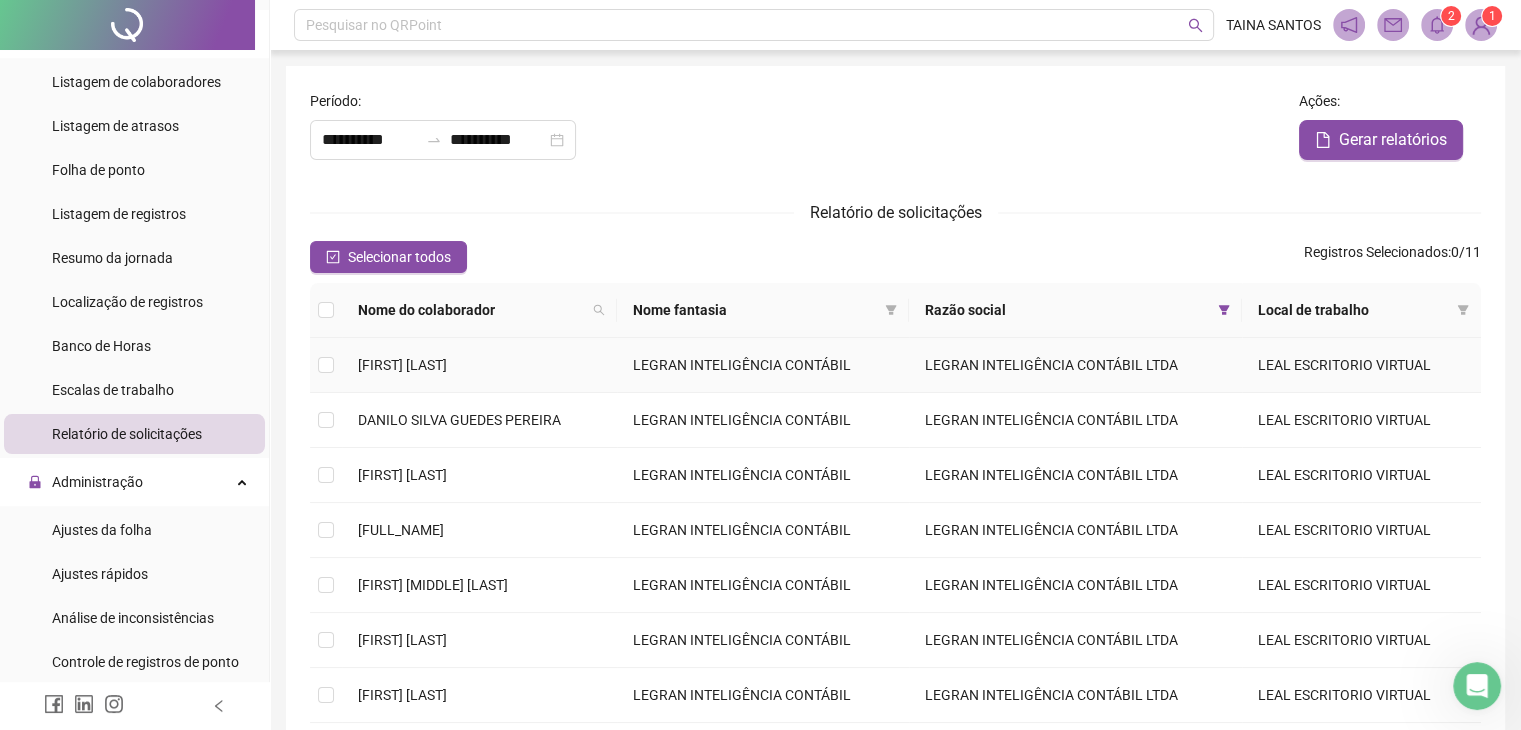 click on "LEGRAN INTELIGÊNCIA CONTÁBIL" at bounding box center [763, 365] 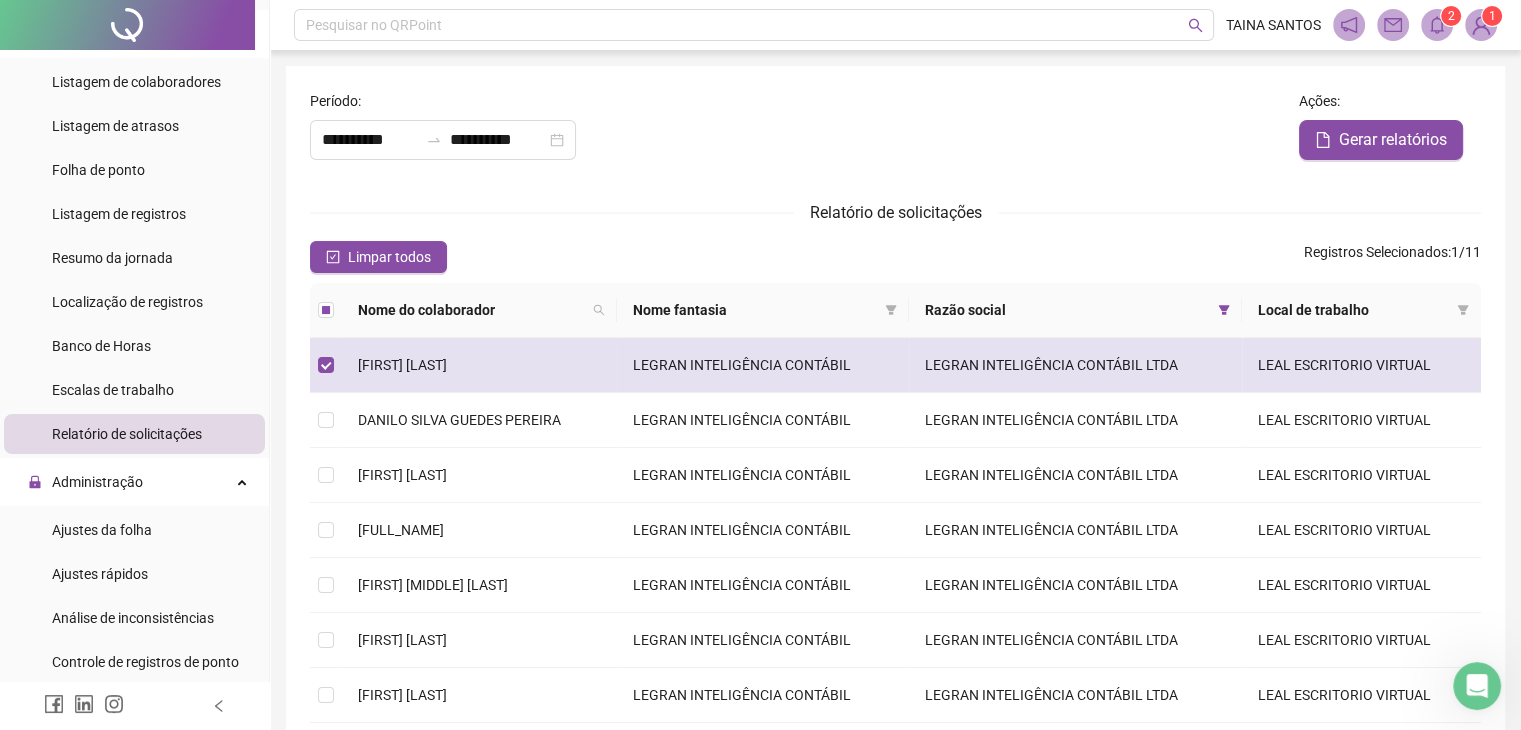 click on "LEGRAN INTELIGÊNCIA CONTÁBIL" at bounding box center (763, 365) 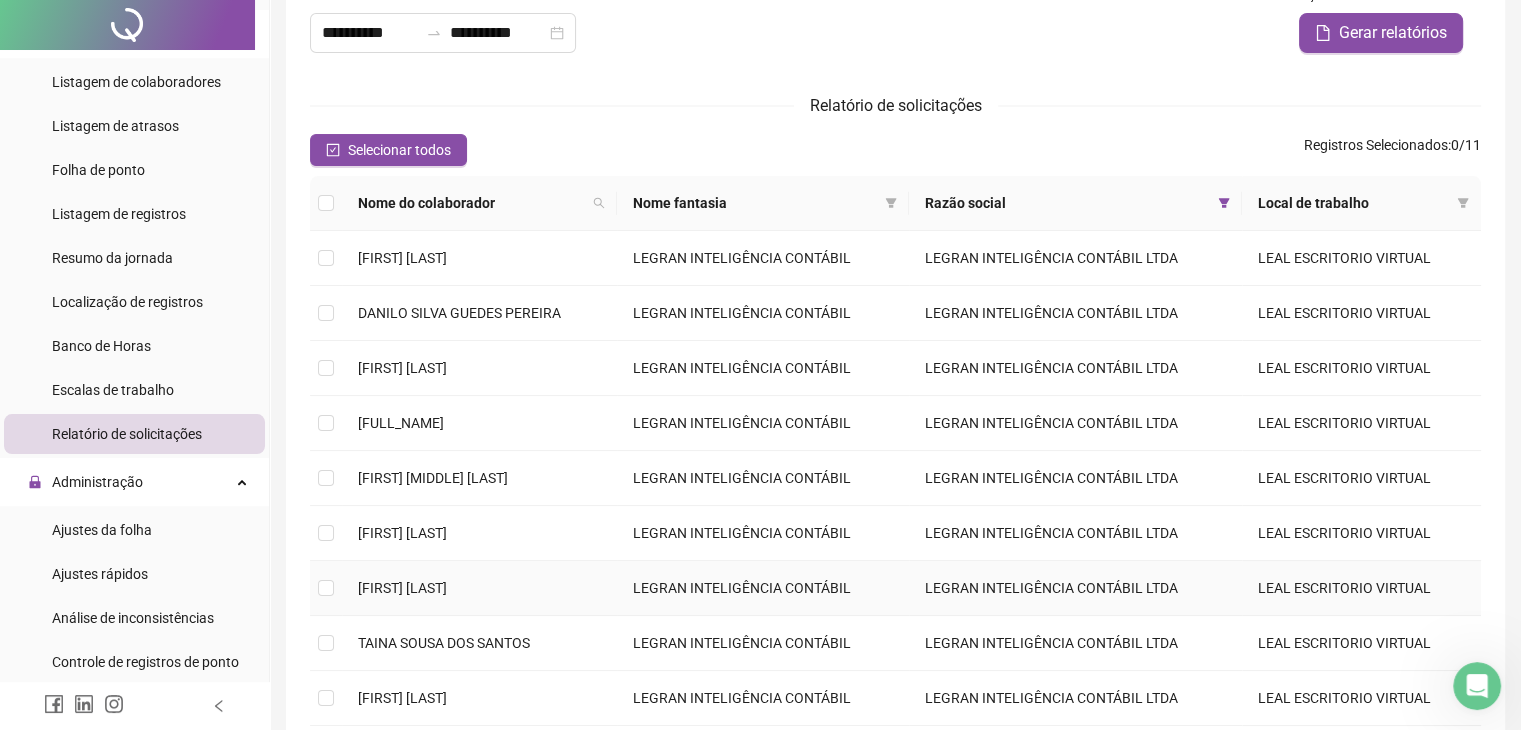 scroll, scrollTop: 0, scrollLeft: 0, axis: both 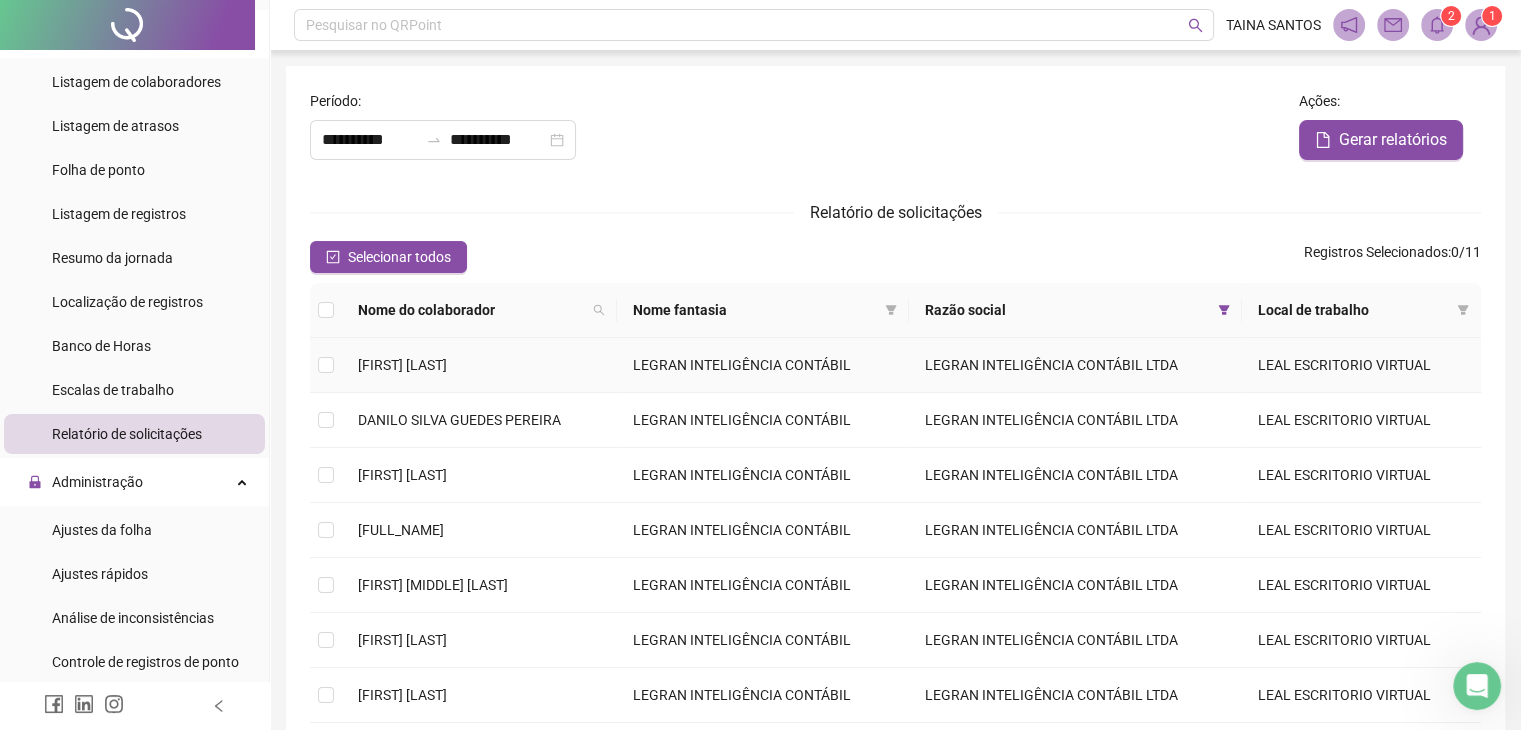 click on "LEGRAN INTELIGÊNCIA CONTÁBIL LTDA" at bounding box center (1075, 365) 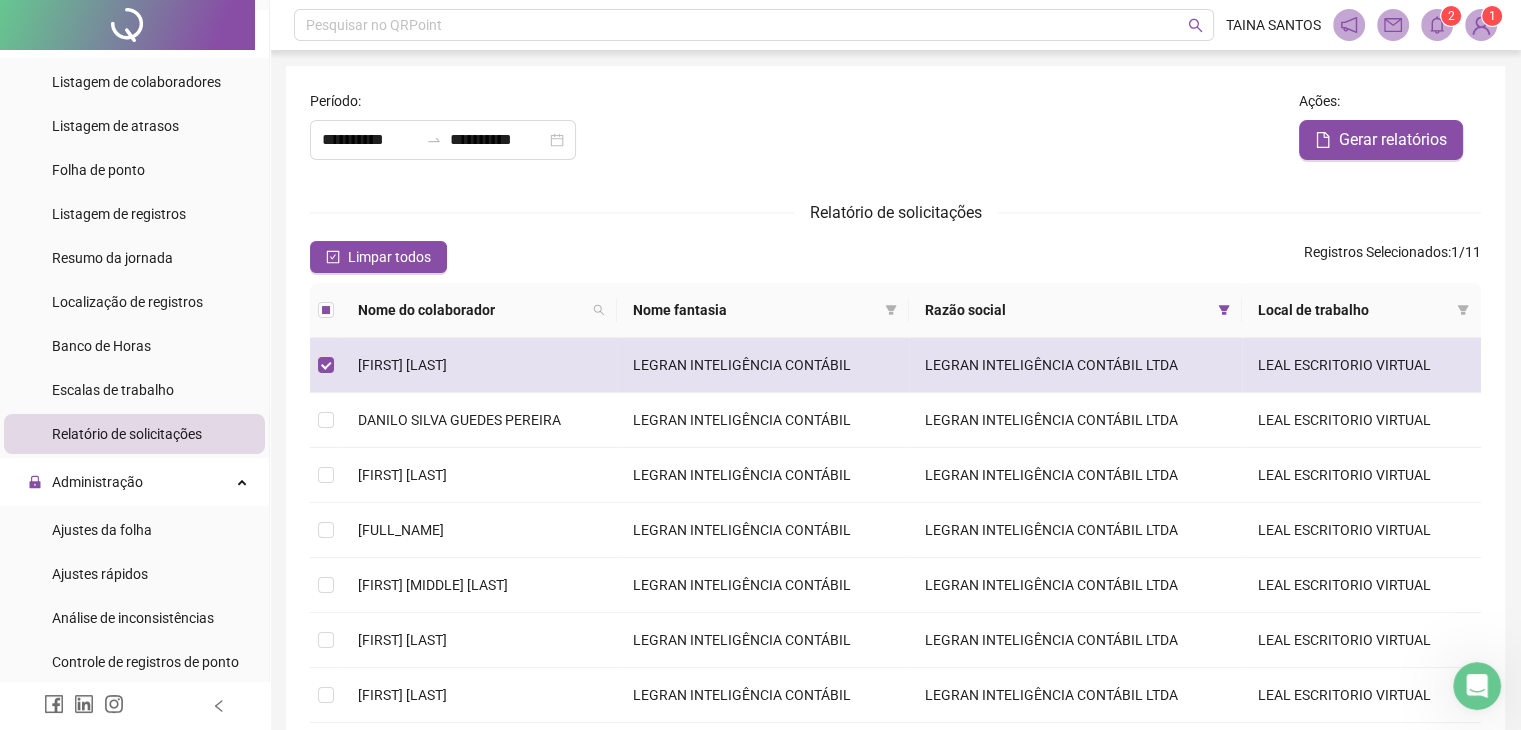 click on "LEGRAN INTELIGÊNCIA CONTÁBIL LTDA" at bounding box center (1075, 365) 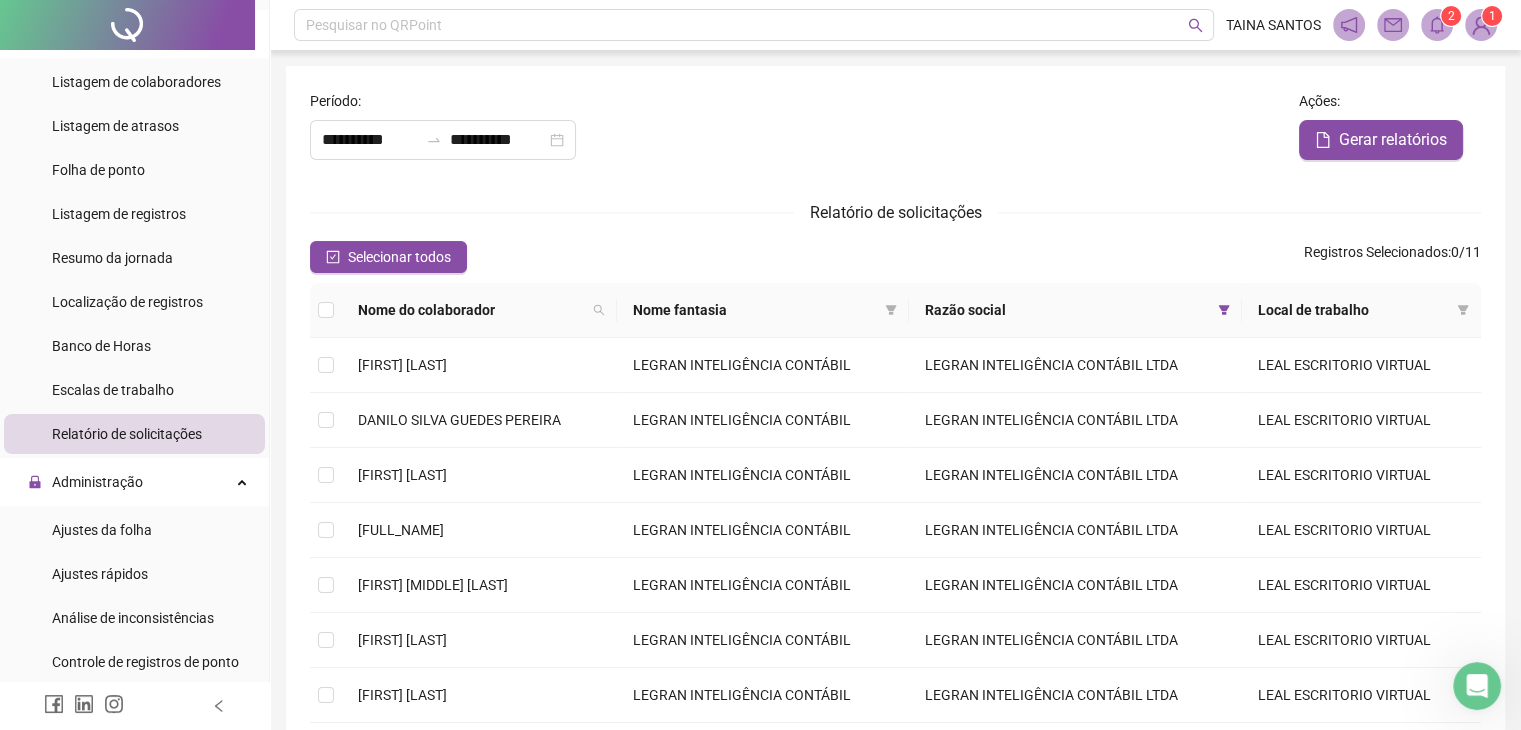 scroll, scrollTop: 500, scrollLeft: 0, axis: vertical 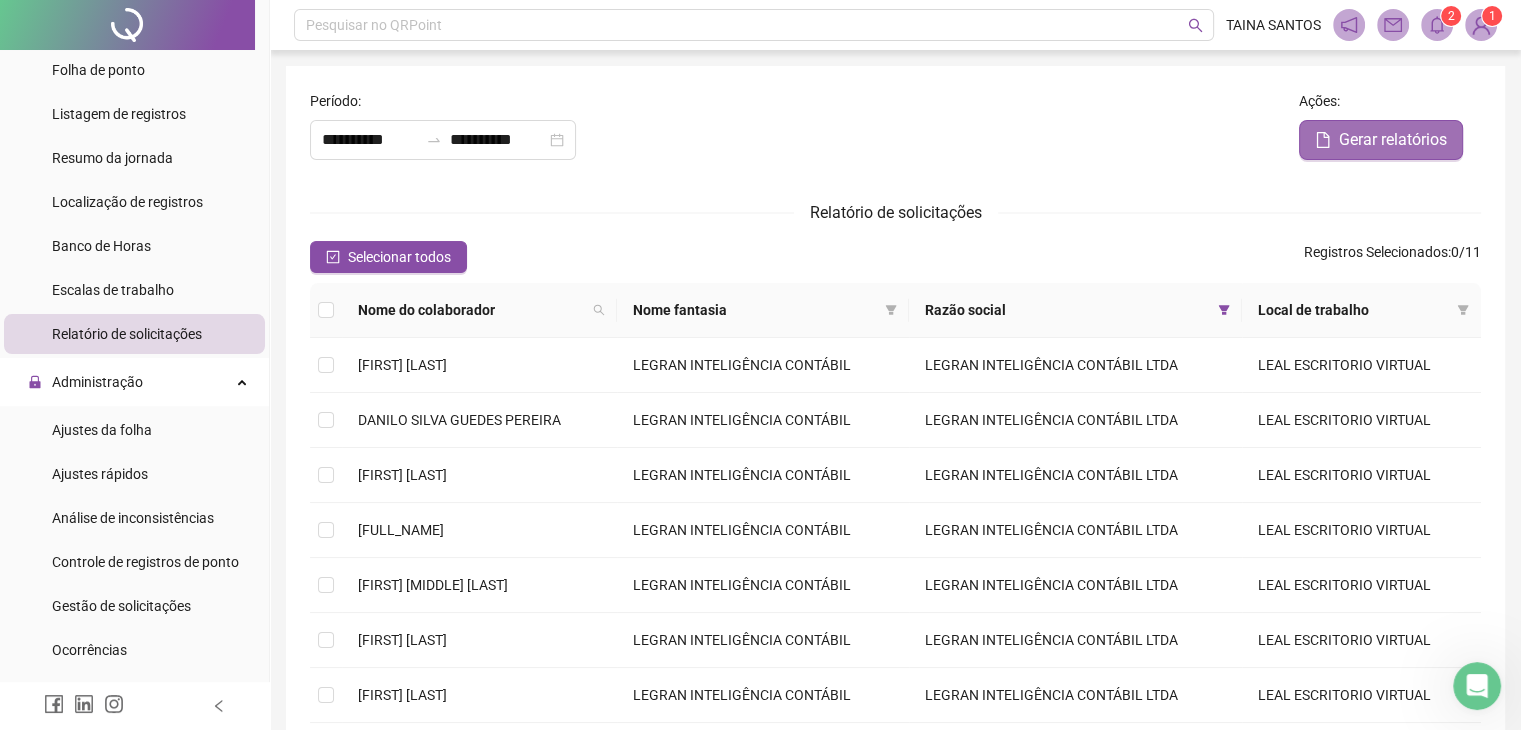 click on "Gerar relatórios" at bounding box center (1393, 140) 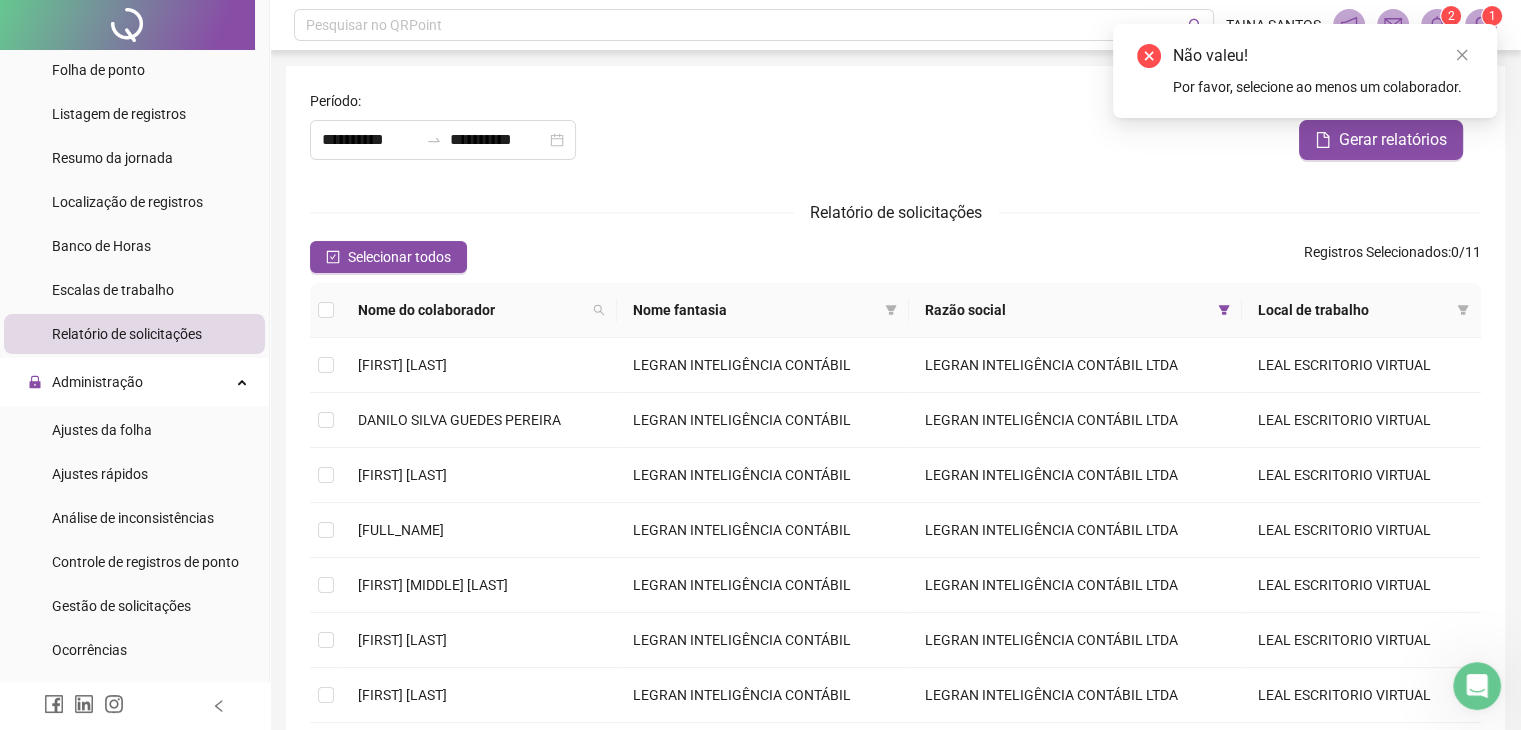 click at bounding box center [326, 310] 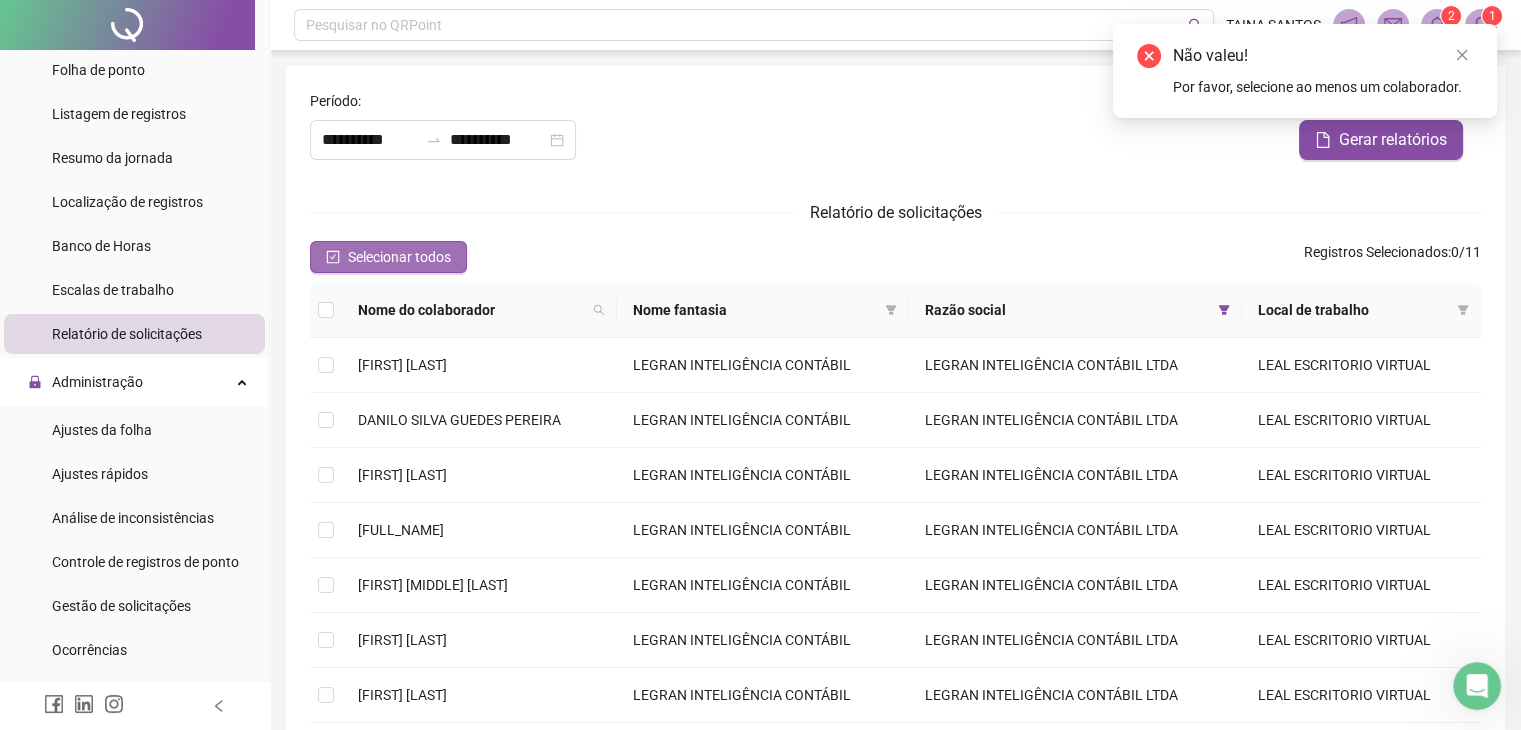 click on "Selecionar todos" at bounding box center [399, 257] 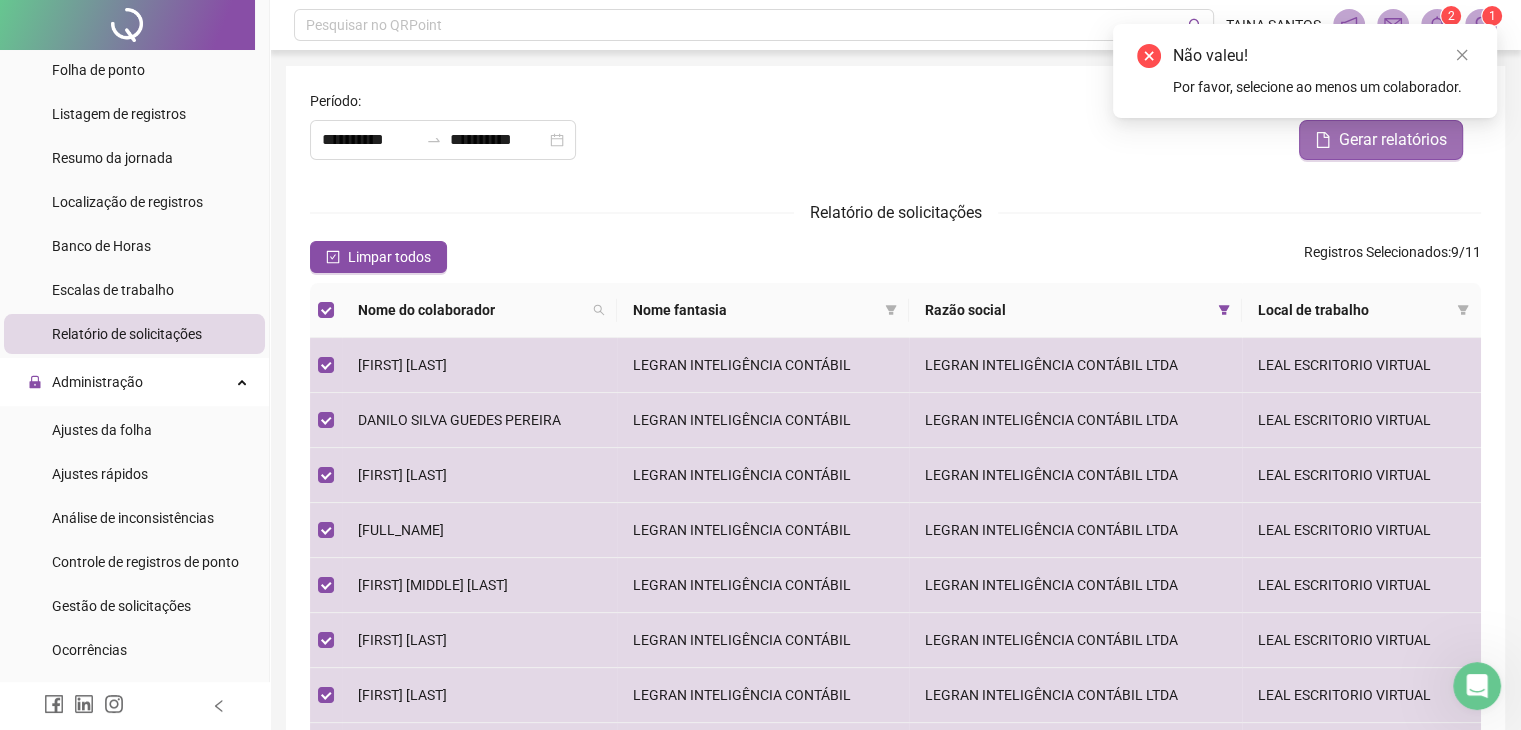 click on "Gerar relatórios" at bounding box center (1393, 140) 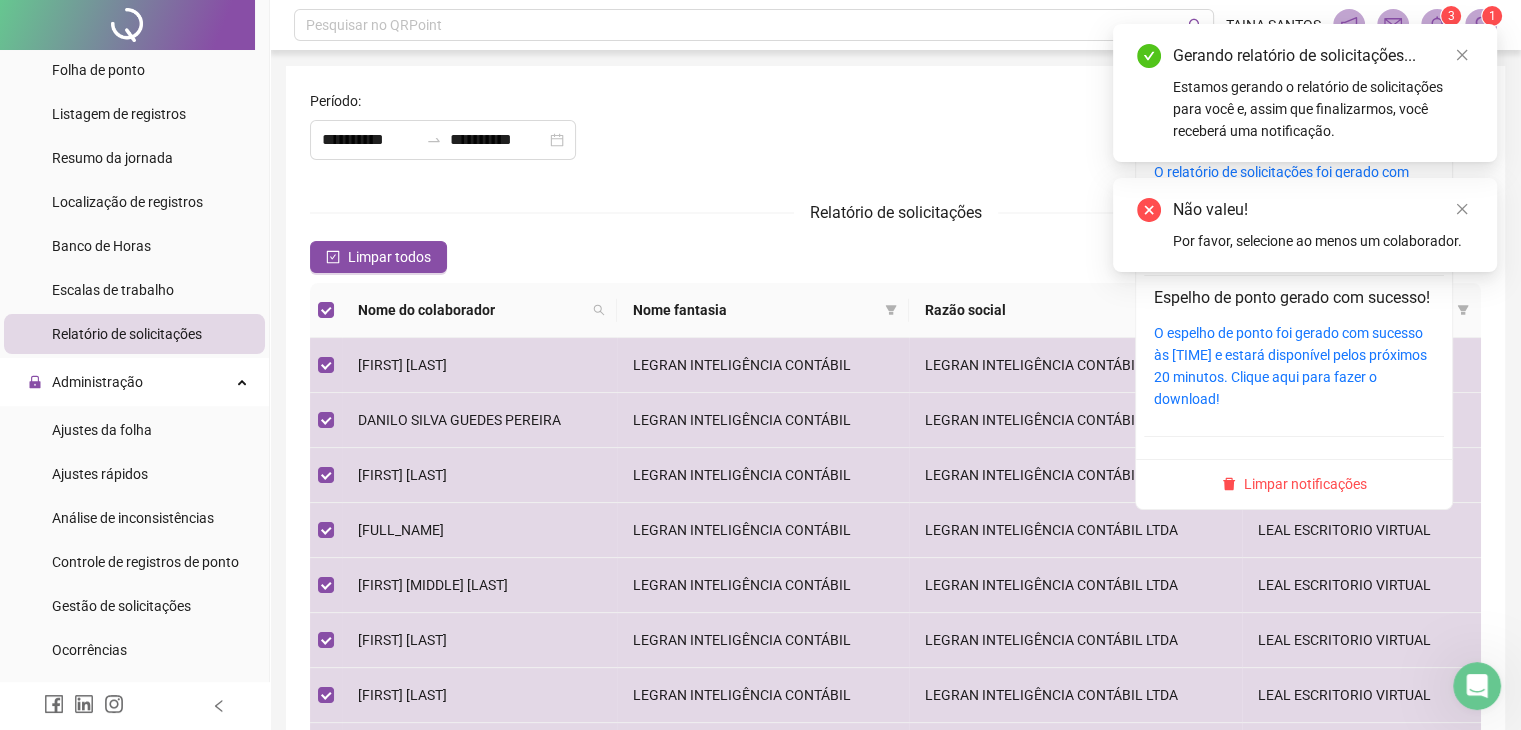 click at bounding box center (1437, 25) 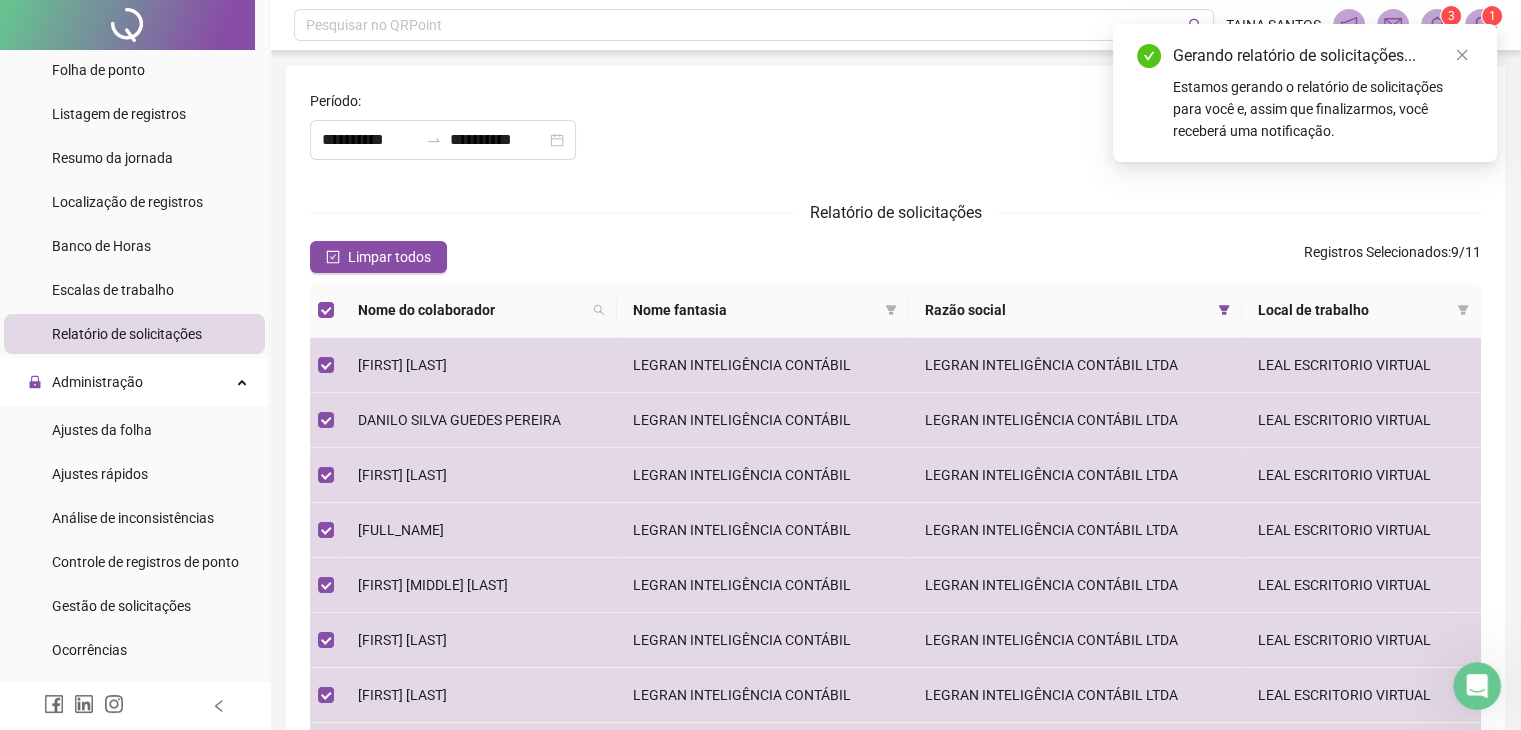 click at bounding box center (1437, 25) 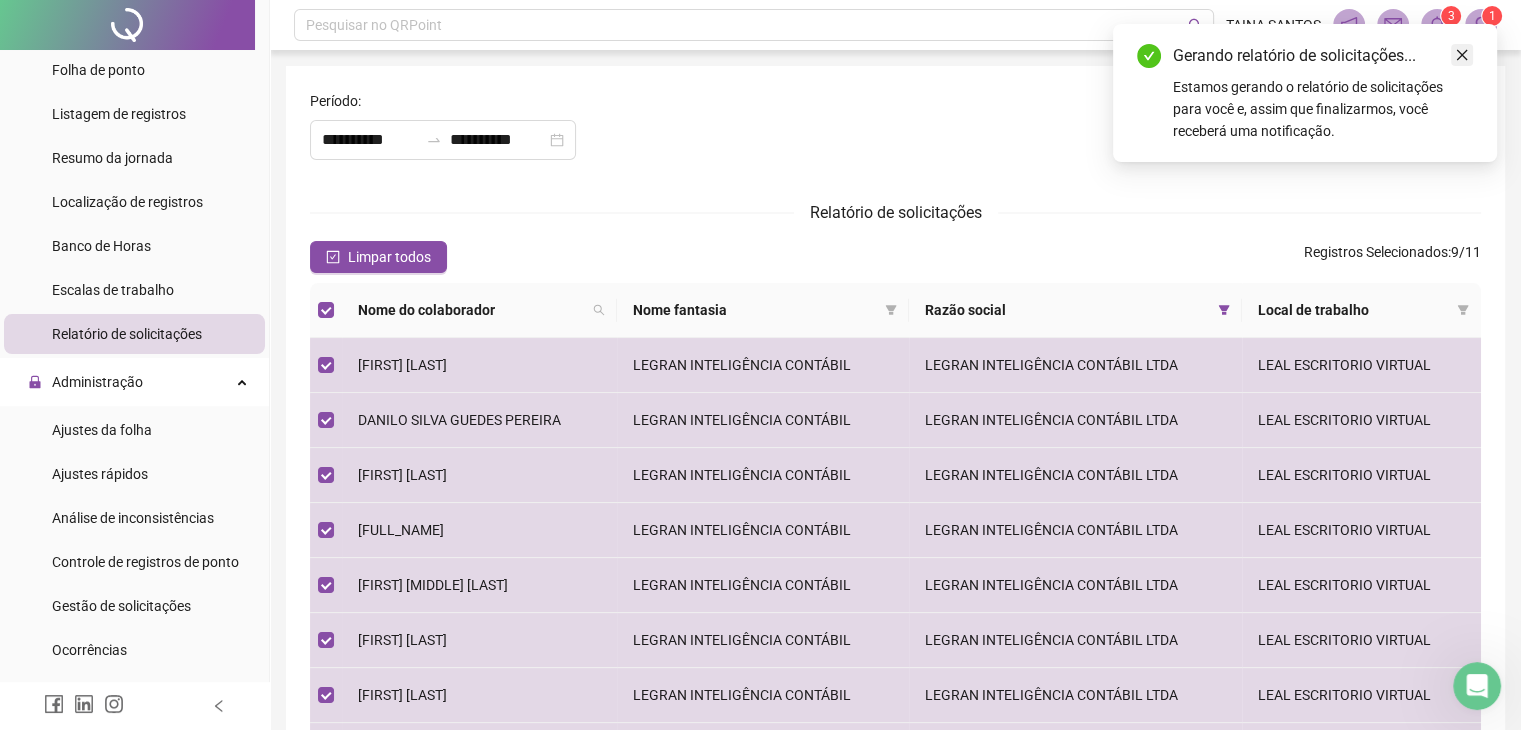 click 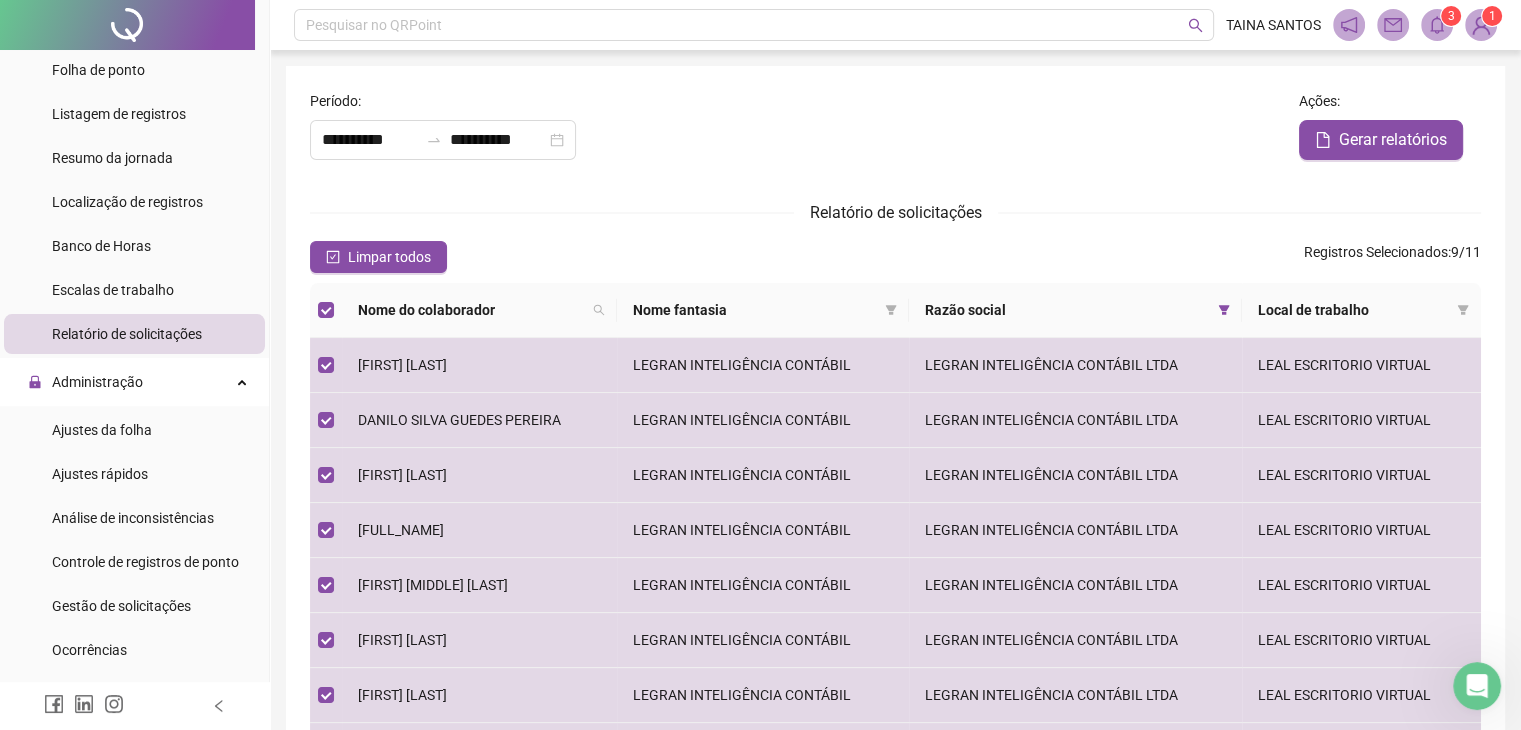 click 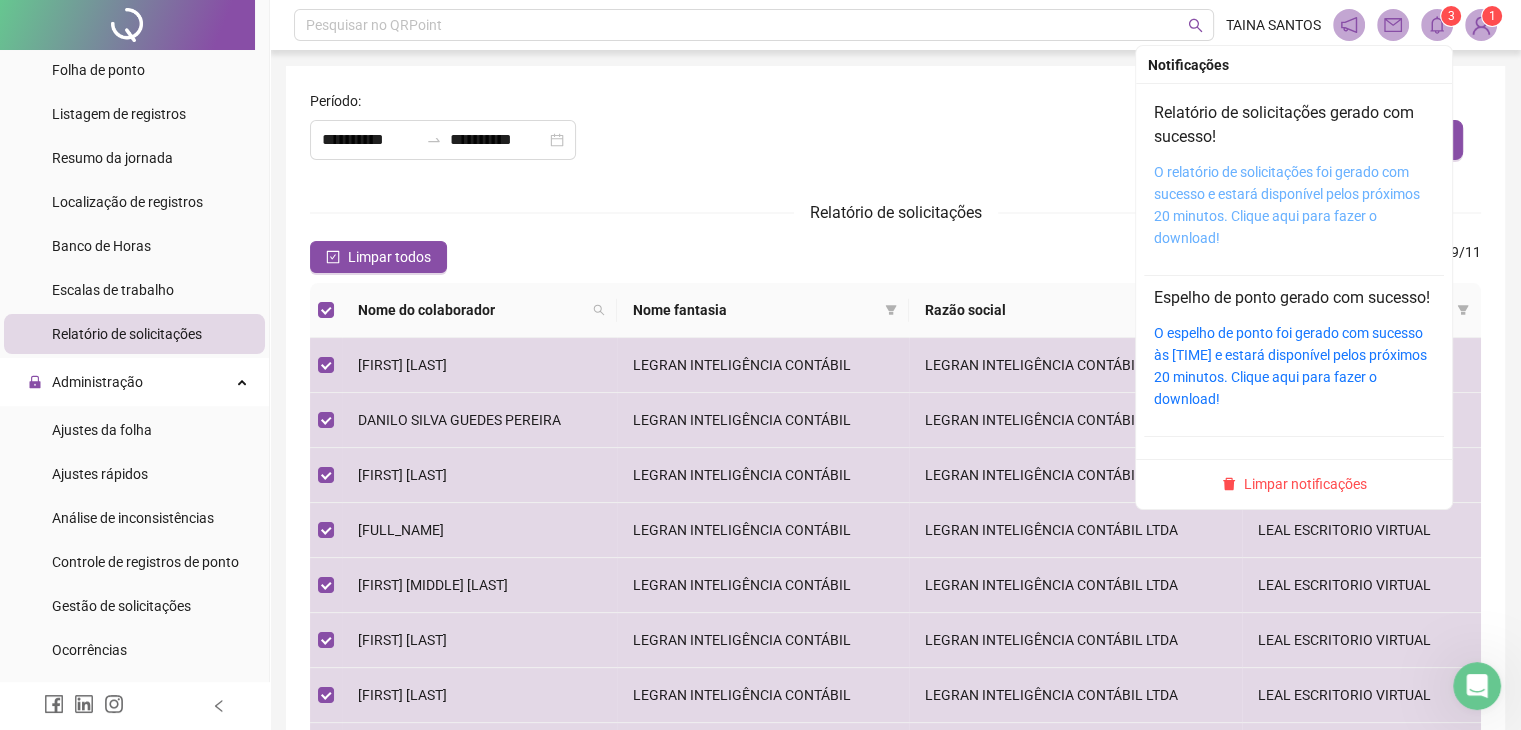 click on "O relatório de solicitações foi gerado com sucesso e estará disponível pelos próximos 20 minutos.
Clique aqui para fazer o download!" at bounding box center [1287, 205] 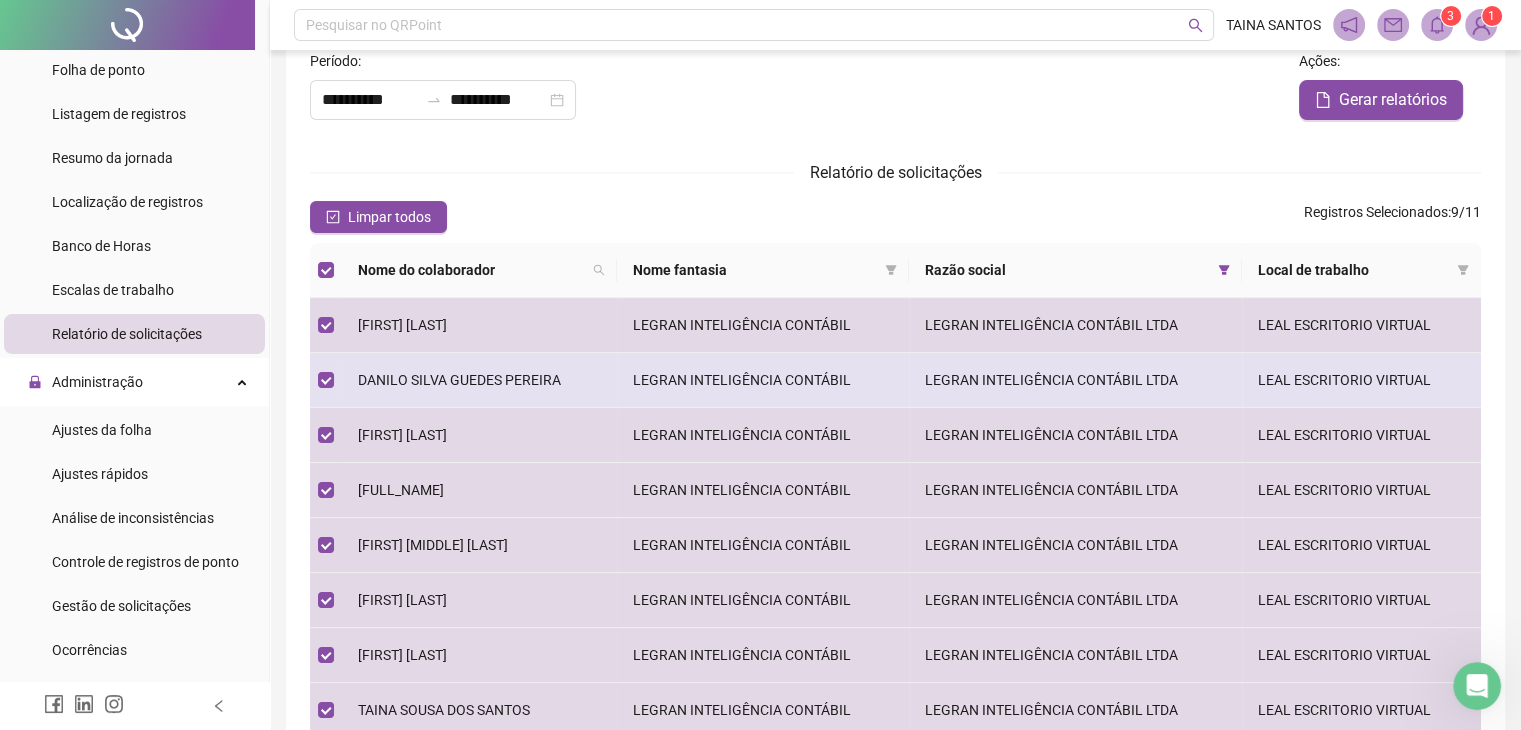 scroll, scrollTop: 0, scrollLeft: 0, axis: both 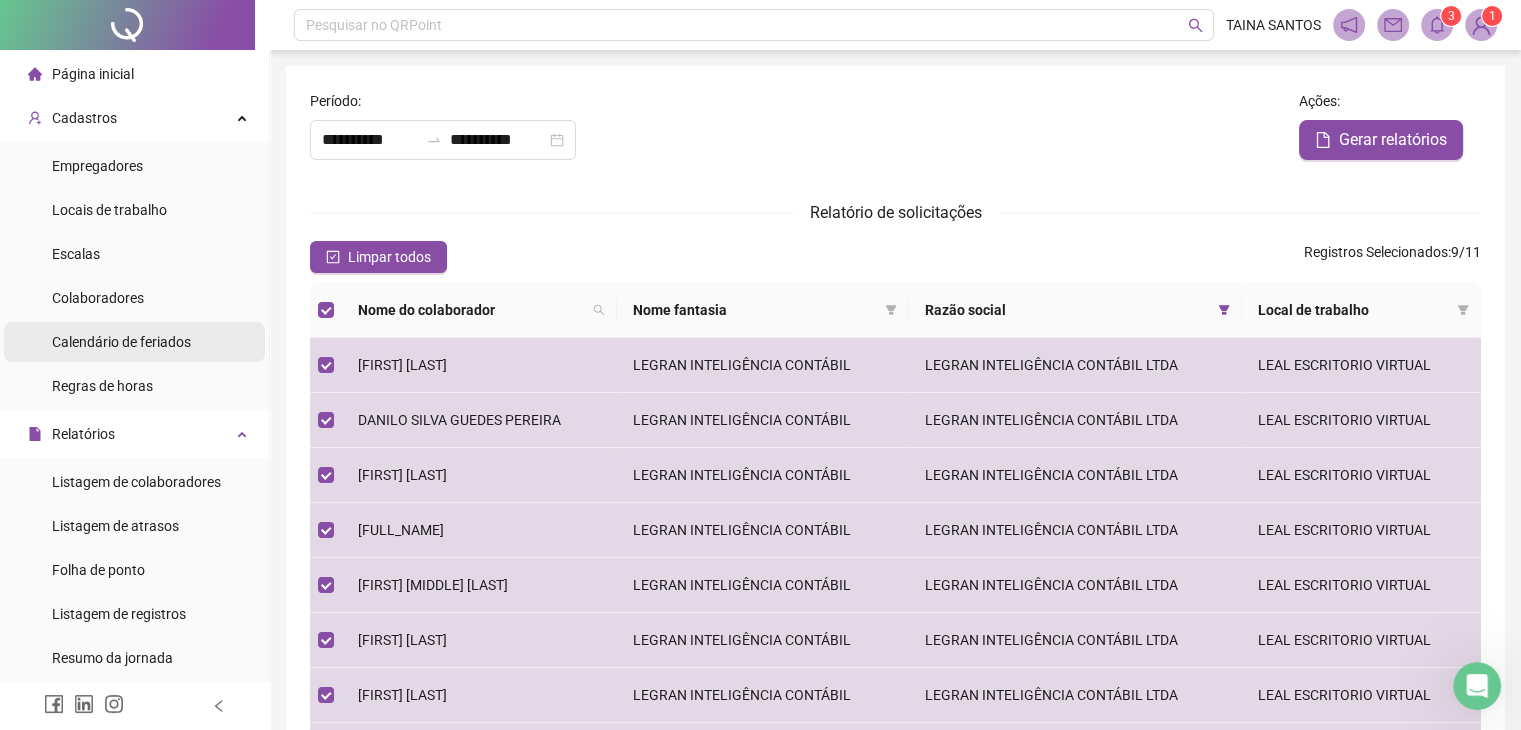 click on "Calendário de feriados" at bounding box center [121, 342] 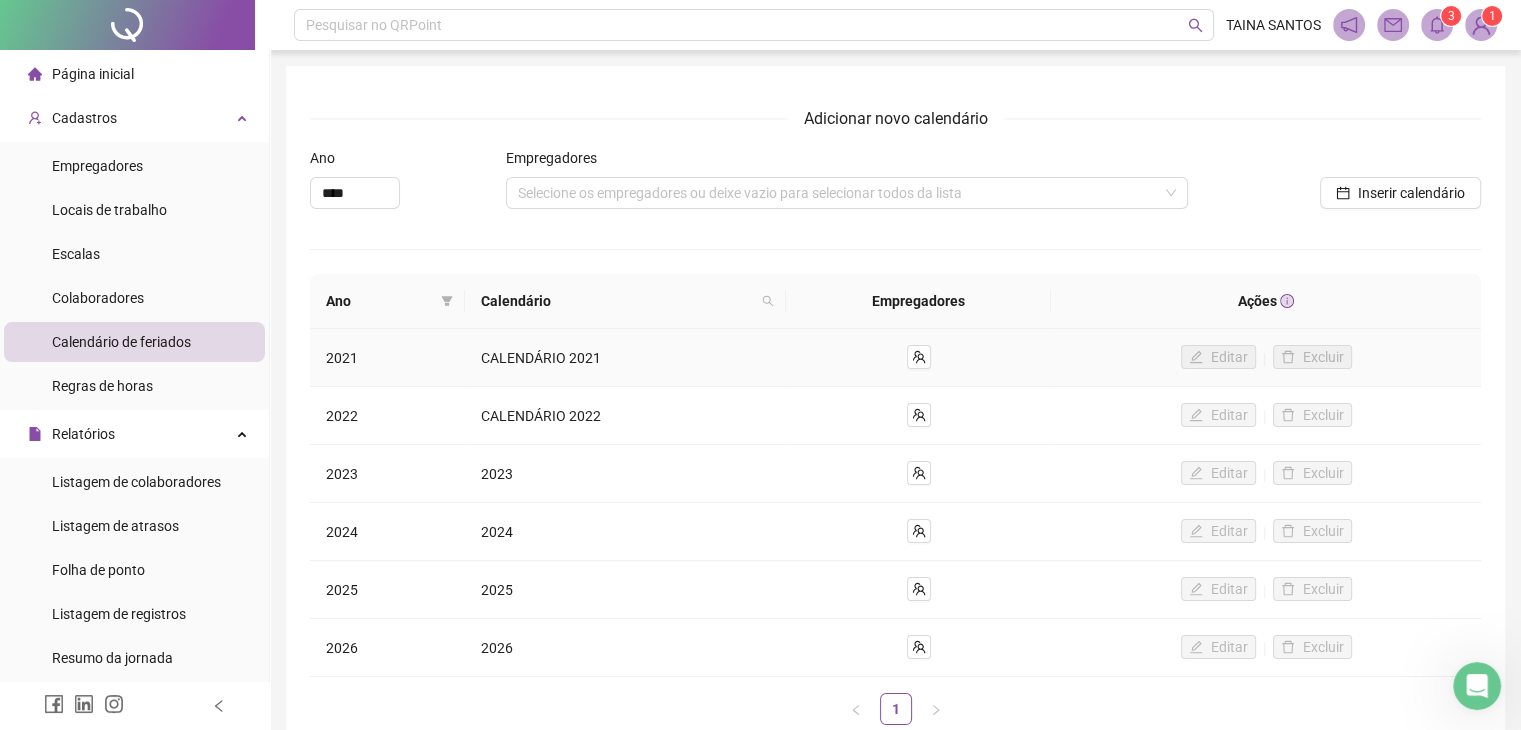 drag, startPoint x: 1256, startPoint y: 369, endPoint x: 1222, endPoint y: 361, distance: 34.928497 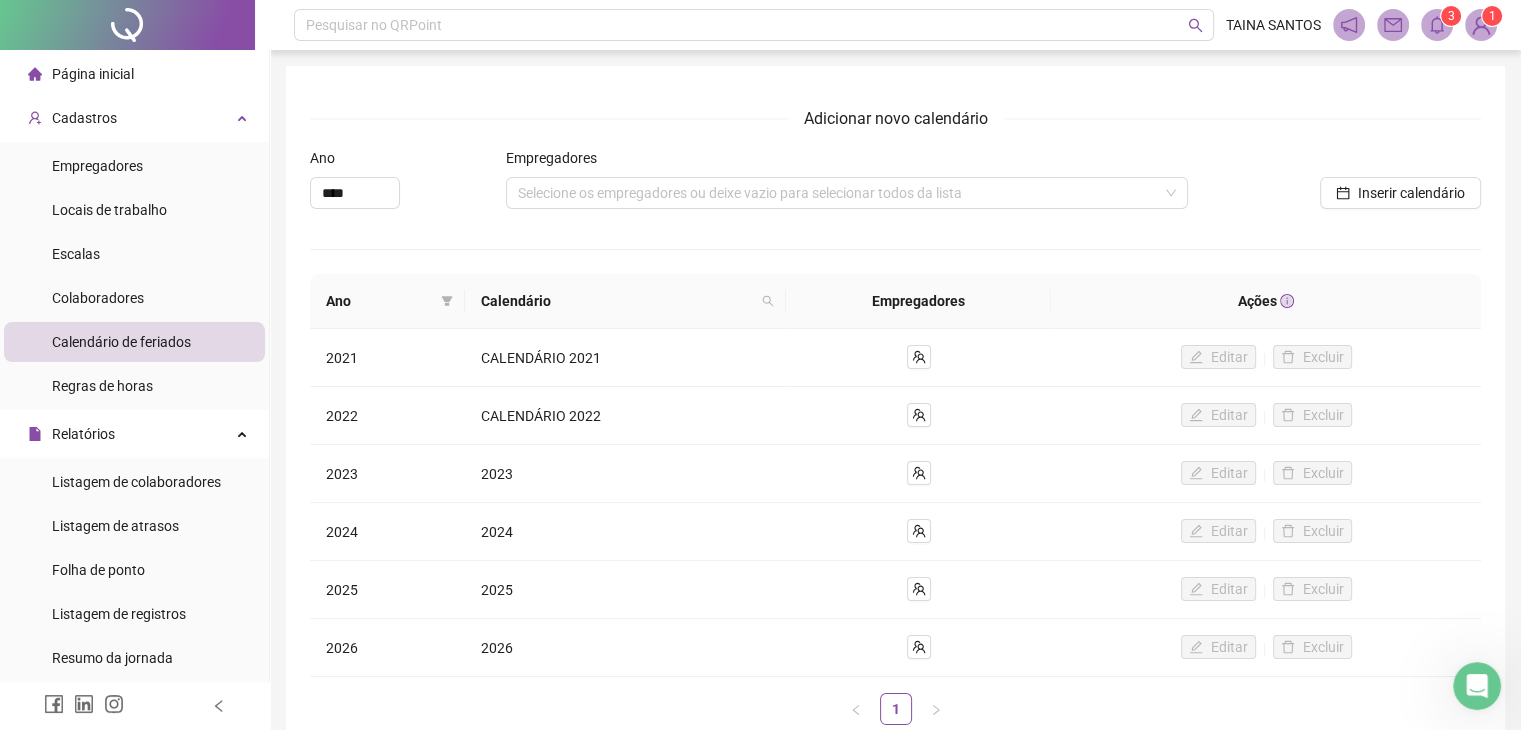 click 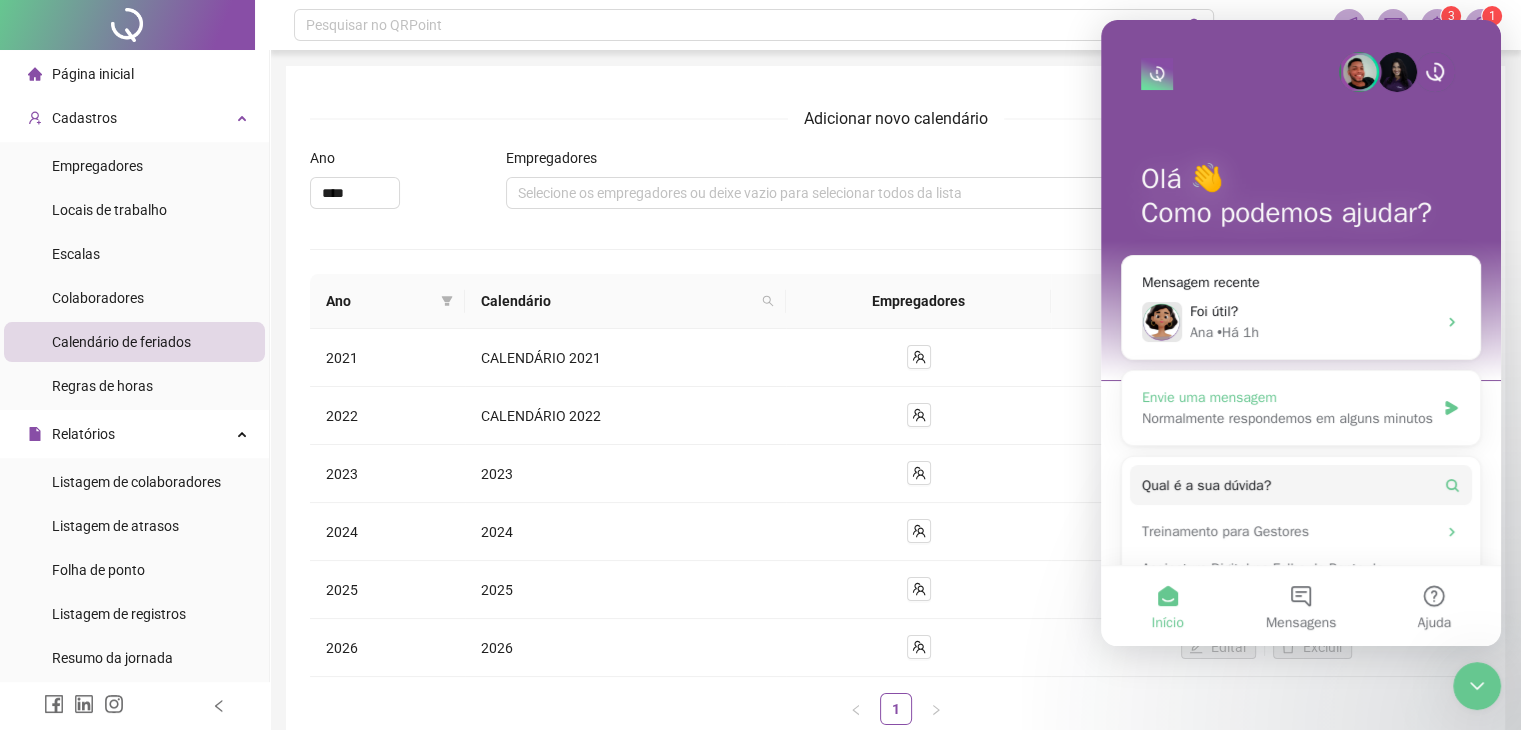 click on "Normalmente respondemos em alguns minutos" at bounding box center (1288, 418) 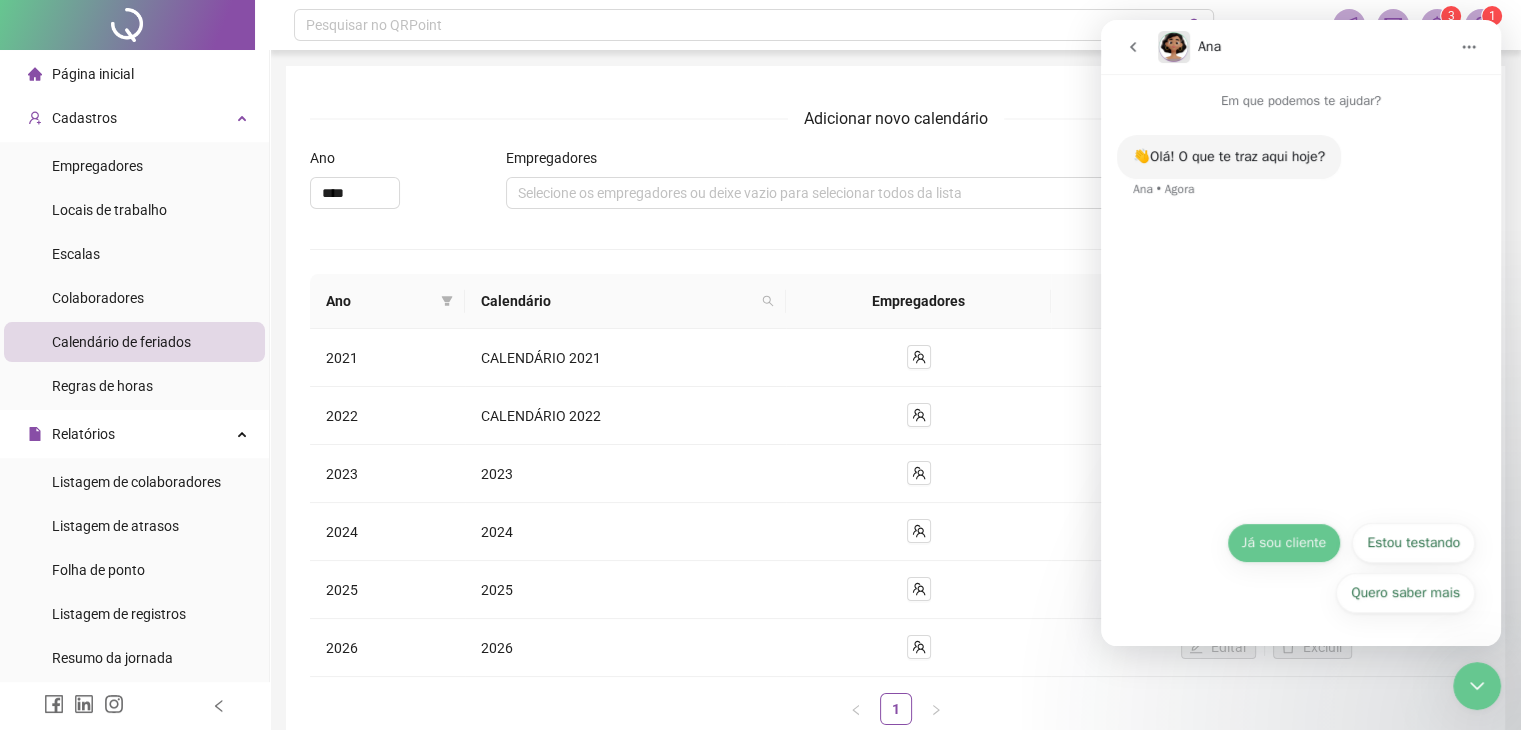 click on "Já sou cliente" at bounding box center (1284, 543) 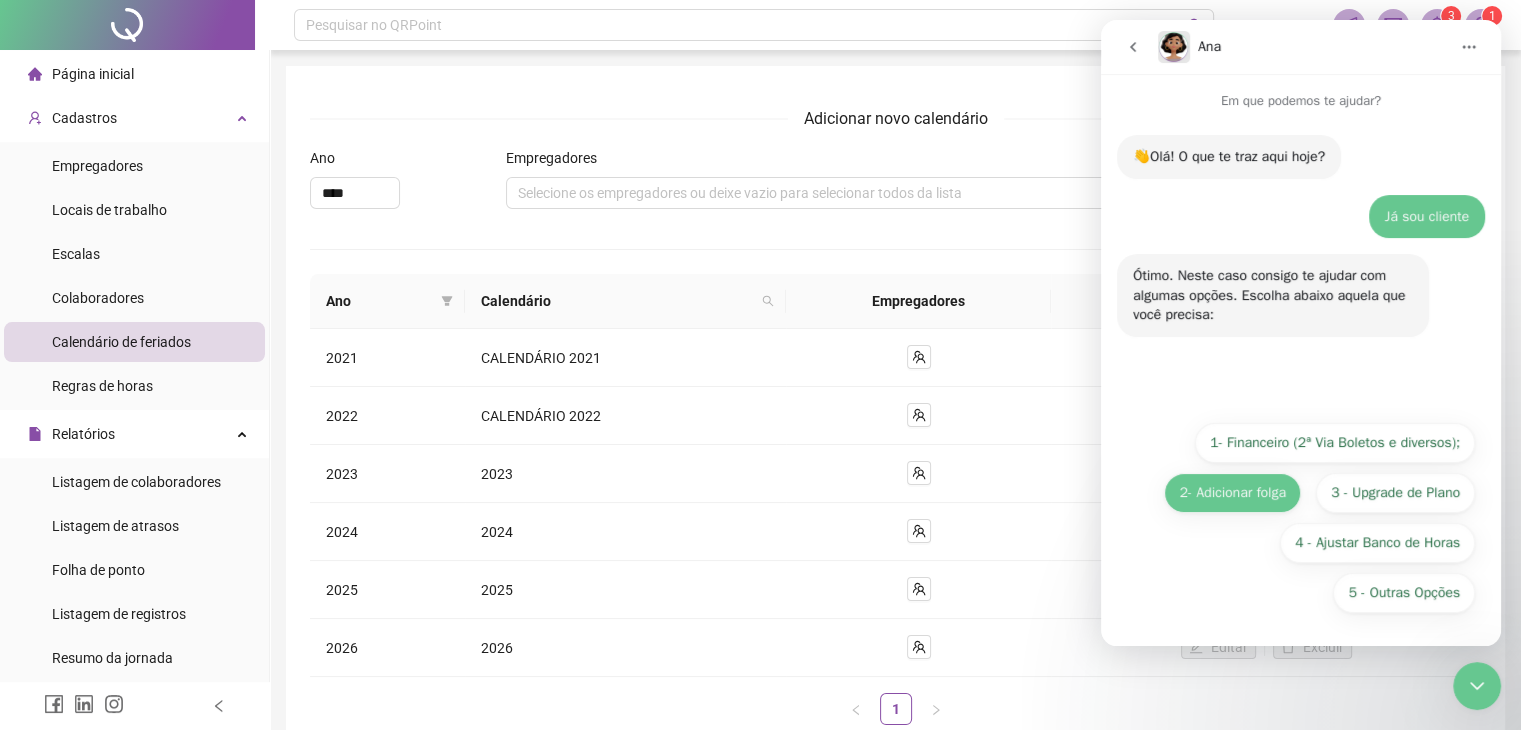 click on "2- Adicionar folga" at bounding box center [1232, 493] 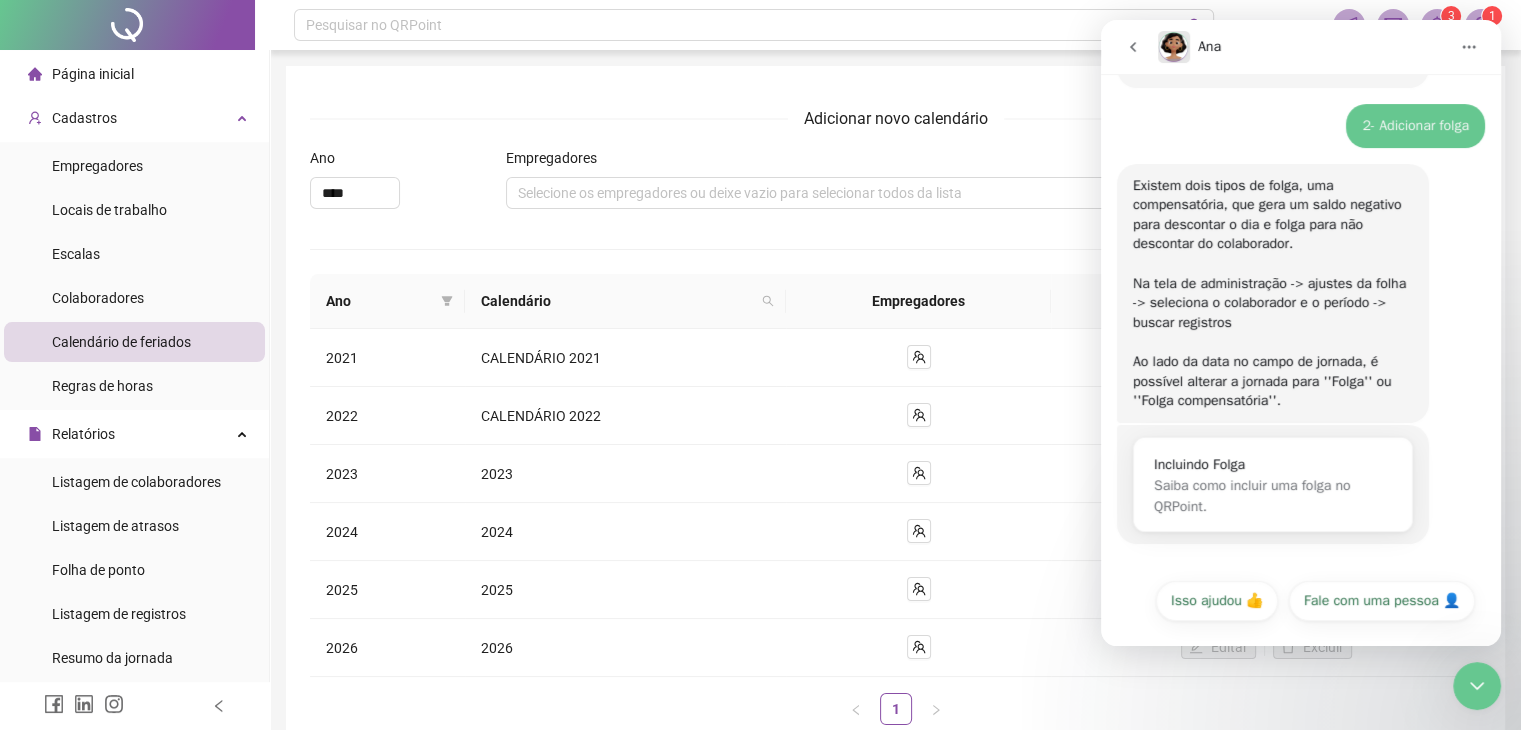 scroll, scrollTop: 259, scrollLeft: 0, axis: vertical 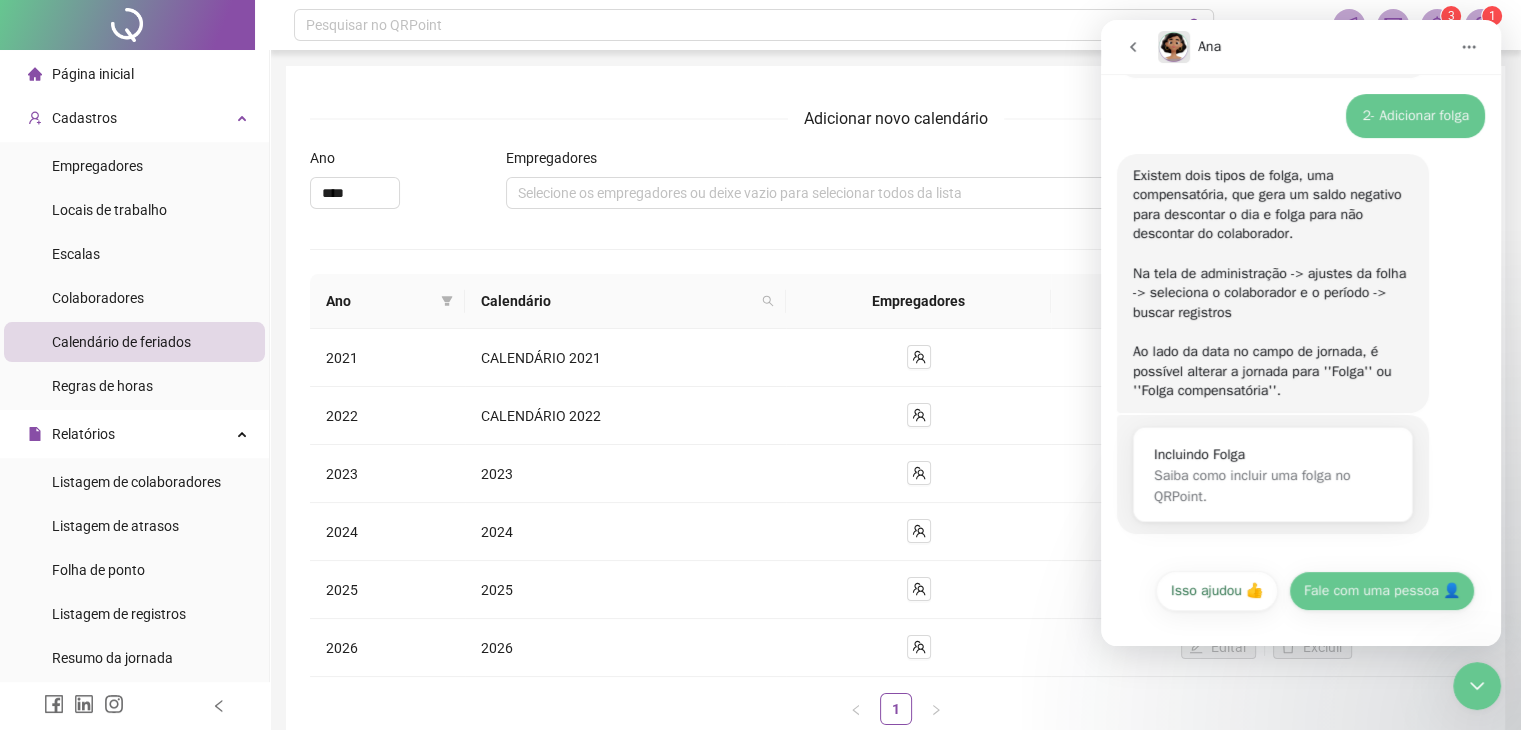 click on "Fale com uma pessoa 👤" at bounding box center [1382, 591] 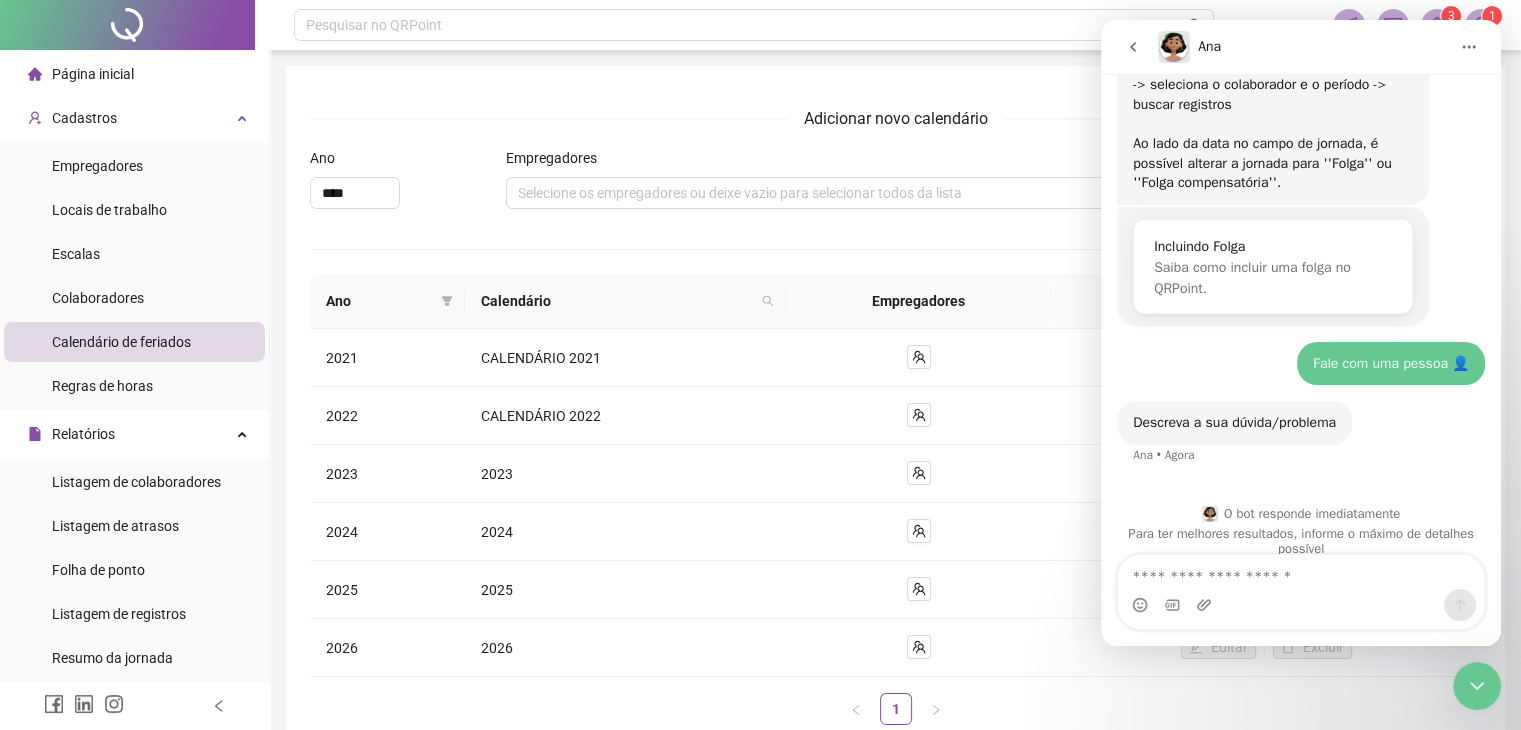 scroll, scrollTop: 488, scrollLeft: 0, axis: vertical 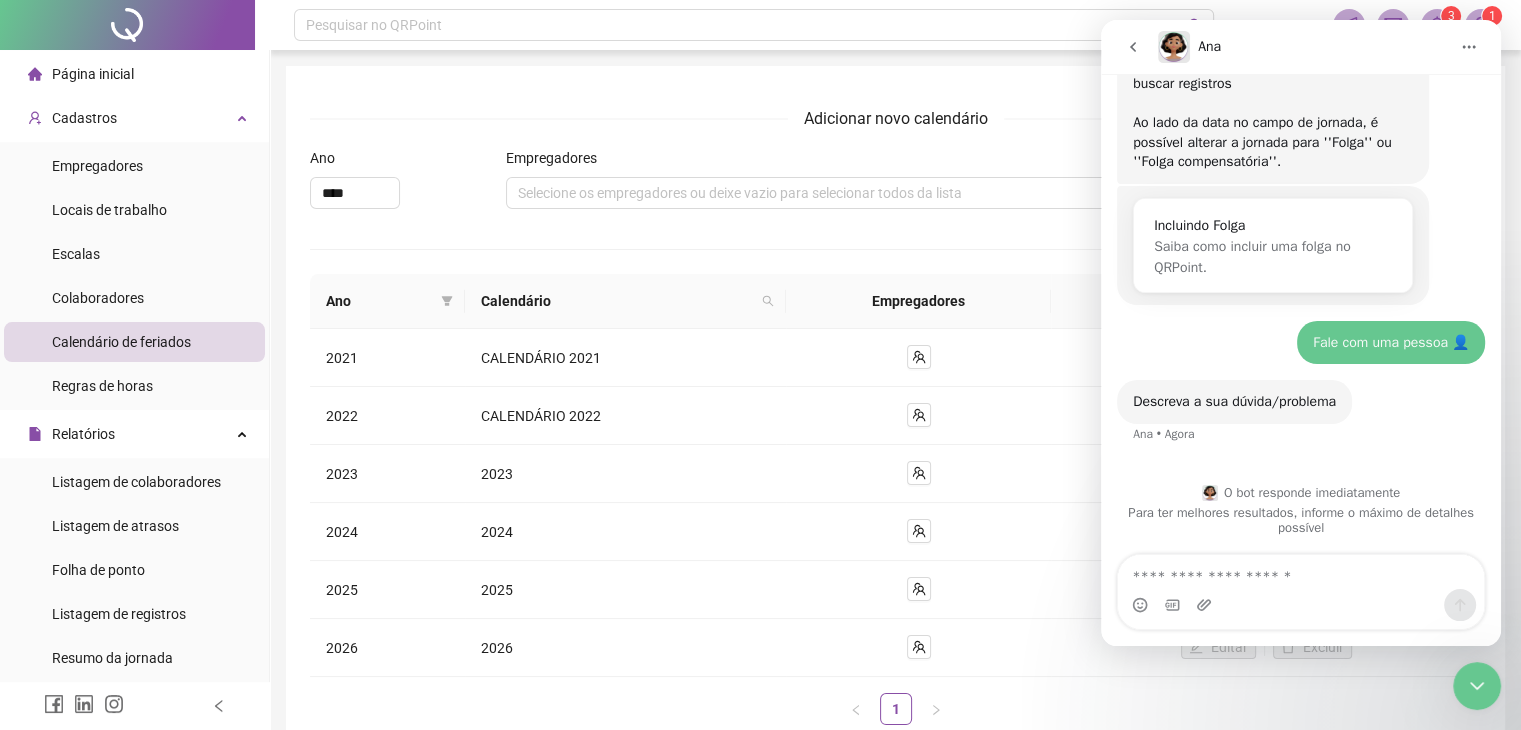 click at bounding box center [1301, 572] 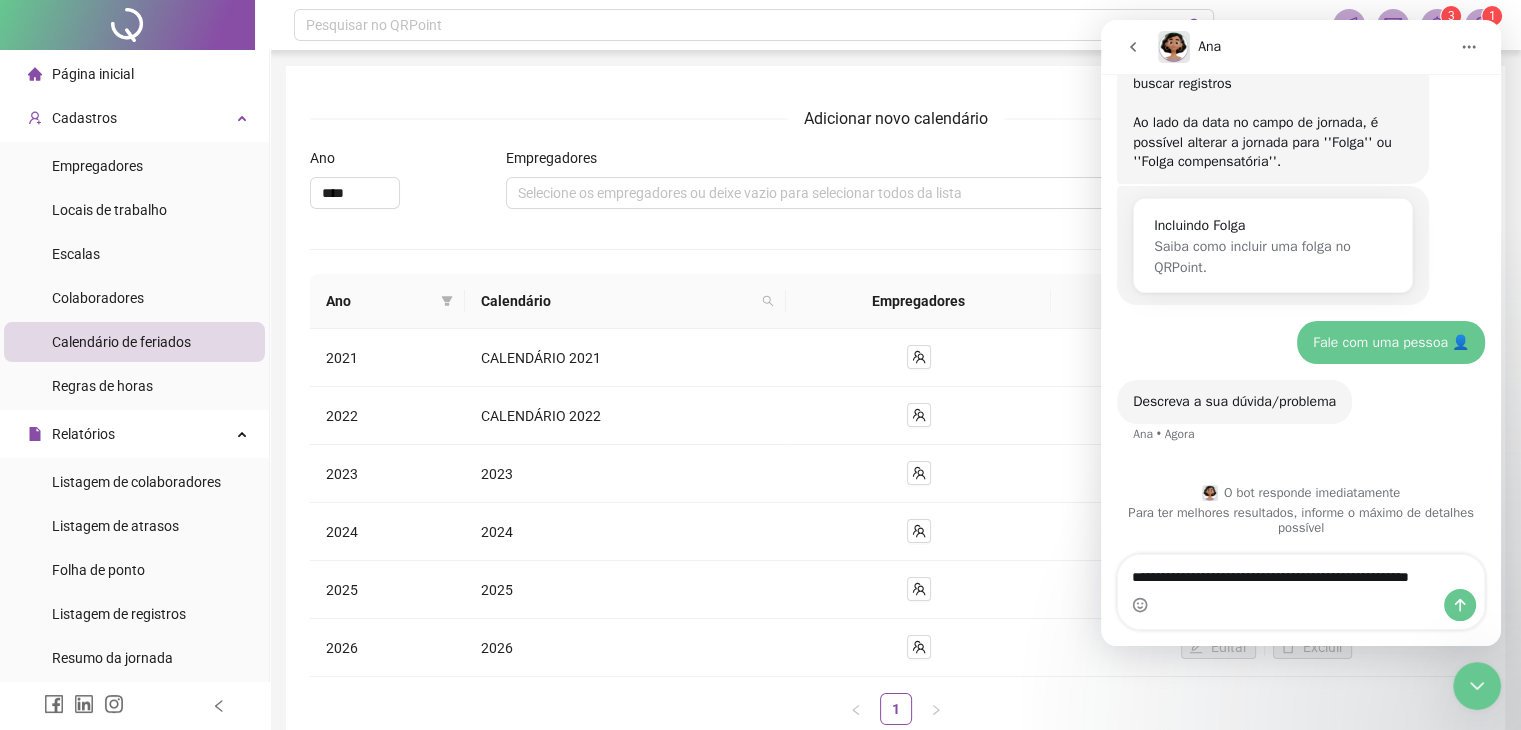 type on "**********" 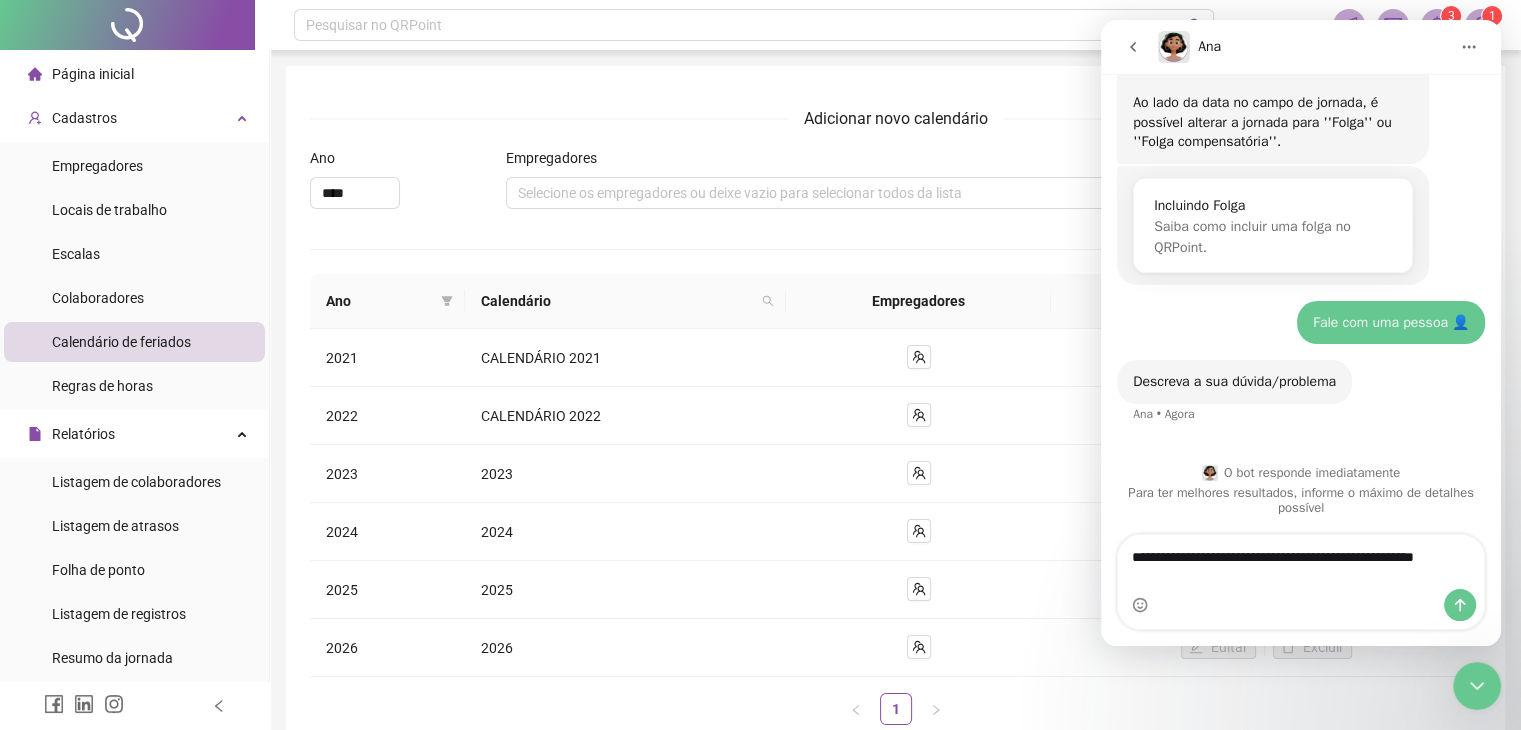 type 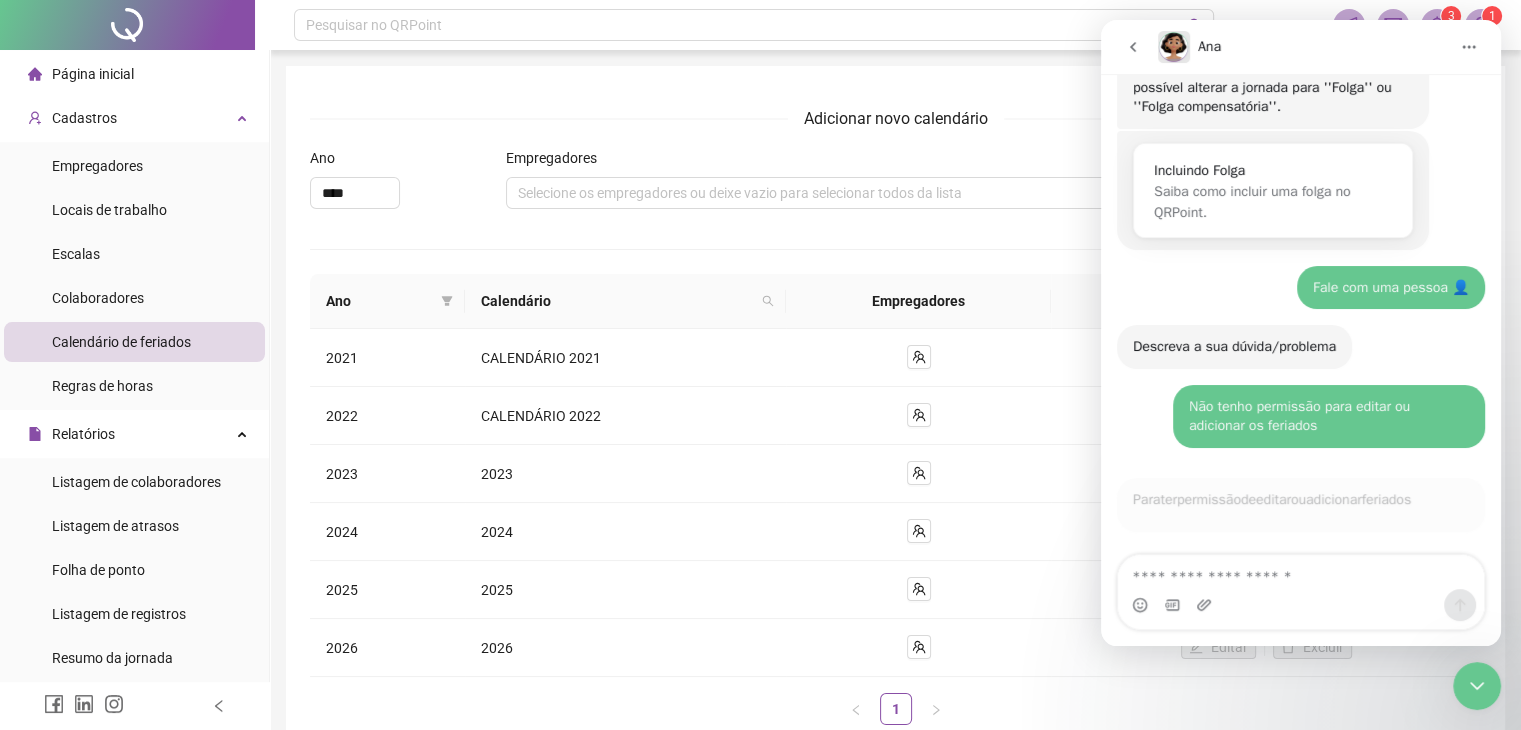 scroll, scrollTop: 568, scrollLeft: 0, axis: vertical 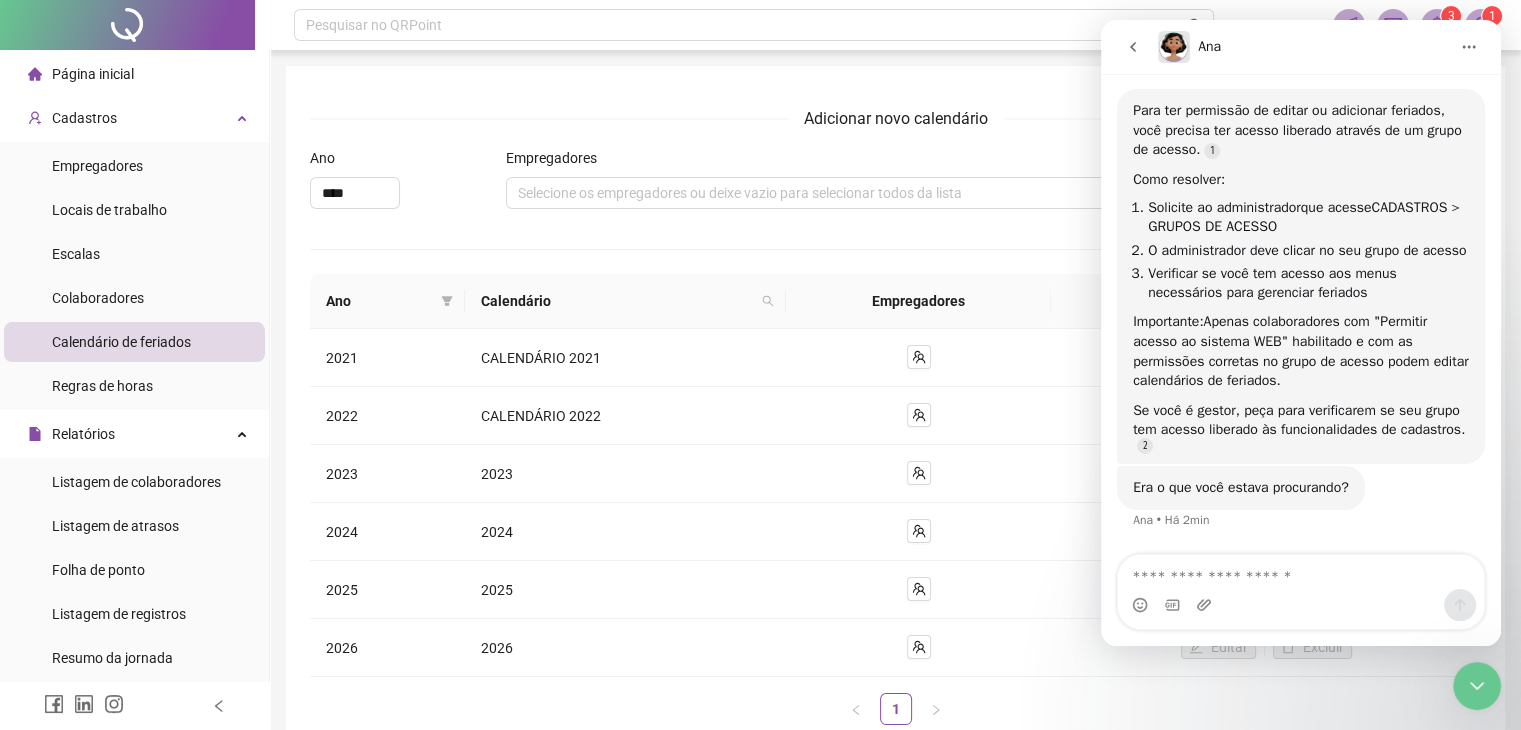 click 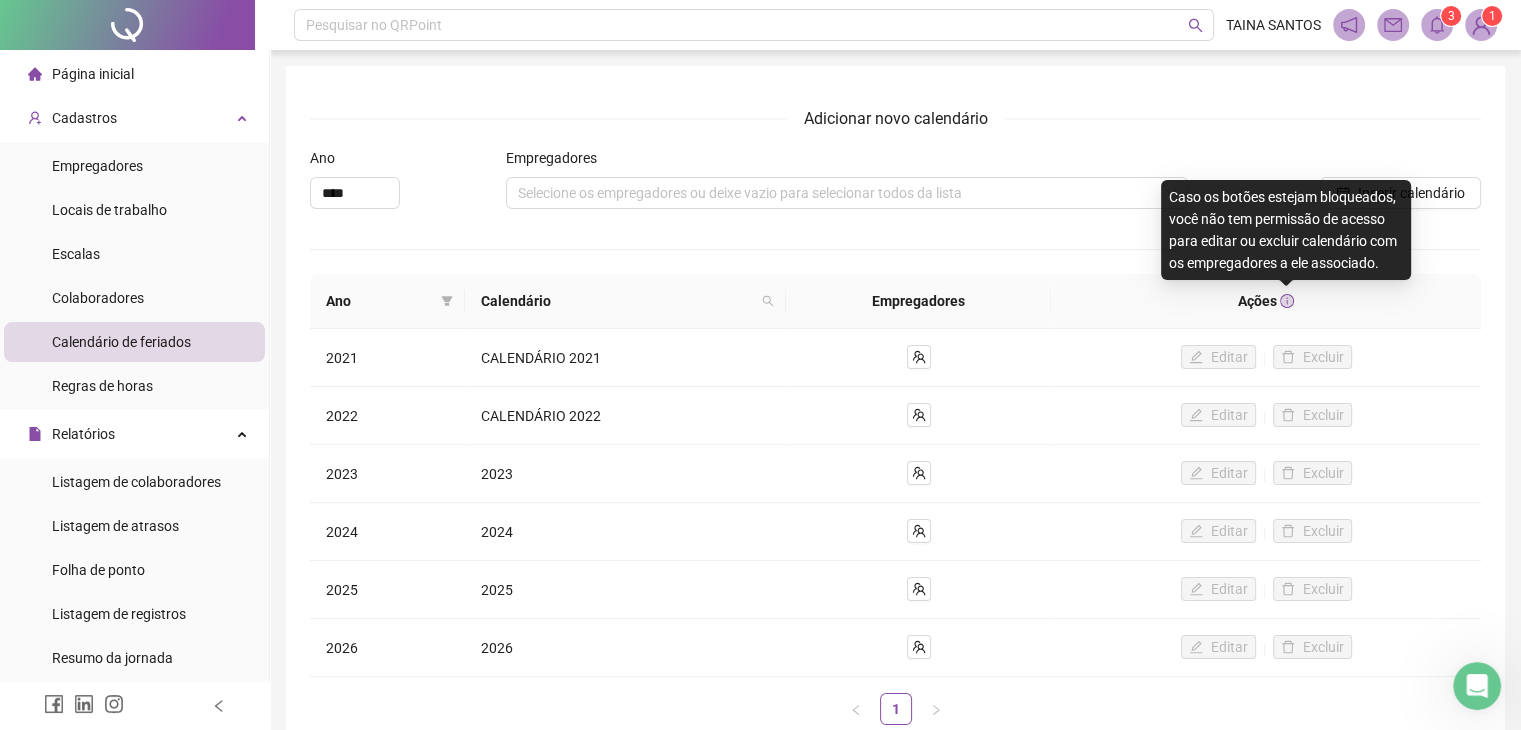 click 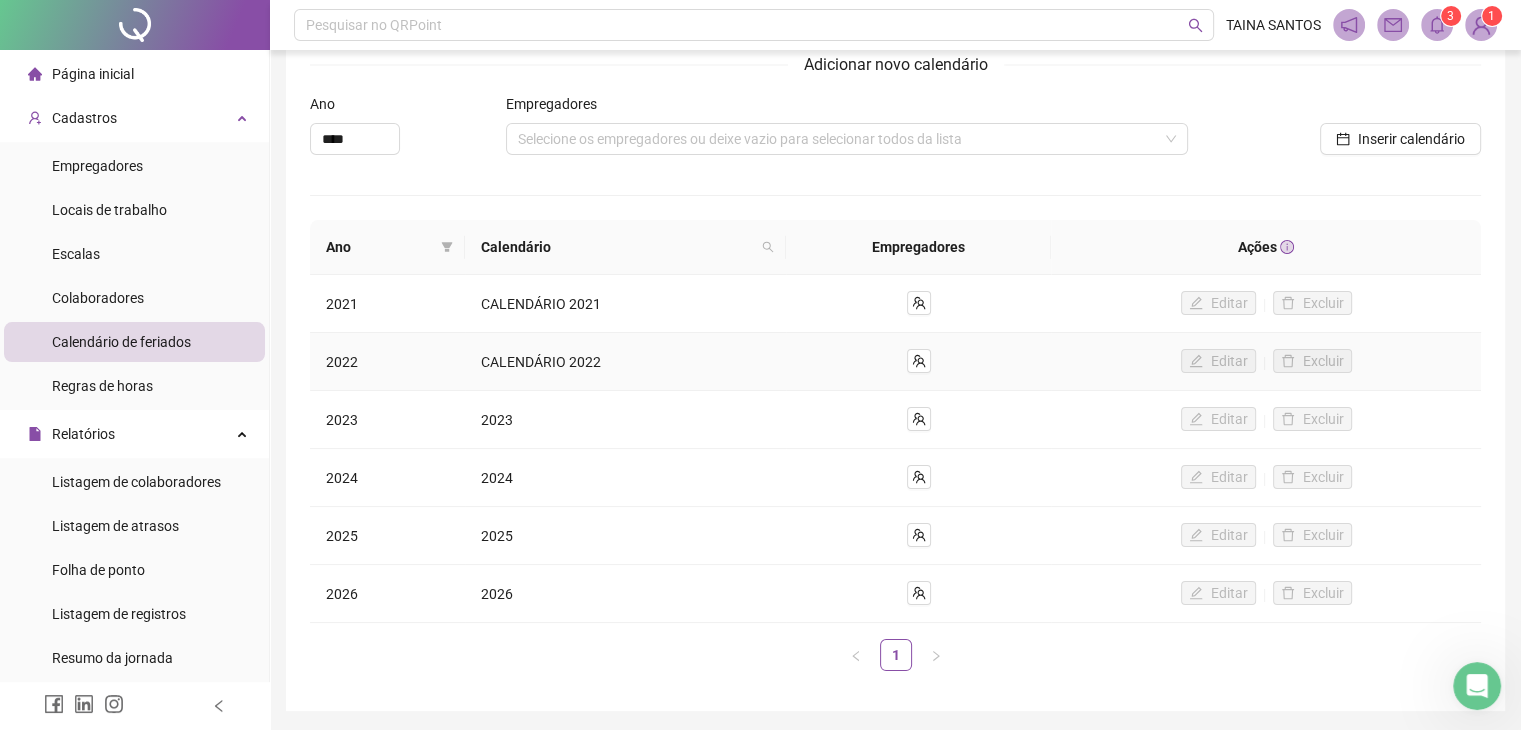 scroll, scrollTop: 0, scrollLeft: 0, axis: both 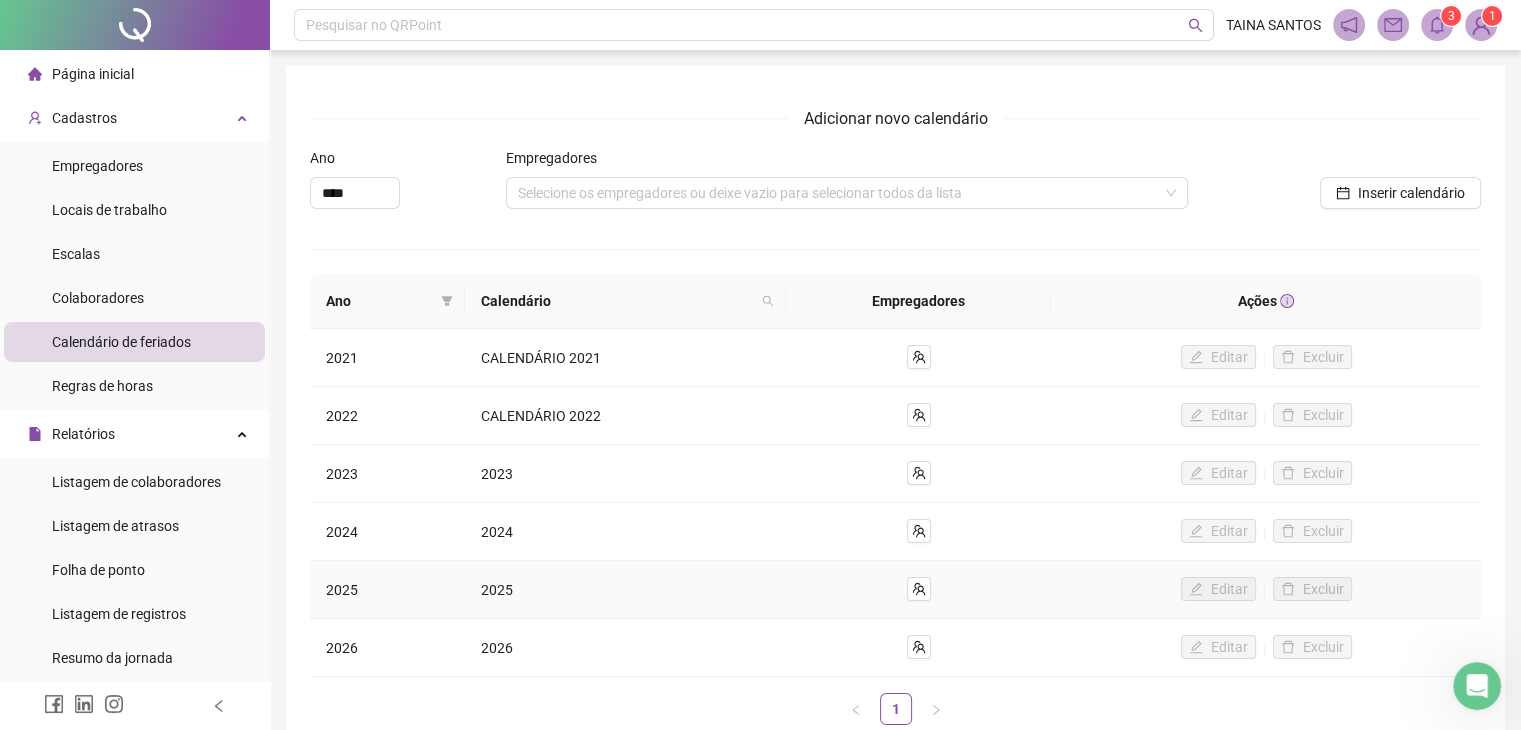 click on "2025" at bounding box center (497, 590) 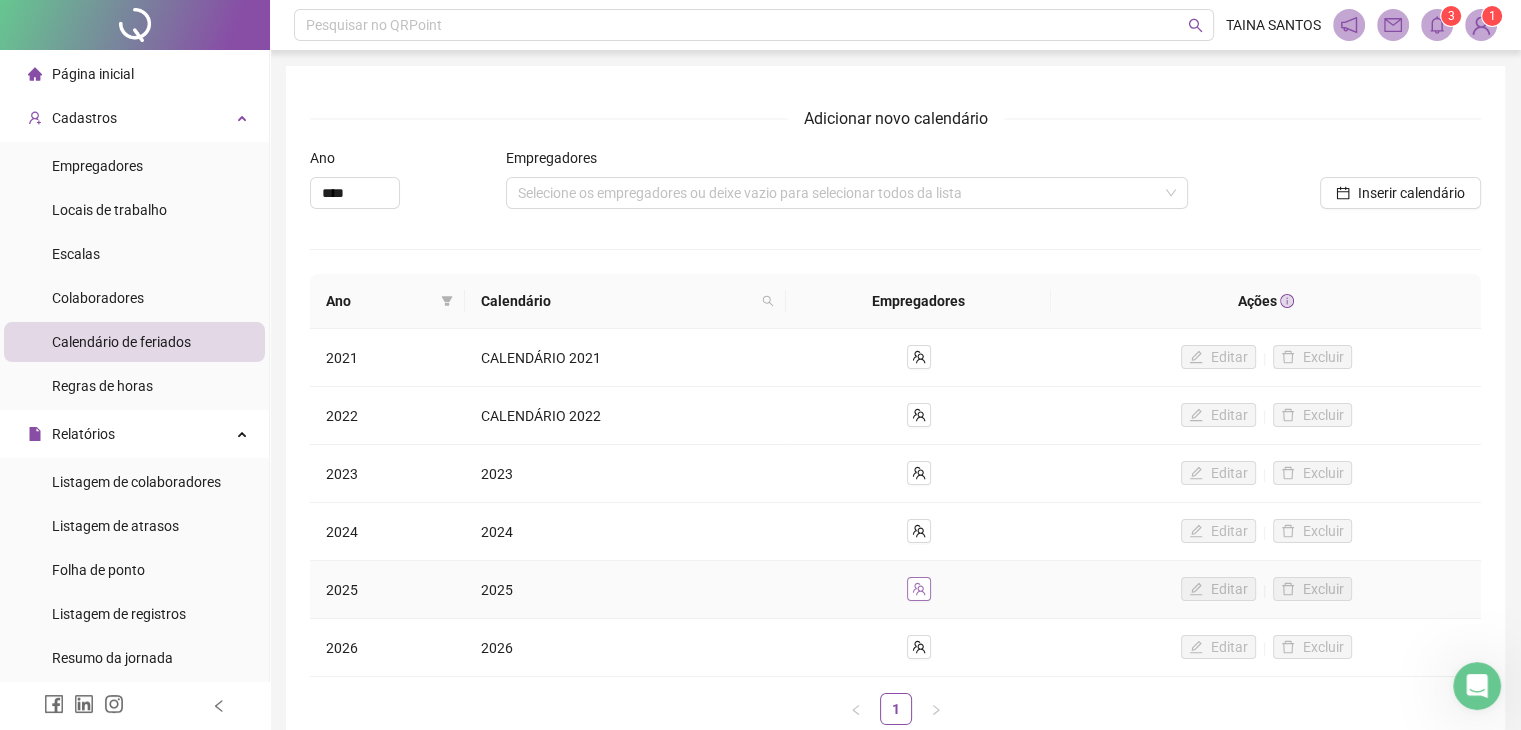 click 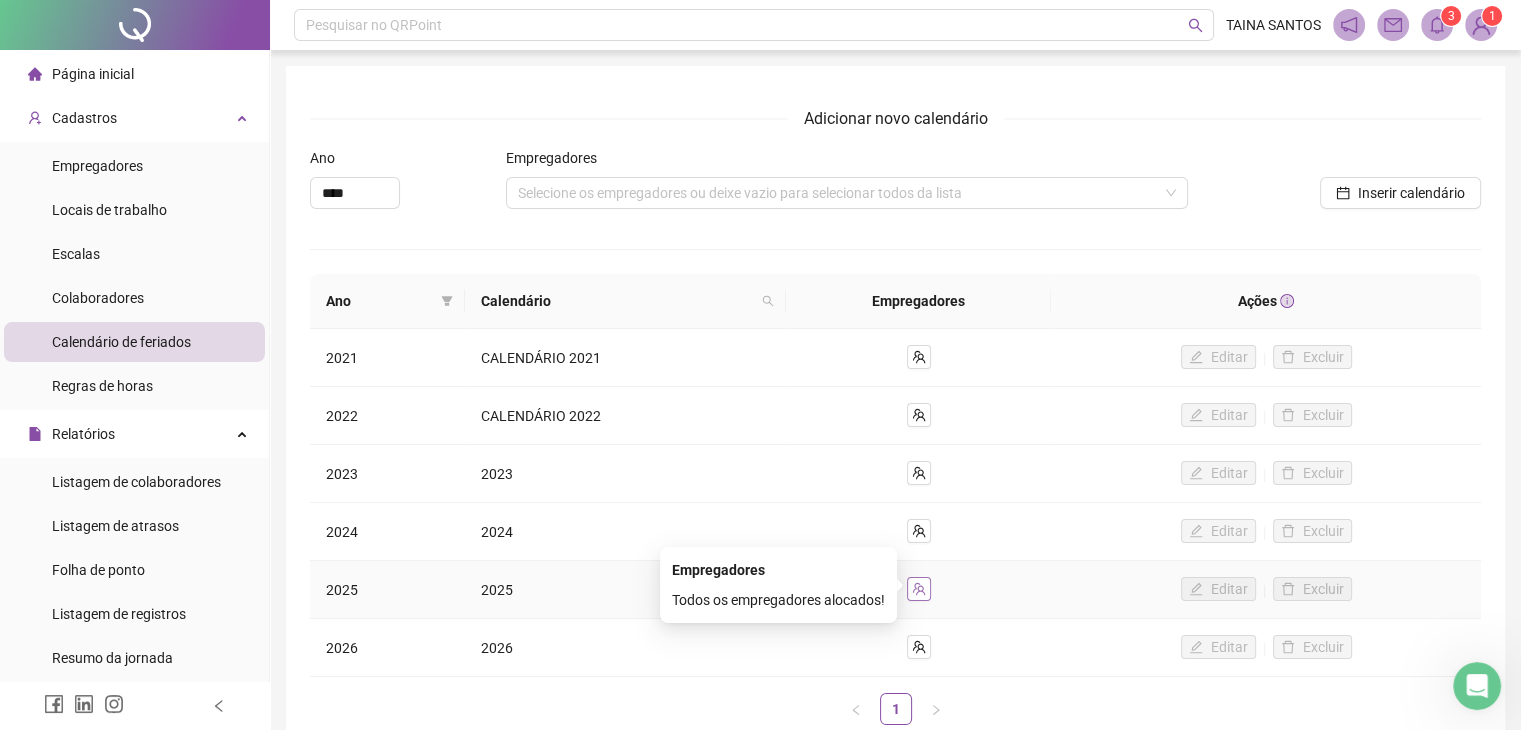 click 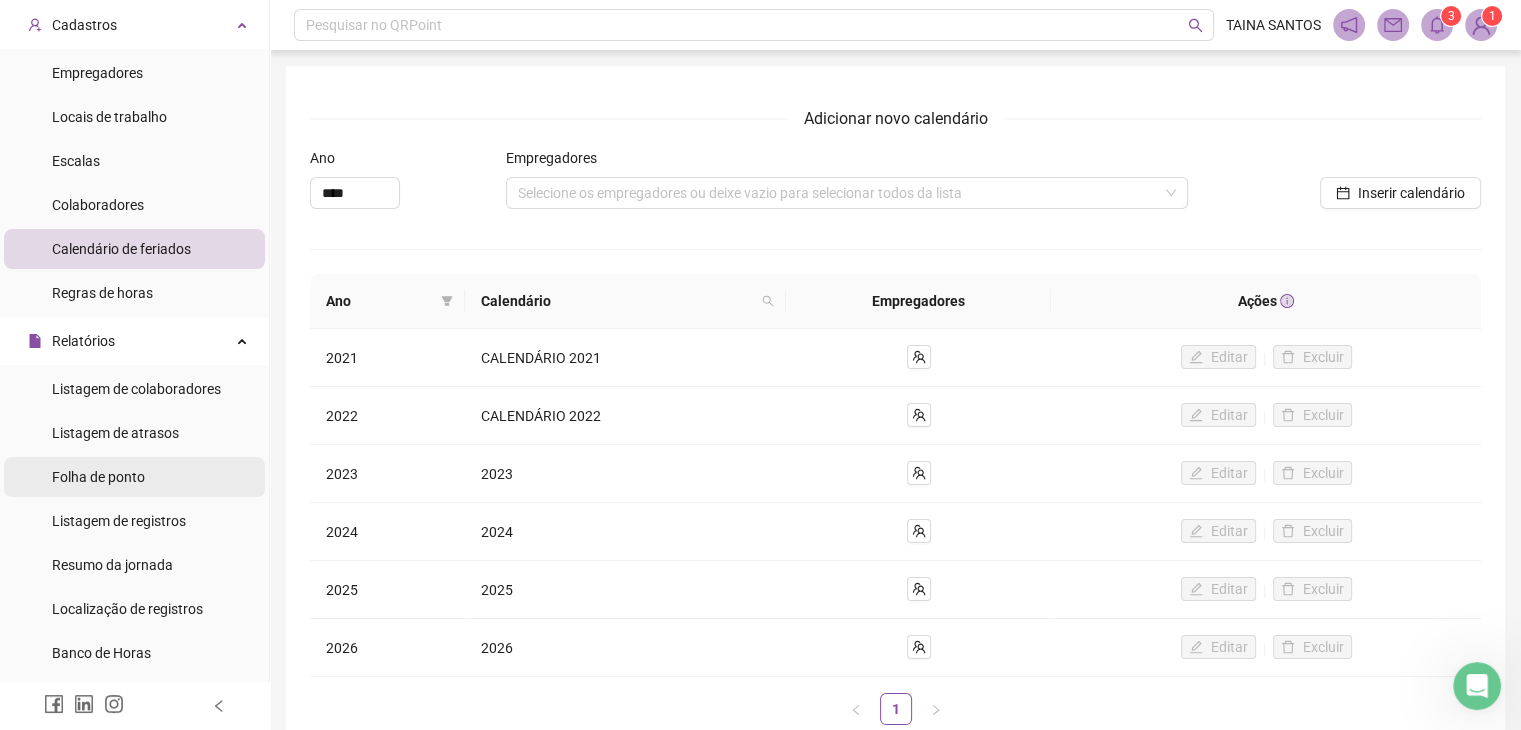 scroll, scrollTop: 0, scrollLeft: 0, axis: both 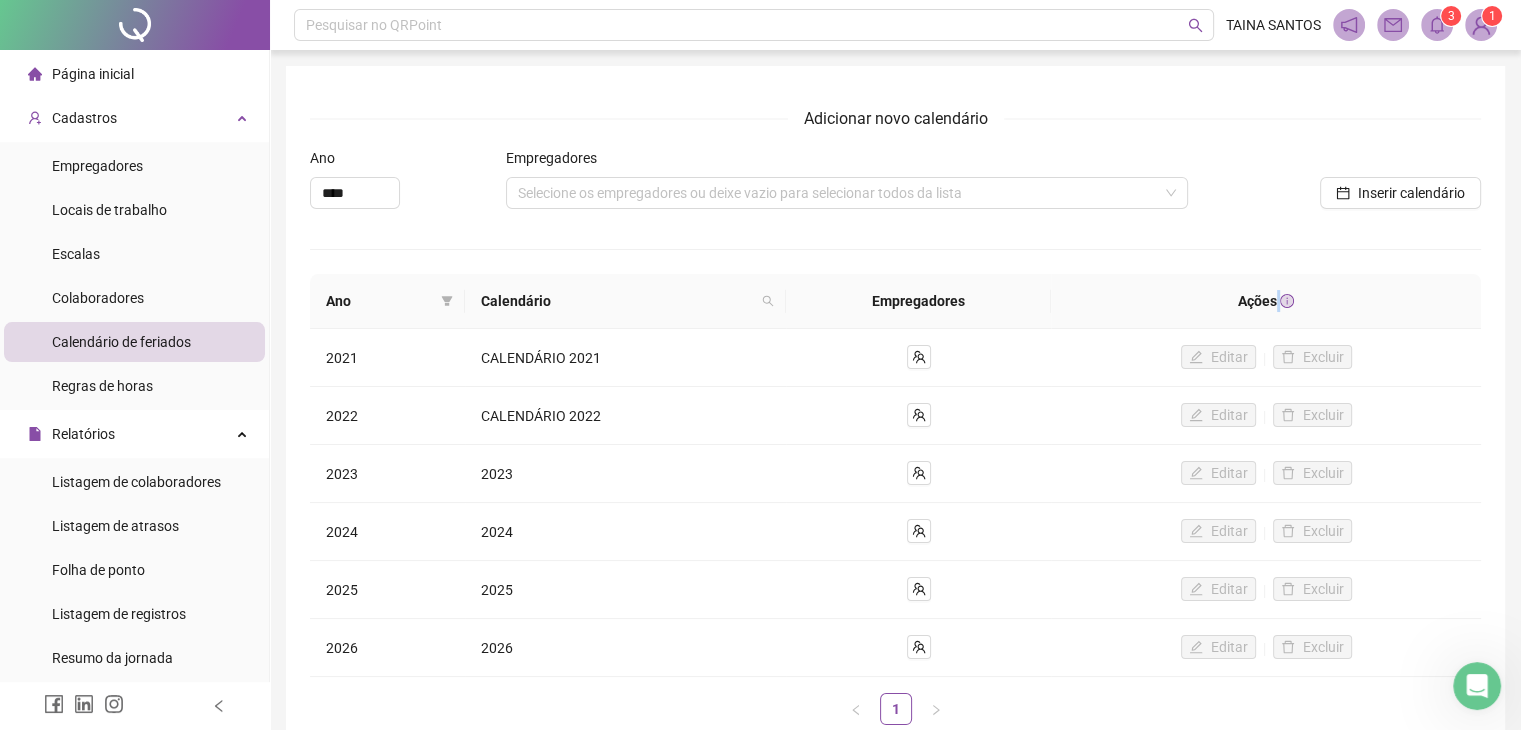 click on "Ações" at bounding box center [1266, 301] 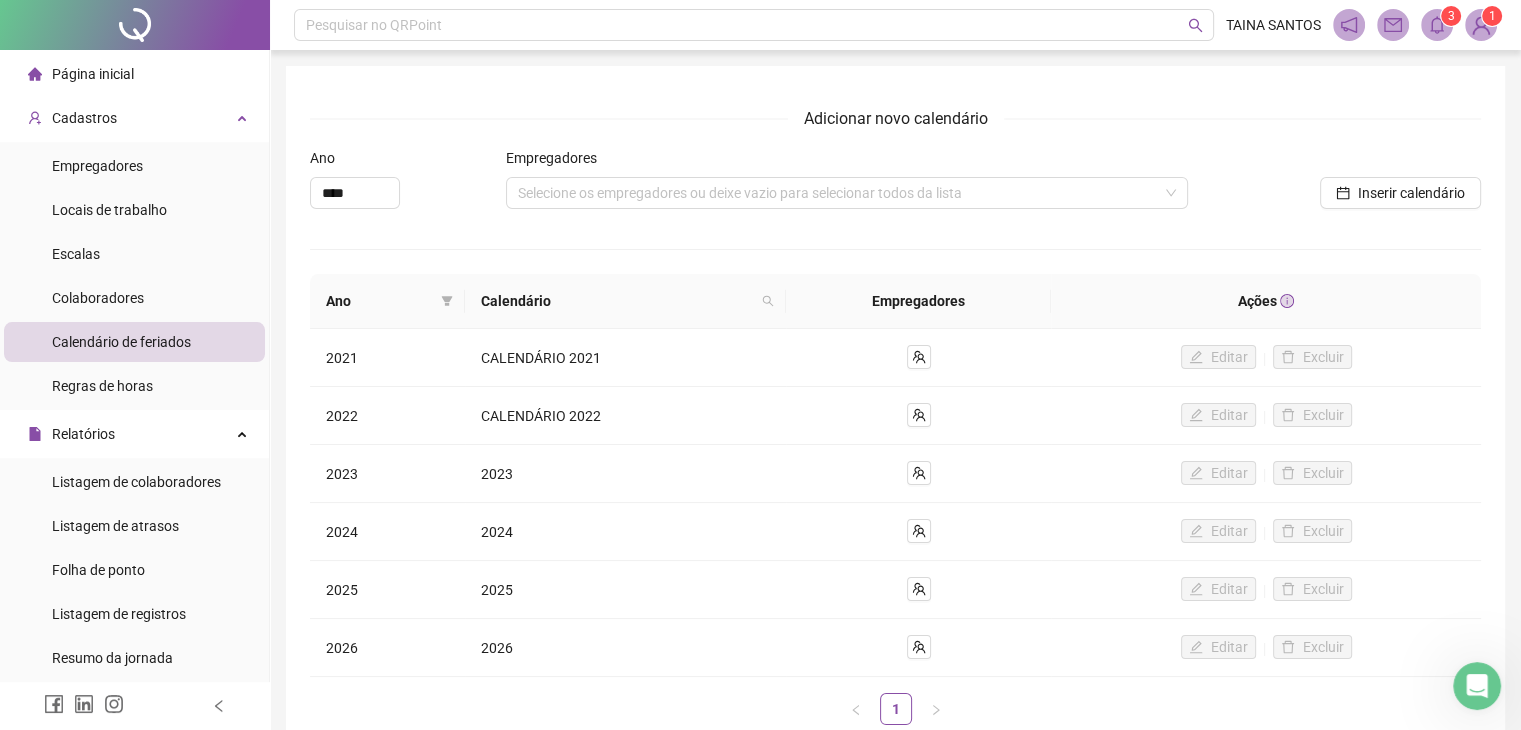 click on "Ações" at bounding box center [1266, 301] 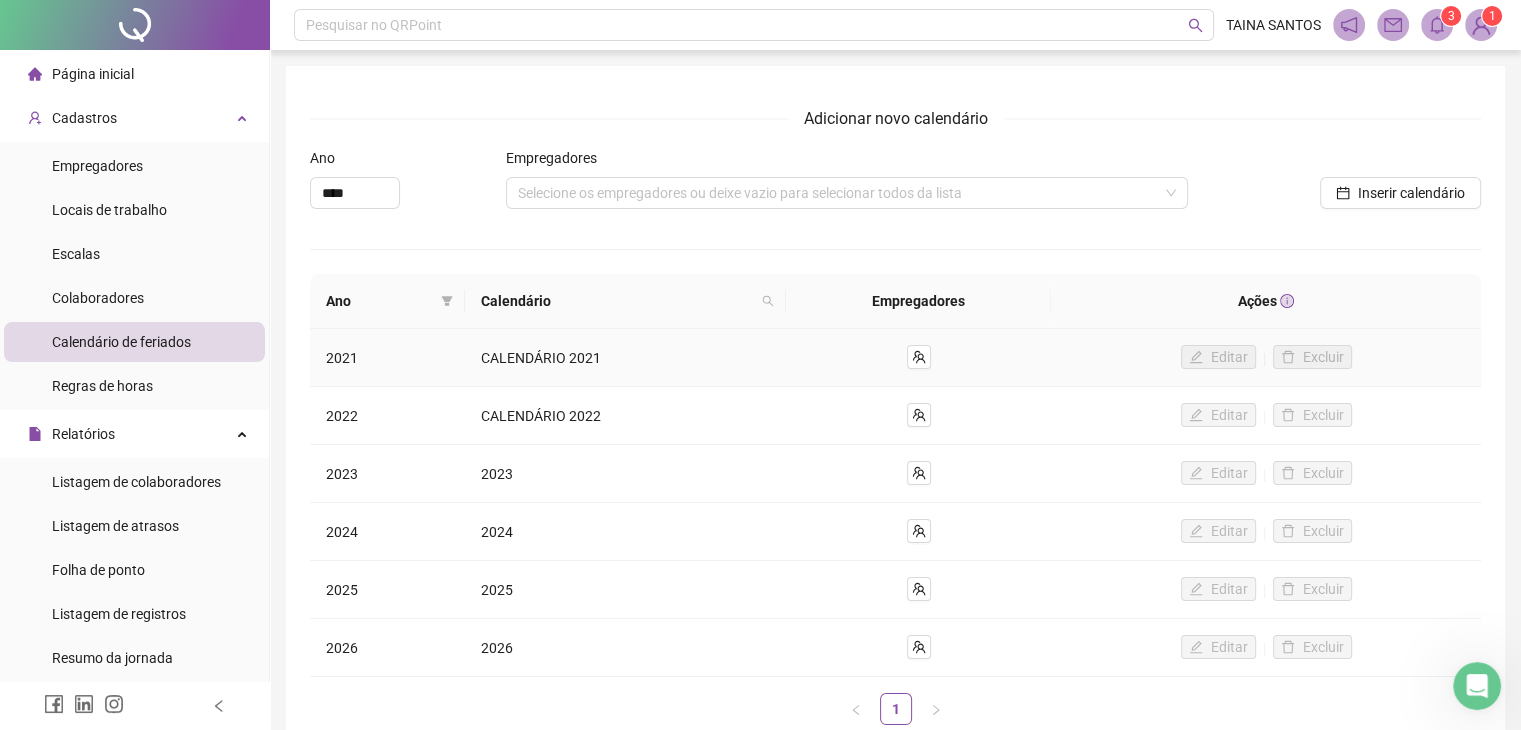 drag, startPoint x: 1176, startPoint y: 356, endPoint x: 1201, endPoint y: 361, distance: 25.495098 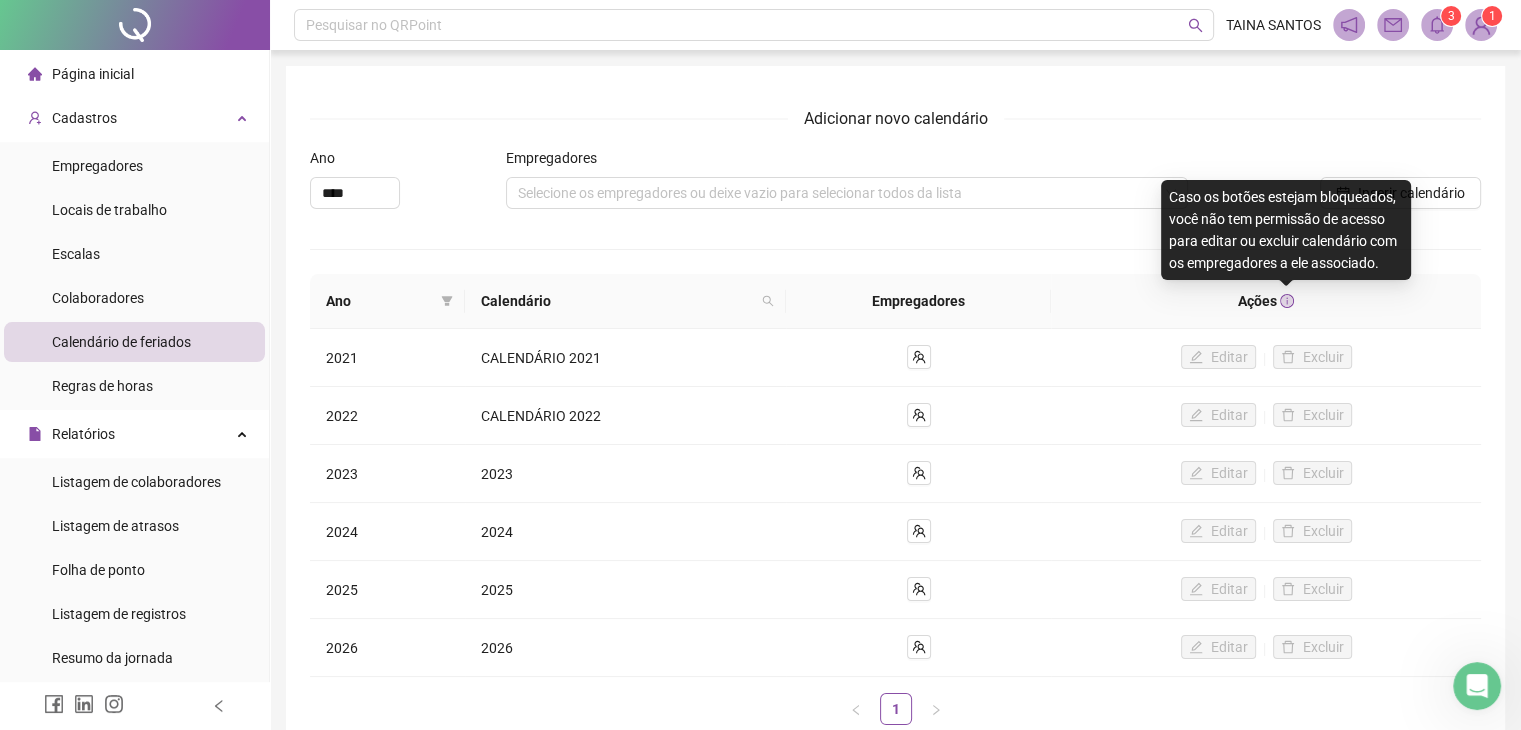 click 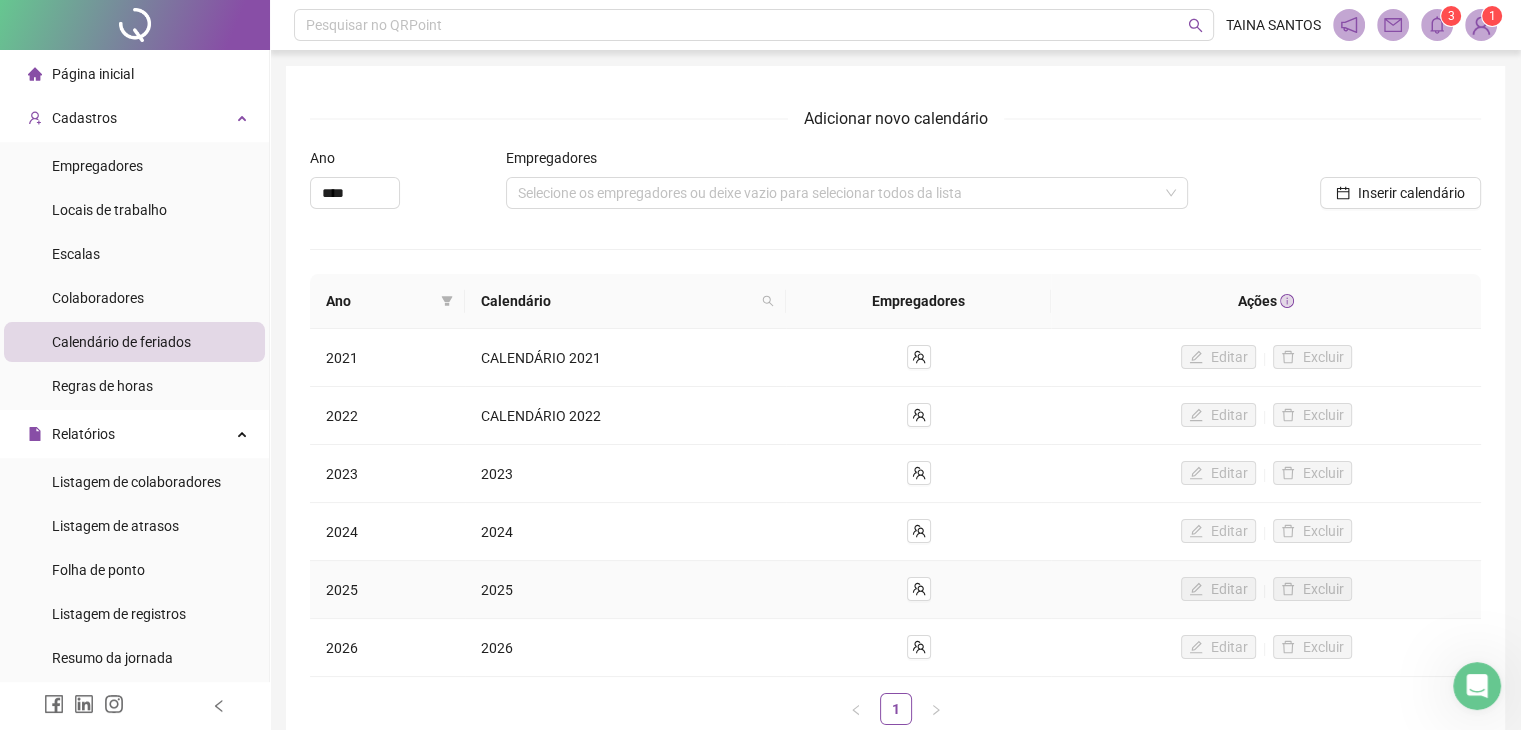 drag, startPoint x: 1245, startPoint y: 556, endPoint x: 1221, endPoint y: 576, distance: 31.241 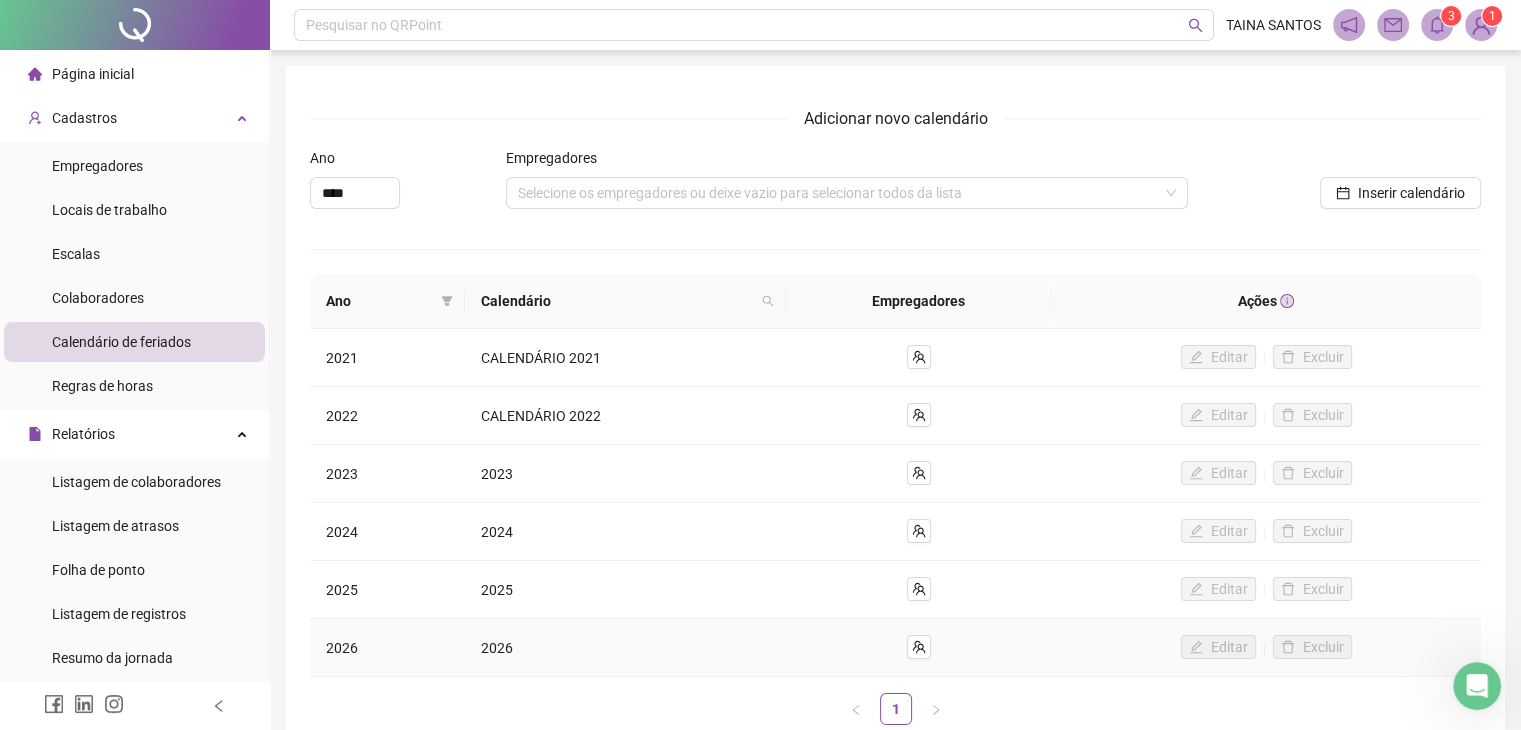 click on "Editar Excluir" at bounding box center (1266, 648) 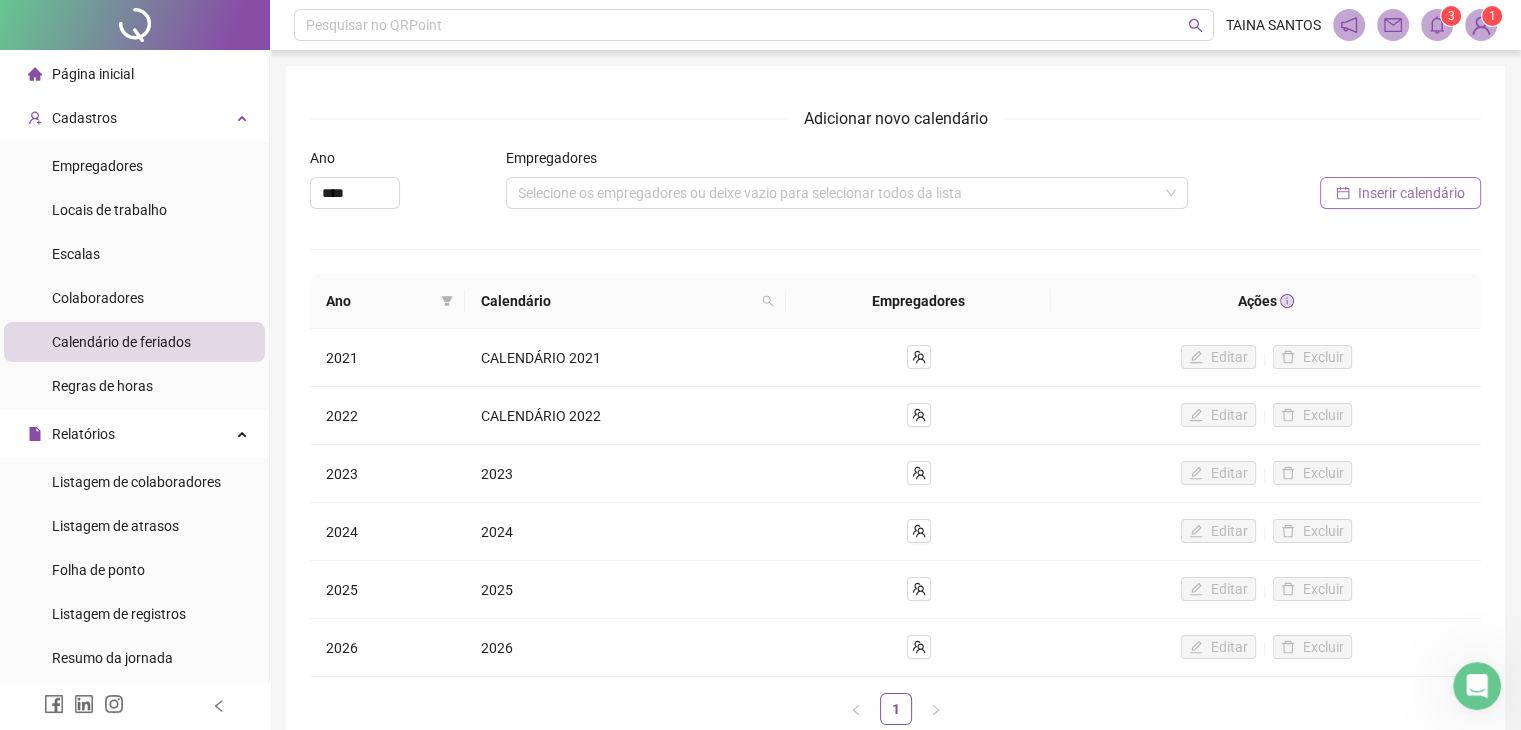 click on "Inserir calendário" at bounding box center (1400, 193) 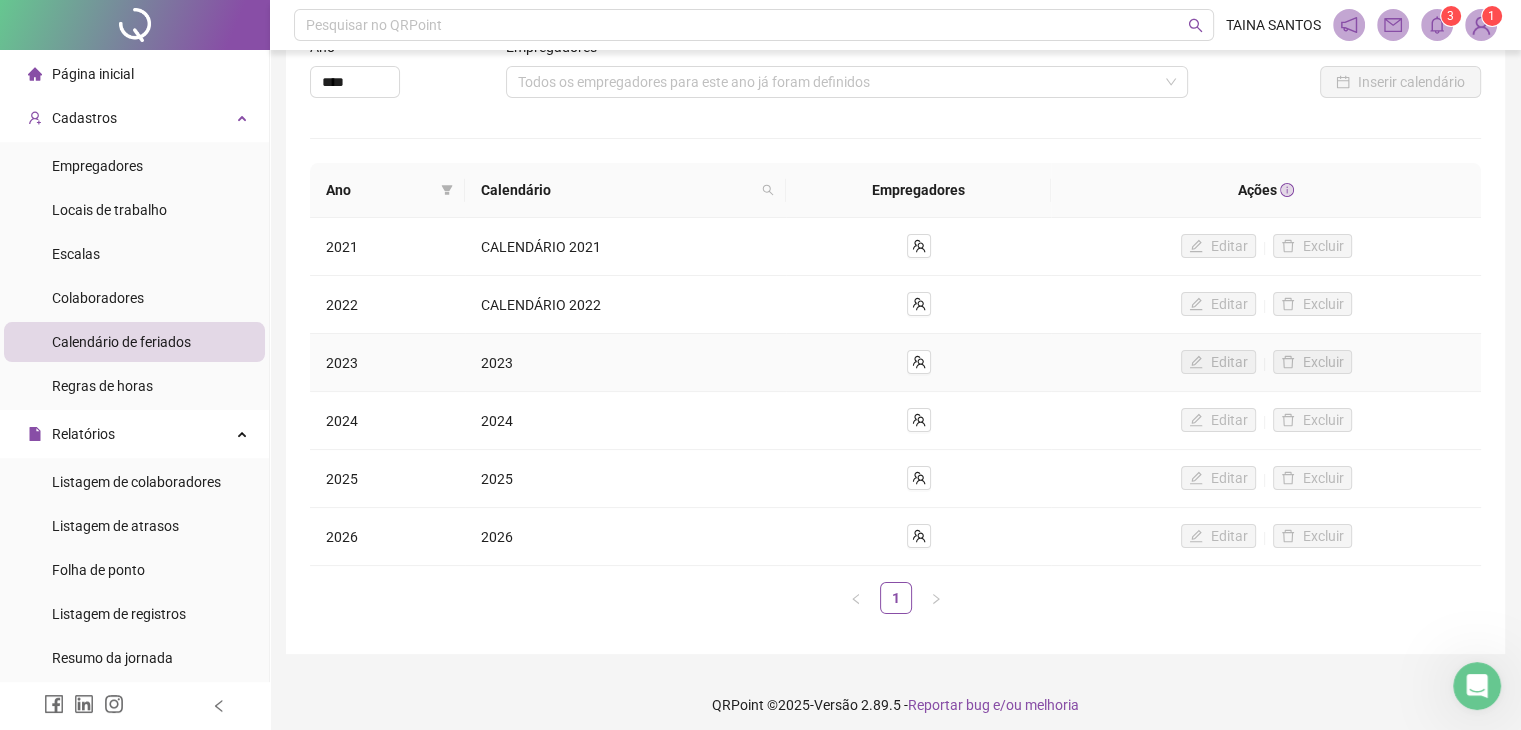 scroll, scrollTop: 115, scrollLeft: 0, axis: vertical 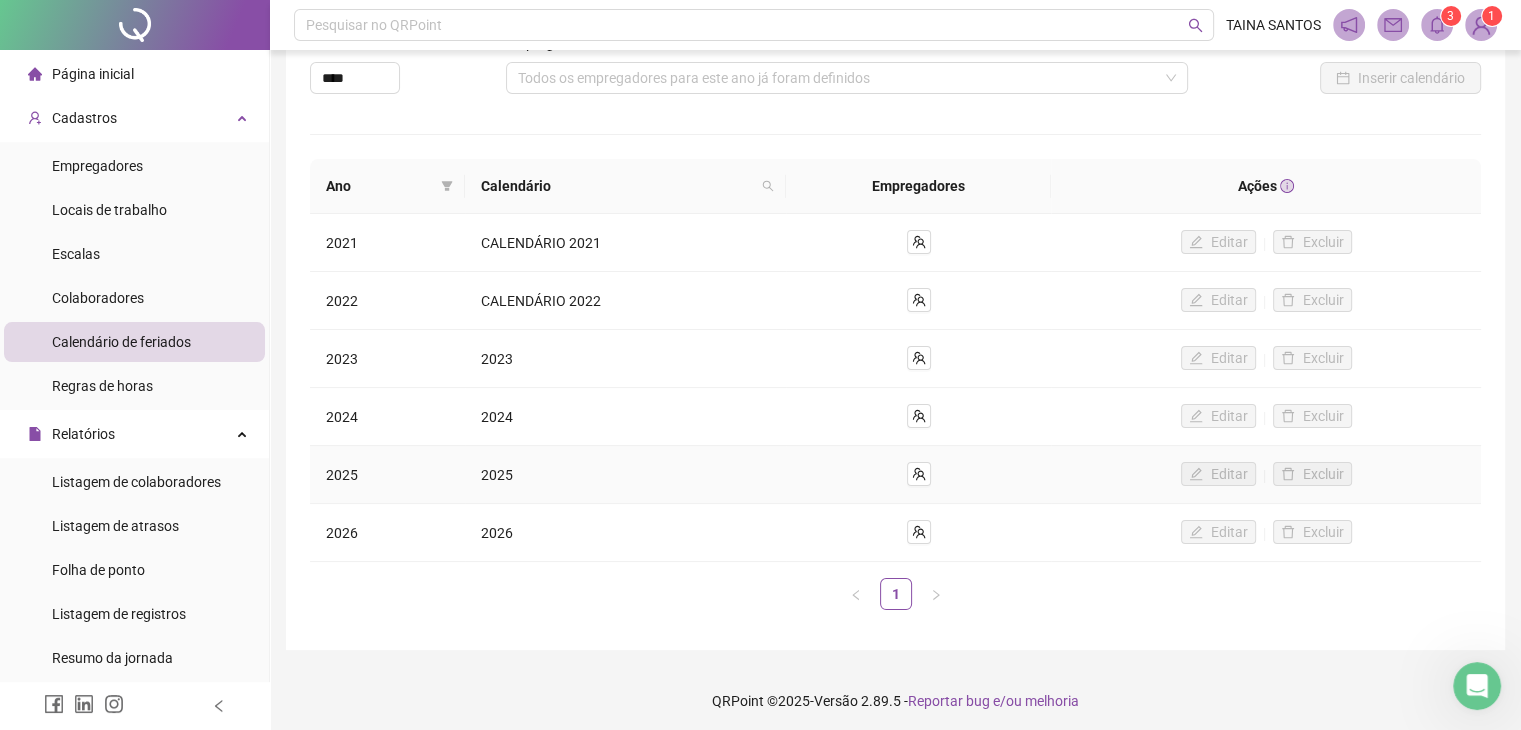 click on "2025" at bounding box center (387, 475) 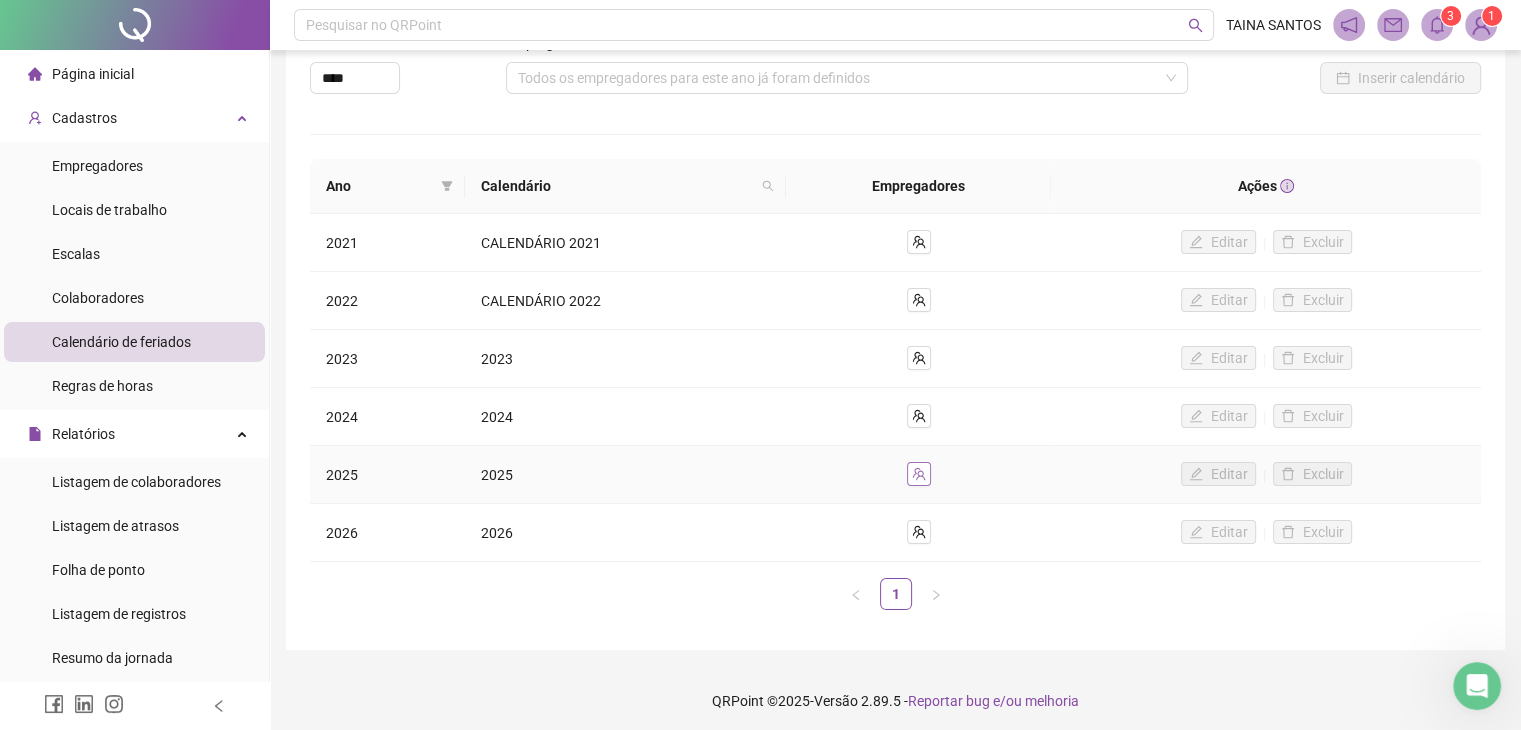 drag, startPoint x: 943, startPoint y: 465, endPoint x: 924, endPoint y: 468, distance: 19.235384 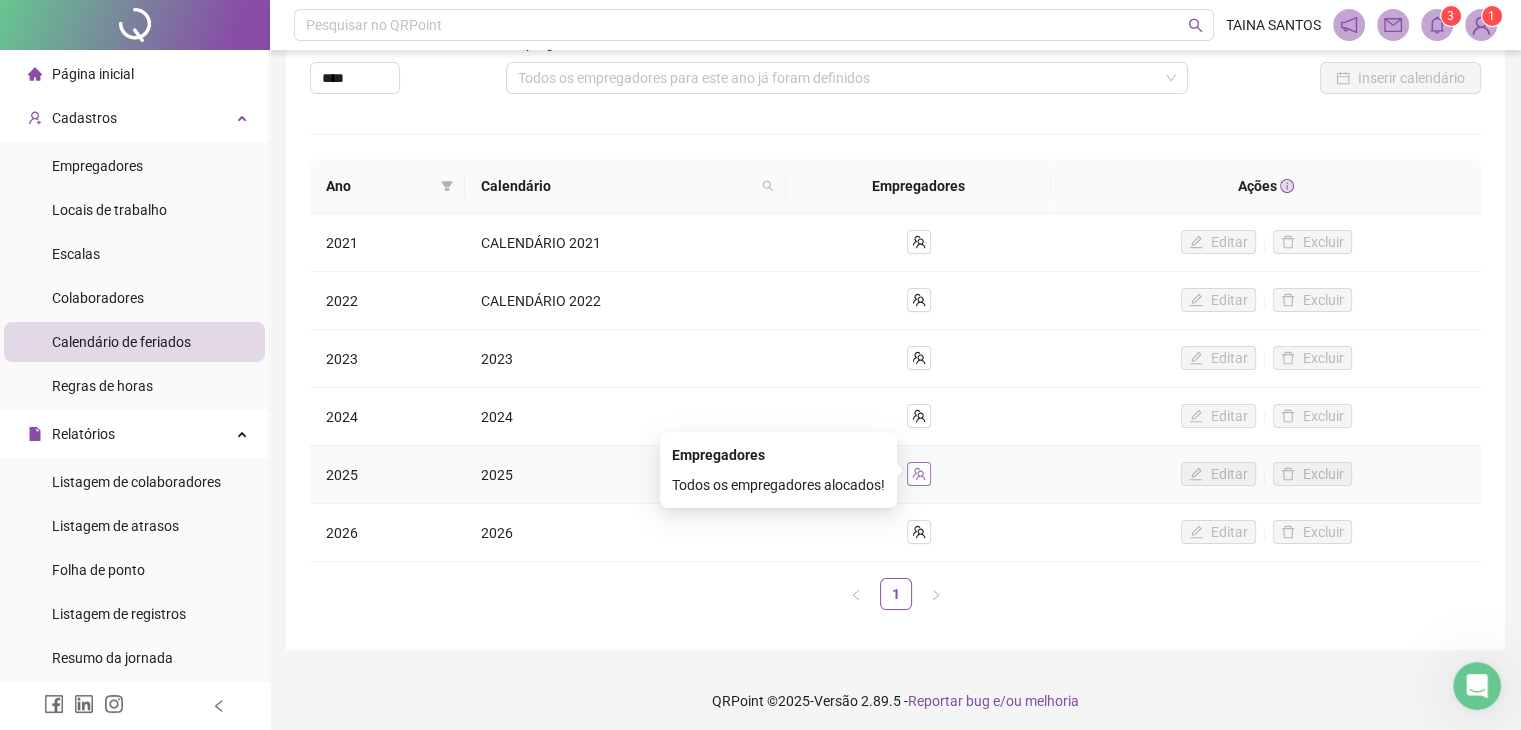 click 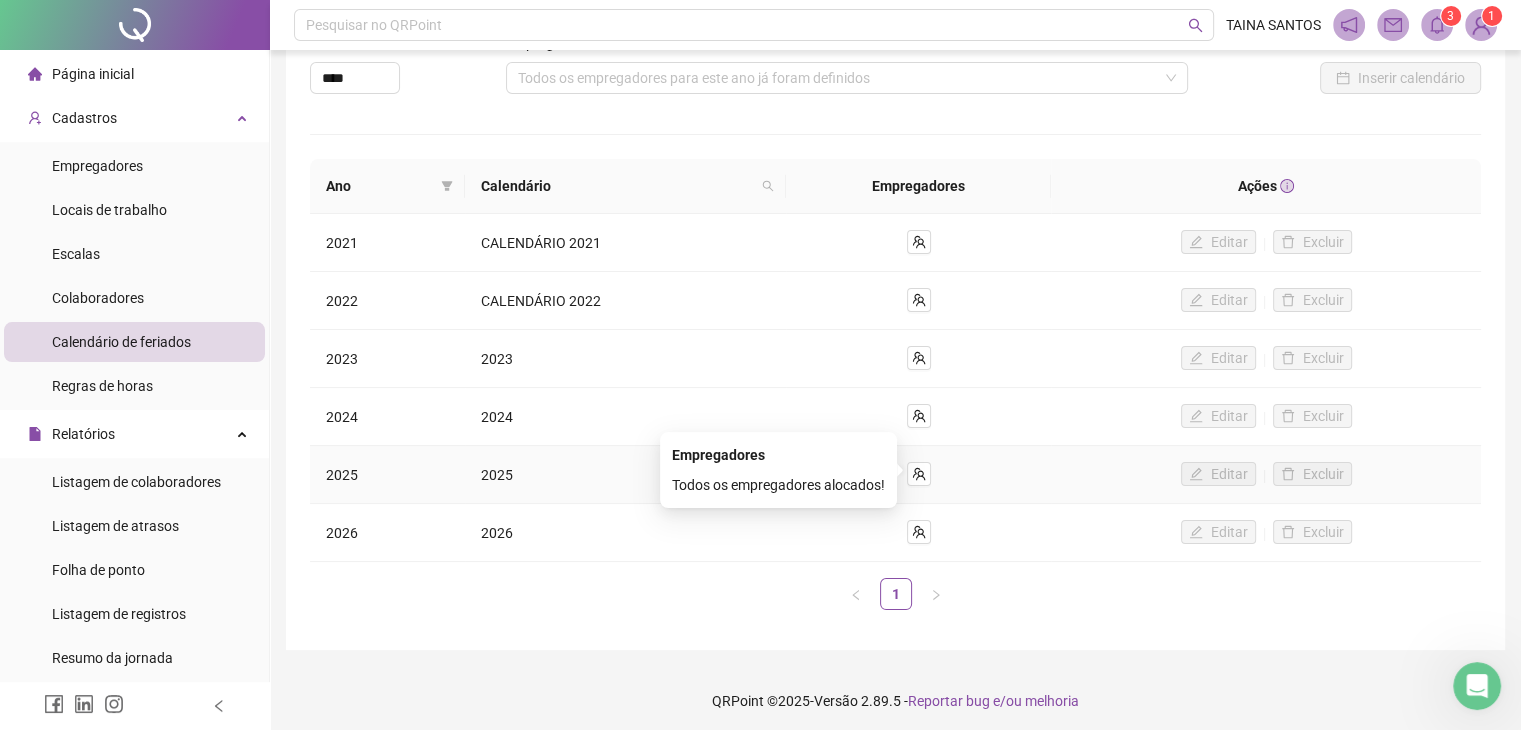 click on "Empregadores Todos os empregadores alocados!" at bounding box center [778, 470] 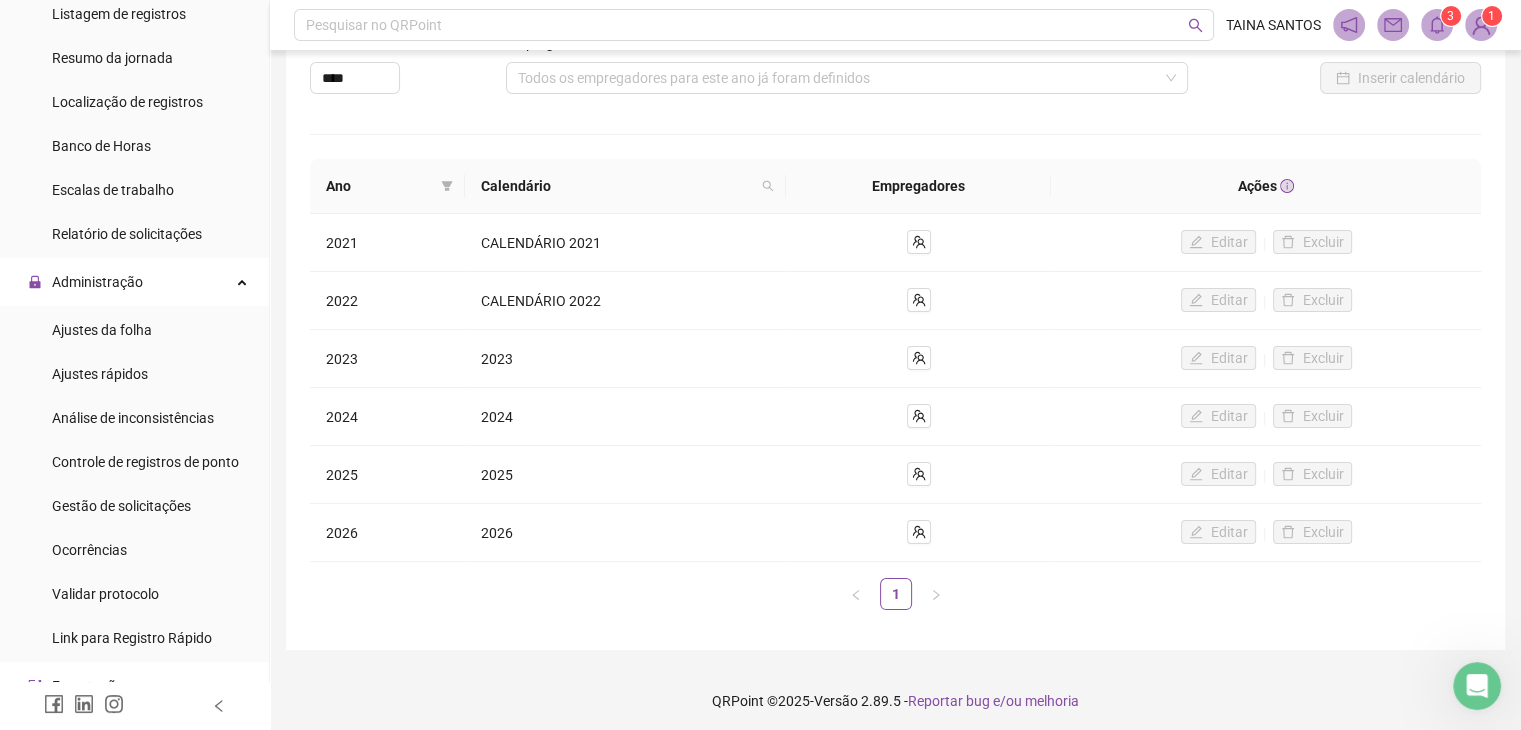 scroll, scrollTop: 700, scrollLeft: 0, axis: vertical 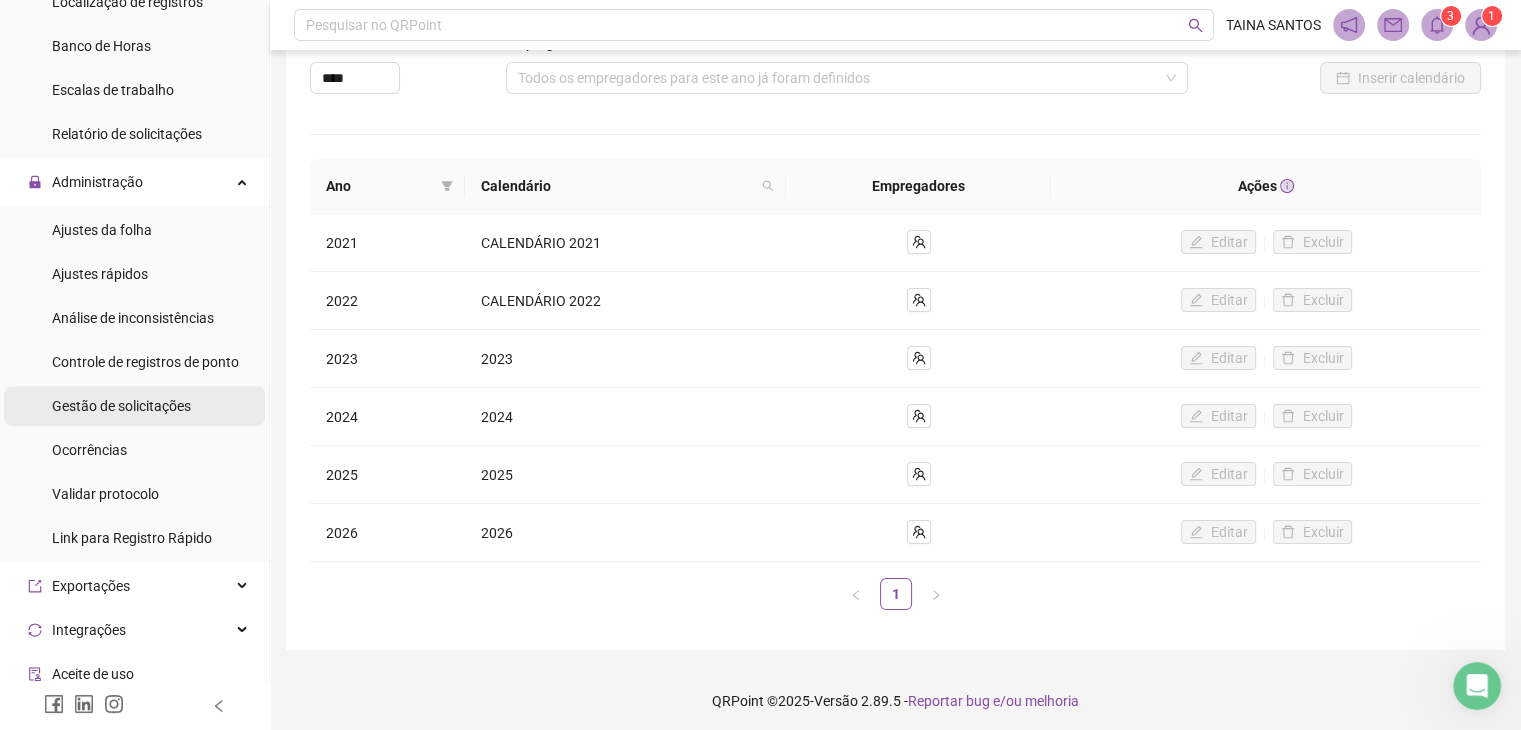 click on "Gestão de solicitações" at bounding box center (121, 406) 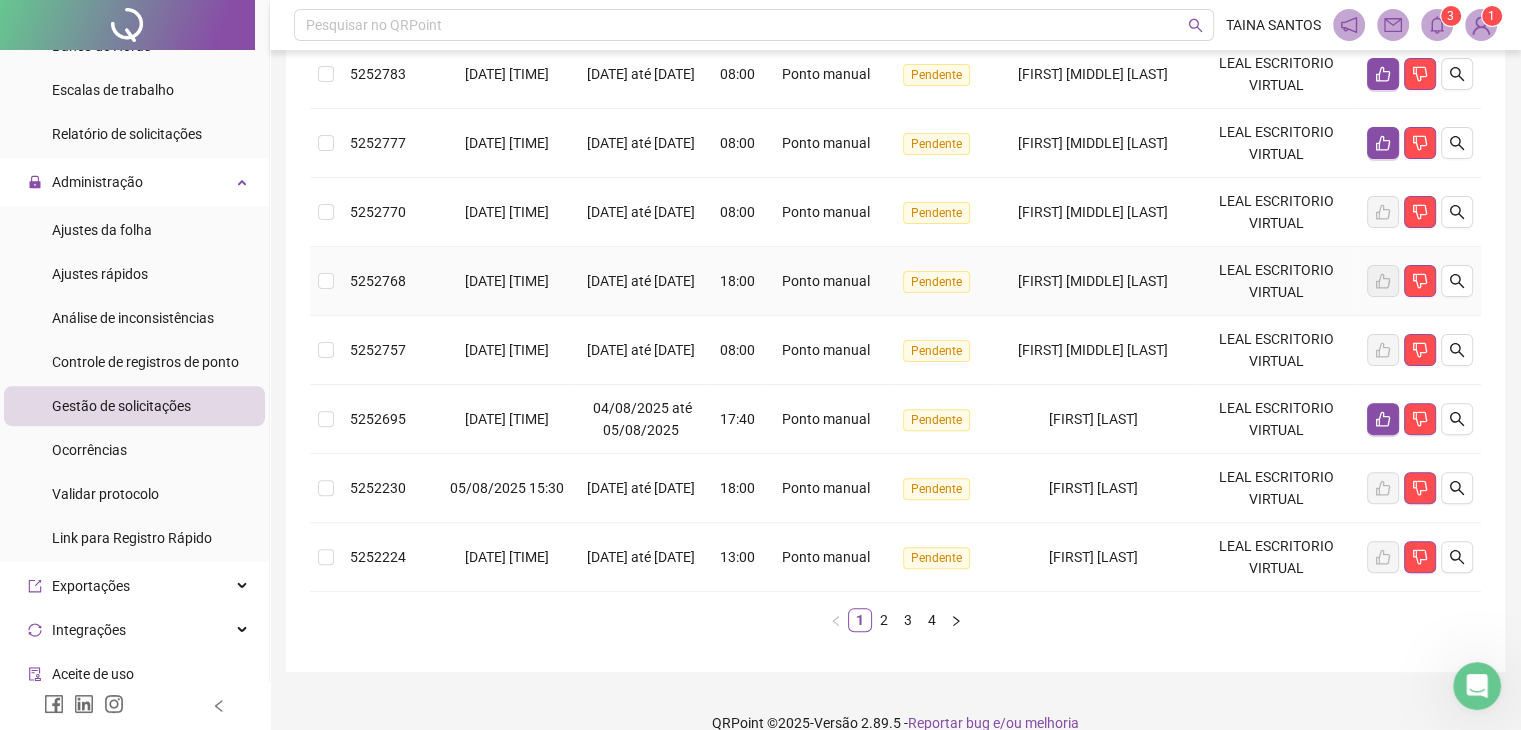 scroll, scrollTop: 583, scrollLeft: 0, axis: vertical 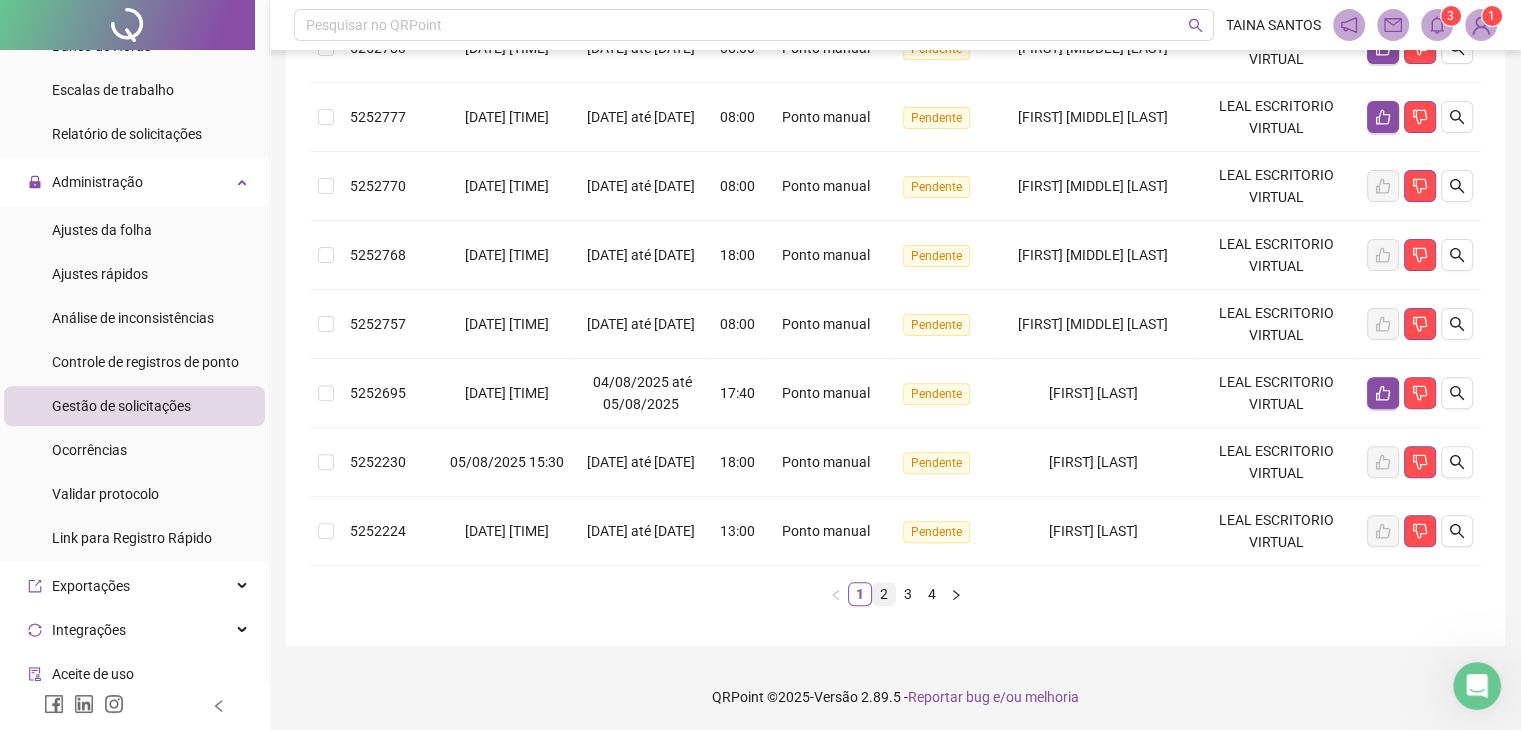click on "2" at bounding box center (884, 594) 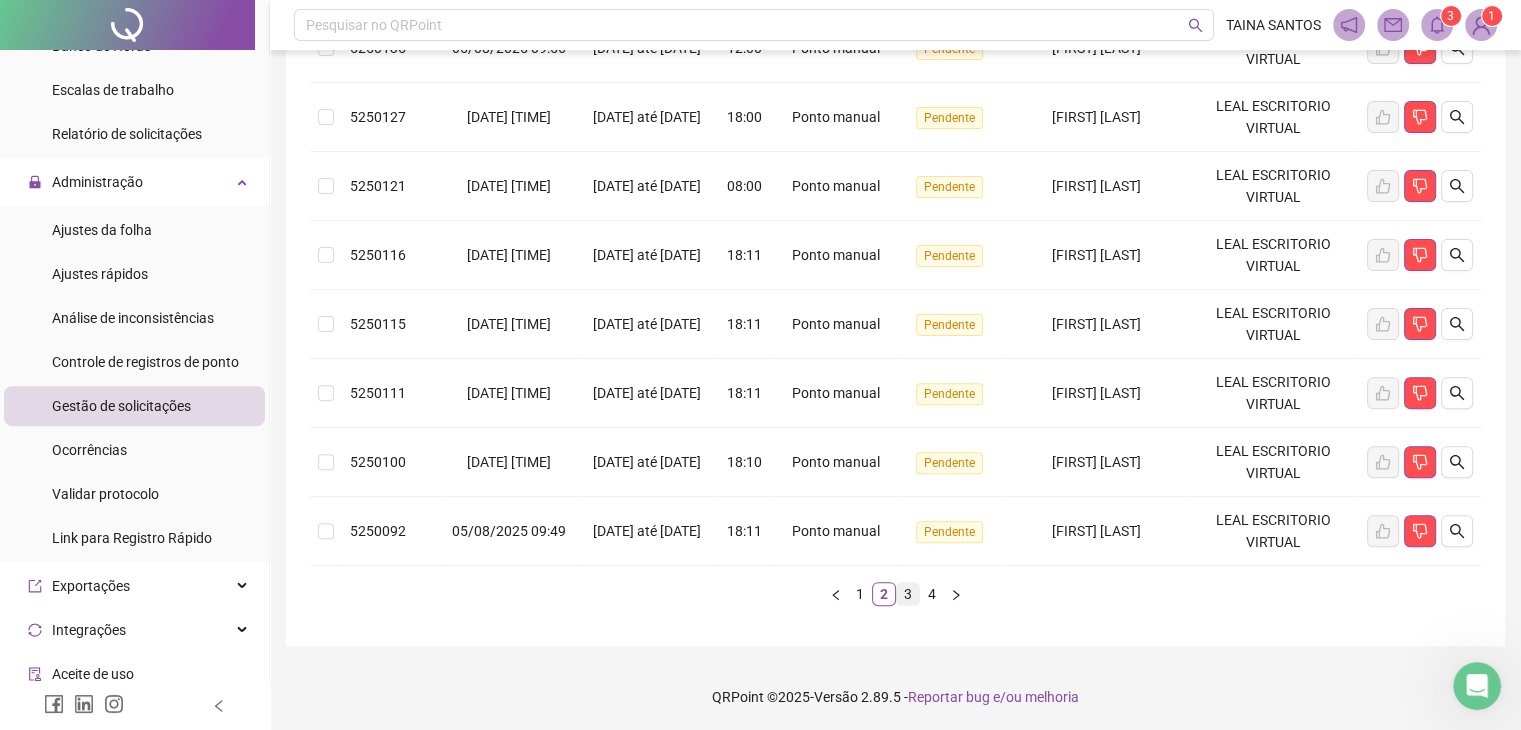 click on "3" at bounding box center [908, 594] 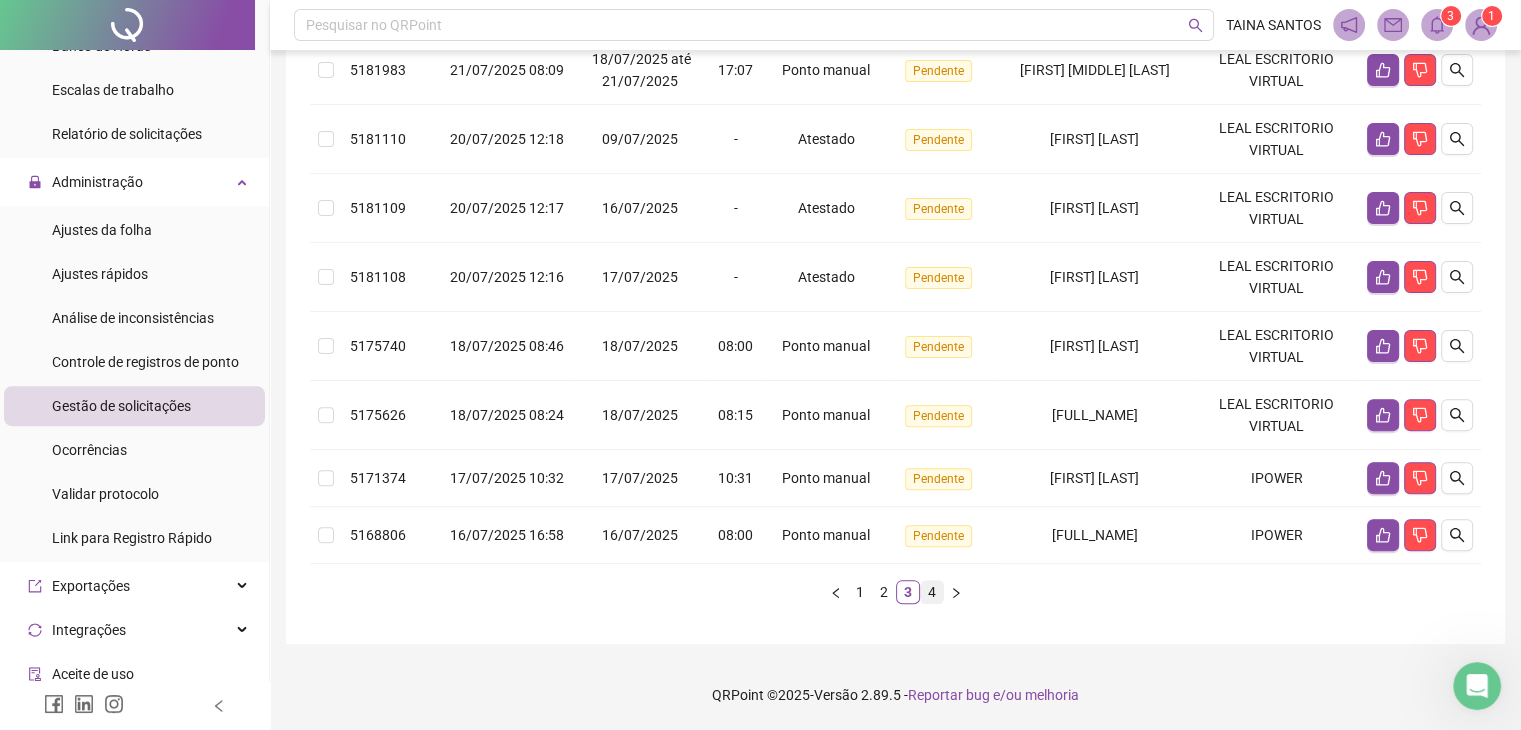 click on "4" at bounding box center [932, 592] 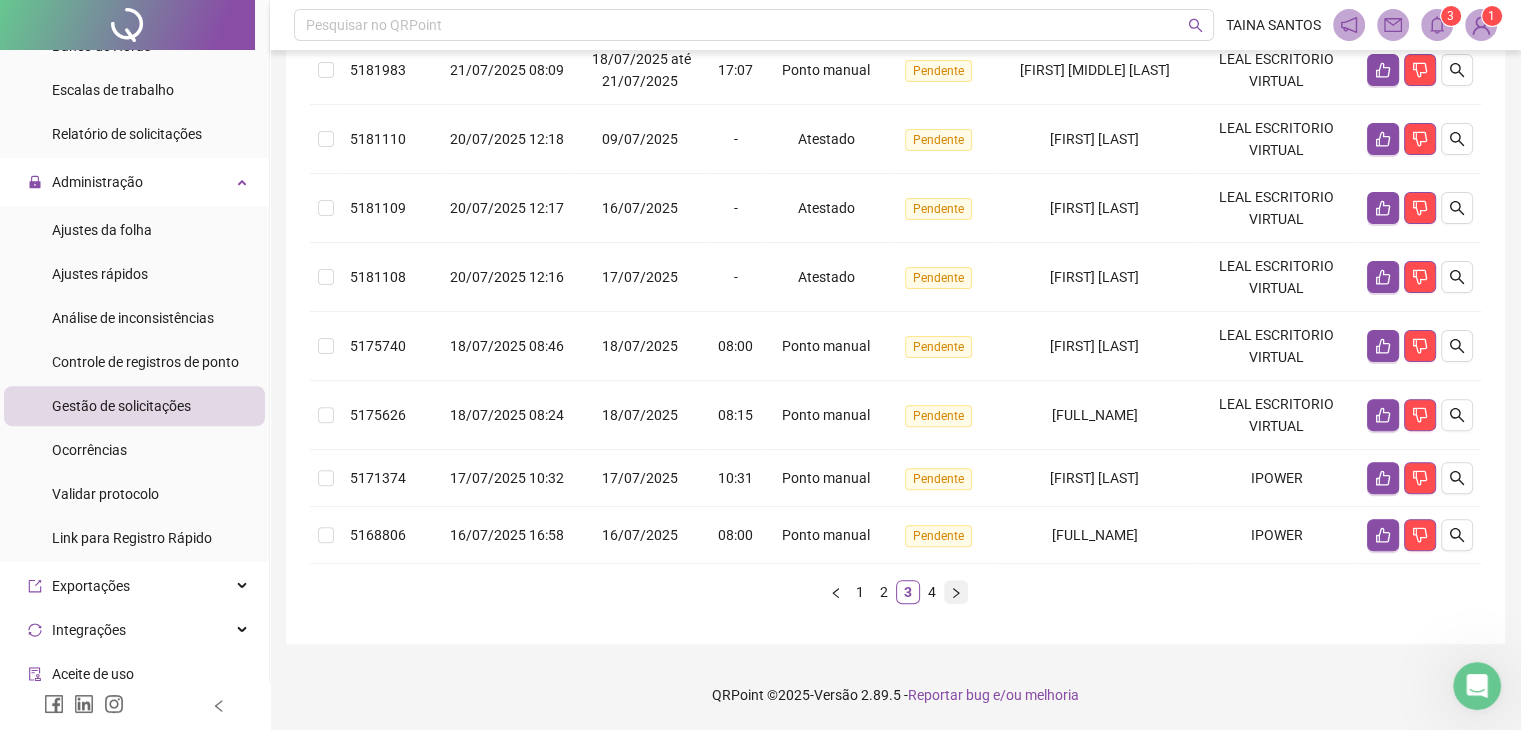 scroll, scrollTop: 239, scrollLeft: 0, axis: vertical 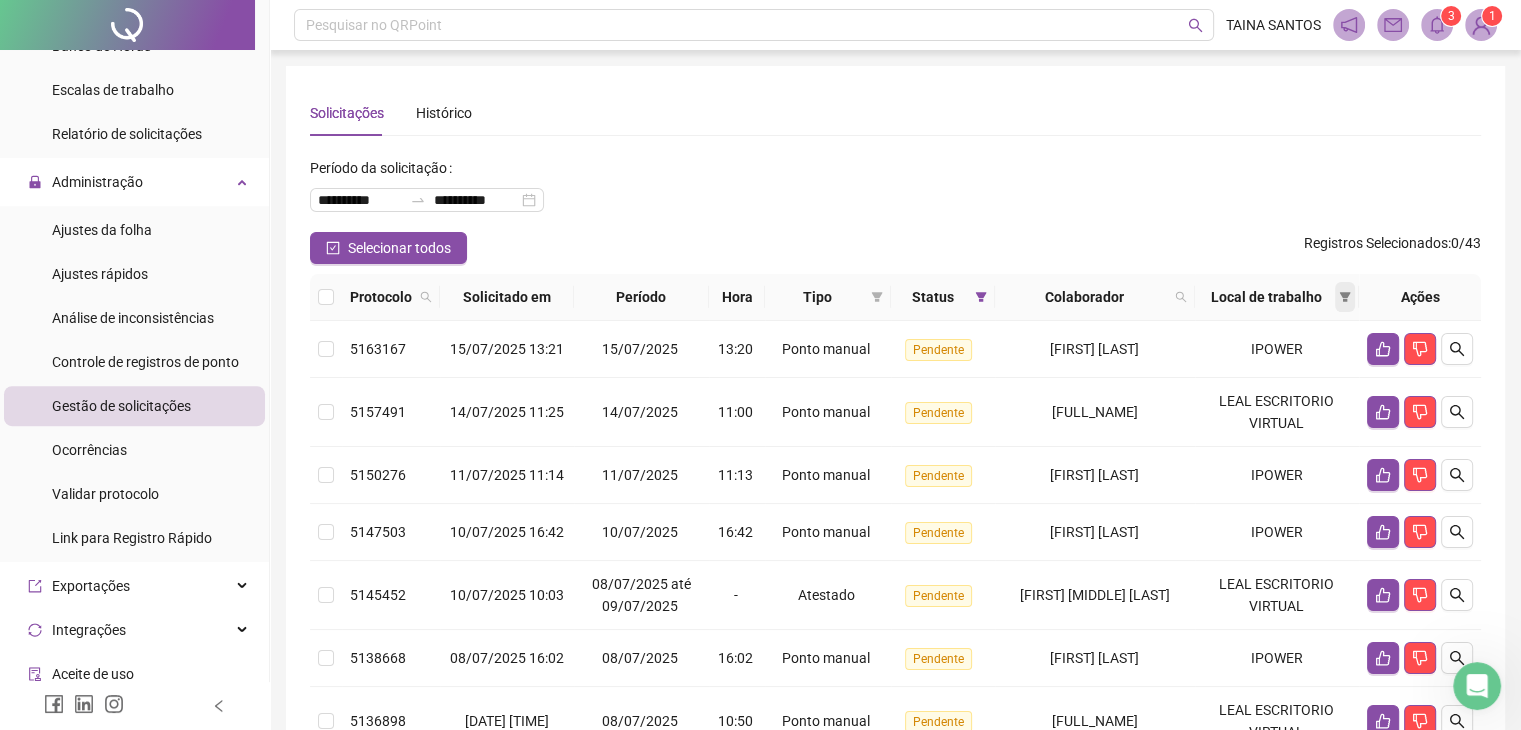 click 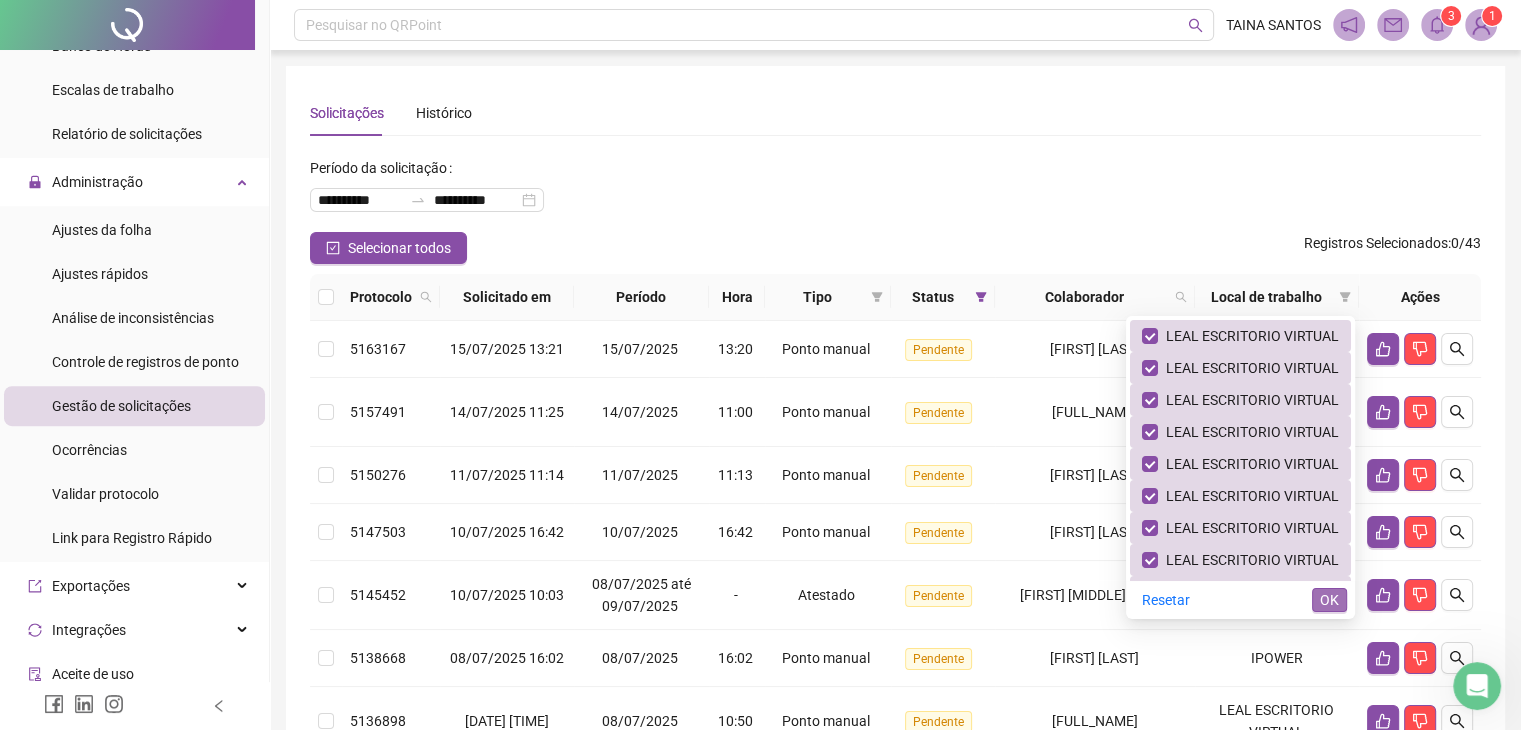 click on "OK" at bounding box center [1329, 600] 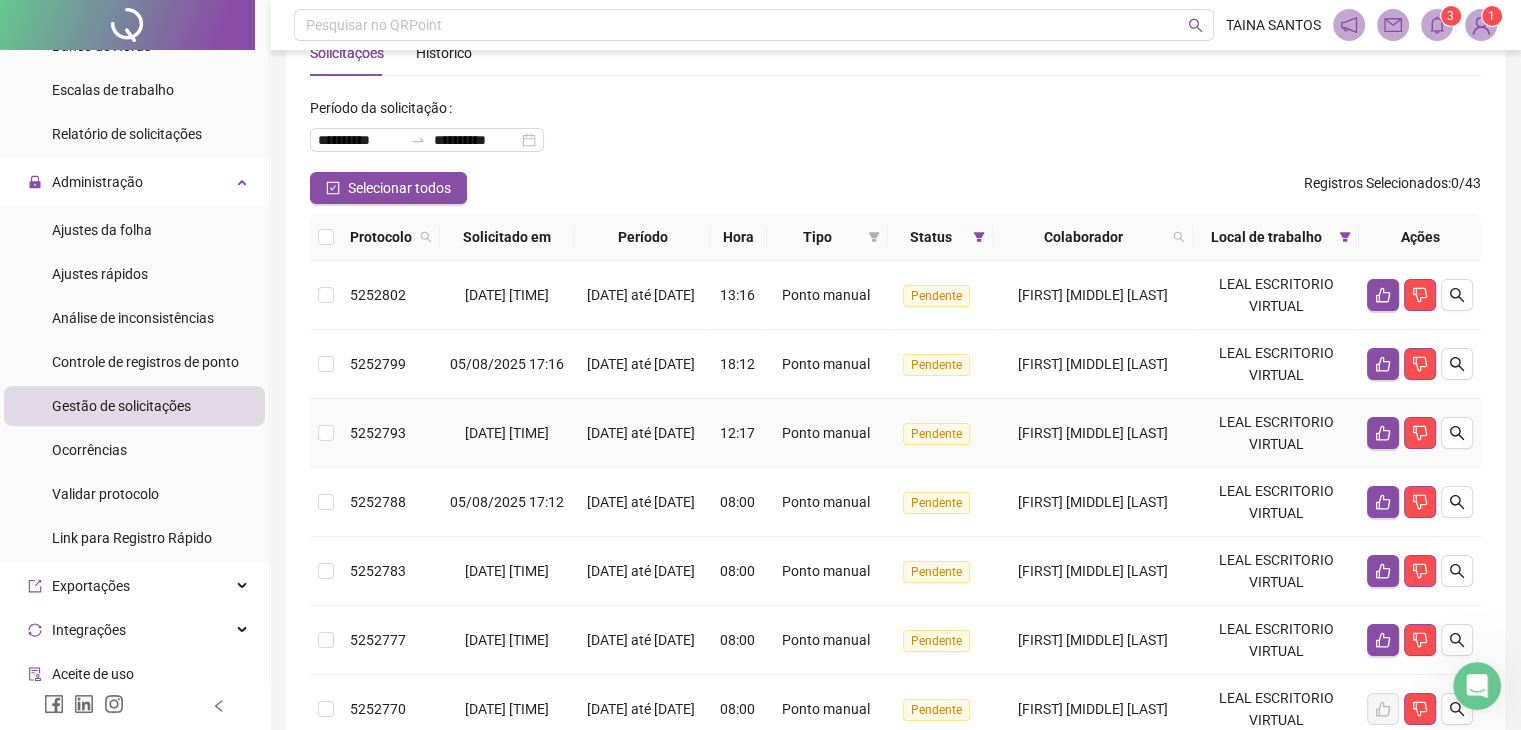 scroll, scrollTop: 0, scrollLeft: 0, axis: both 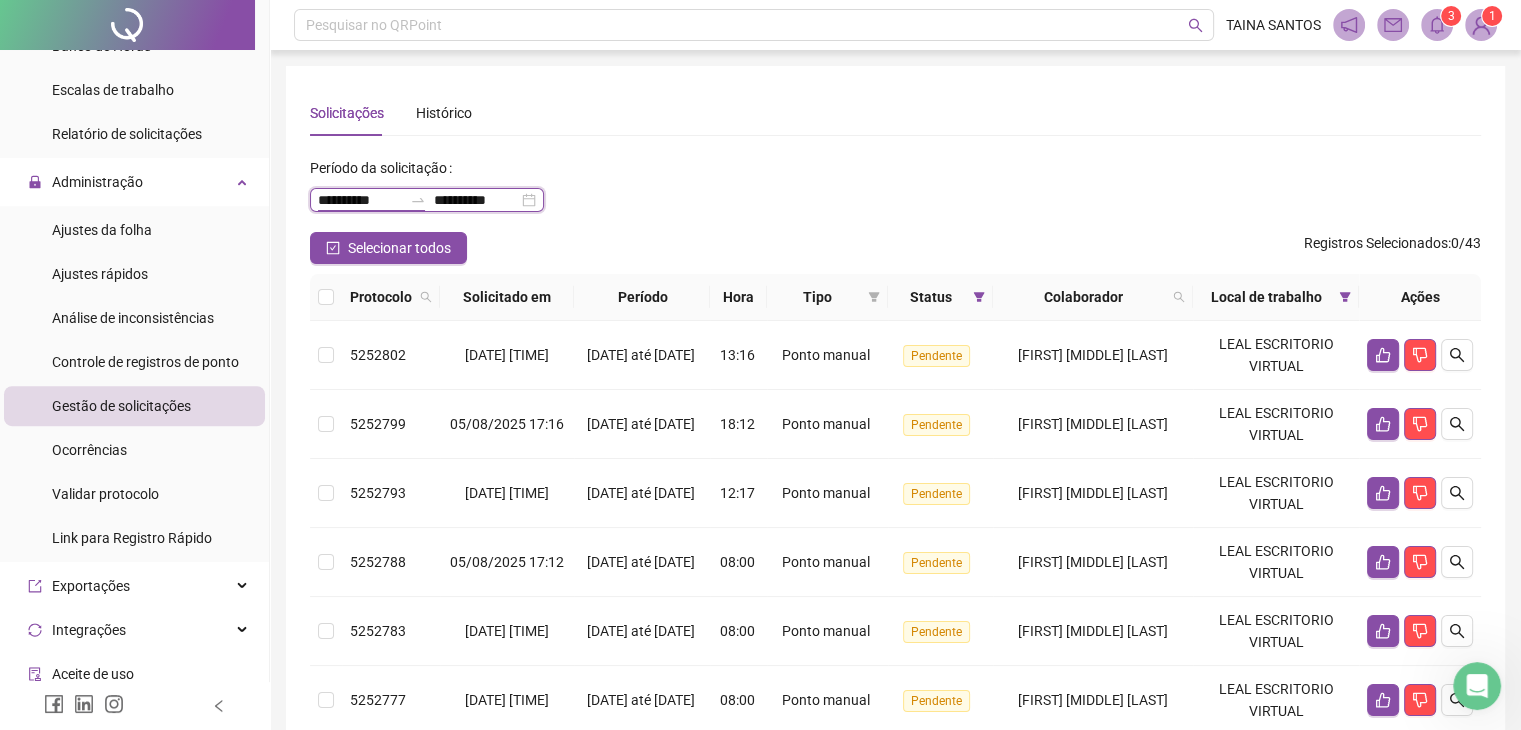 click on "**********" at bounding box center [360, 200] 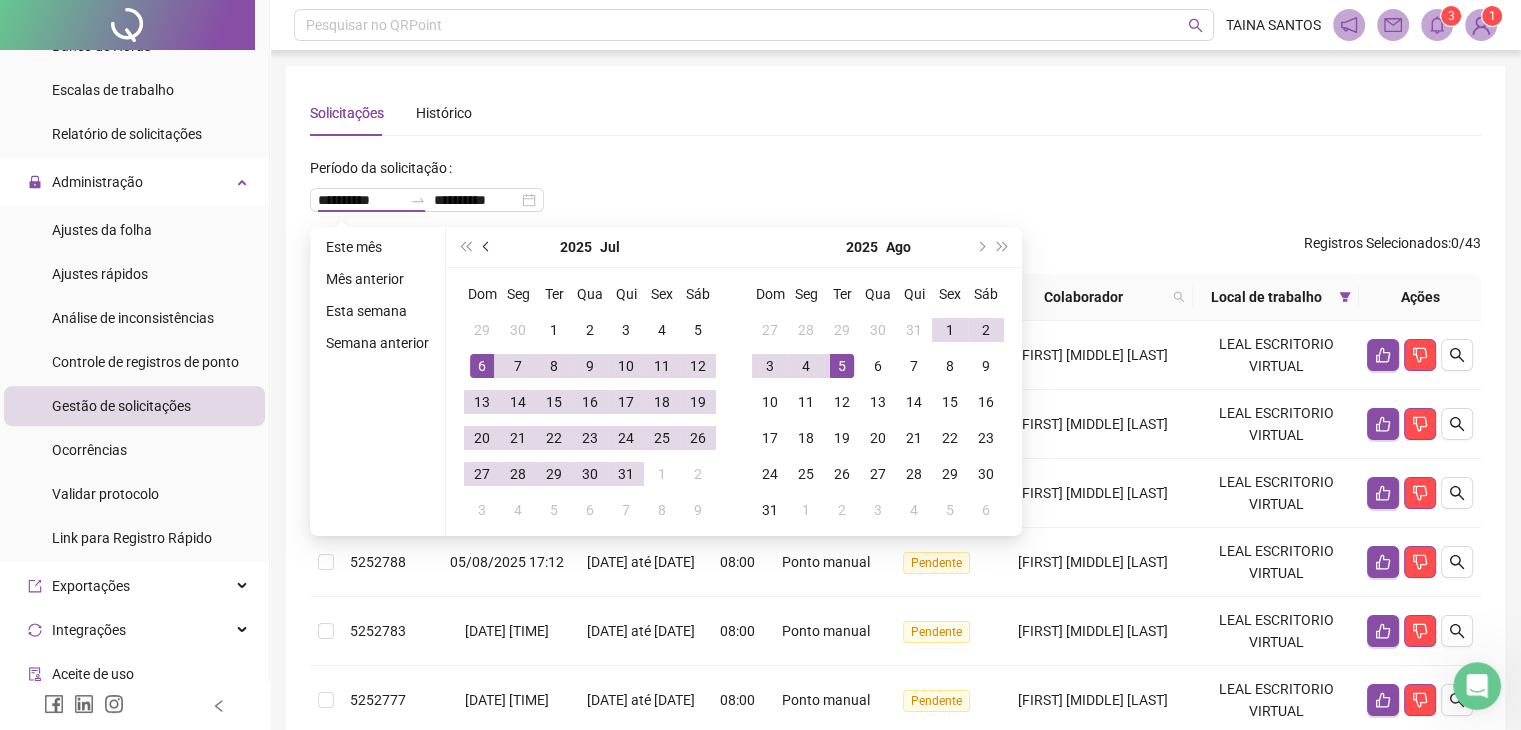 click at bounding box center (488, 247) 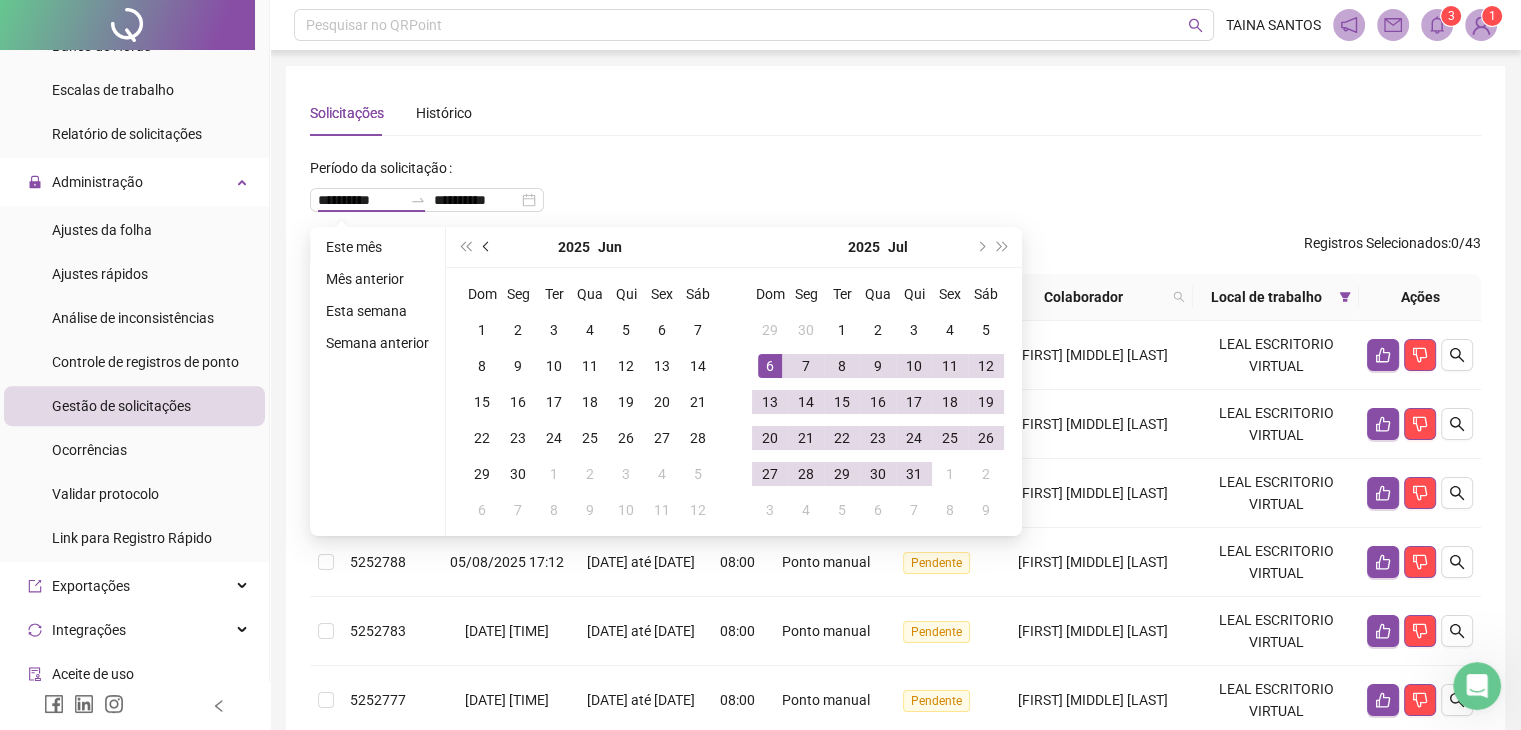 click at bounding box center [488, 247] 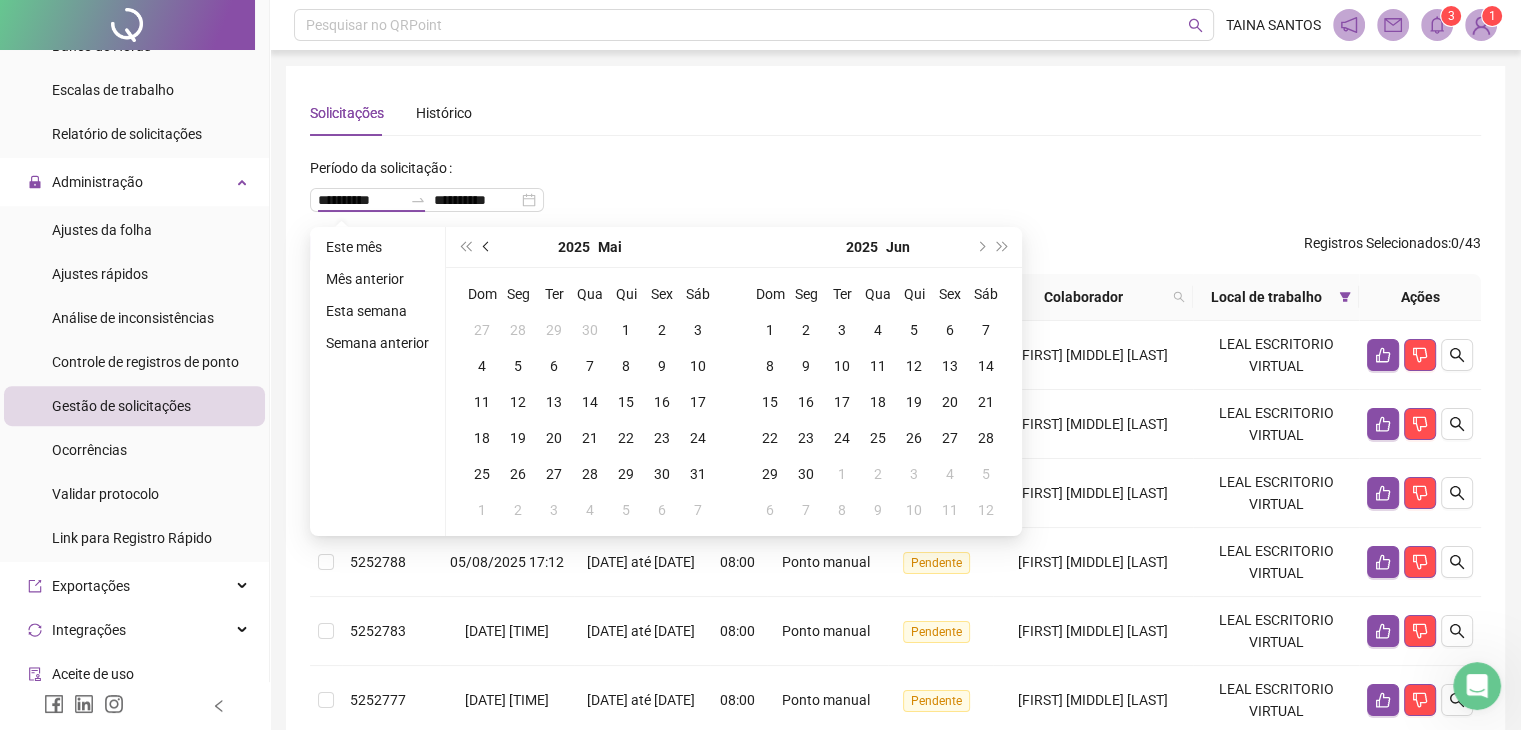 click at bounding box center (488, 247) 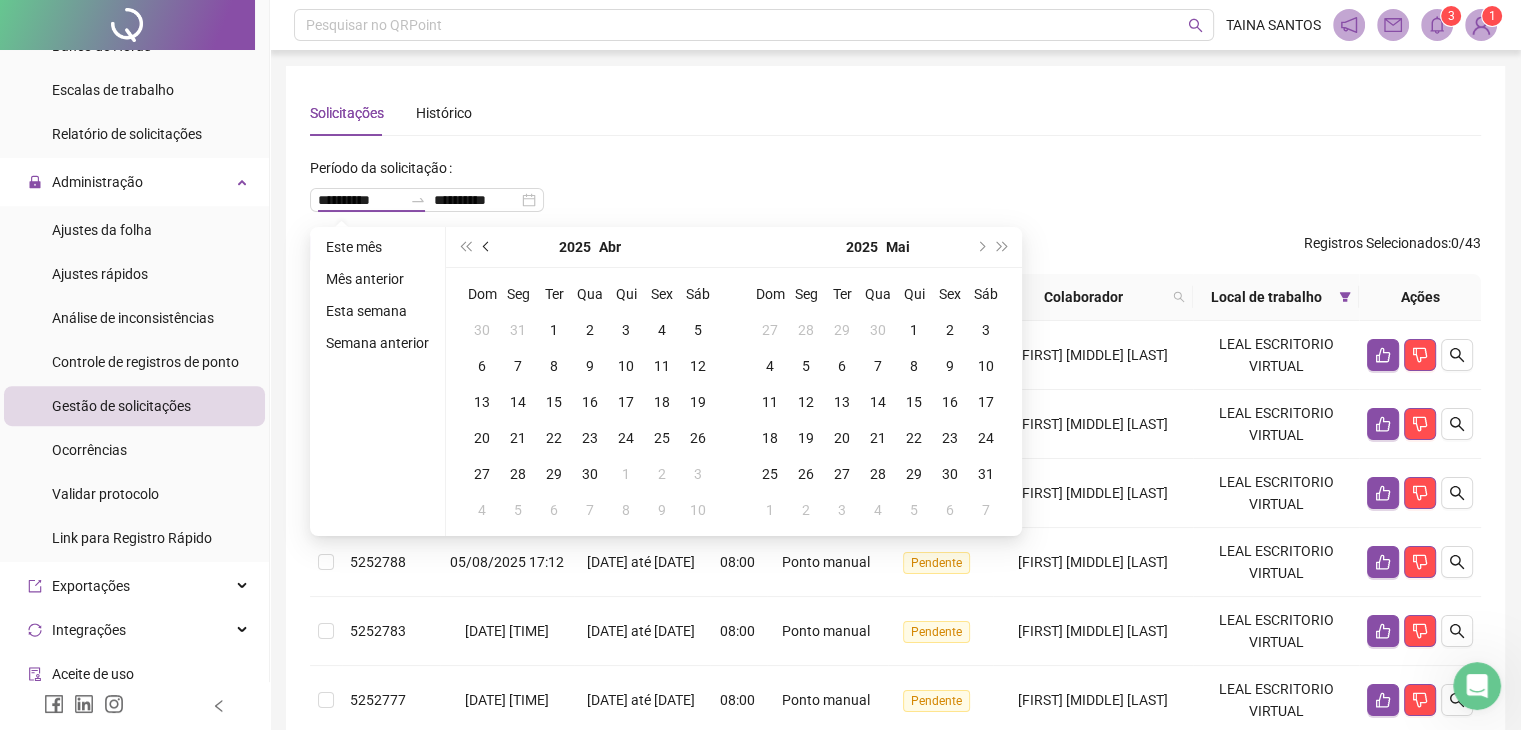 click at bounding box center (488, 247) 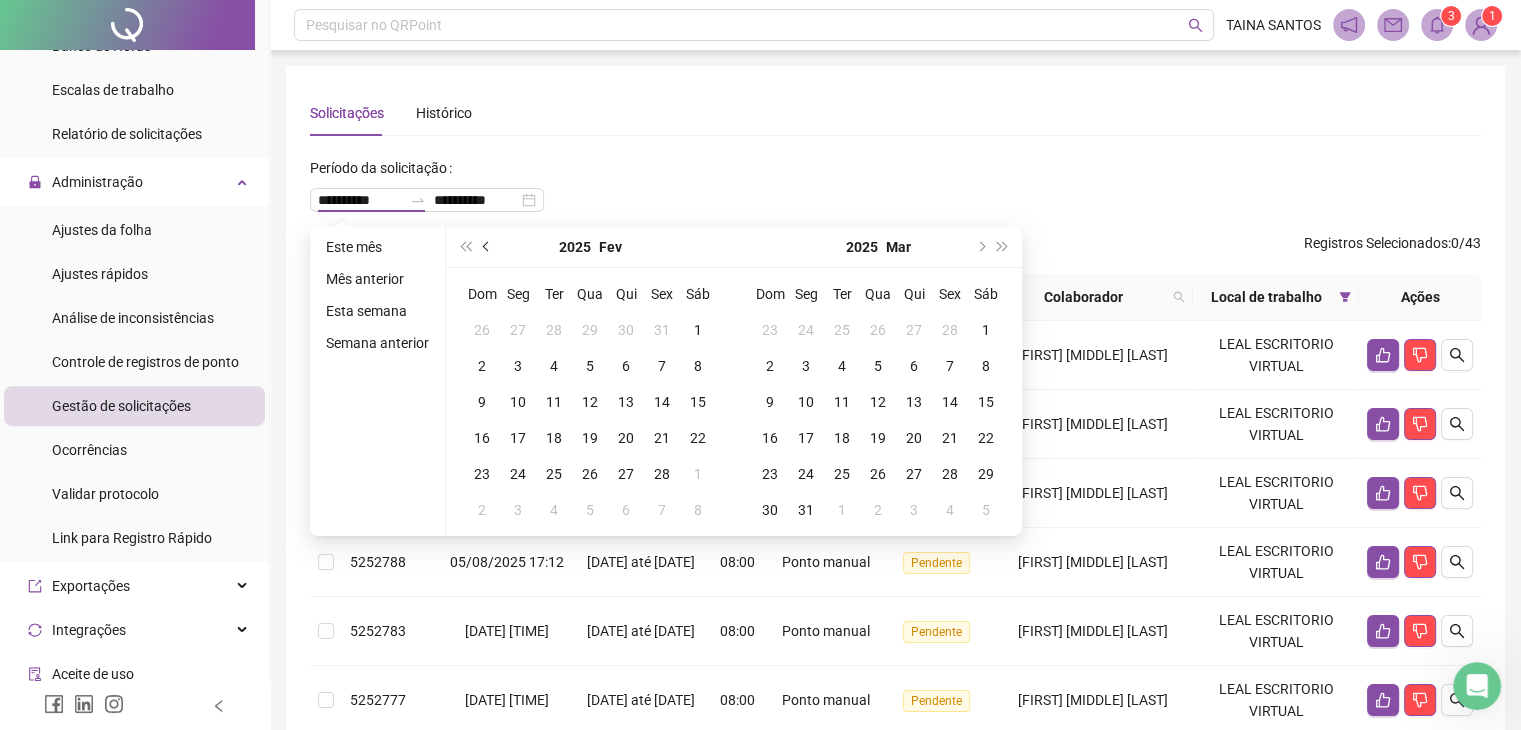 click at bounding box center (487, 247) 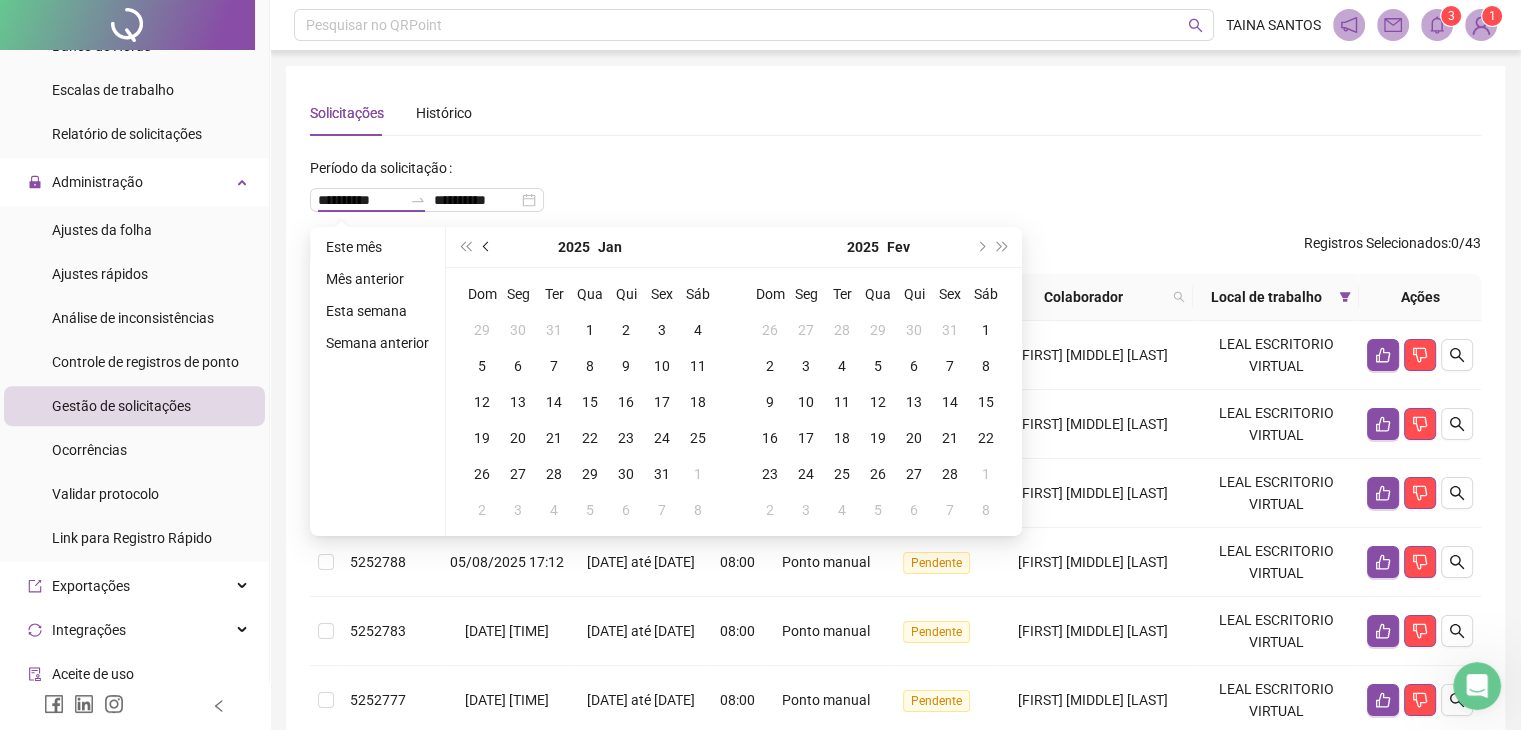 click at bounding box center (487, 247) 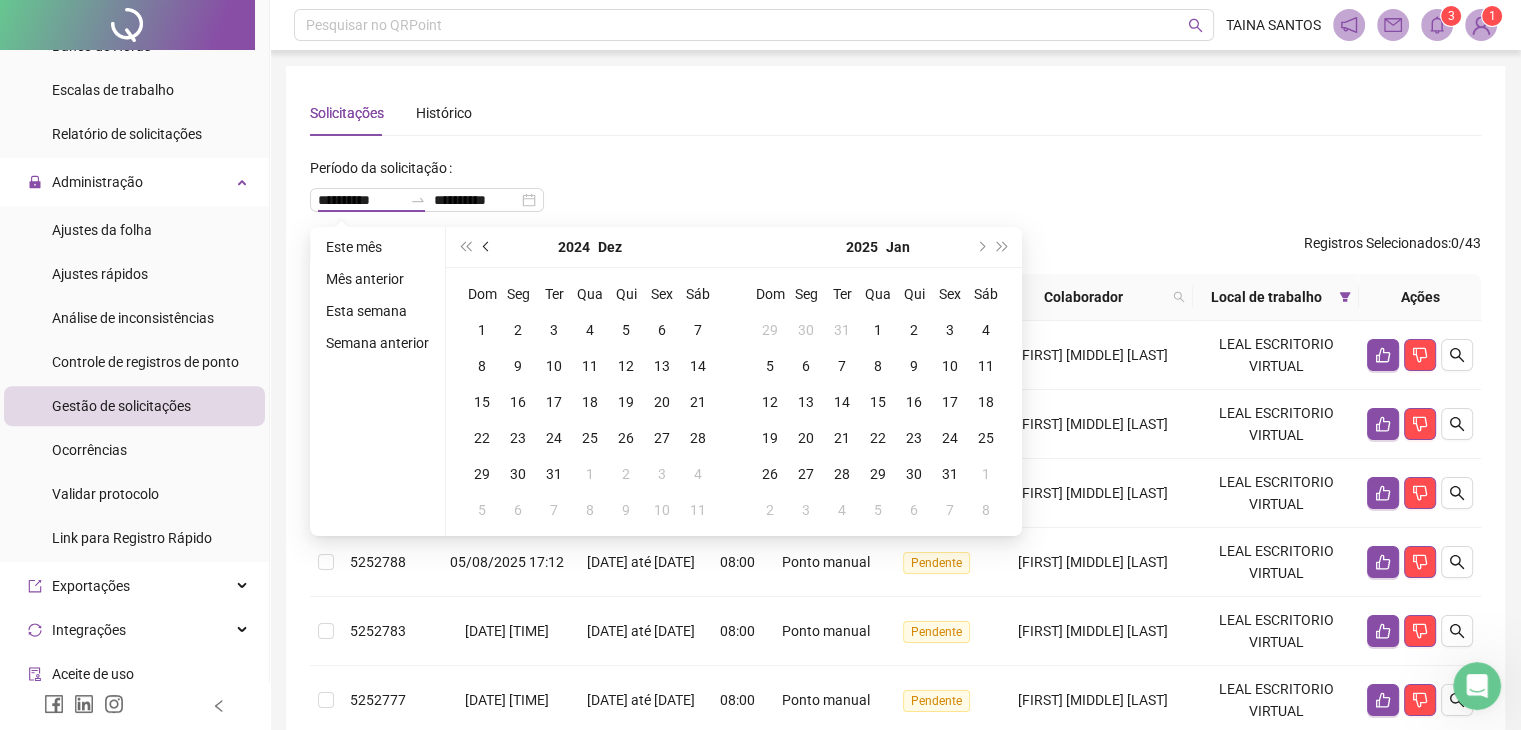 click at bounding box center (487, 247) 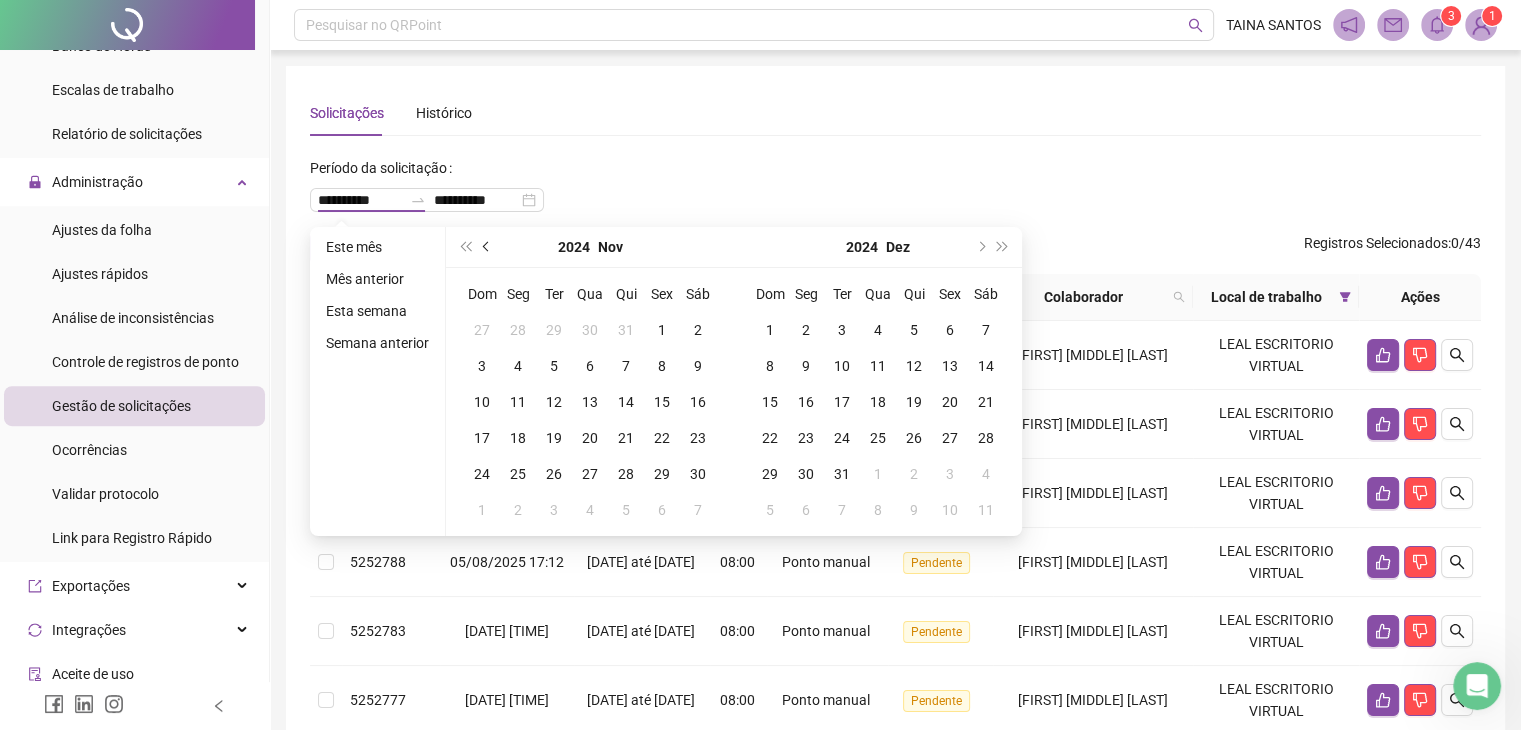click at bounding box center [487, 247] 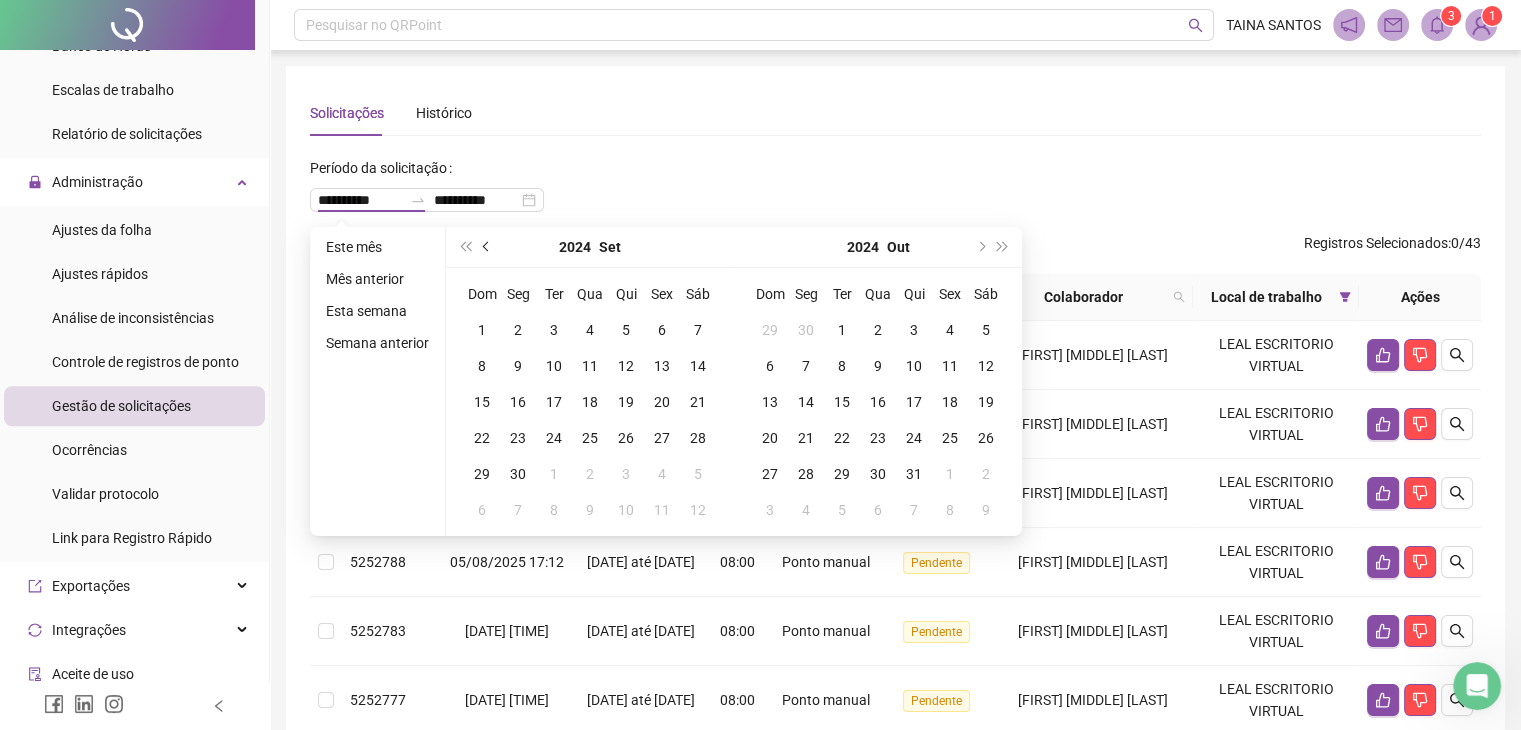 click at bounding box center (487, 247) 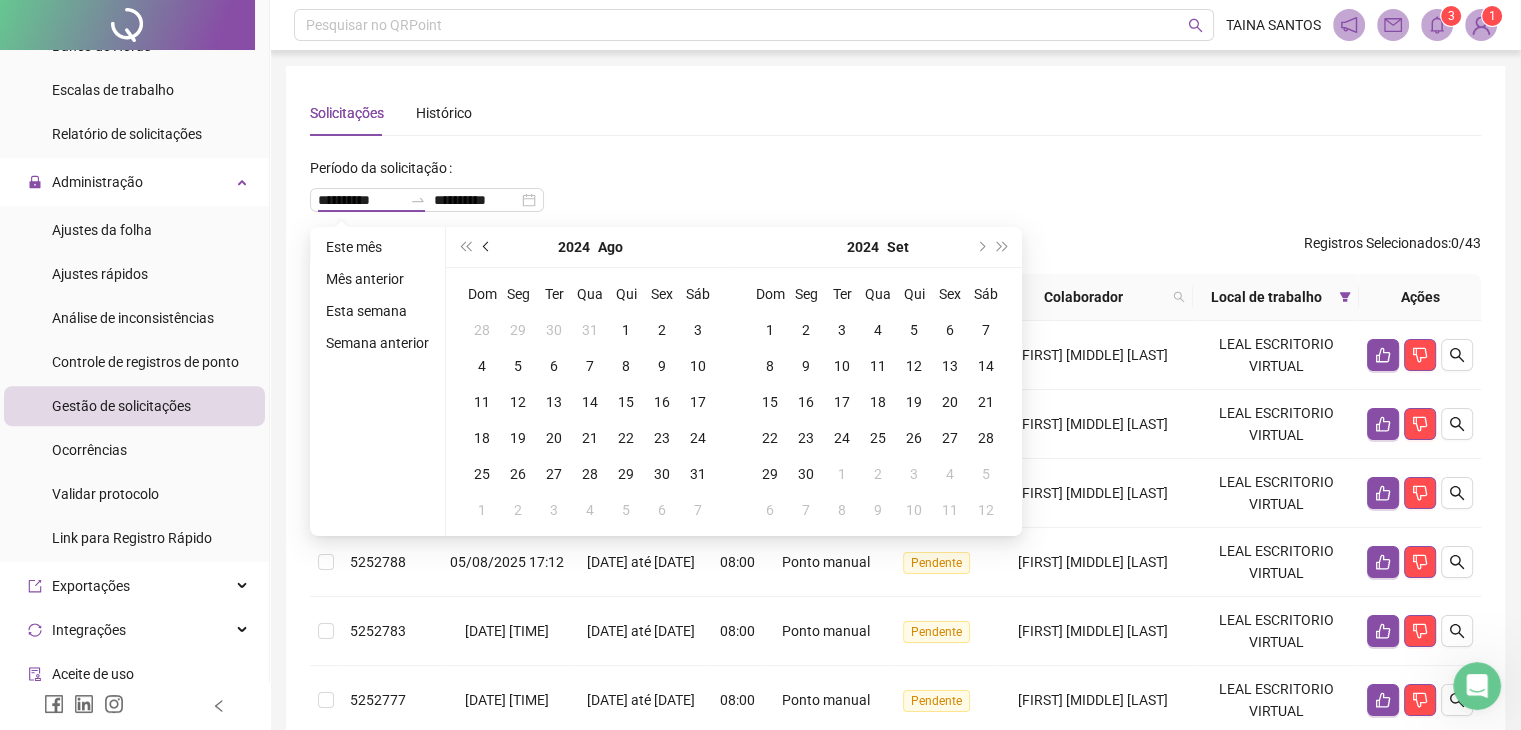 click at bounding box center (487, 247) 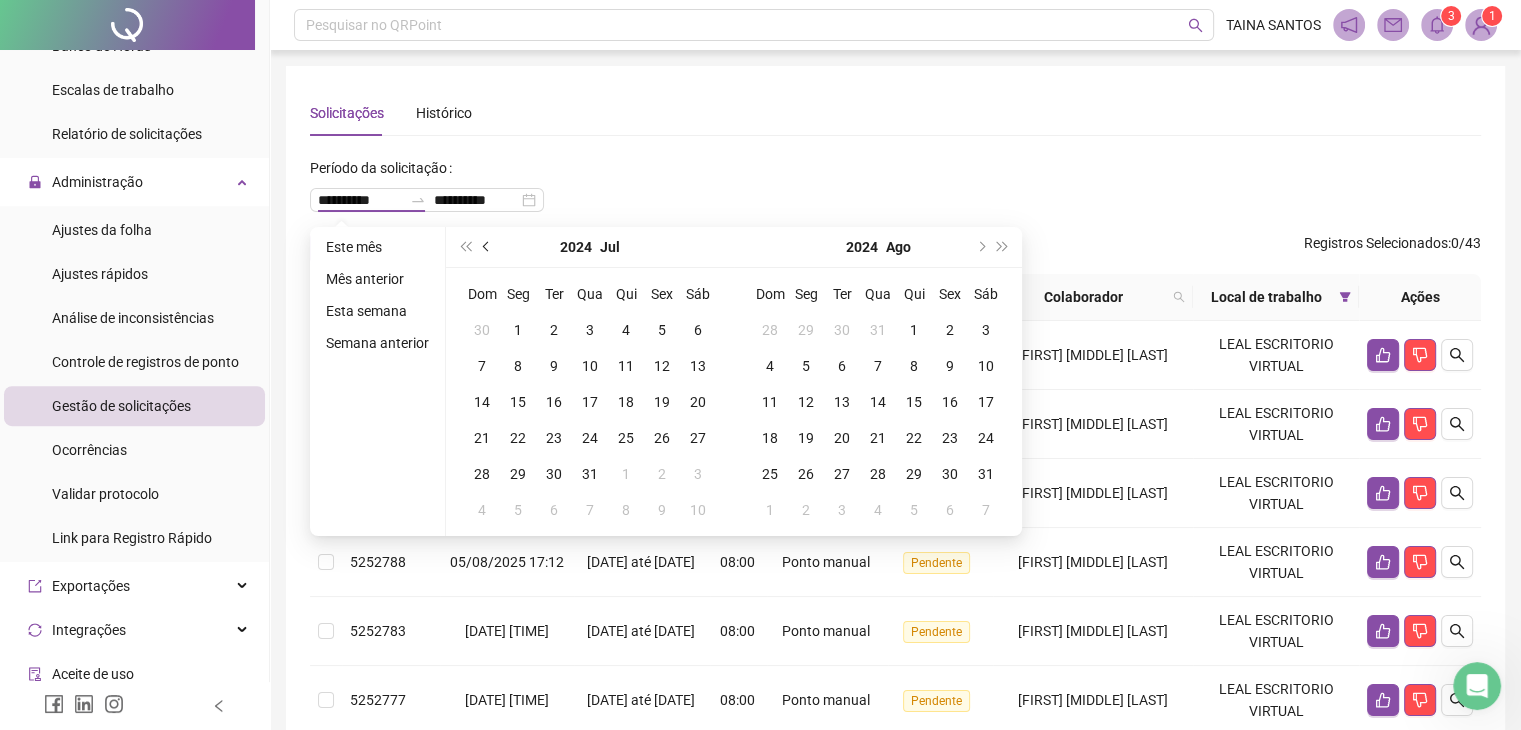 click at bounding box center (487, 247) 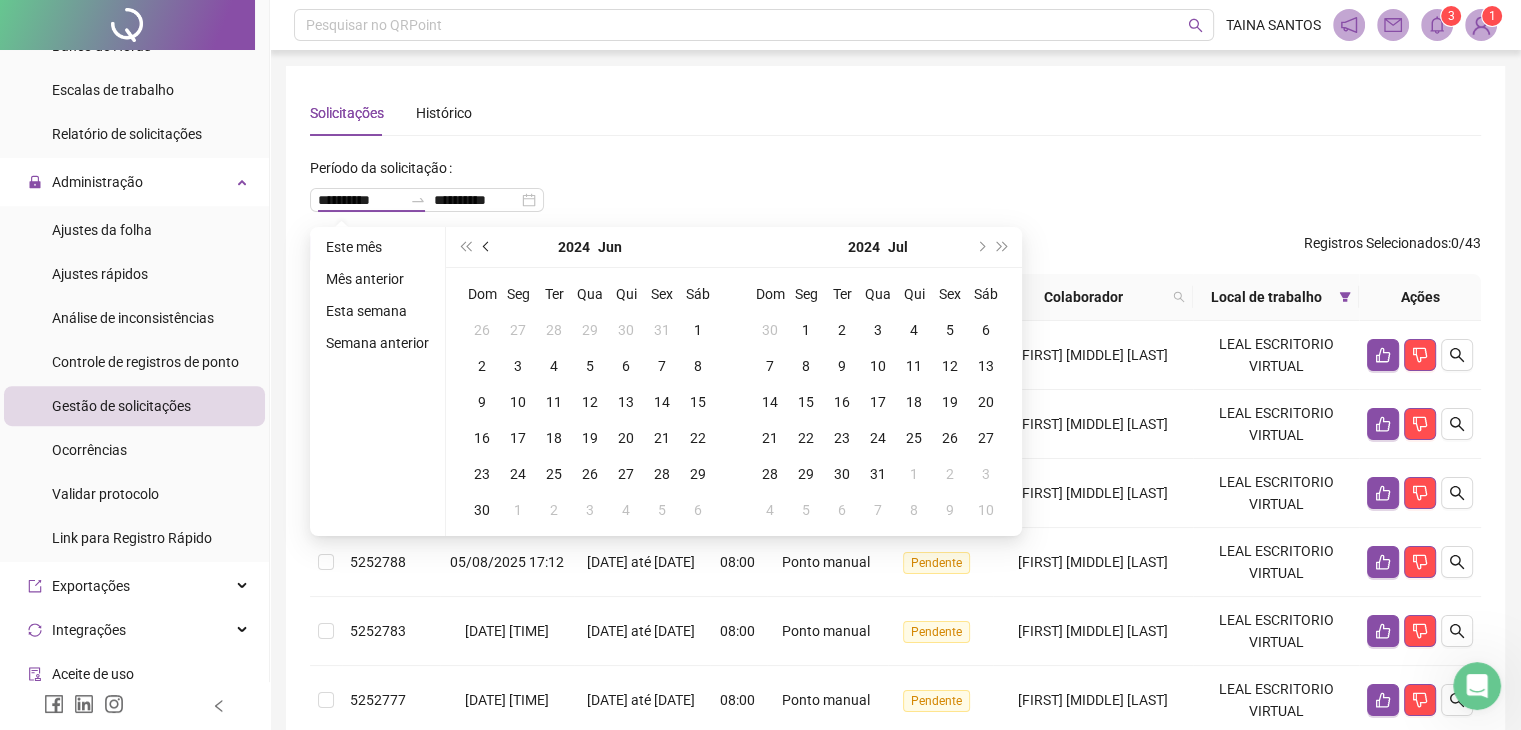 click at bounding box center [487, 247] 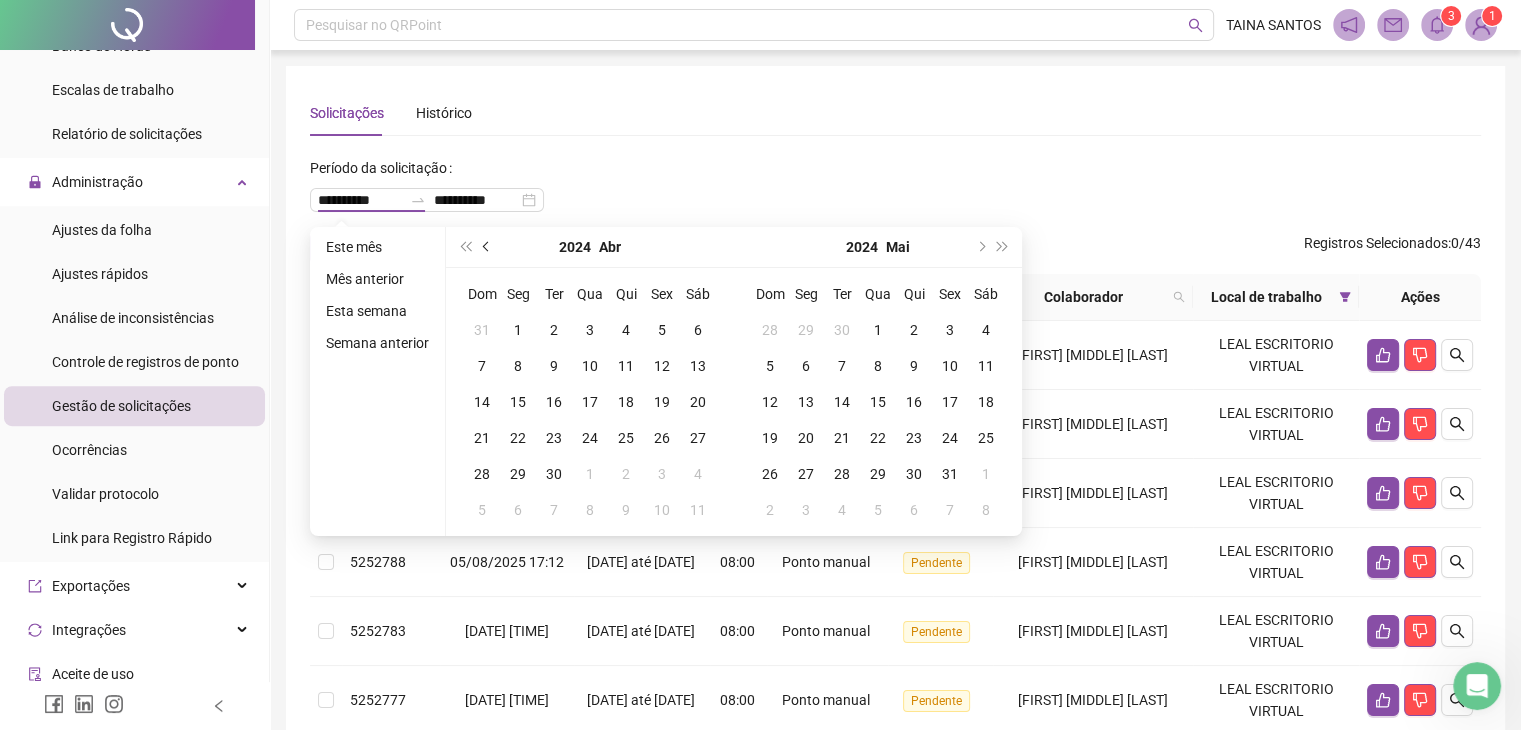 click at bounding box center [487, 247] 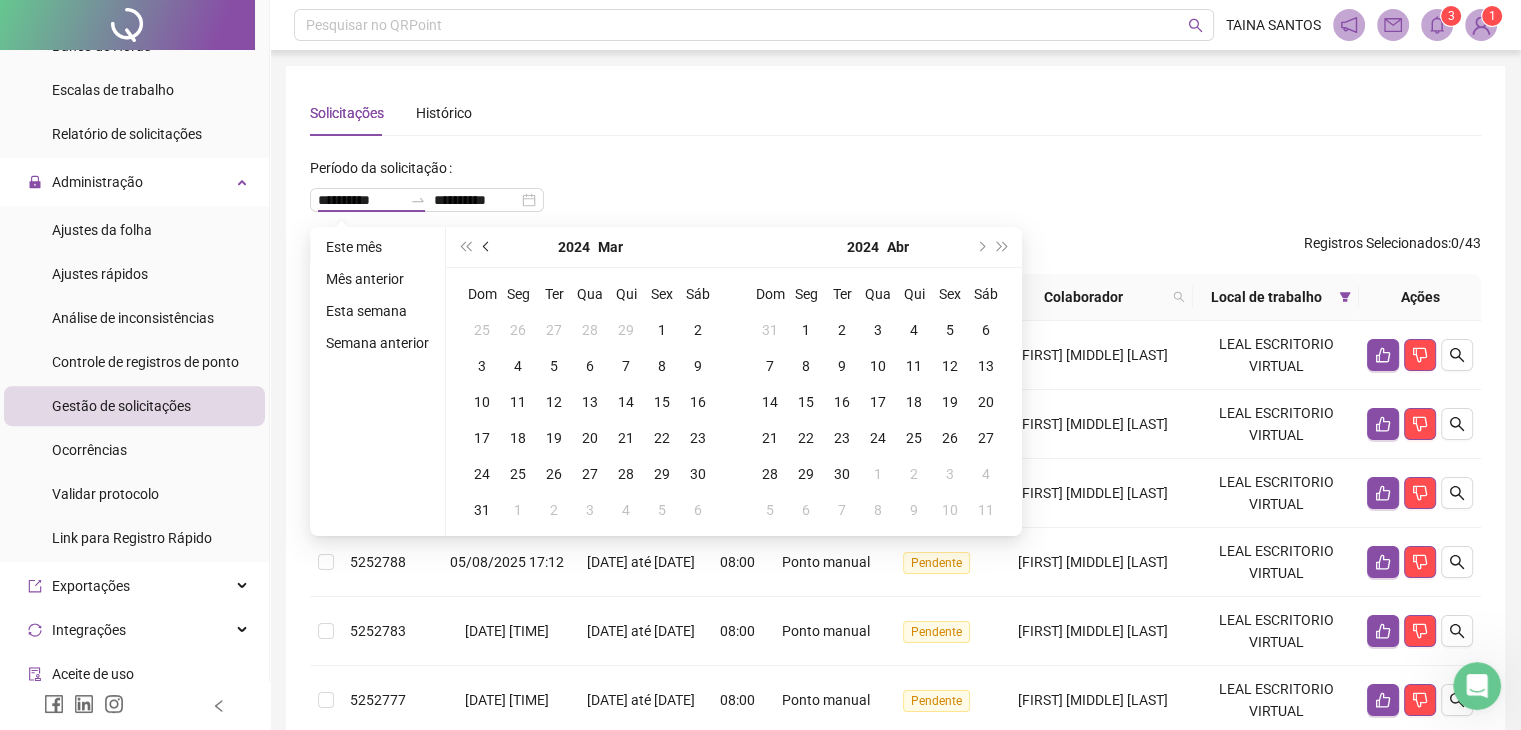 click at bounding box center [487, 247] 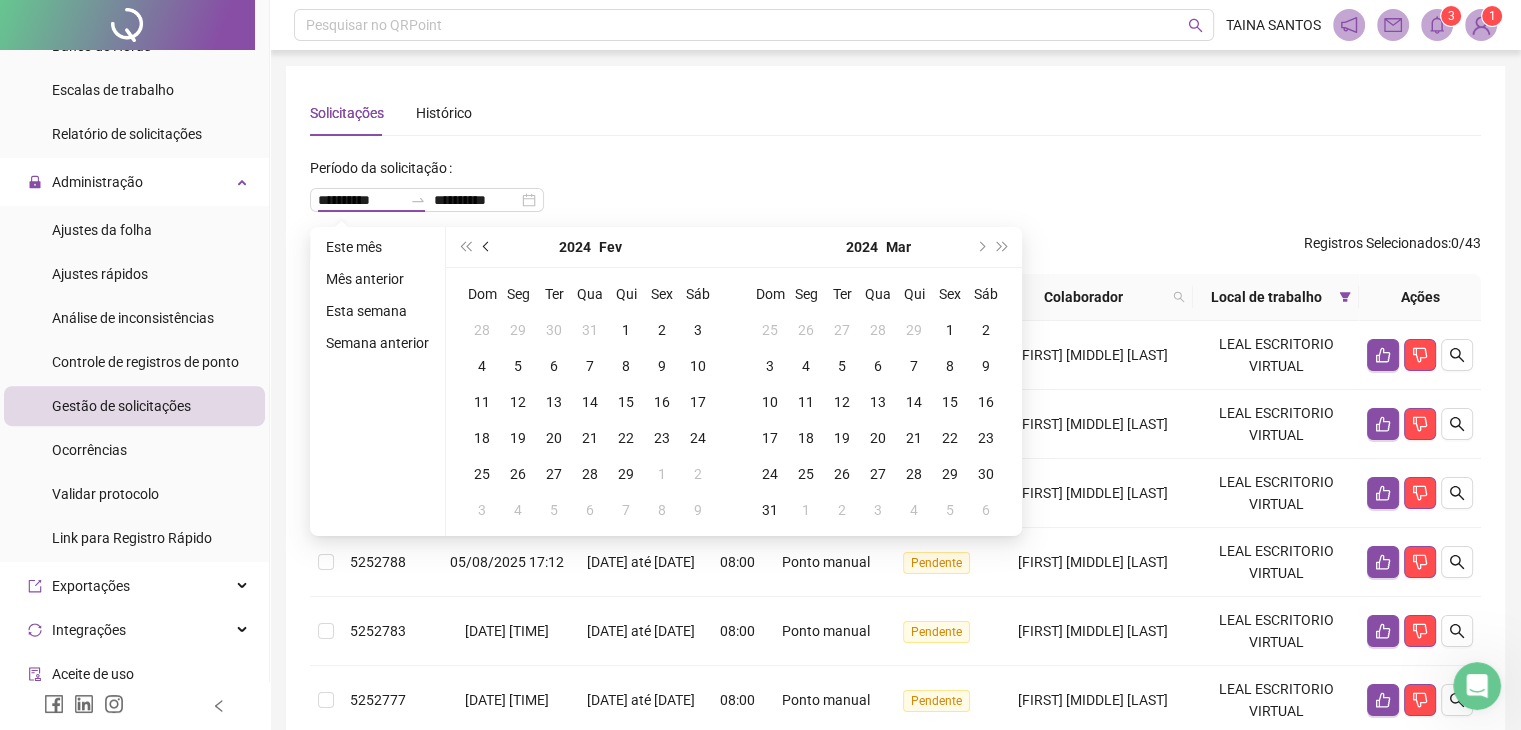 click at bounding box center (487, 247) 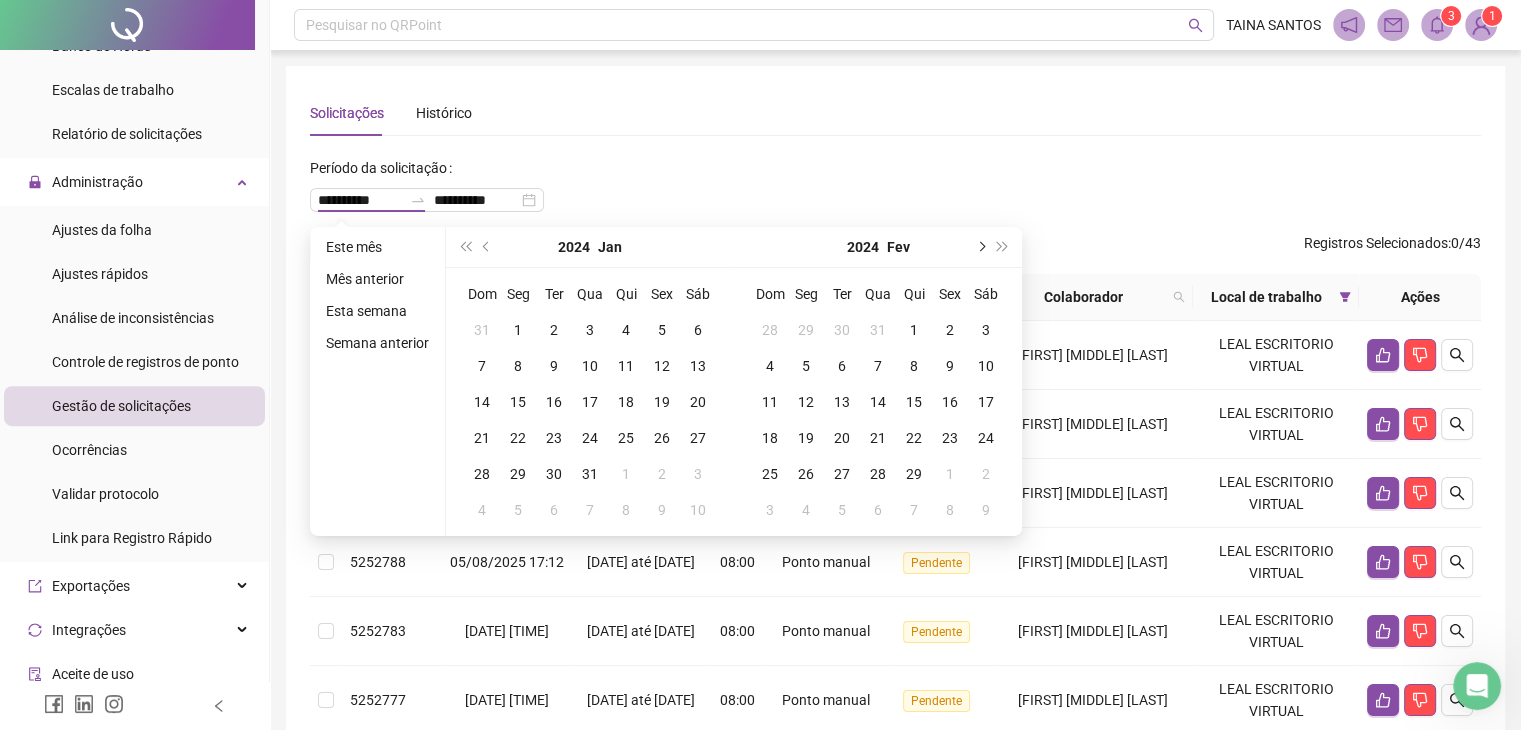 click at bounding box center [980, 247] 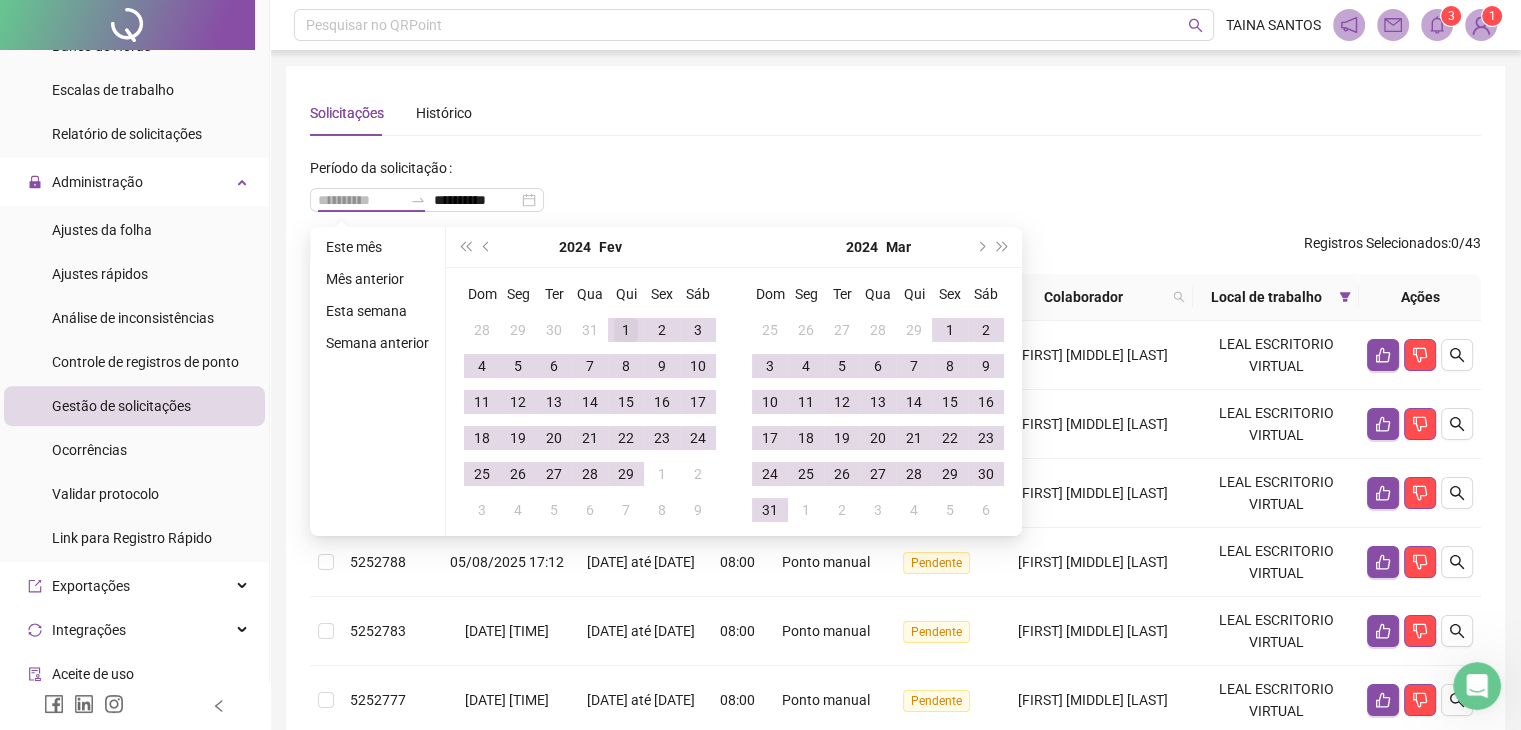 type on "**********" 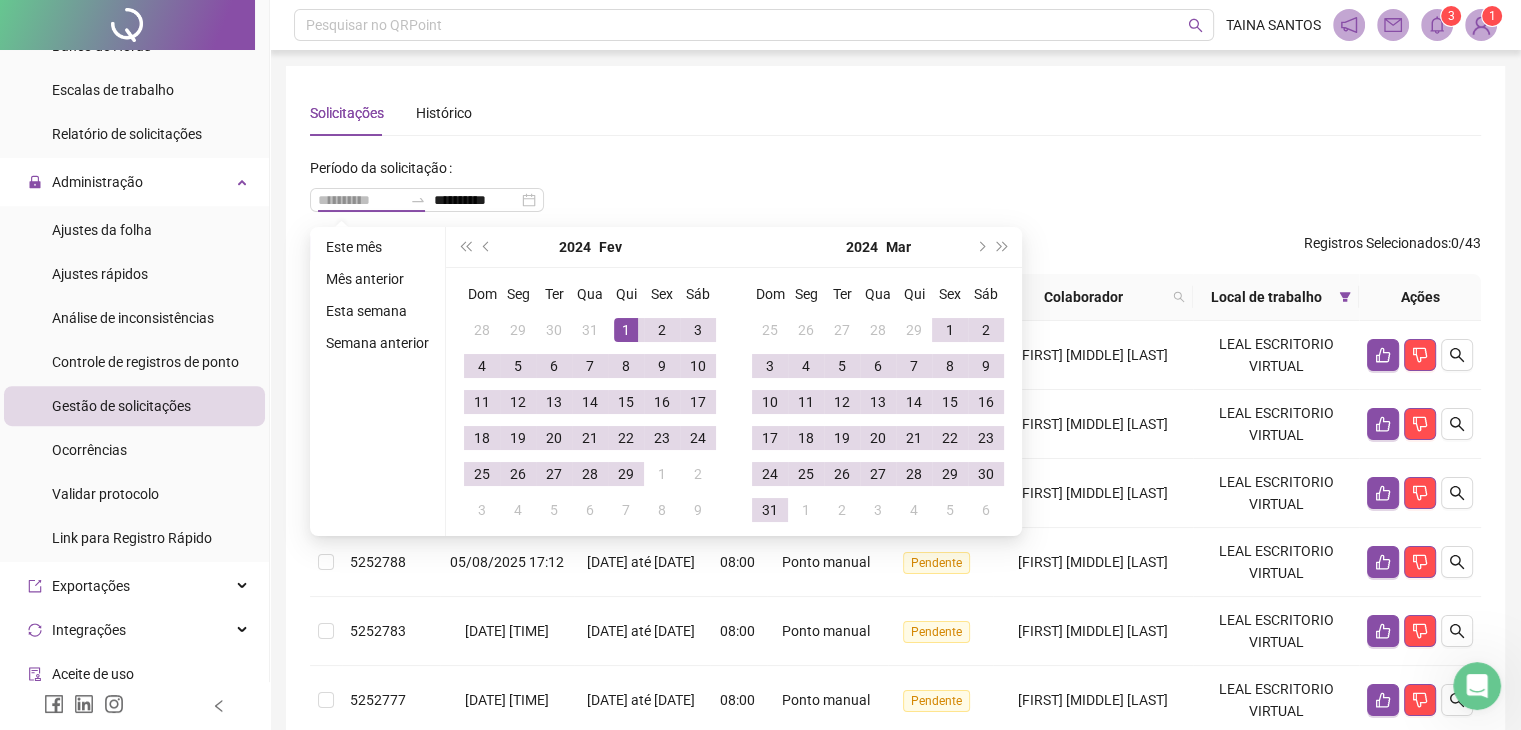 click on "1" at bounding box center (626, 330) 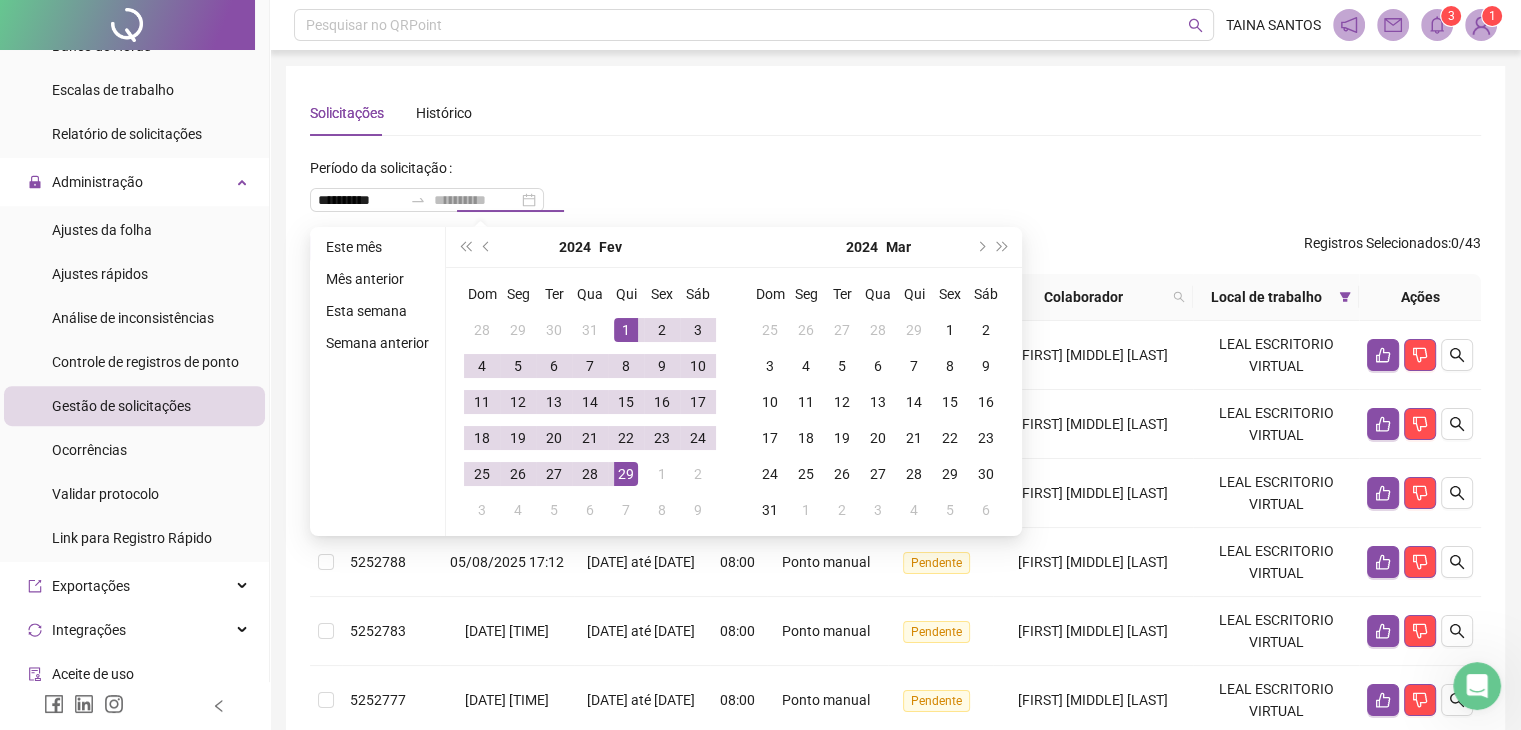 click on "29" at bounding box center [626, 474] 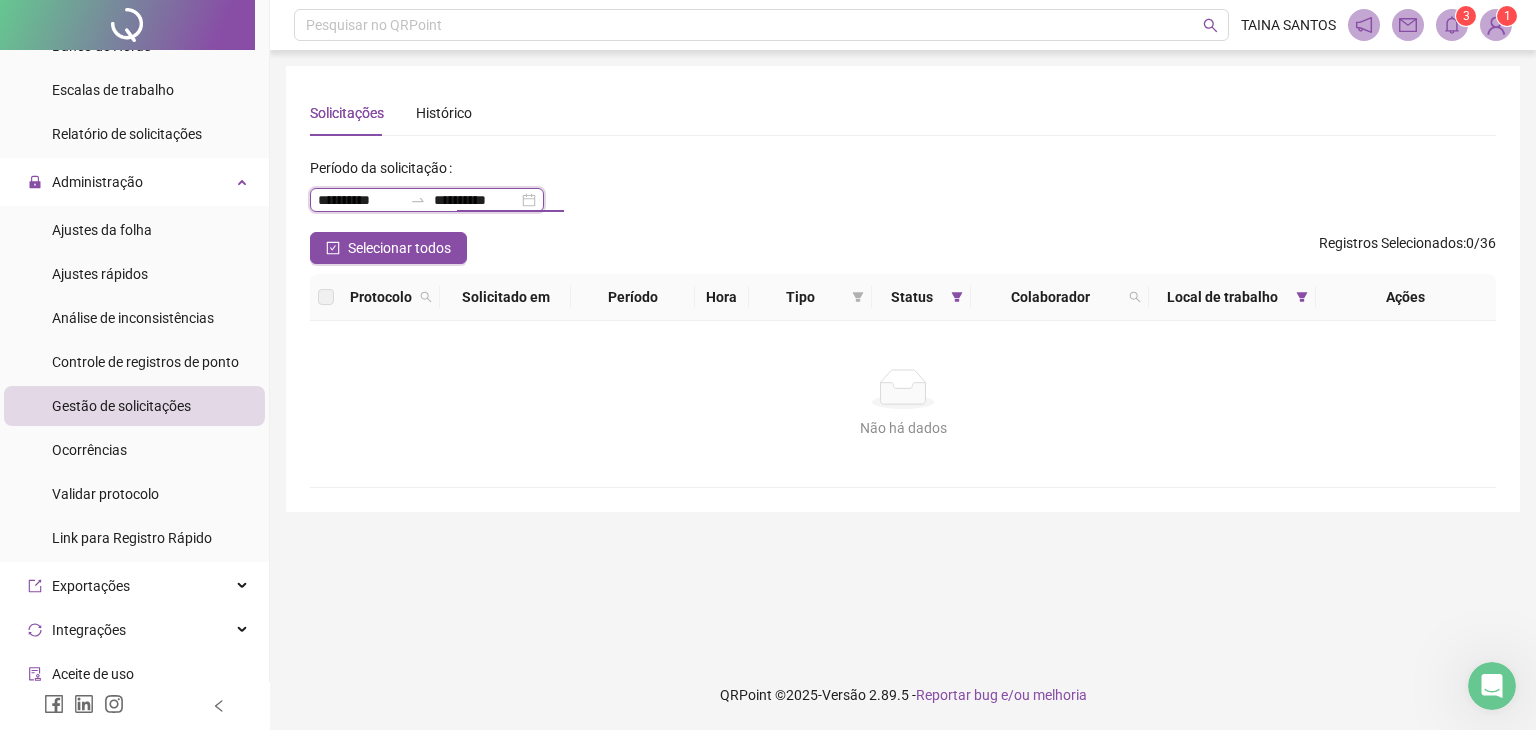 click on "**********" at bounding box center [476, 200] 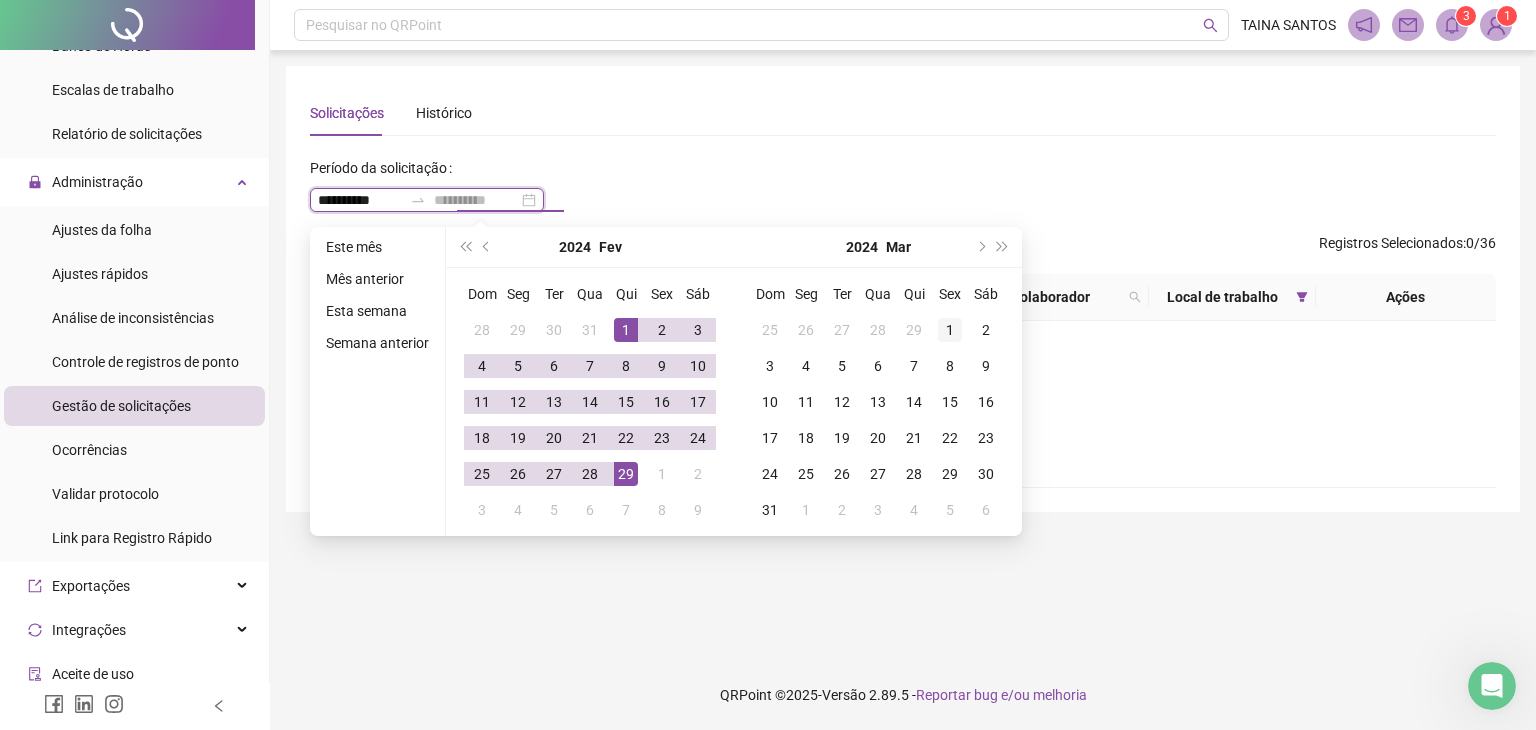 type on "**********" 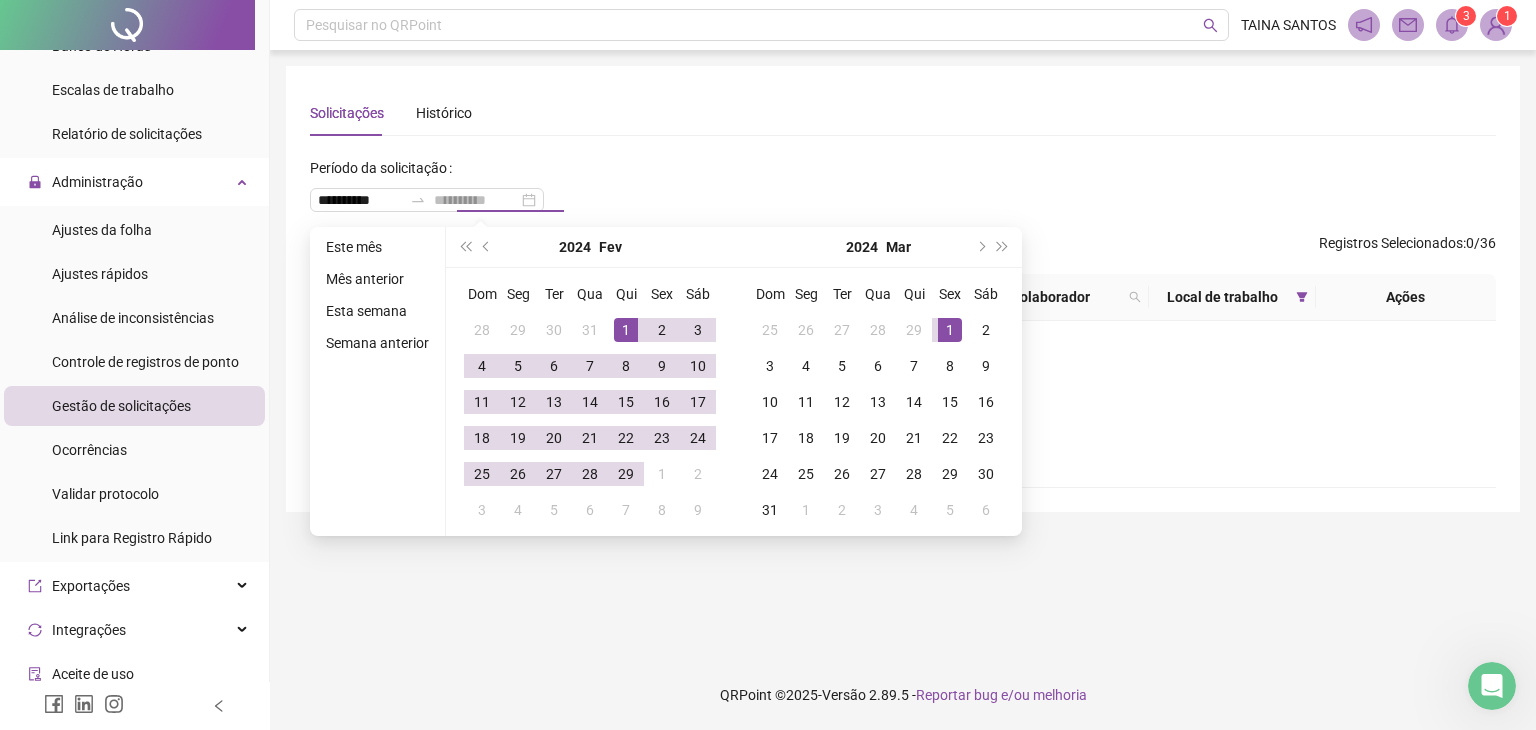 click on "1" at bounding box center [950, 330] 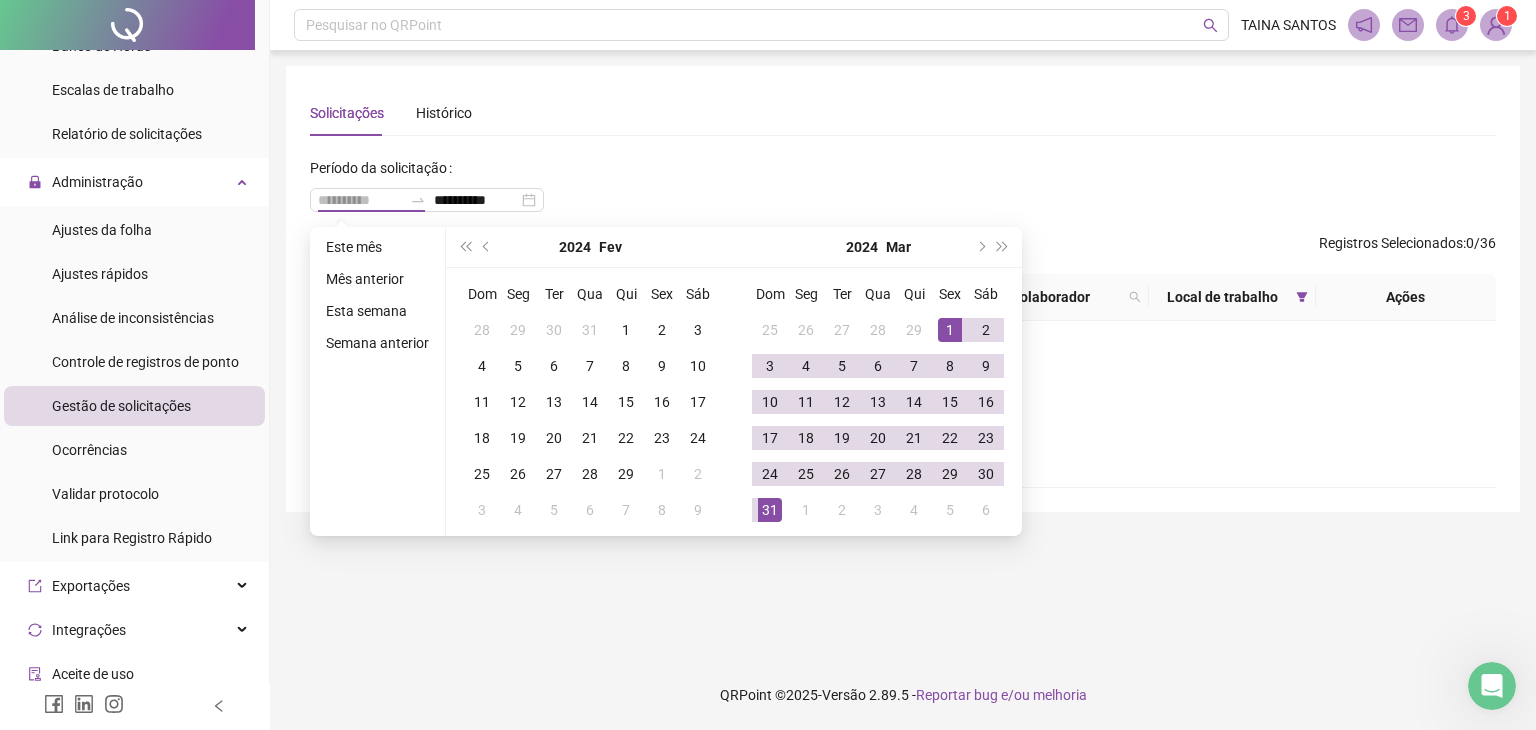 click on "31" at bounding box center [770, 510] 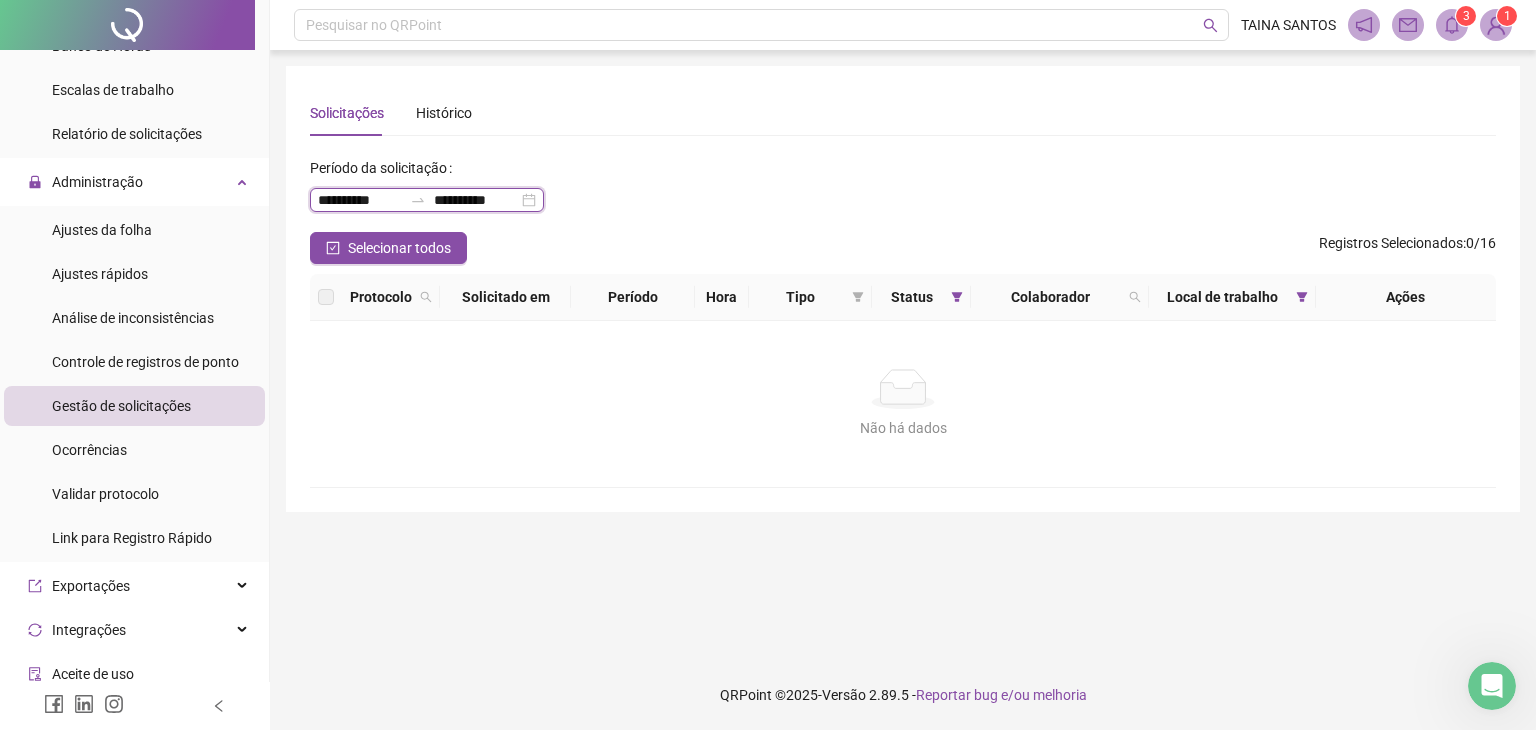 click on "**********" at bounding box center (476, 200) 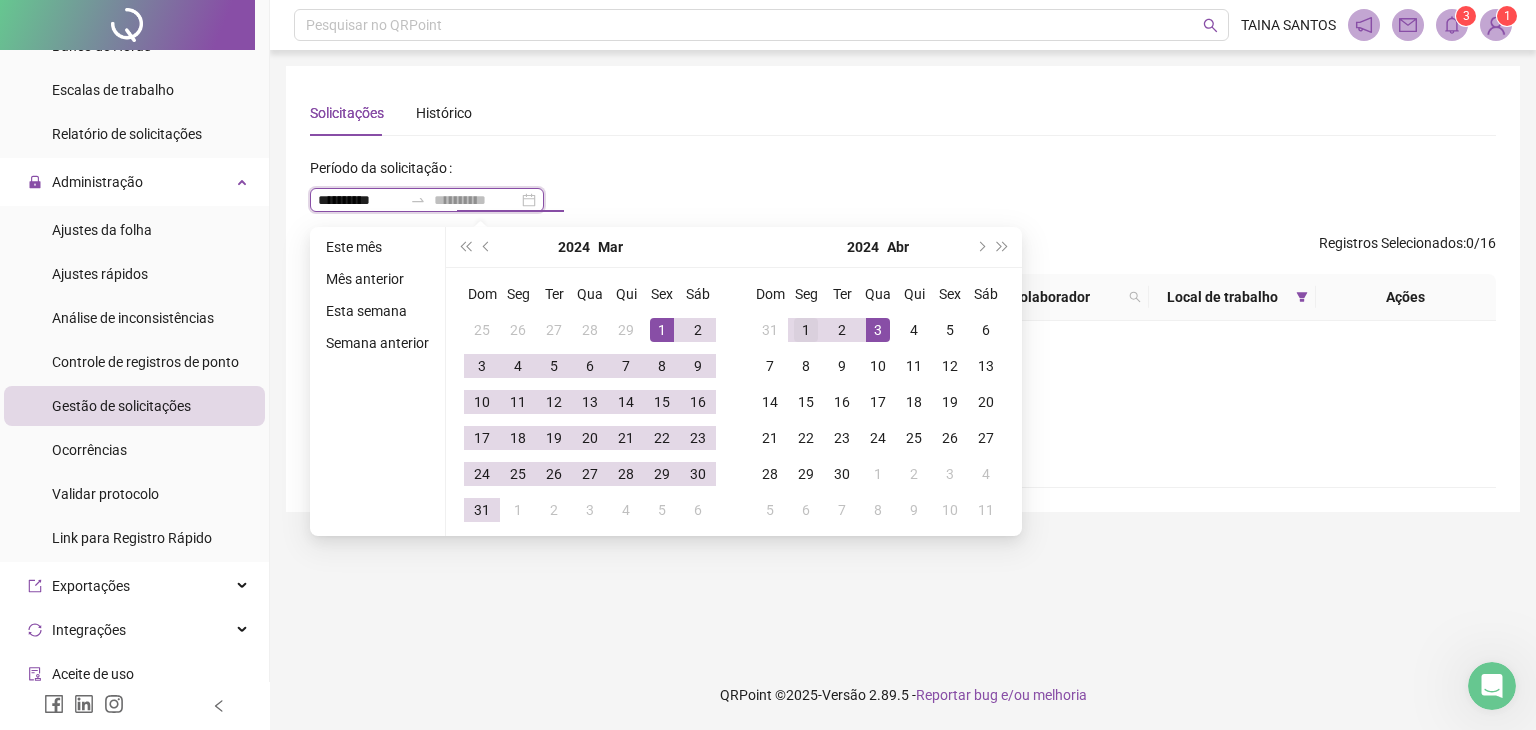 type on "**********" 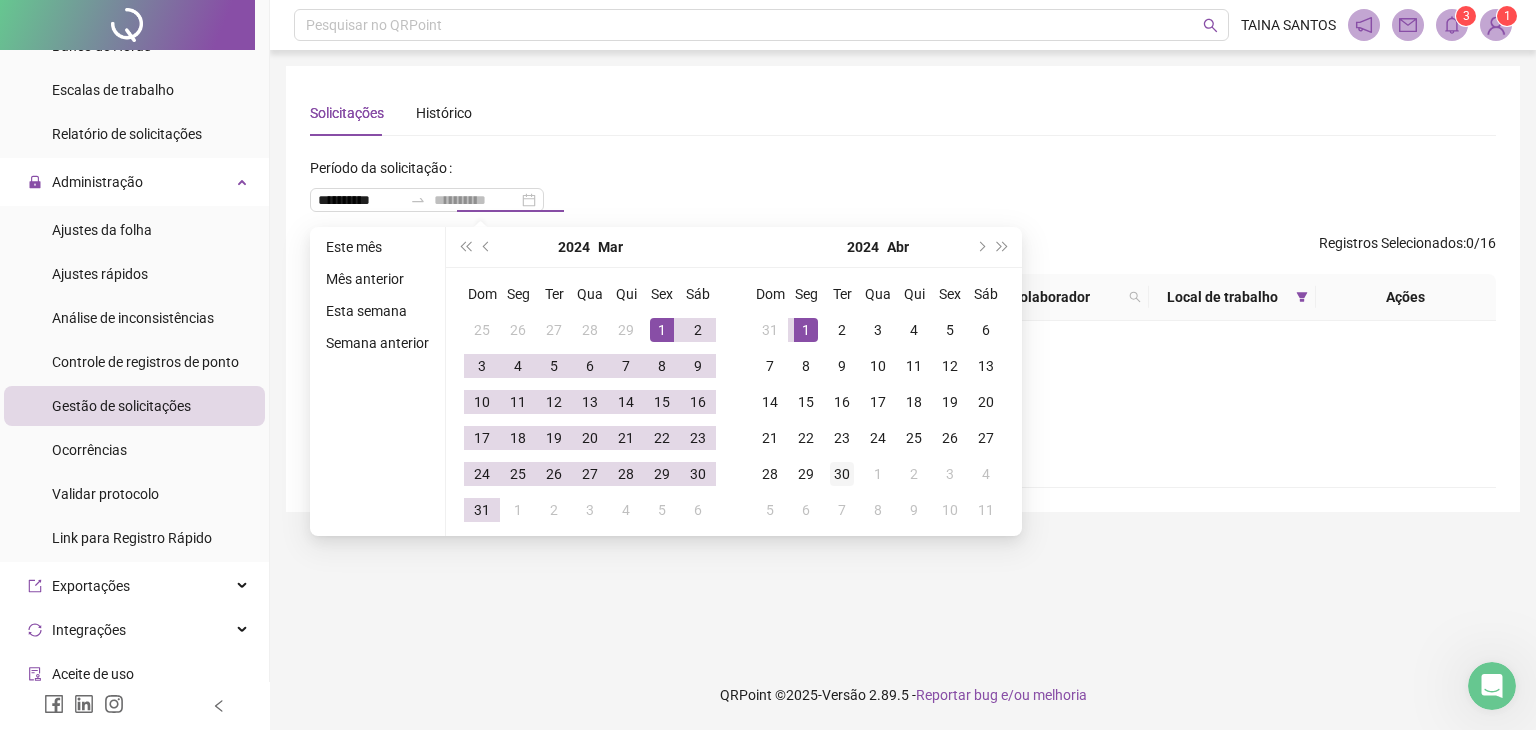 drag, startPoint x: 793, startPoint y: 325, endPoint x: 846, endPoint y: 461, distance: 145.96233 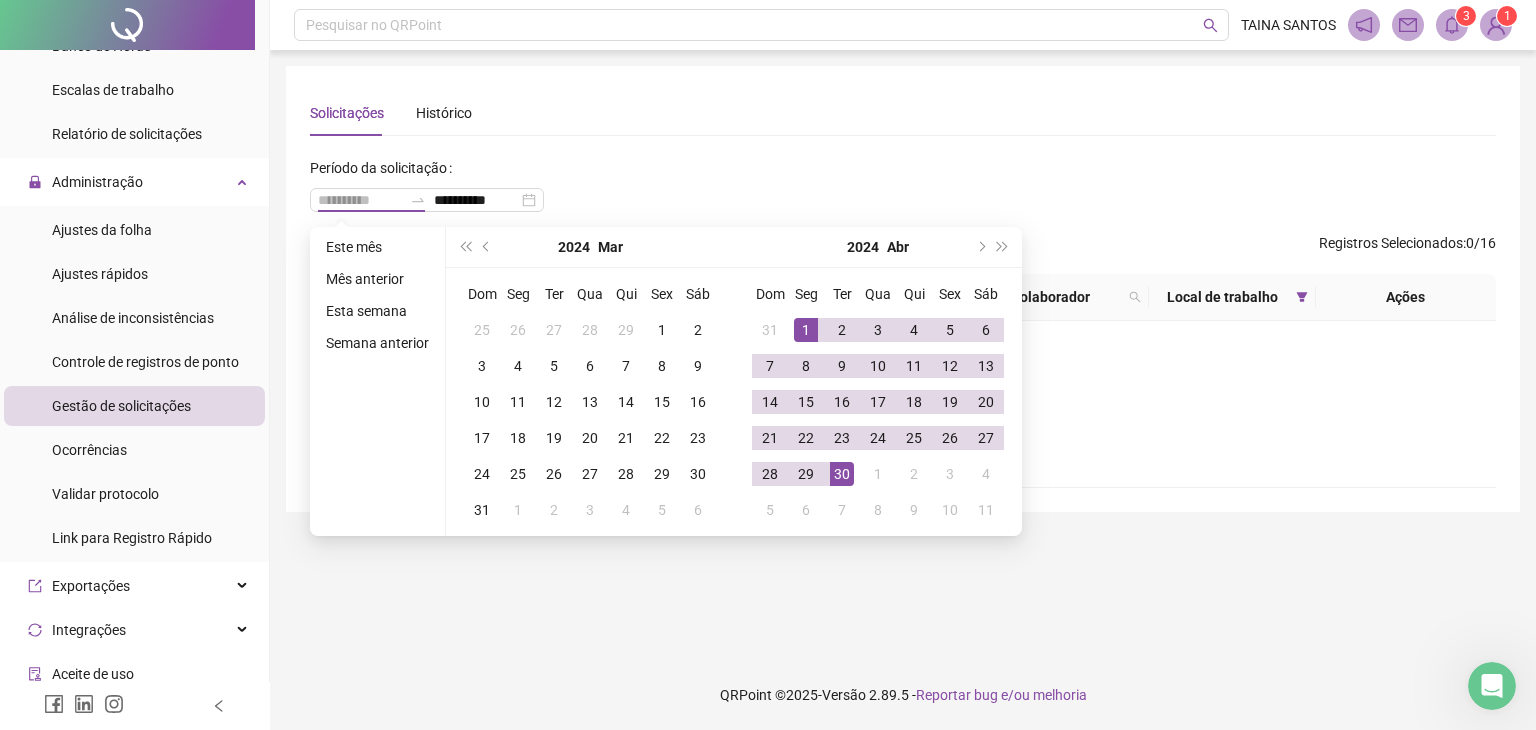 click on "30" at bounding box center [842, 474] 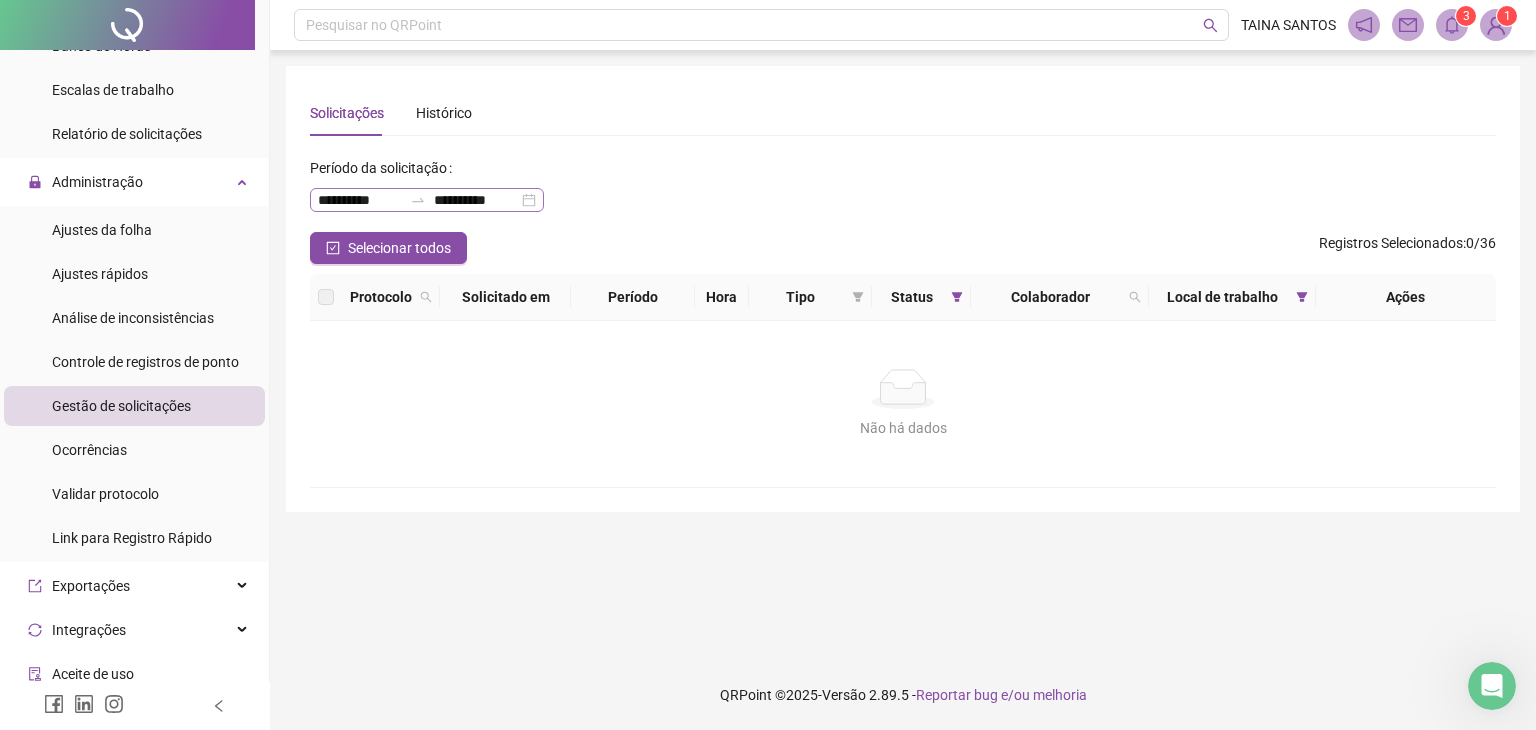 click on "**********" at bounding box center (427, 200) 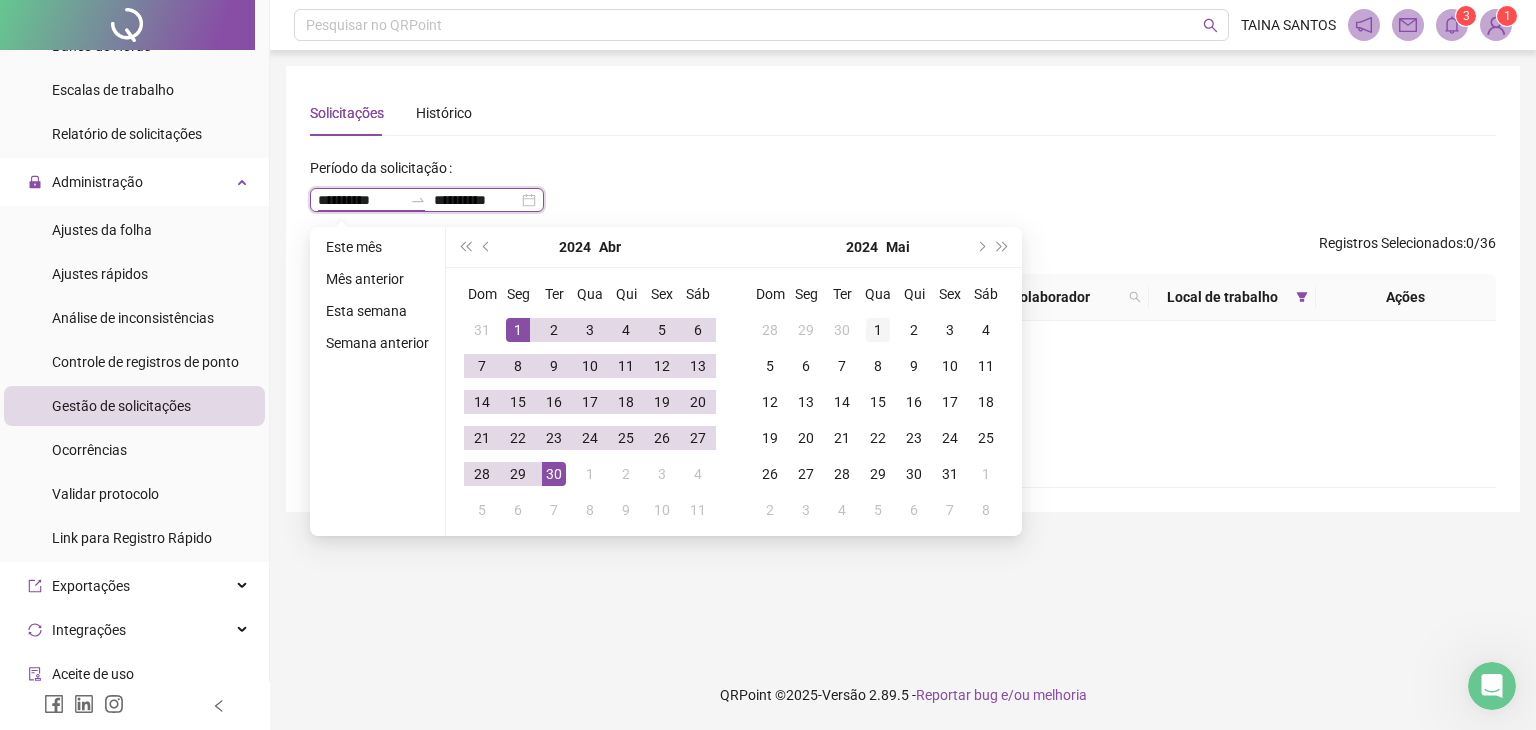 type on "**********" 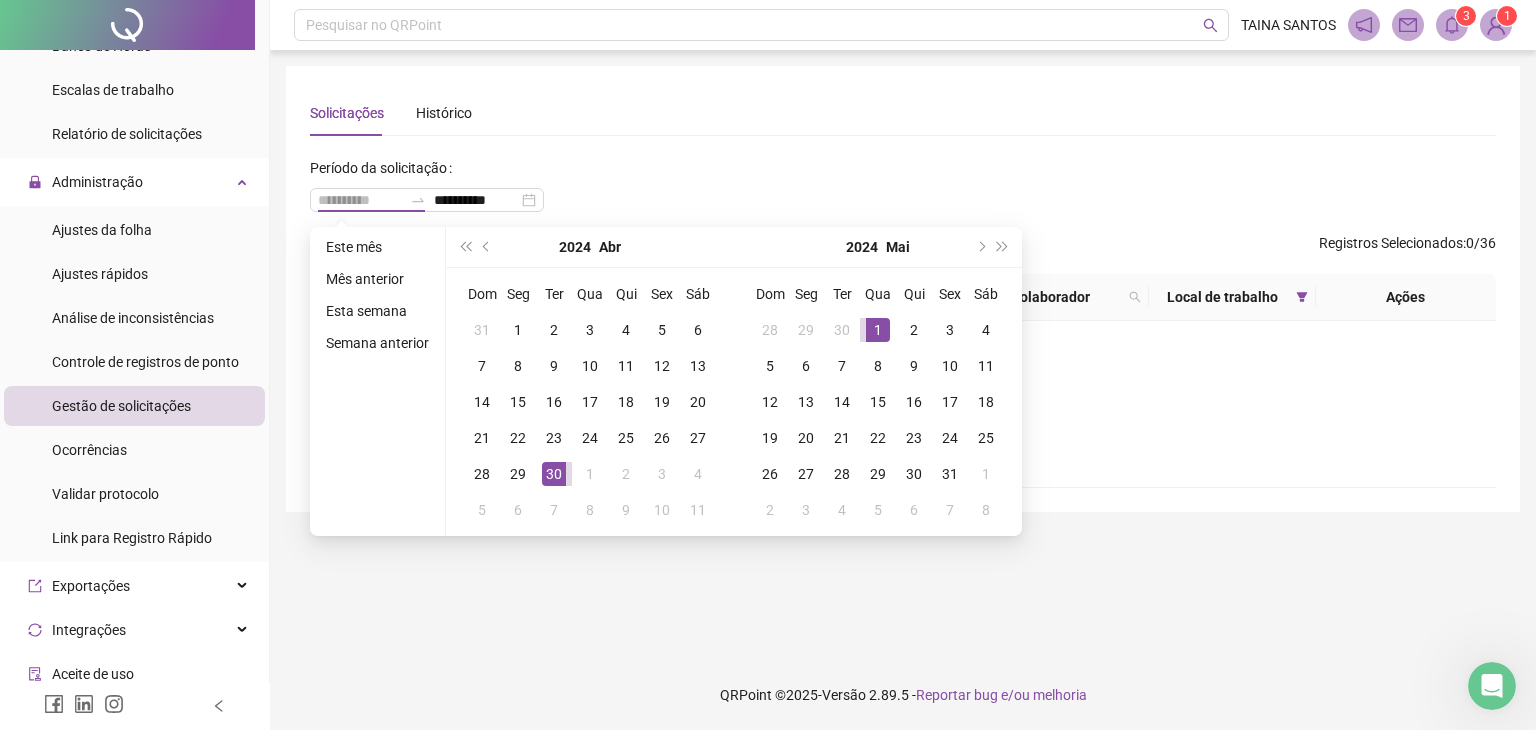 click on "1" at bounding box center [878, 330] 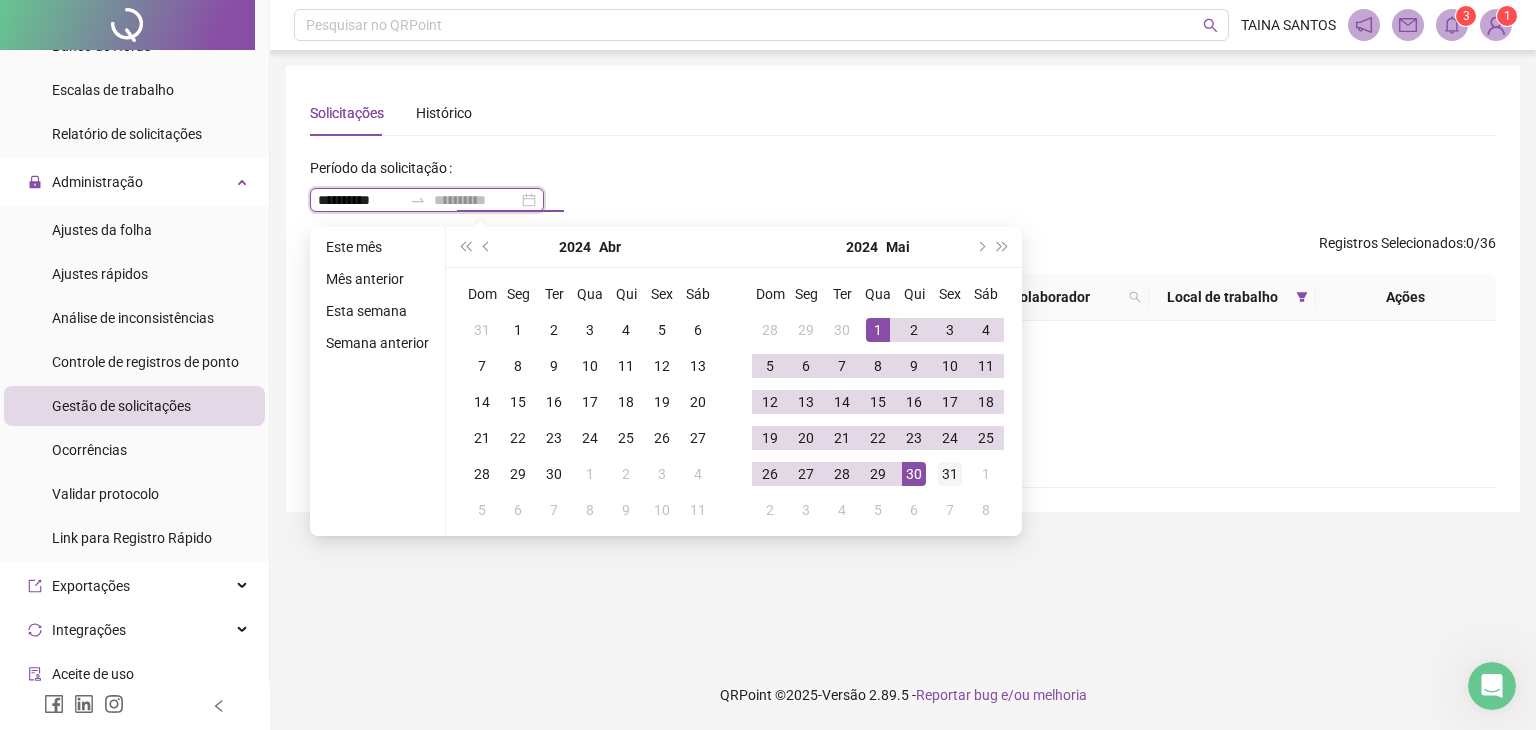 type on "**********" 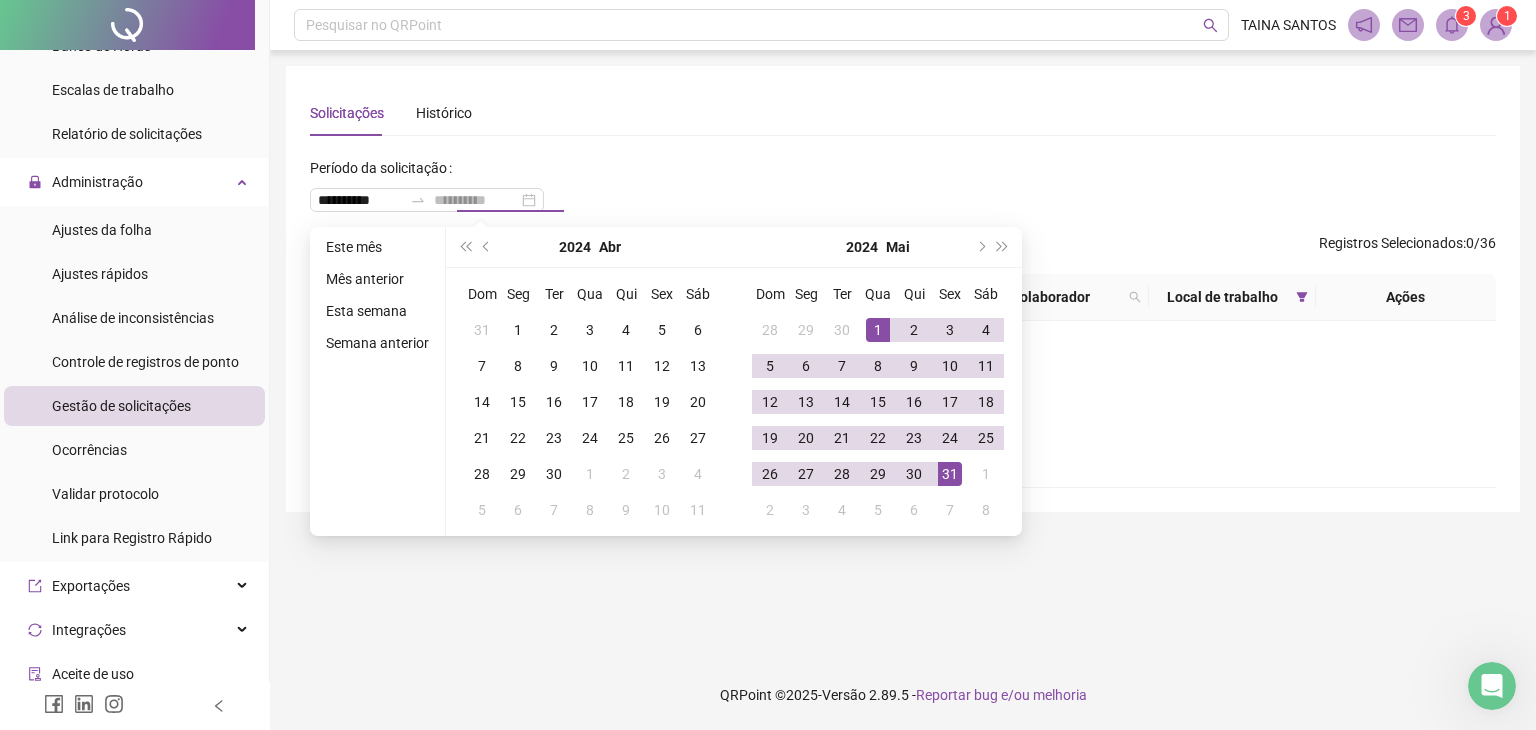 click on "31" at bounding box center [950, 474] 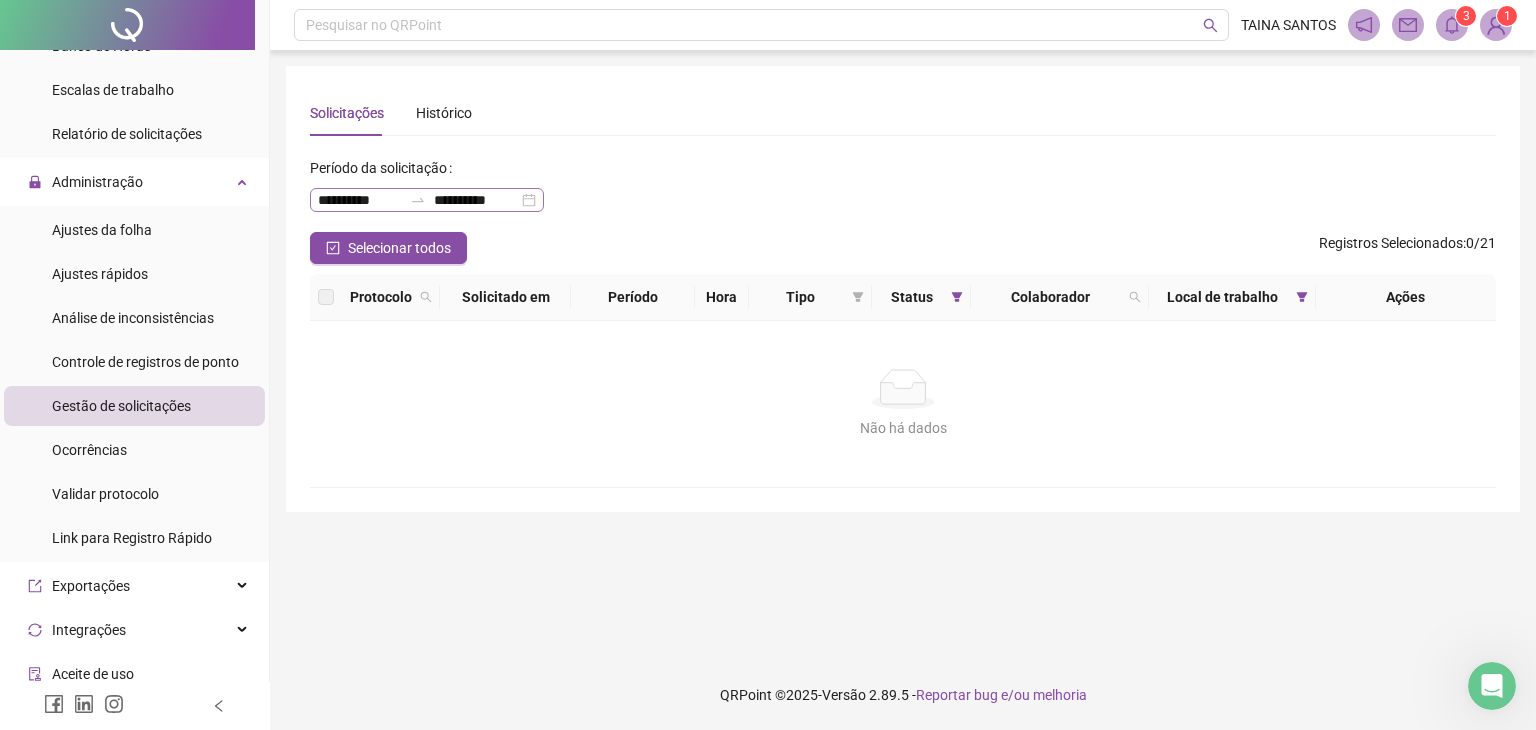 click on "**********" at bounding box center [427, 200] 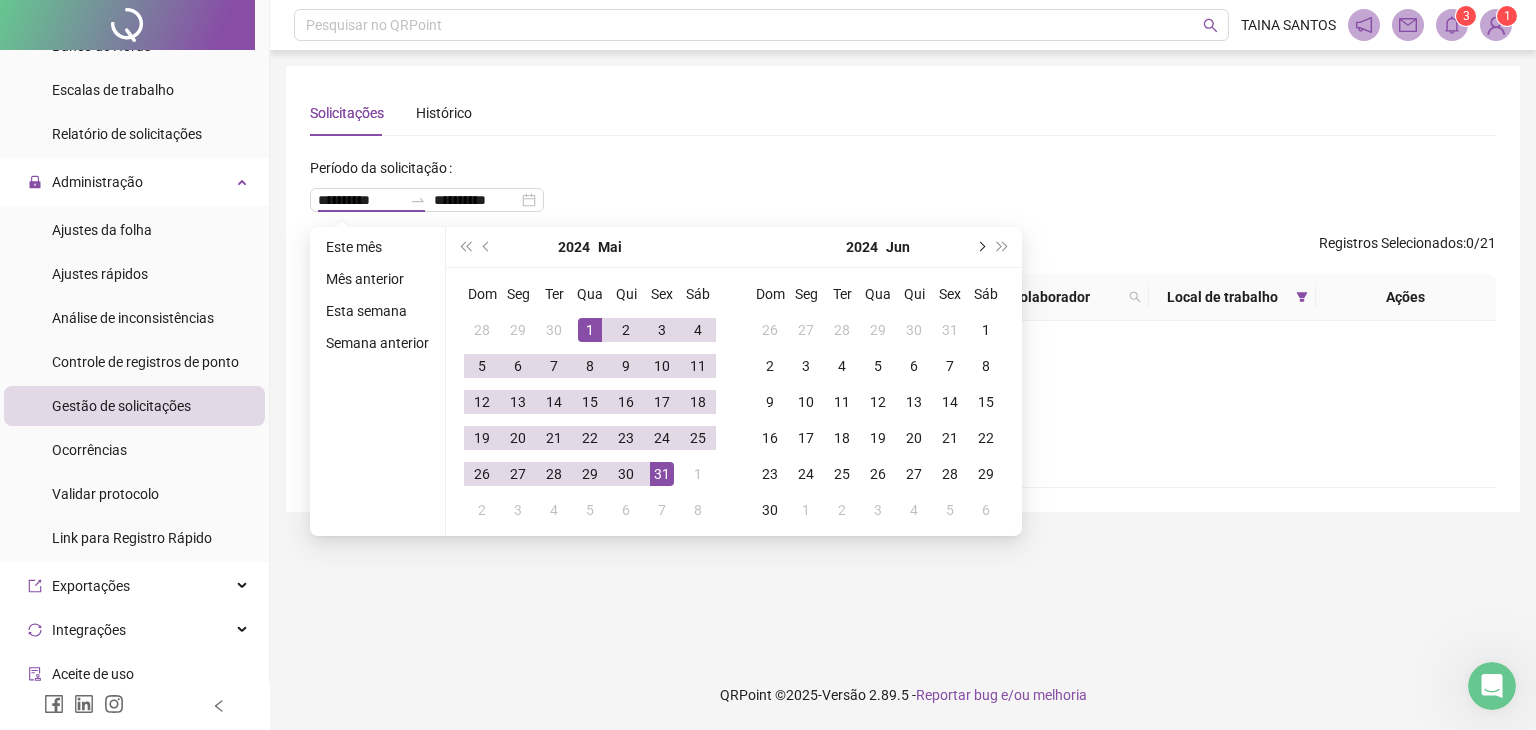 click at bounding box center [980, 247] 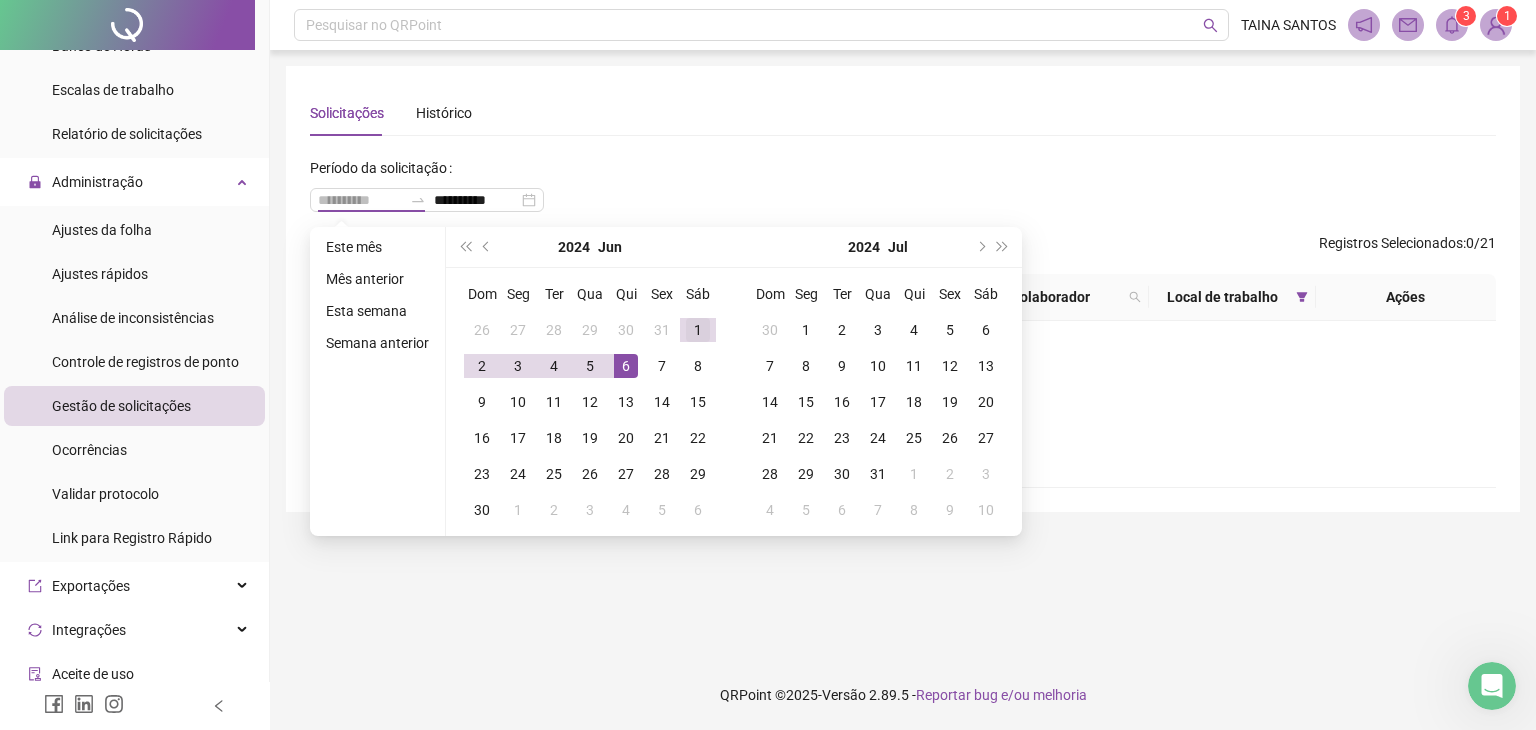 type on "**********" 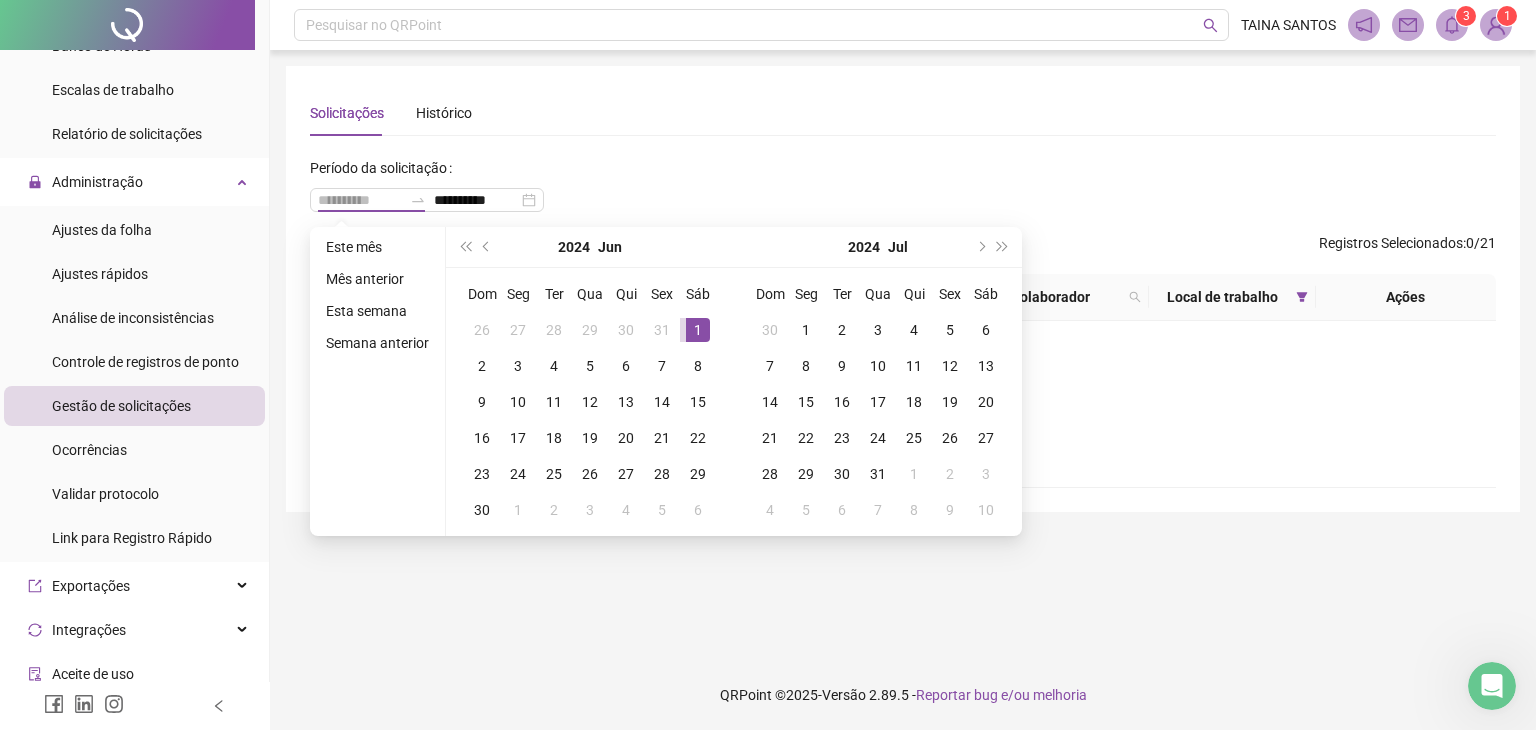 click on "1" at bounding box center [698, 330] 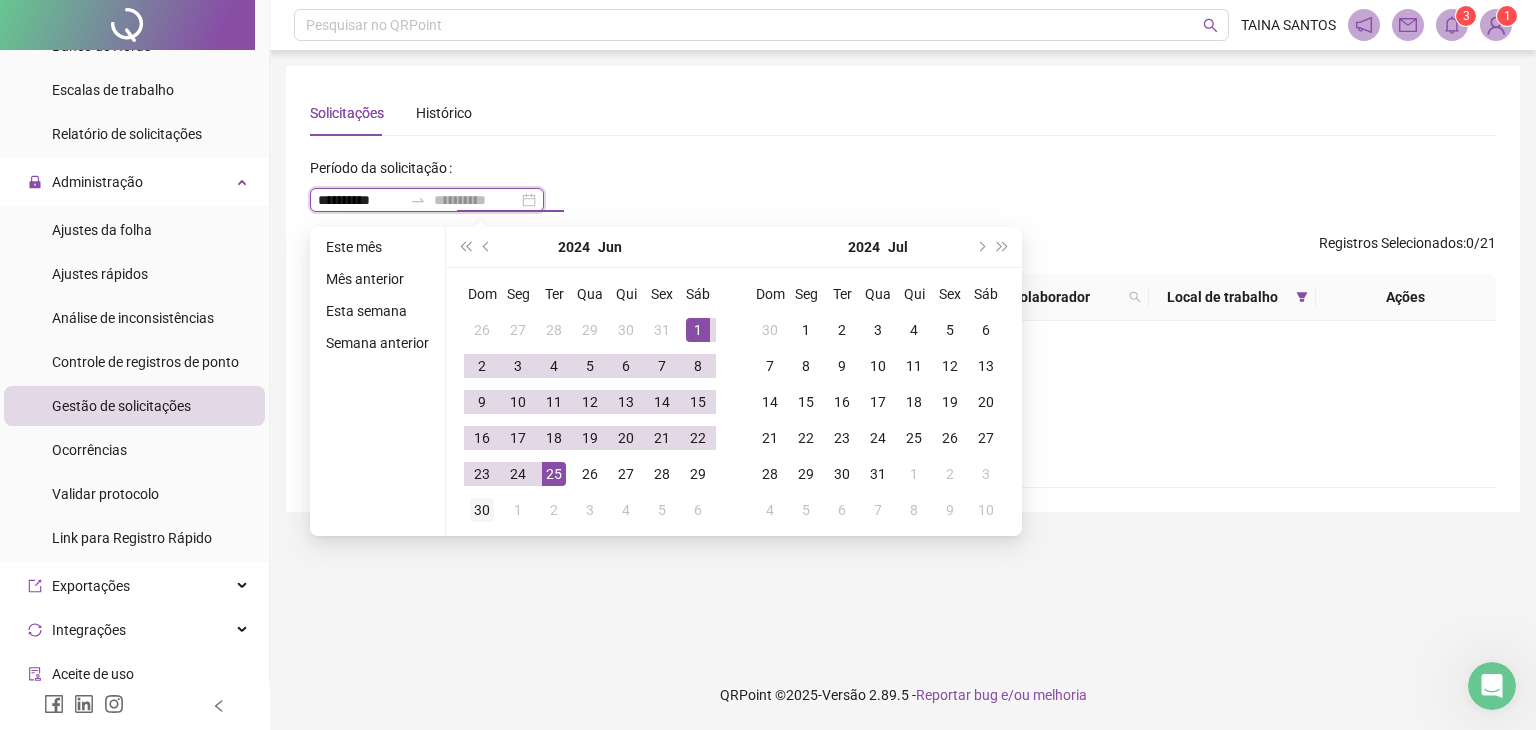 type on "**********" 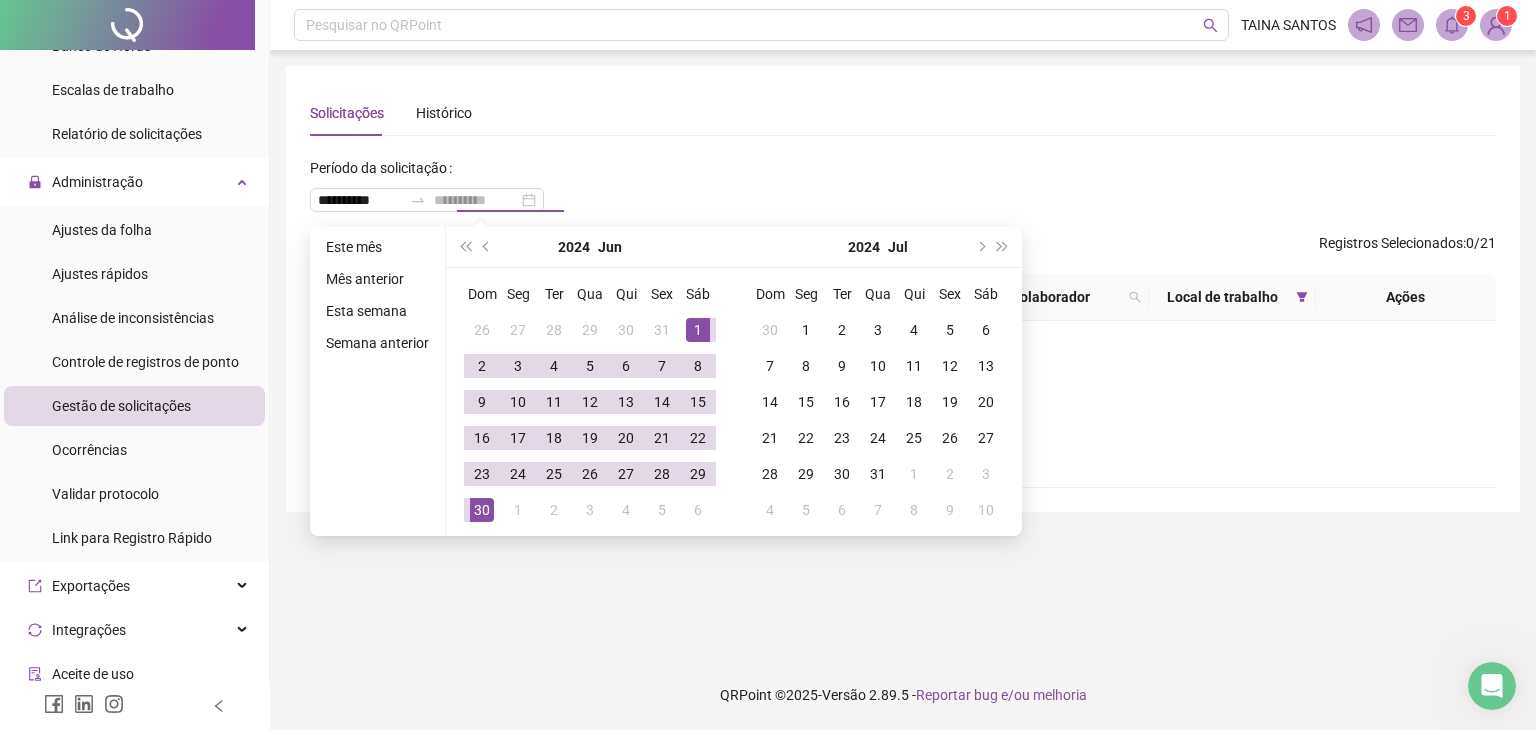 click on "30" at bounding box center [482, 510] 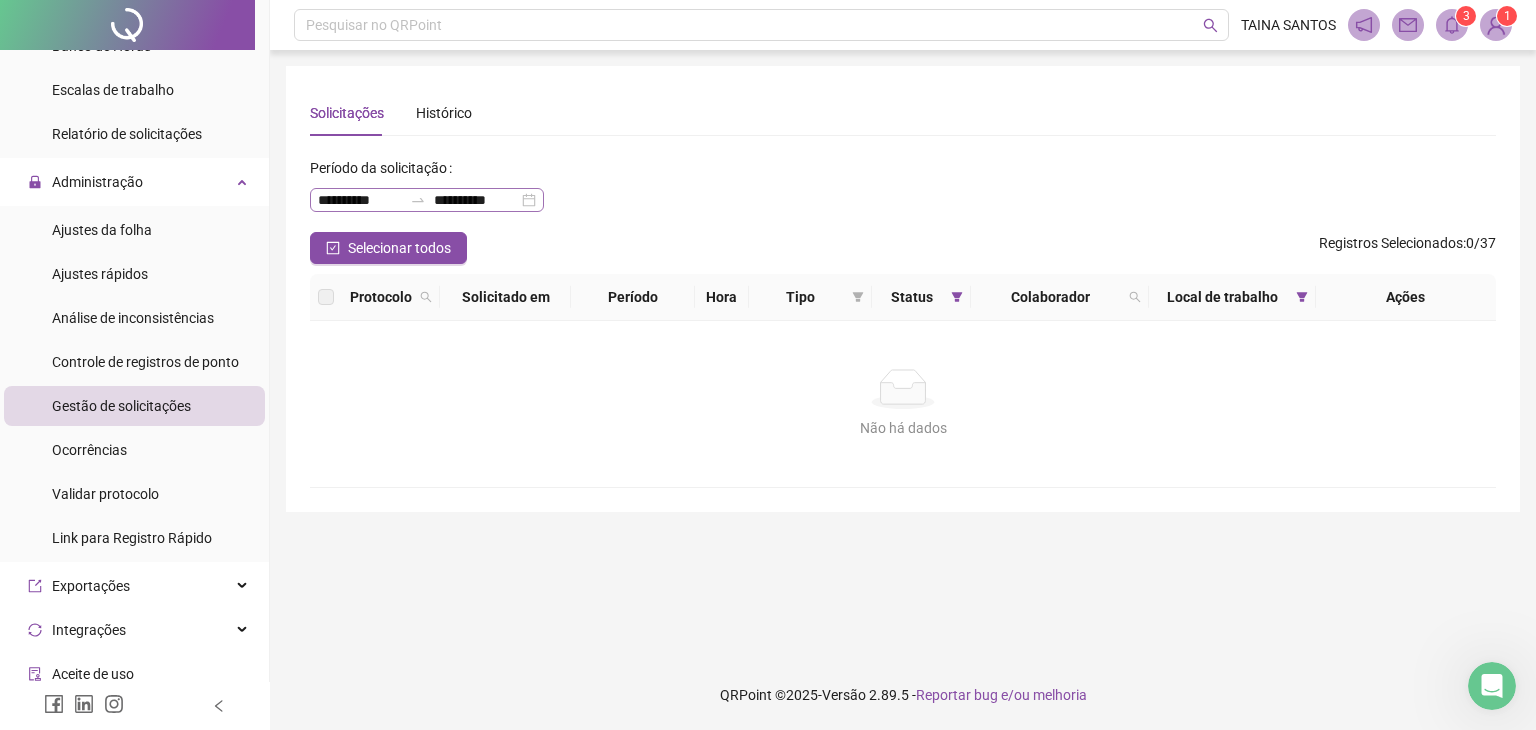 click on "**********" at bounding box center (427, 200) 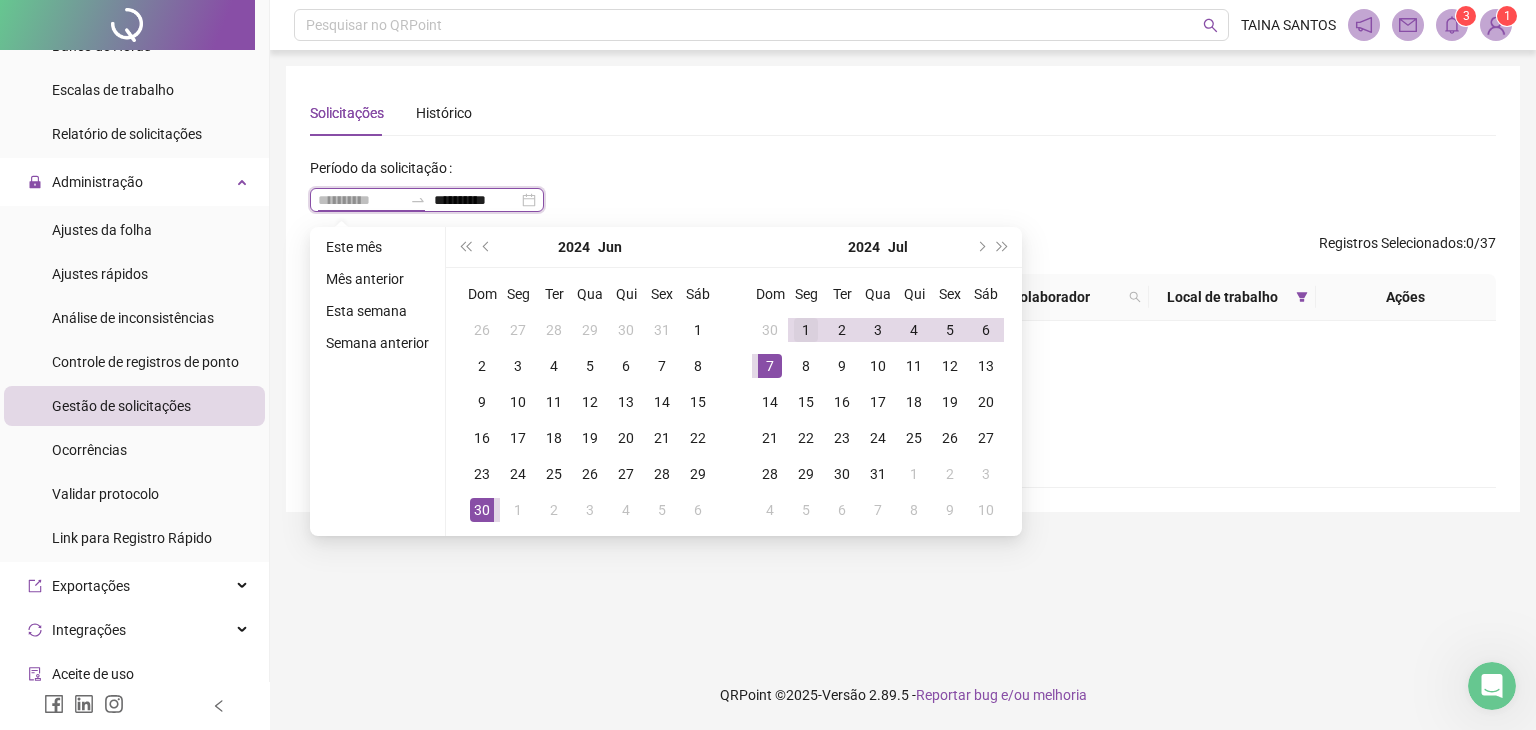 type on "**********" 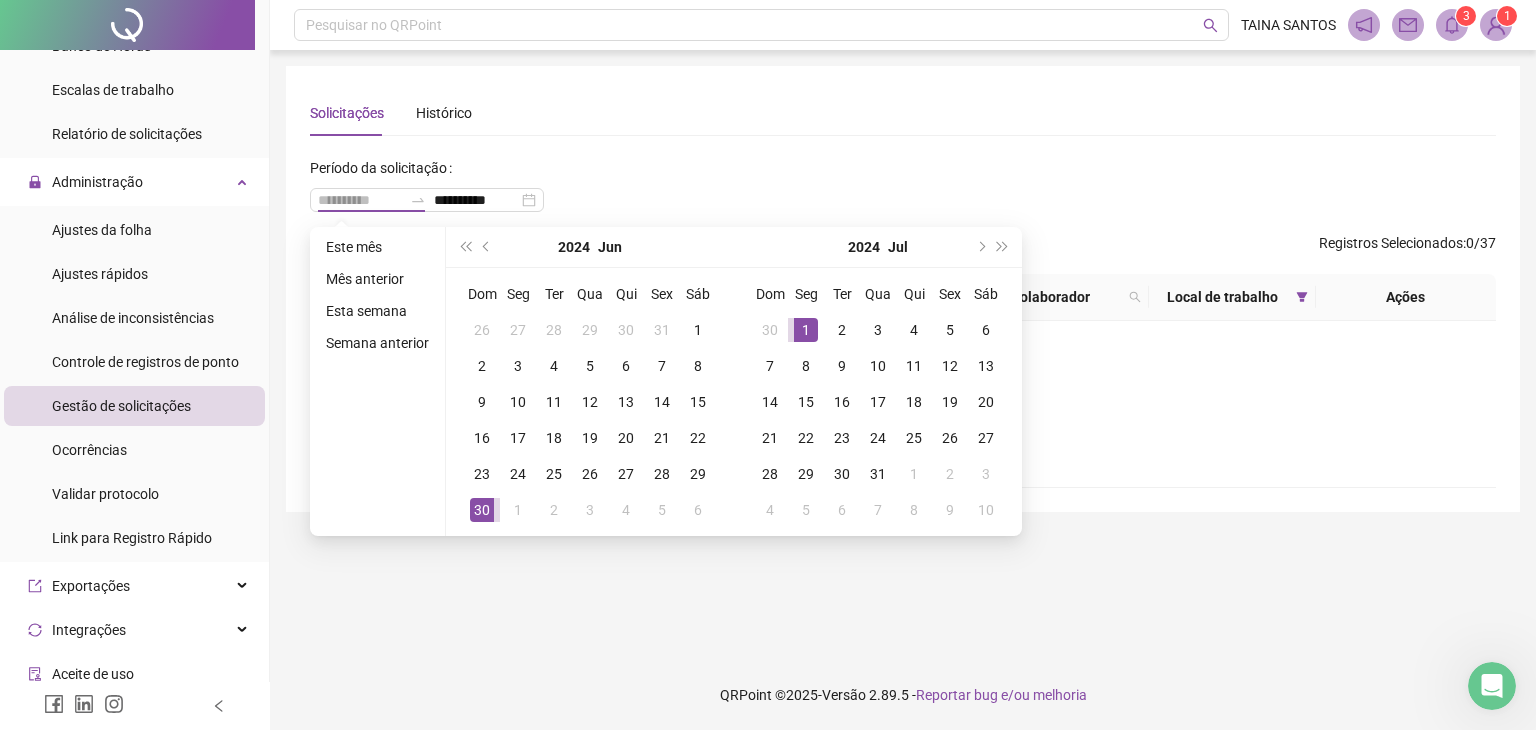 click on "1" at bounding box center (806, 330) 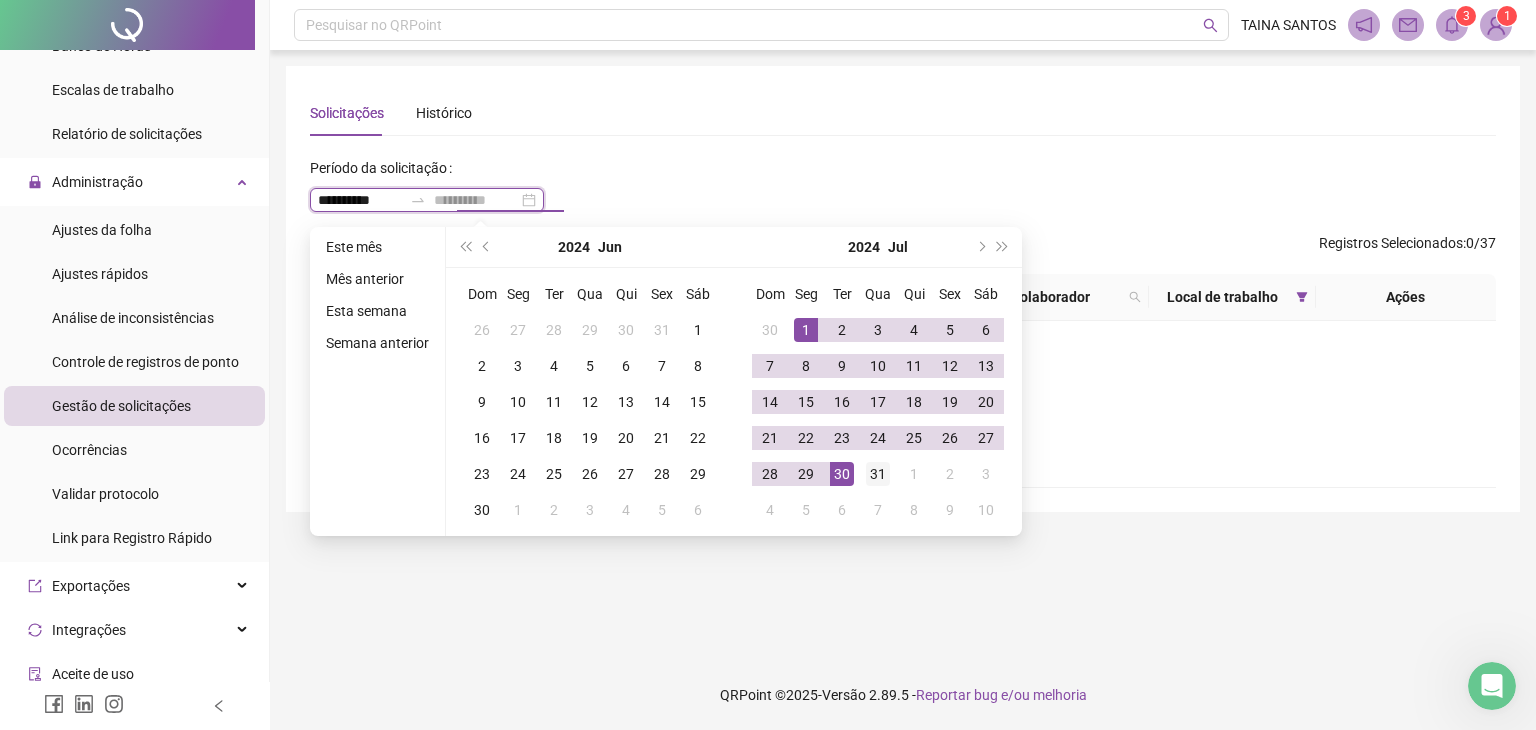 type on "**********" 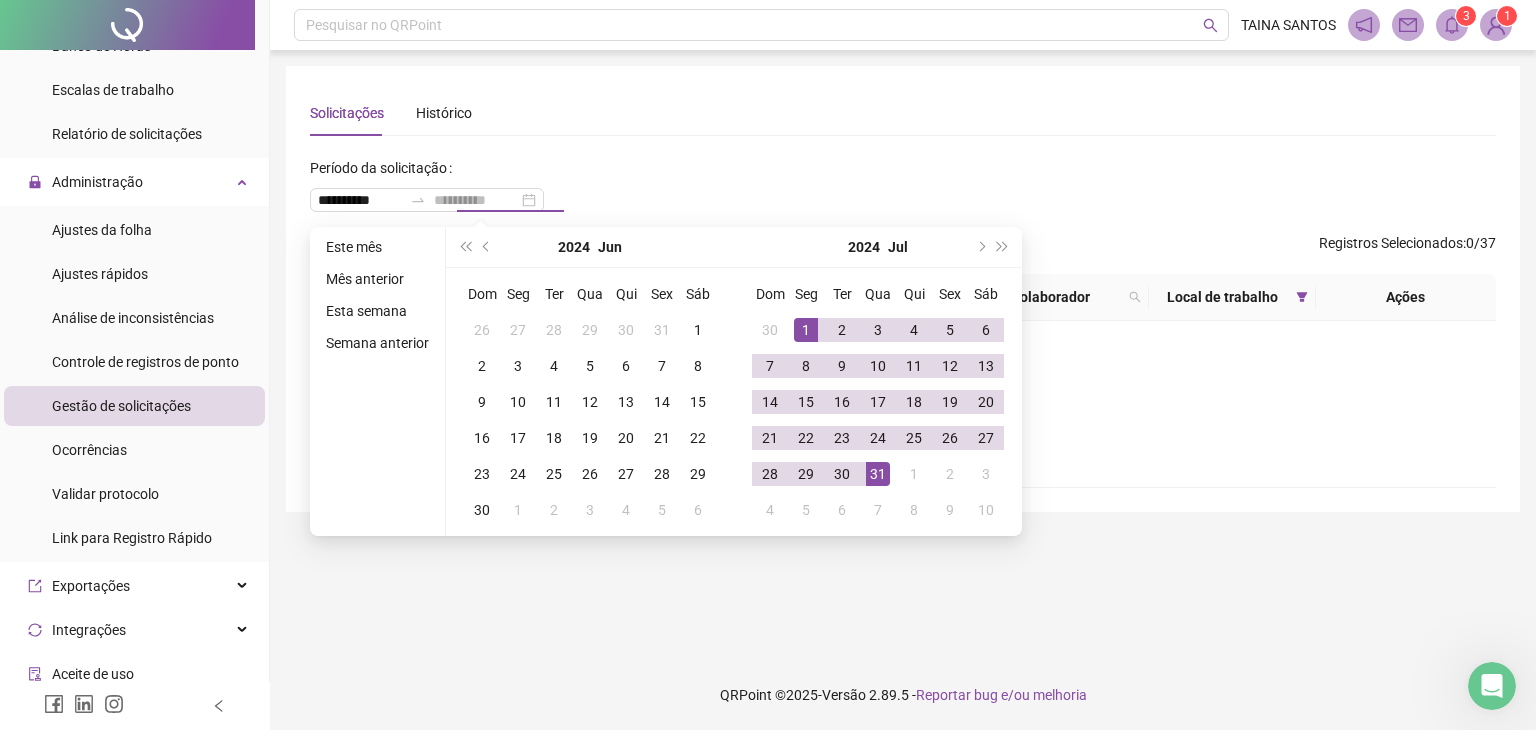 click on "31" at bounding box center (878, 474) 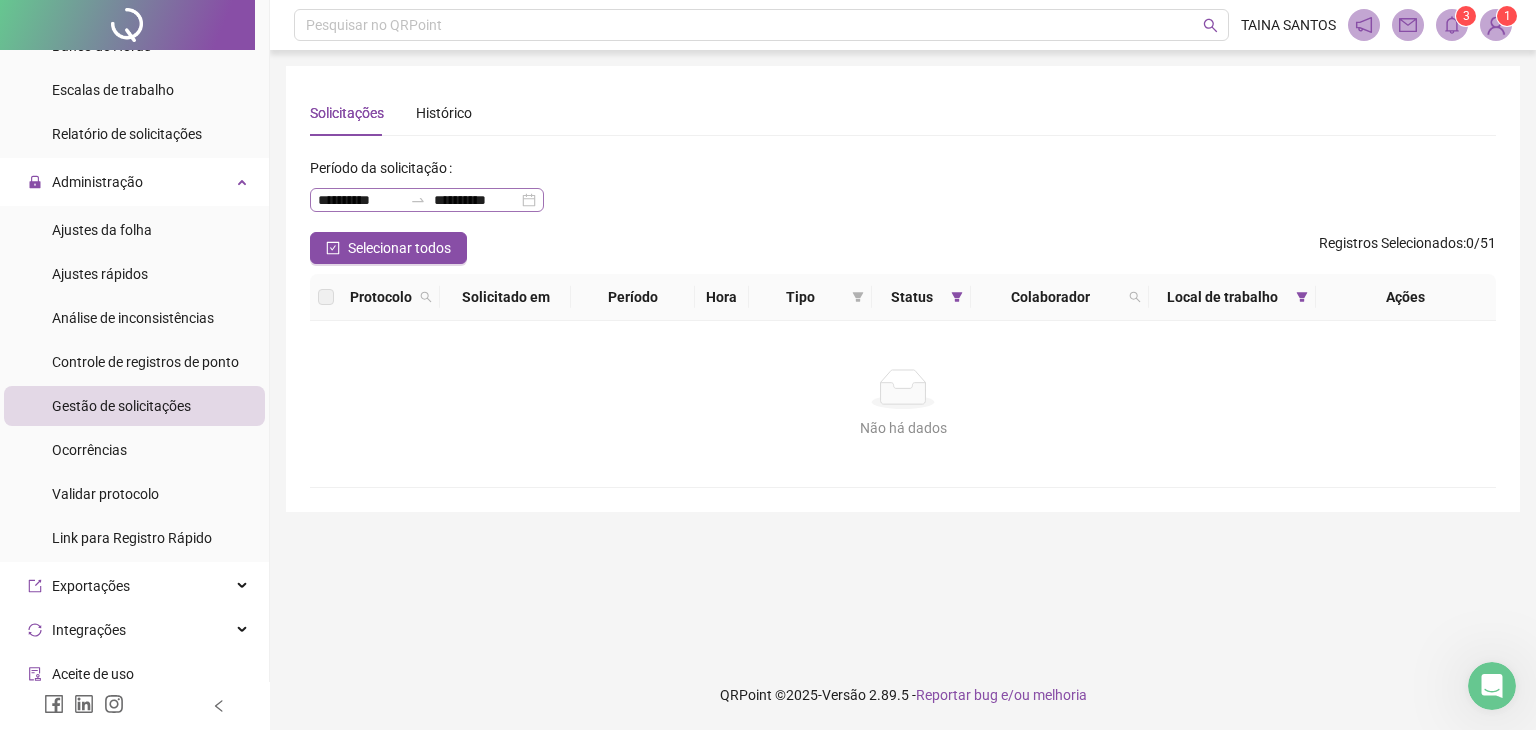 click on "**********" at bounding box center (427, 200) 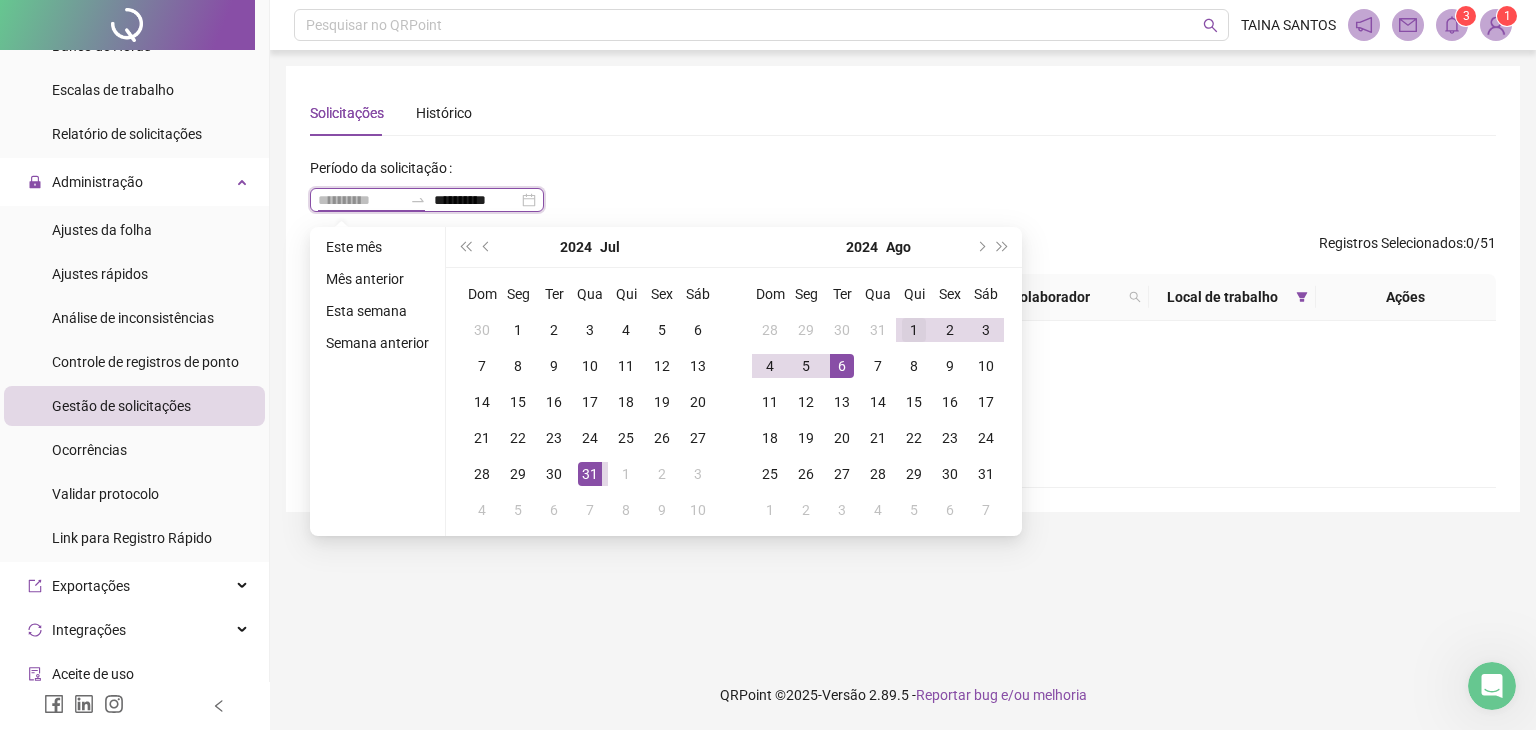 type on "**********" 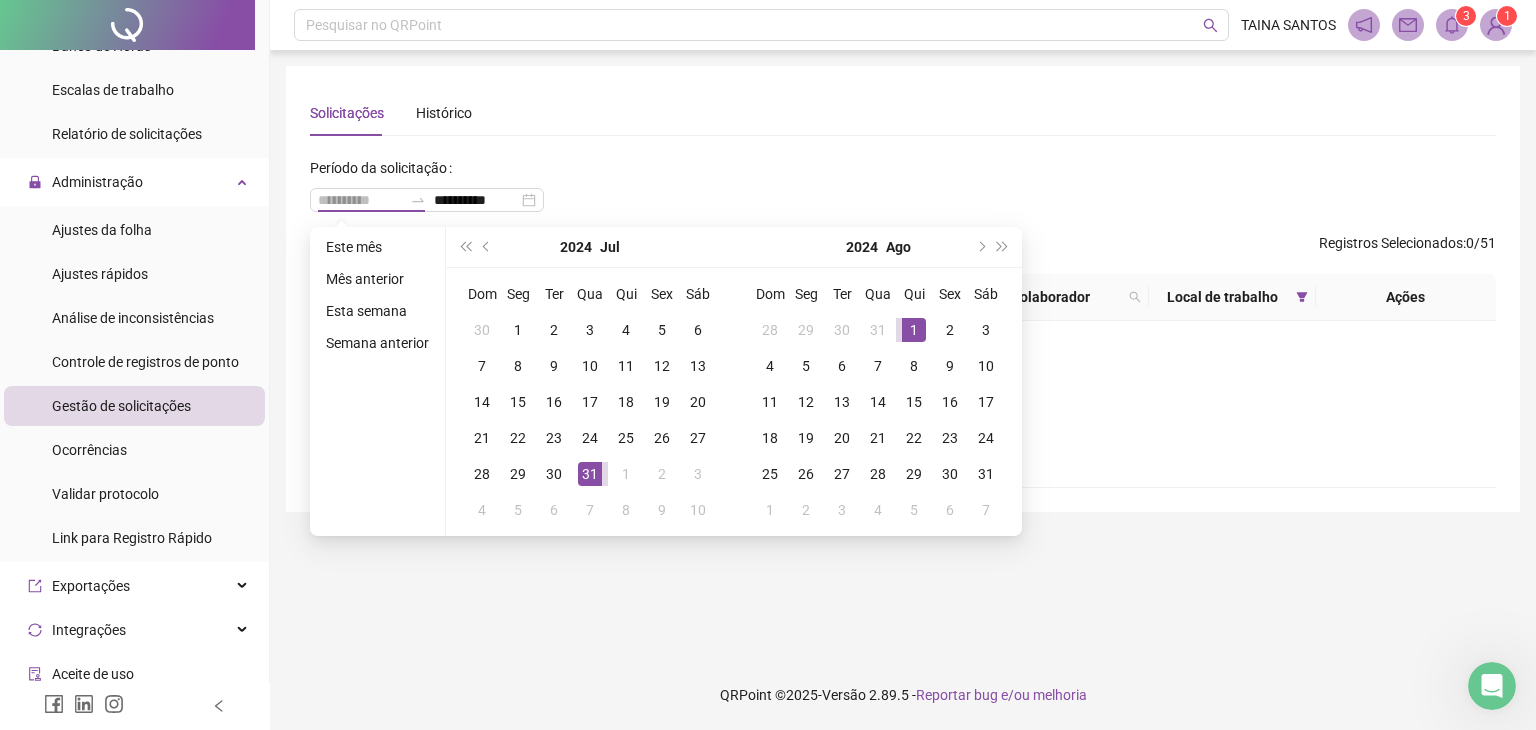 click on "1" at bounding box center (914, 330) 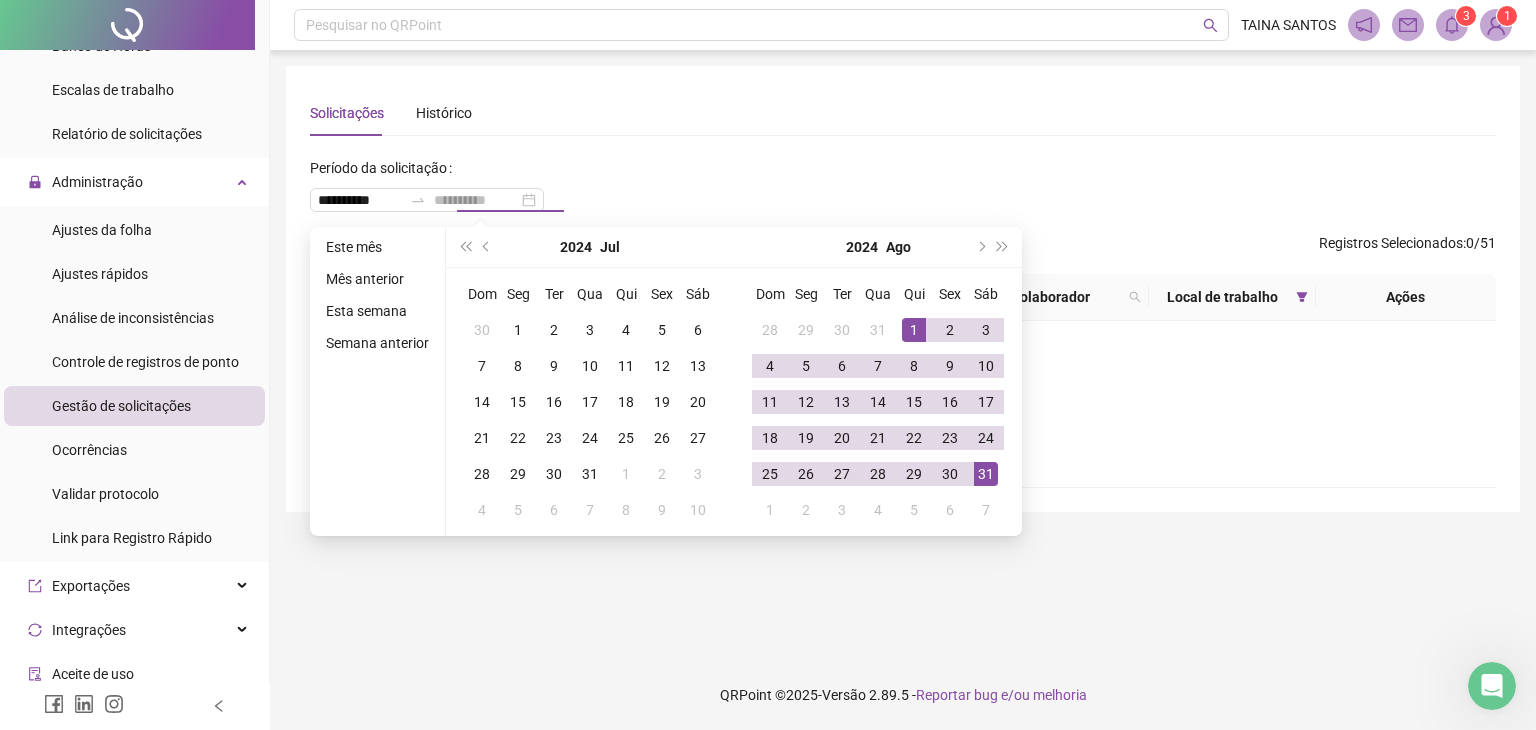 click on "31" at bounding box center (986, 474) 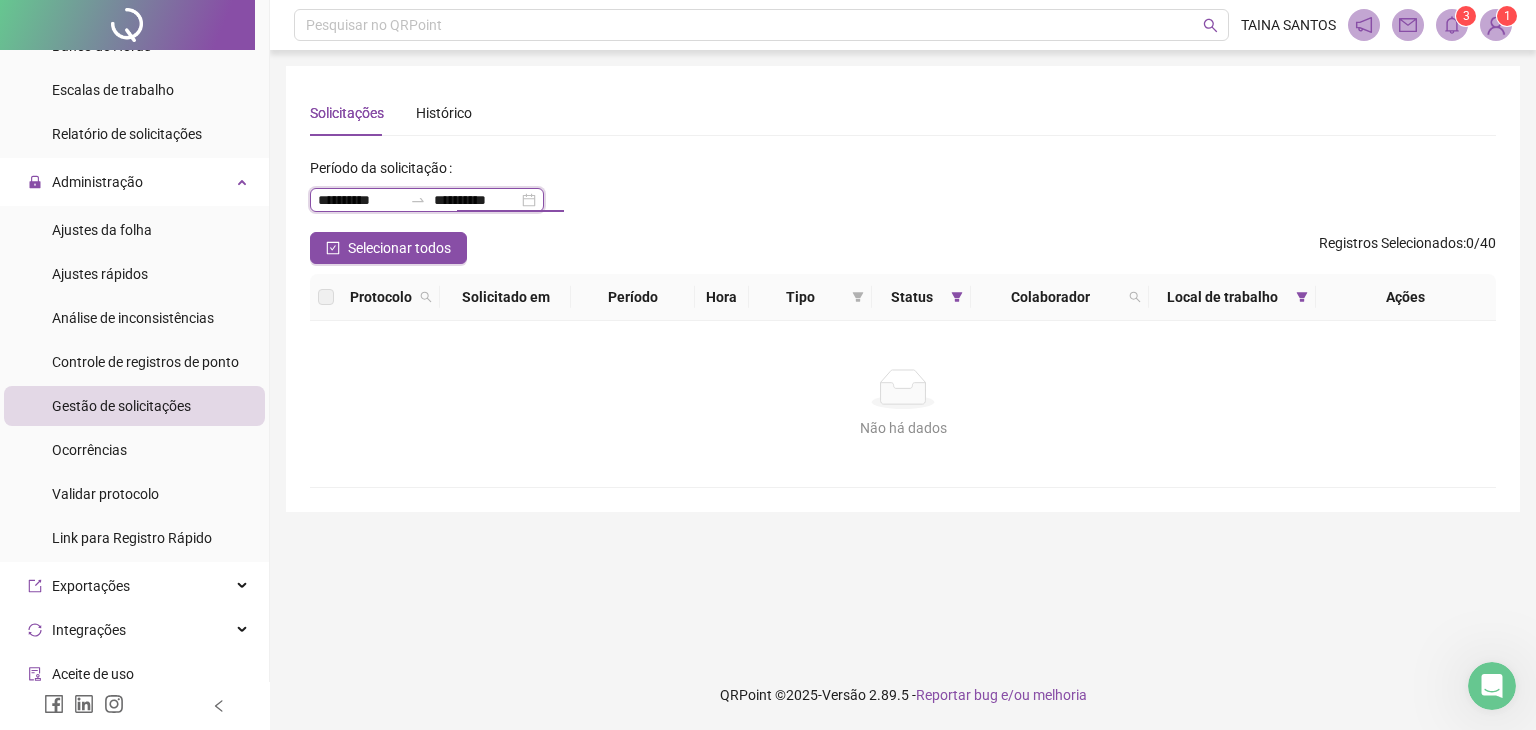 click on "**********" at bounding box center [476, 200] 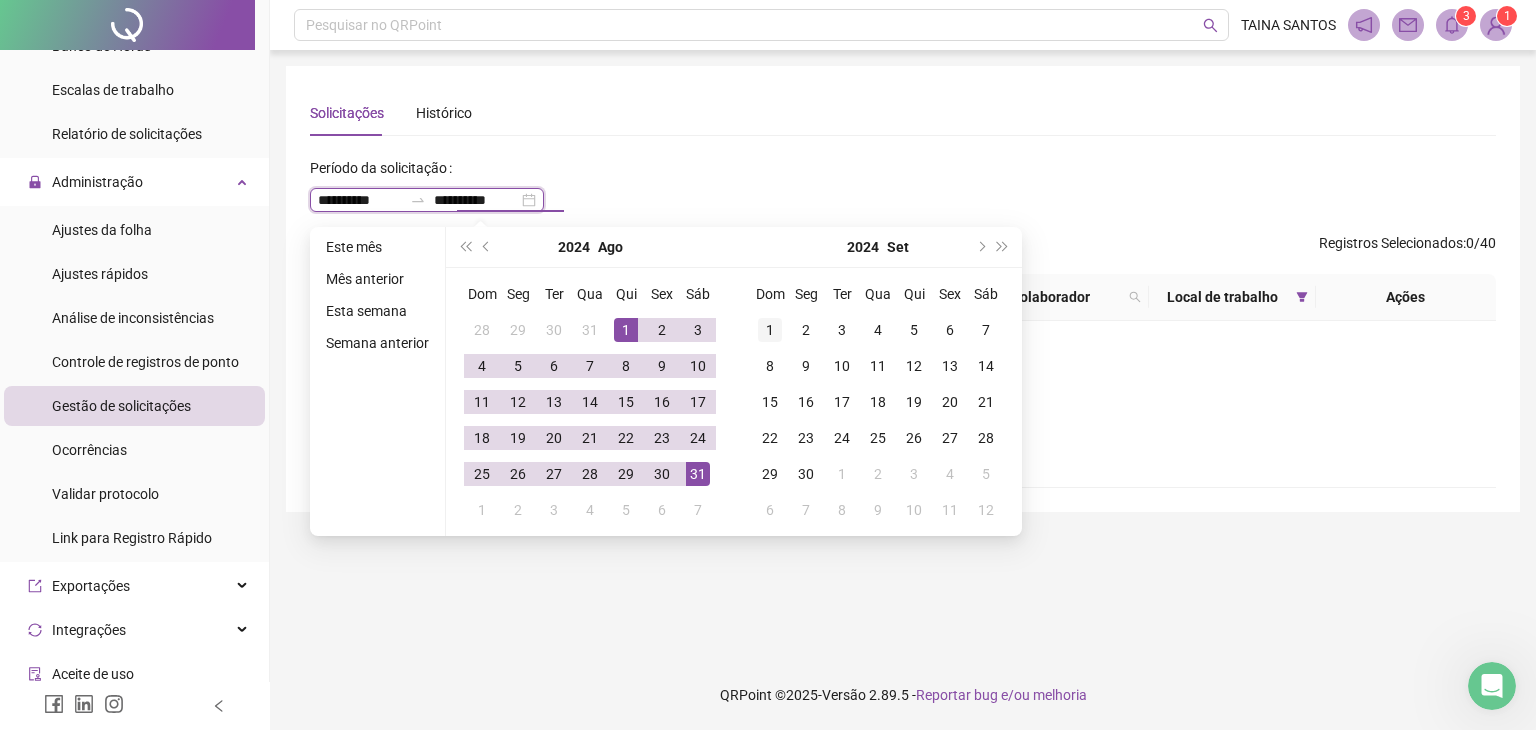 type on "**********" 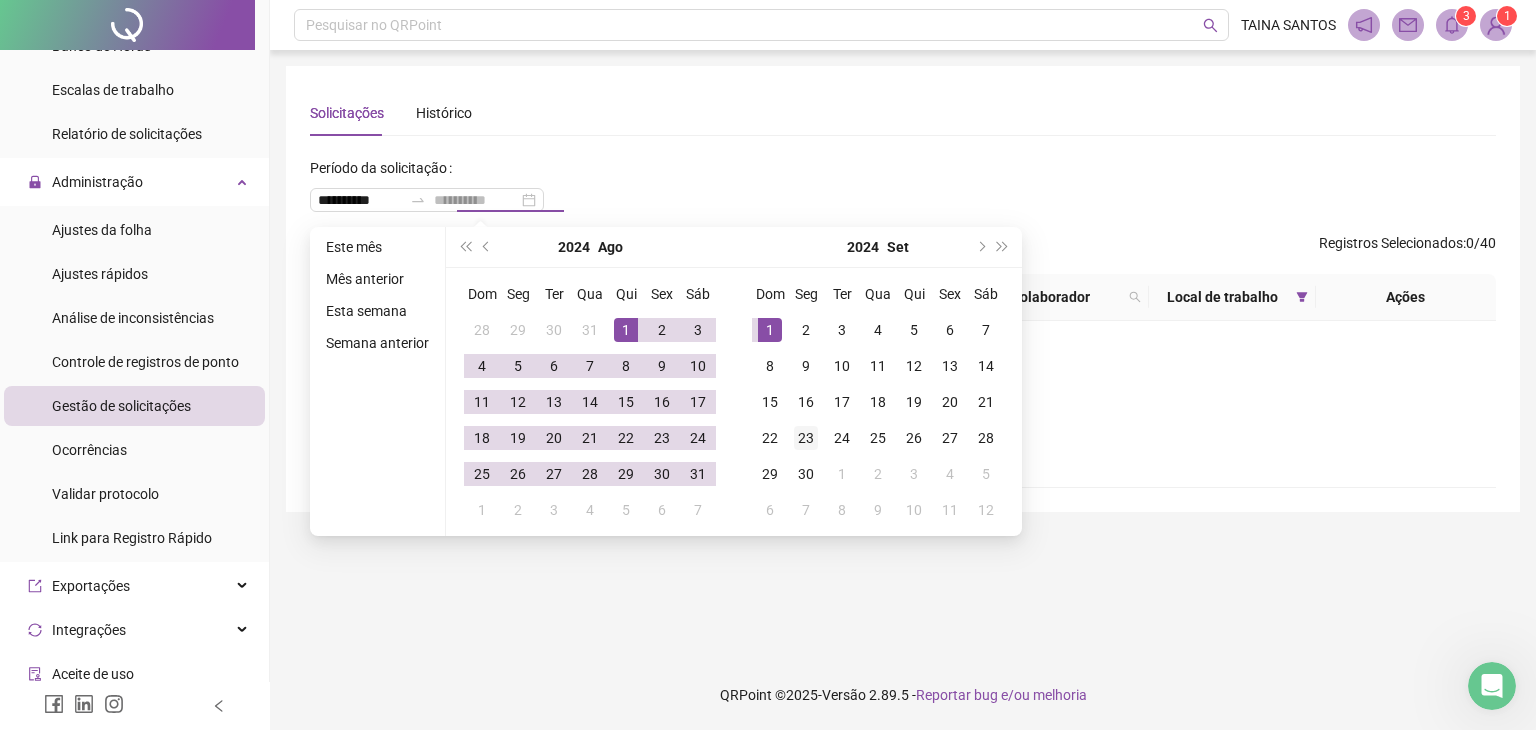 drag, startPoint x: 765, startPoint y: 333, endPoint x: 796, endPoint y: 437, distance: 108.52189 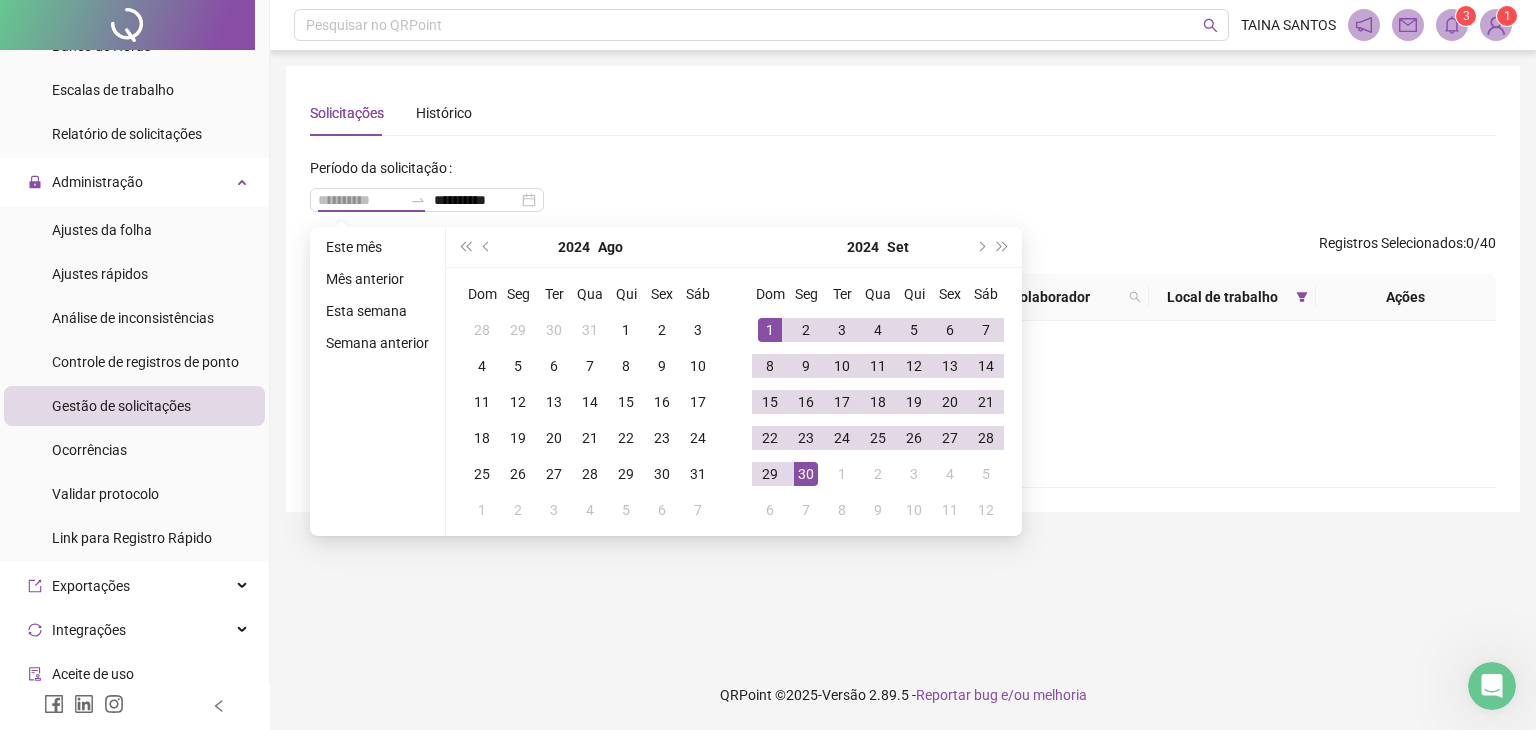 click on "30" at bounding box center [806, 474] 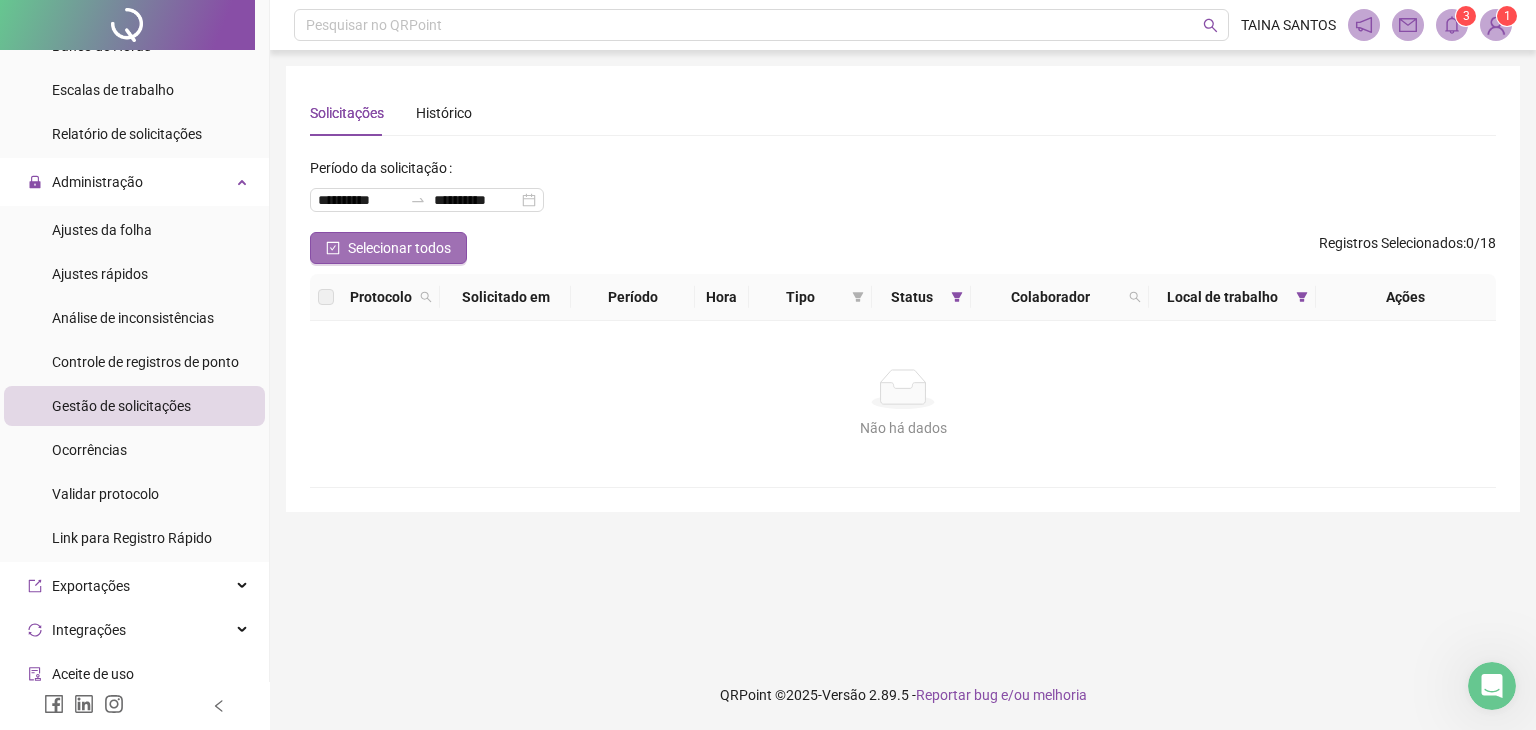 click on "Selecionar todos" at bounding box center (399, 248) 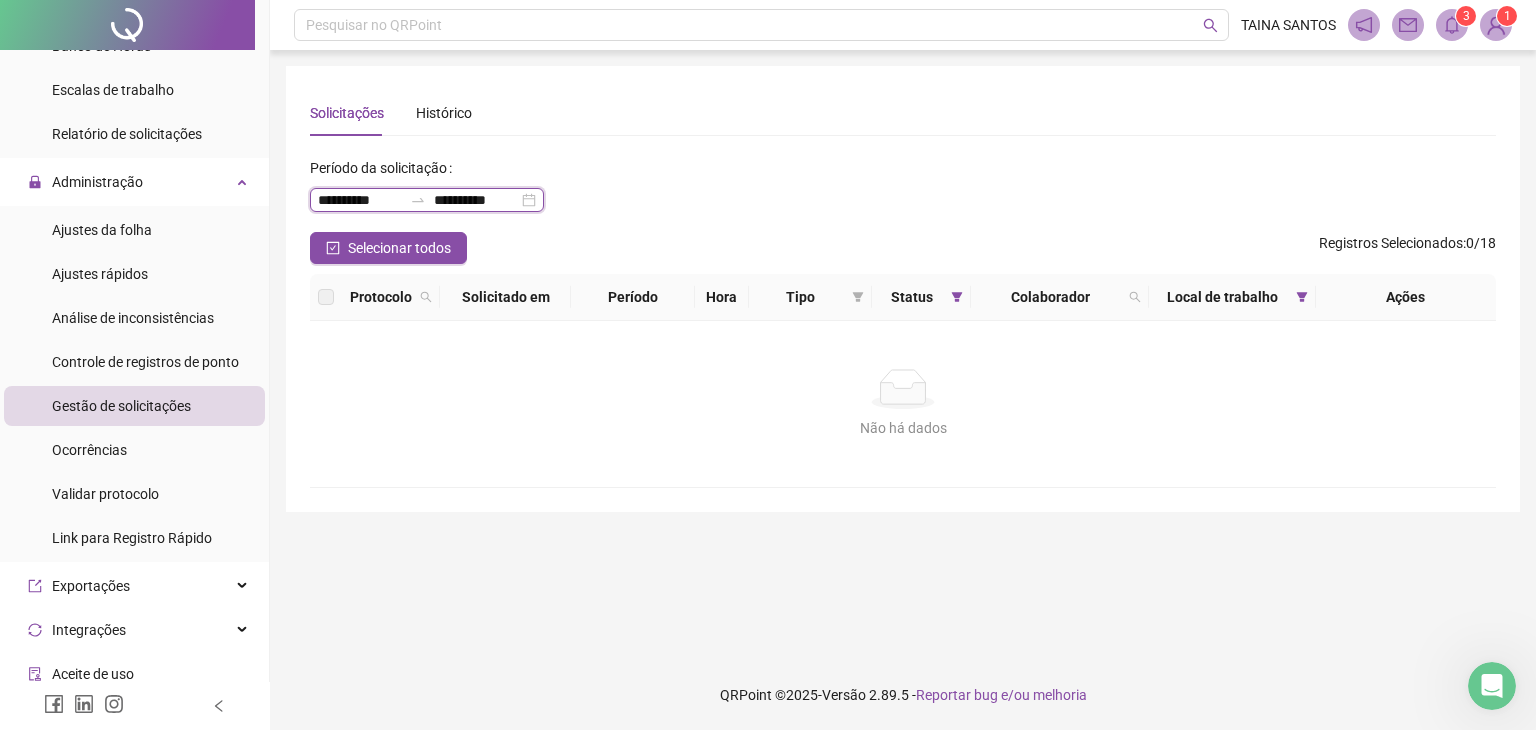 click on "**********" at bounding box center (476, 200) 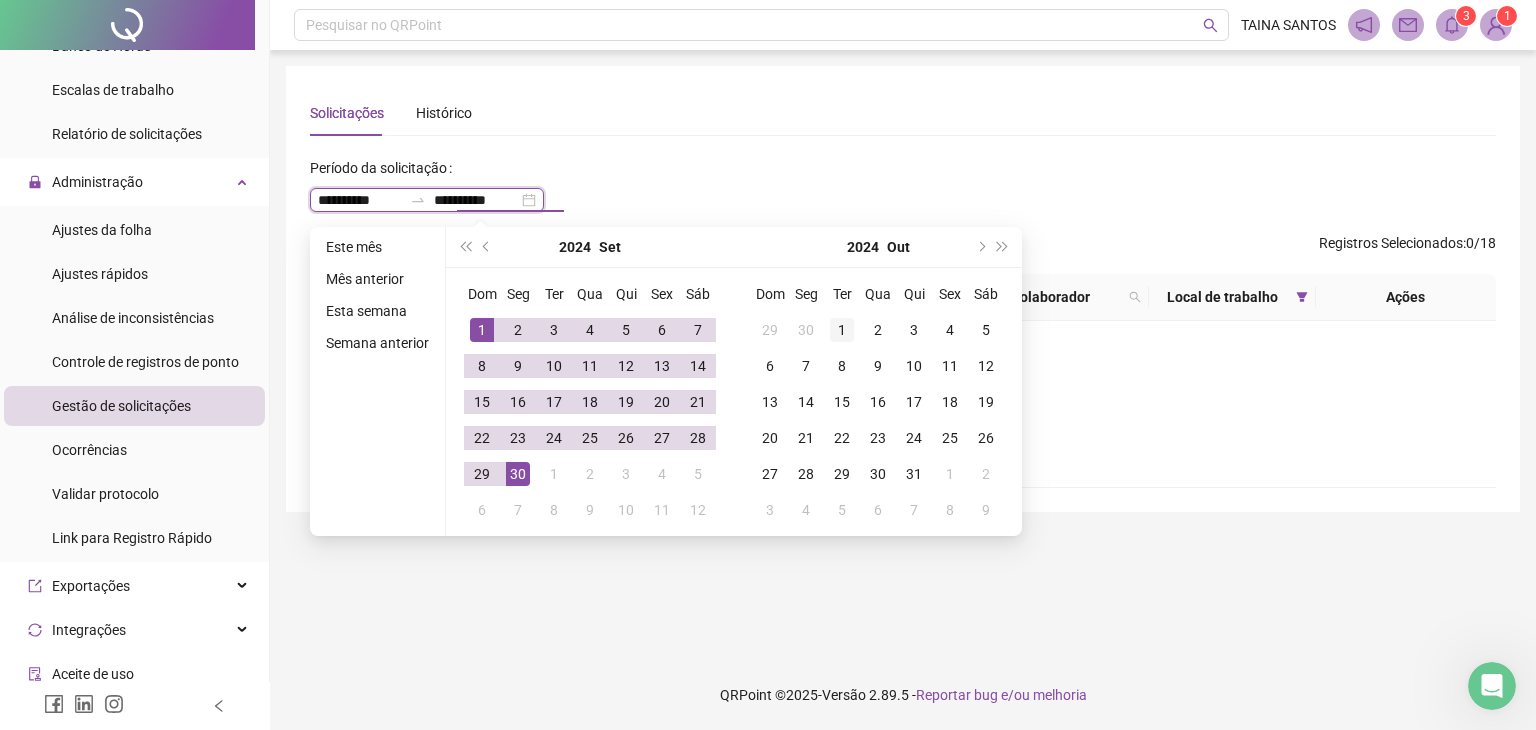 type on "**********" 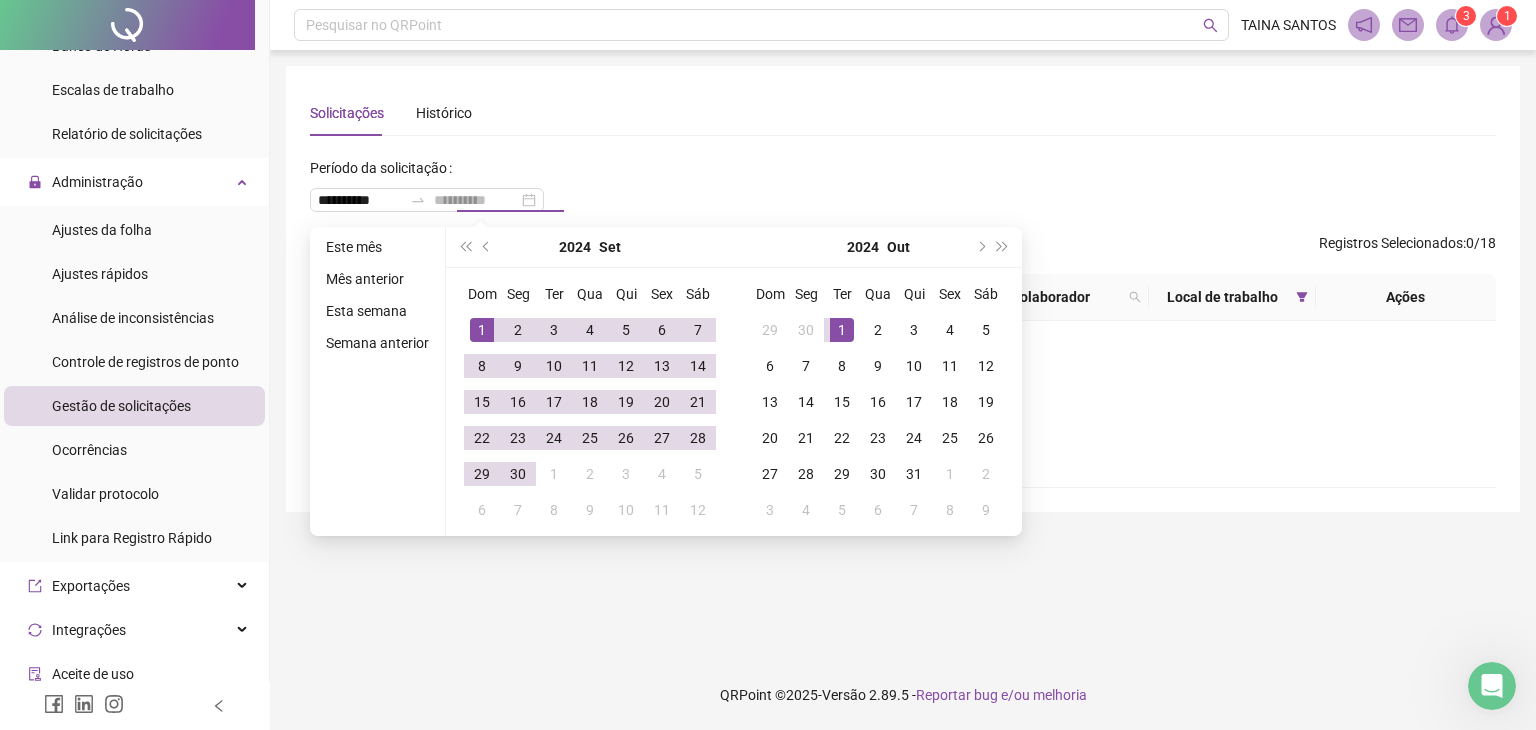 click on "1" at bounding box center [842, 330] 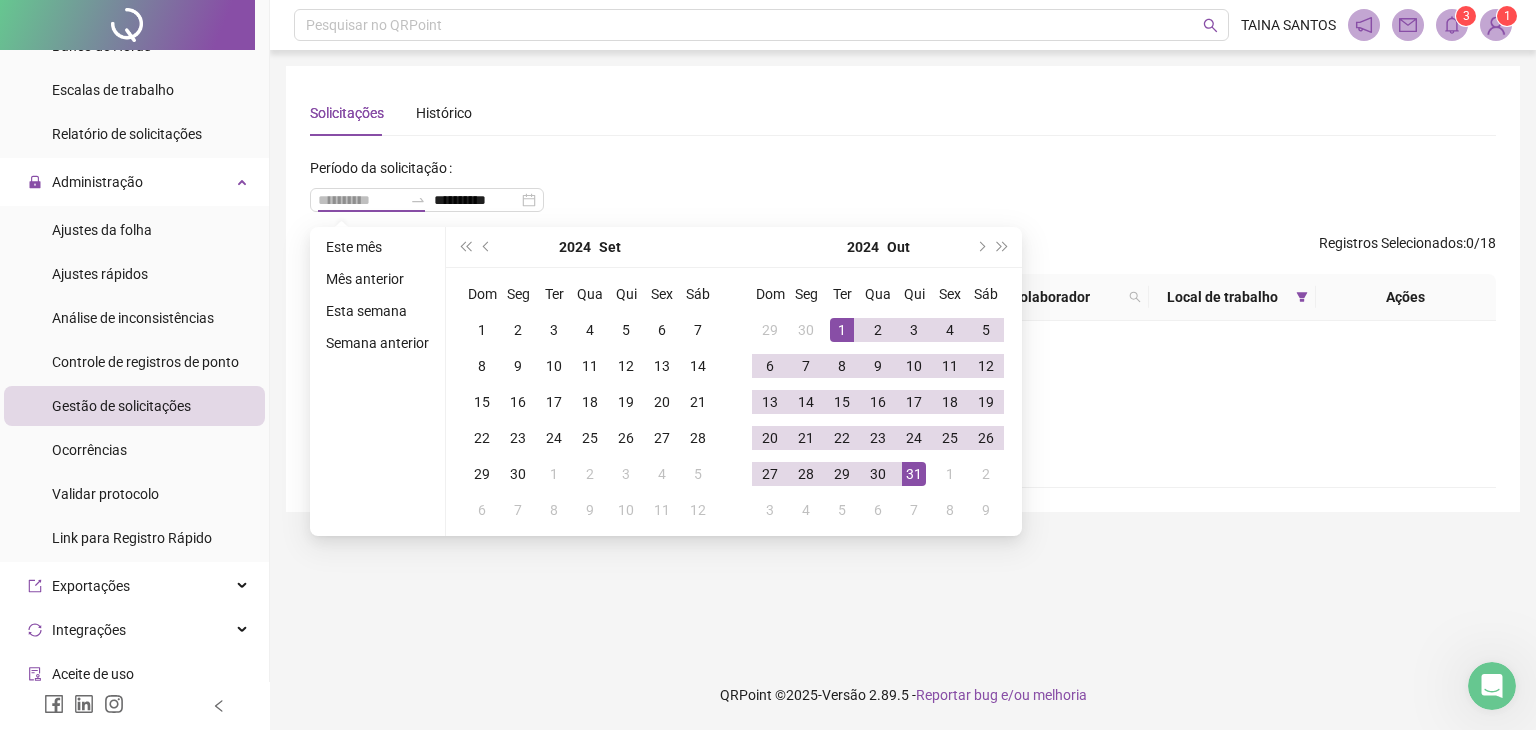 click on "31" at bounding box center [914, 474] 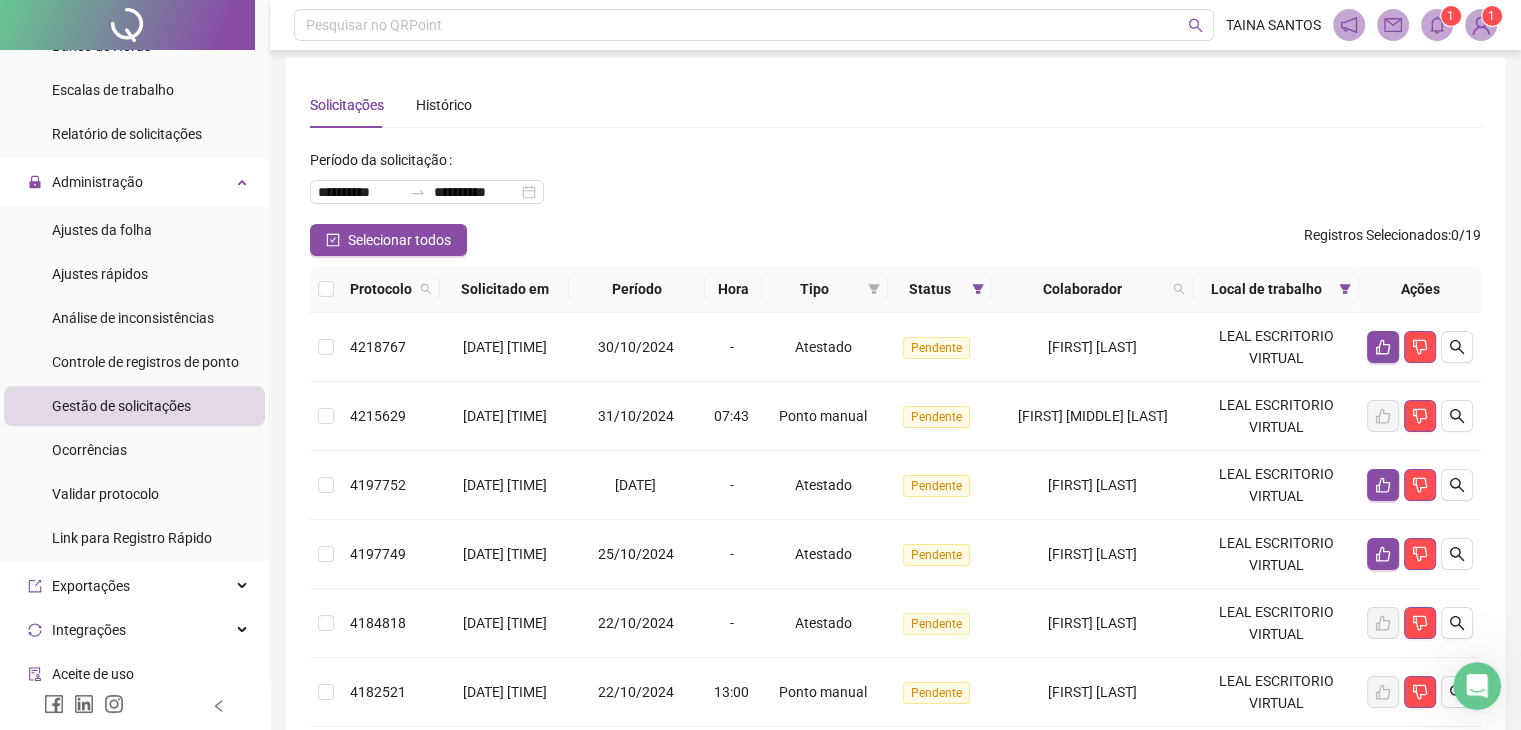 scroll, scrollTop: 0, scrollLeft: 0, axis: both 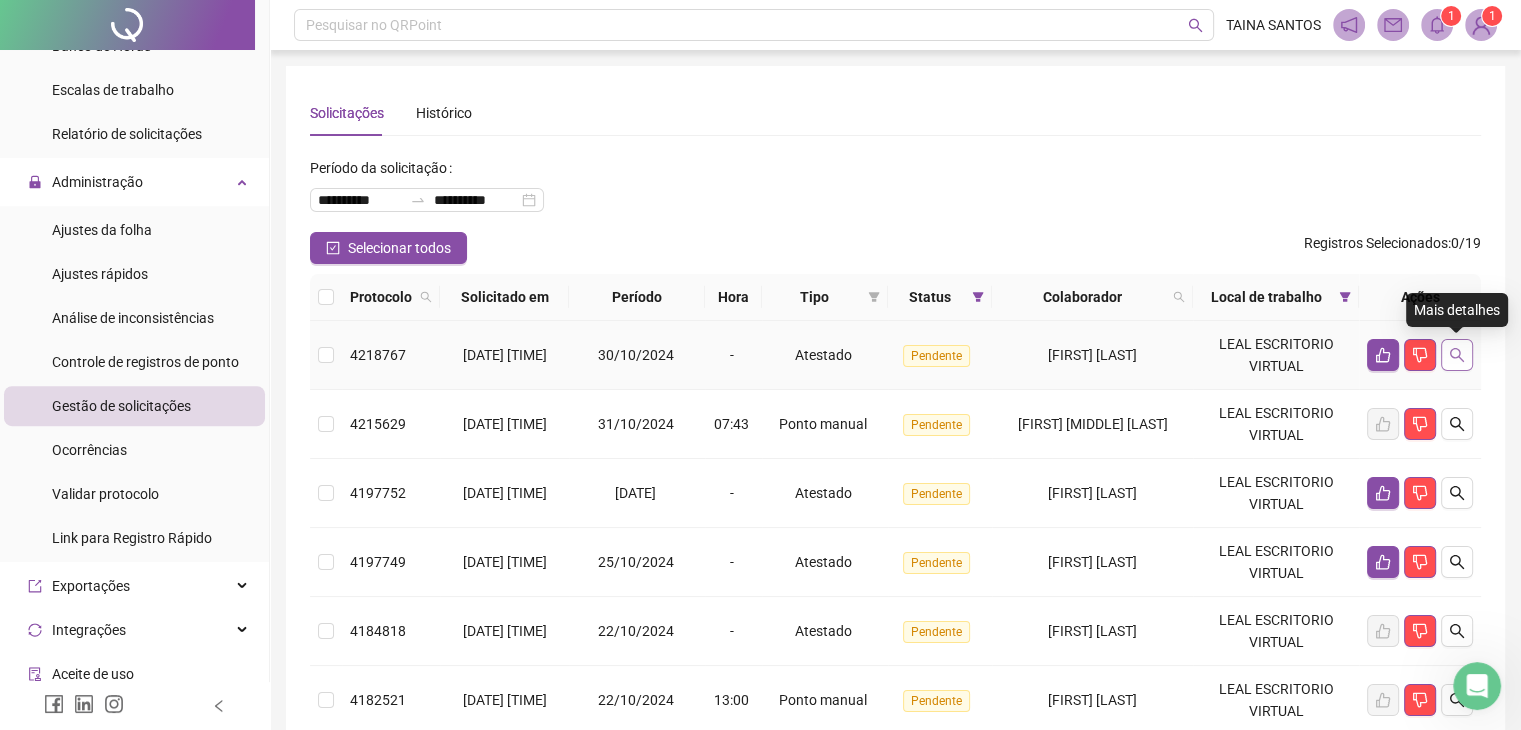 click 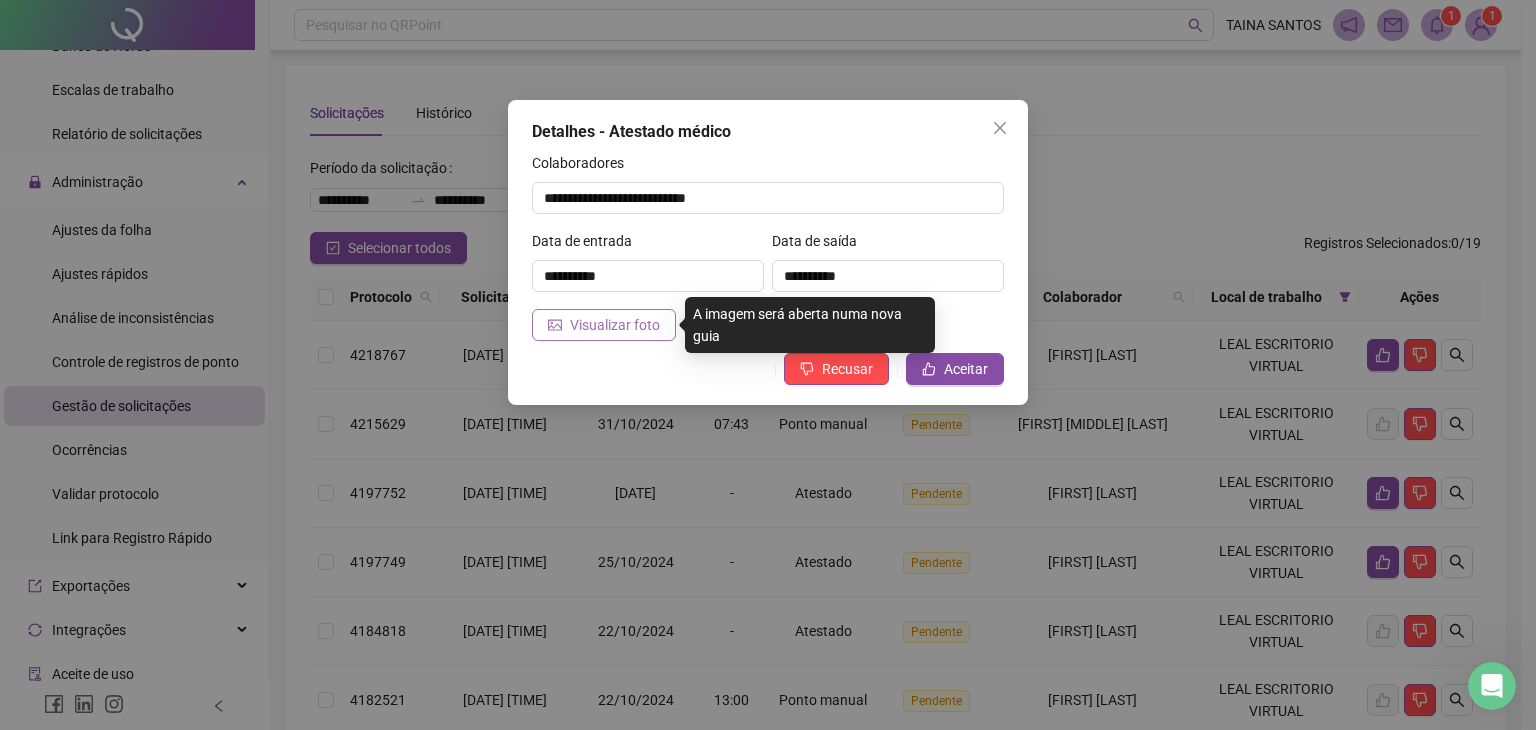 click on "Visualizar foto" at bounding box center (615, 325) 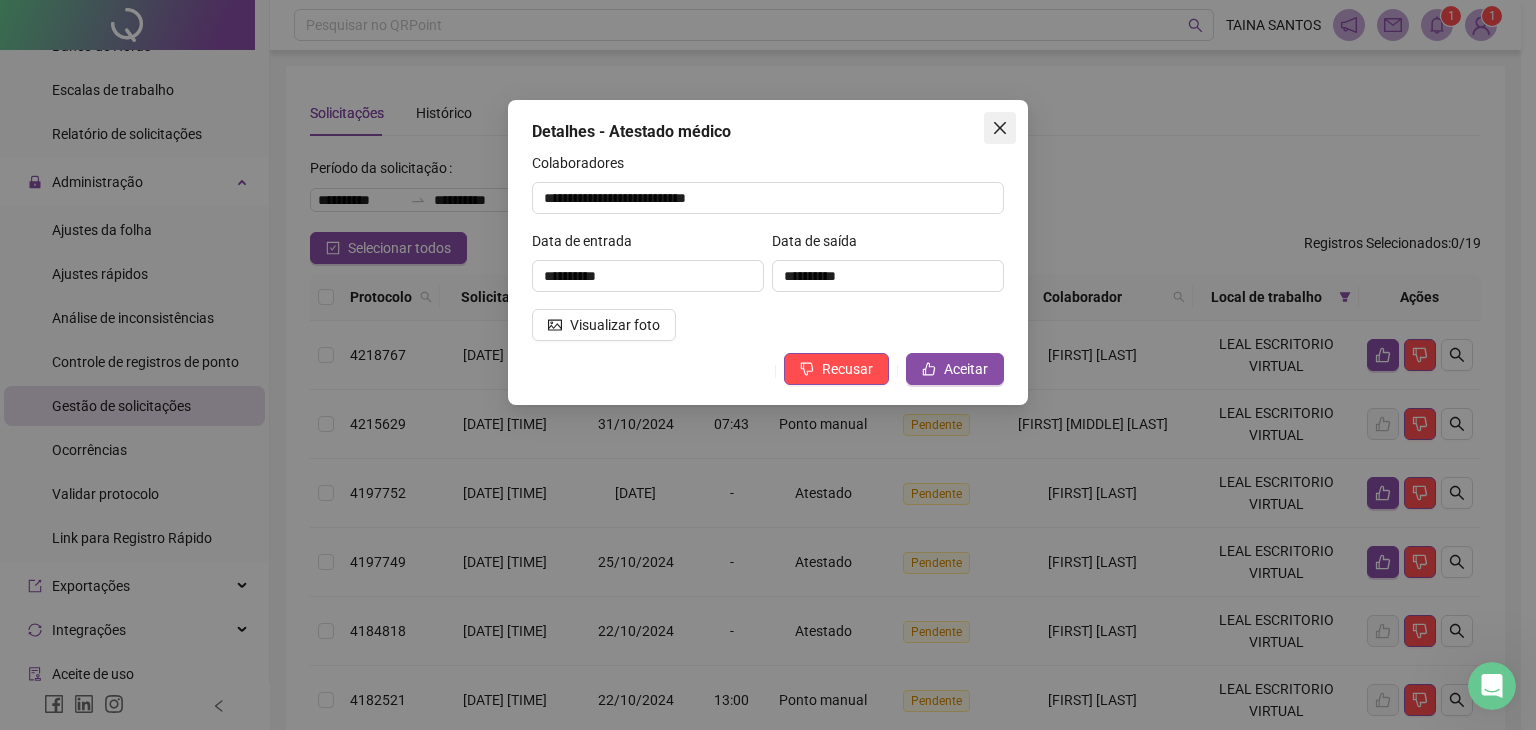 click 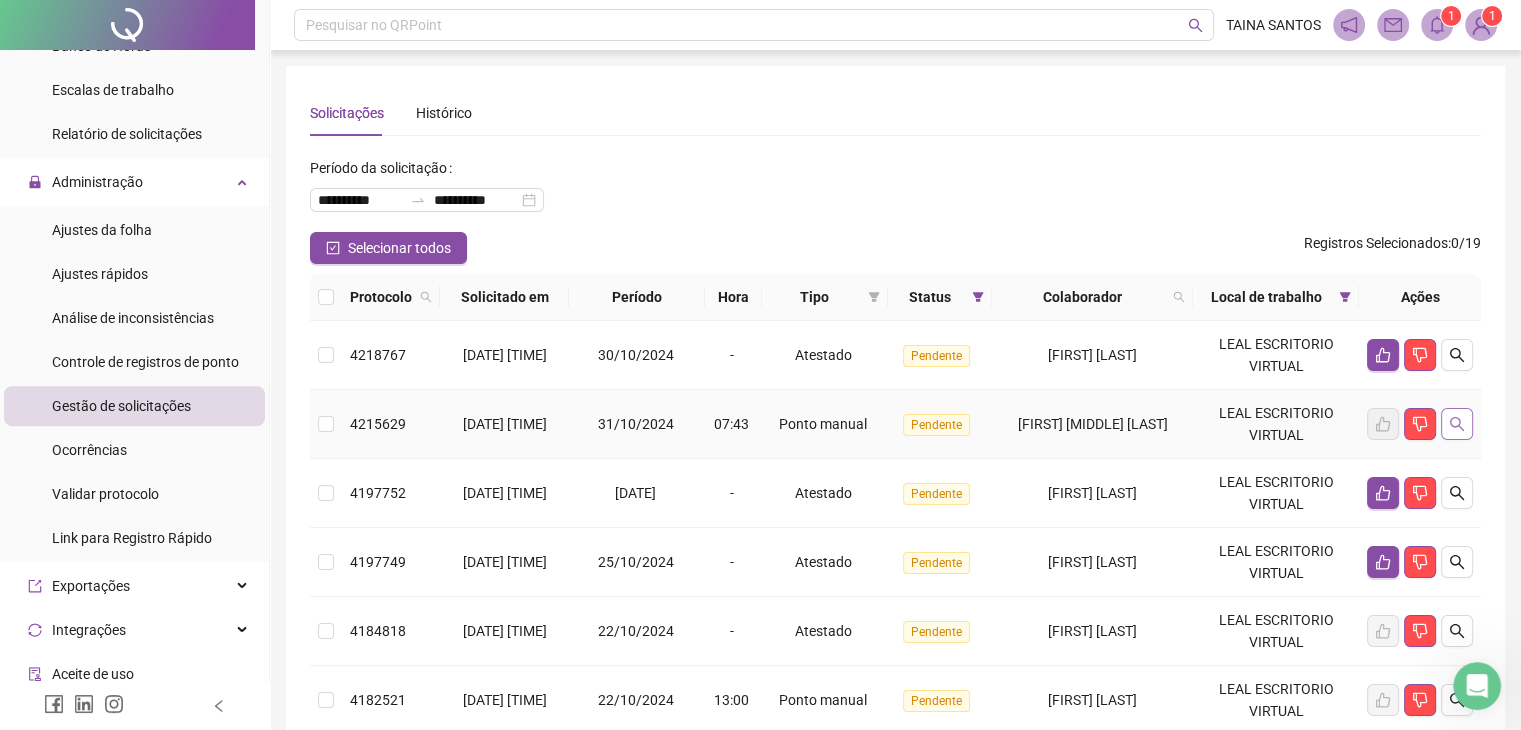 click at bounding box center (1457, 424) 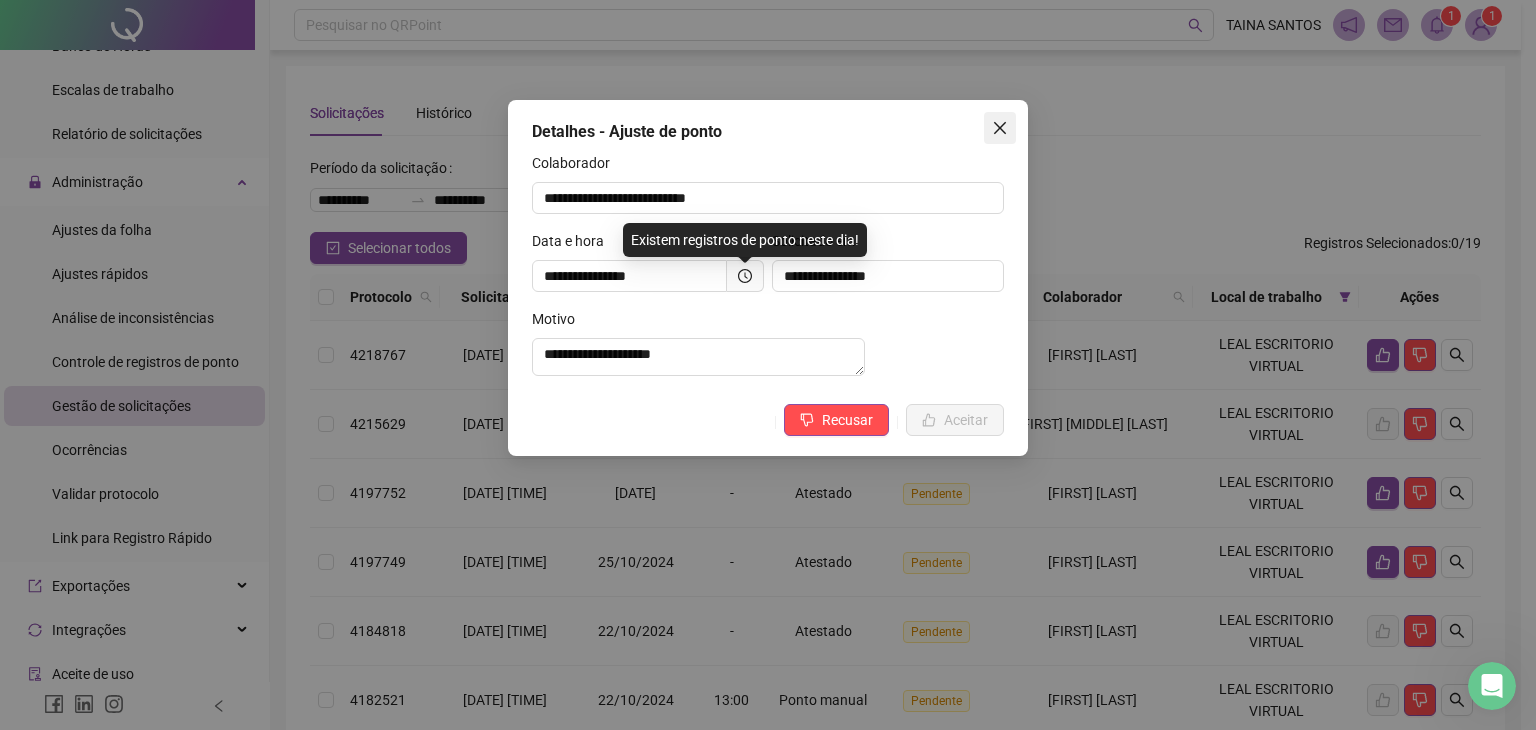 click 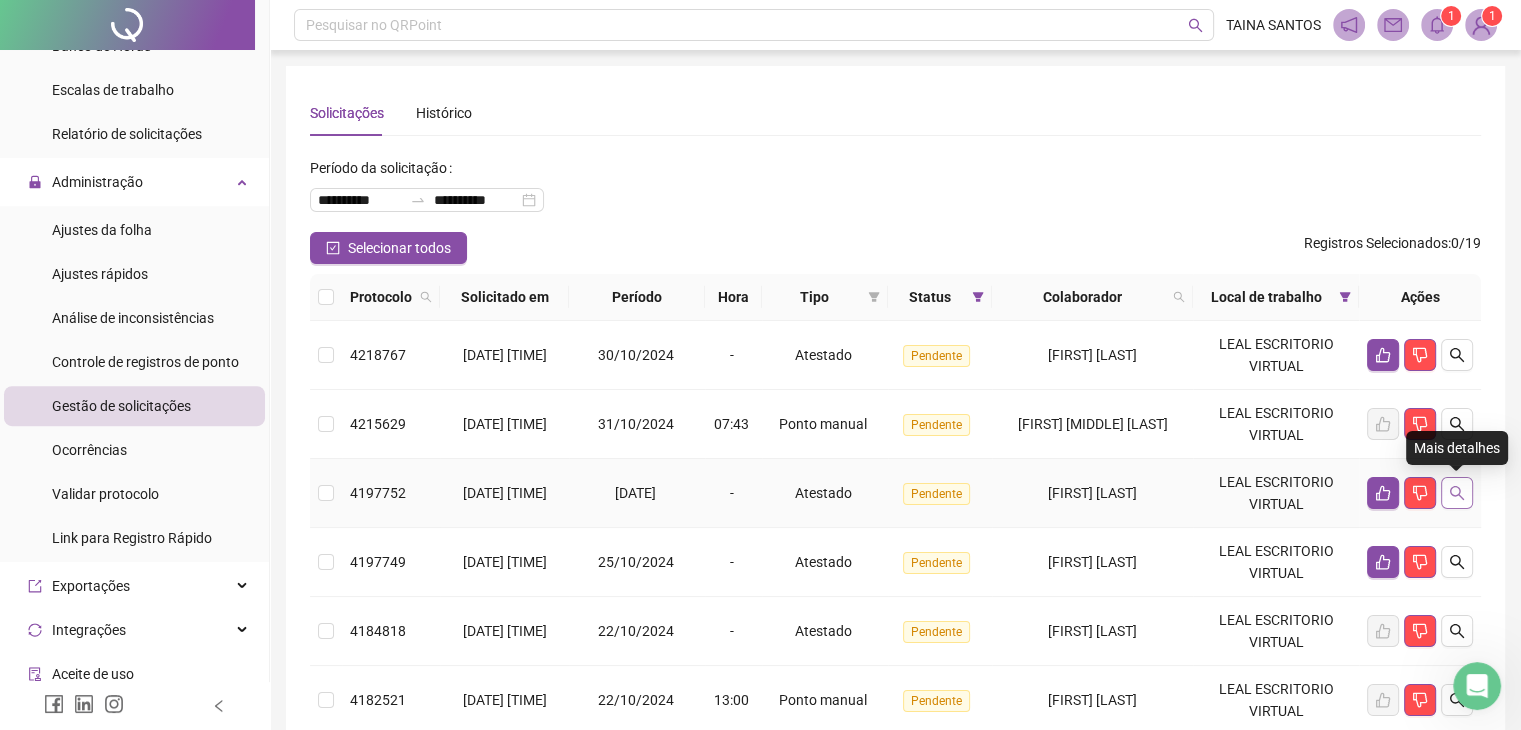 click 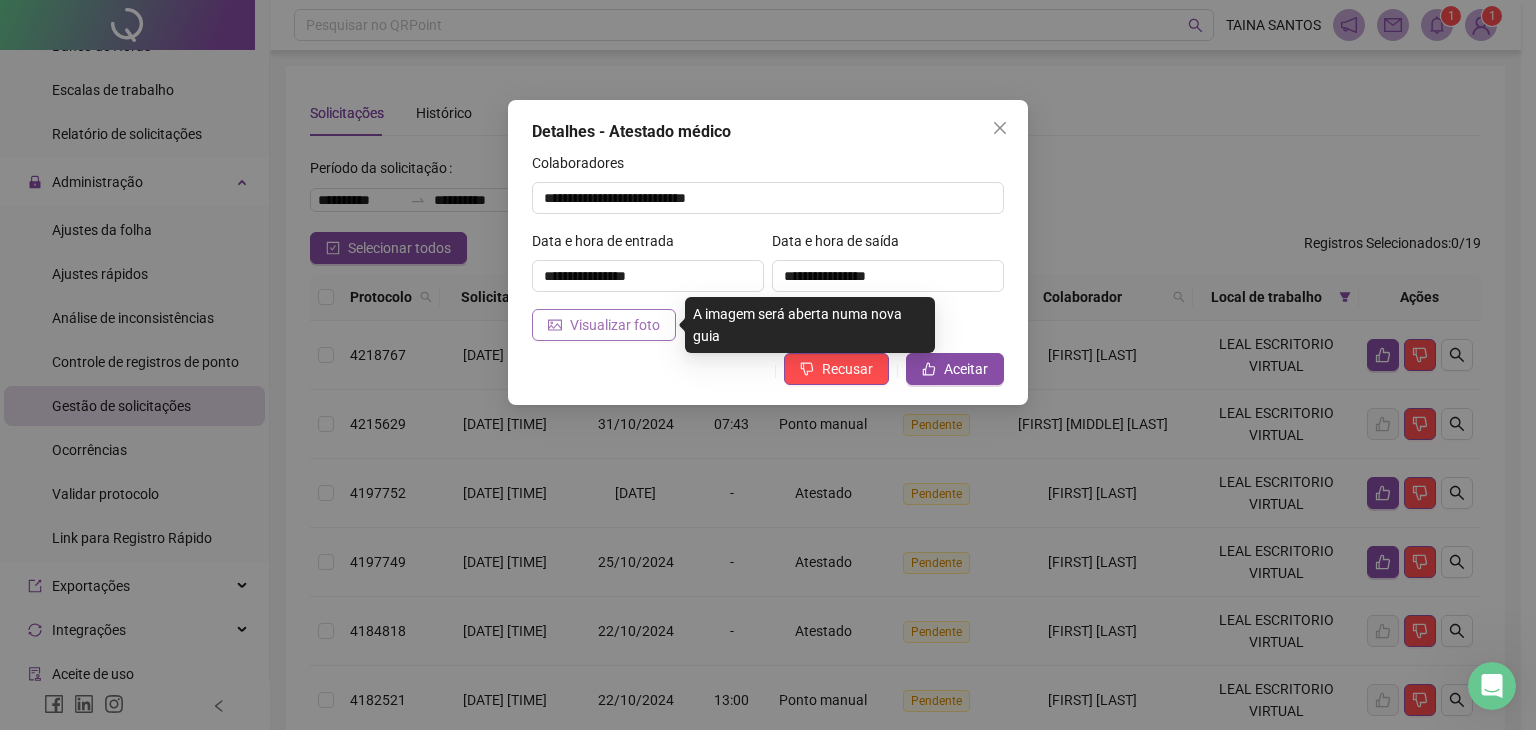 click on "Visualizar foto" at bounding box center [604, 325] 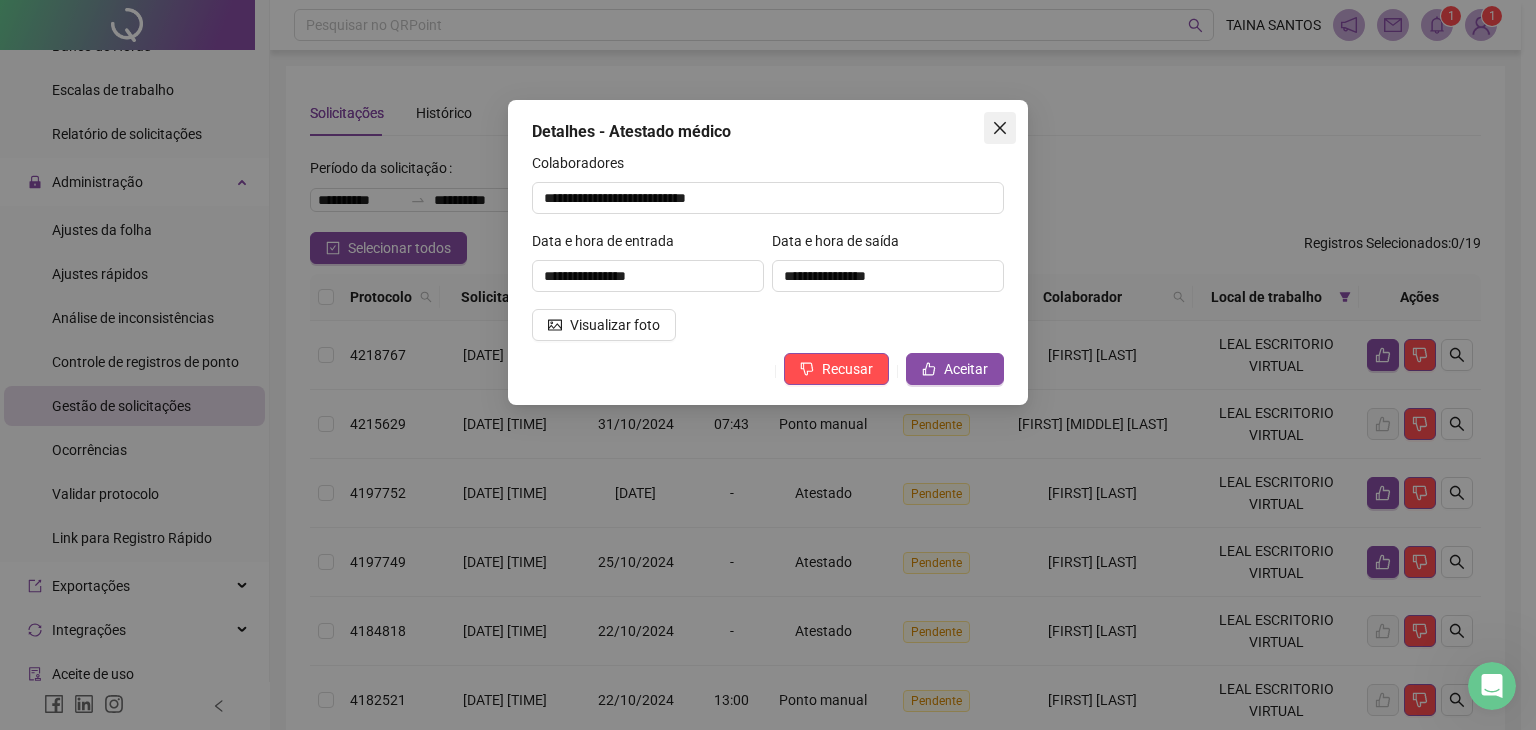click 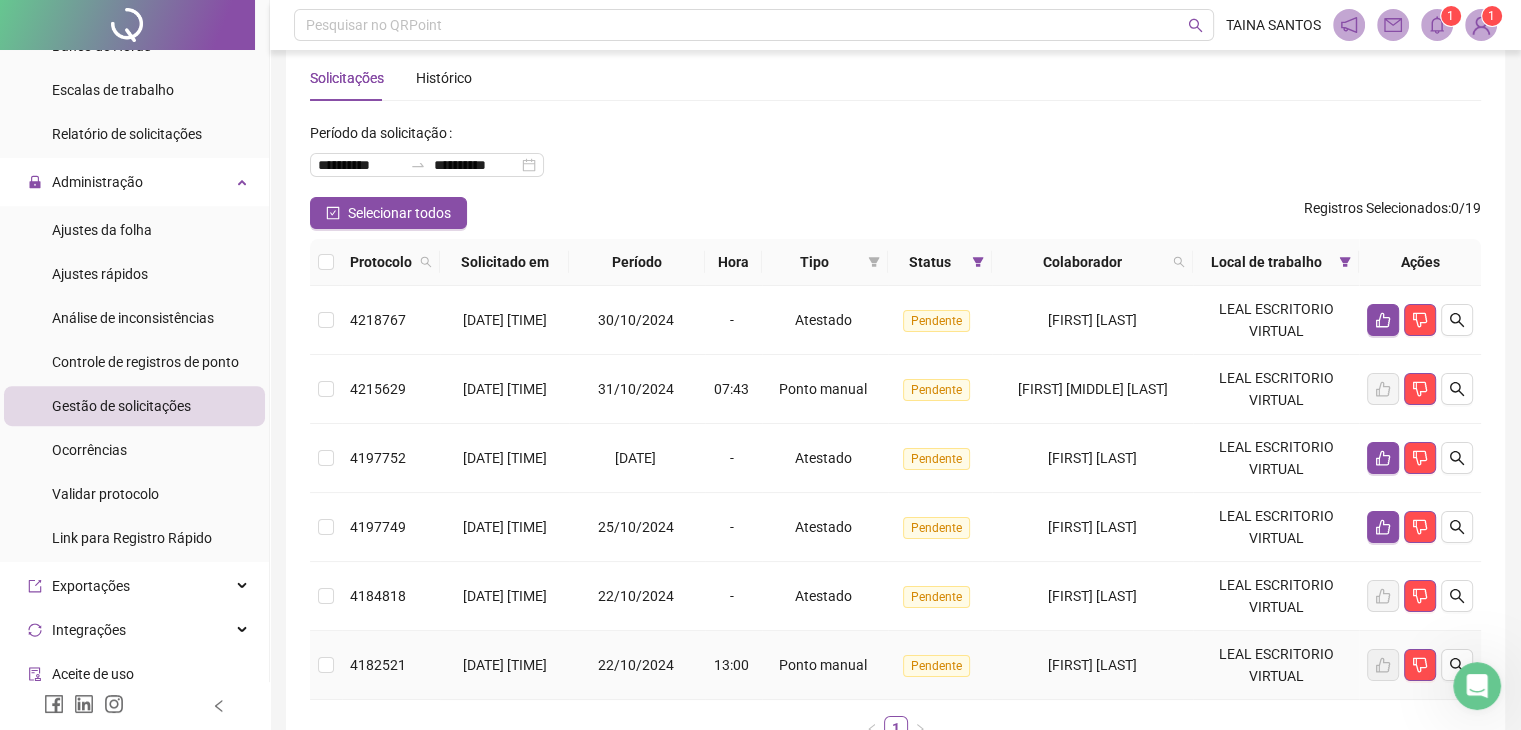 scroll, scrollTop: 0, scrollLeft: 0, axis: both 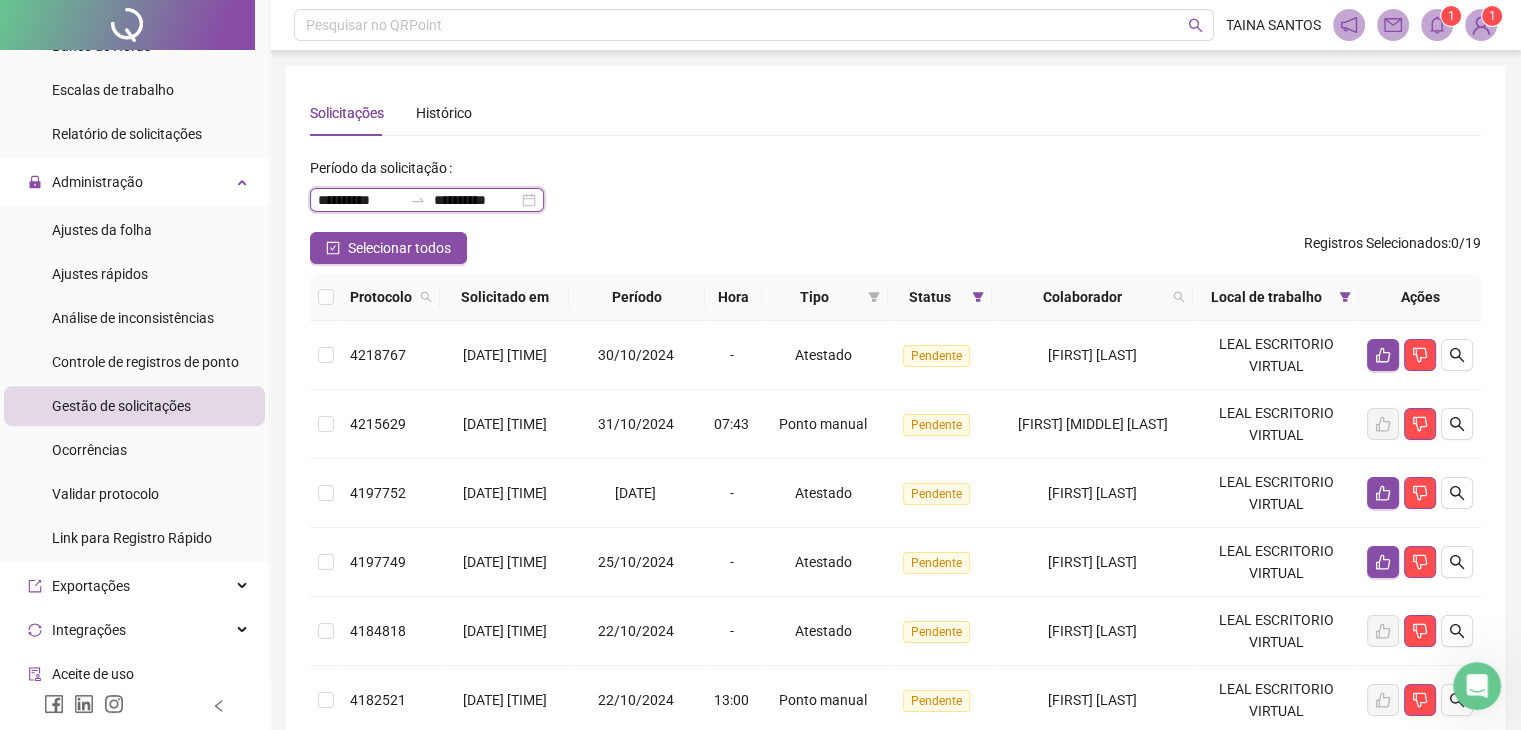 click on "**********" at bounding box center [476, 200] 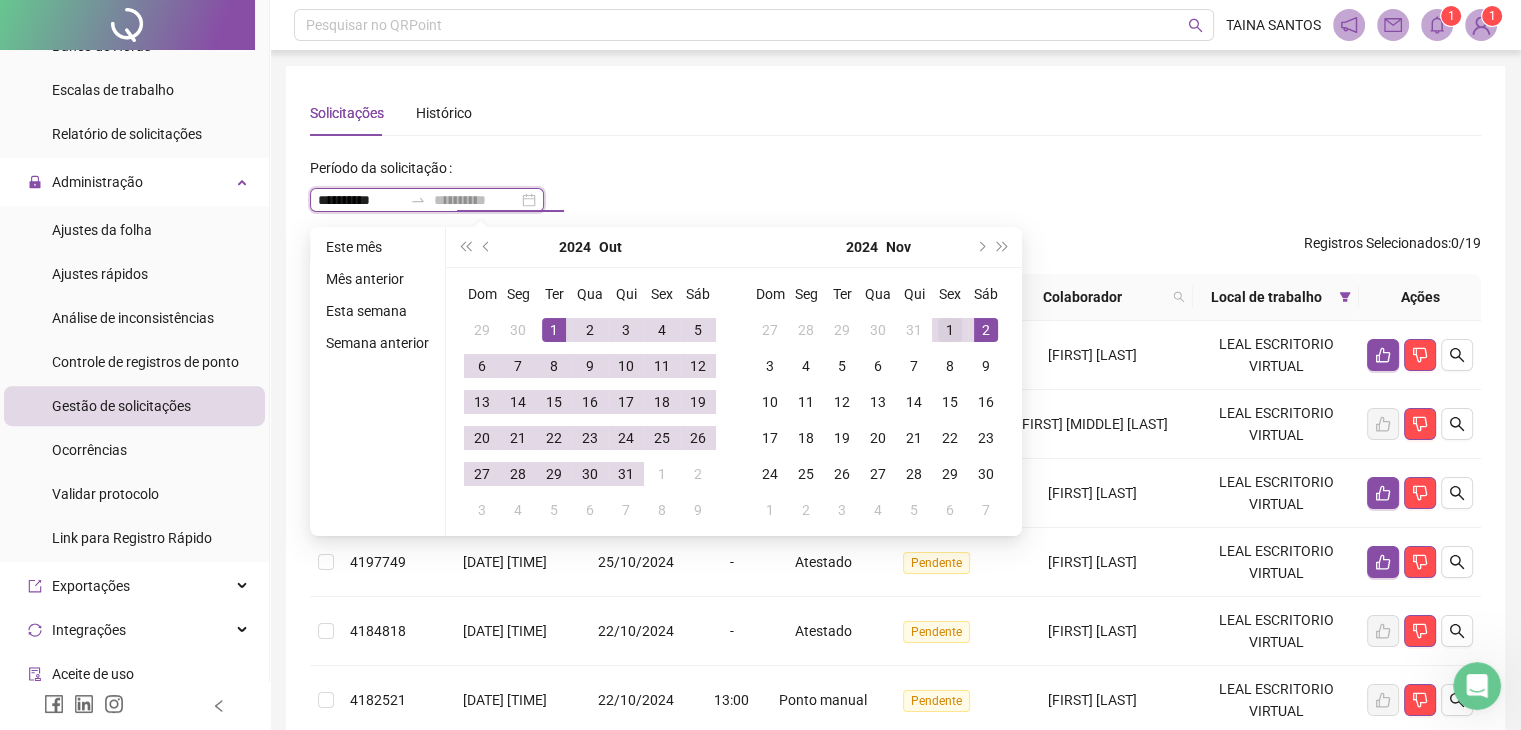 type on "**********" 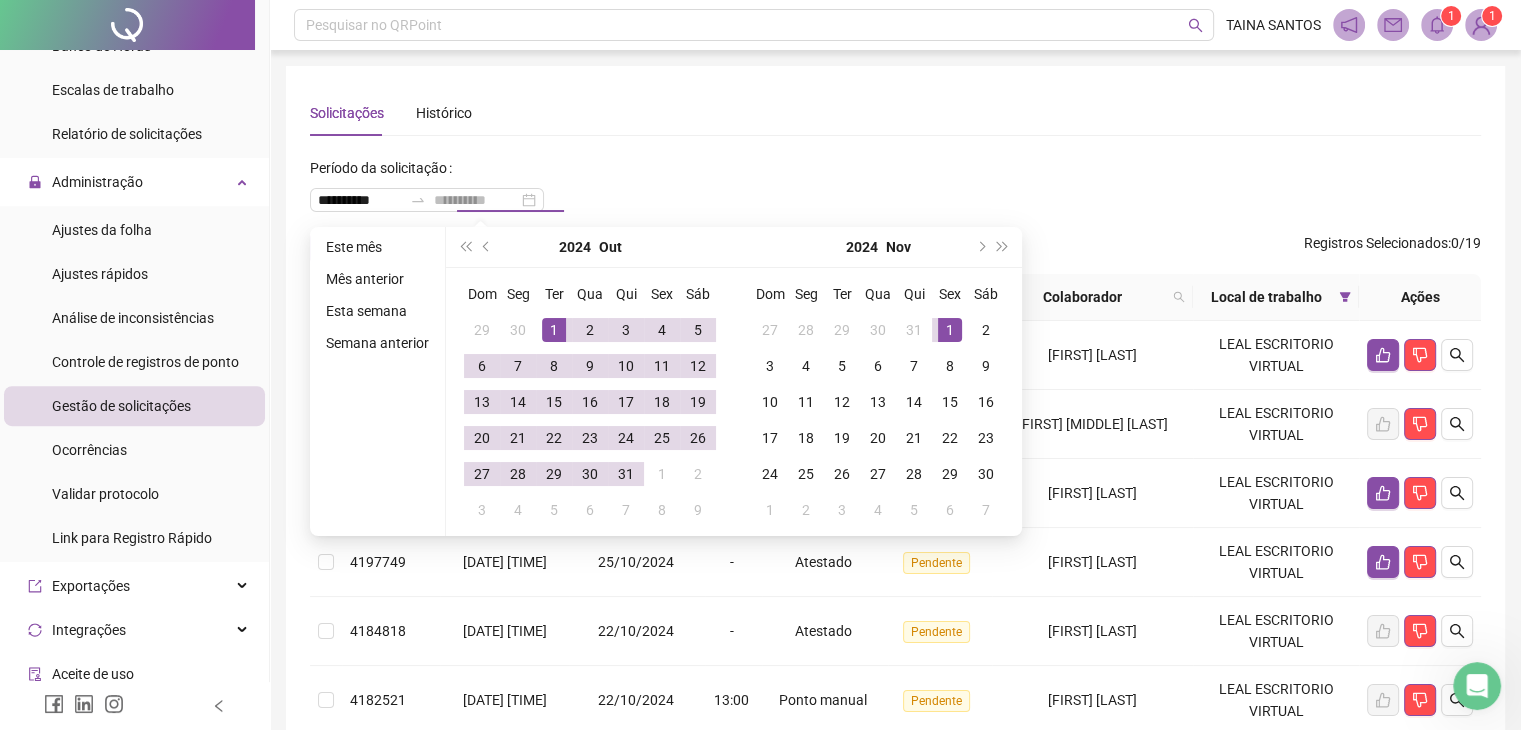 click on "1" at bounding box center [950, 330] 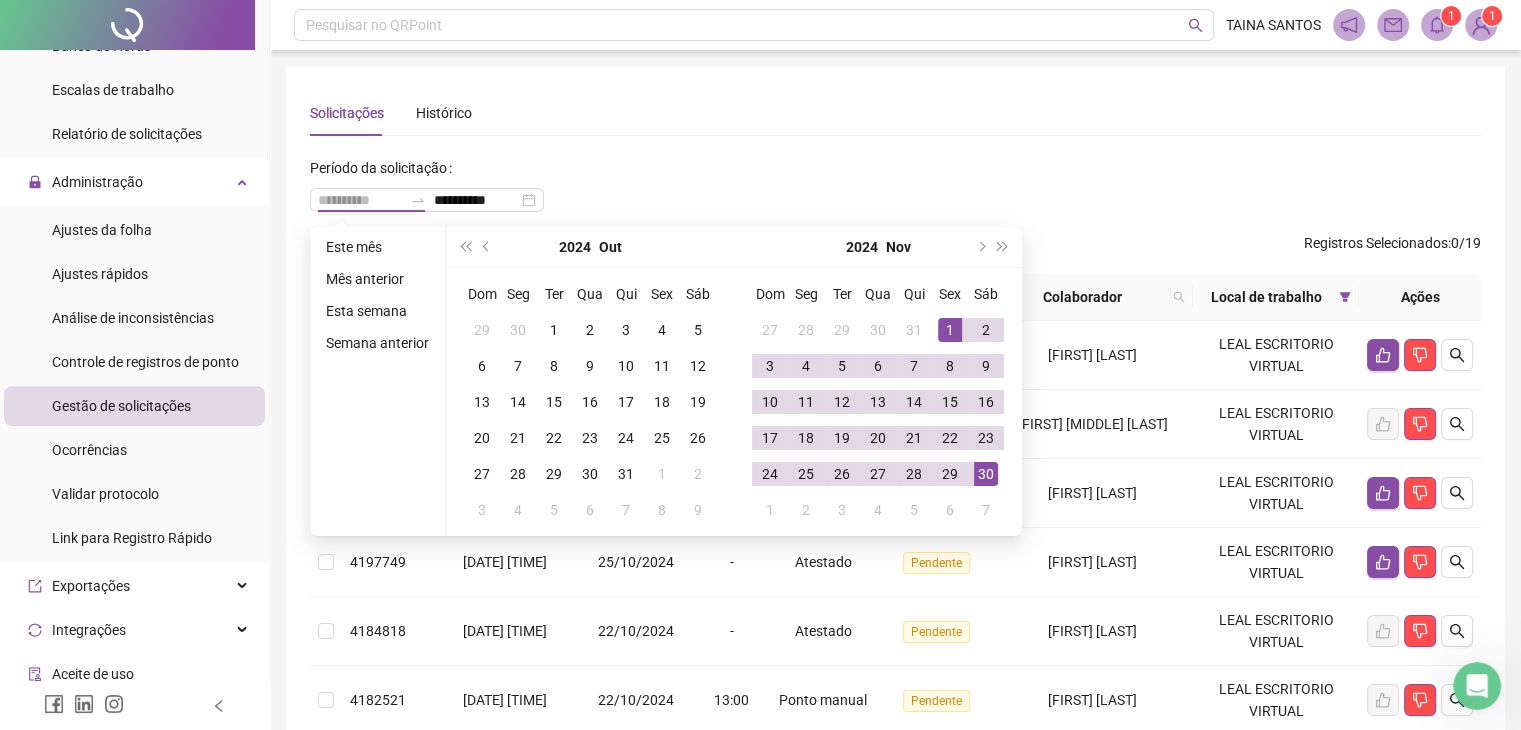click on "30" at bounding box center [986, 474] 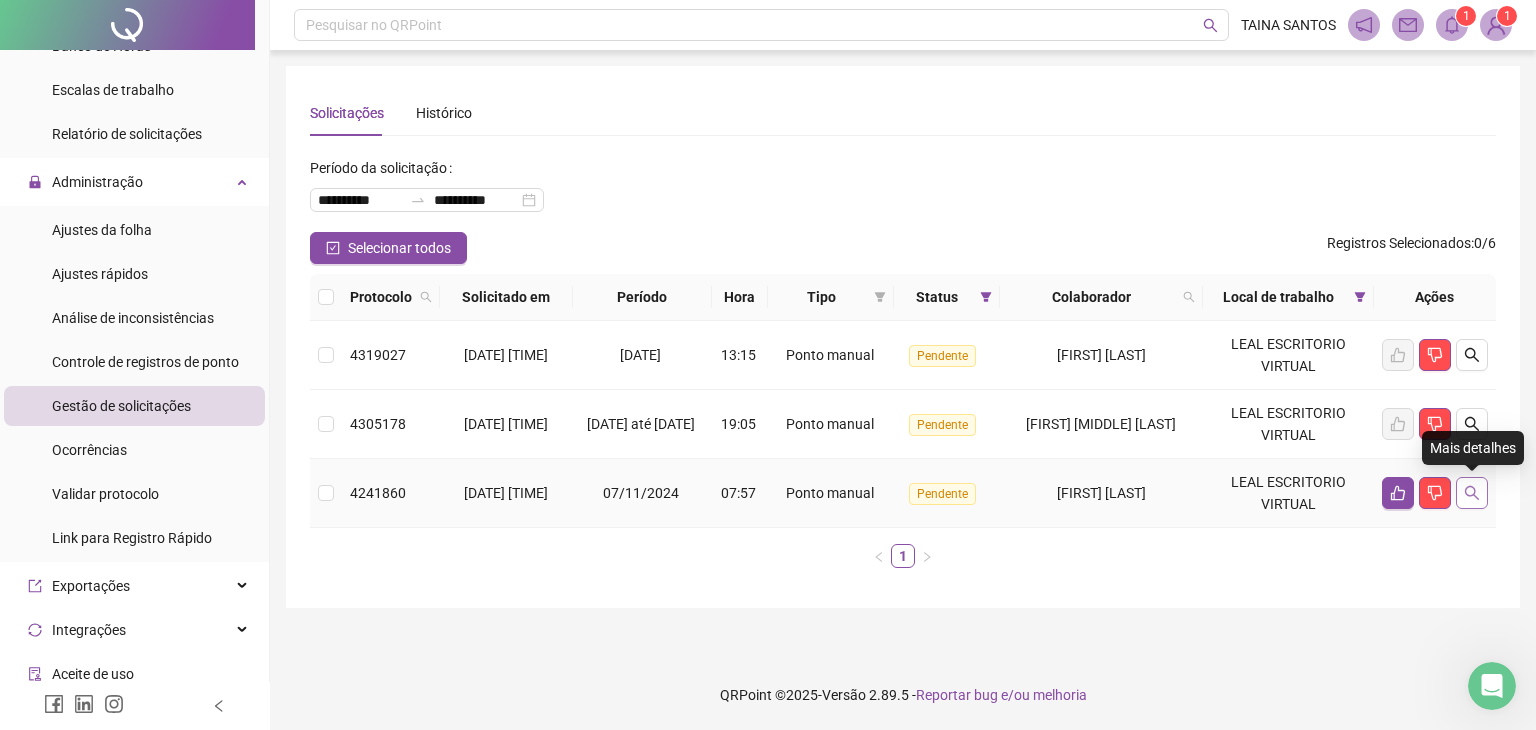 click 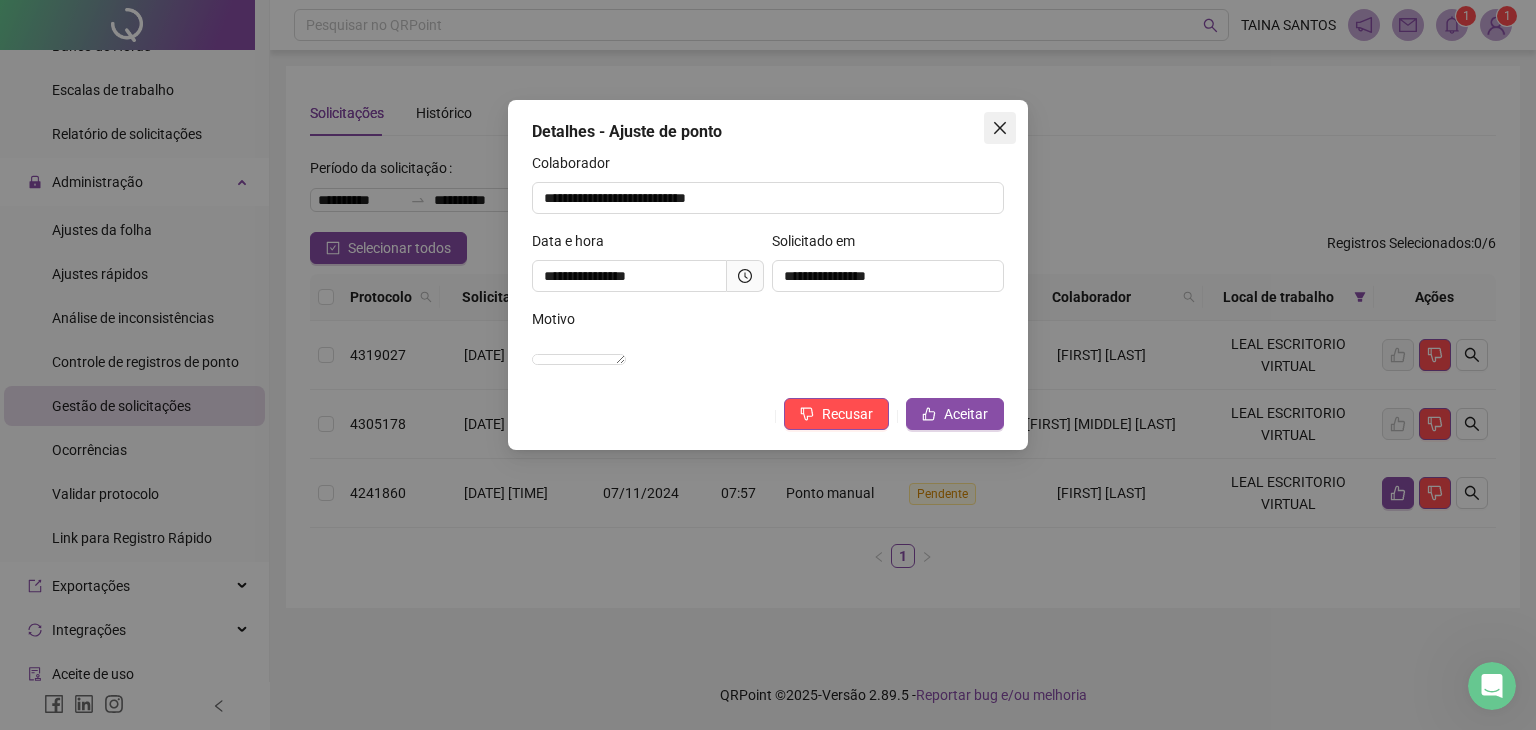 click 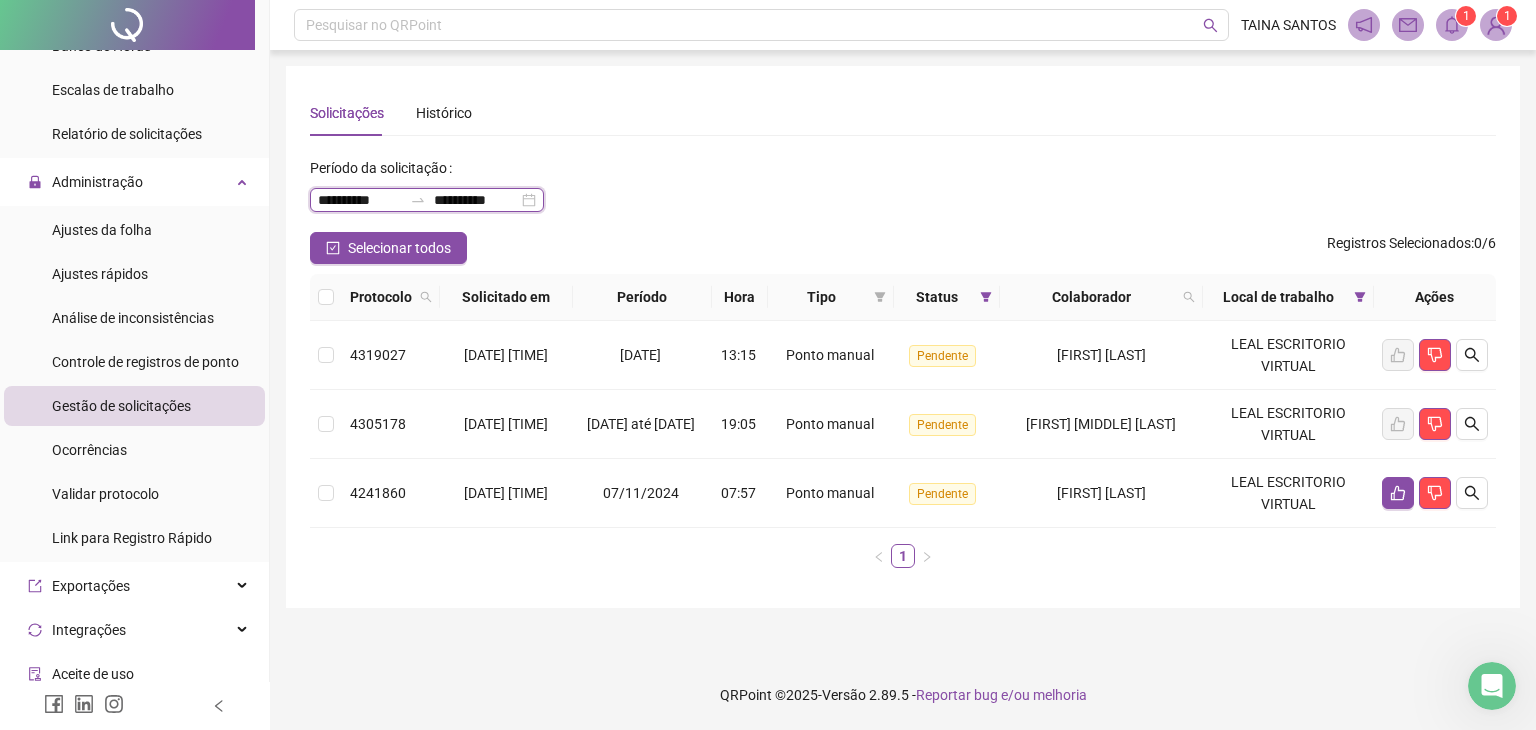 click on "**********" at bounding box center [476, 200] 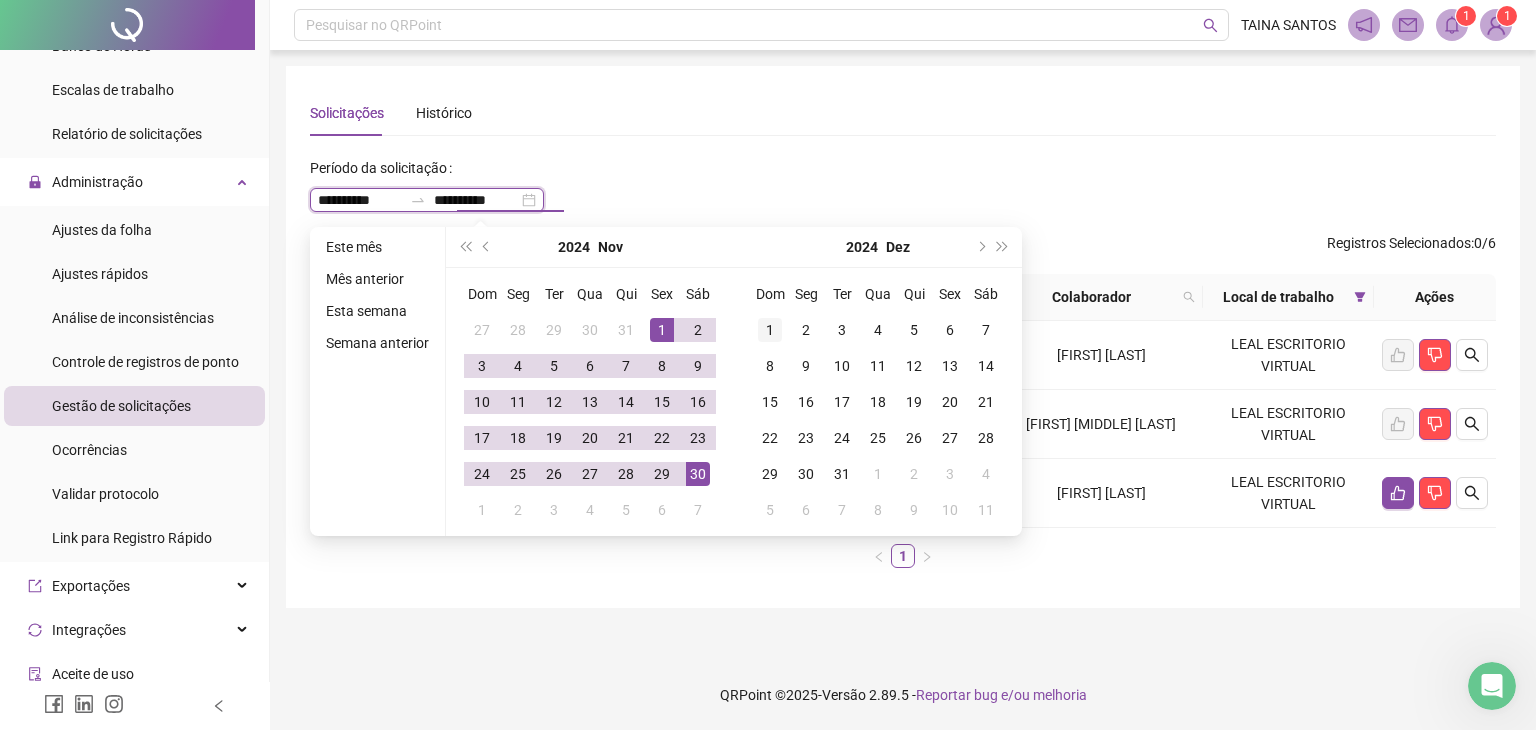type on "**********" 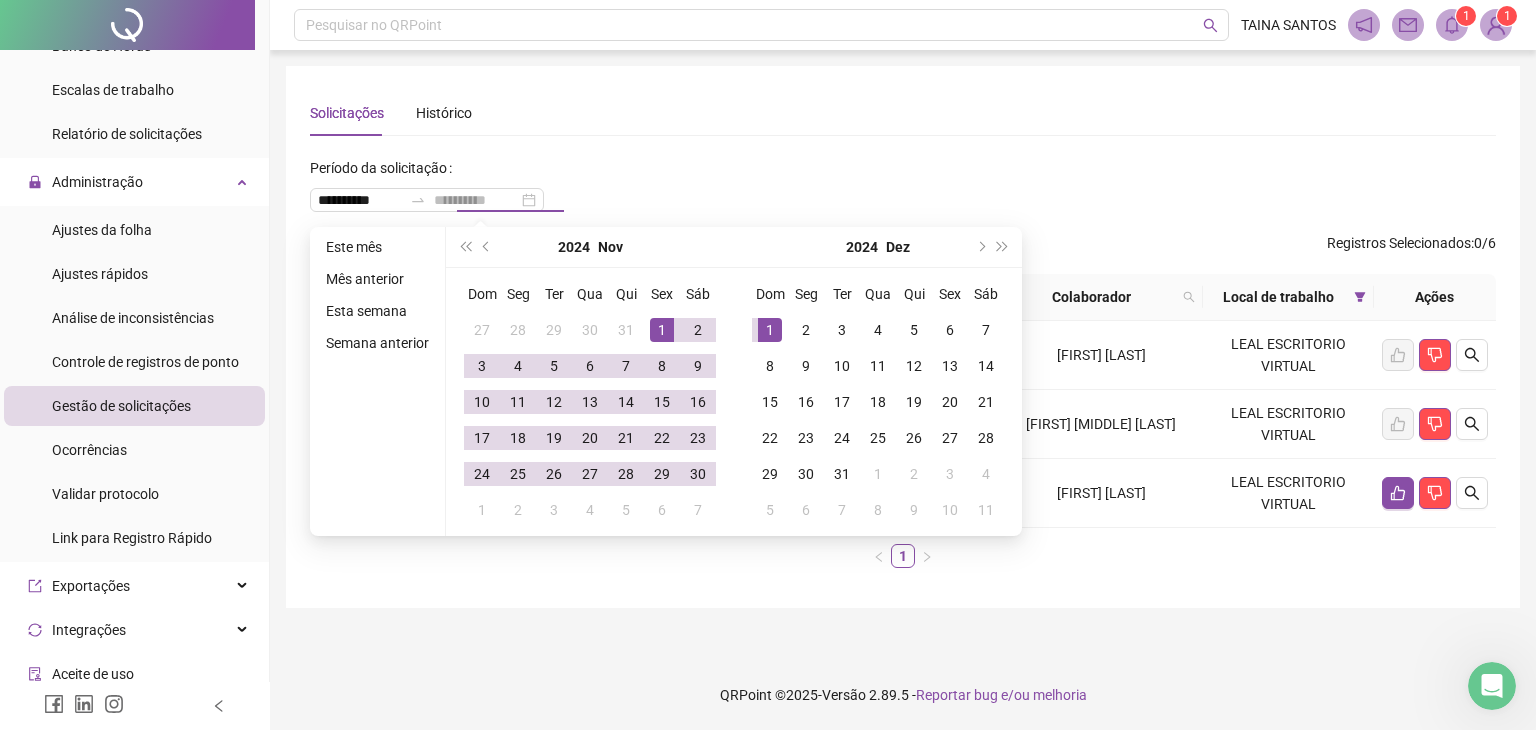 click on "1" at bounding box center (770, 330) 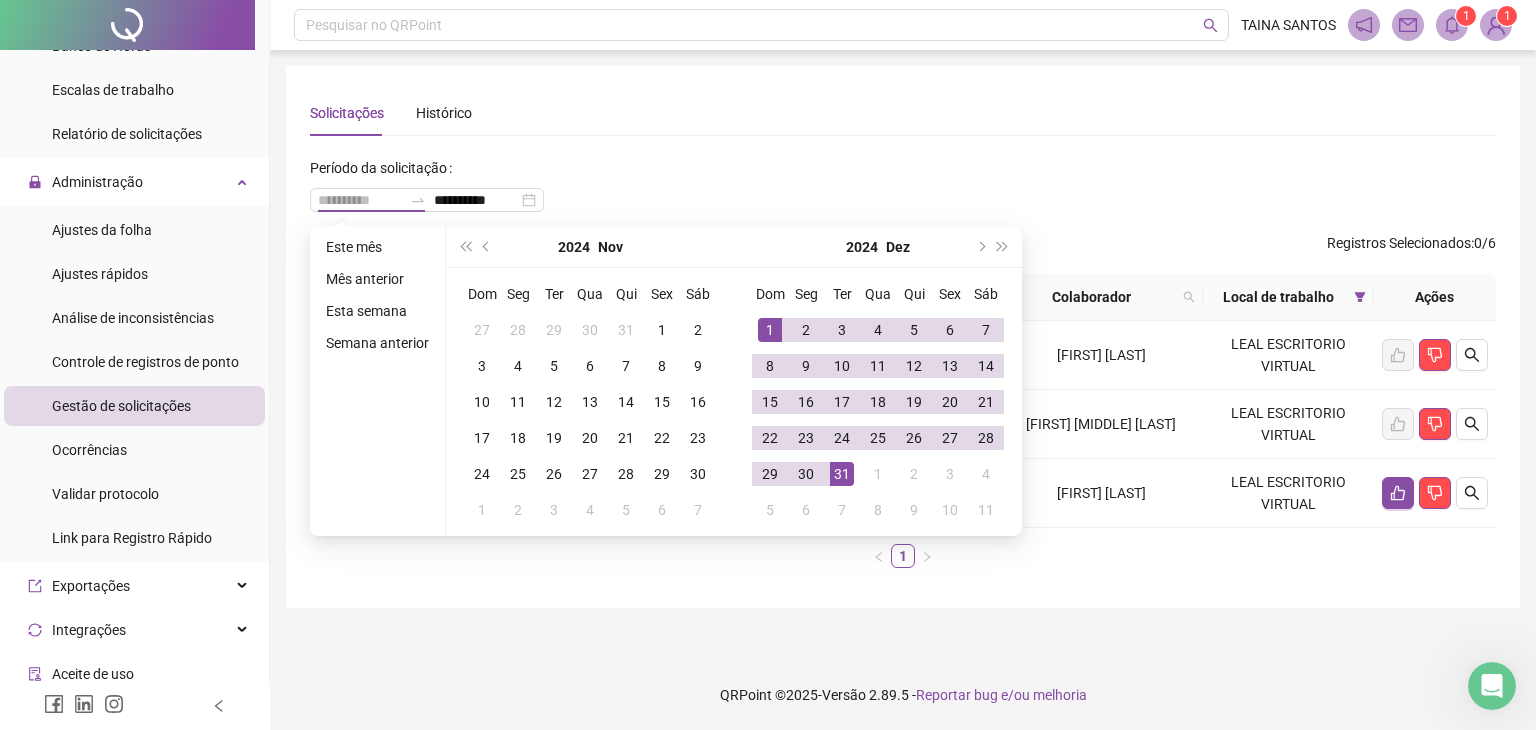 click on "31" at bounding box center (842, 474) 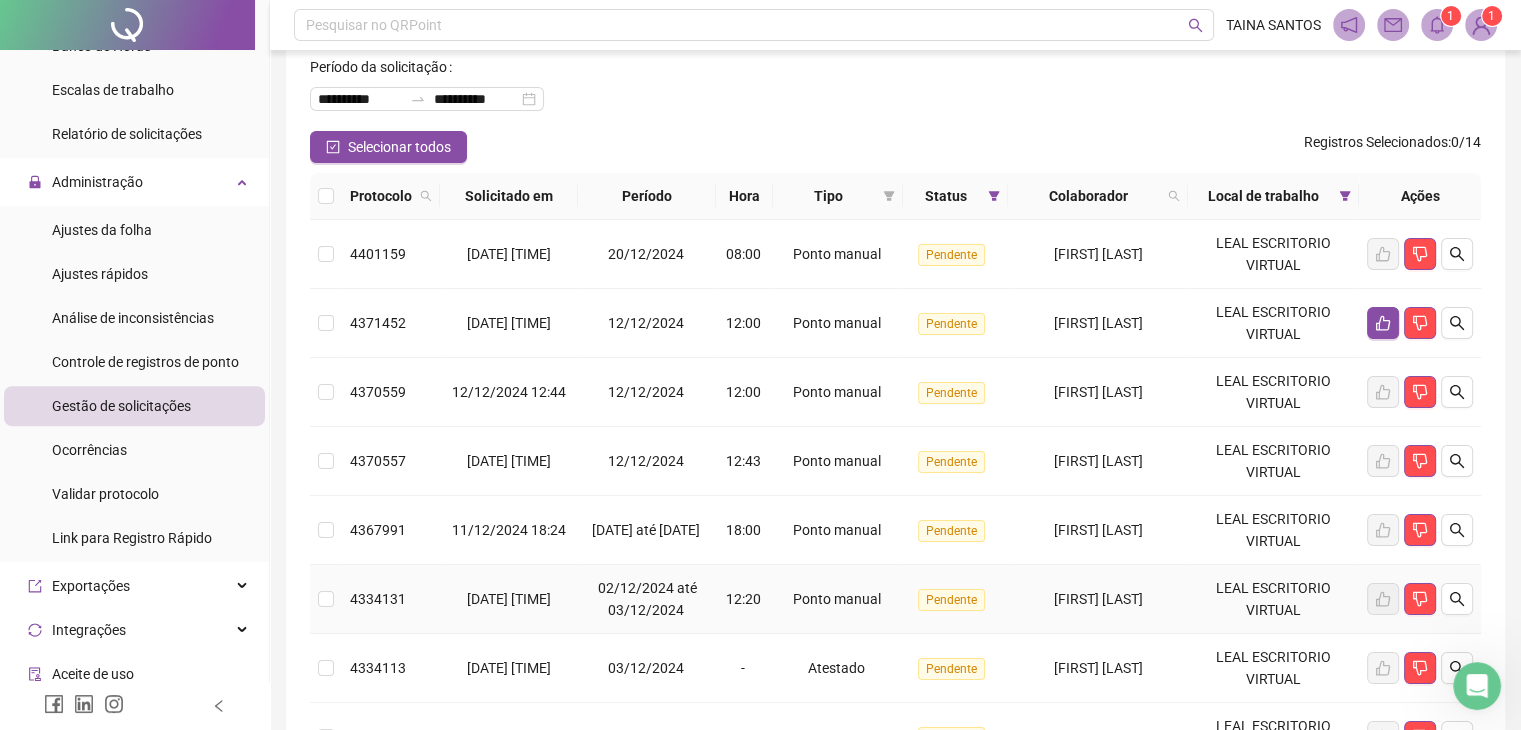 scroll, scrollTop: 0, scrollLeft: 0, axis: both 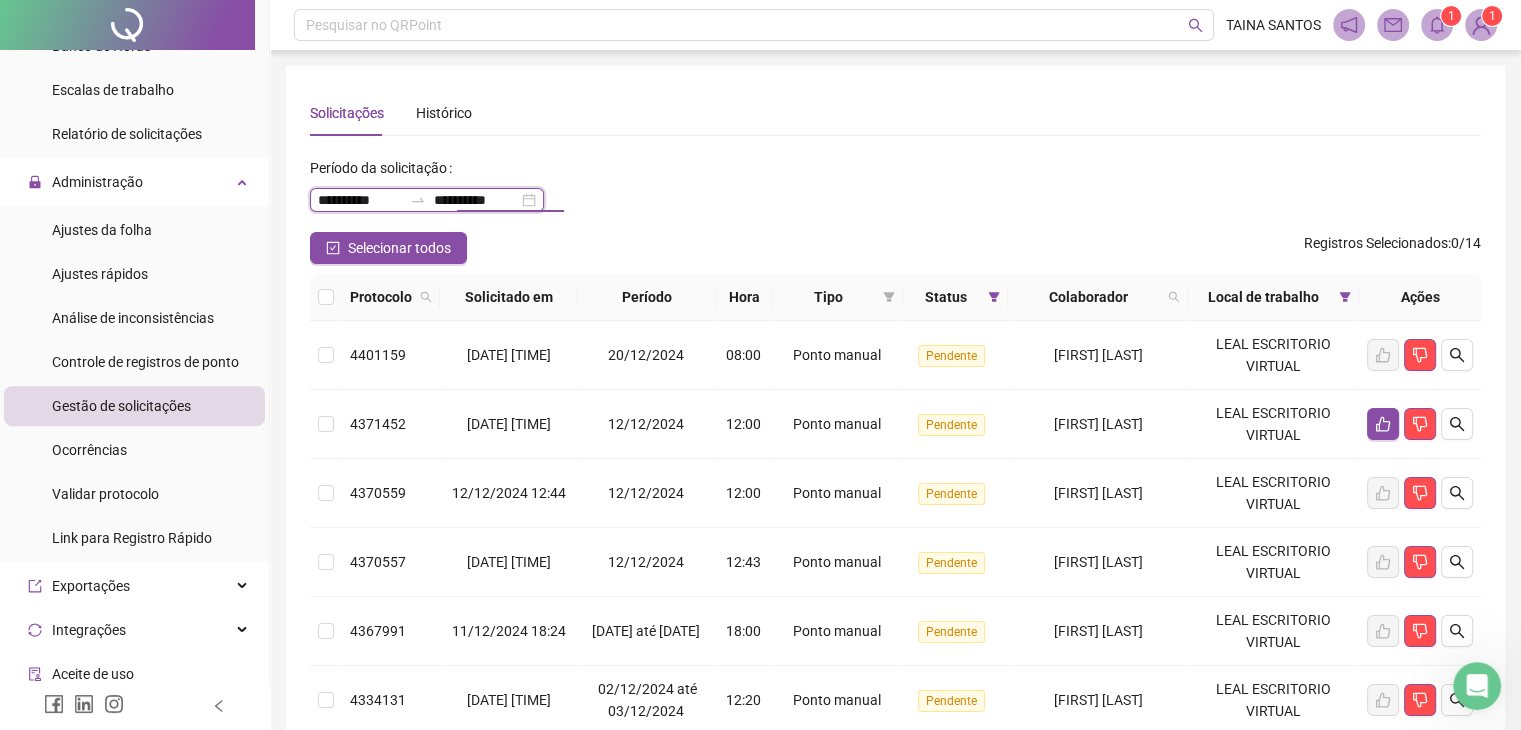 click on "**********" at bounding box center (476, 200) 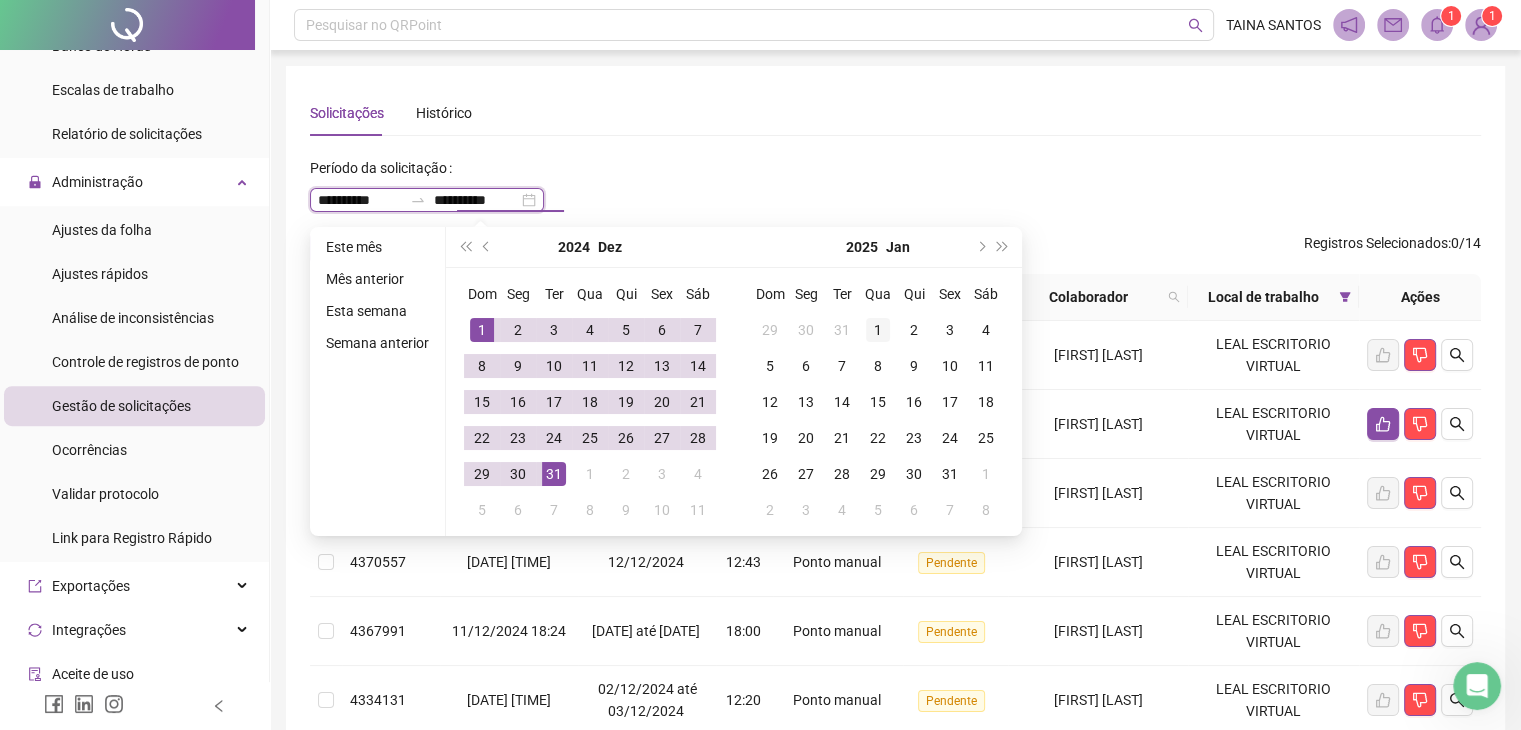 type on "**********" 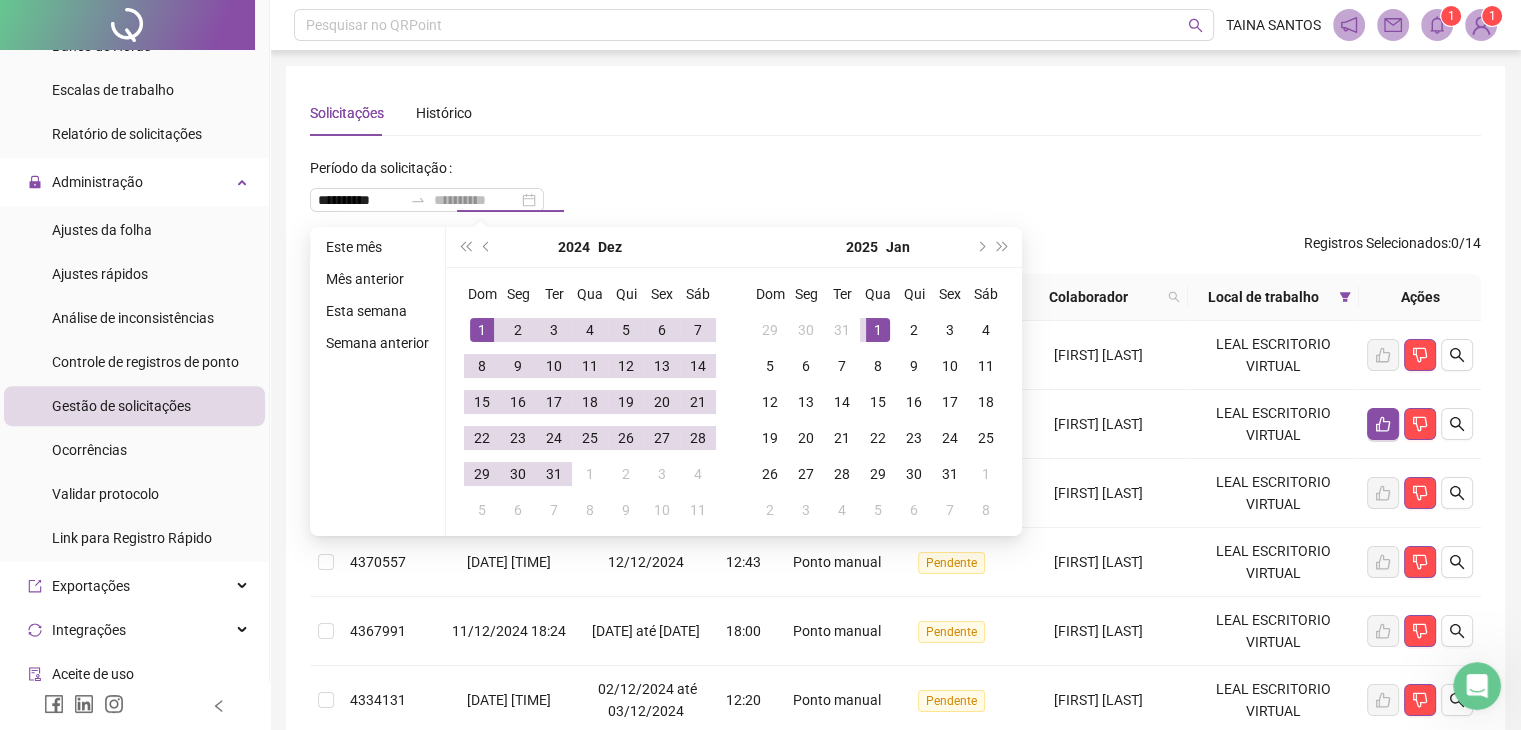 click on "1" at bounding box center [878, 330] 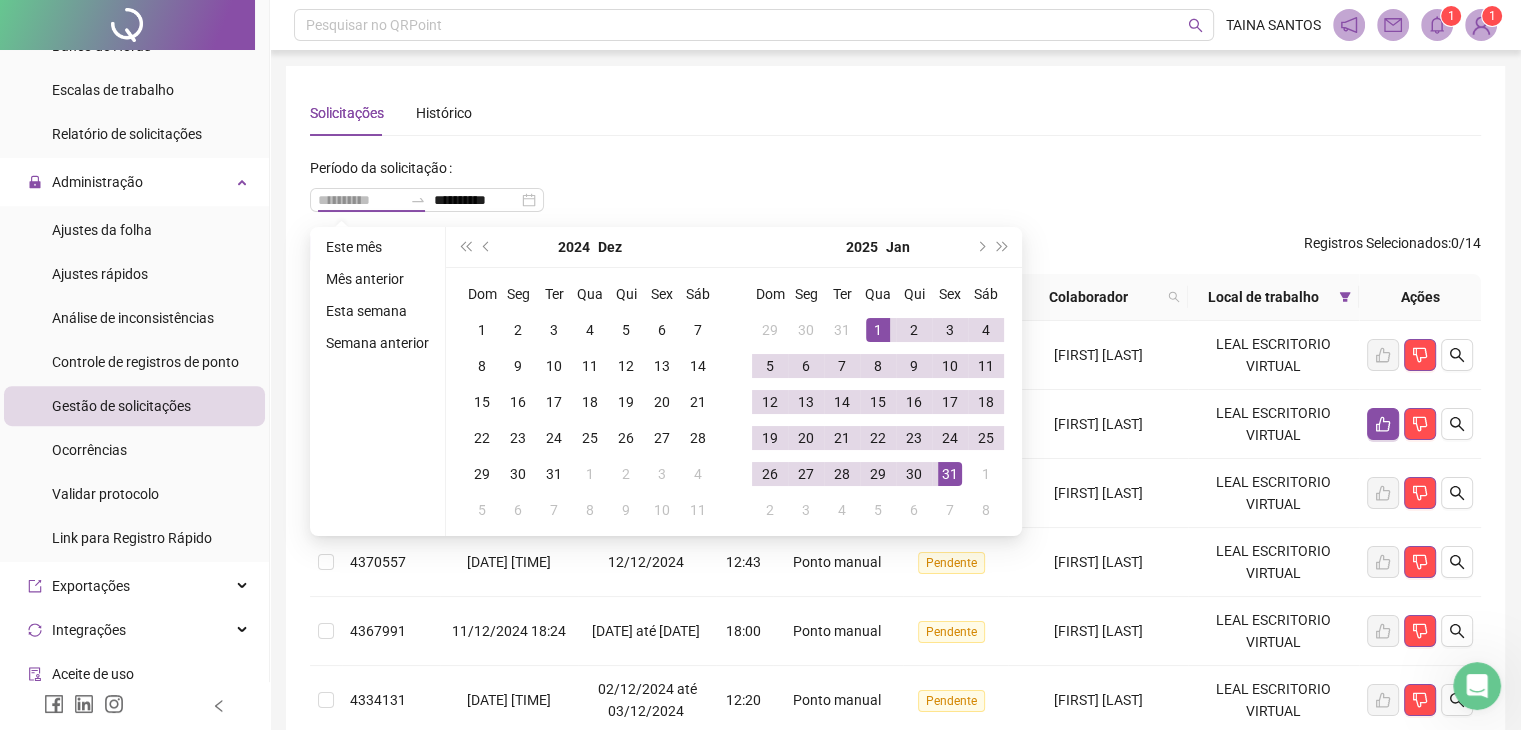 click on "31" at bounding box center [950, 474] 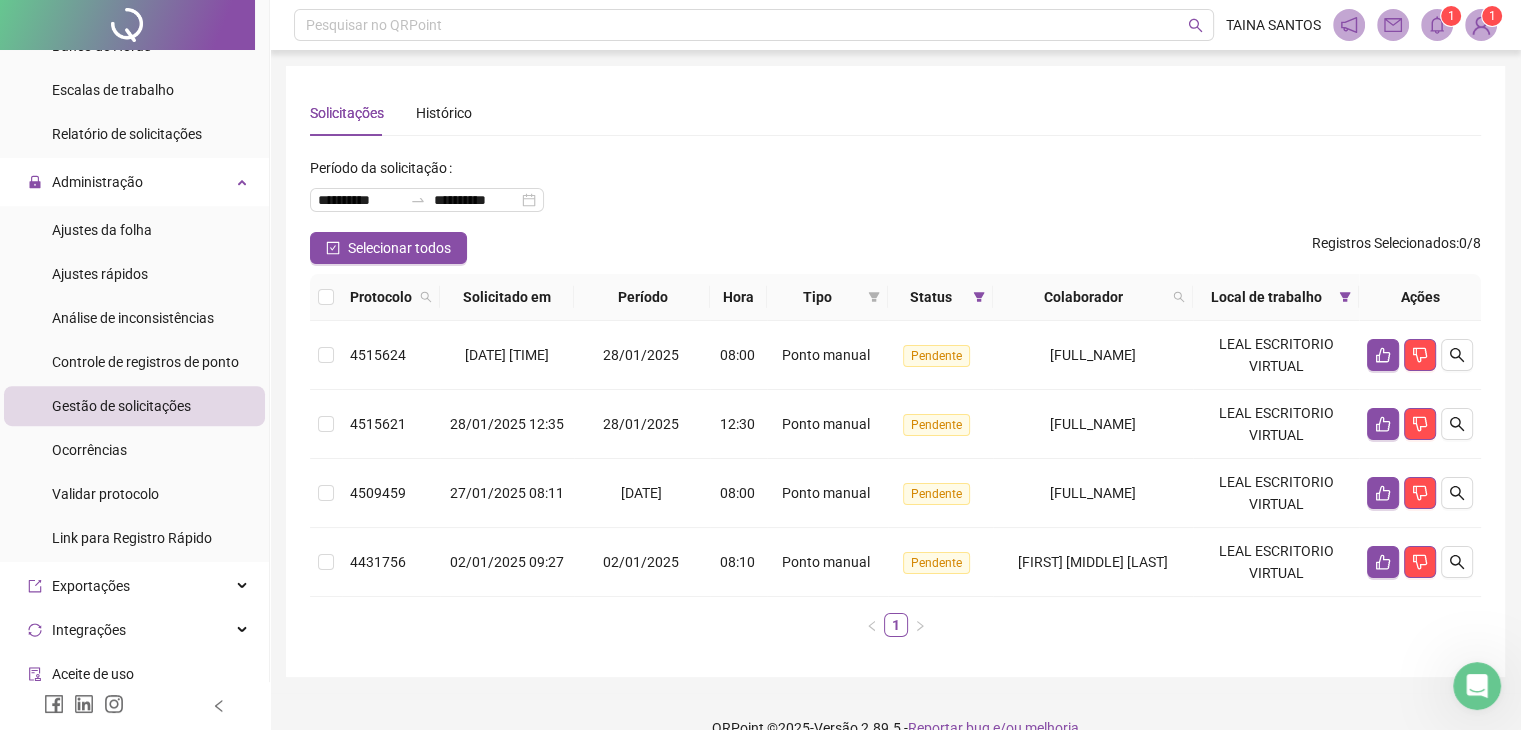 click on "**********" at bounding box center [456, 192] 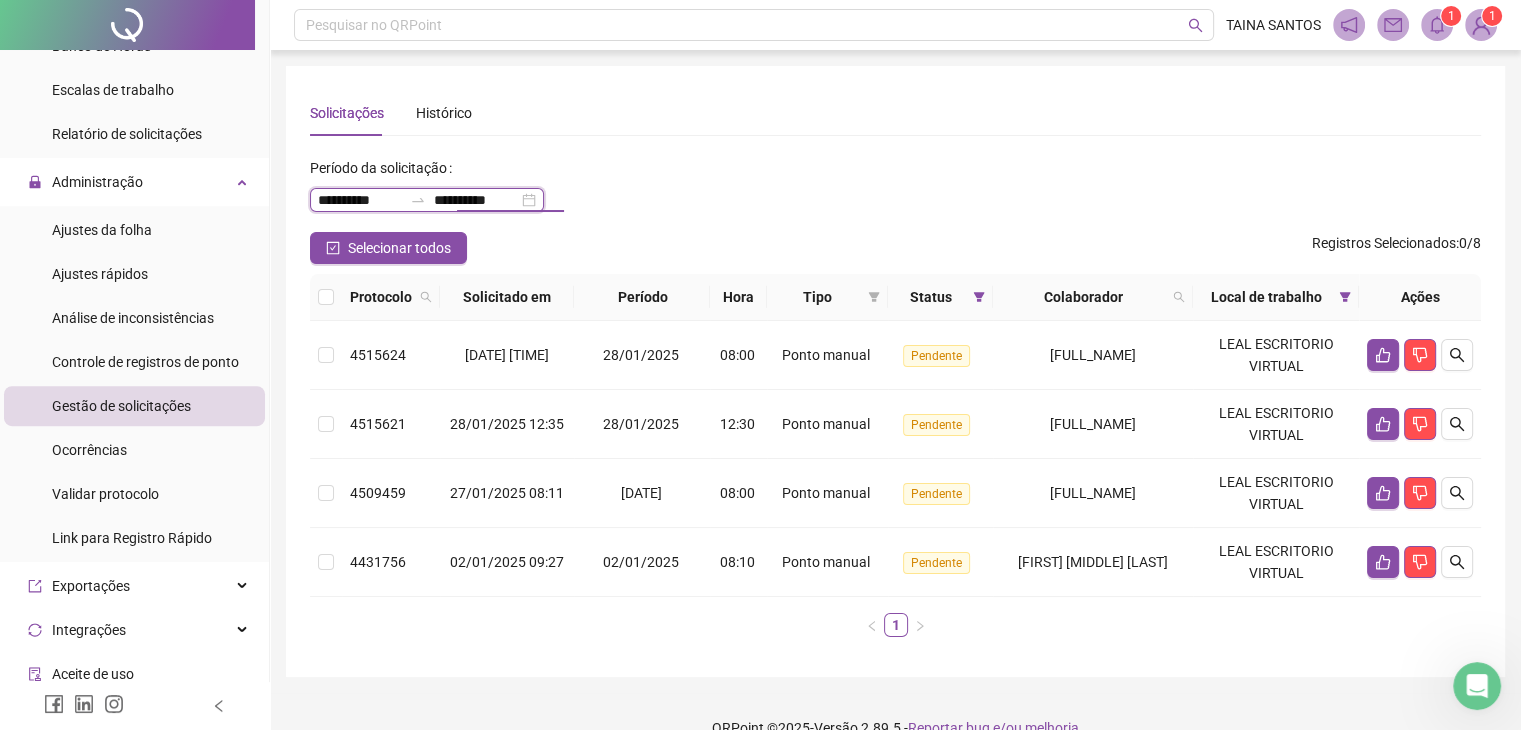 click on "**********" at bounding box center [476, 200] 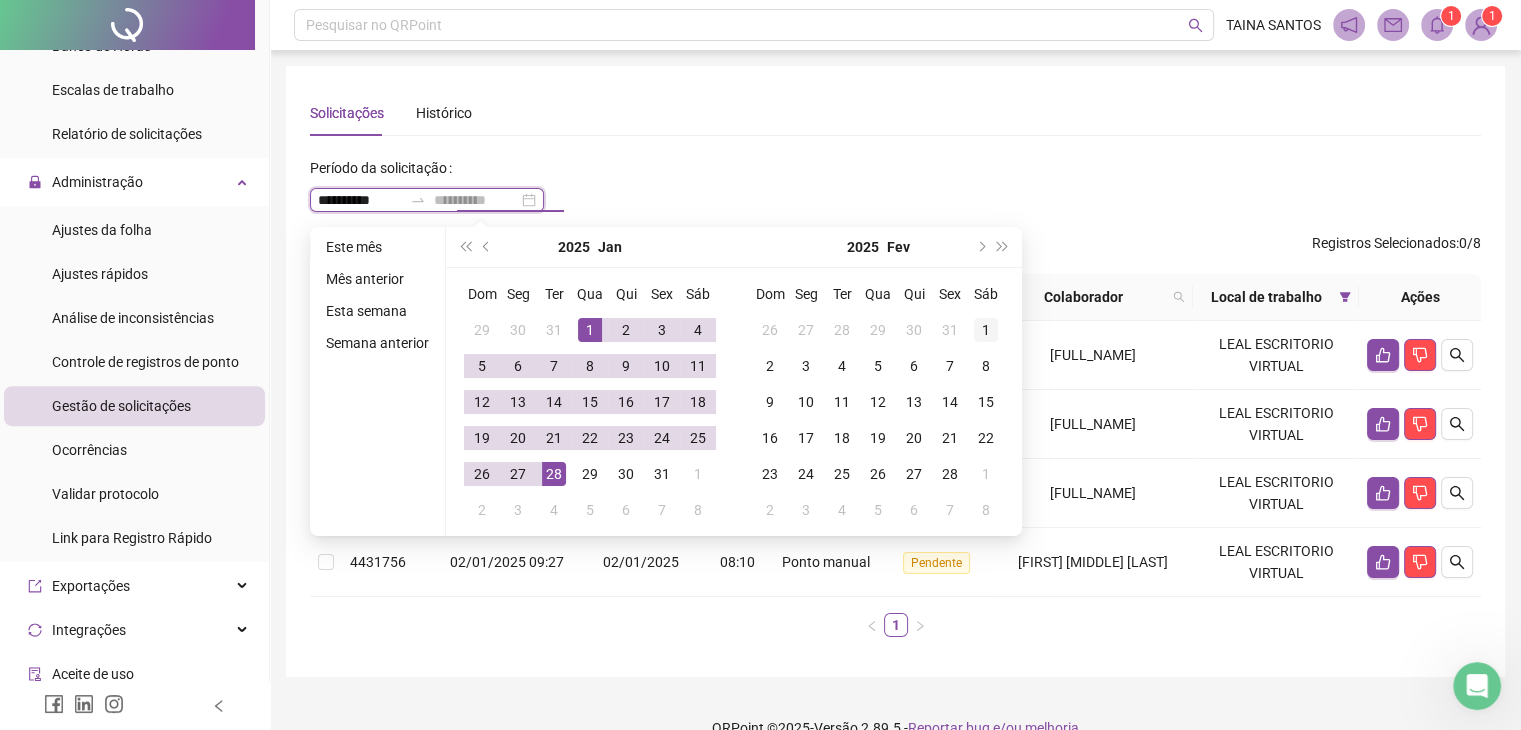 type on "**********" 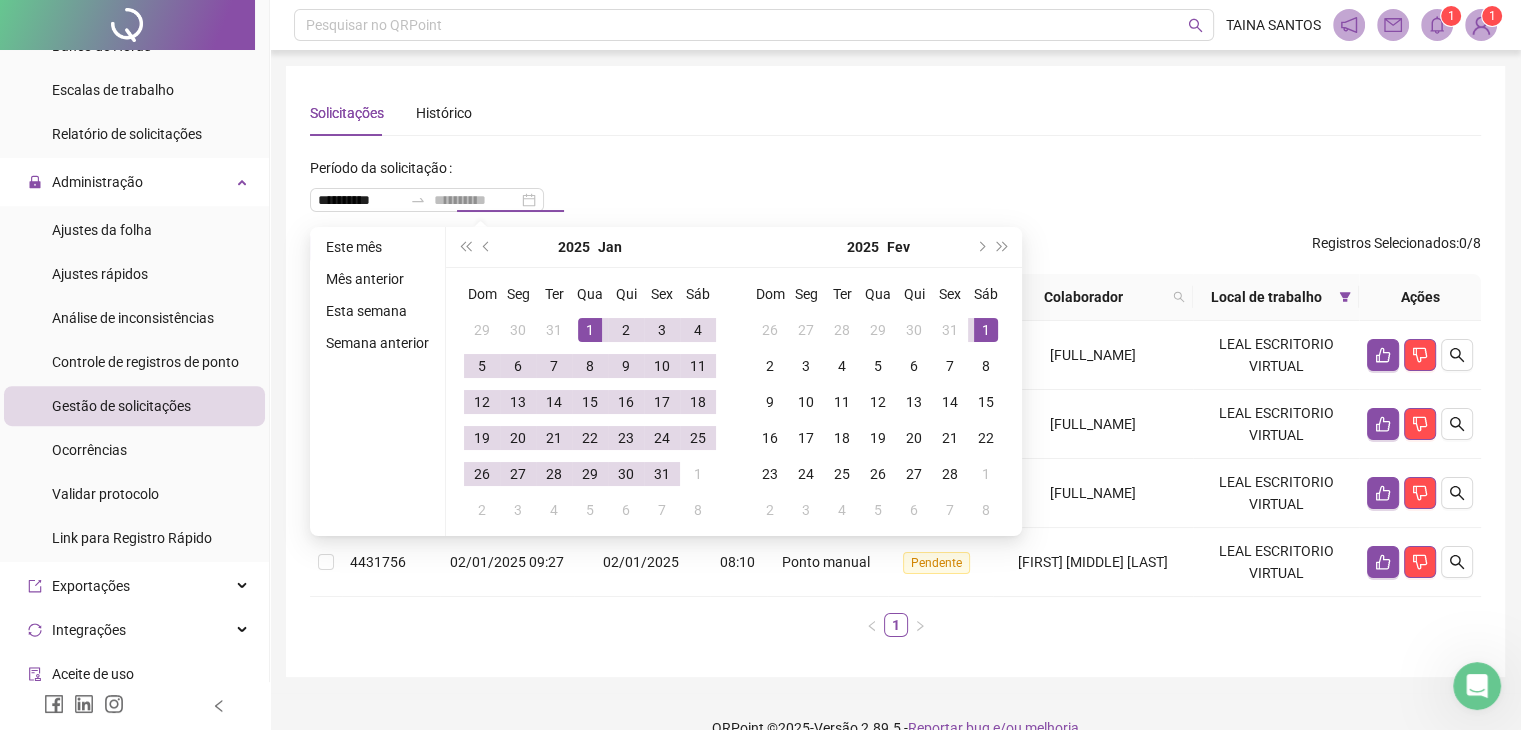 drag, startPoint x: 998, startPoint y: 327, endPoint x: 961, endPoint y: 381, distance: 65.459915 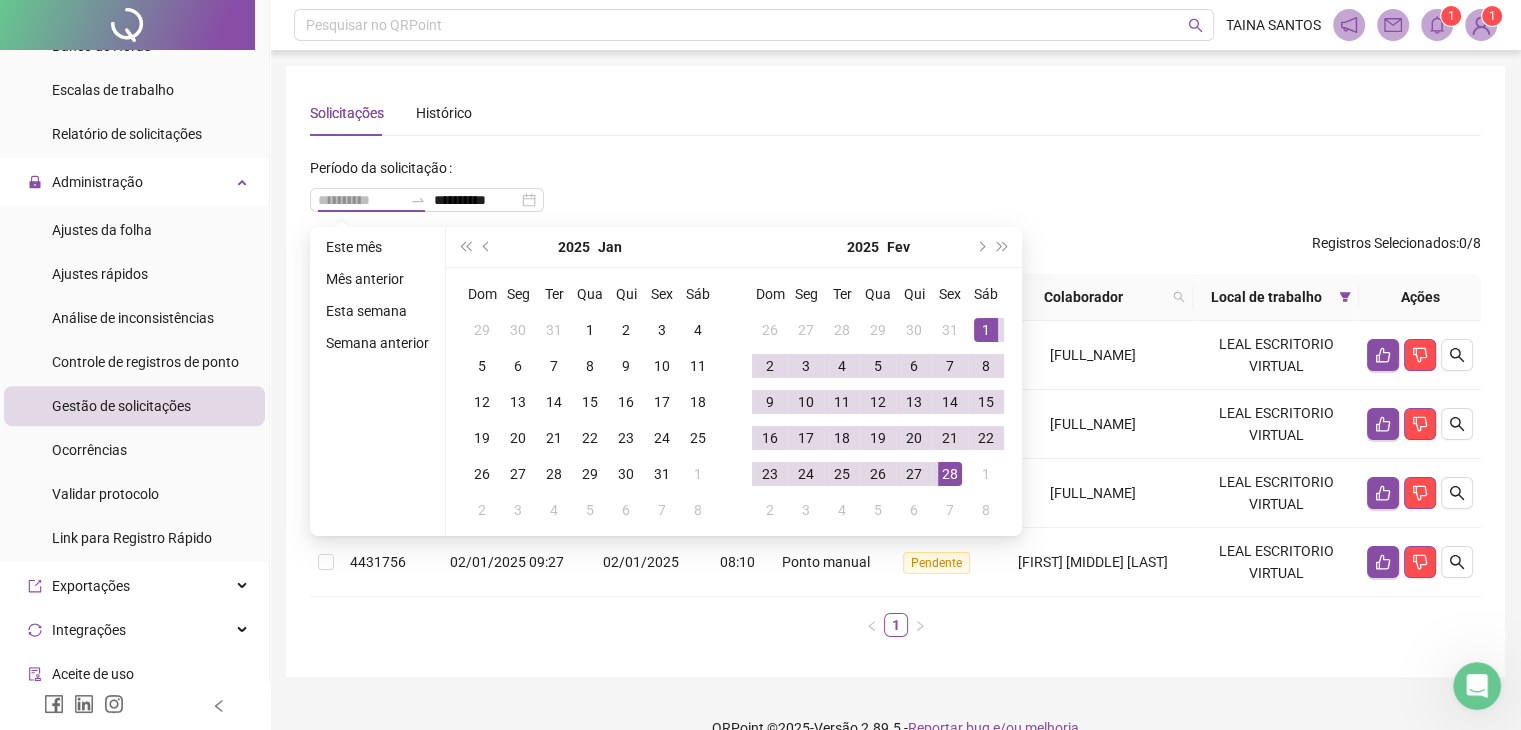click on "28" at bounding box center [950, 474] 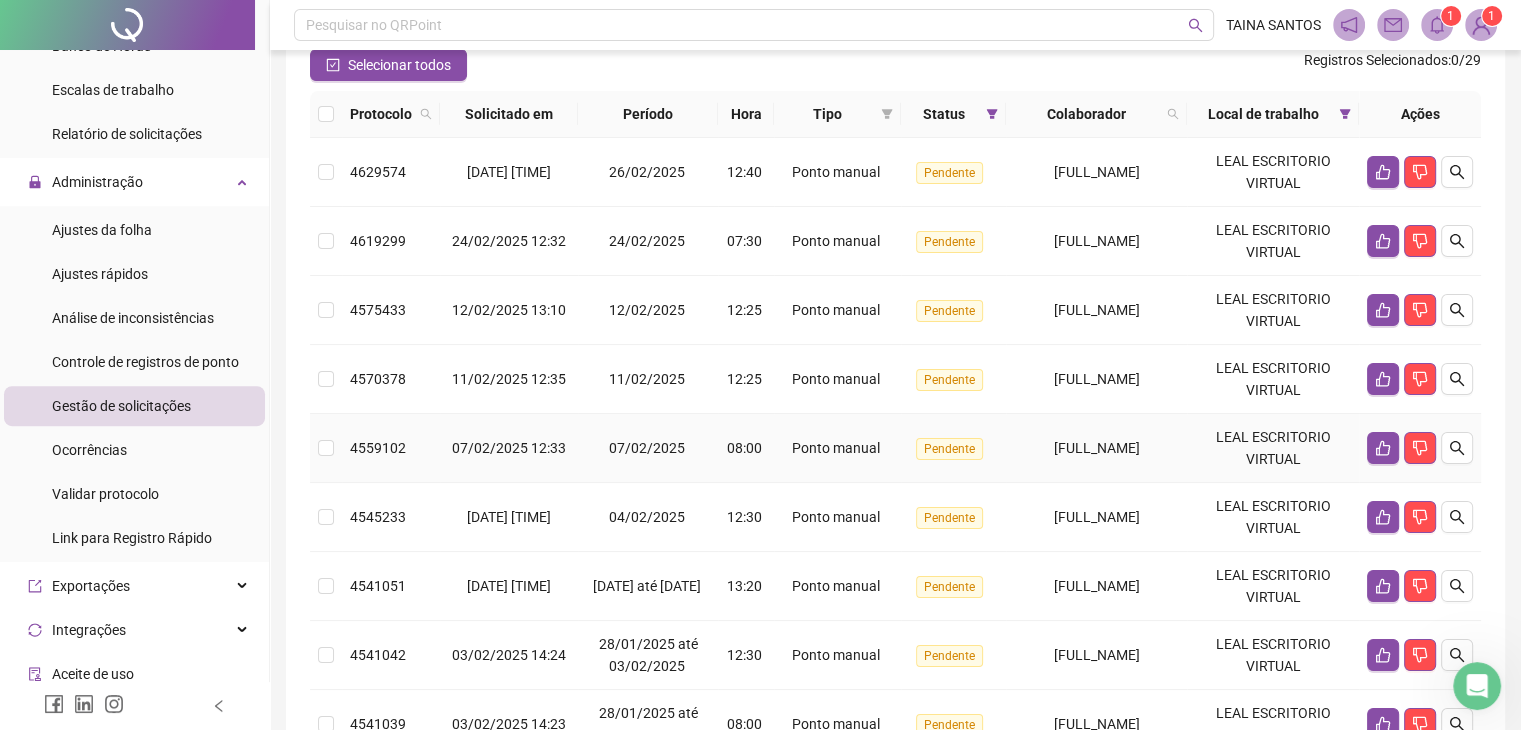 scroll, scrollTop: 0, scrollLeft: 0, axis: both 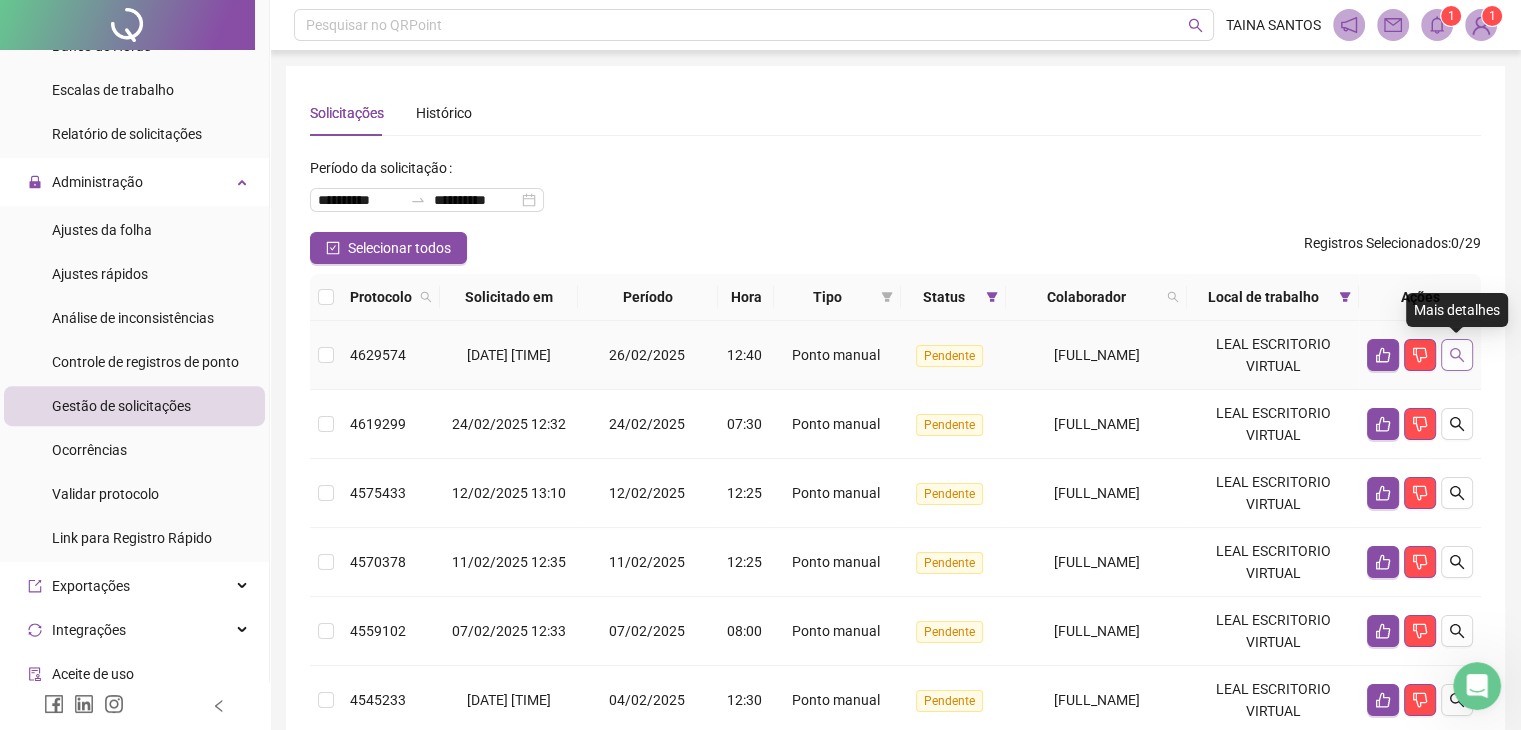 click 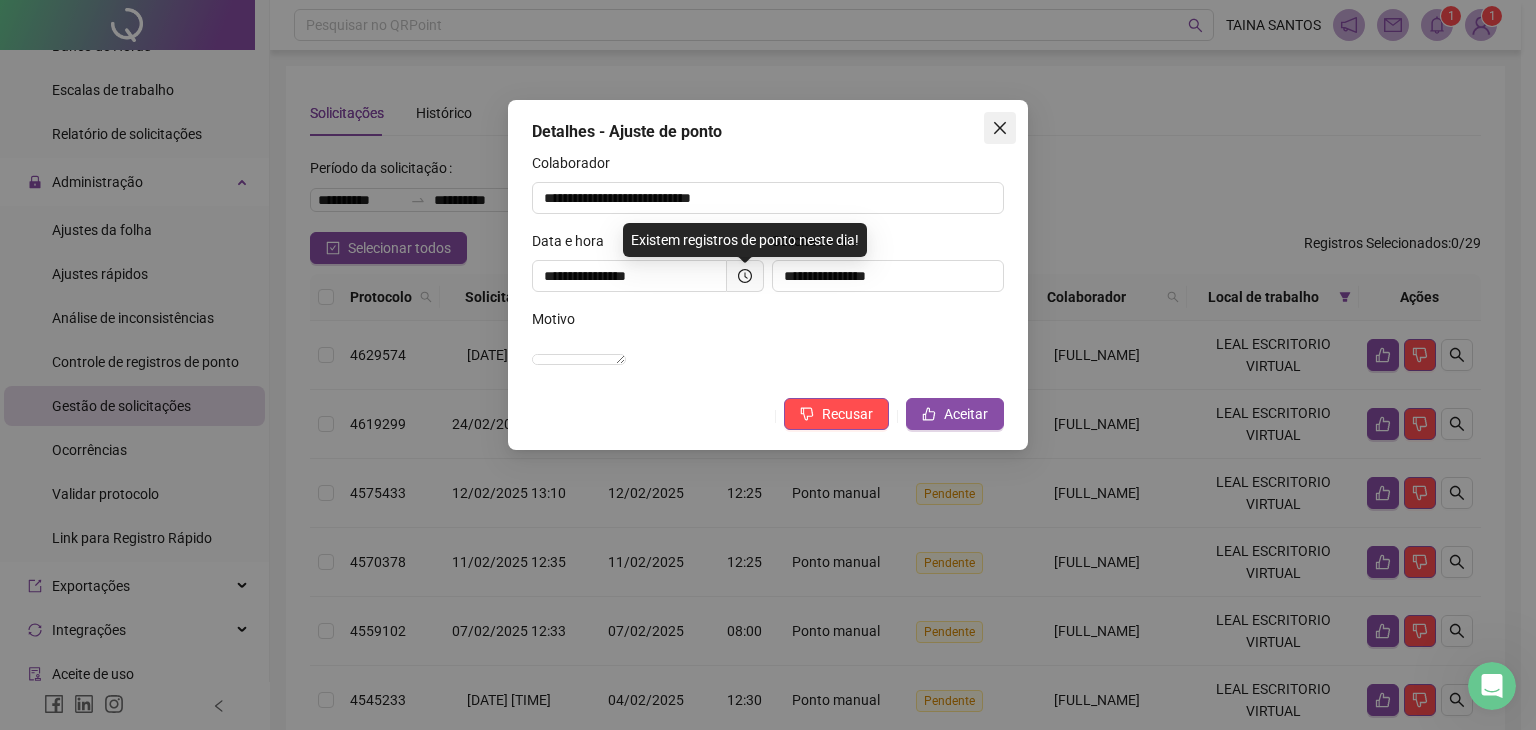 click 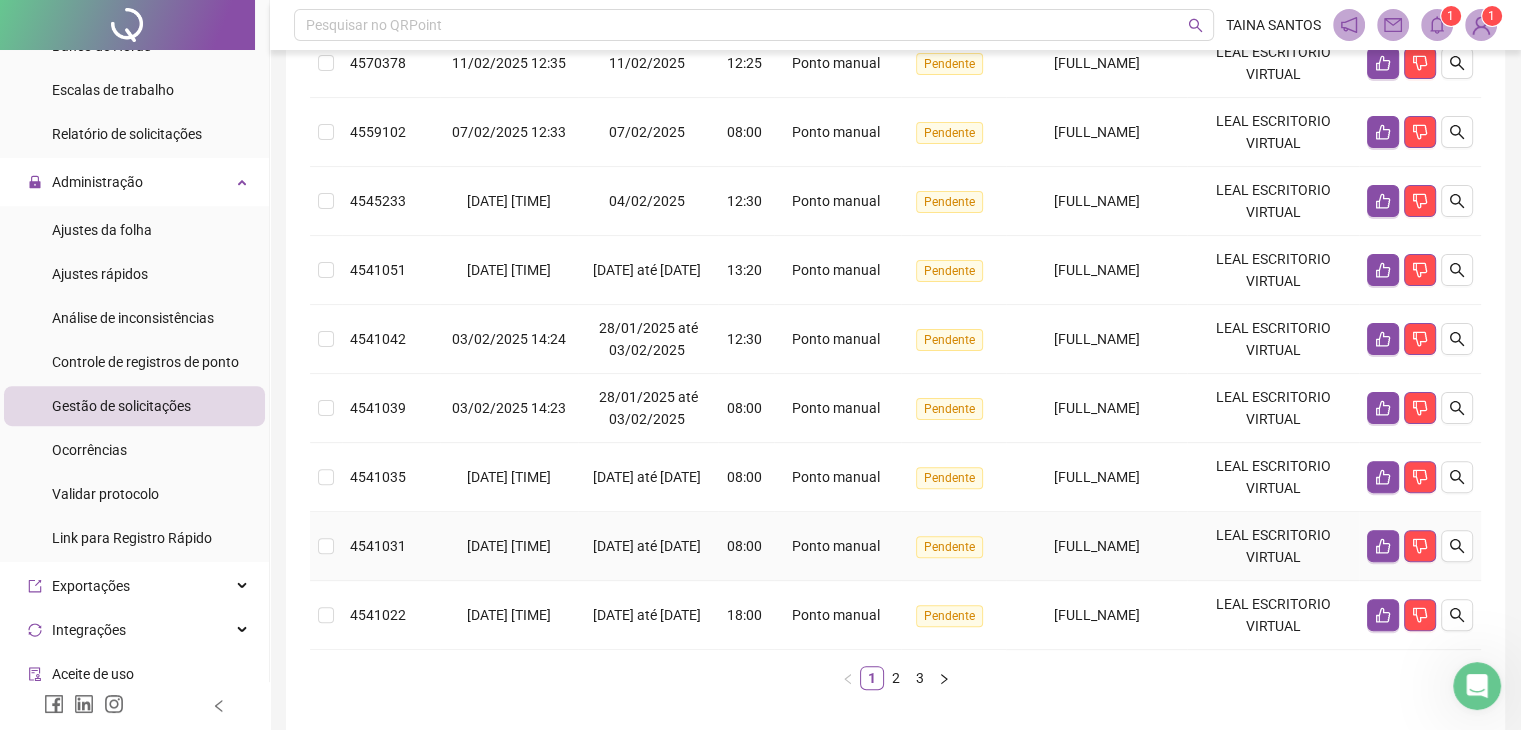 scroll, scrollTop: 583, scrollLeft: 0, axis: vertical 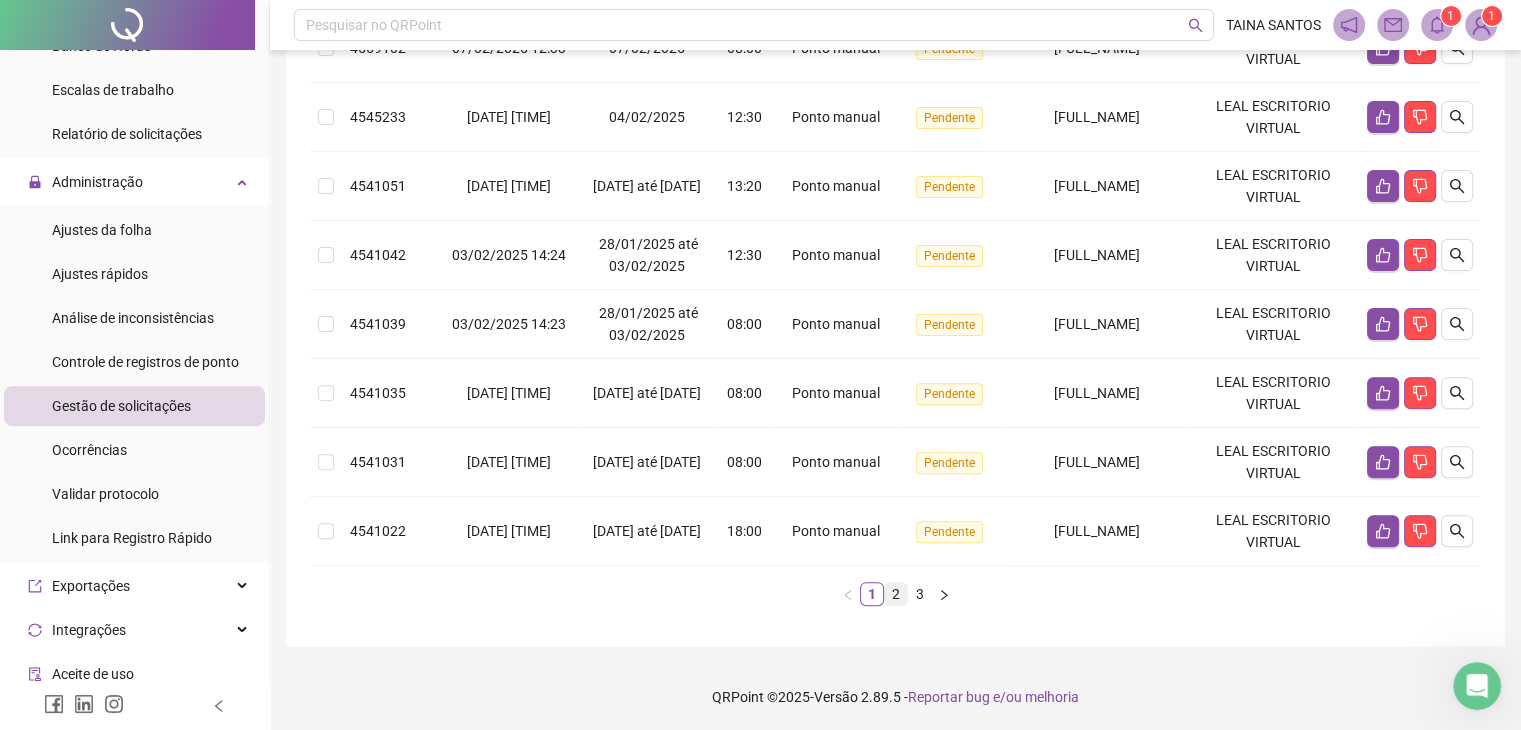 click on "2" at bounding box center (896, 594) 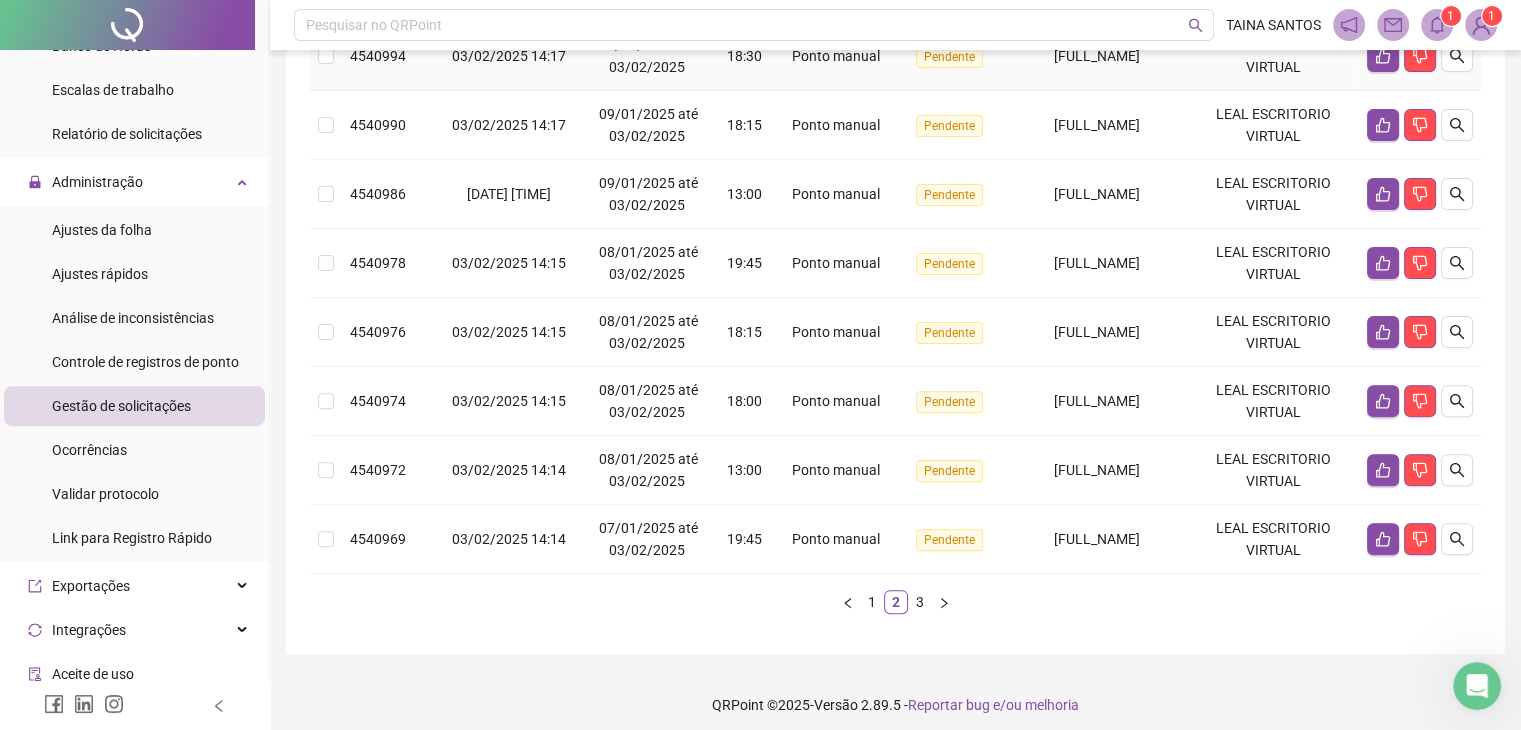 scroll, scrollTop: 583, scrollLeft: 0, axis: vertical 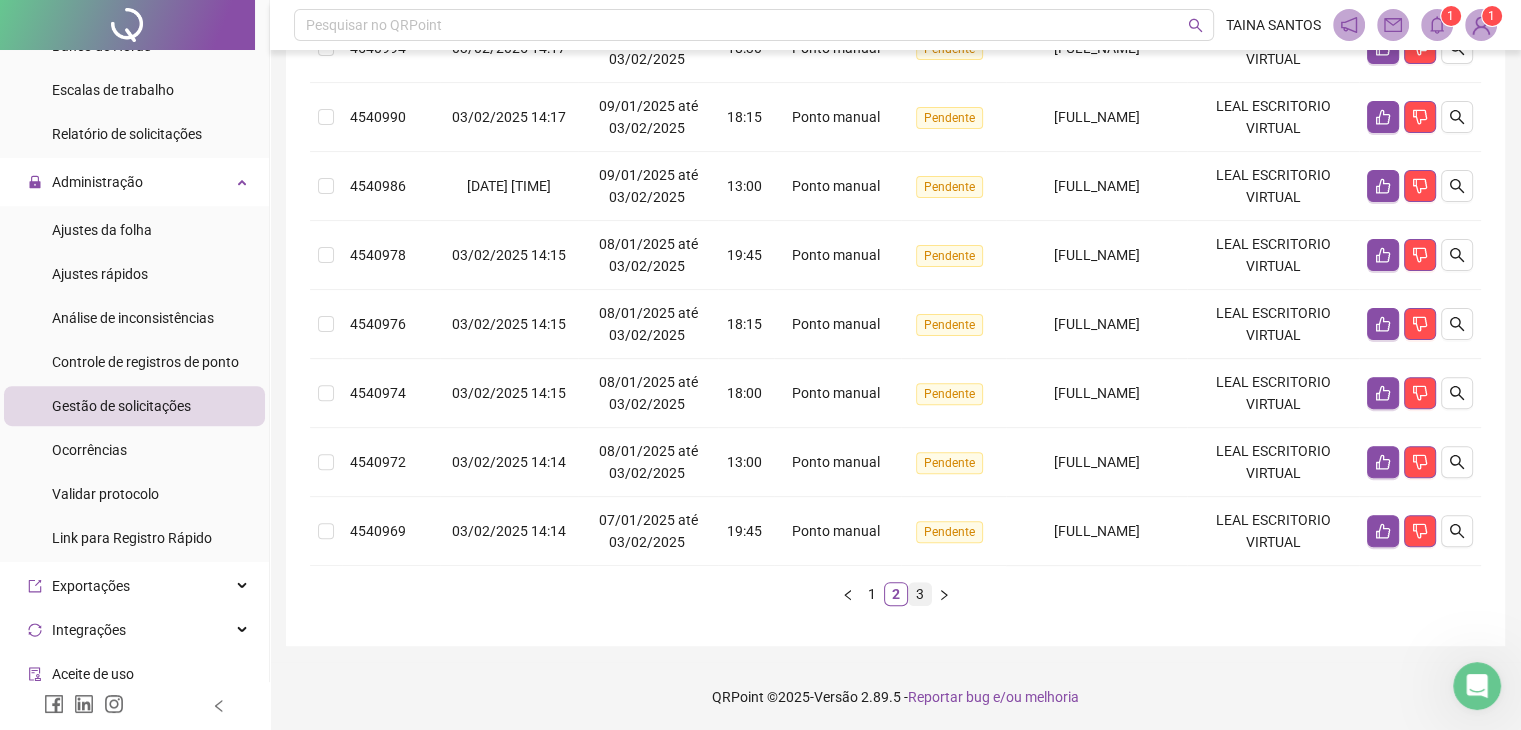 click on "3" at bounding box center [920, 594] 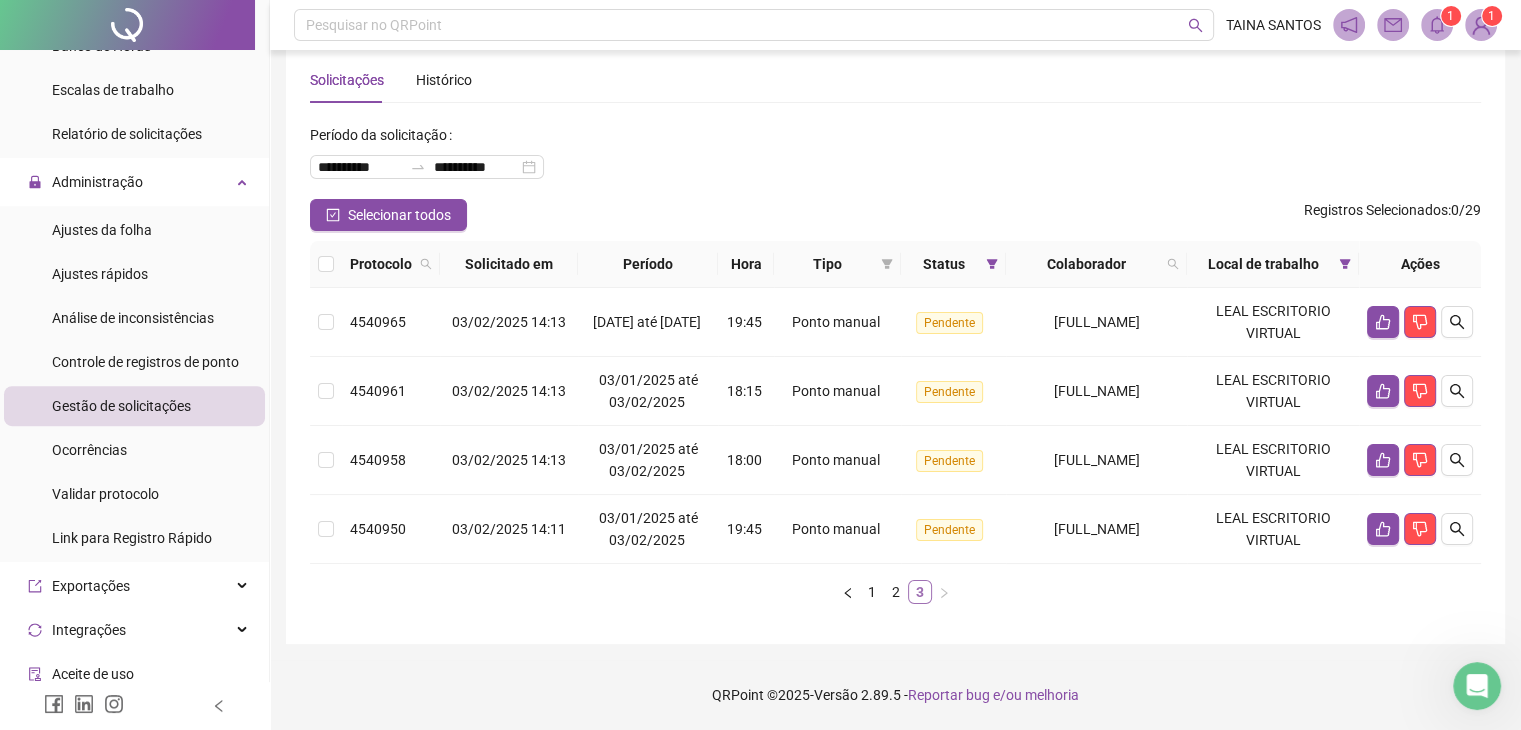 scroll, scrollTop: 32, scrollLeft: 0, axis: vertical 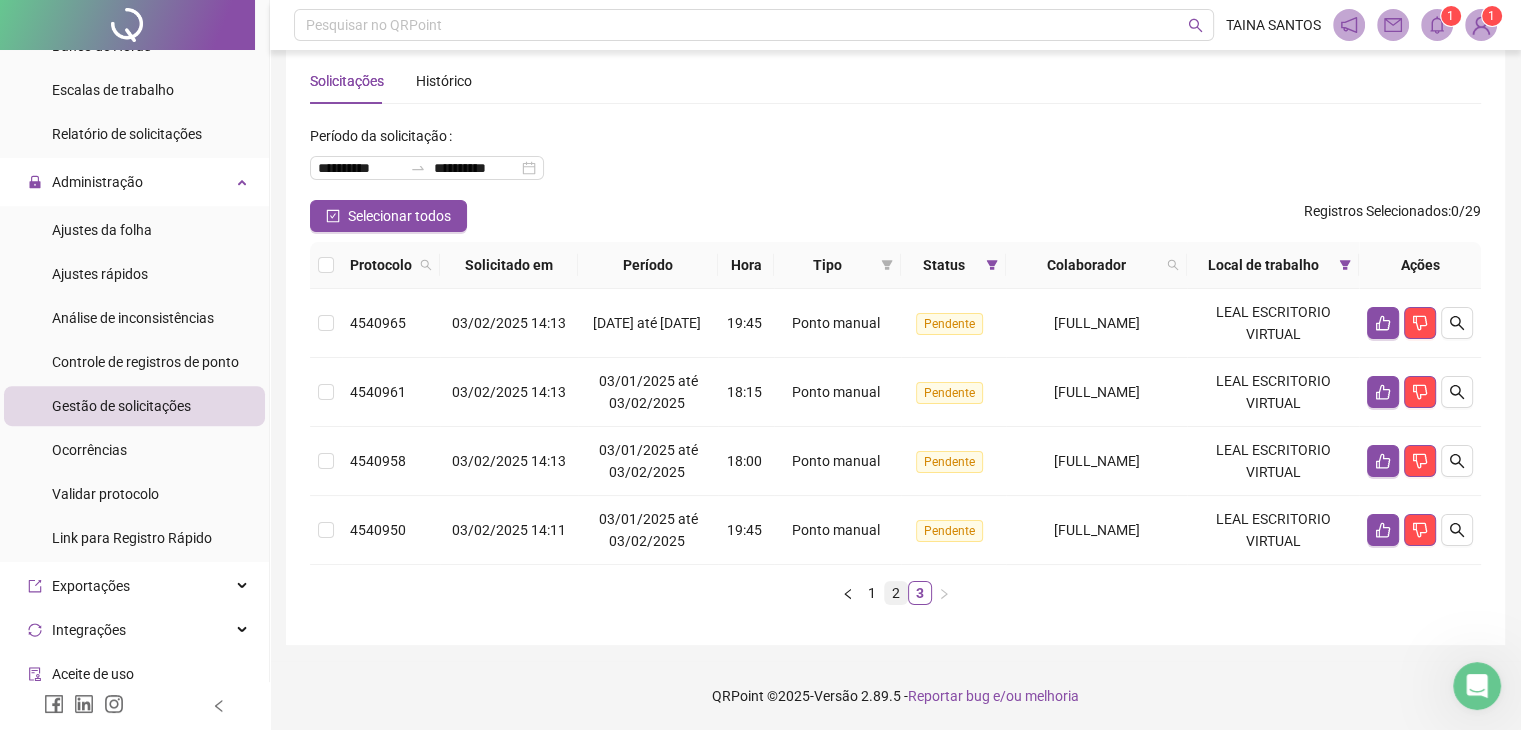 click on "2" at bounding box center (896, 593) 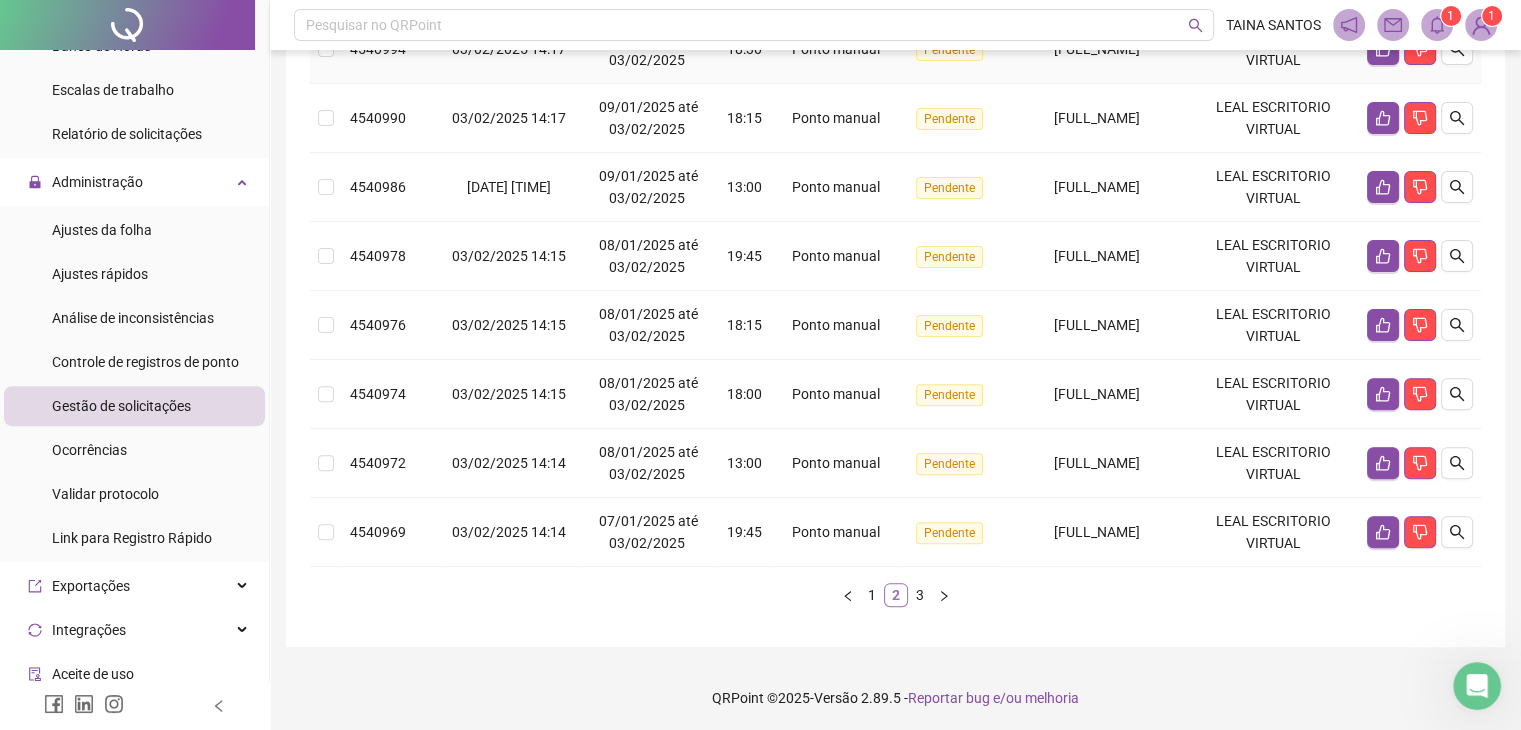 scroll, scrollTop: 583, scrollLeft: 0, axis: vertical 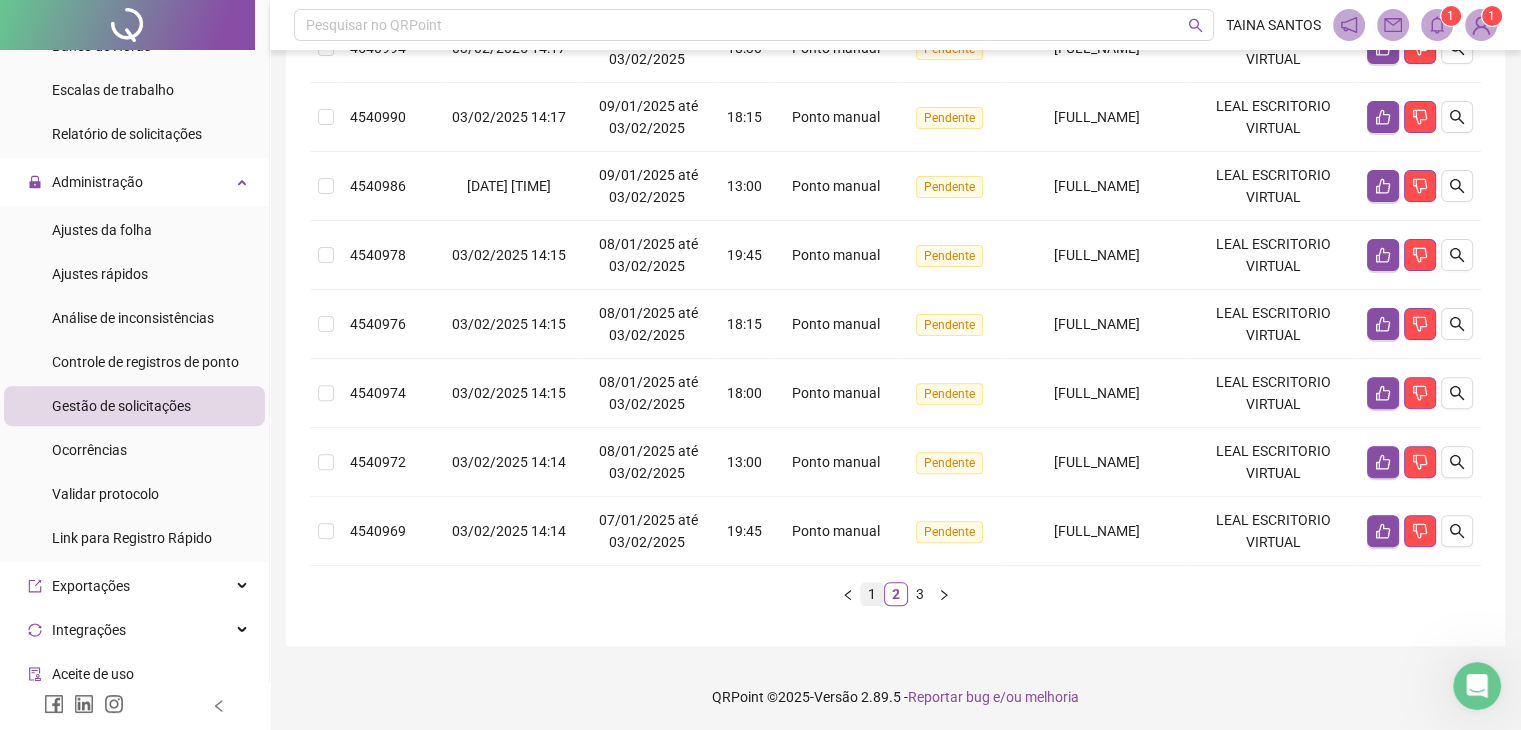 click on "1" at bounding box center [872, 594] 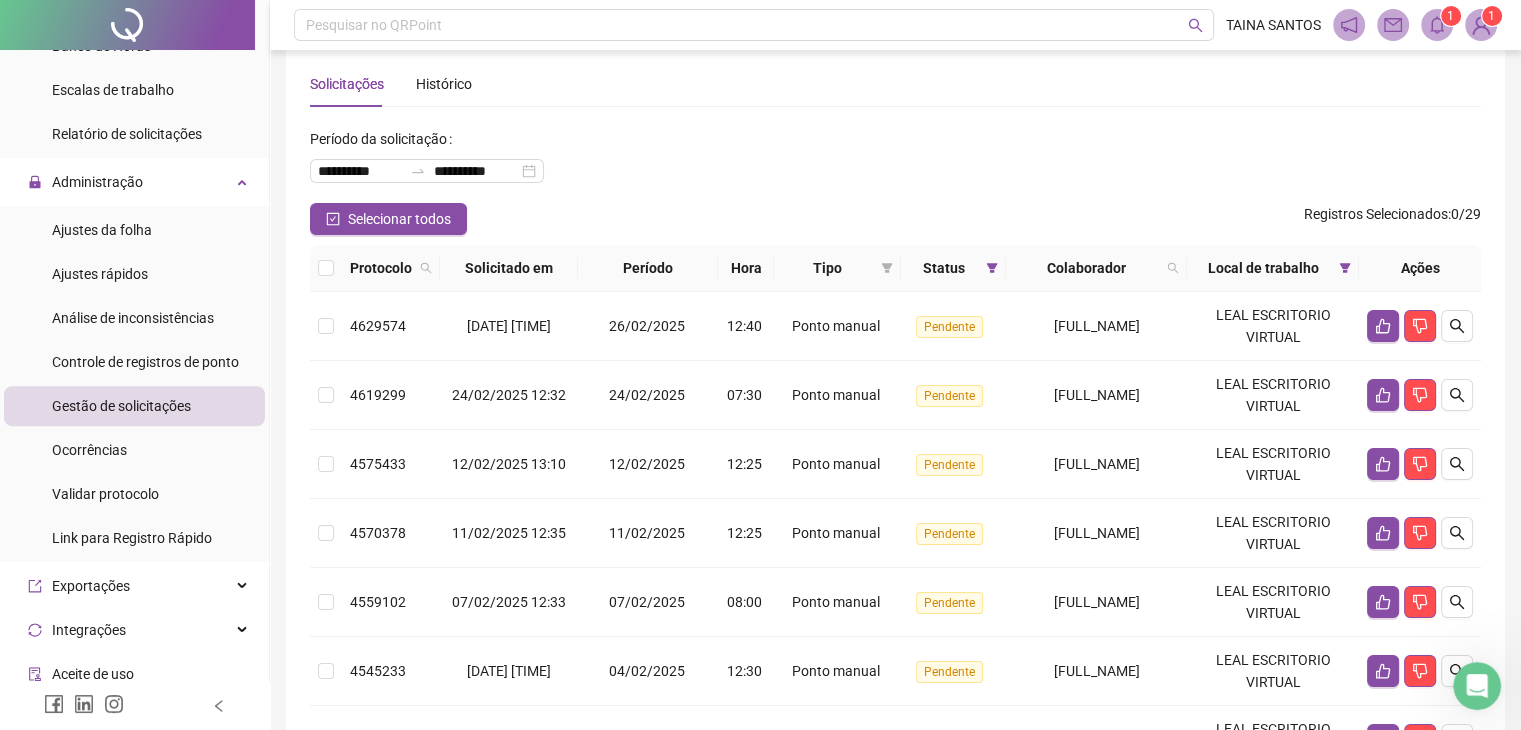 scroll, scrollTop: 0, scrollLeft: 0, axis: both 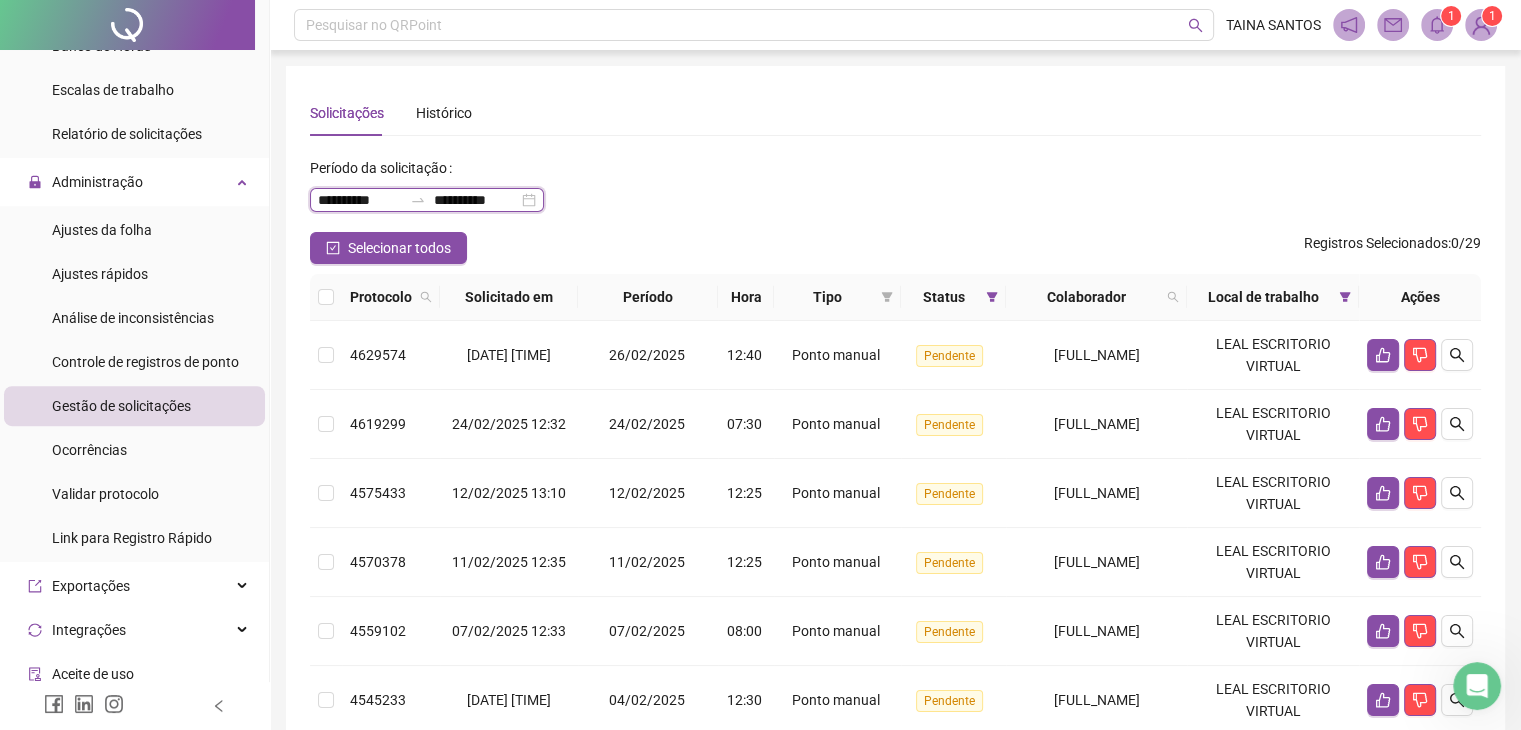 click on "**********" at bounding box center [476, 200] 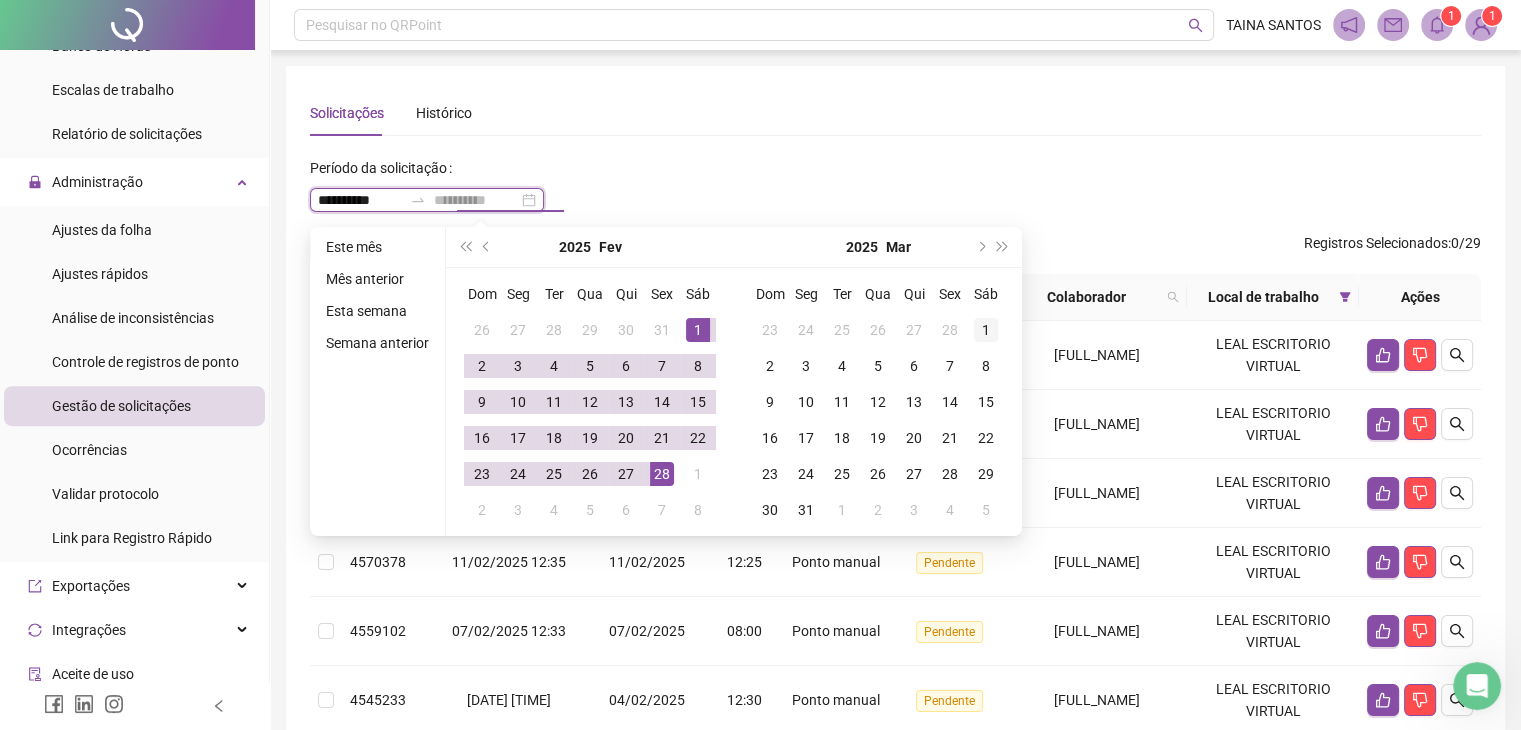 type on "**********" 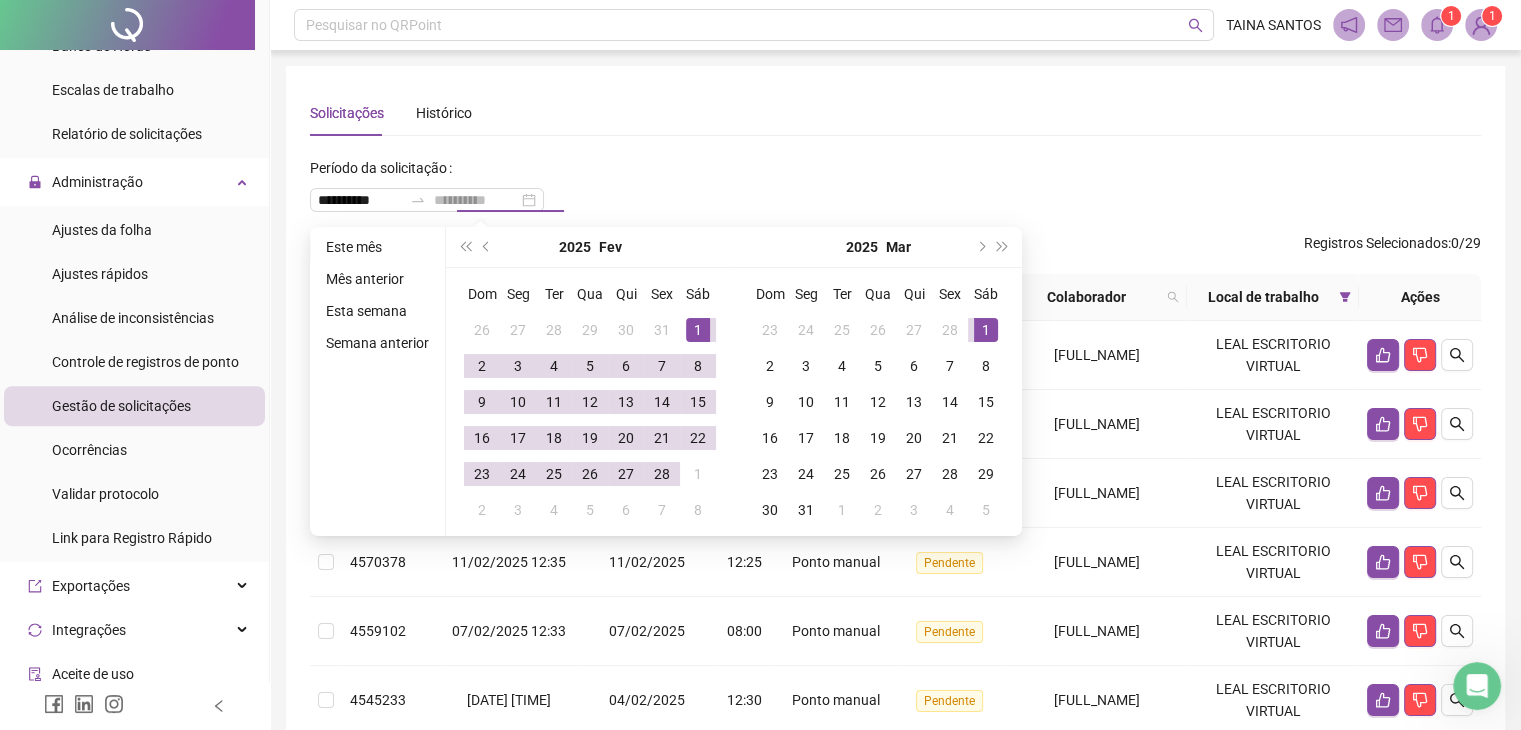 click on "1" at bounding box center [986, 330] 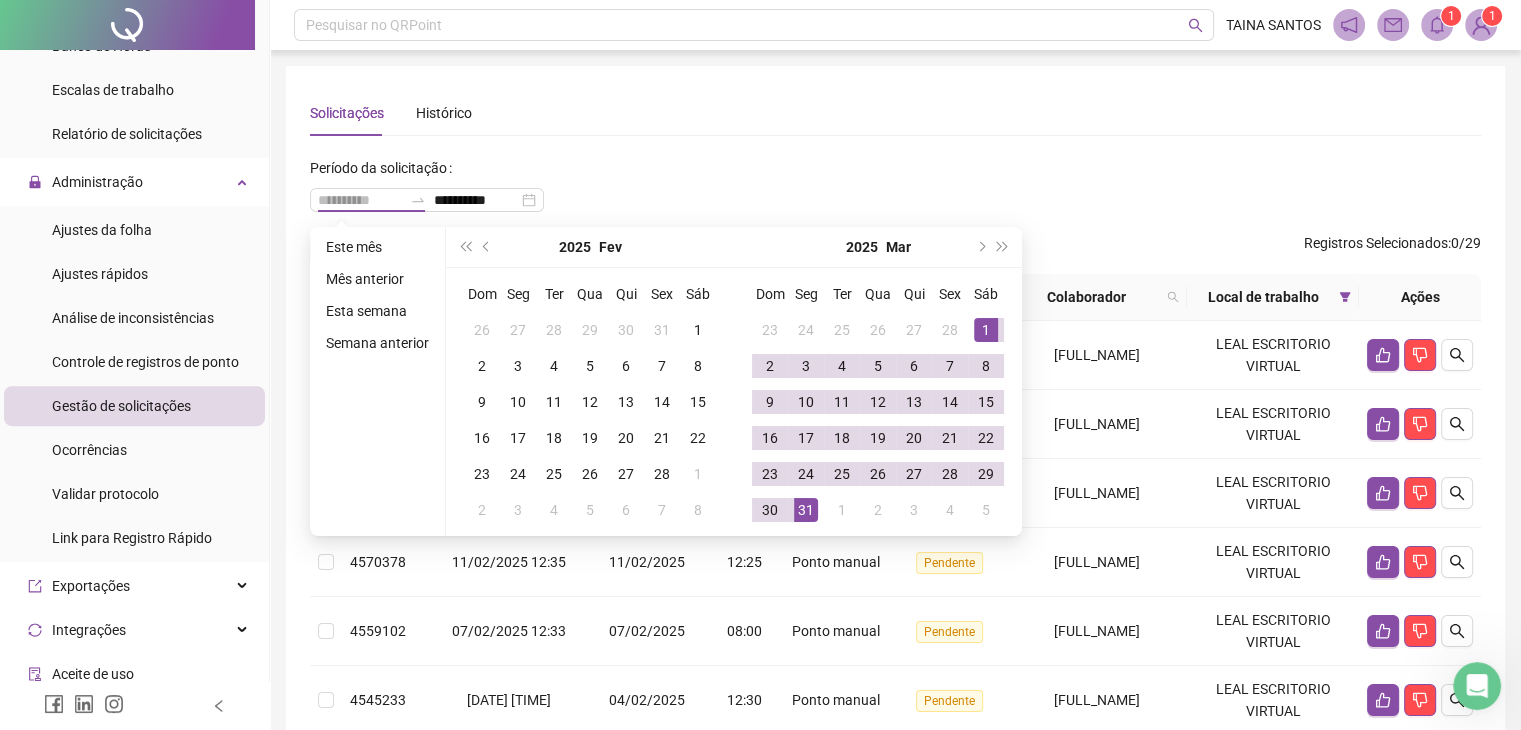 click on "31" at bounding box center [806, 510] 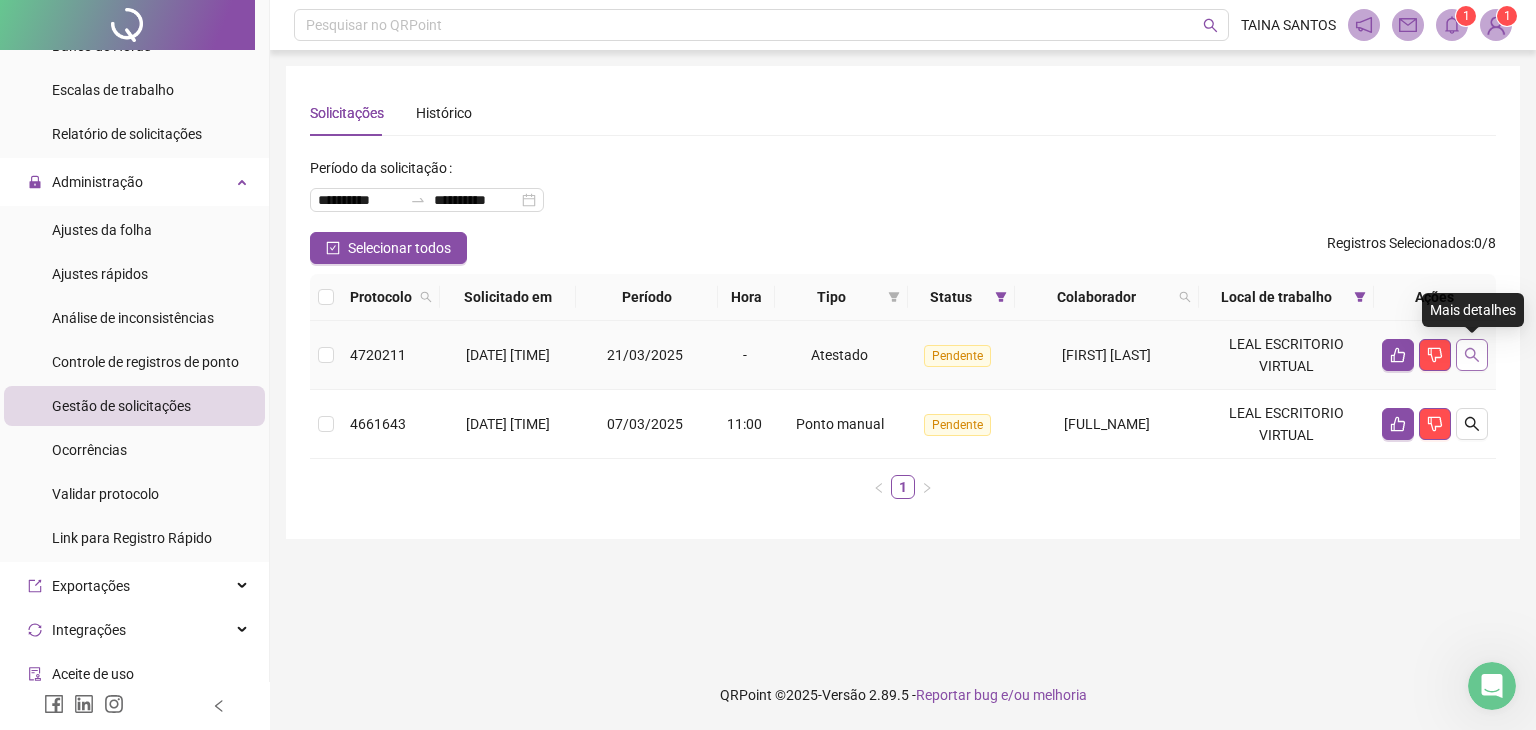 click 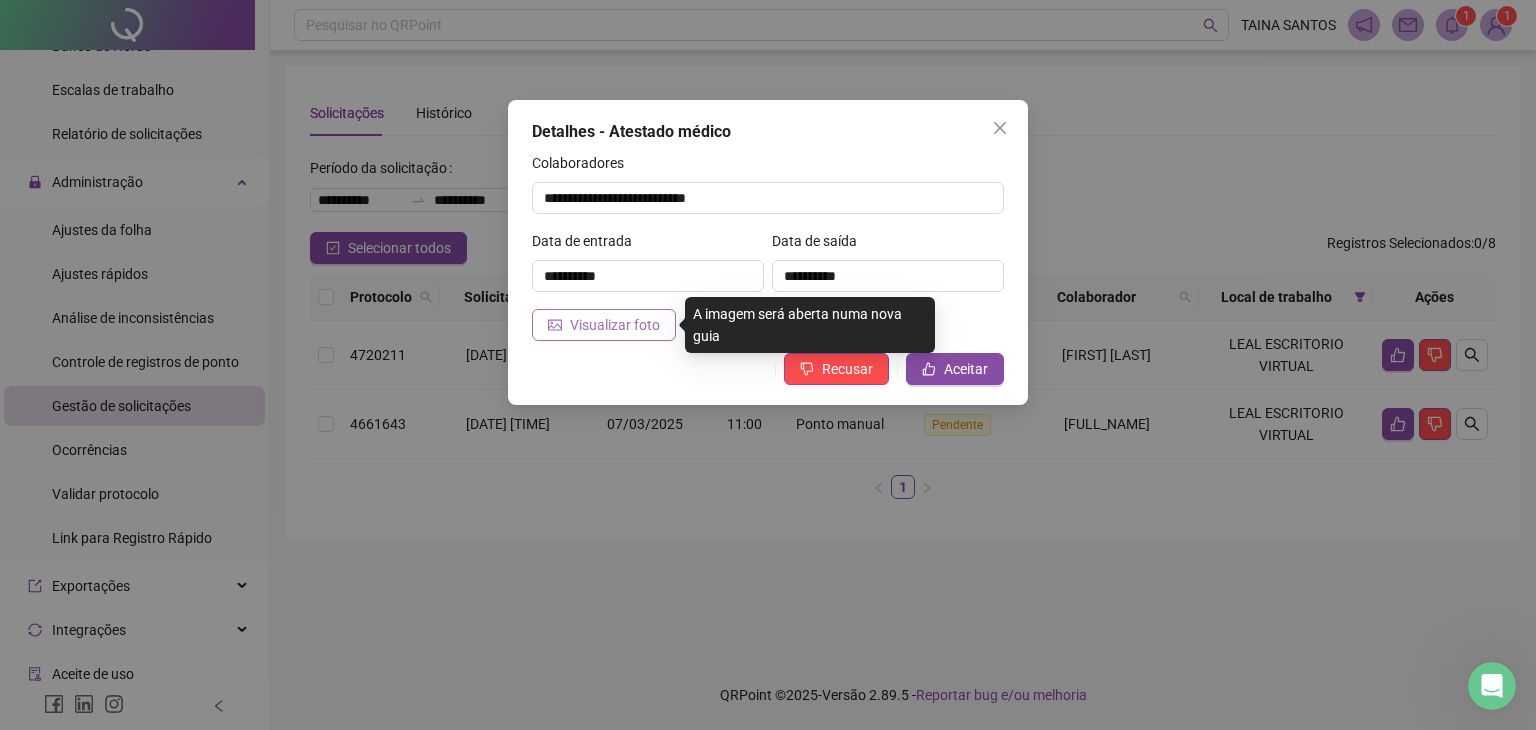 click on "Visualizar foto" at bounding box center [615, 325] 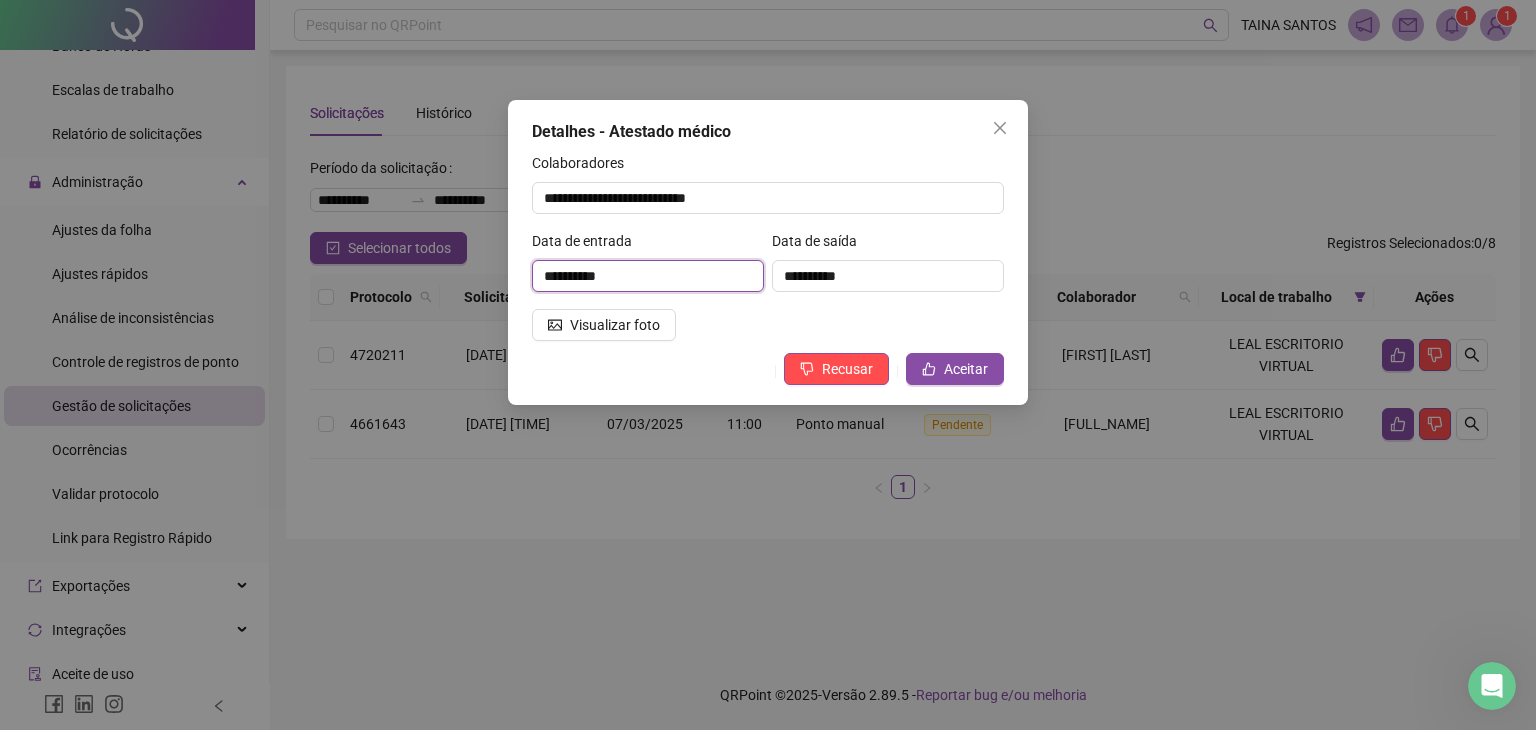 click on "**********" at bounding box center [648, 276] 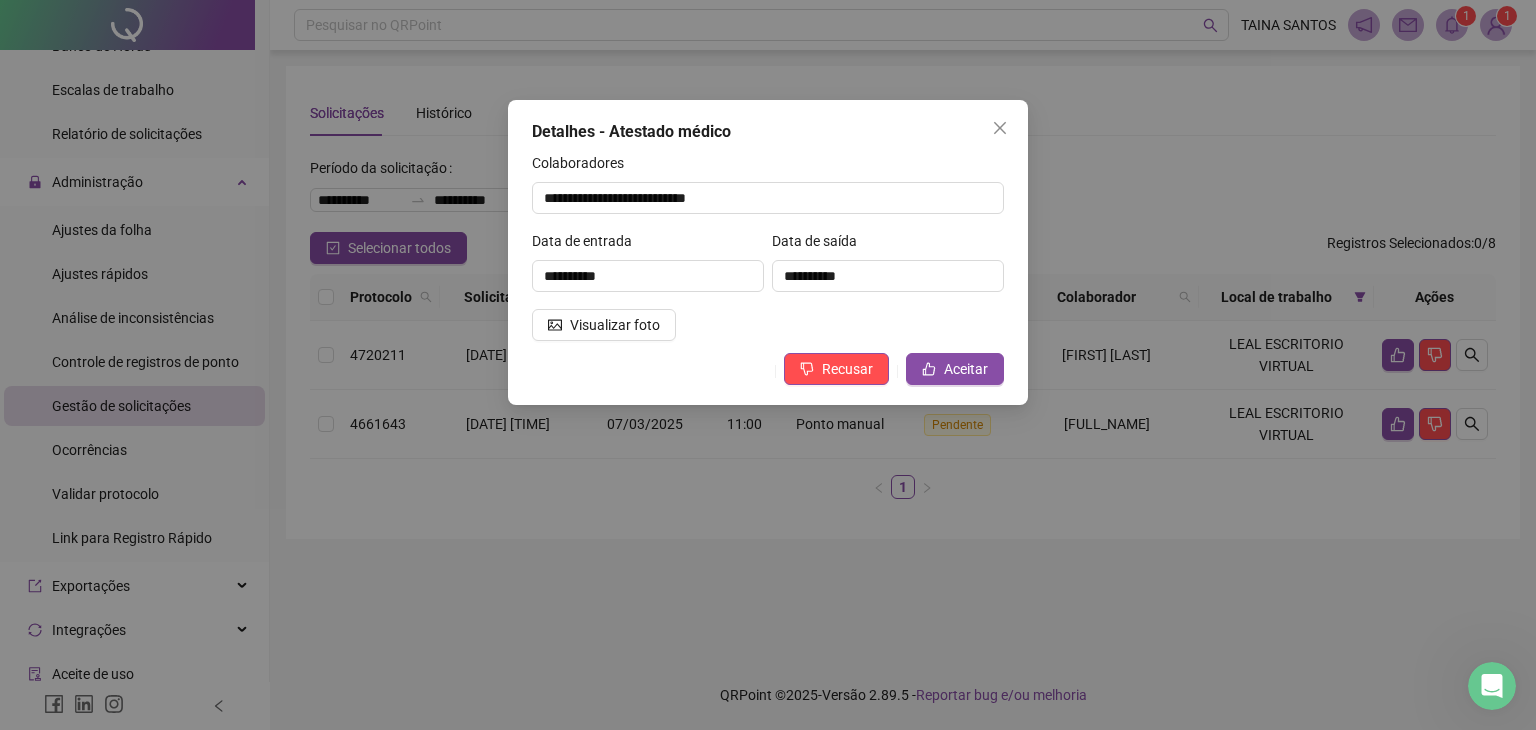 click on "**********" at bounding box center (888, 276) 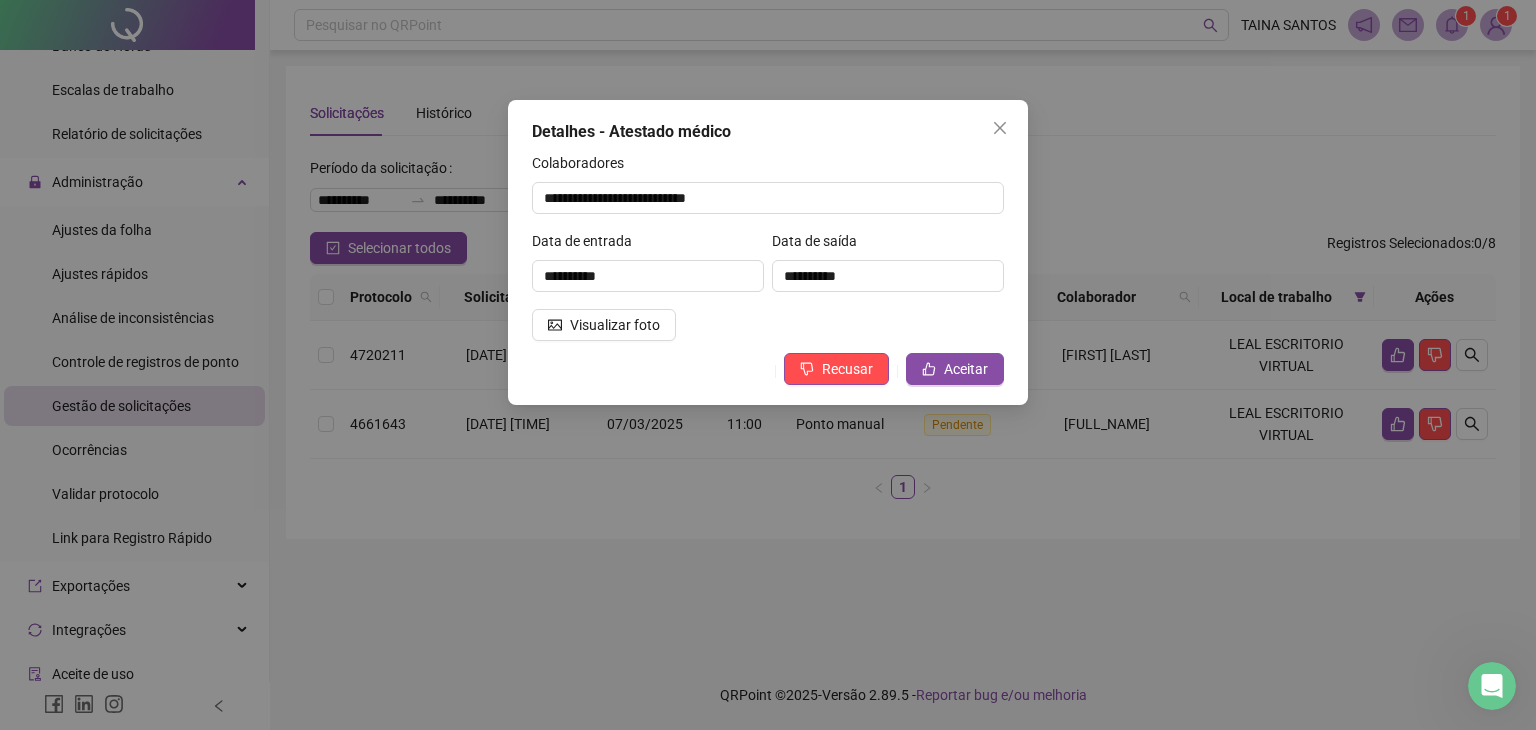 drag, startPoint x: 893, startPoint y: 171, endPoint x: 889, endPoint y: 152, distance: 19.416489 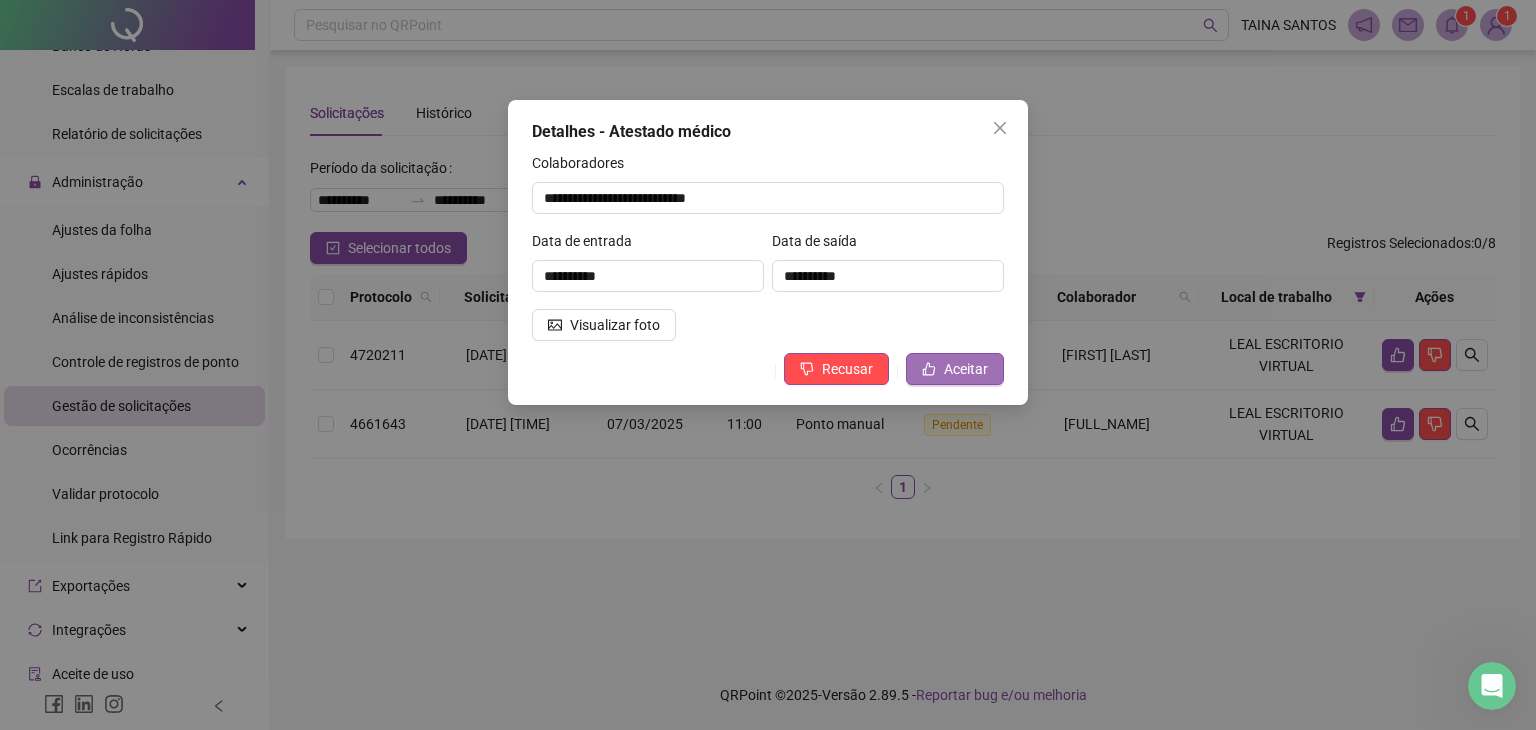 click on "Aceitar" at bounding box center (966, 369) 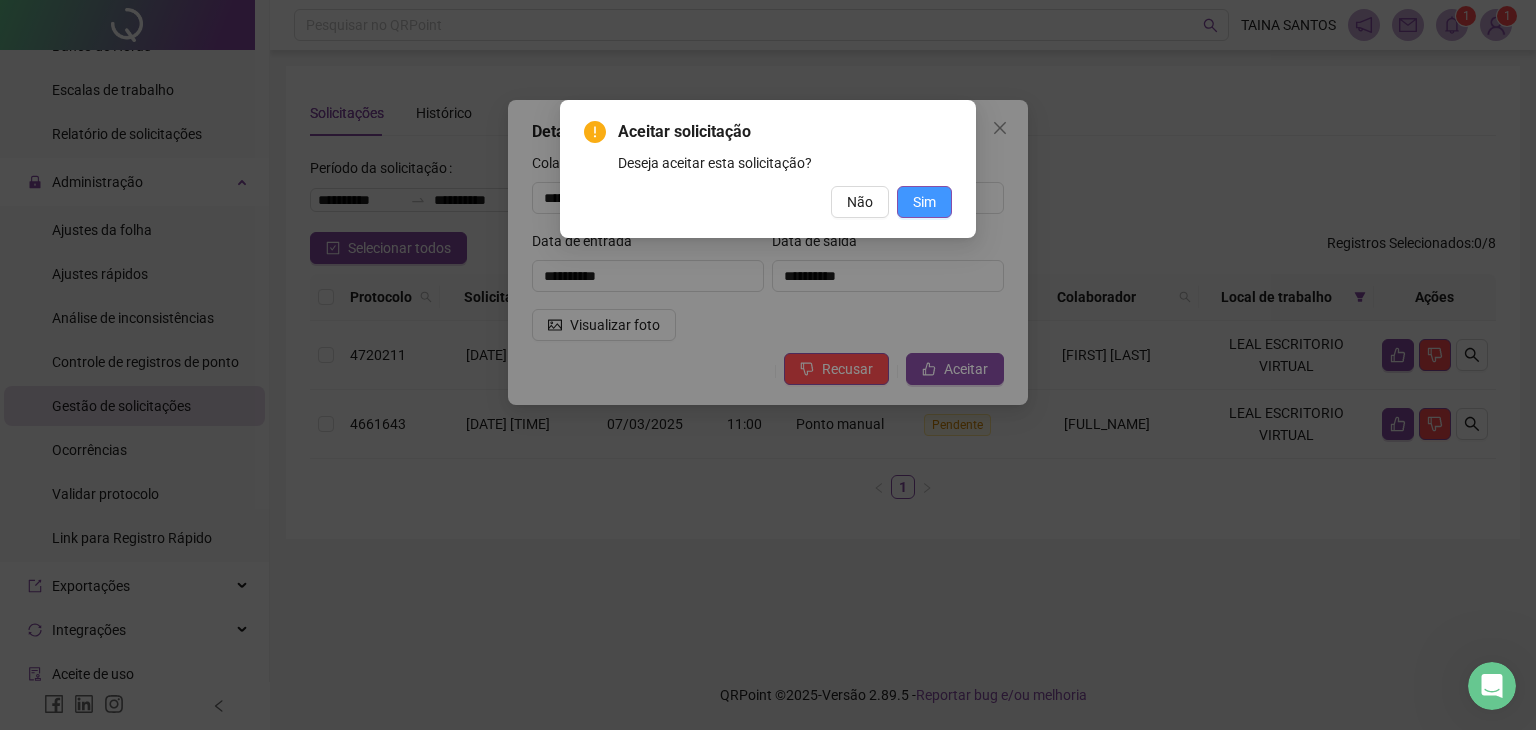 click on "Sim" at bounding box center (924, 202) 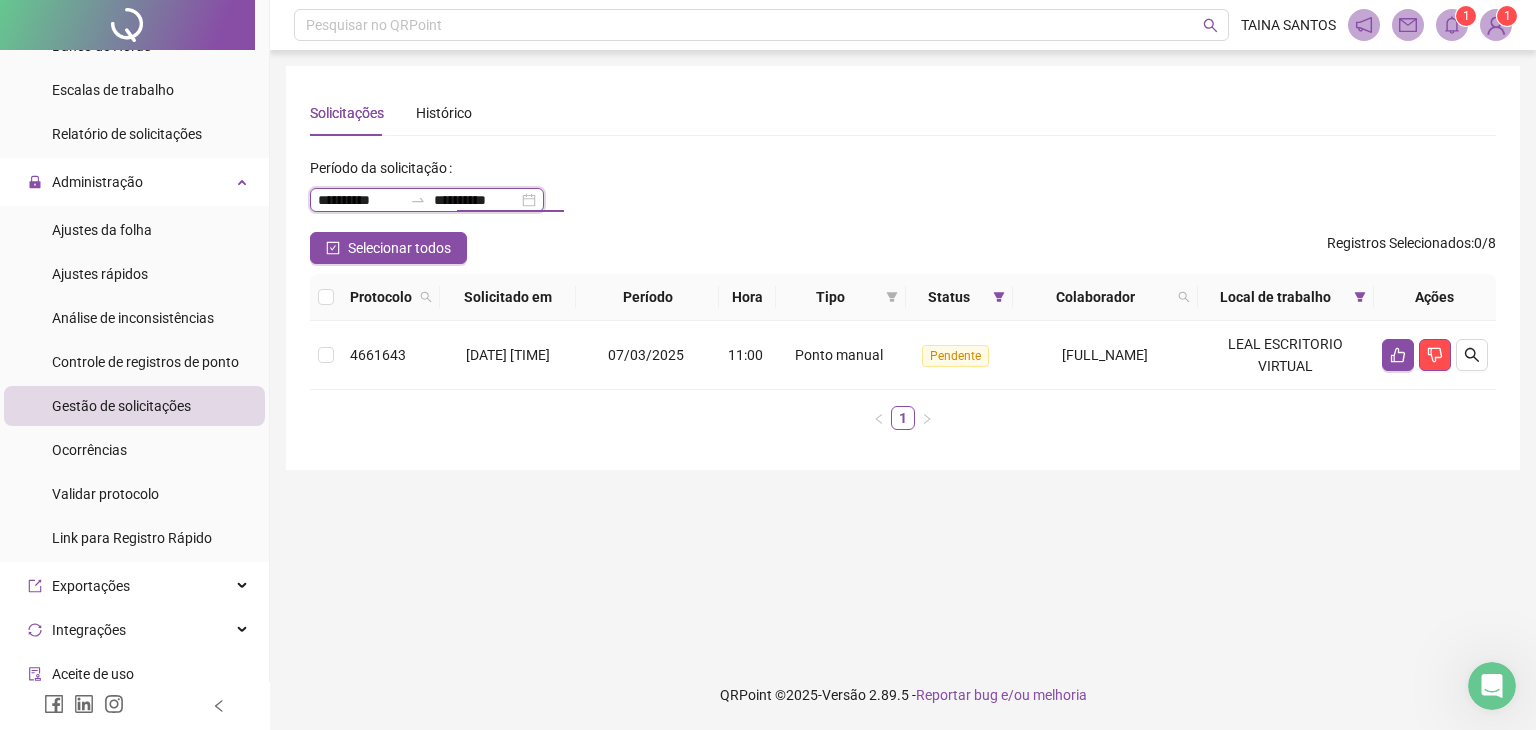 click on "**********" at bounding box center [476, 200] 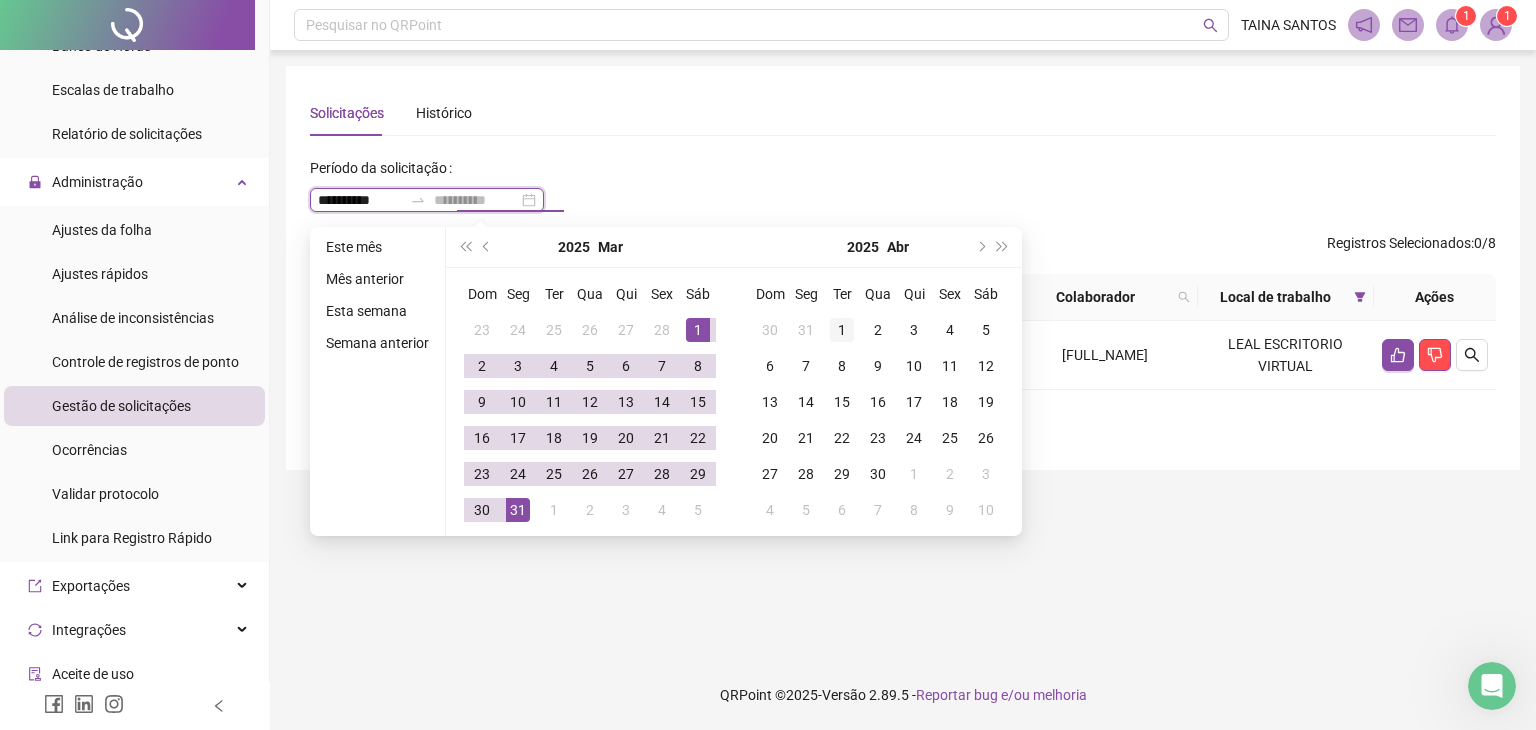 type on "**********" 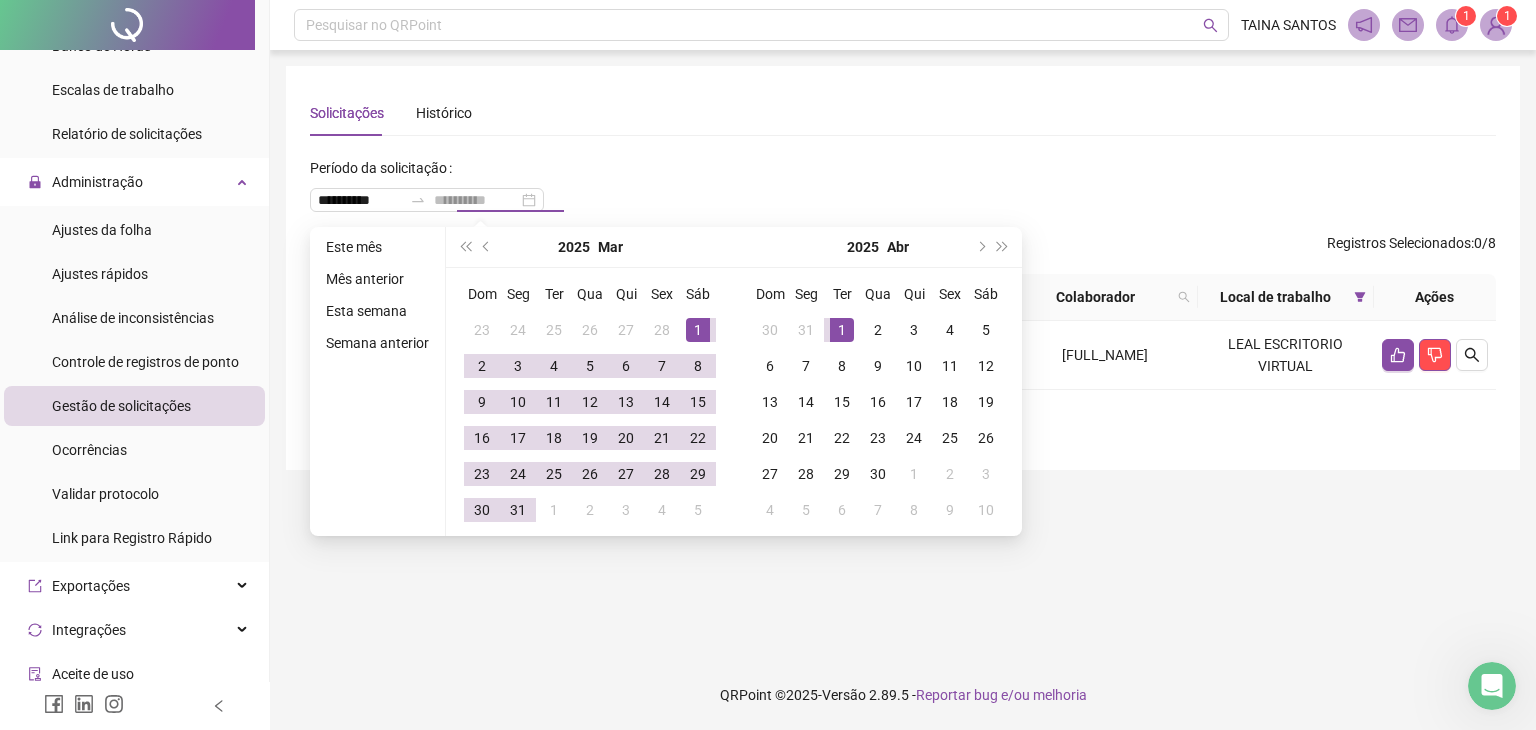click on "1" at bounding box center [842, 330] 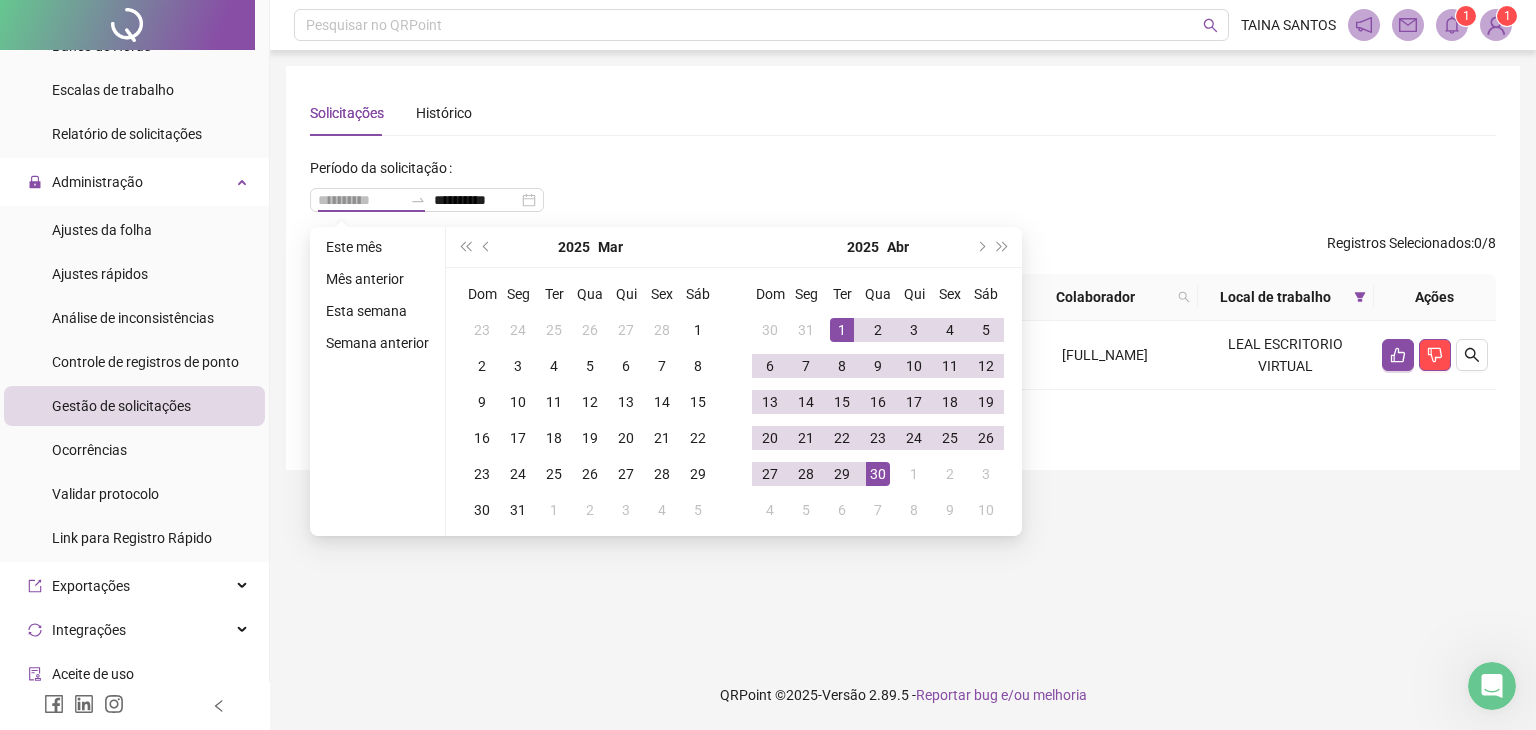 click on "30" at bounding box center [878, 474] 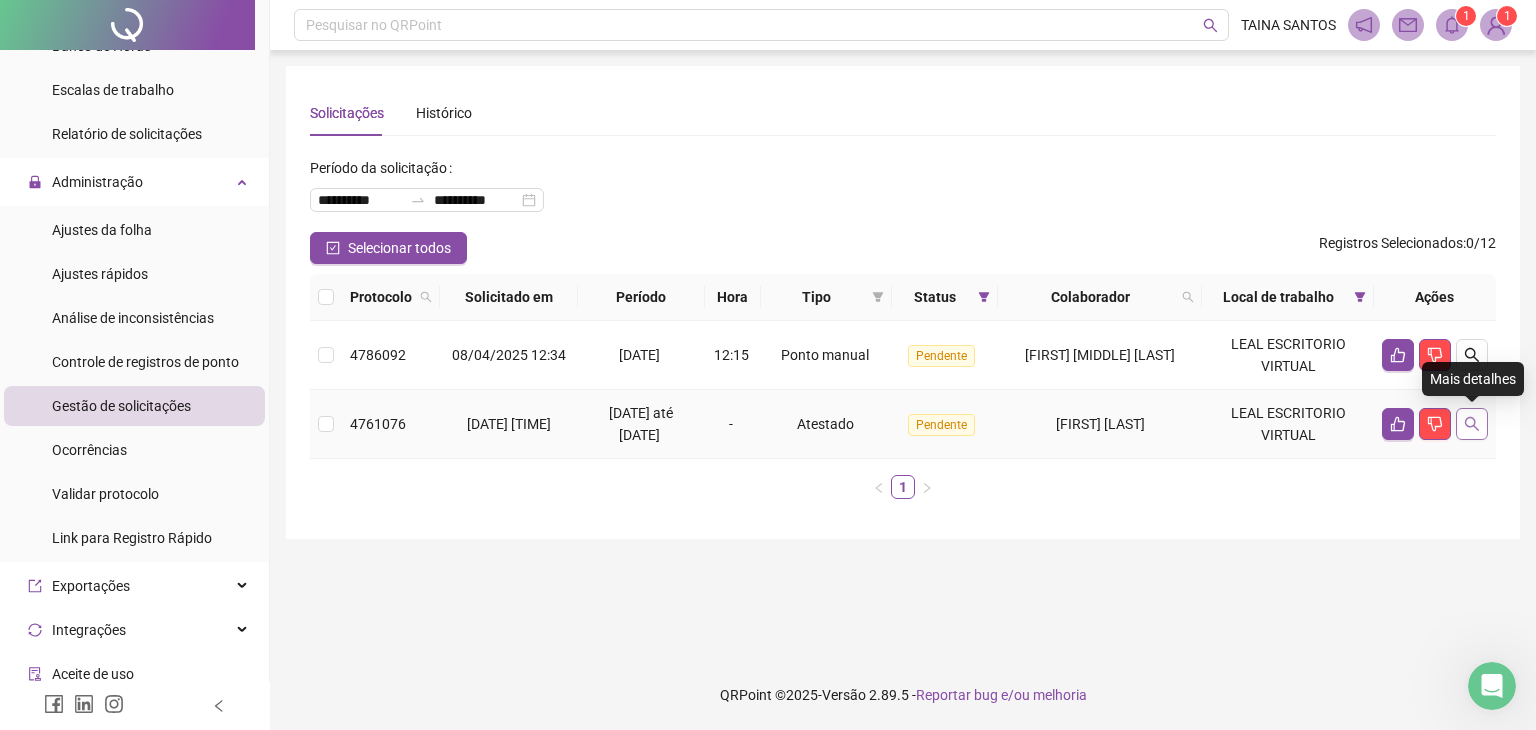 click at bounding box center [1472, 424] 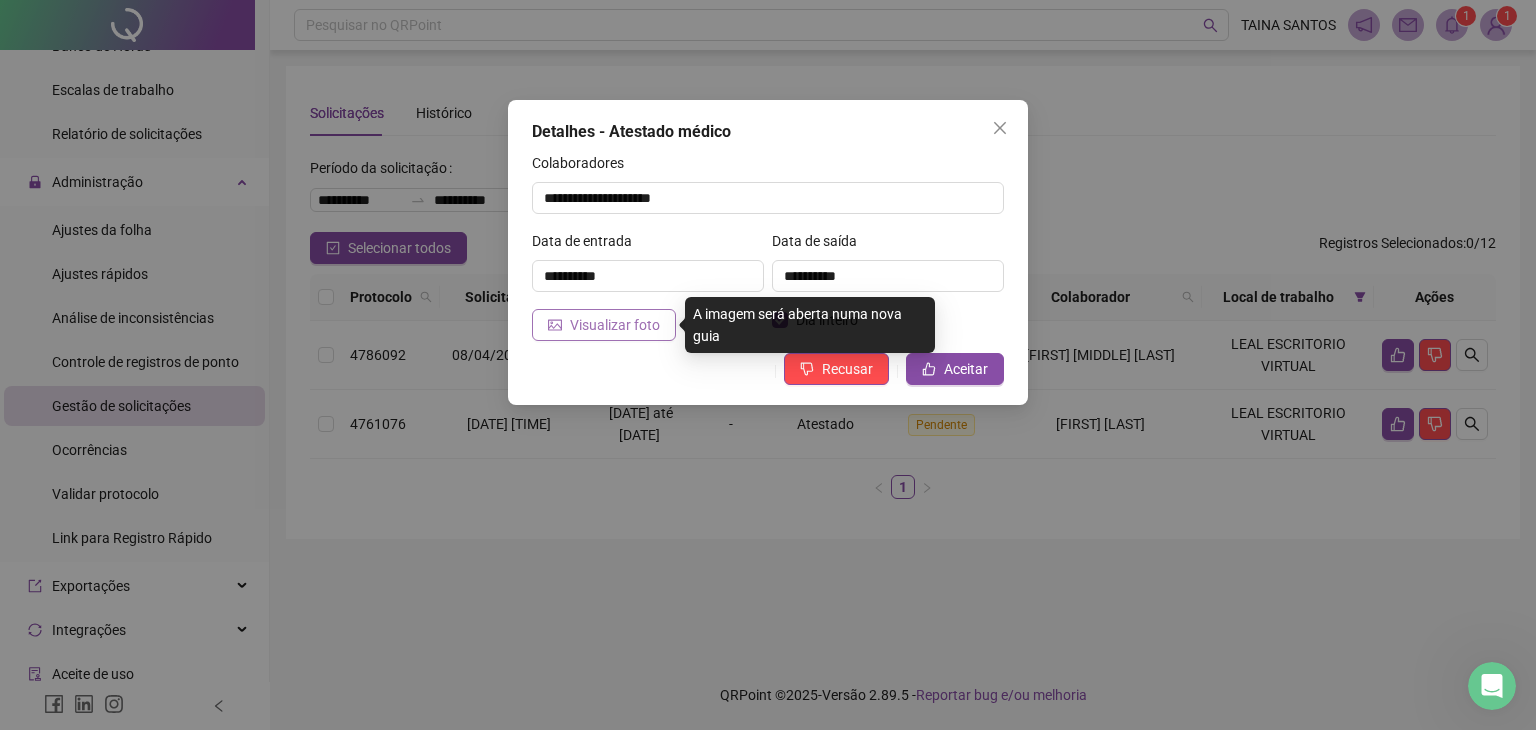 click on "Visualizar foto" at bounding box center (604, 325) 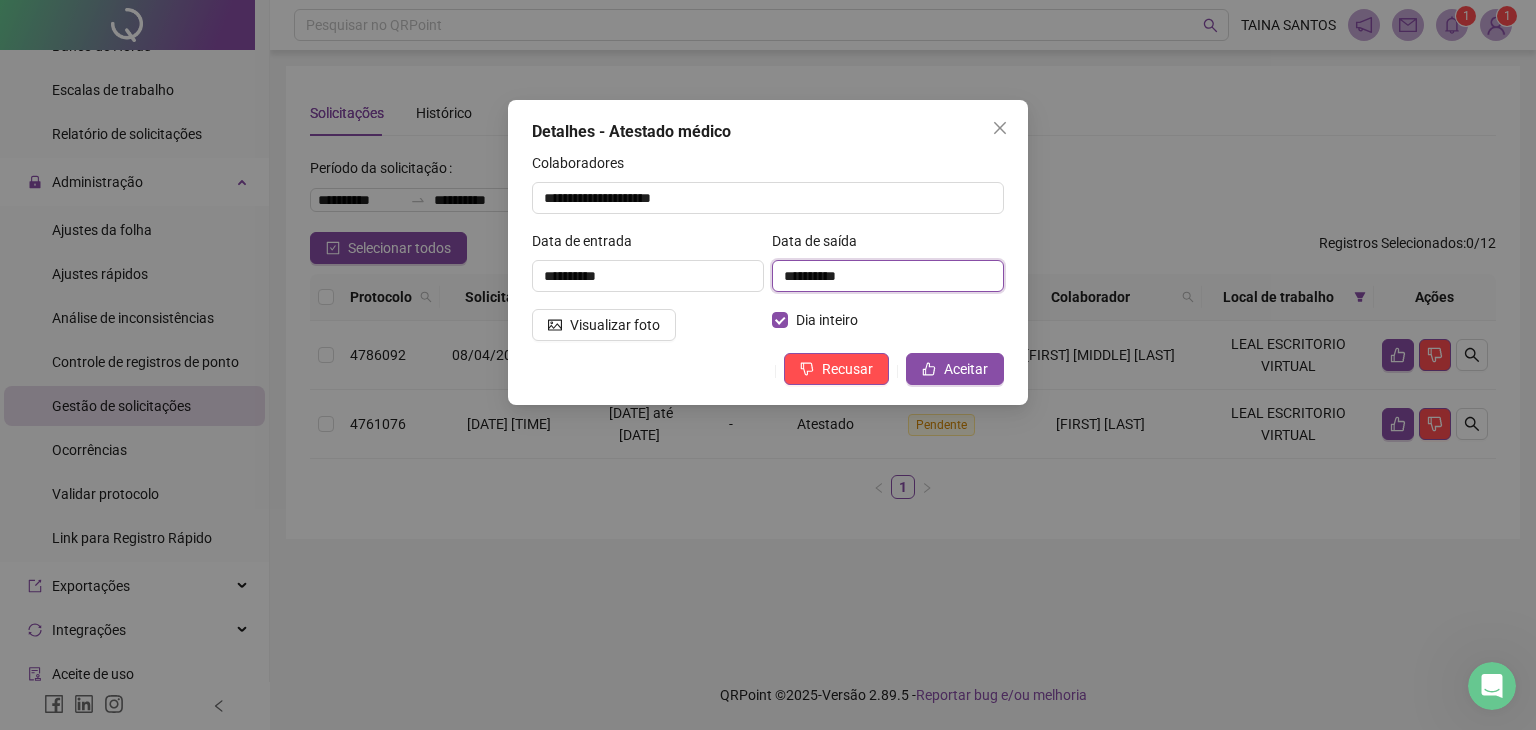 click on "**********" at bounding box center [888, 276] 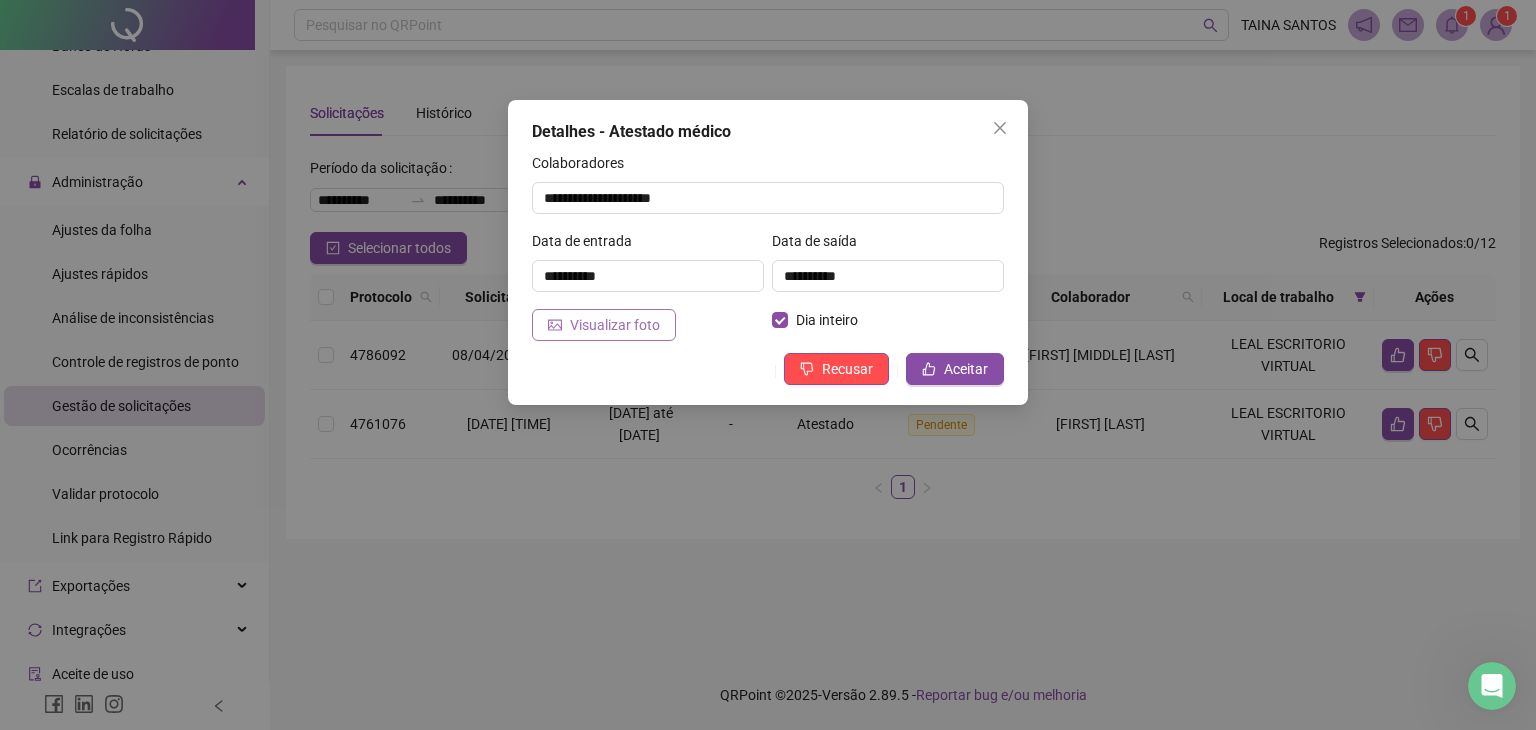click on "Visualizar foto" at bounding box center [604, 325] 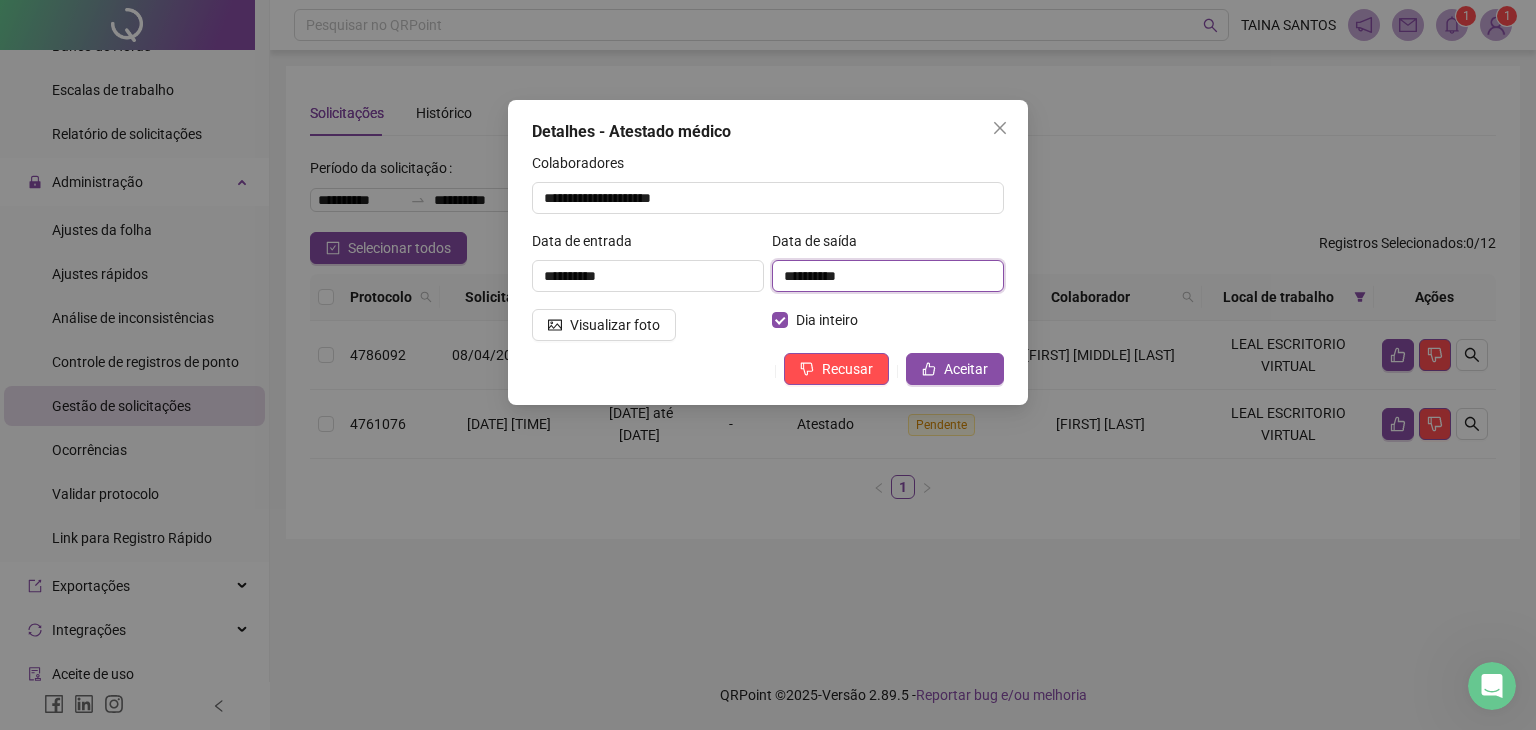 click on "**********" at bounding box center (888, 276) 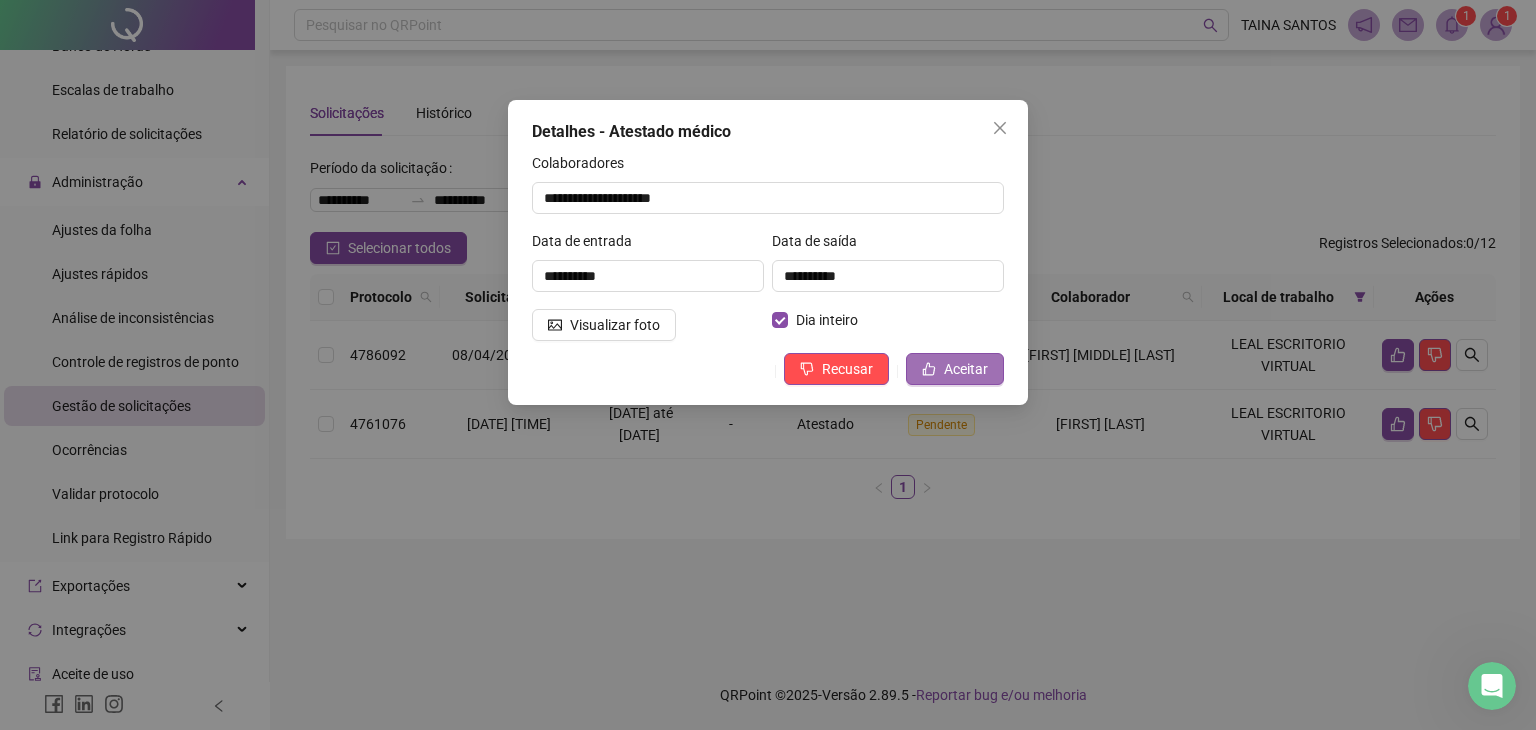 click on "Aceitar" at bounding box center [966, 369] 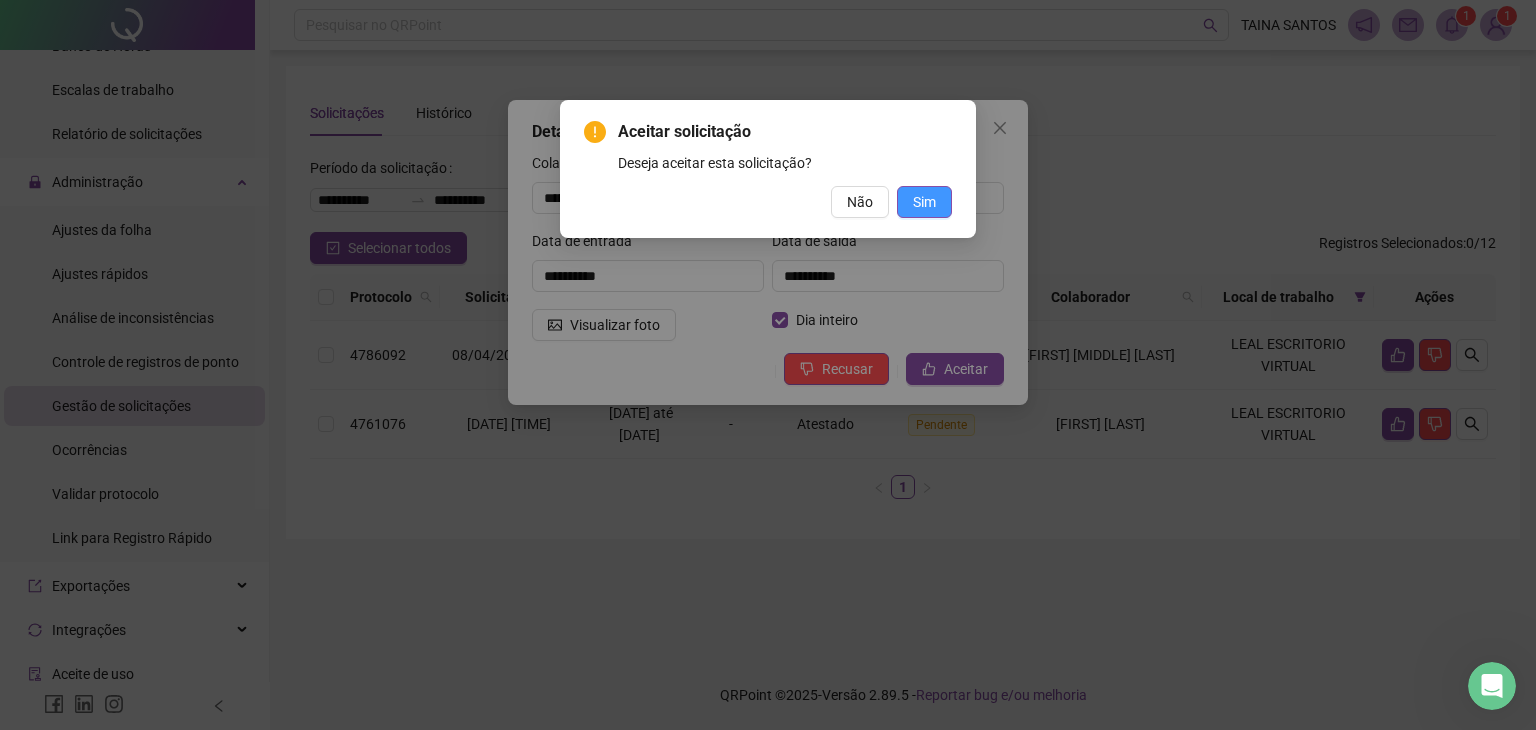 click on "Sim" at bounding box center [924, 202] 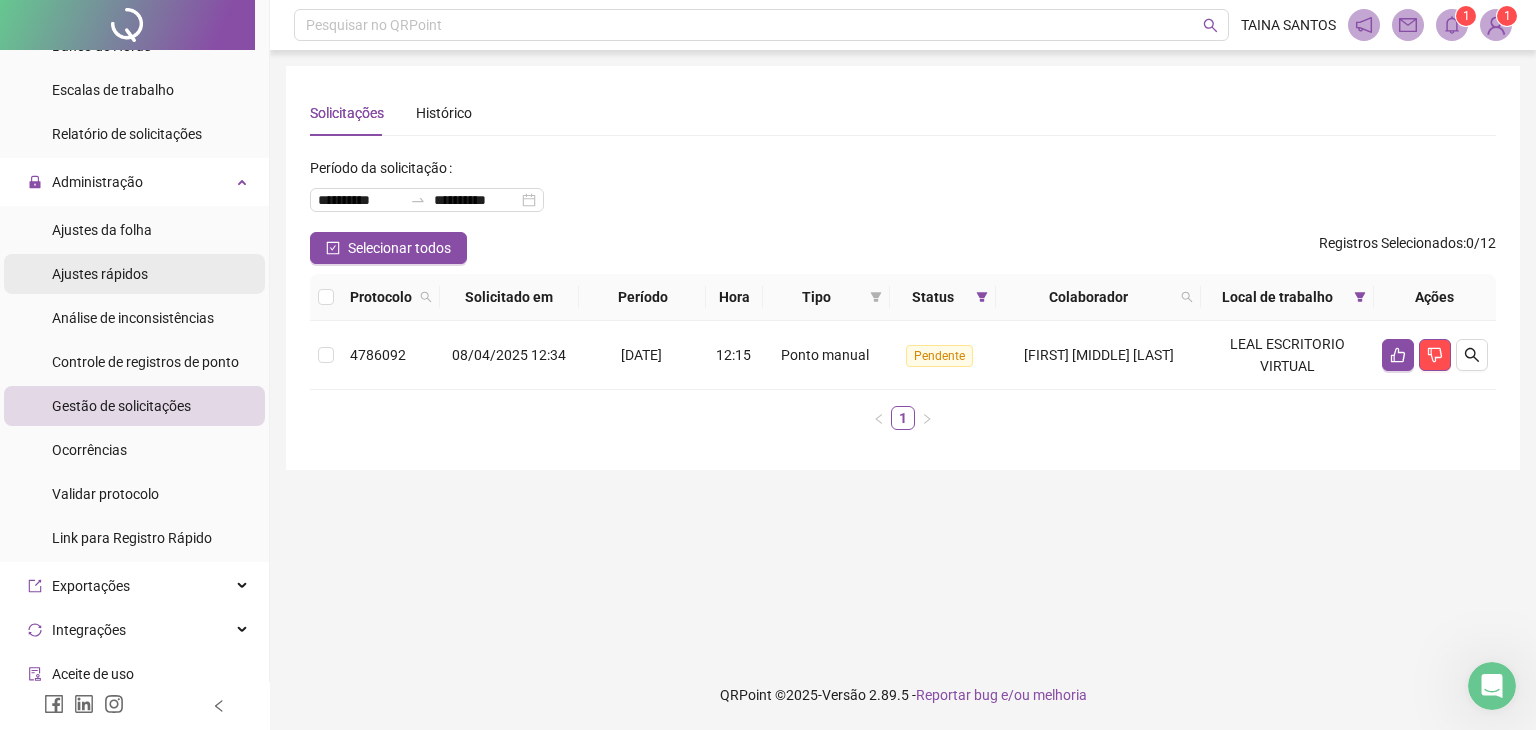 click on "Ajustes rápidos" at bounding box center [100, 274] 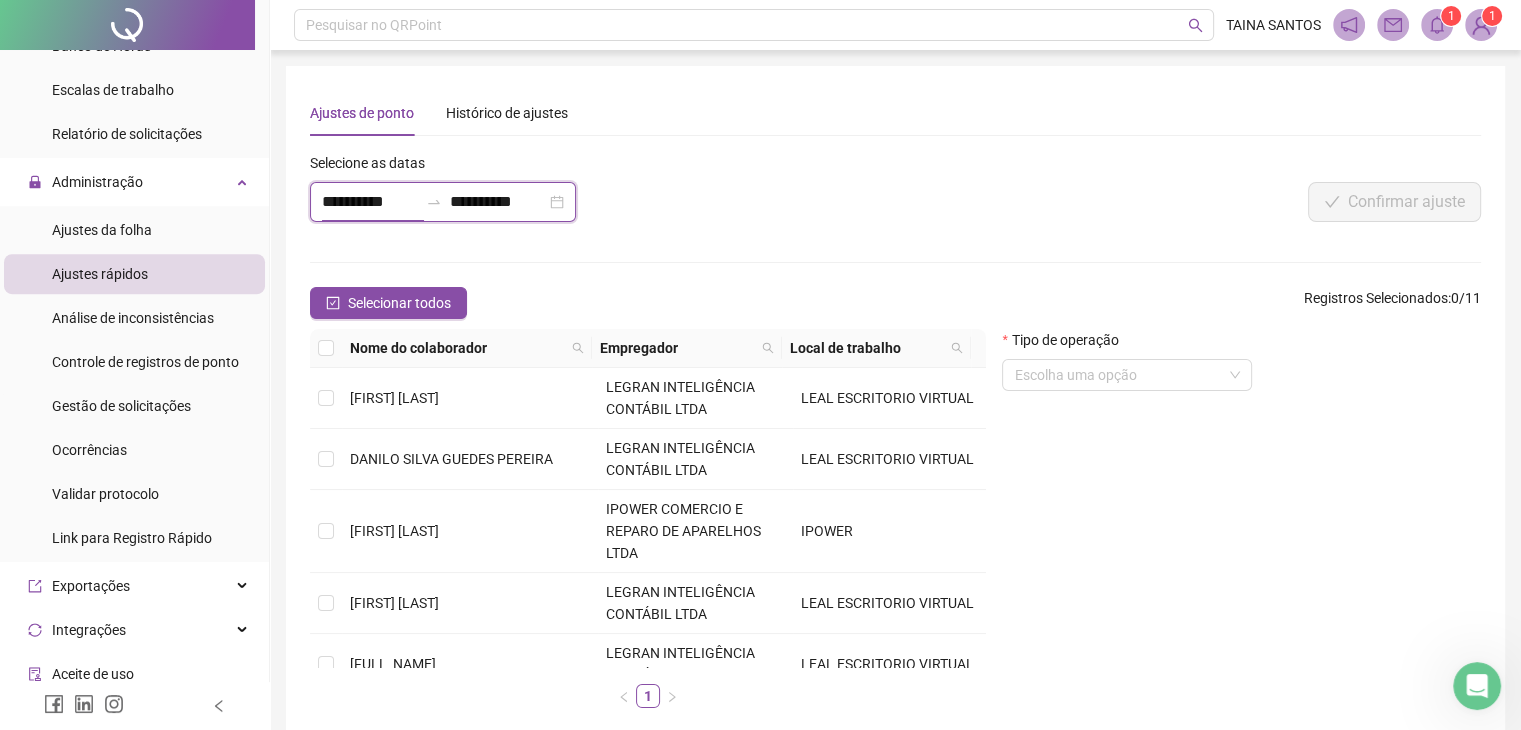 click on "**********" at bounding box center [370, 202] 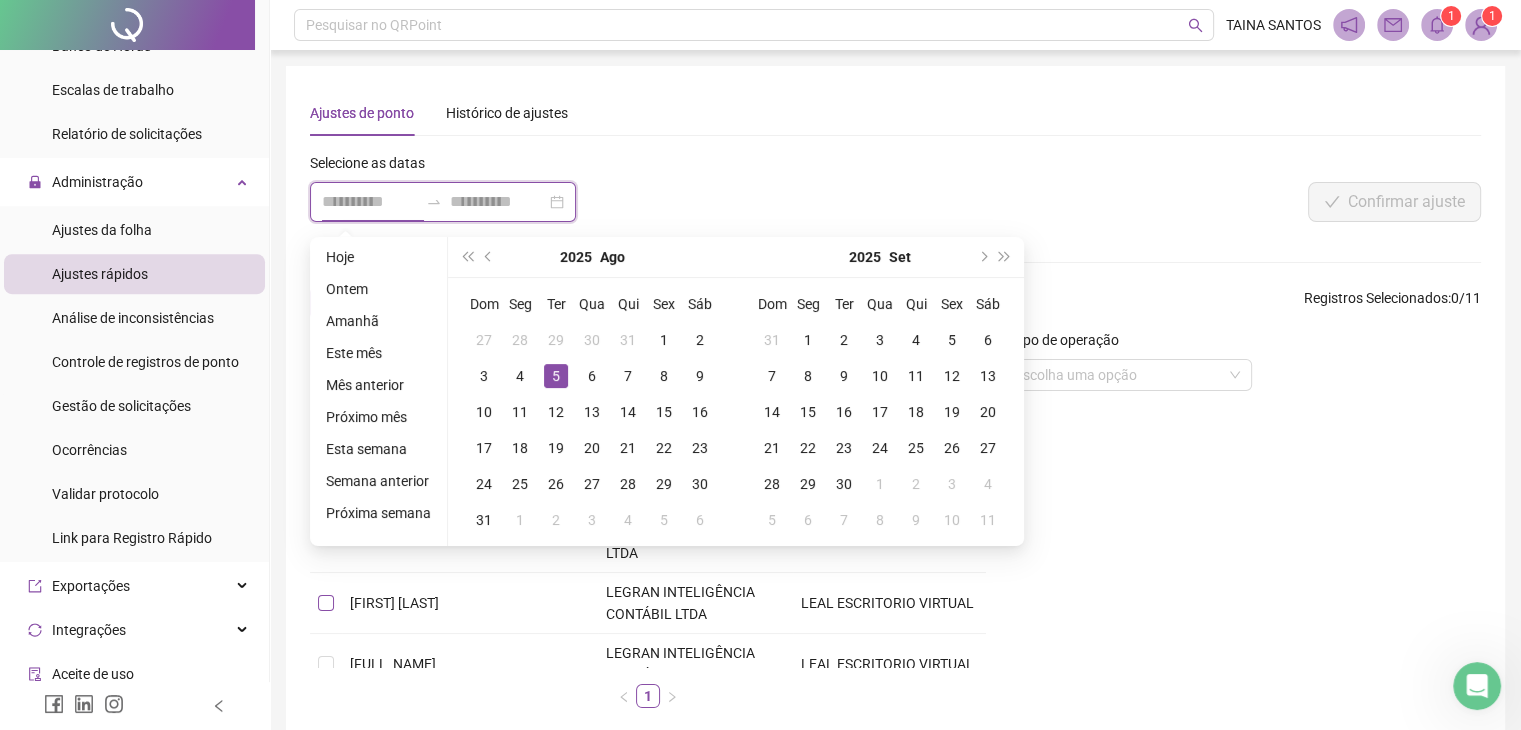 type on "**********" 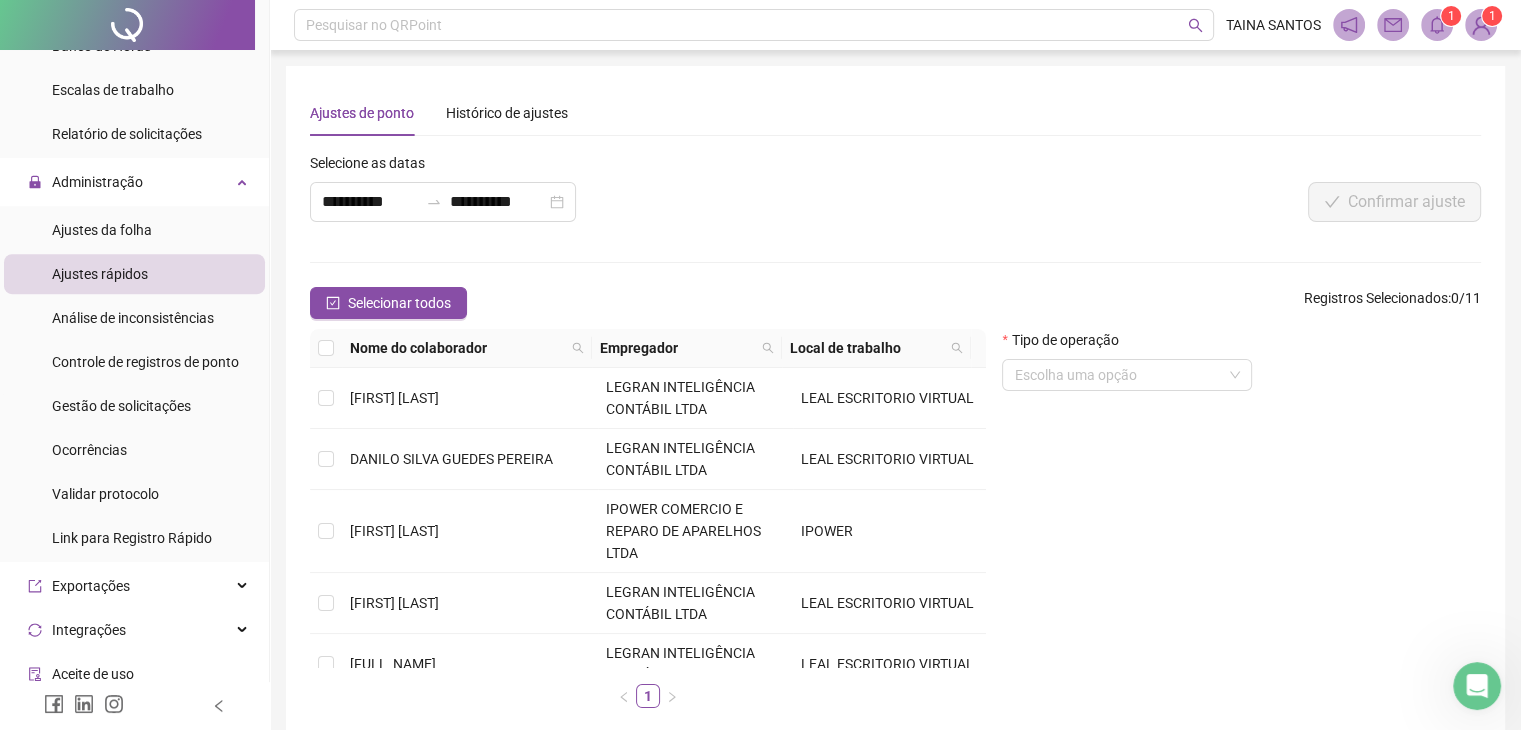 click on "**********" at bounding box center (895, 407) 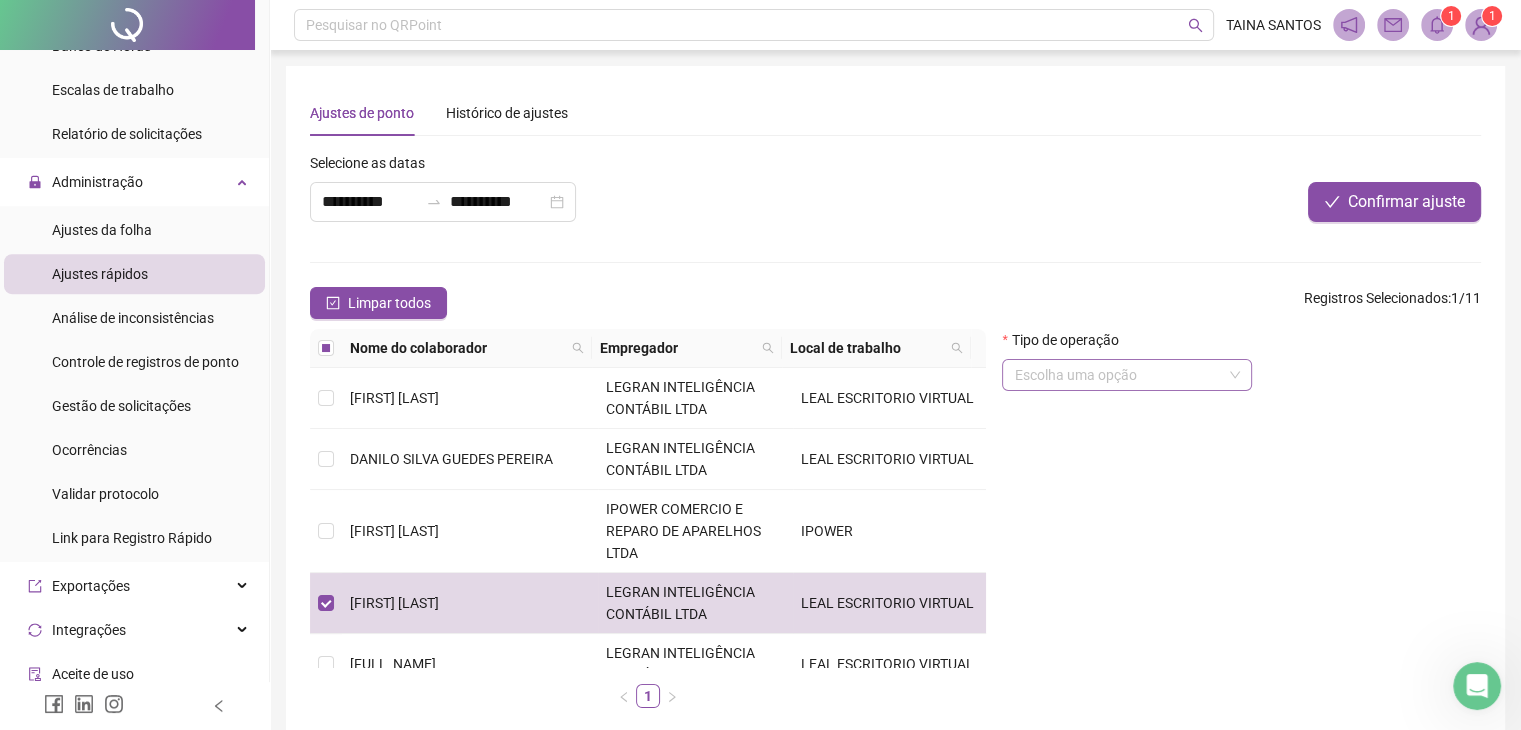 click at bounding box center (1118, 375) 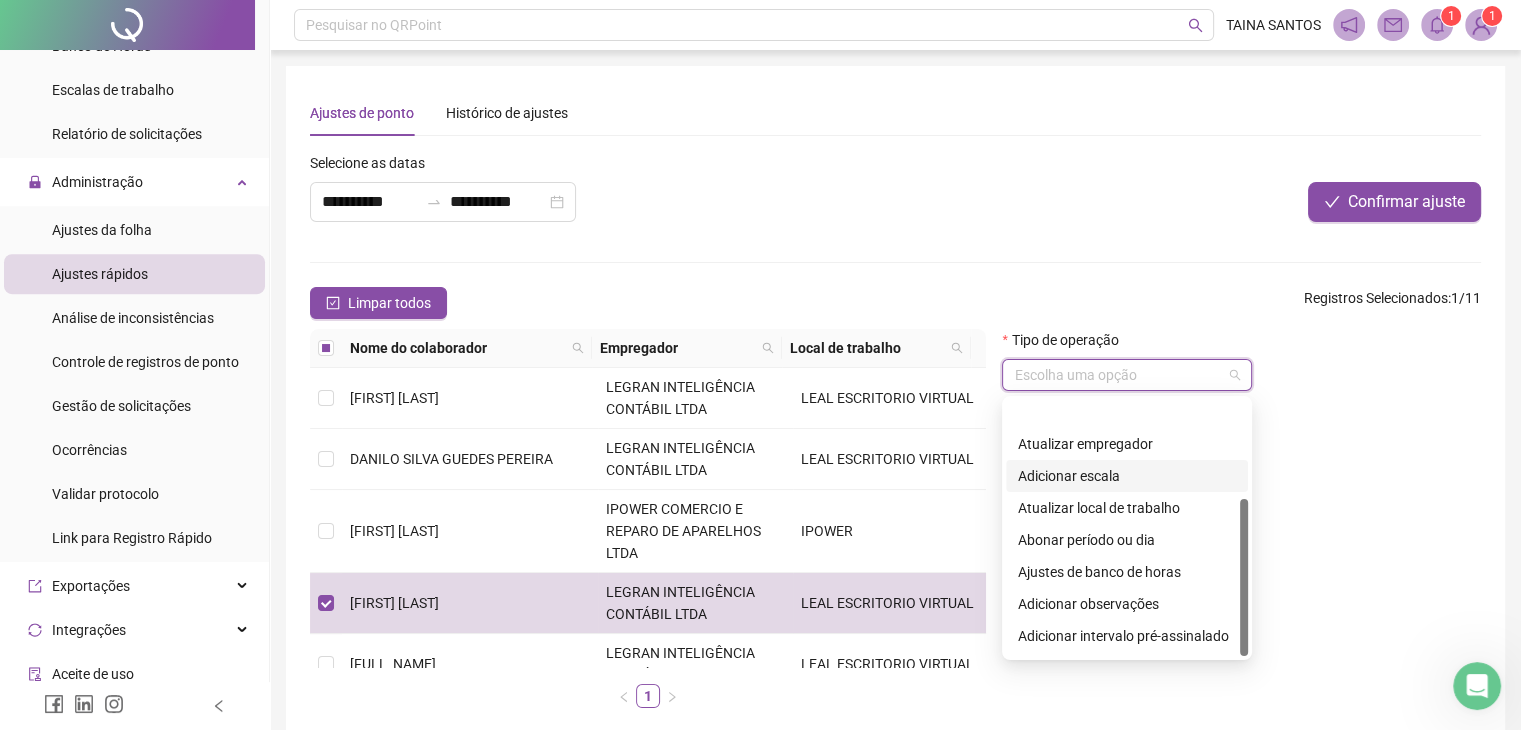 scroll, scrollTop: 160, scrollLeft: 0, axis: vertical 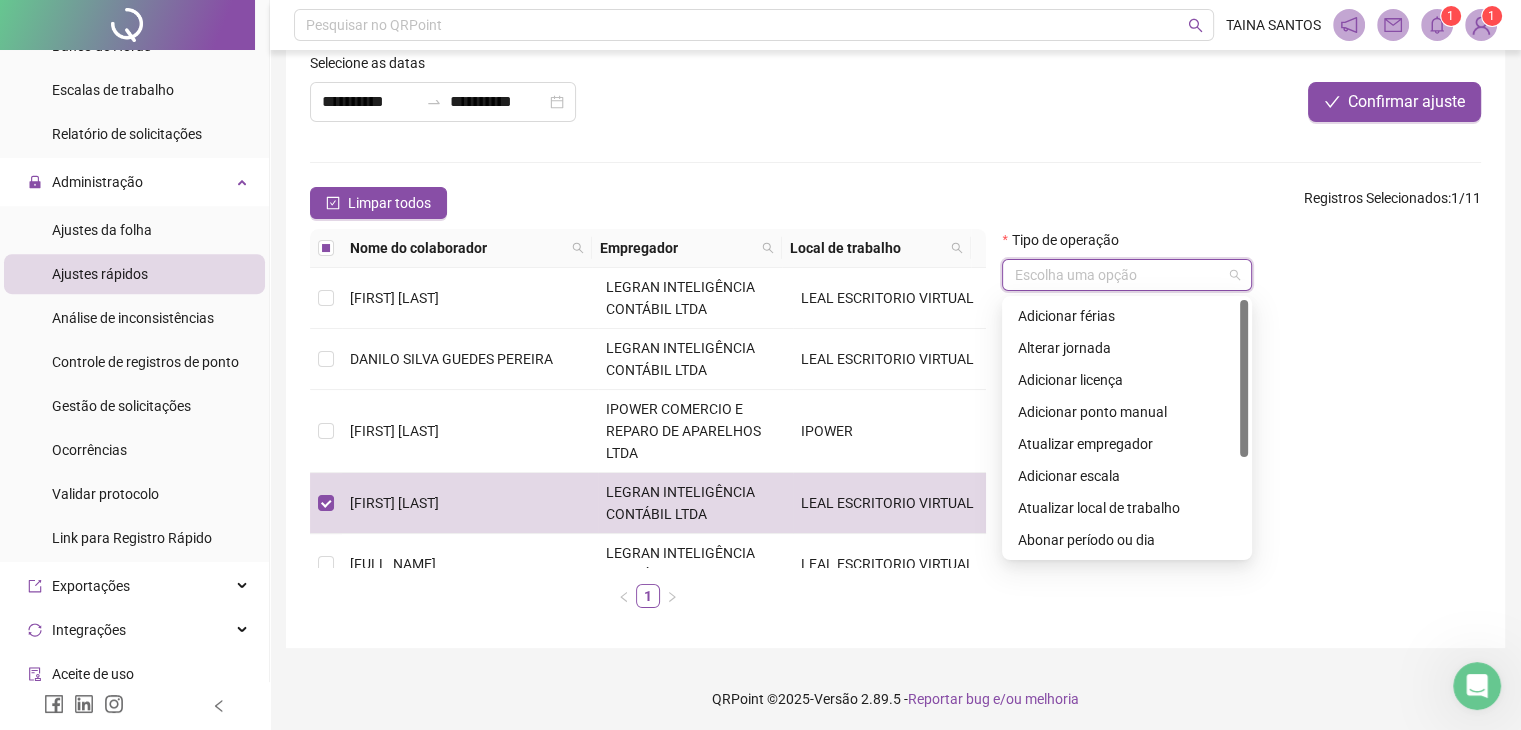 drag, startPoint x: 1244, startPoint y: 497, endPoint x: 1246, endPoint y: 384, distance: 113.0177 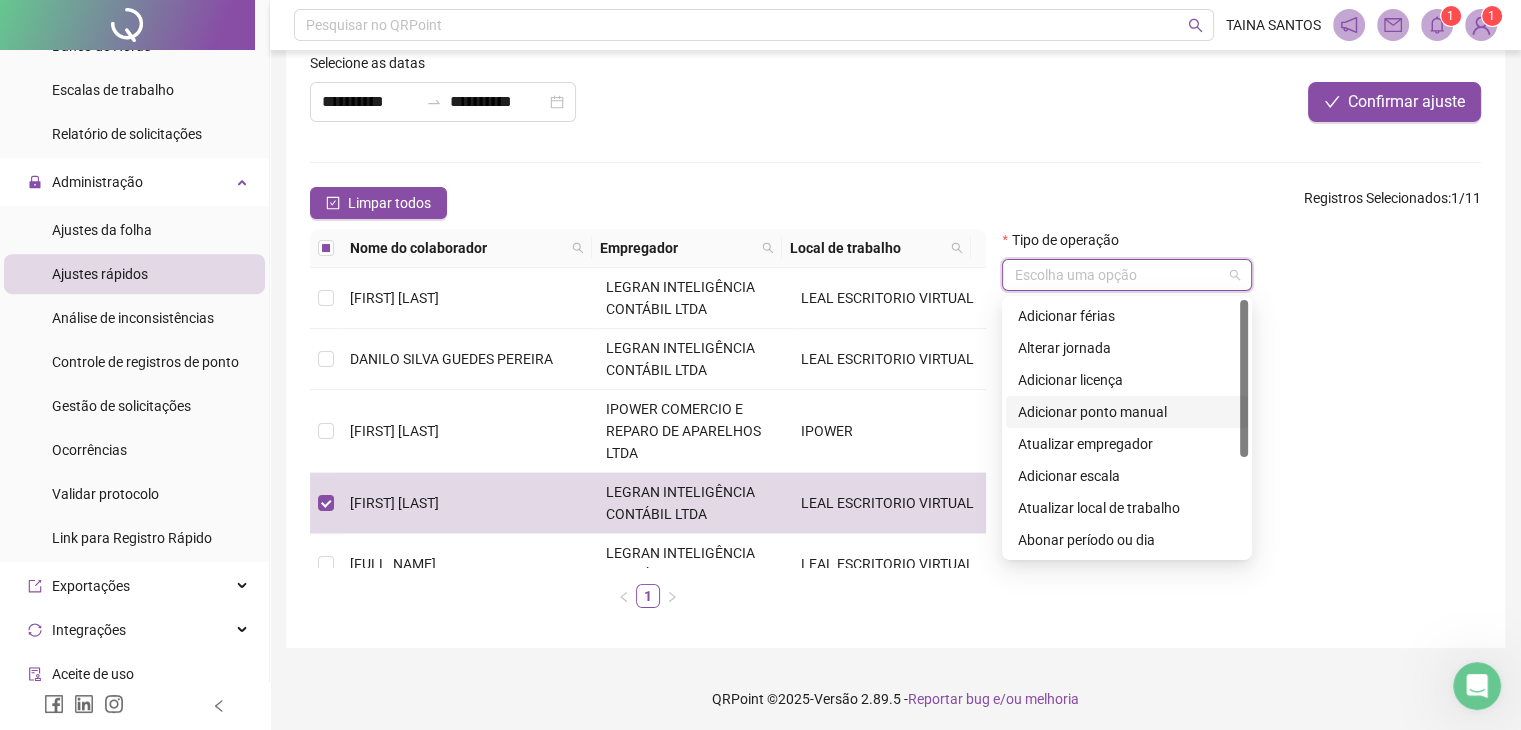 click on "Adicionar ponto manual" at bounding box center (1127, 412) 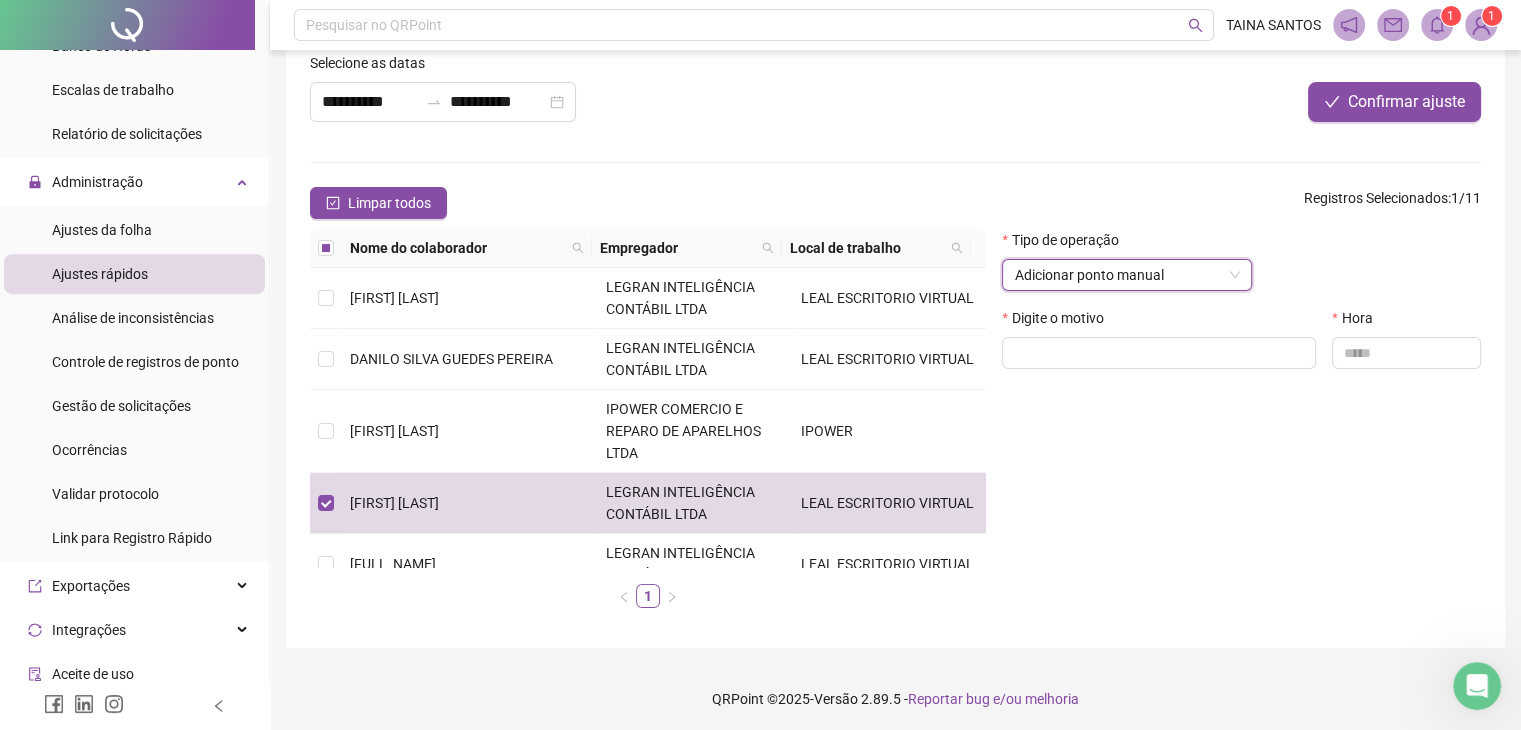 click on "Digite o motivo" at bounding box center (1159, 346) 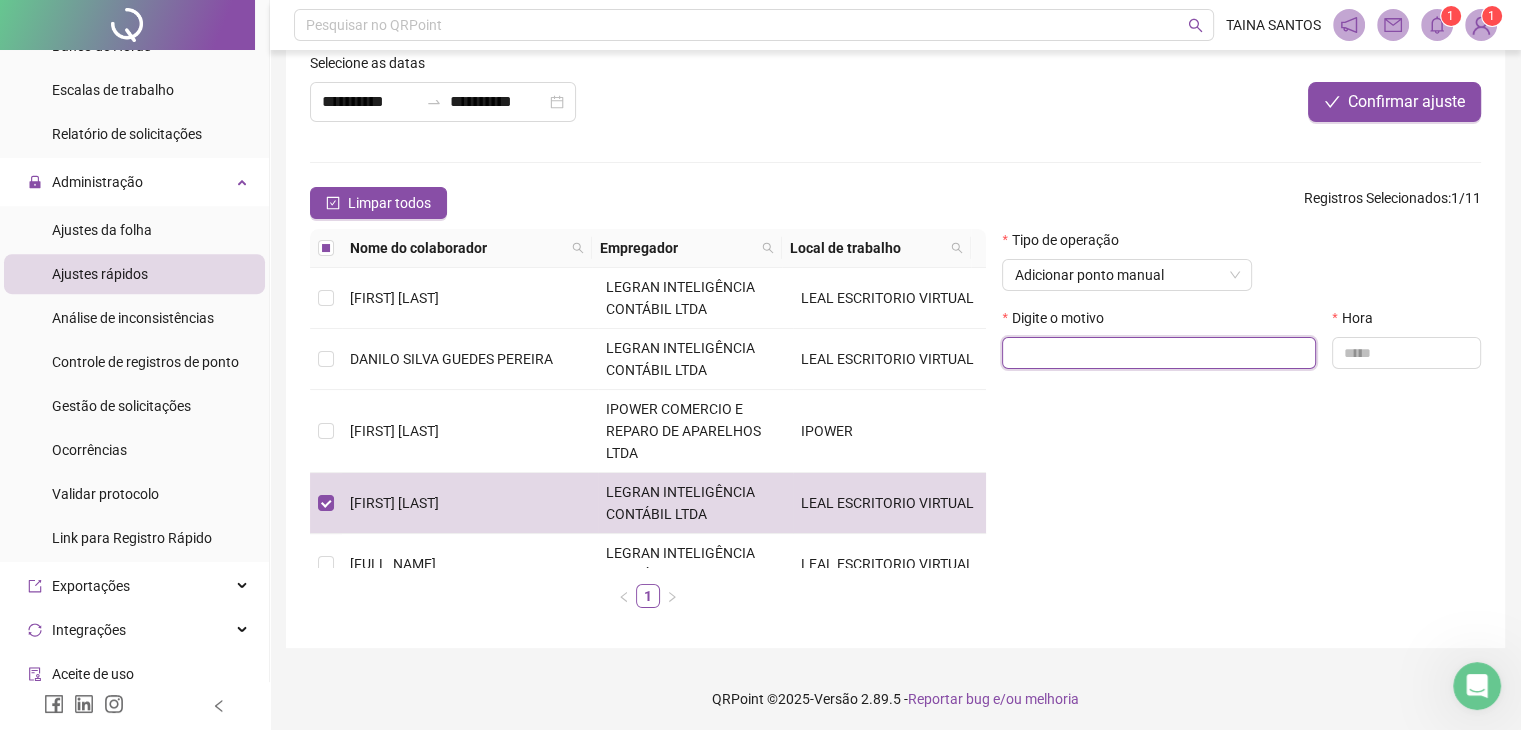 click at bounding box center (1159, 353) 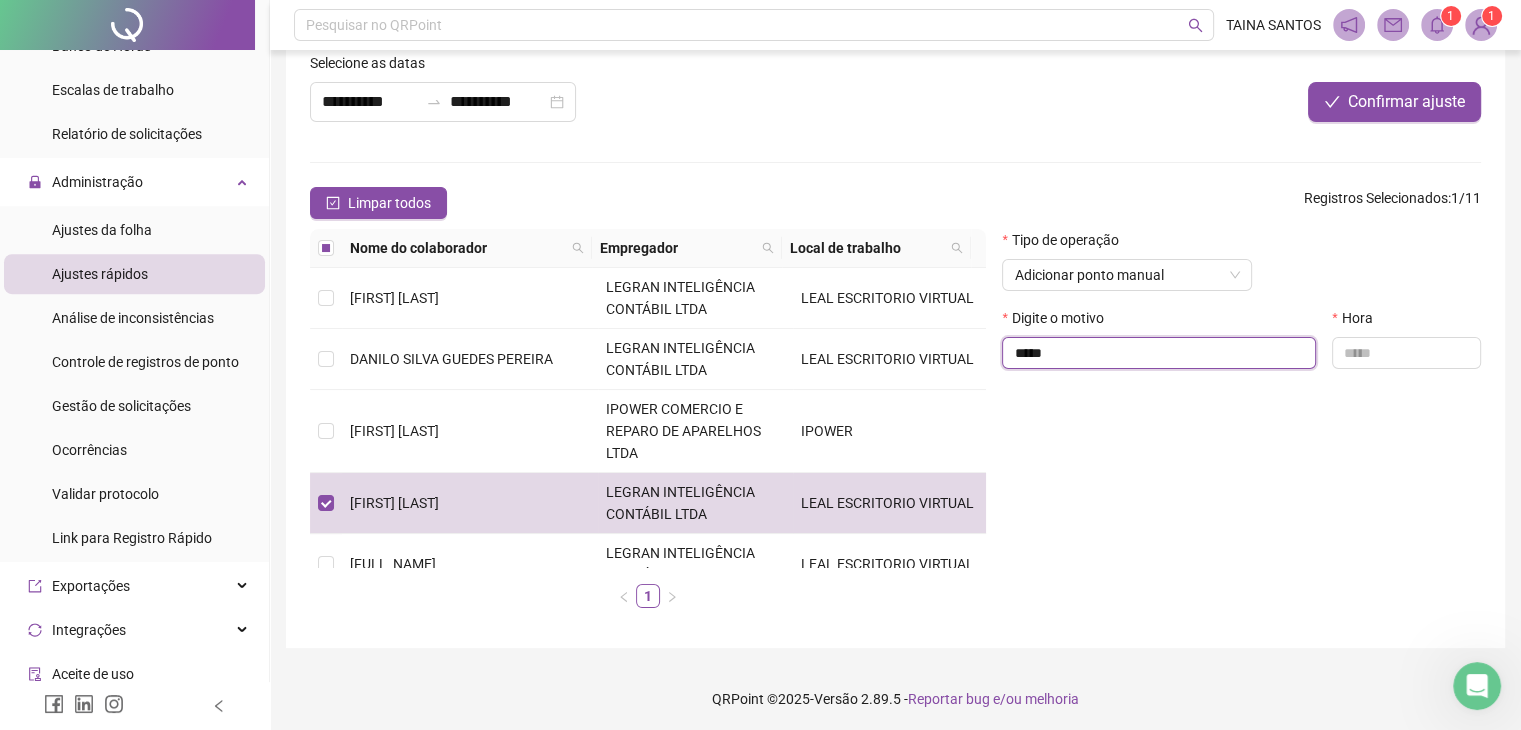 type on "*****" 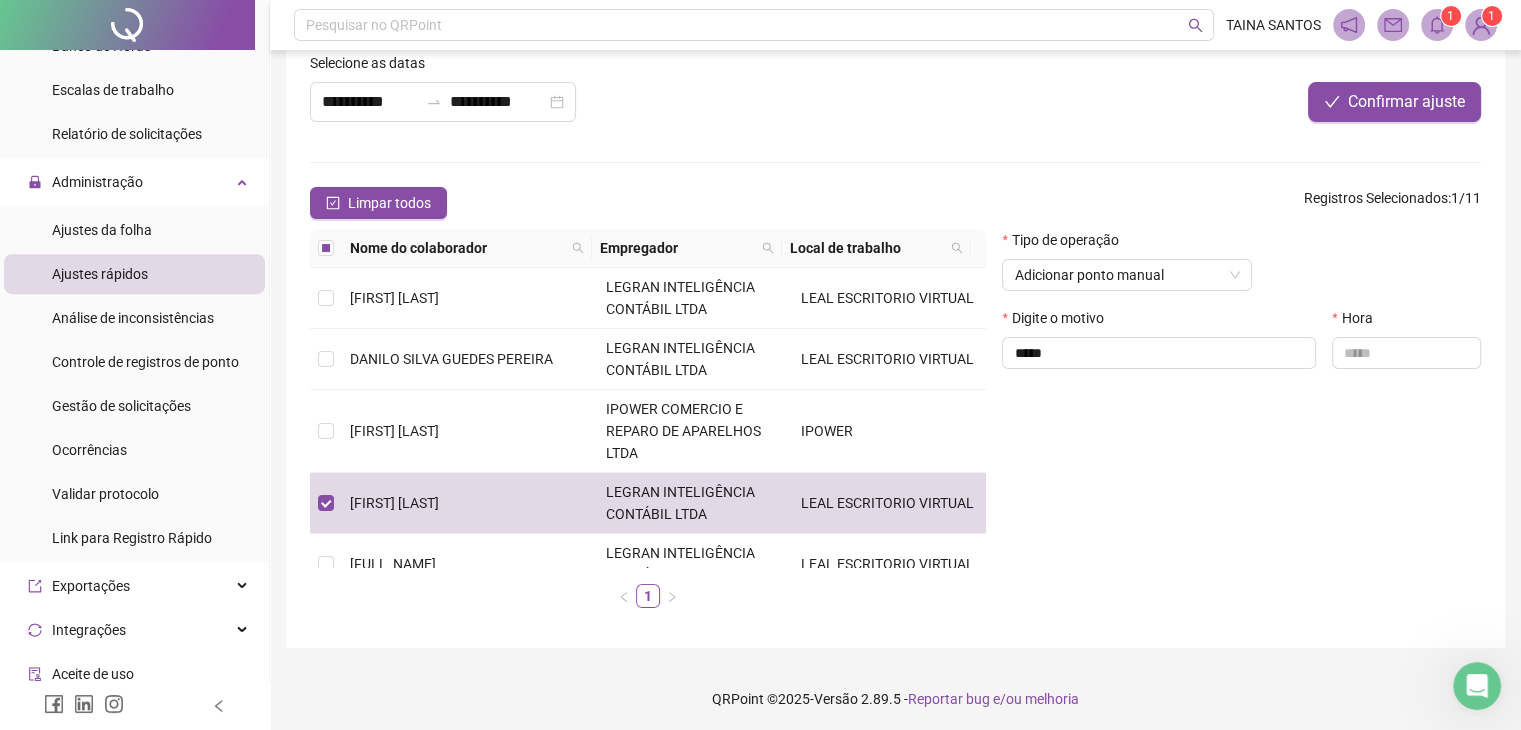 click on "Hora" at bounding box center [1406, 322] 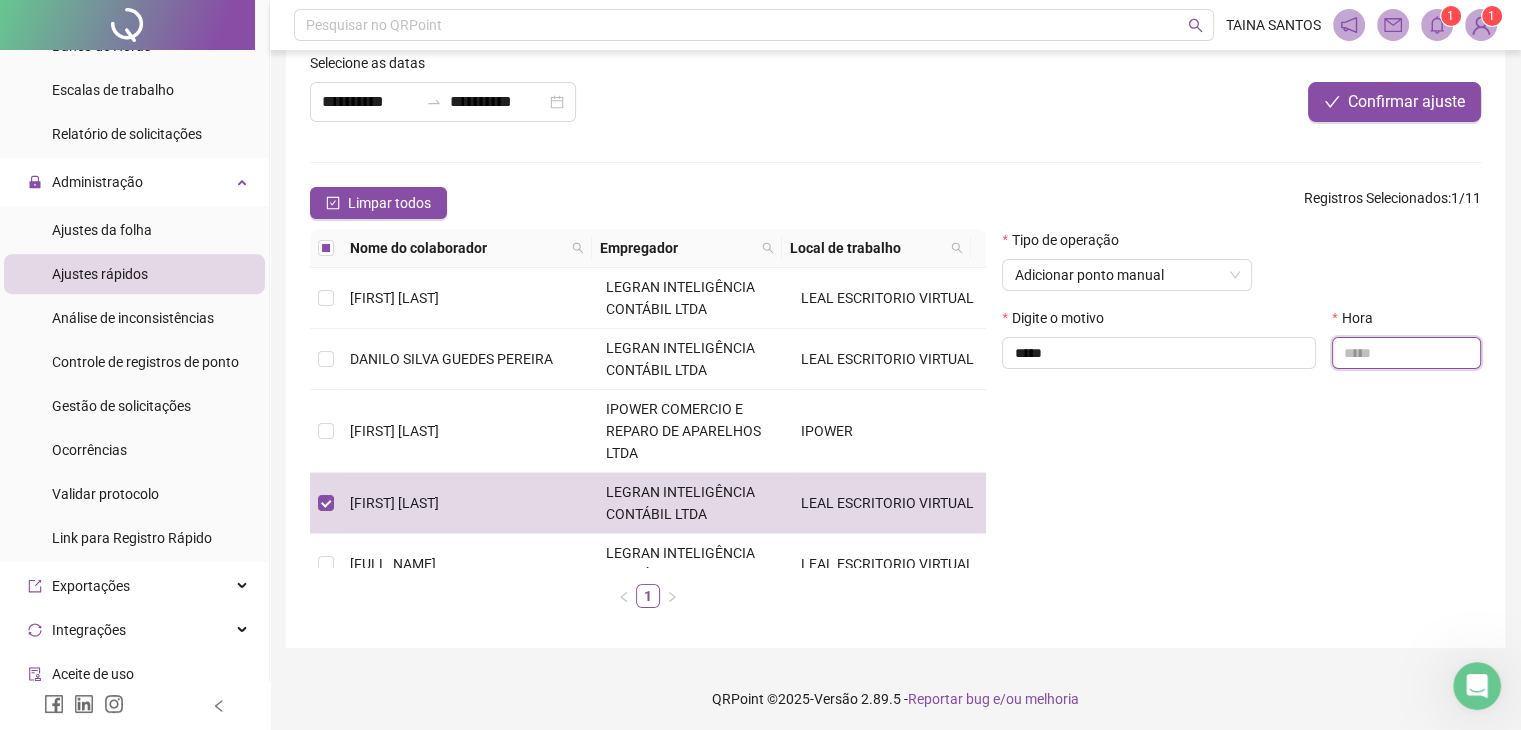 click at bounding box center (1406, 353) 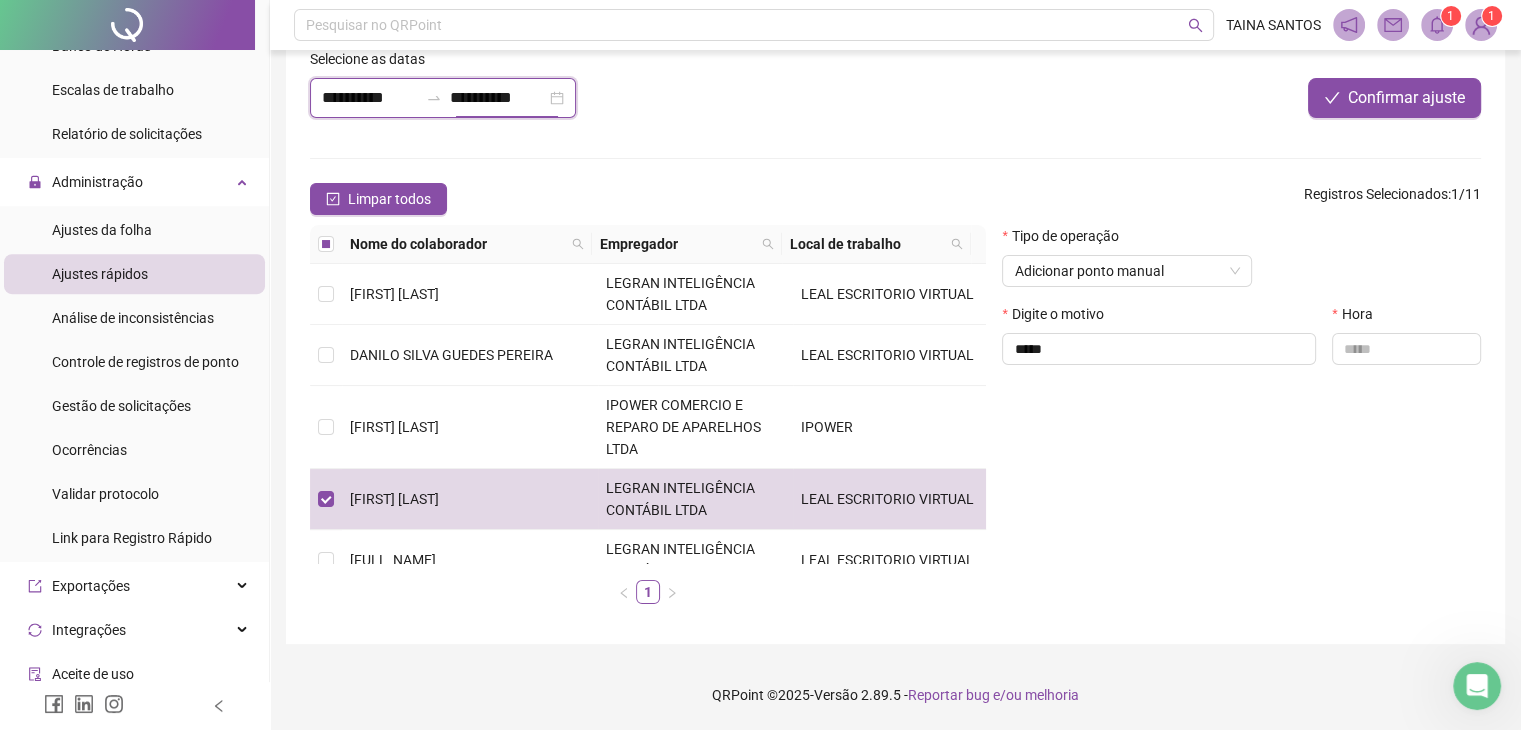click on "**********" at bounding box center [498, 98] 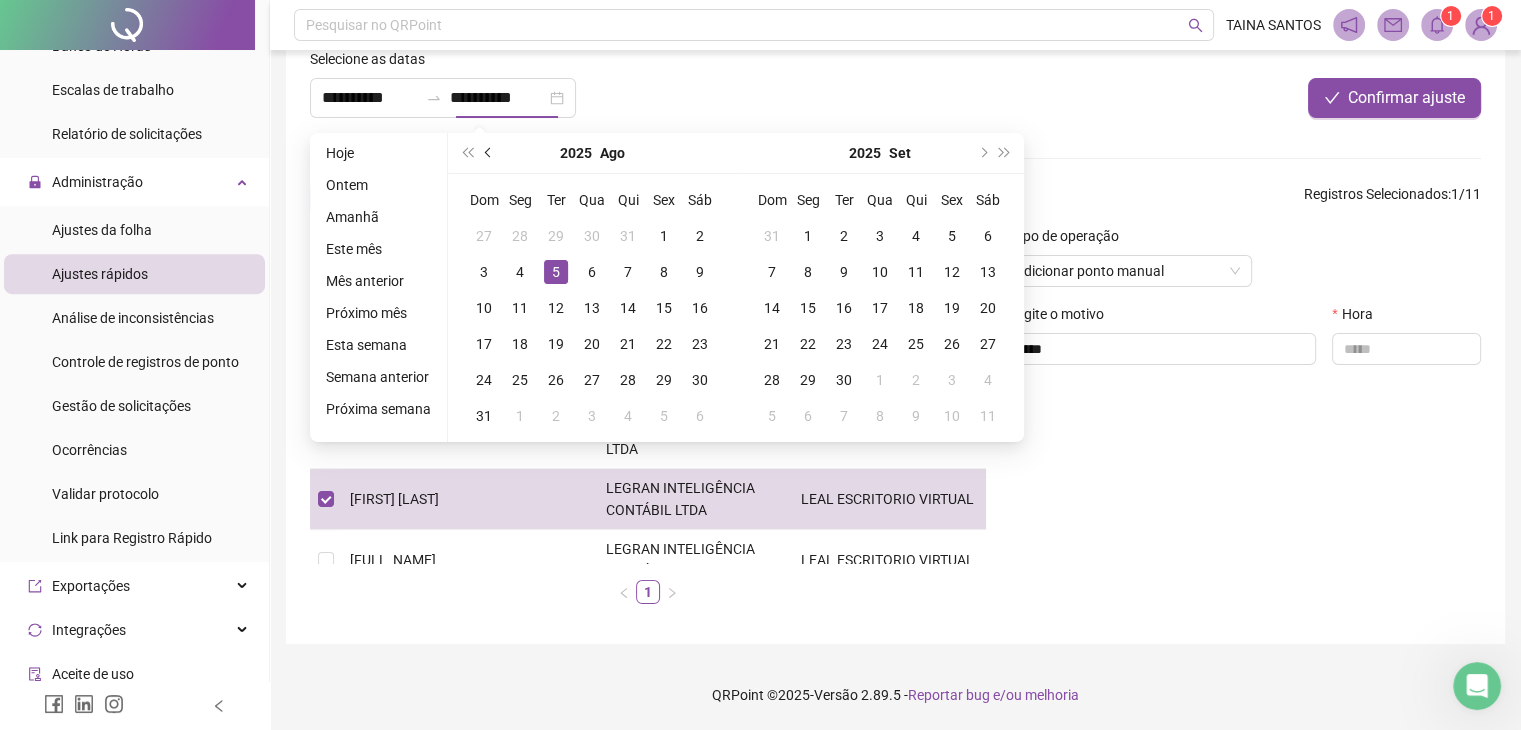 click at bounding box center [490, 153] 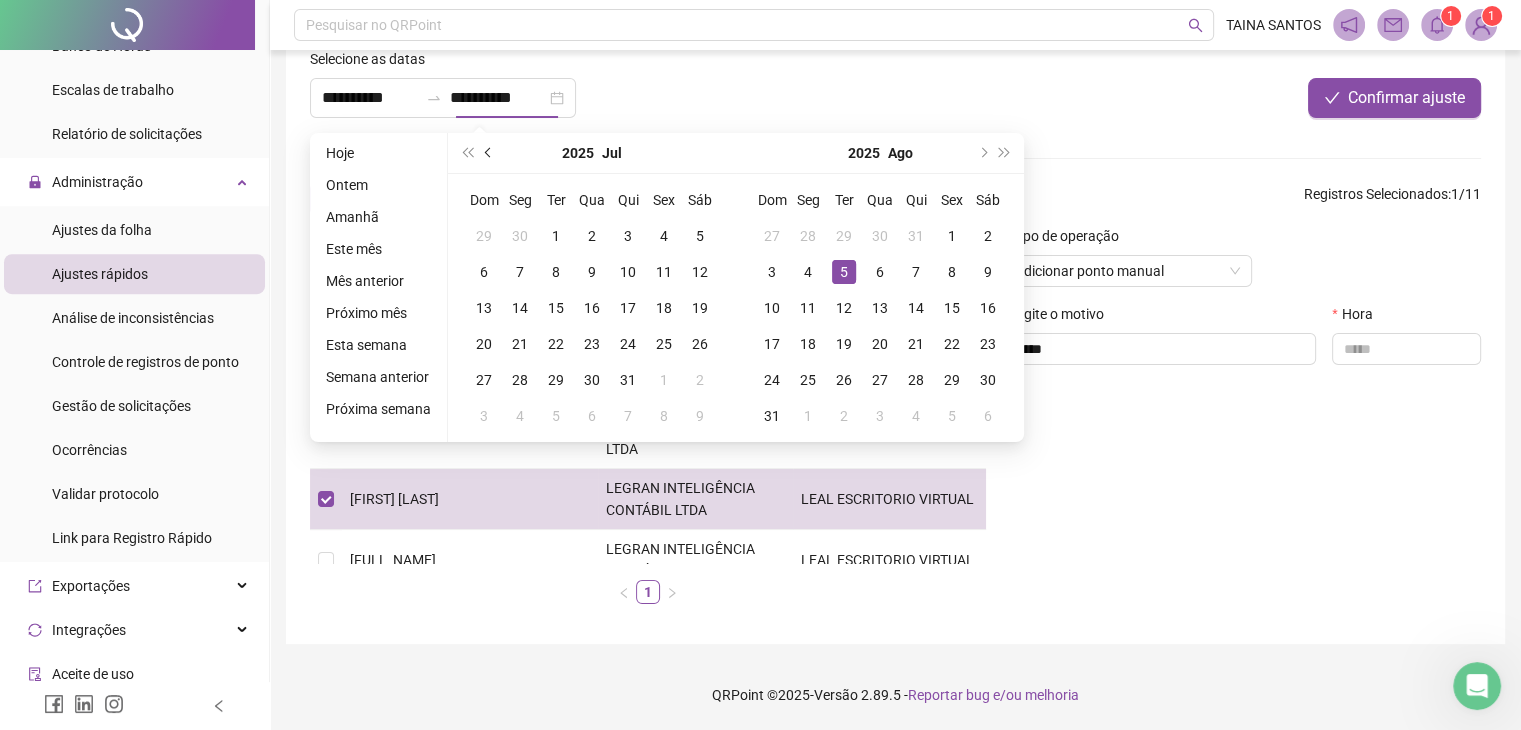 click at bounding box center (490, 153) 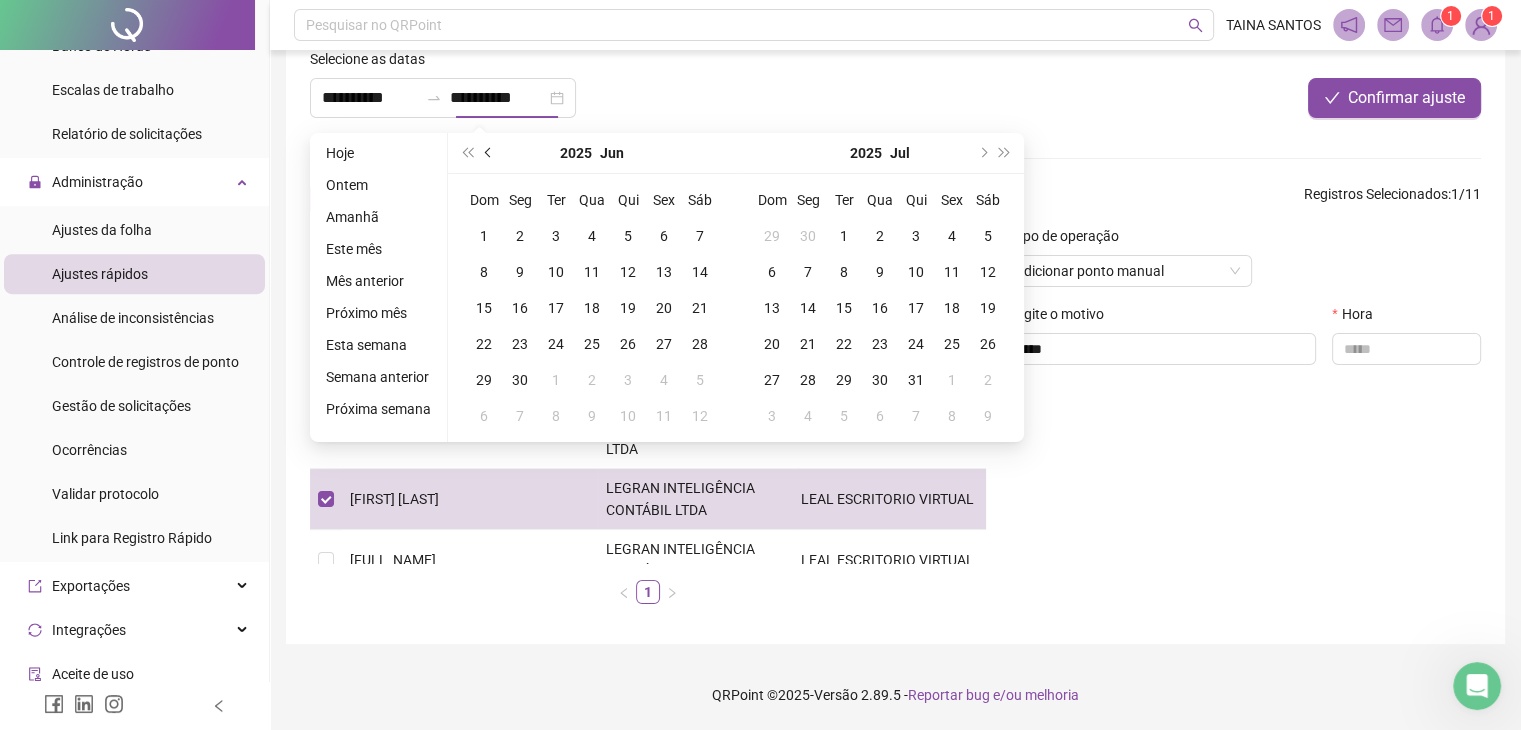 click at bounding box center [490, 153] 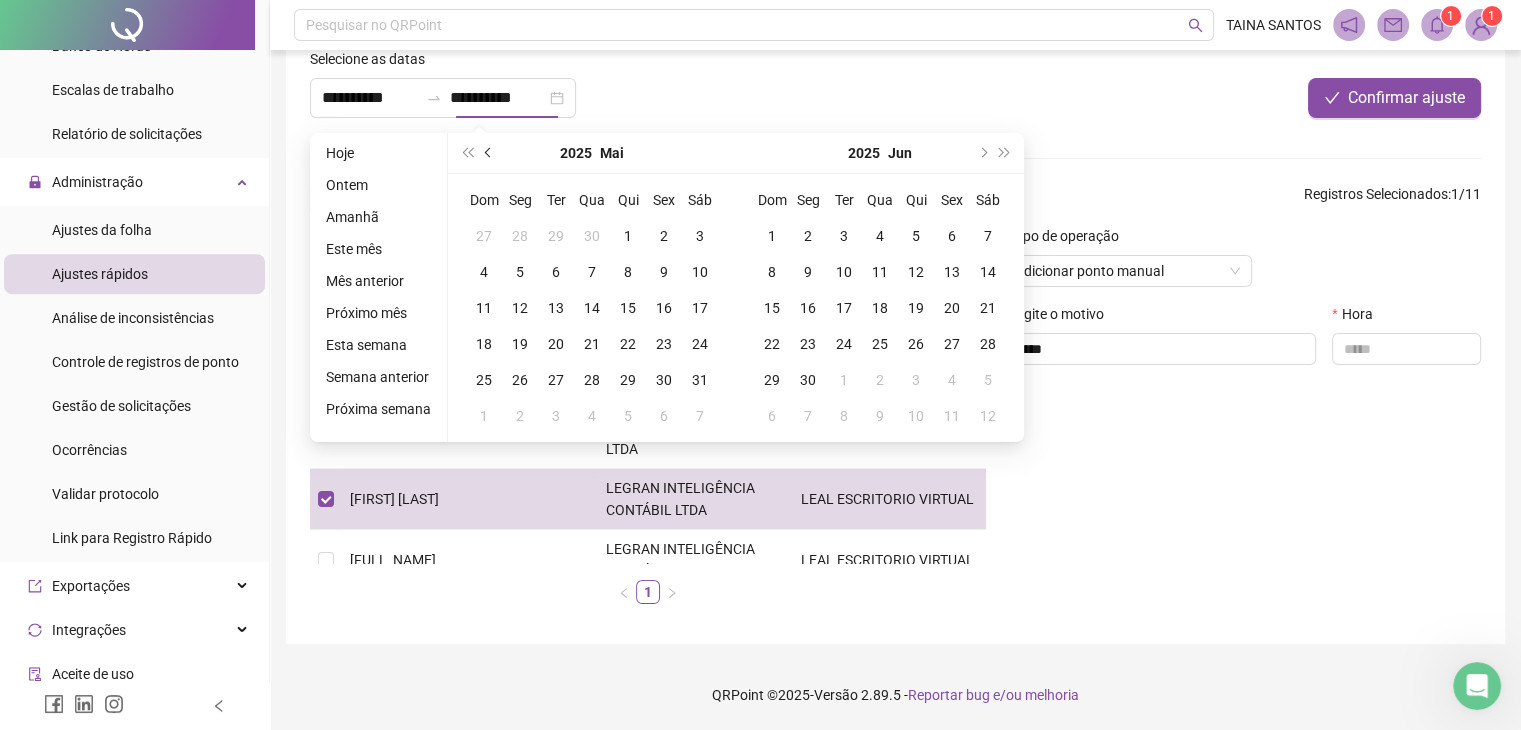 click at bounding box center [490, 153] 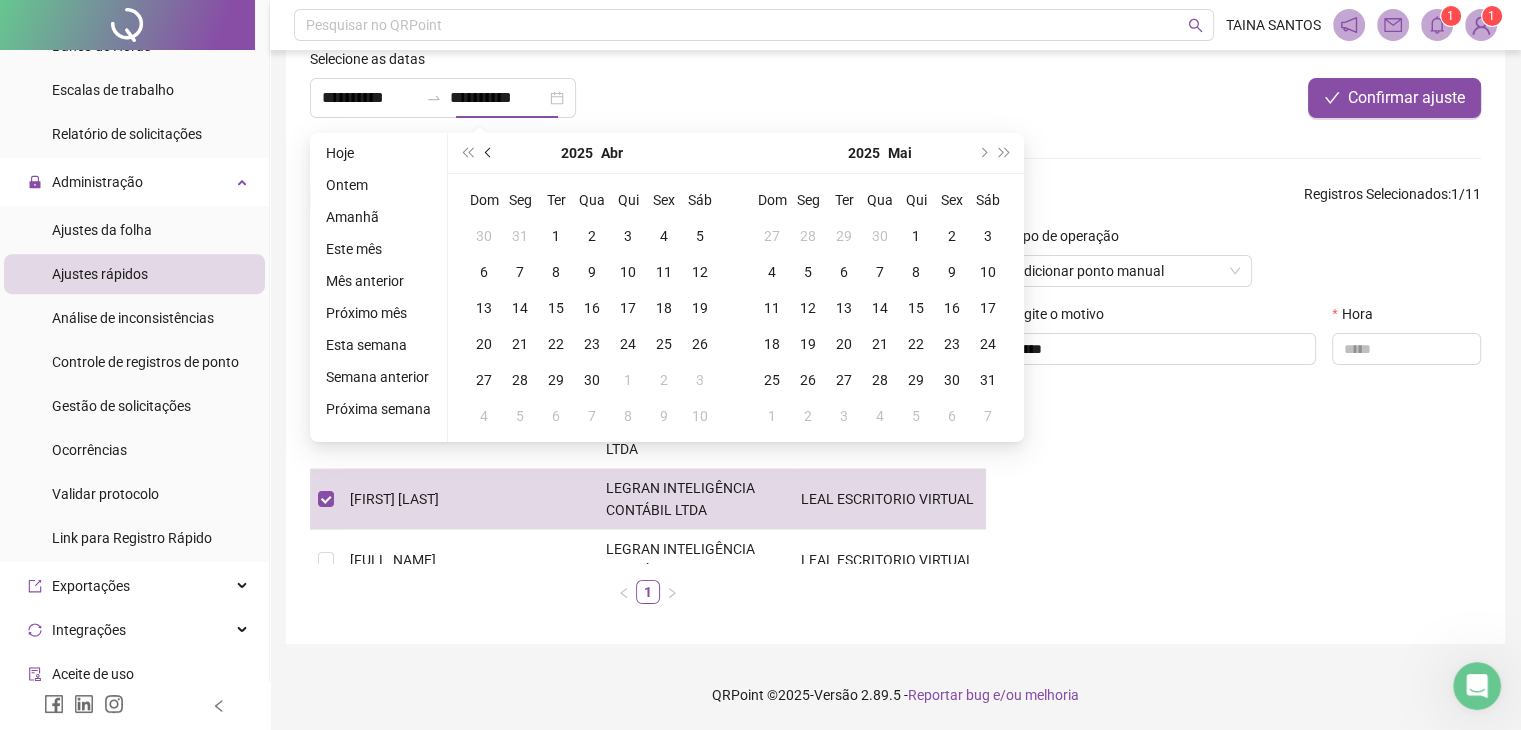click at bounding box center [490, 153] 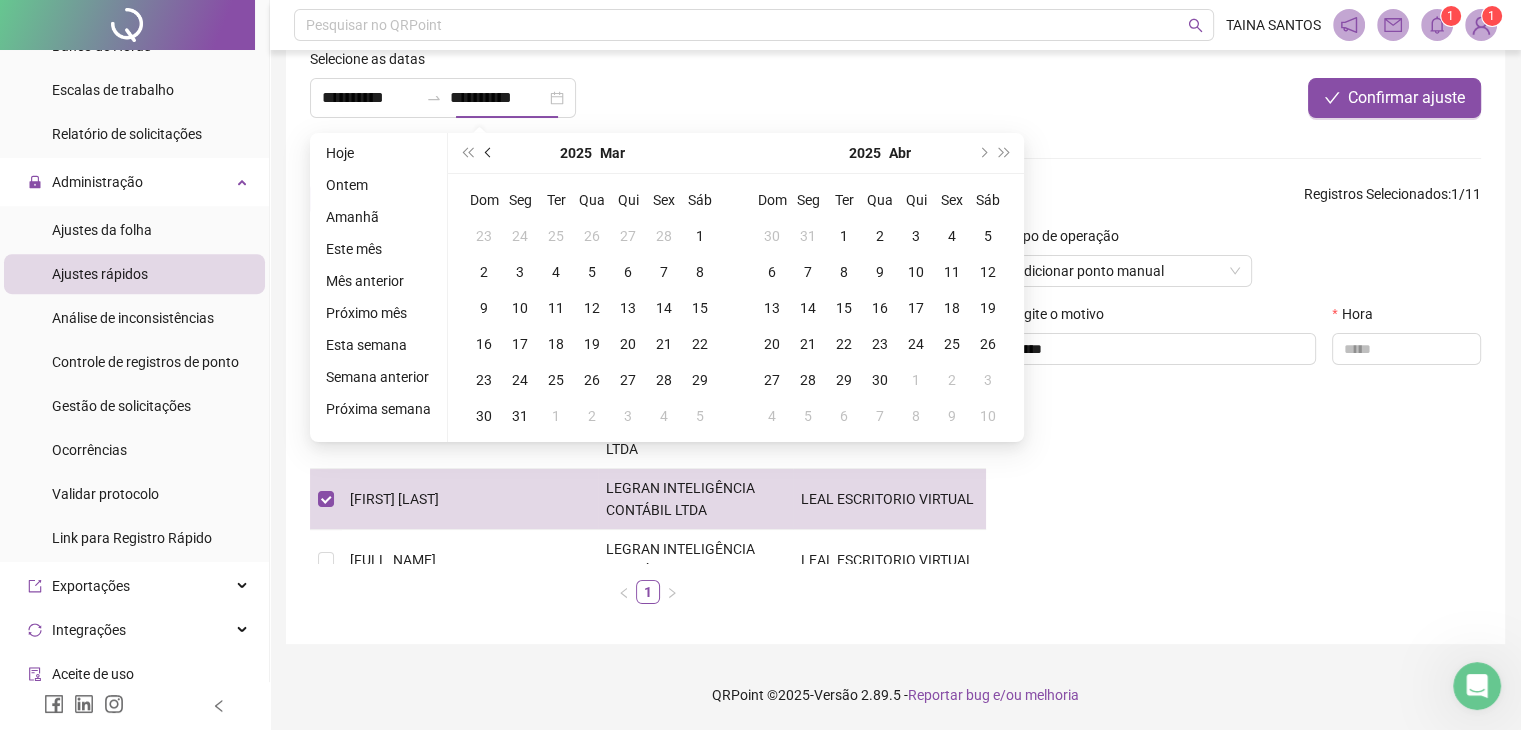 click at bounding box center [489, 153] 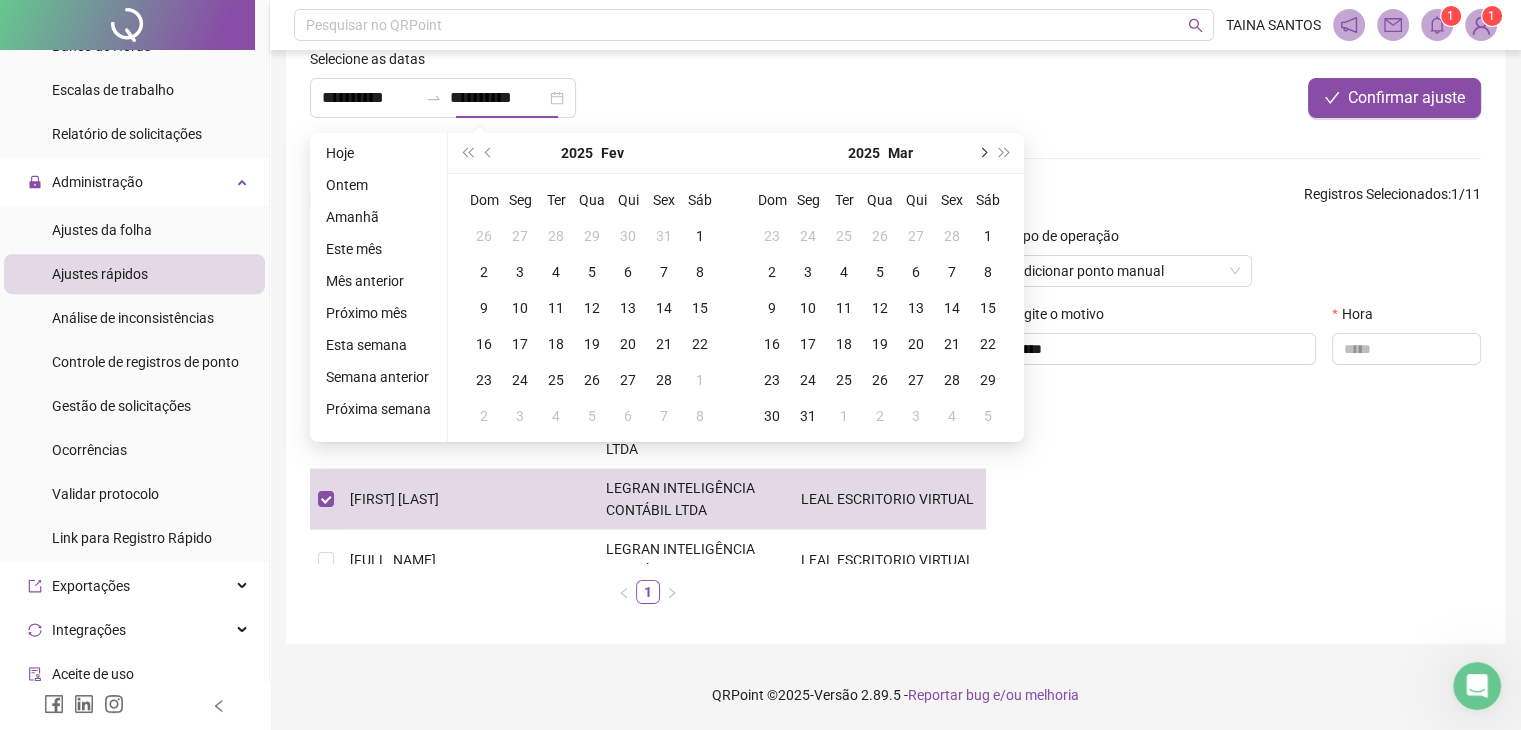 click at bounding box center [982, 153] 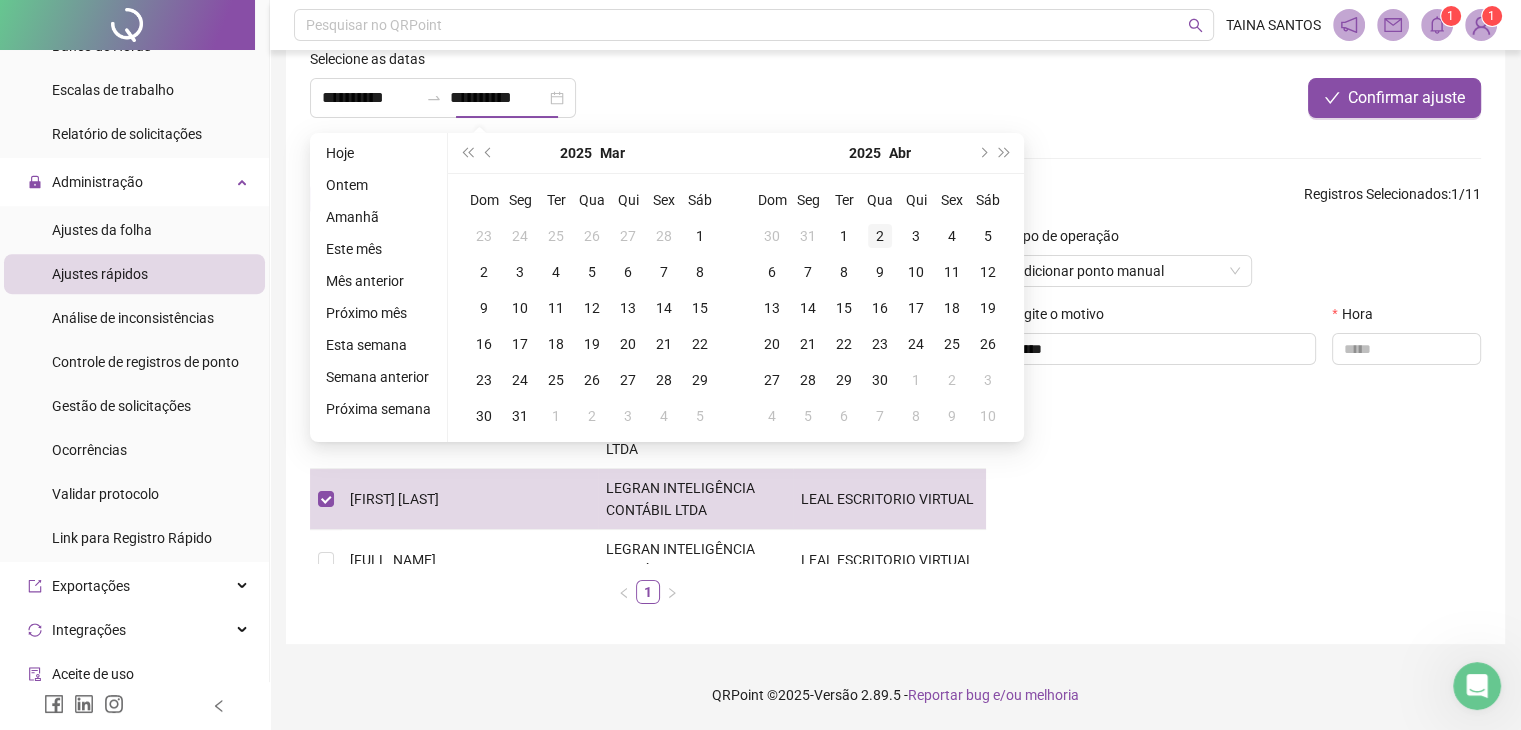 type on "**********" 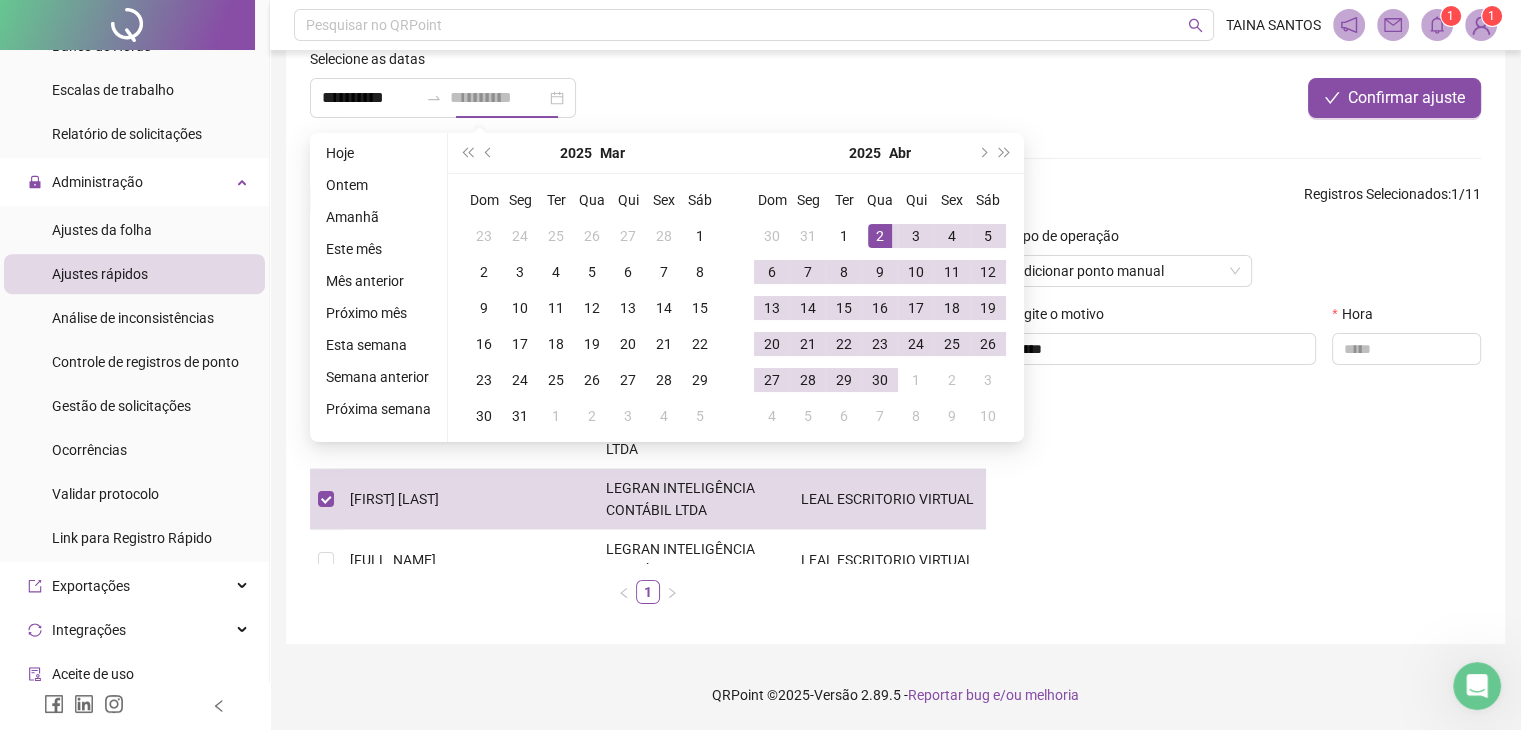click on "2" at bounding box center [880, 236] 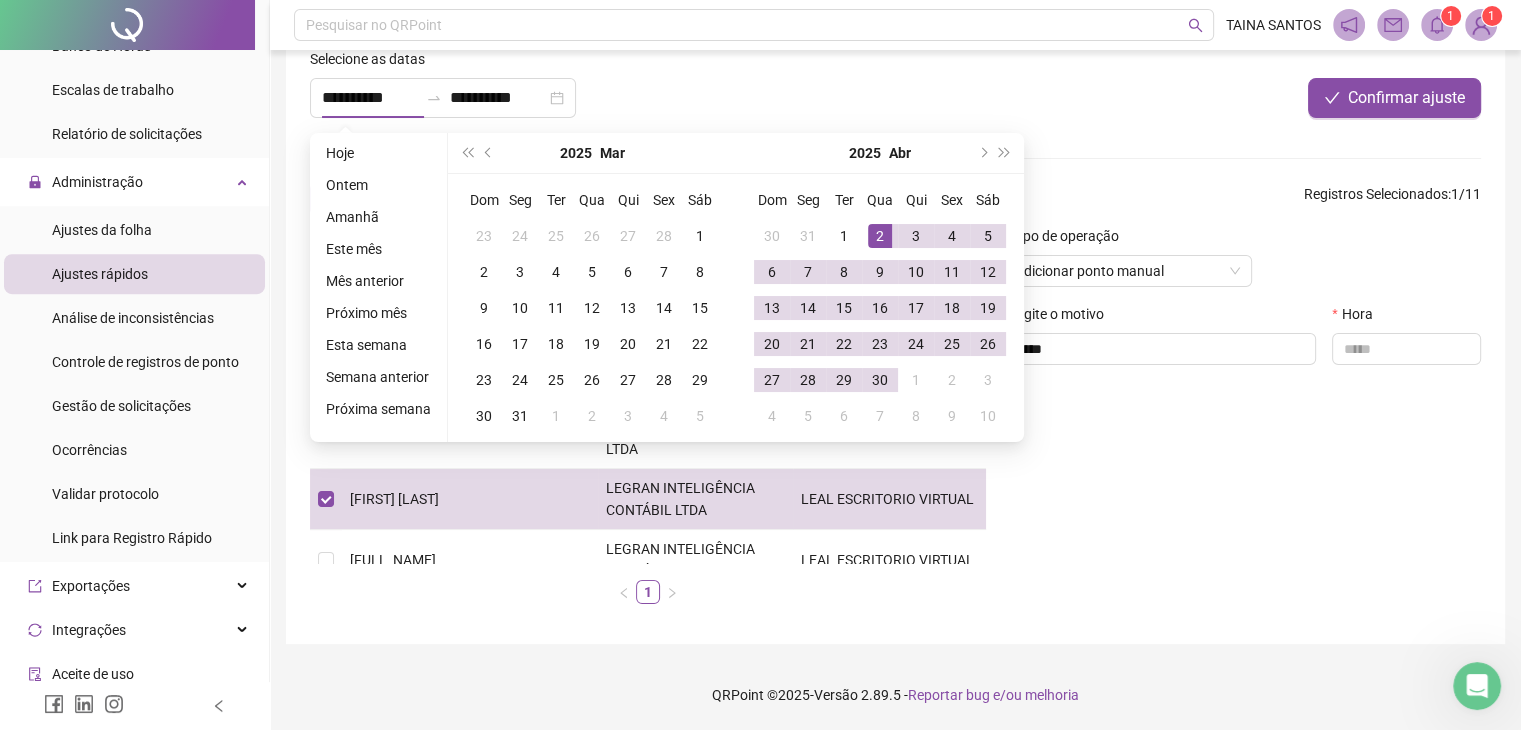 type on "**********" 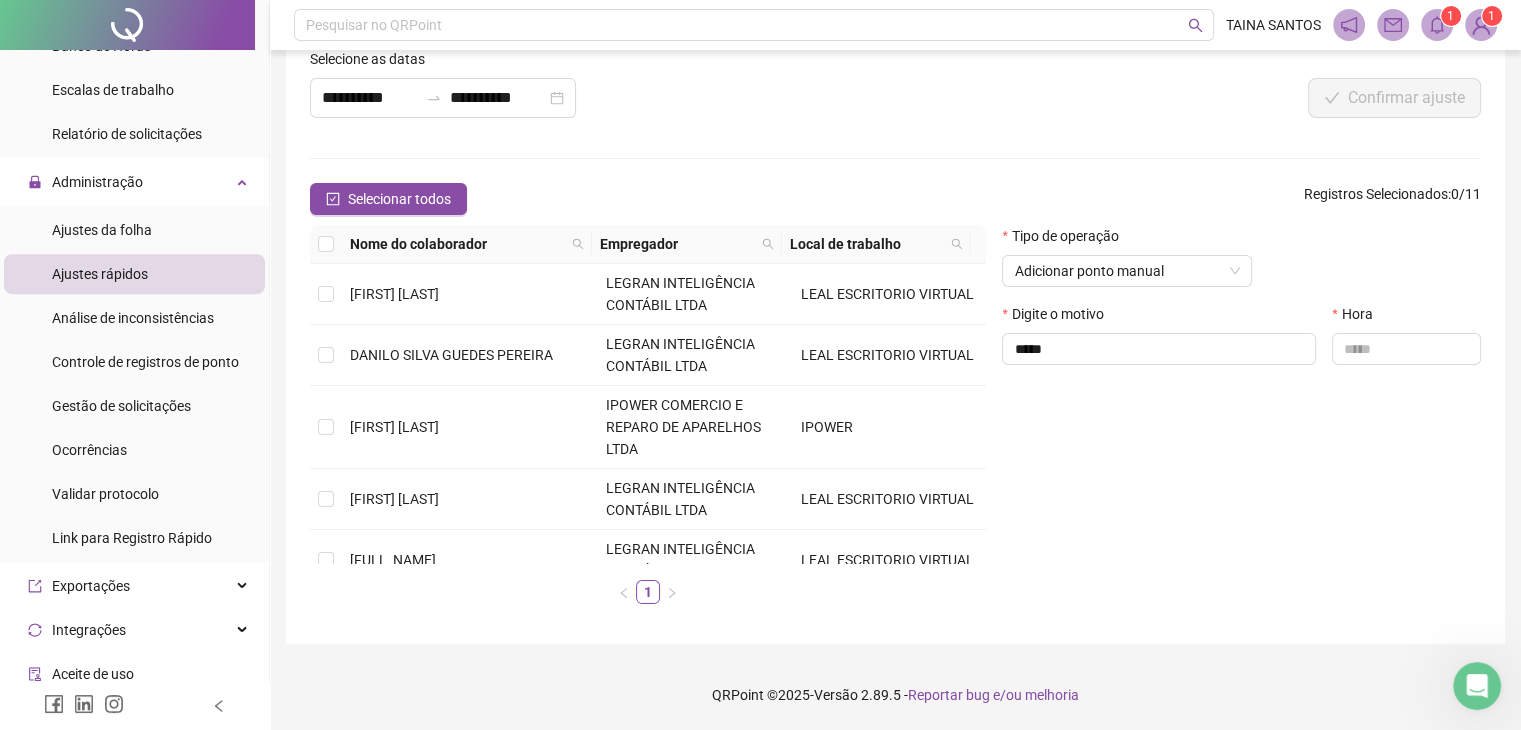 click on "**********" at bounding box center [895, 334] 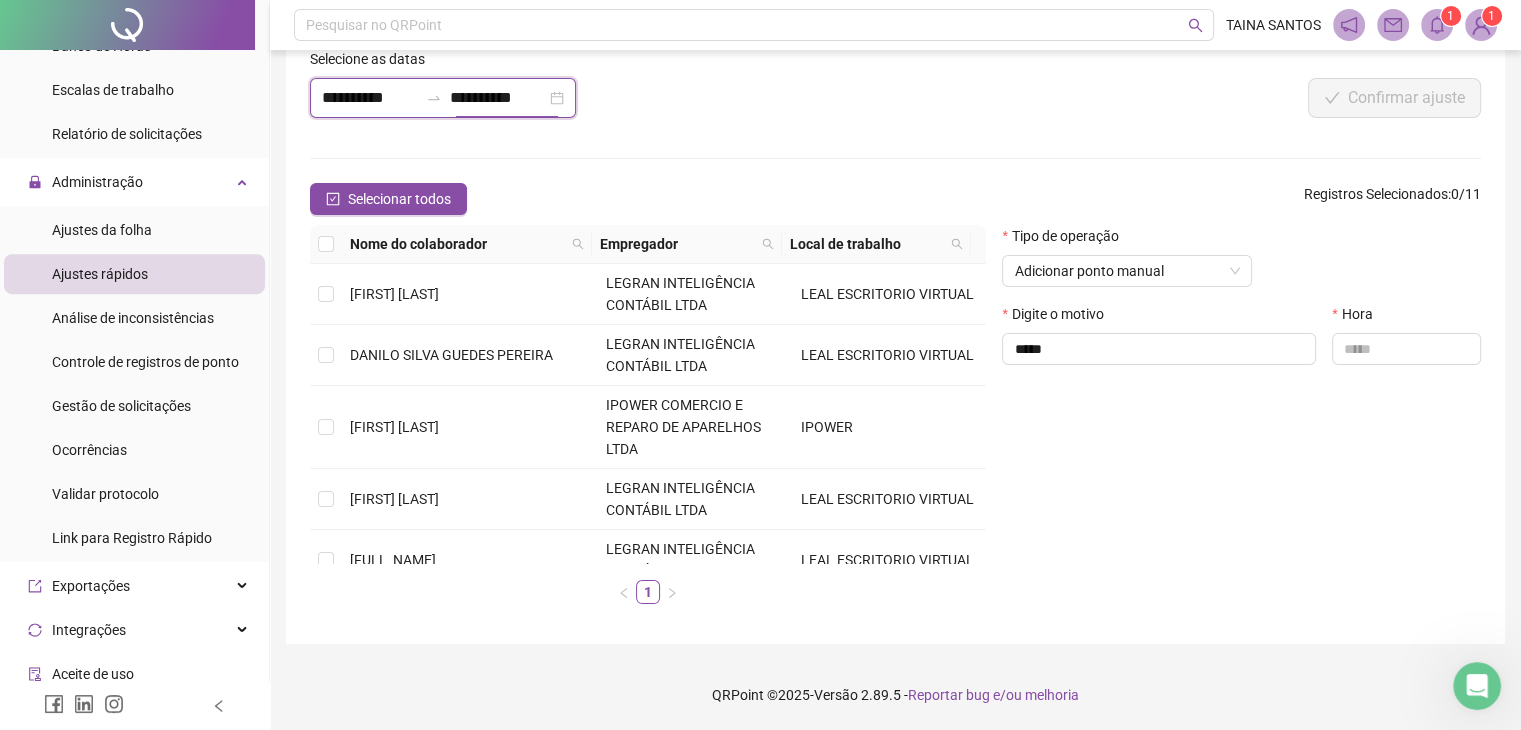 click on "**********" at bounding box center [498, 98] 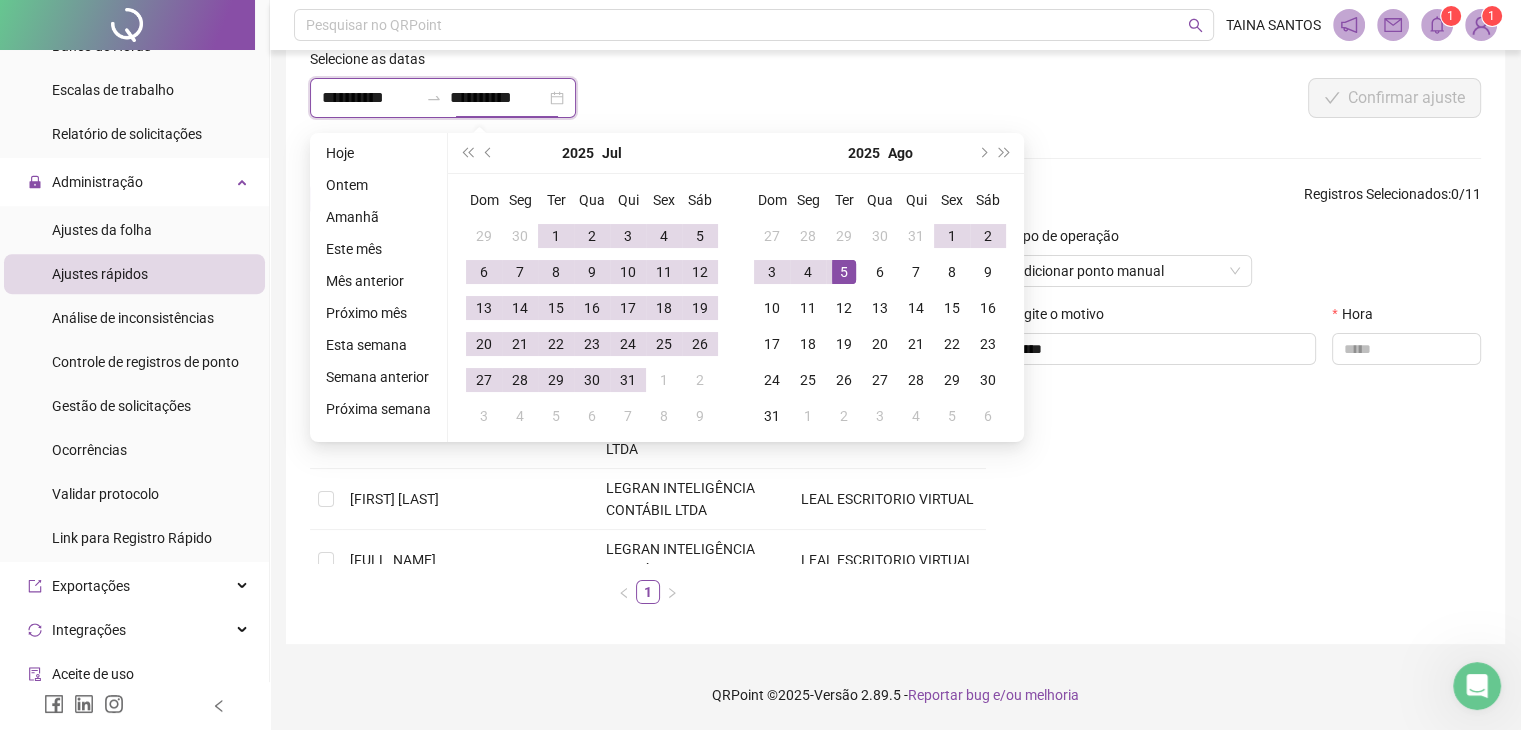 click on "**********" at bounding box center (498, 98) 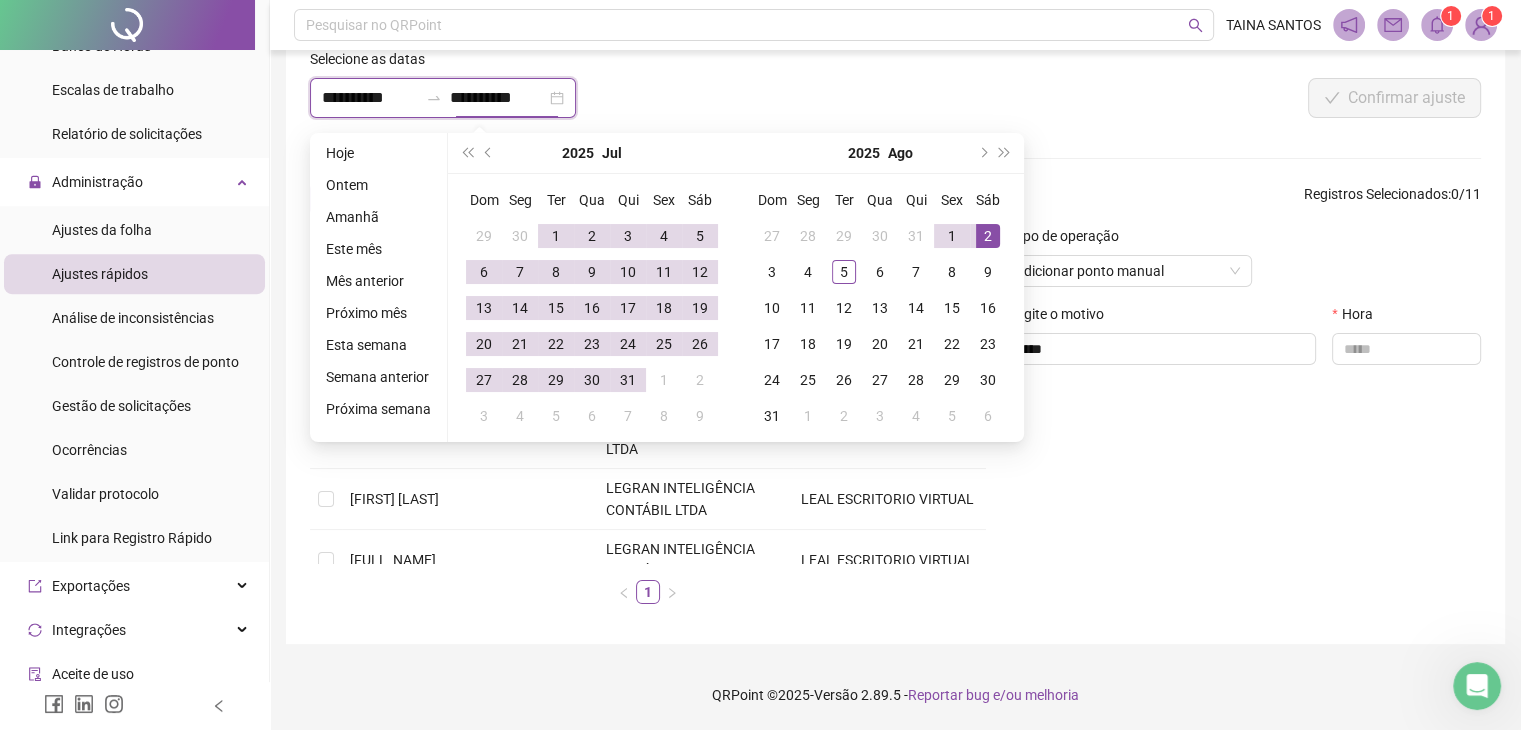 click on "**********" at bounding box center [498, 98] 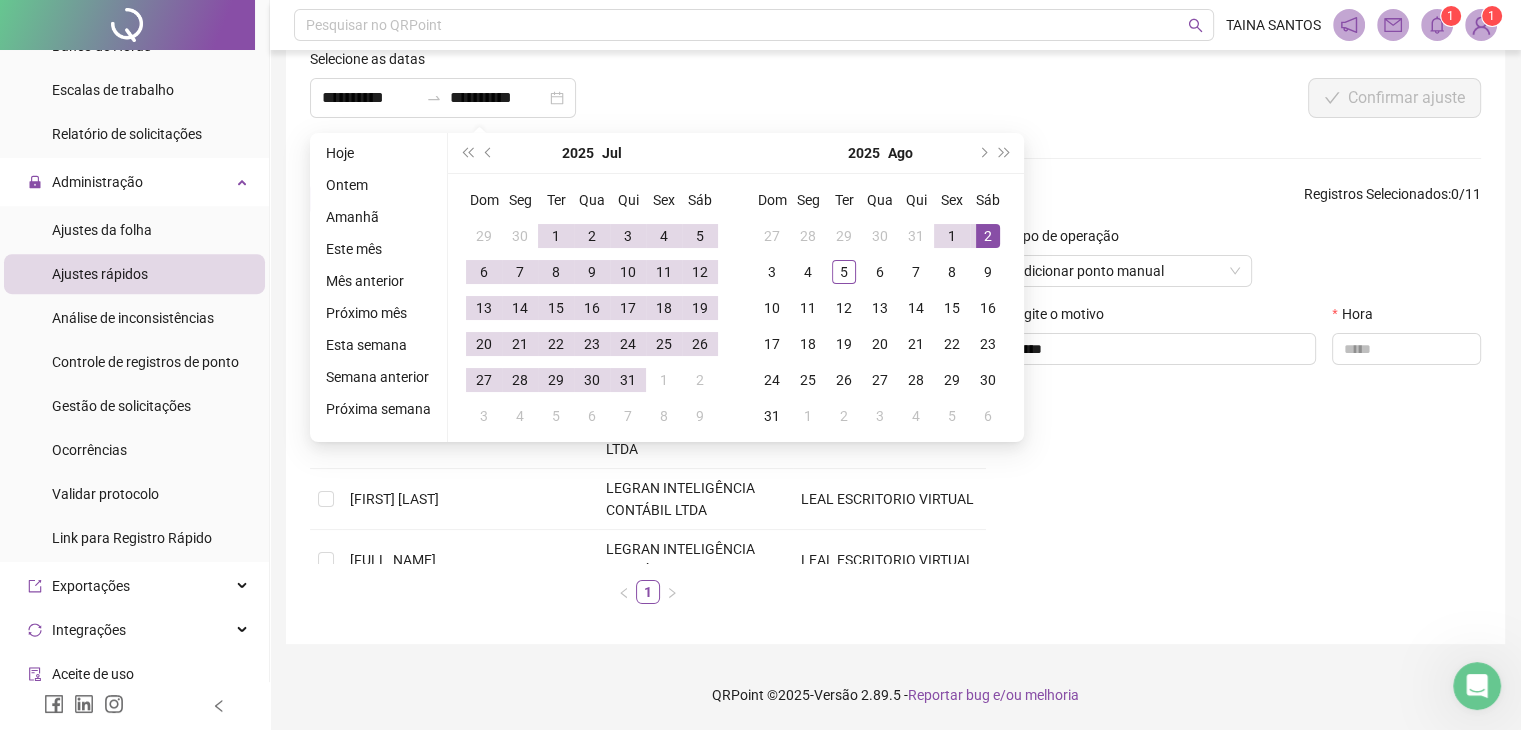 click on "**********" at bounding box center [651, 91] 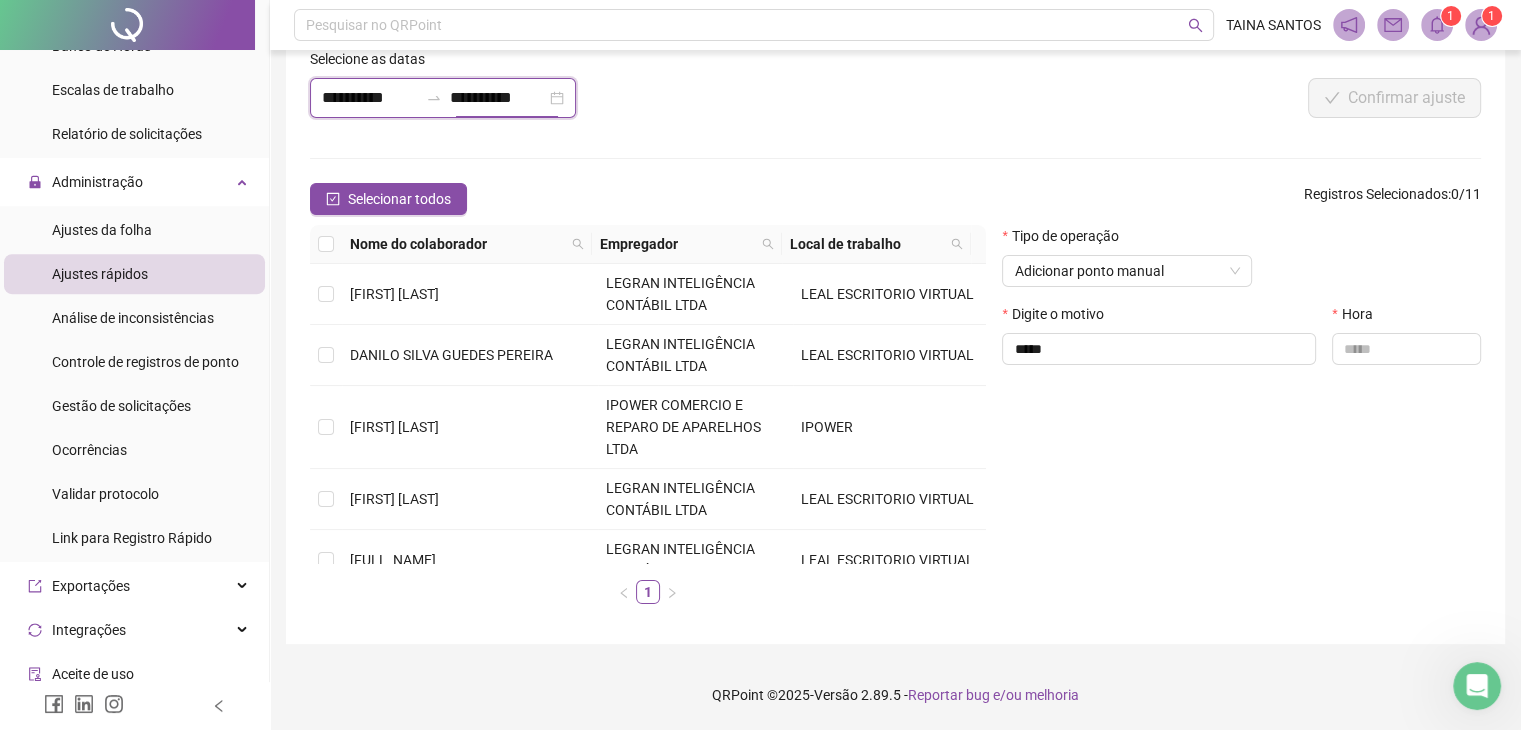 click on "**********" at bounding box center [498, 98] 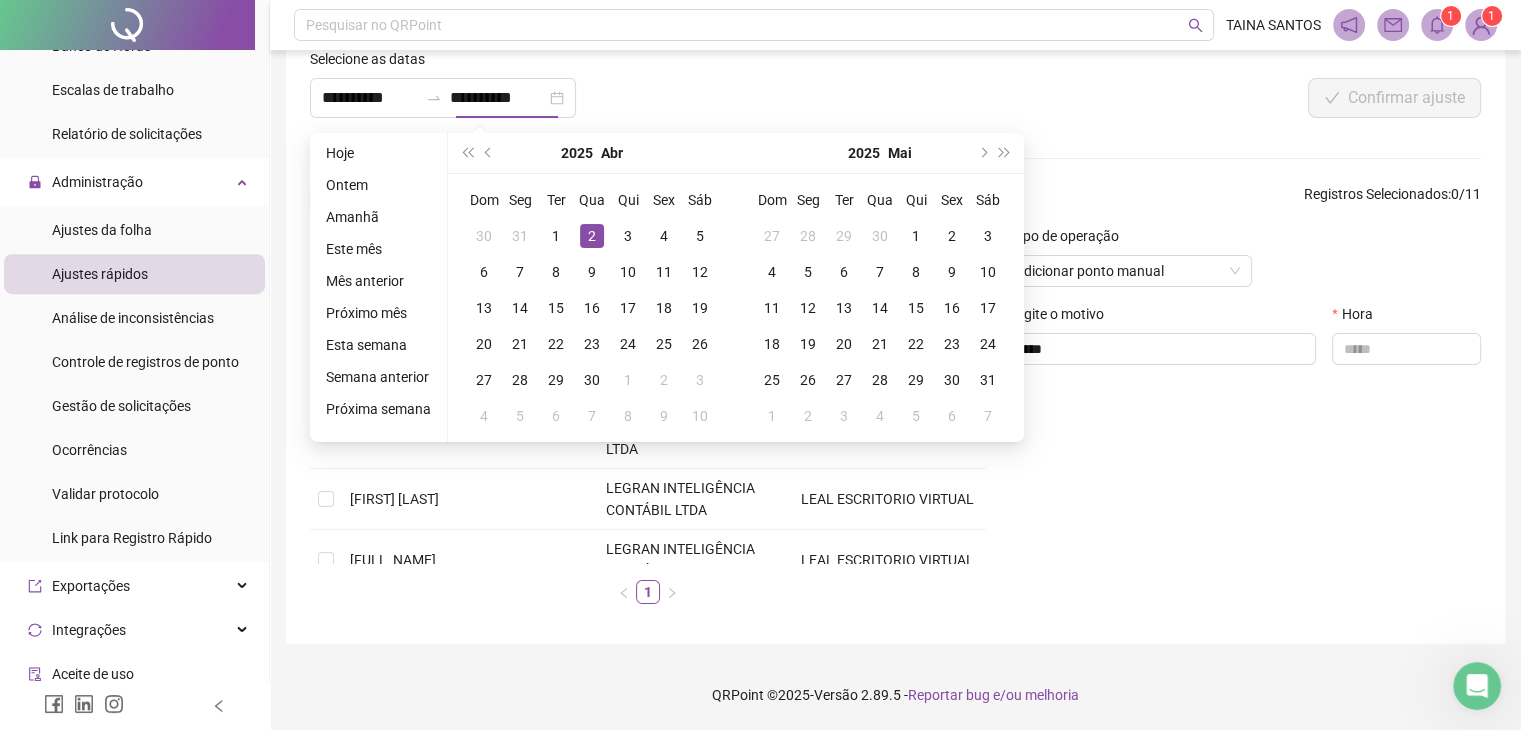 type on "**********" 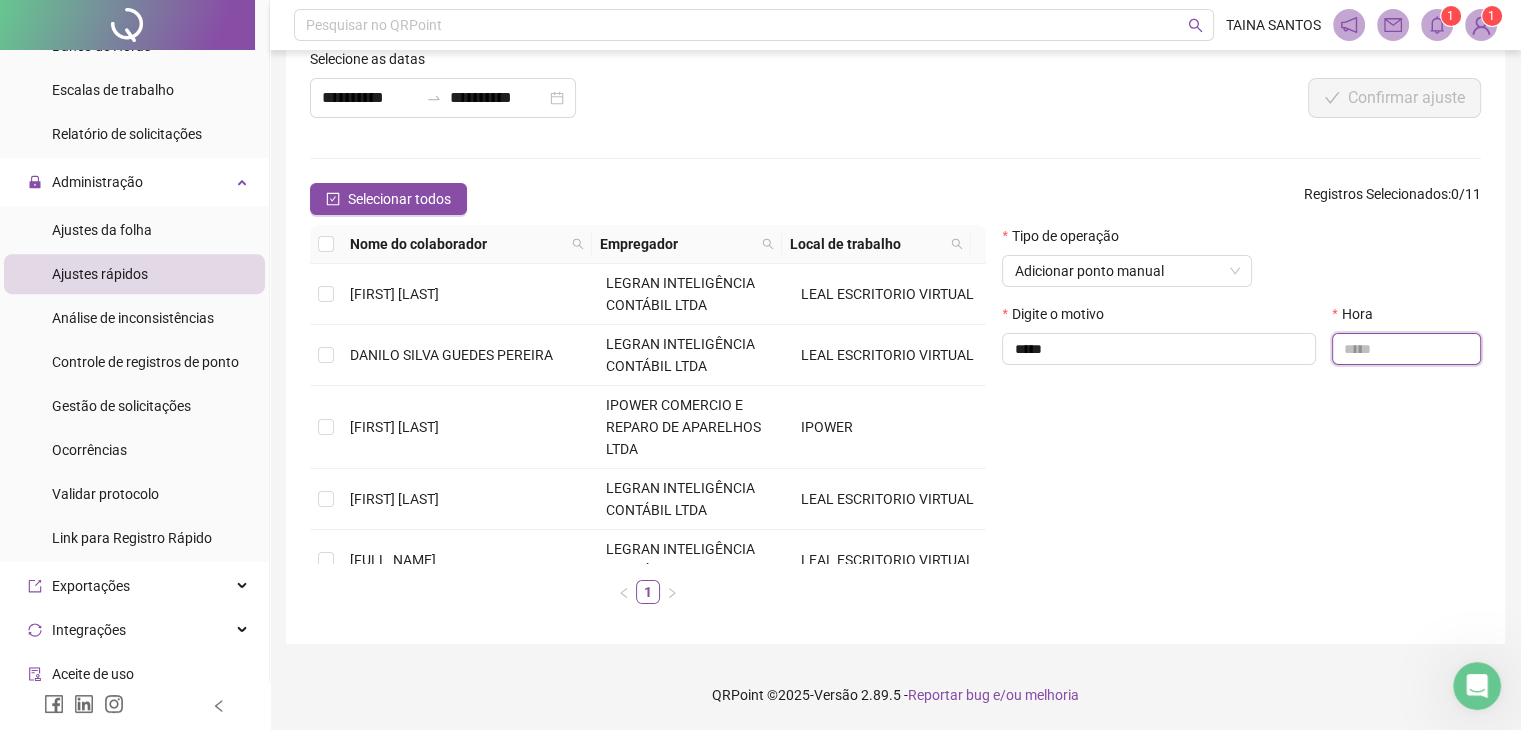 click at bounding box center [1406, 349] 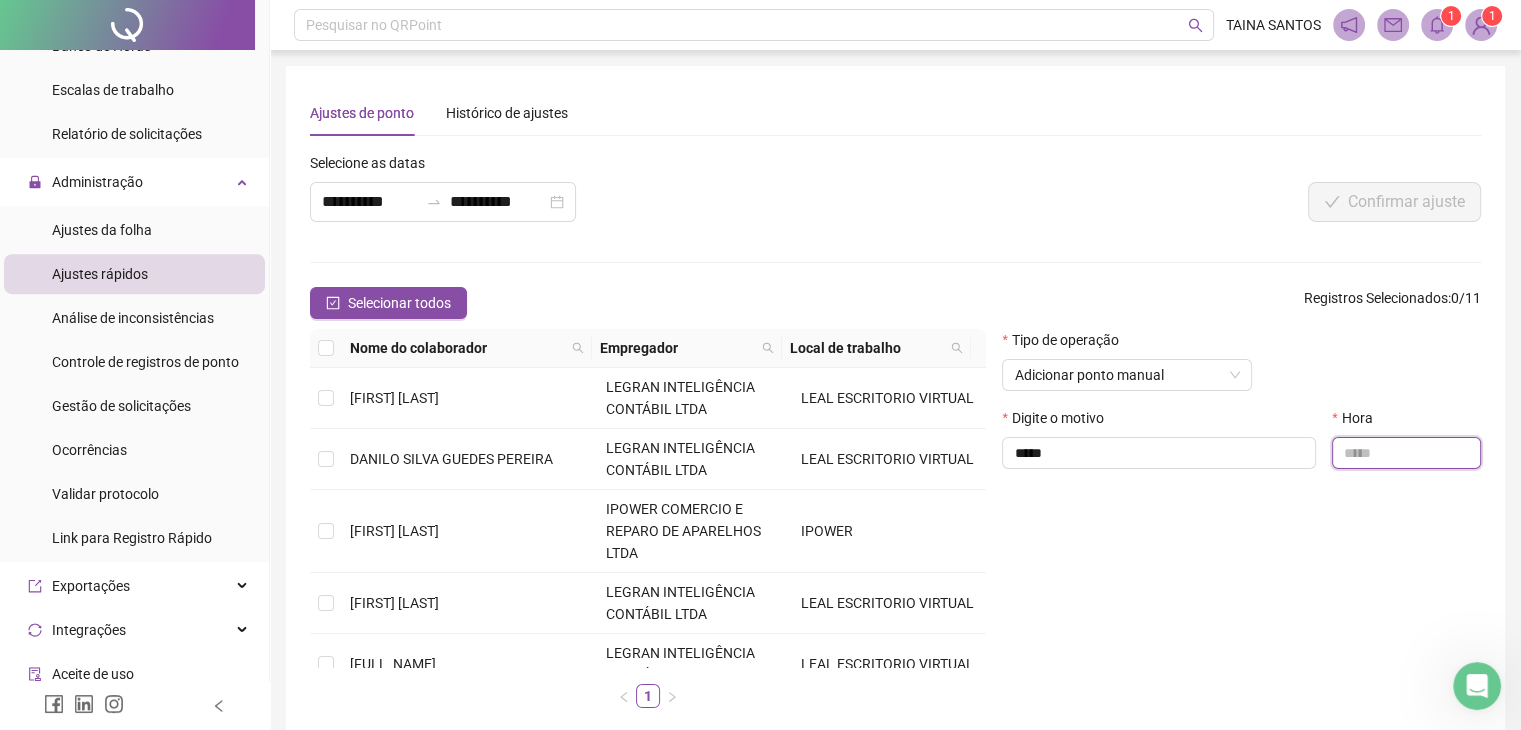 scroll, scrollTop: 0, scrollLeft: 0, axis: both 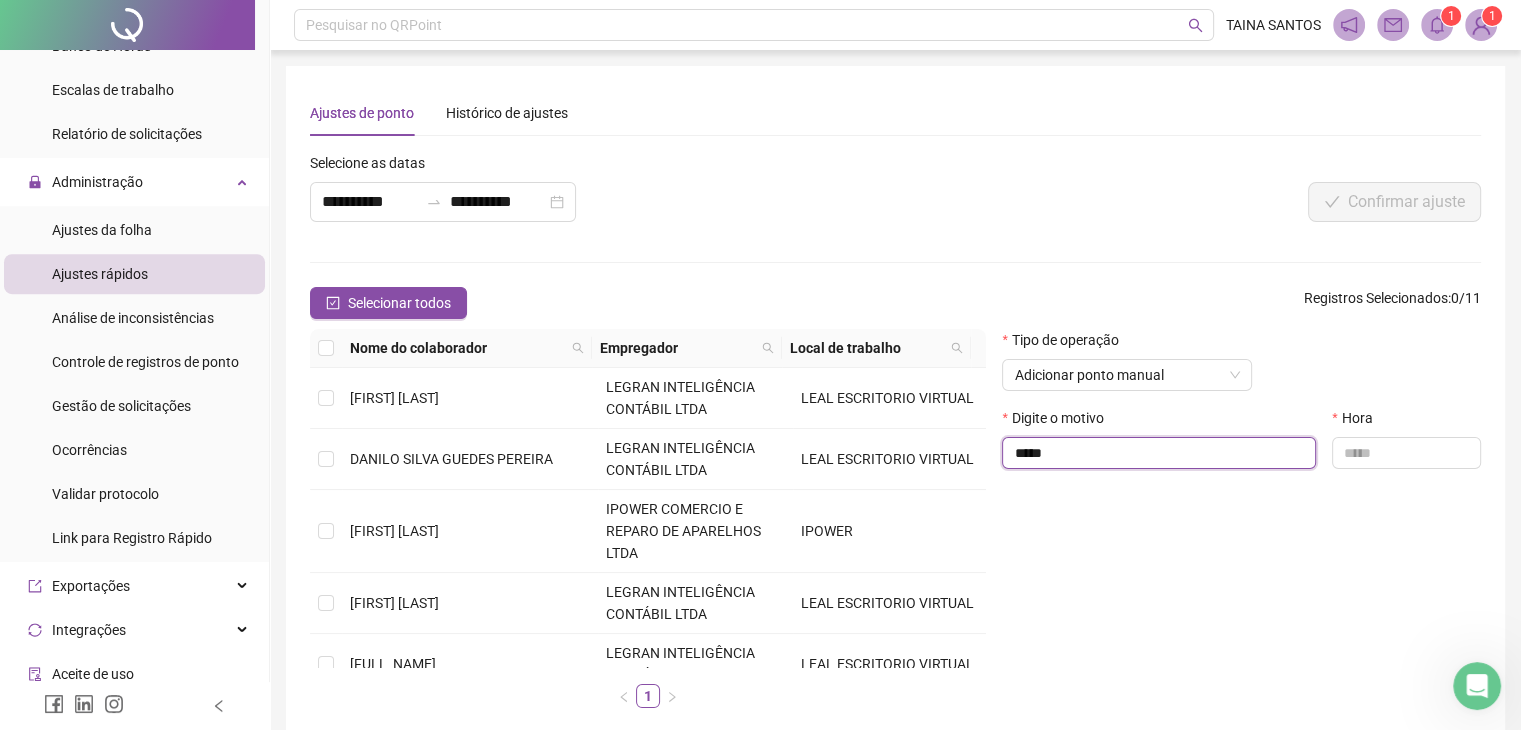 click on "*****" at bounding box center [1159, 453] 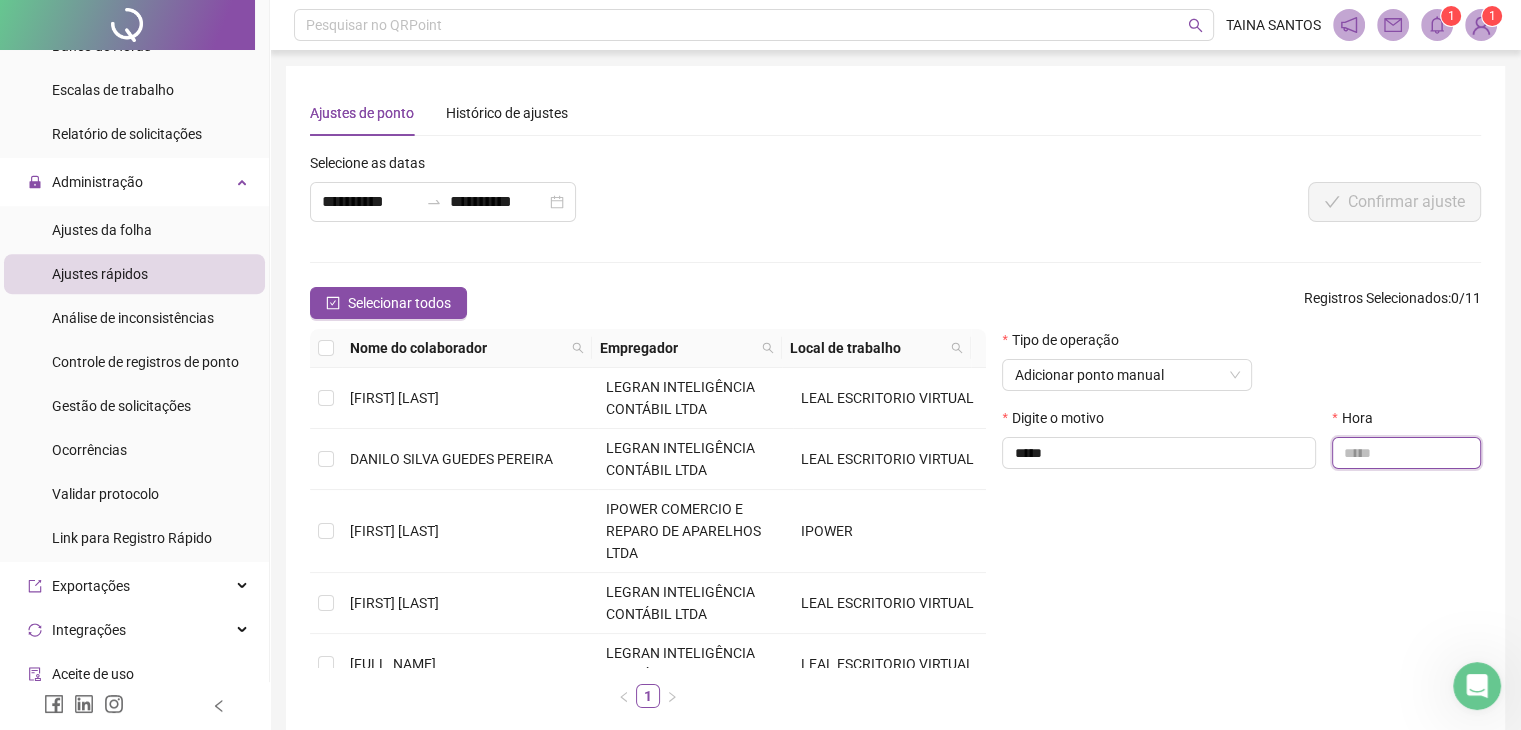 click at bounding box center (1406, 453) 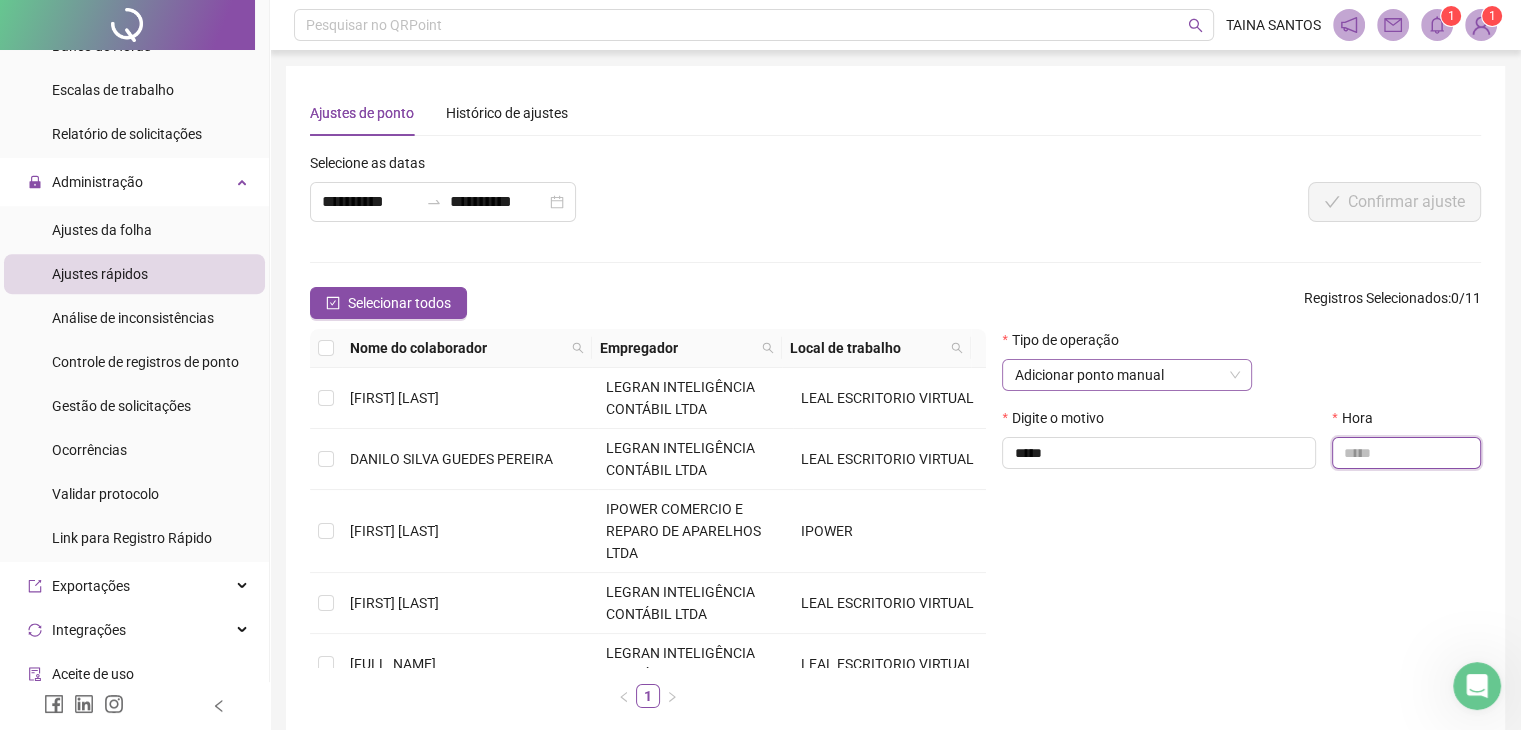 click on "Adicionar ponto manual" at bounding box center [1127, 375] 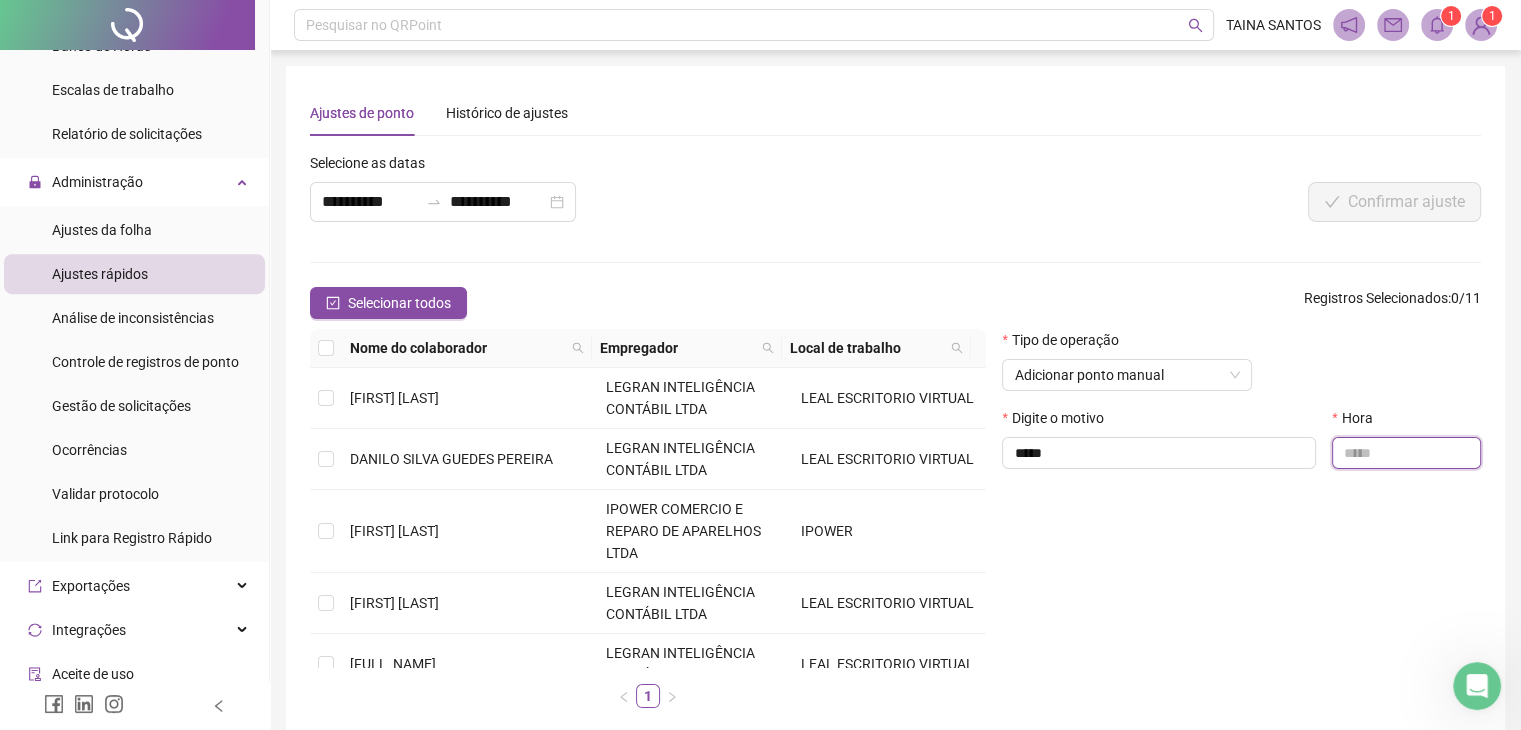 click at bounding box center (1406, 453) 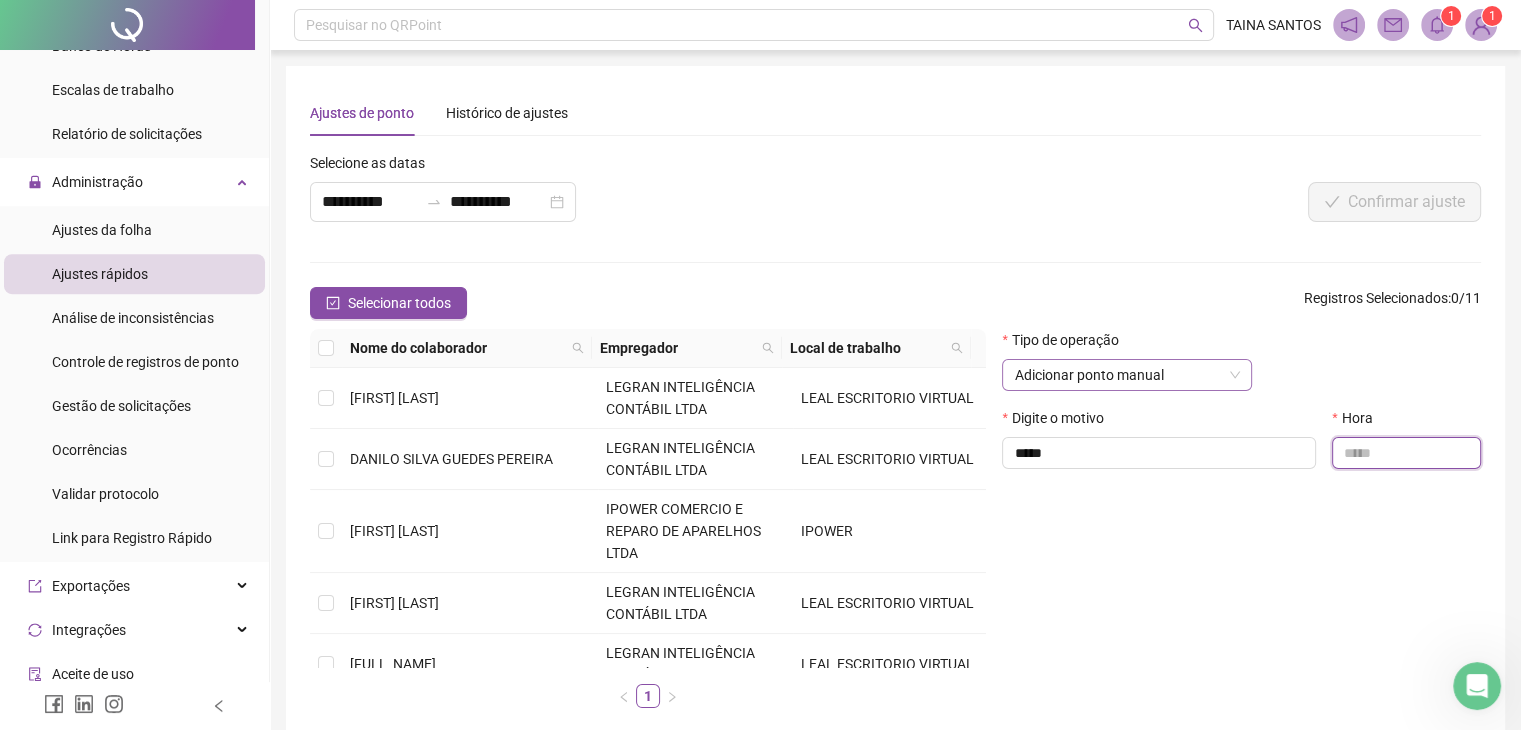click on "Adicionar ponto manual" at bounding box center (1127, 375) 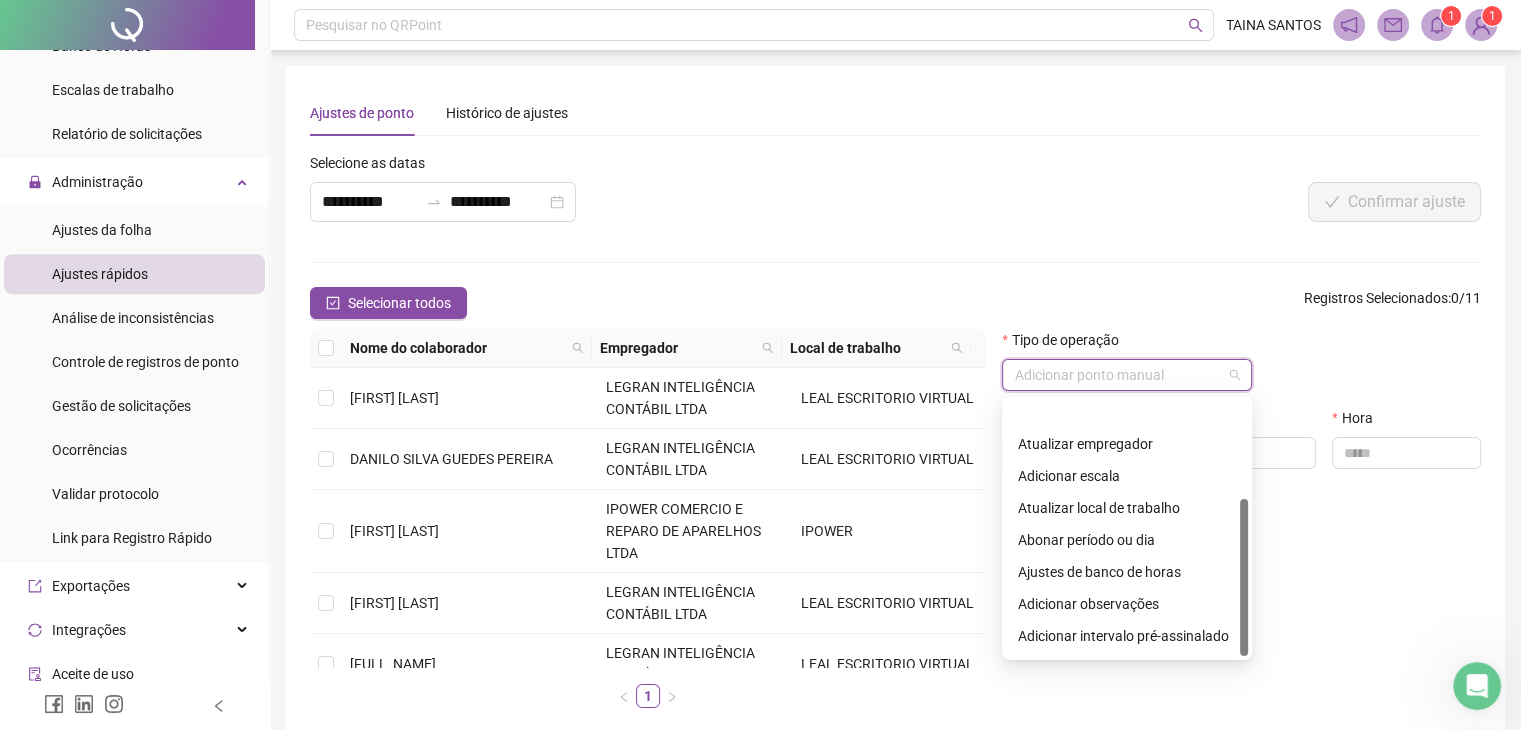 scroll, scrollTop: 160, scrollLeft: 0, axis: vertical 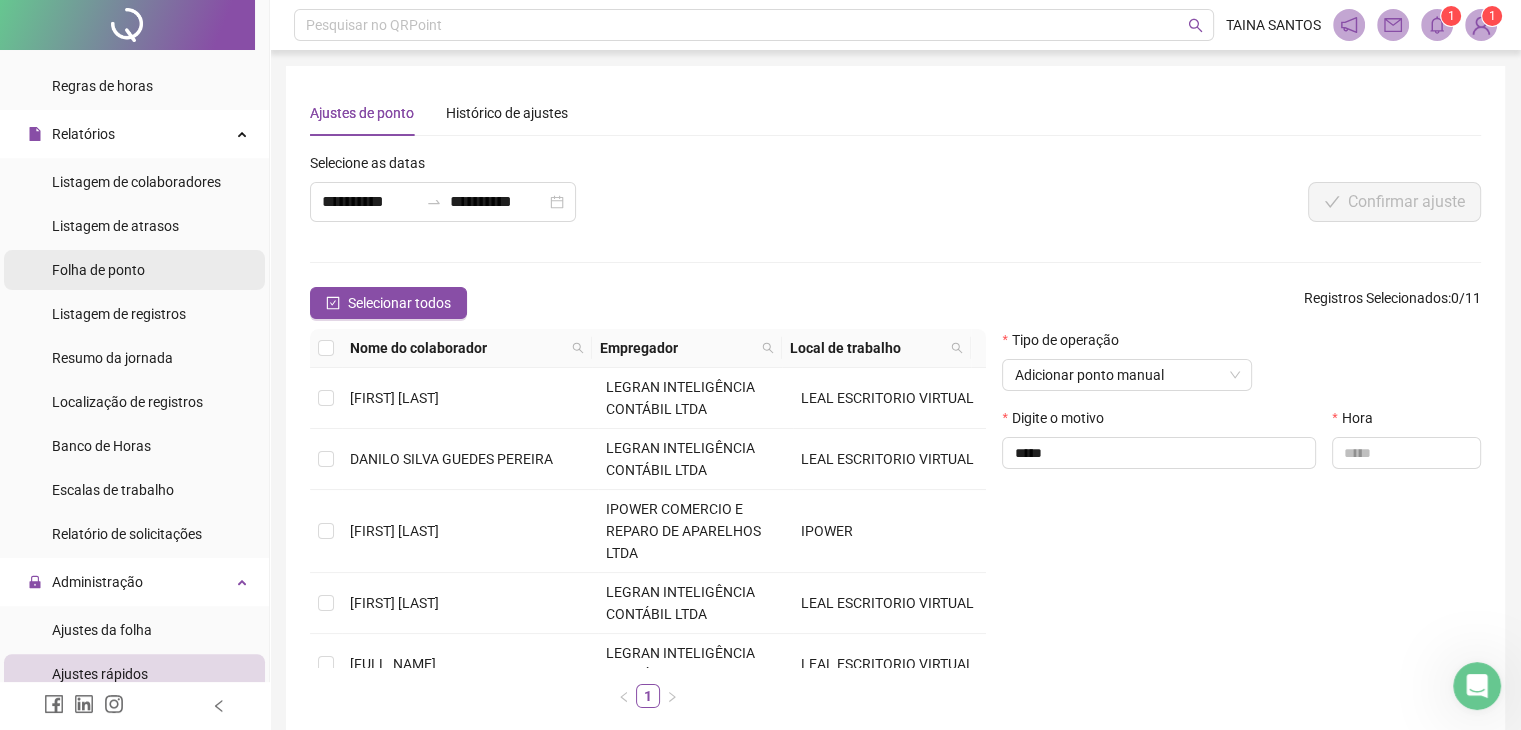 click on "Folha de ponto" at bounding box center [98, 270] 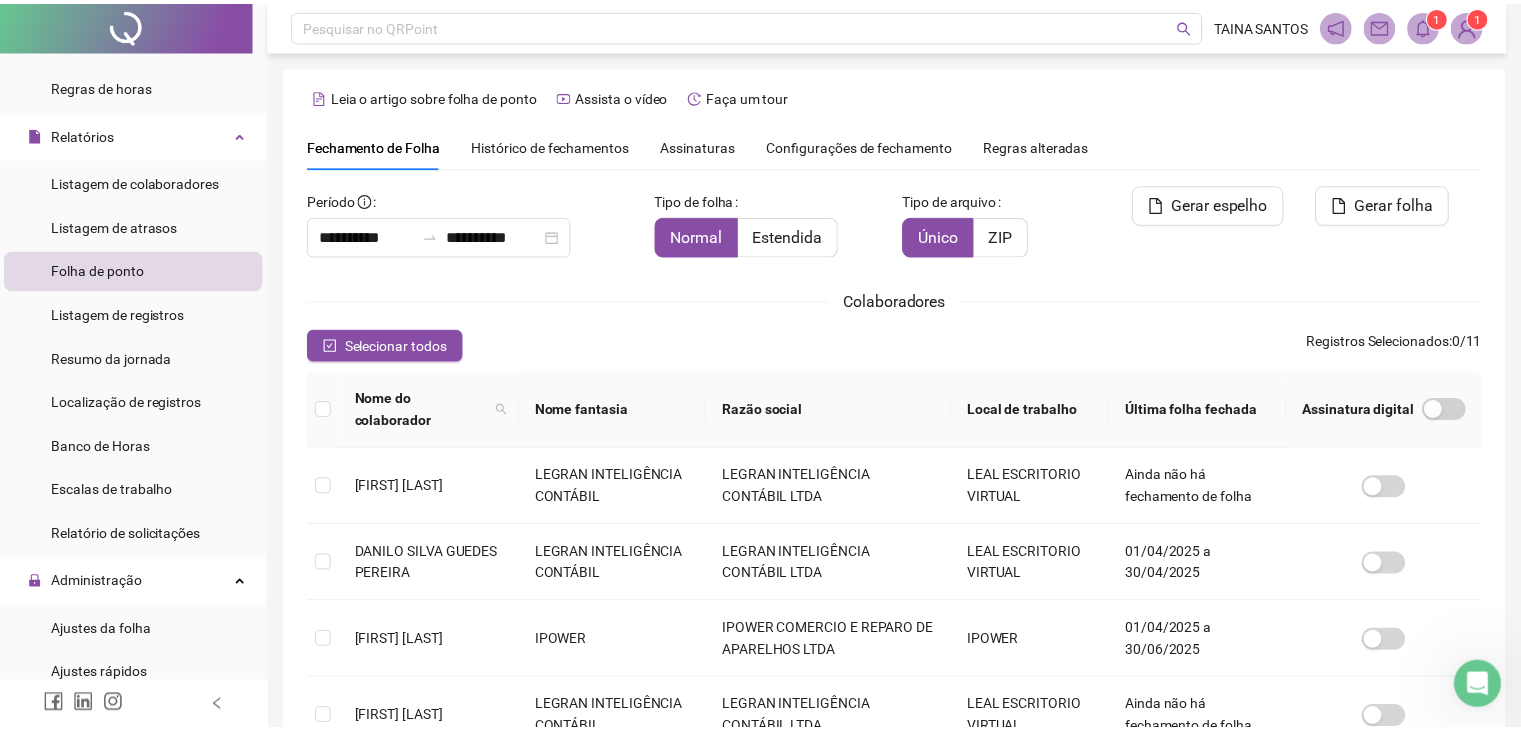scroll, scrollTop: 33, scrollLeft: 0, axis: vertical 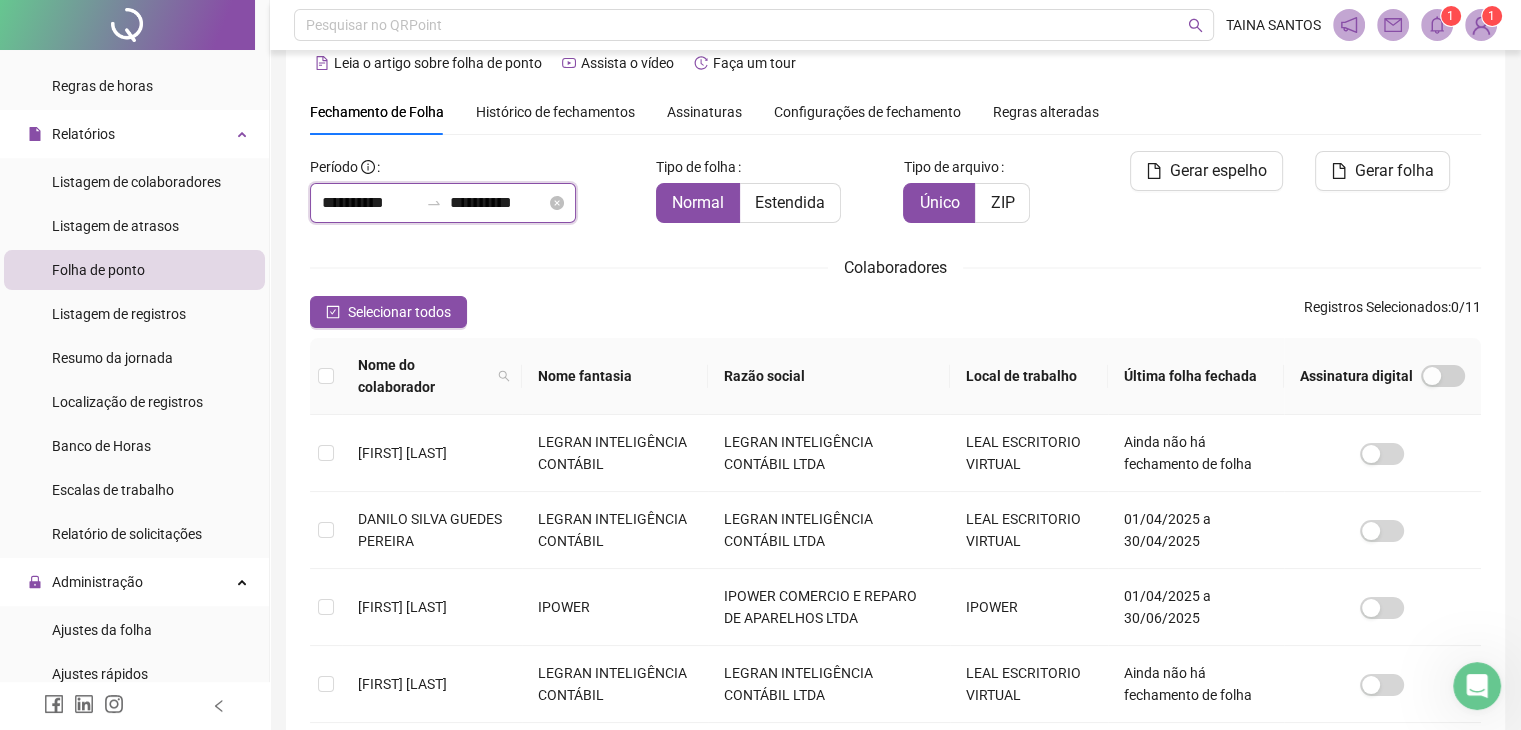 click on "**********" at bounding box center (498, 203) 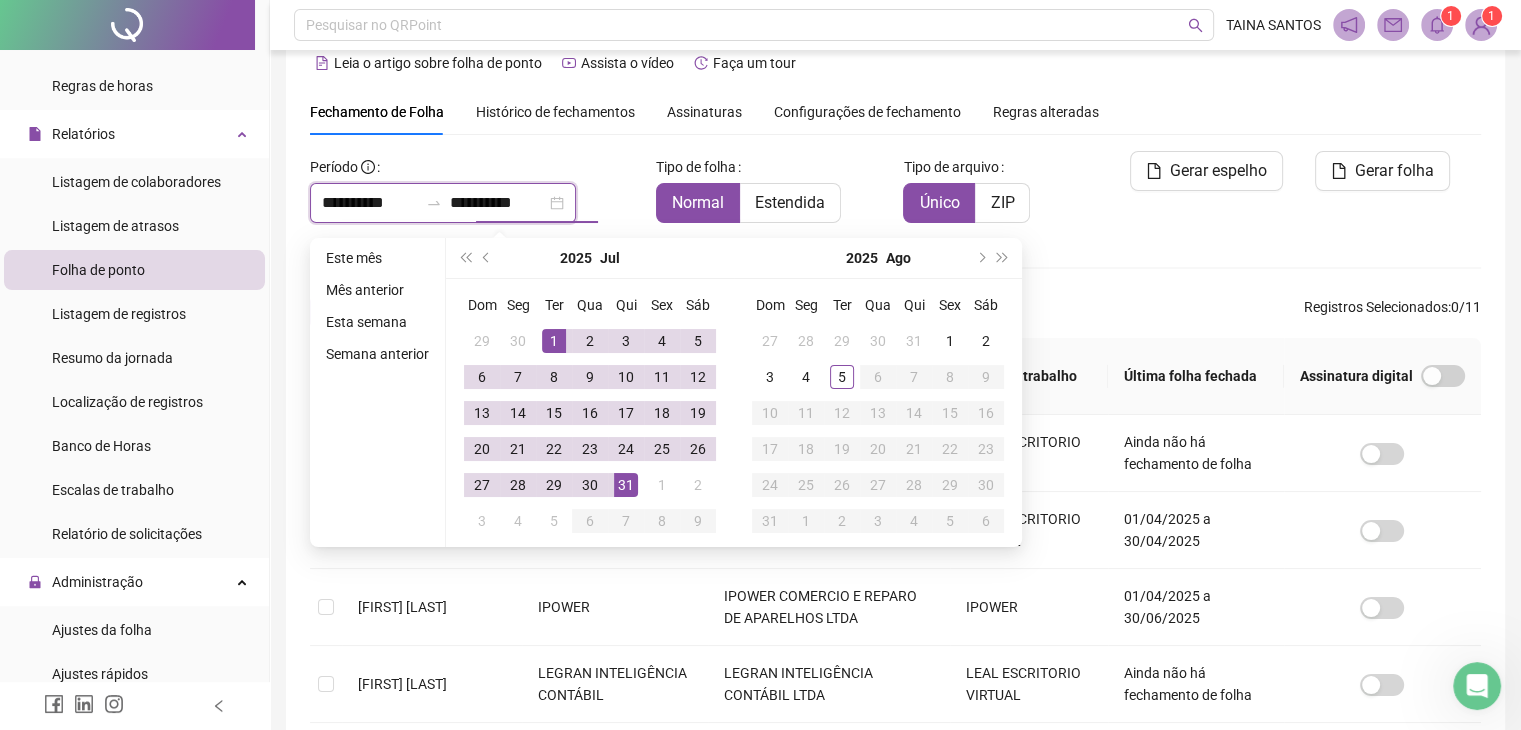 scroll, scrollTop: 44, scrollLeft: 0, axis: vertical 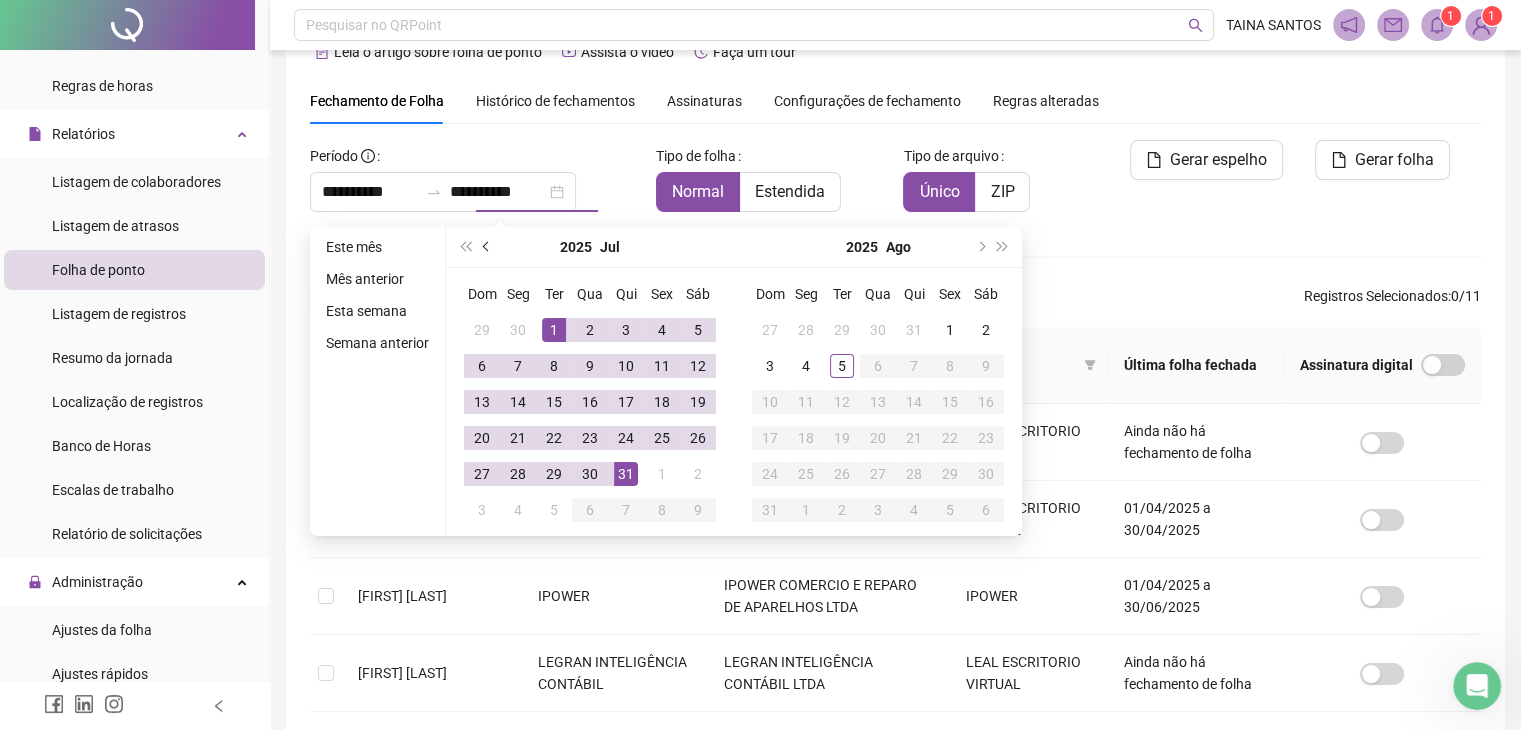 click at bounding box center (487, 247) 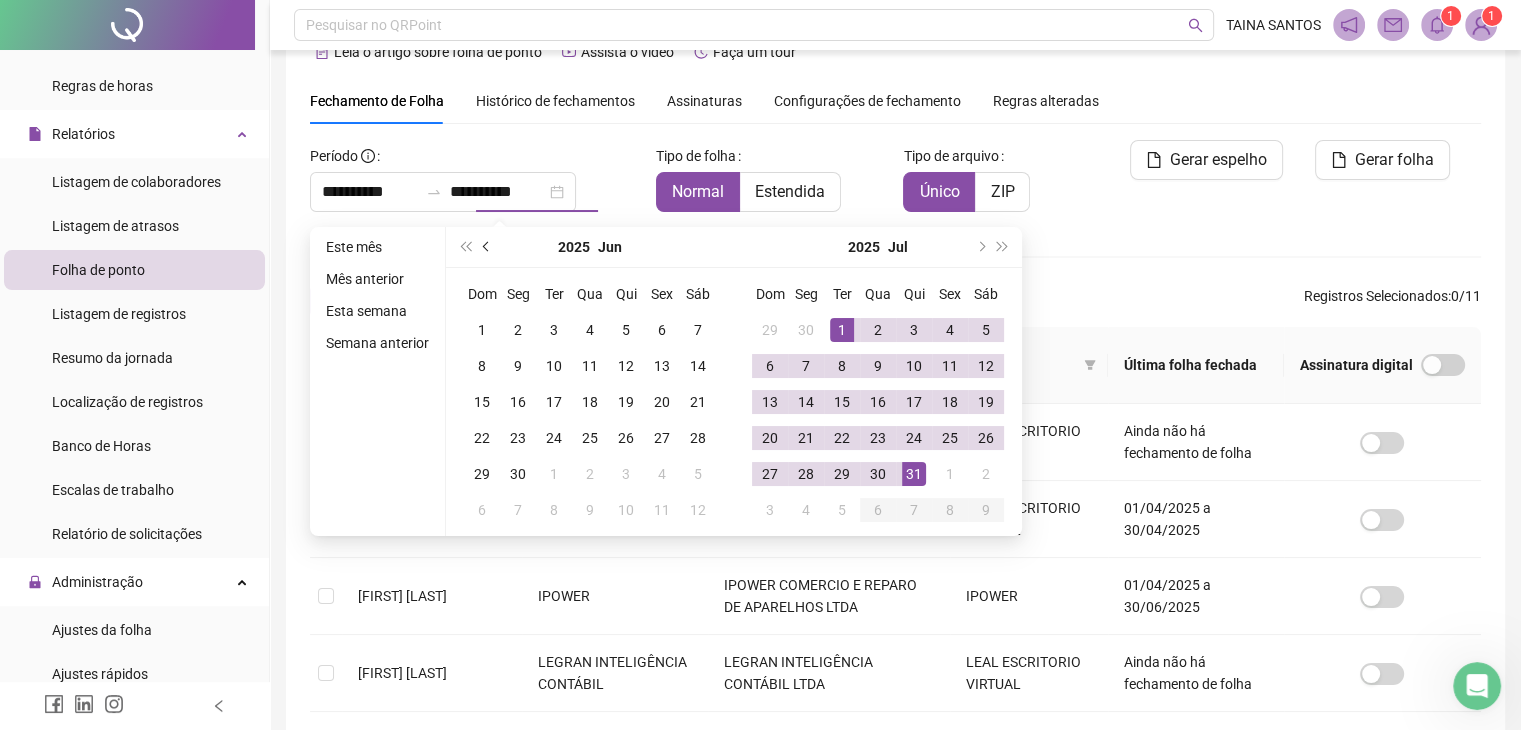 click at bounding box center (487, 247) 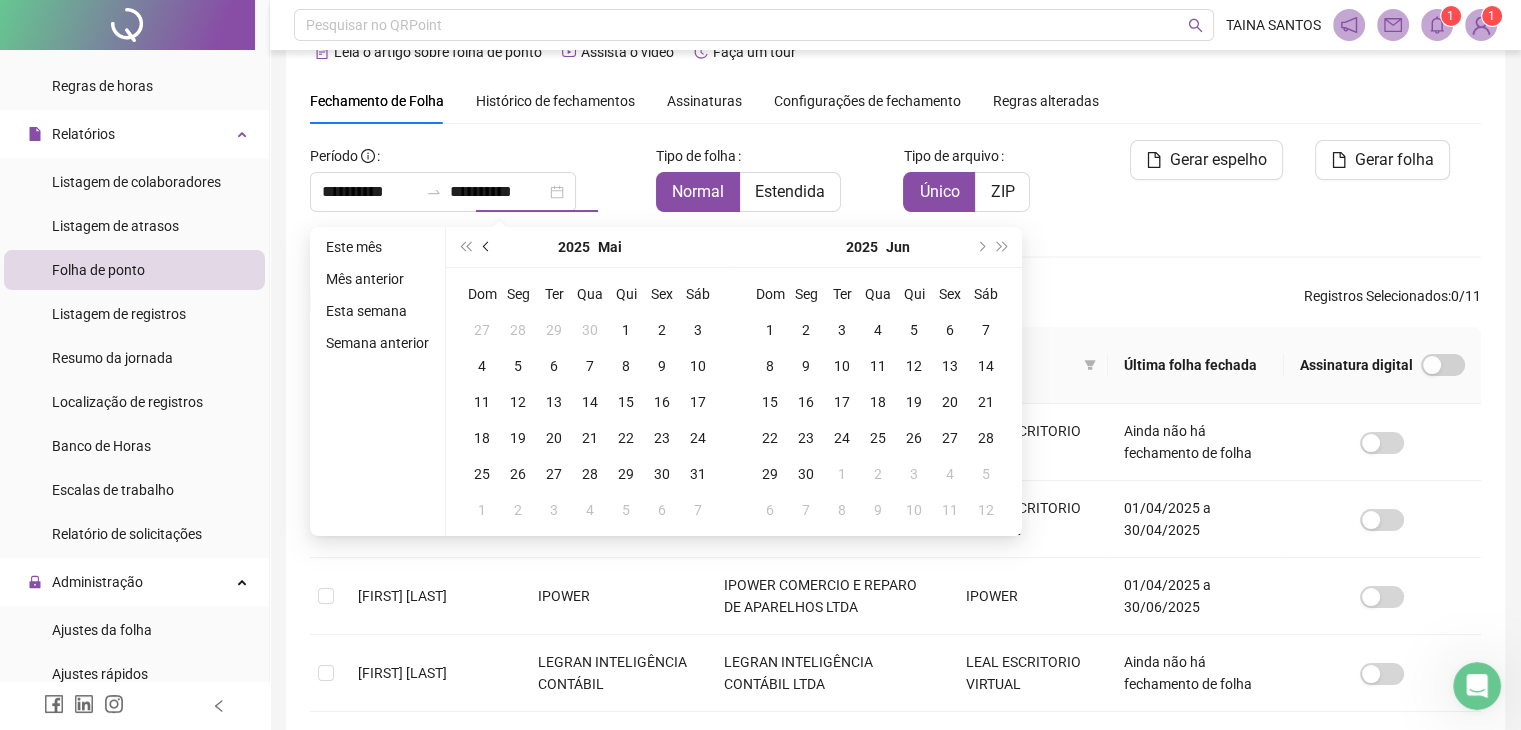 click at bounding box center [487, 247] 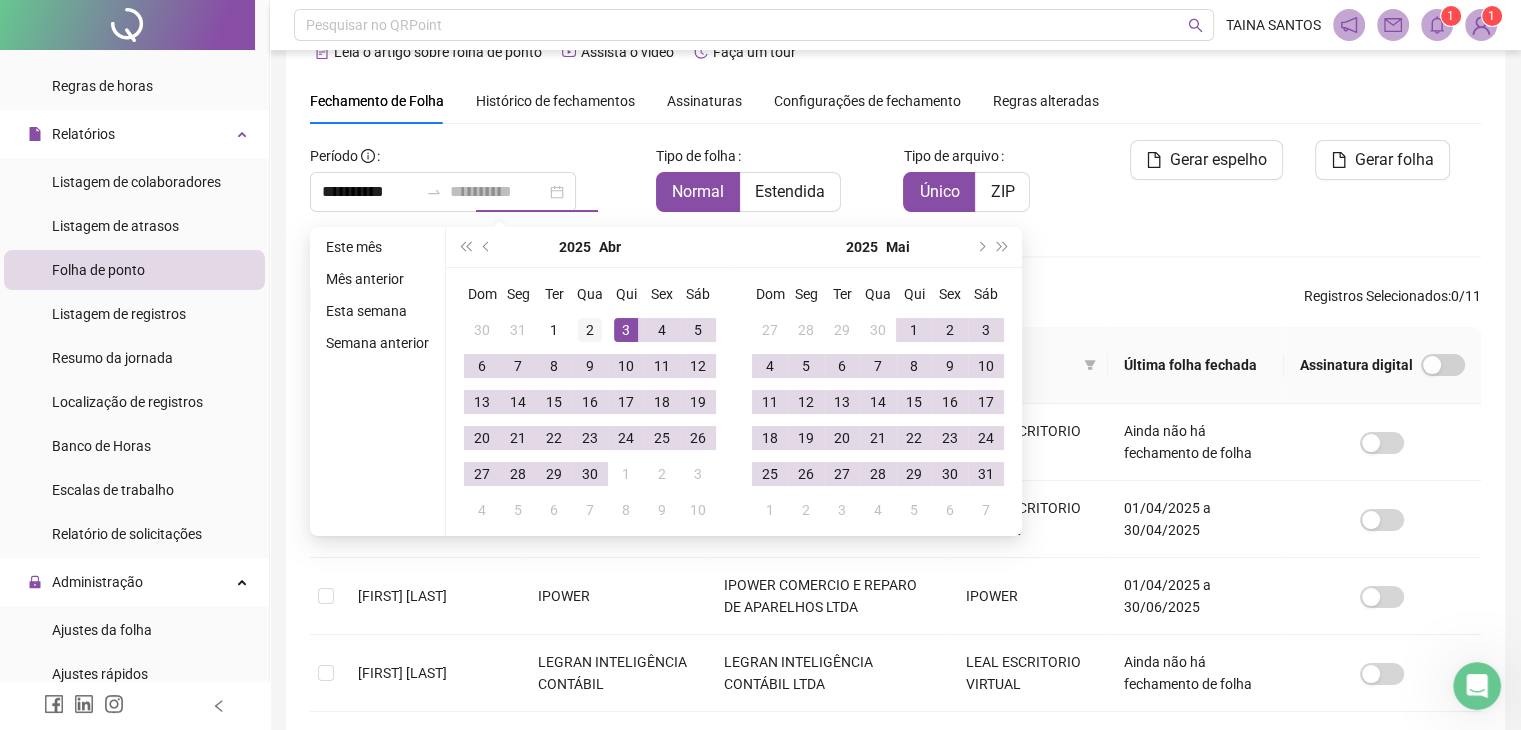 type on "**********" 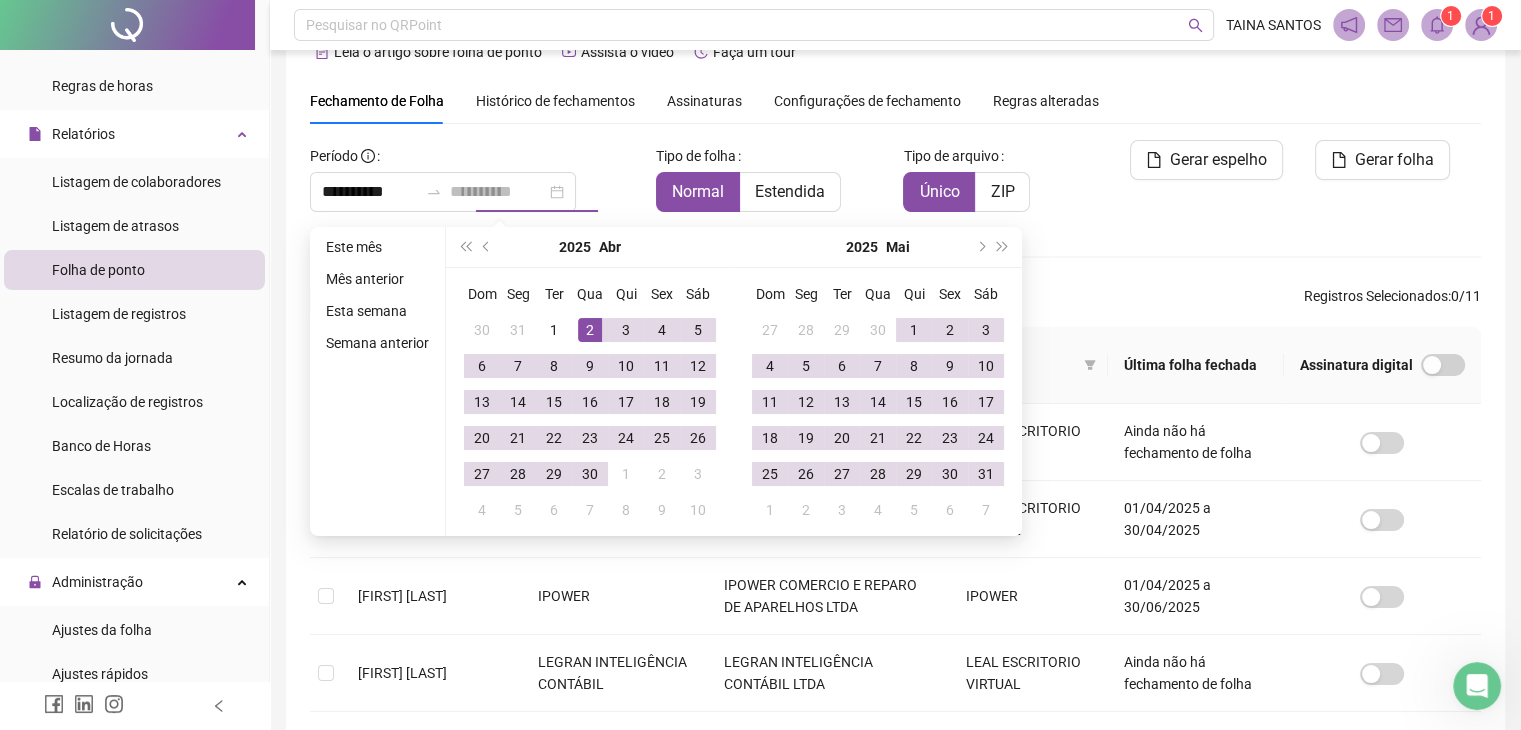 click on "2" at bounding box center [590, 330] 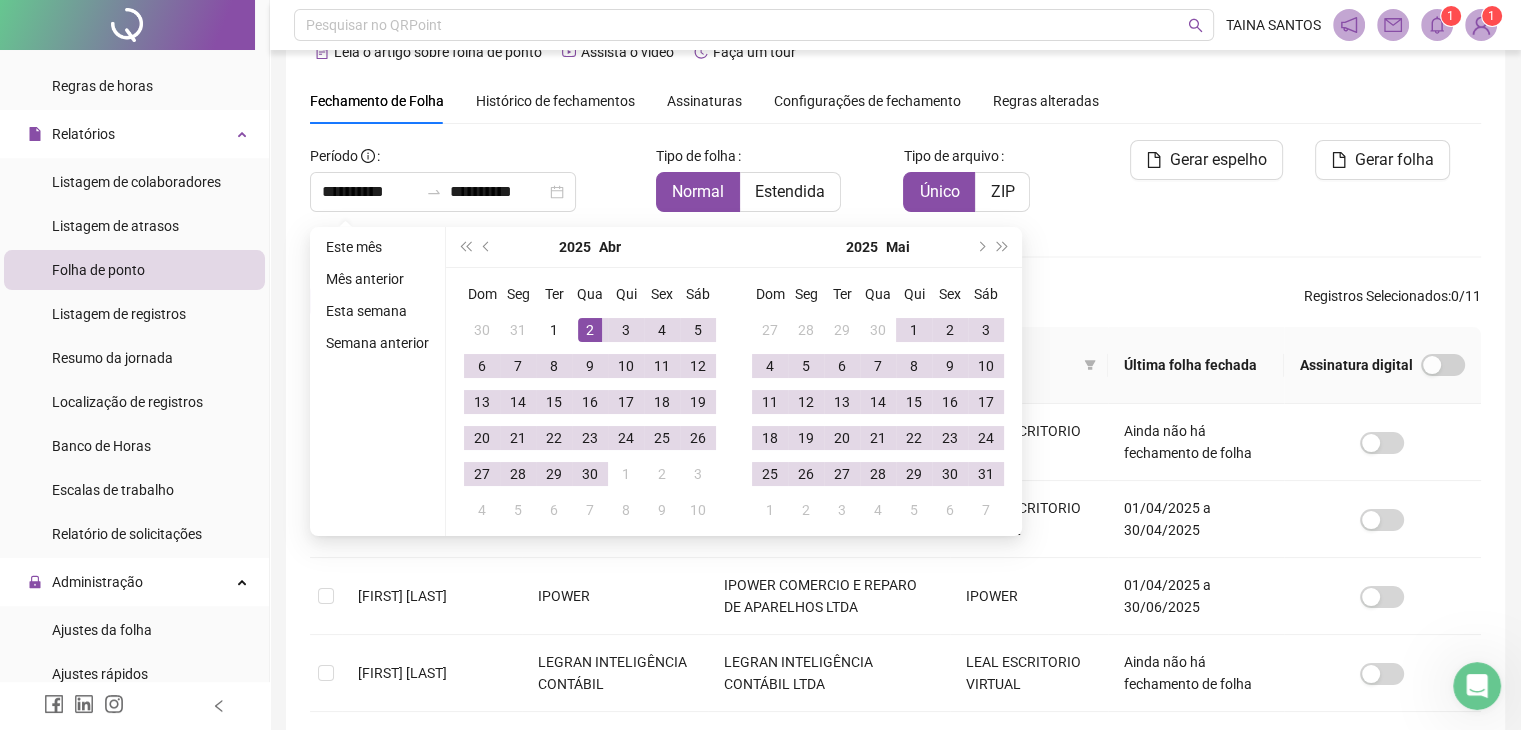 type on "**********" 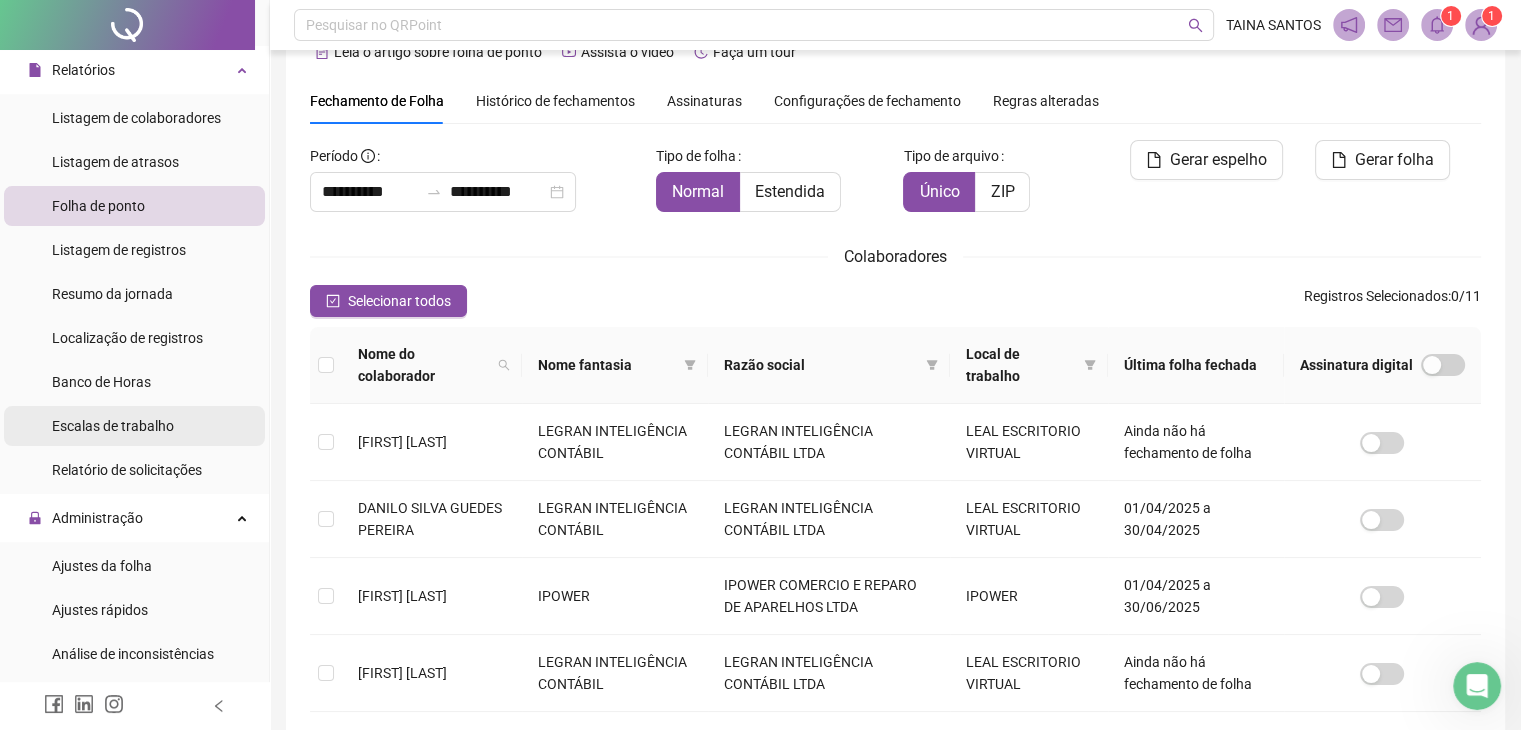 scroll, scrollTop: 400, scrollLeft: 0, axis: vertical 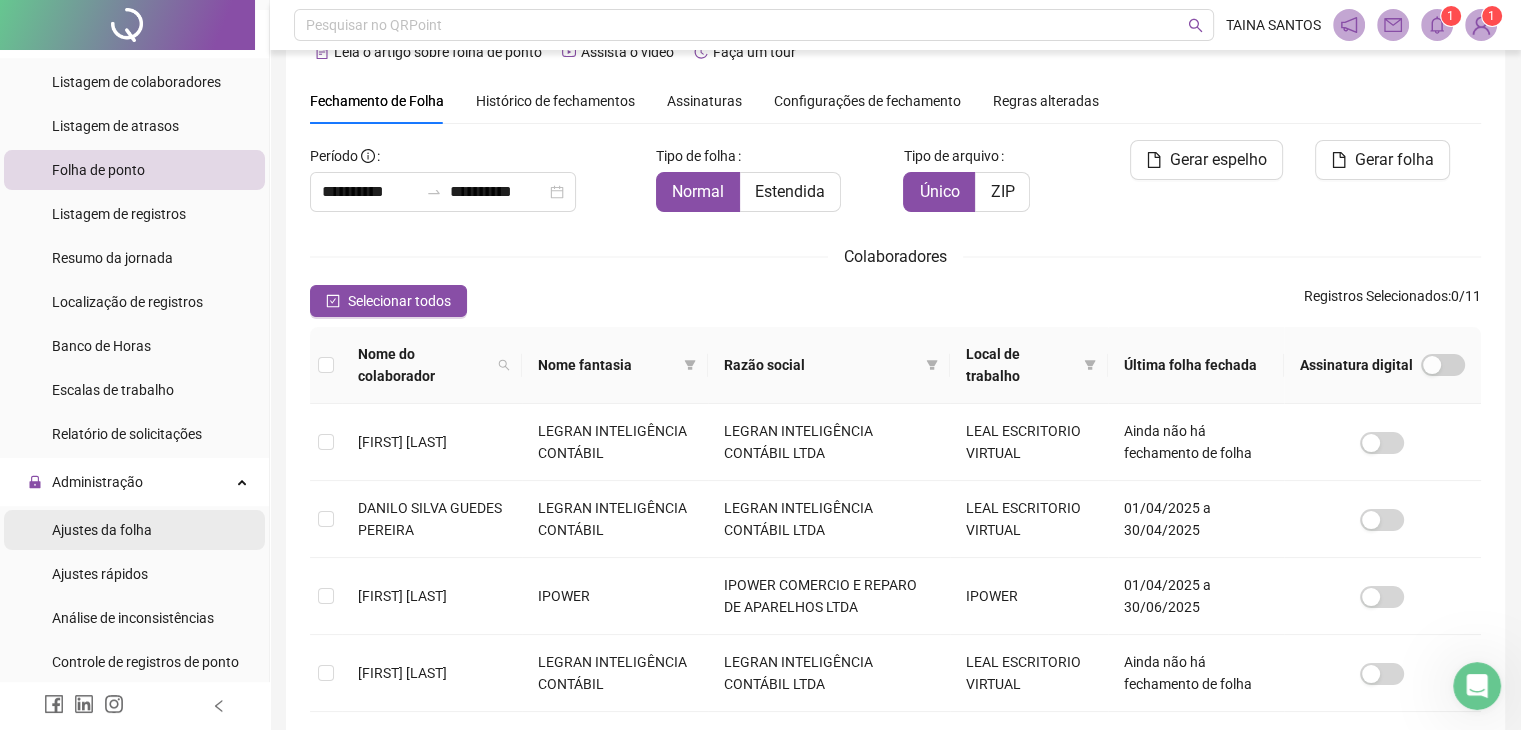 click on "Ajustes da folha" at bounding box center (102, 530) 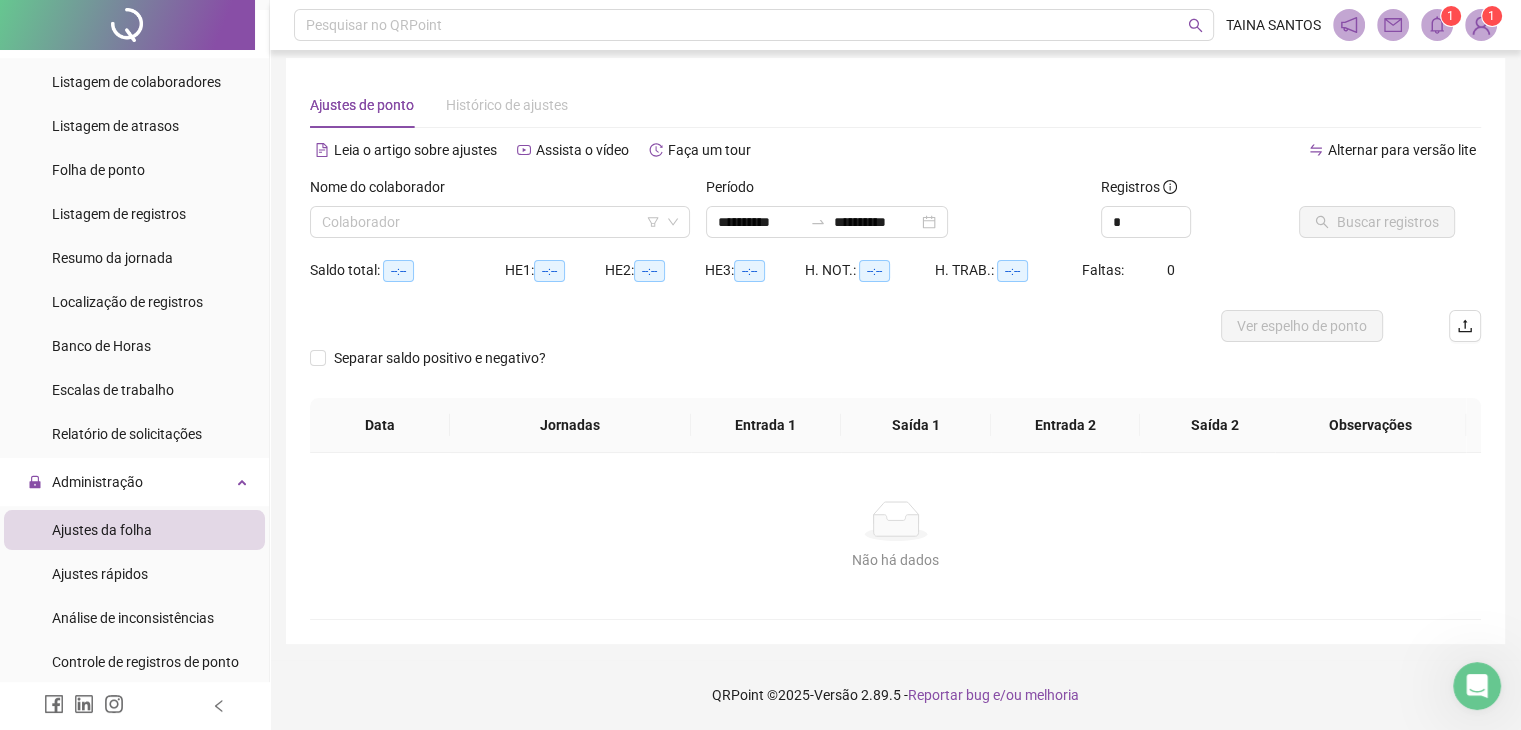 scroll, scrollTop: 8, scrollLeft: 0, axis: vertical 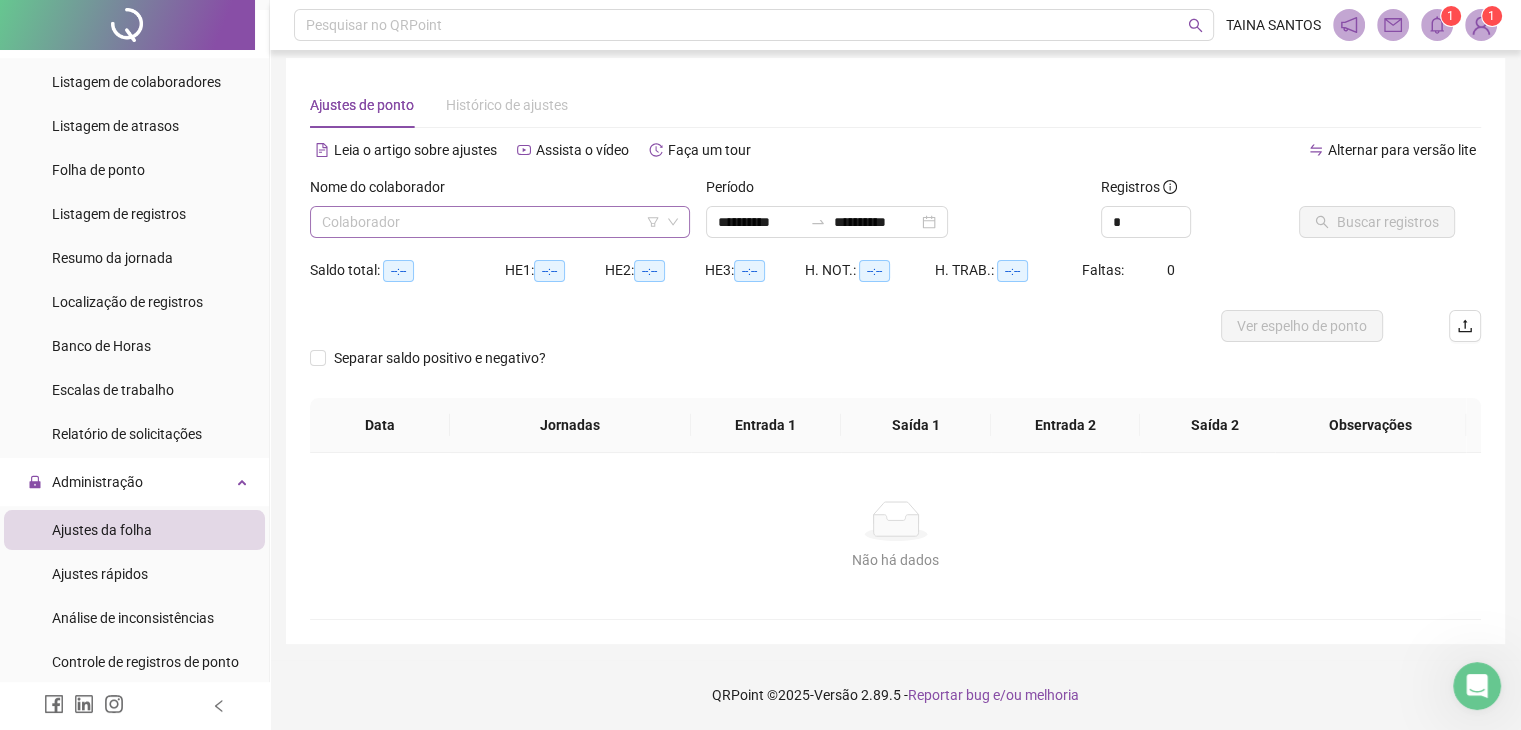 click at bounding box center [491, 222] 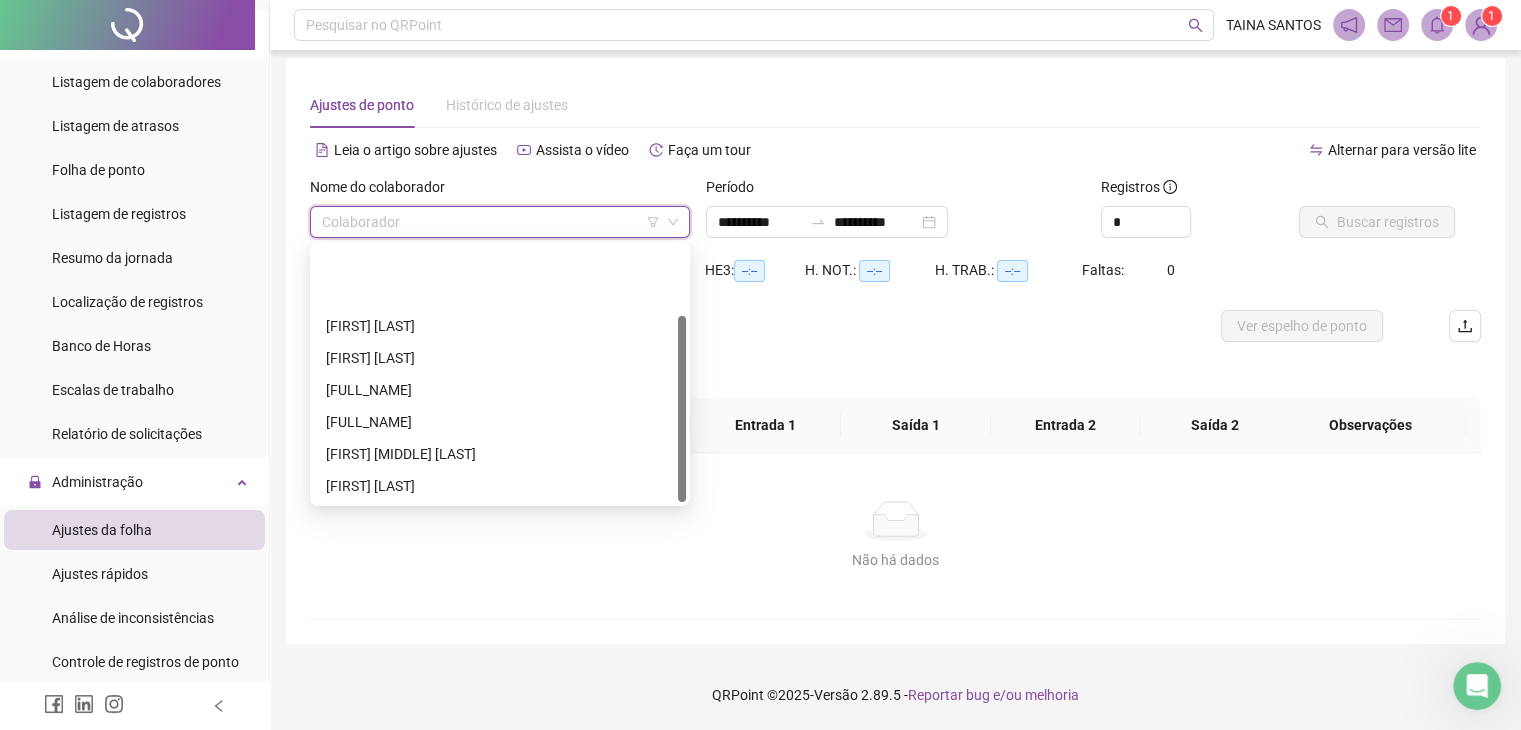 scroll, scrollTop: 96, scrollLeft: 0, axis: vertical 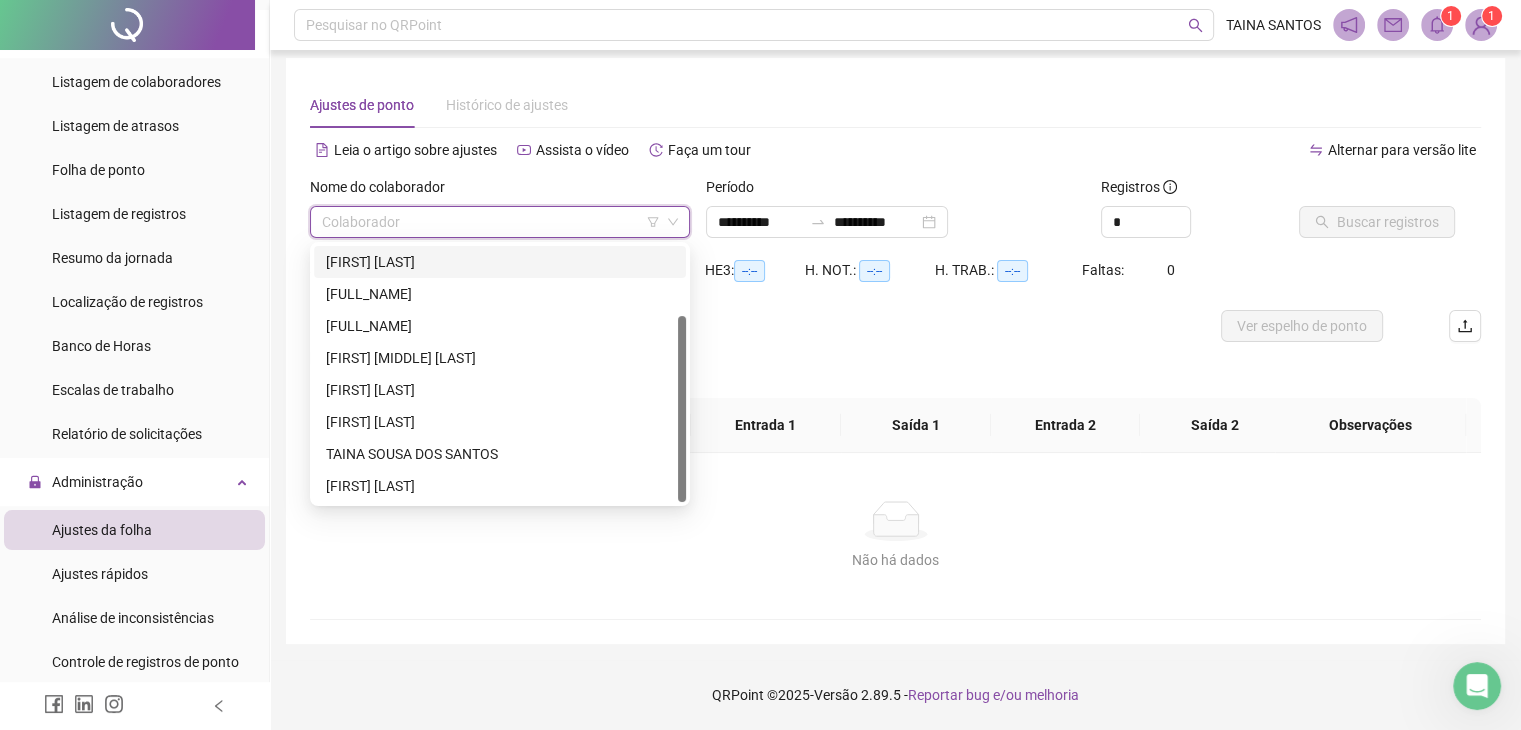 click on "[FIRST] [LAST]" at bounding box center (500, 262) 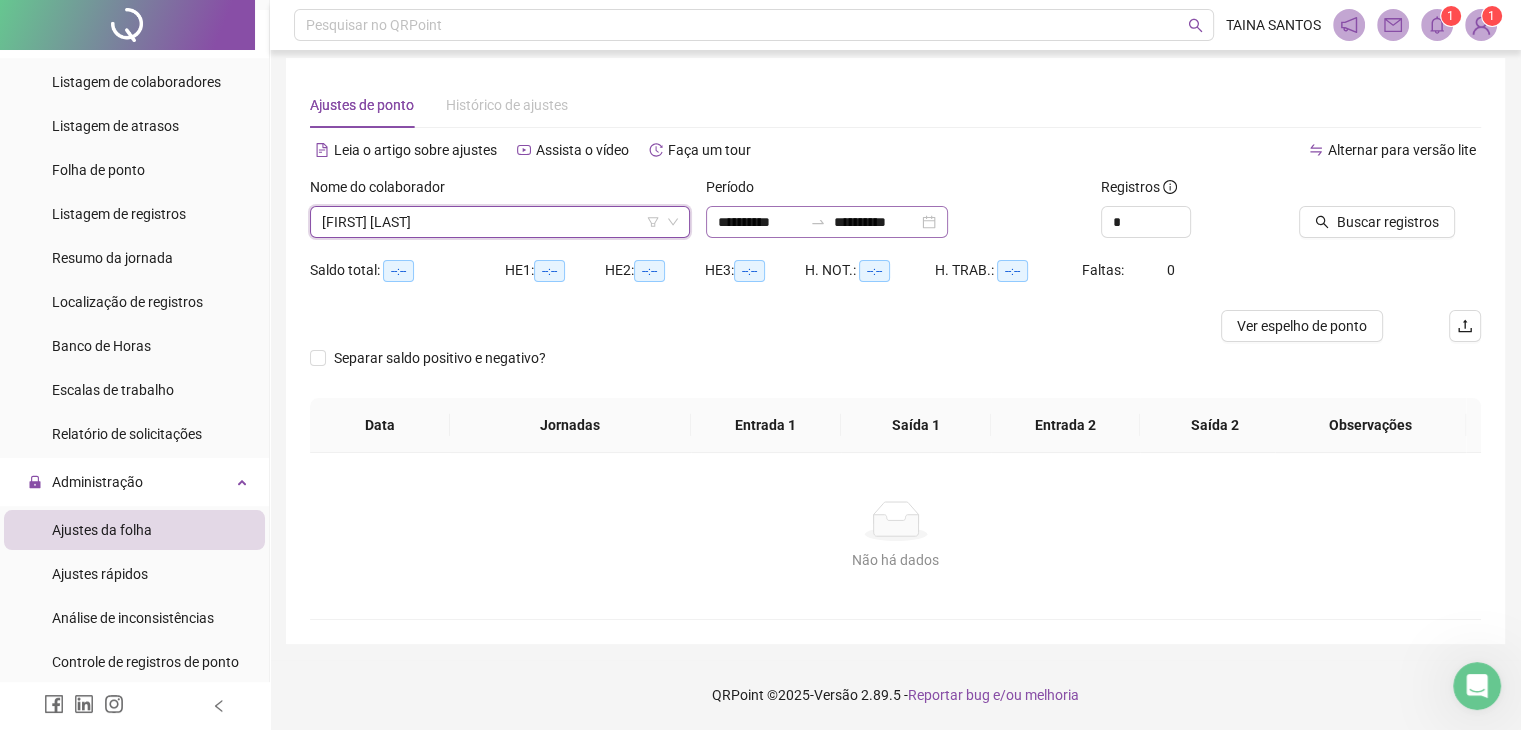 click on "**********" at bounding box center (827, 222) 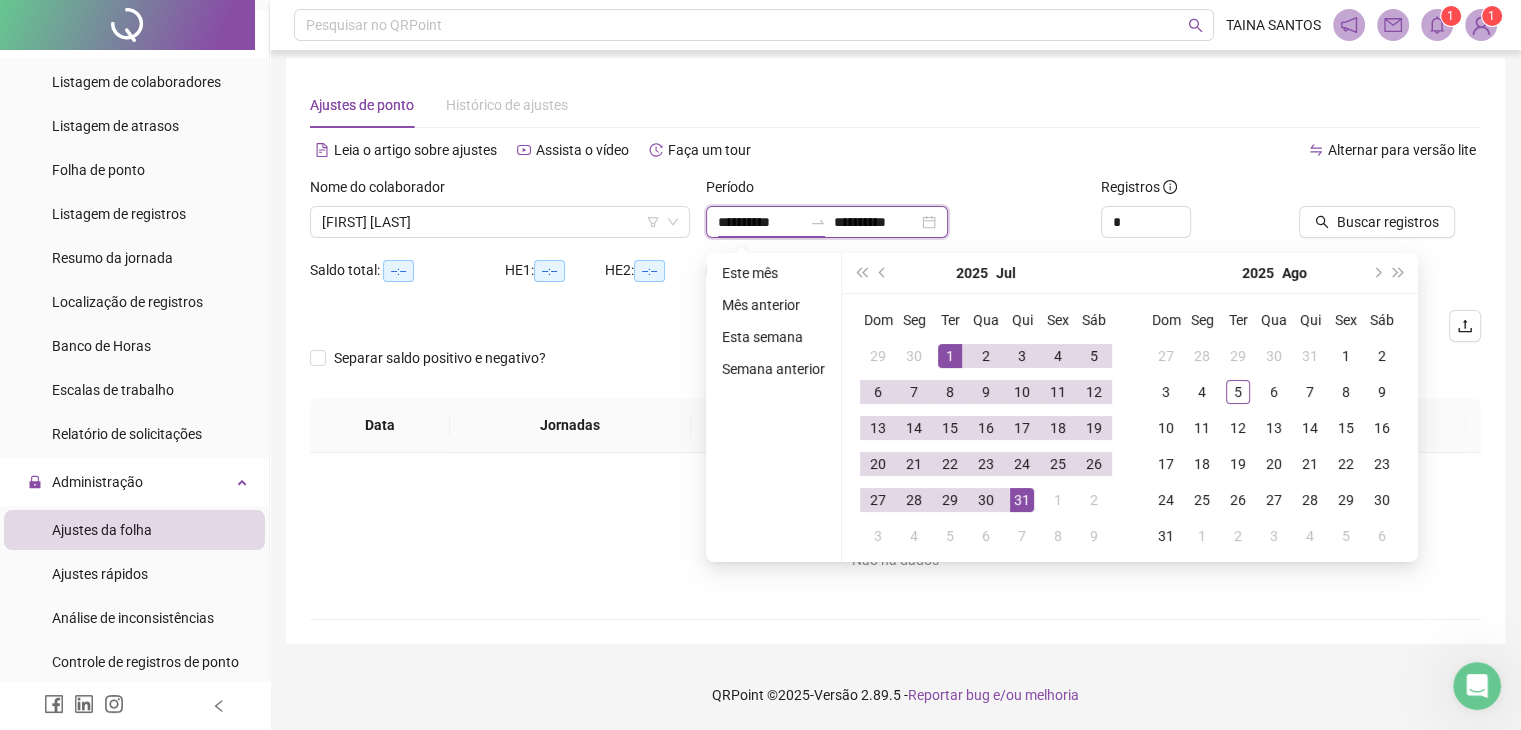 click on "**********" at bounding box center (760, 222) 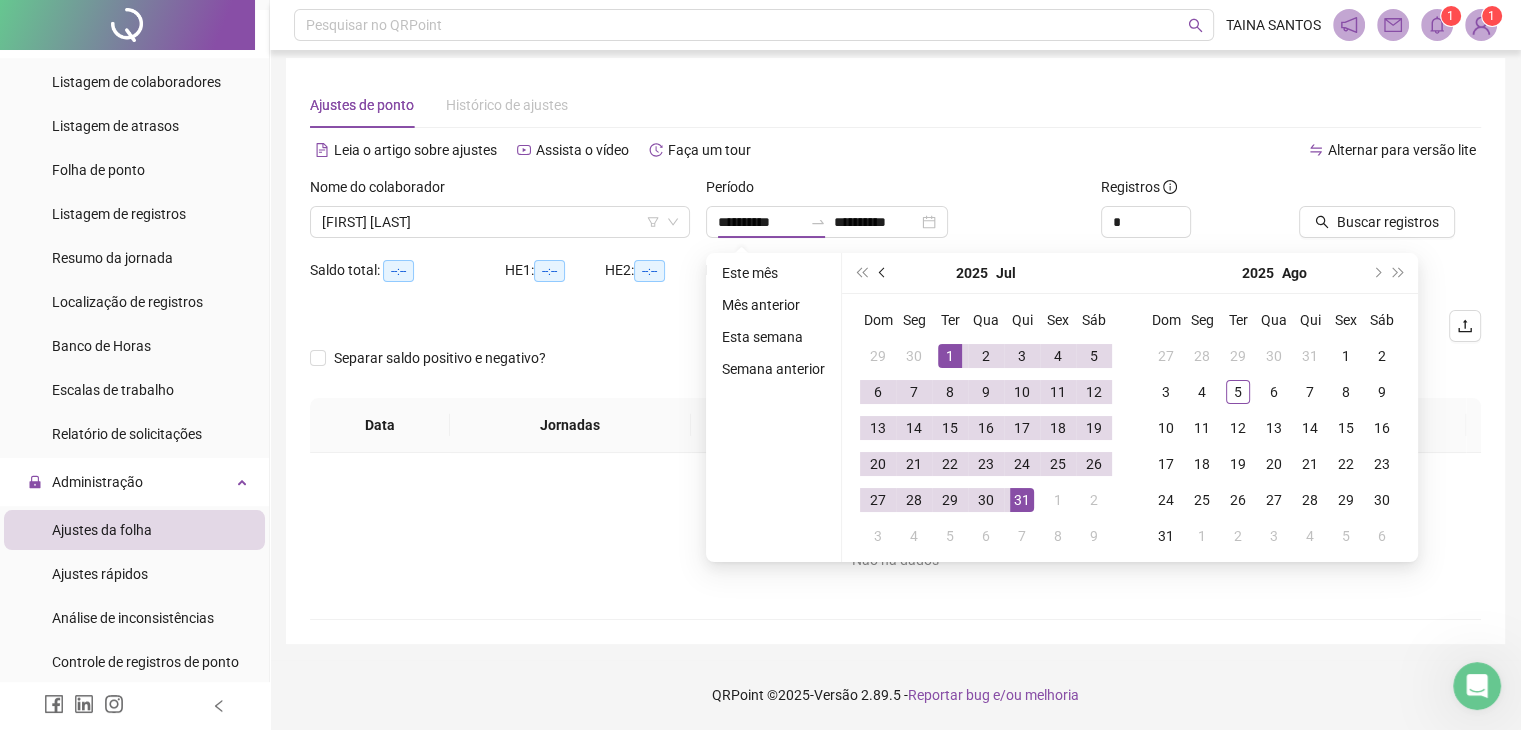 click at bounding box center (883, 273) 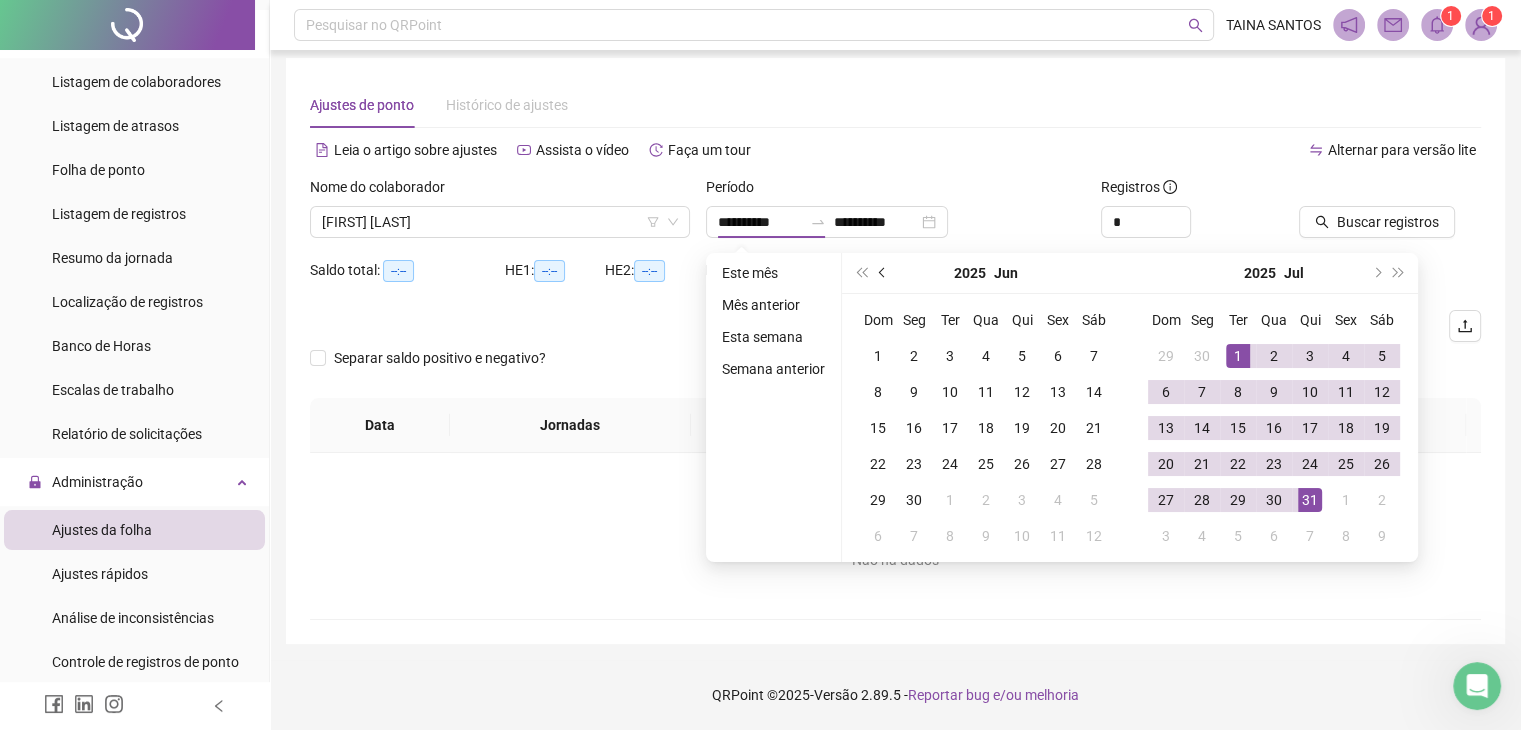 click at bounding box center (883, 273) 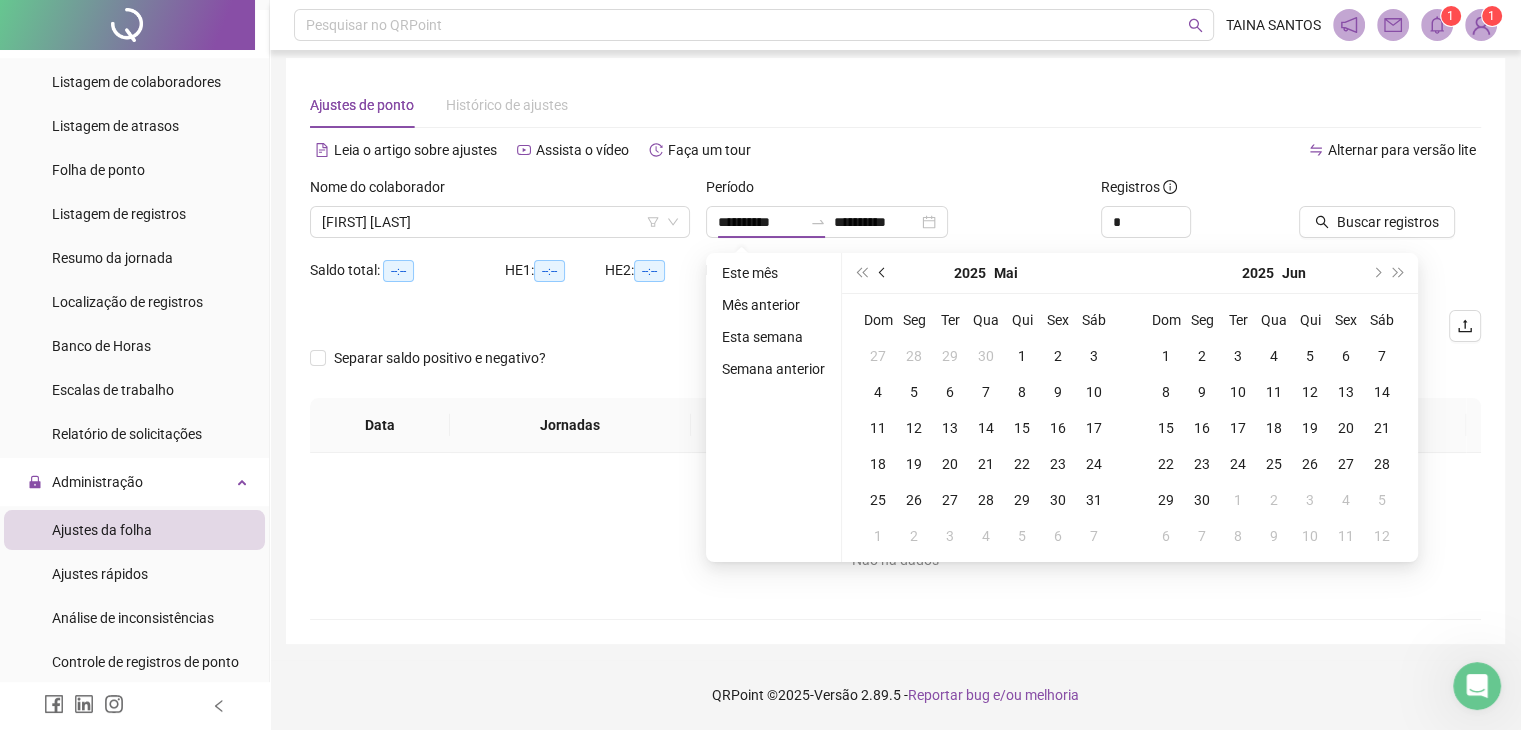 click at bounding box center [883, 273] 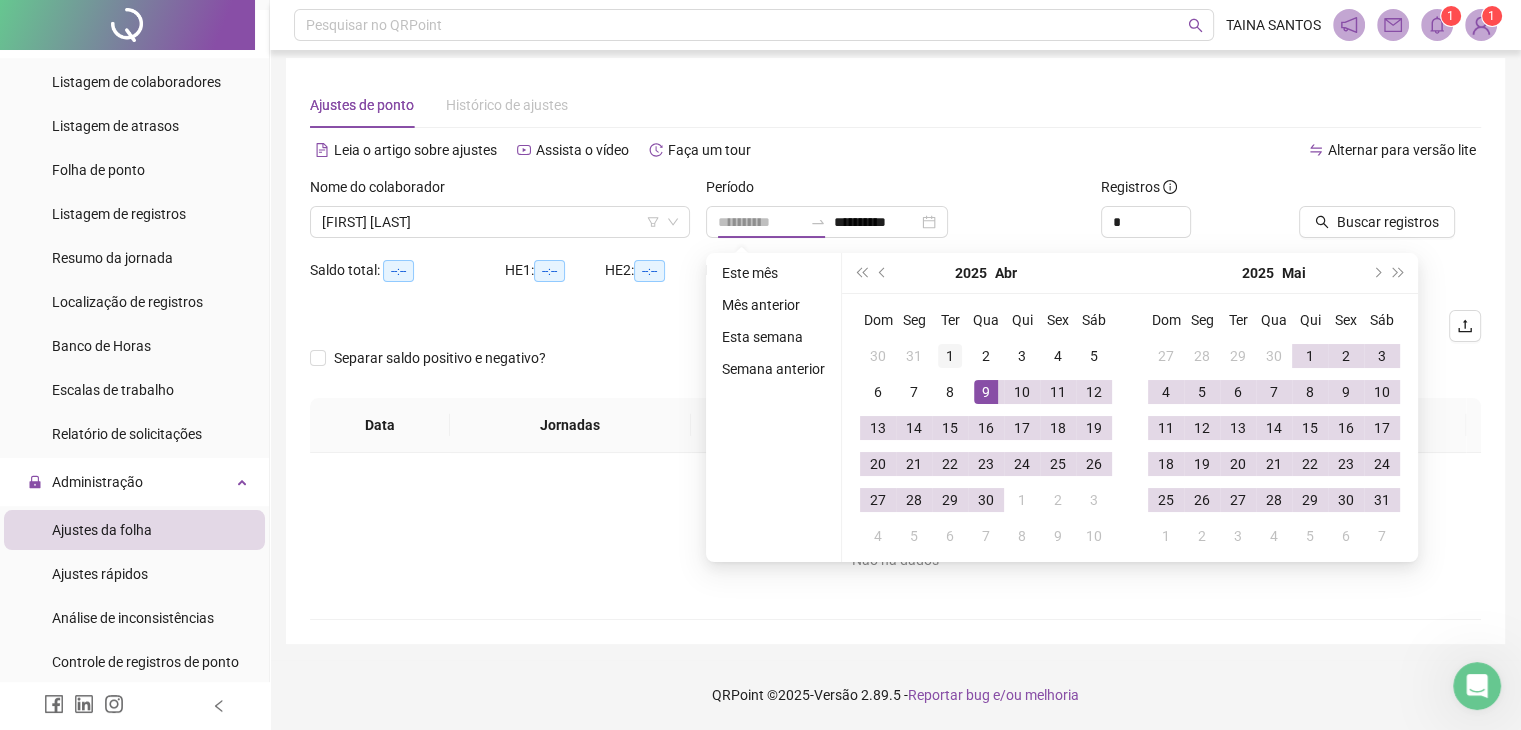 type on "**********" 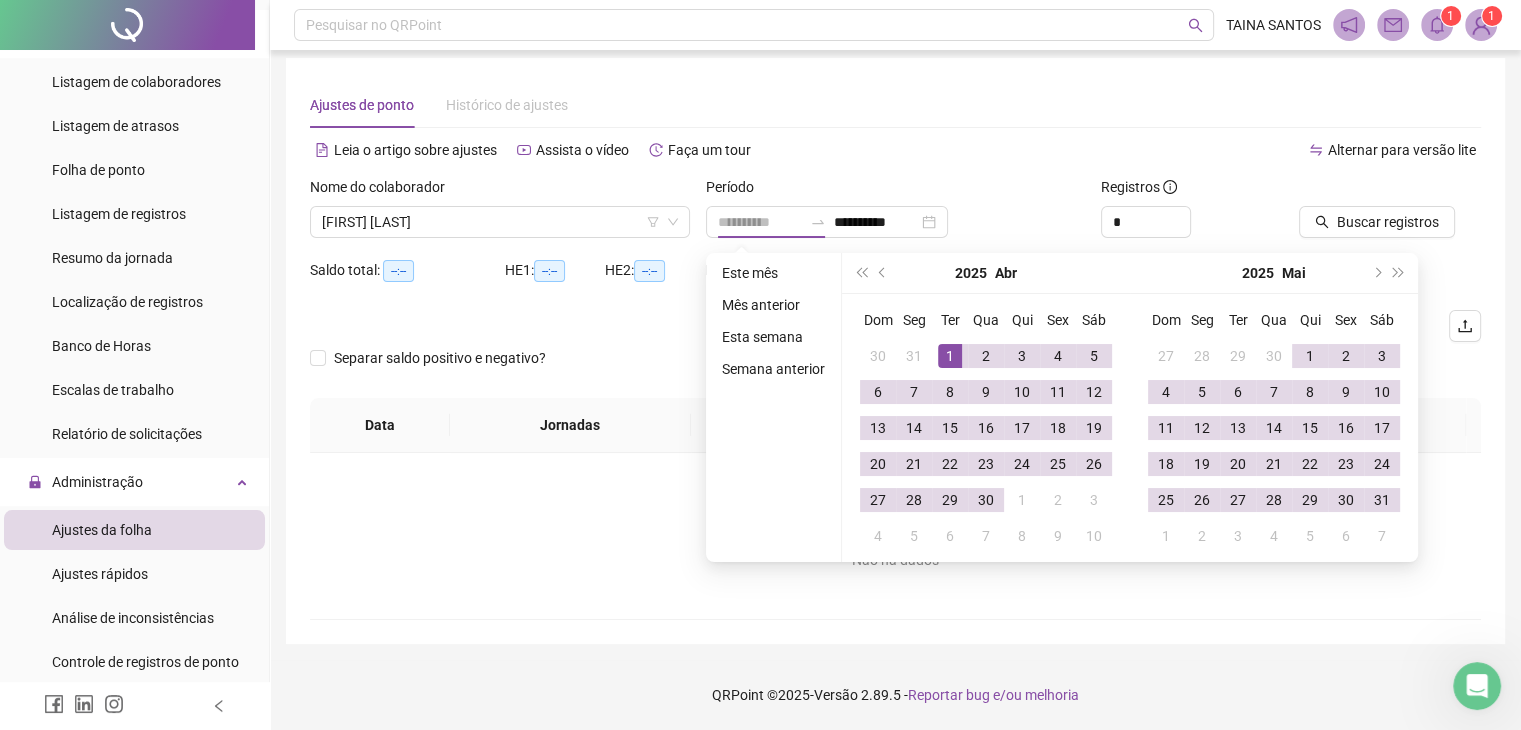 click on "1" at bounding box center [950, 356] 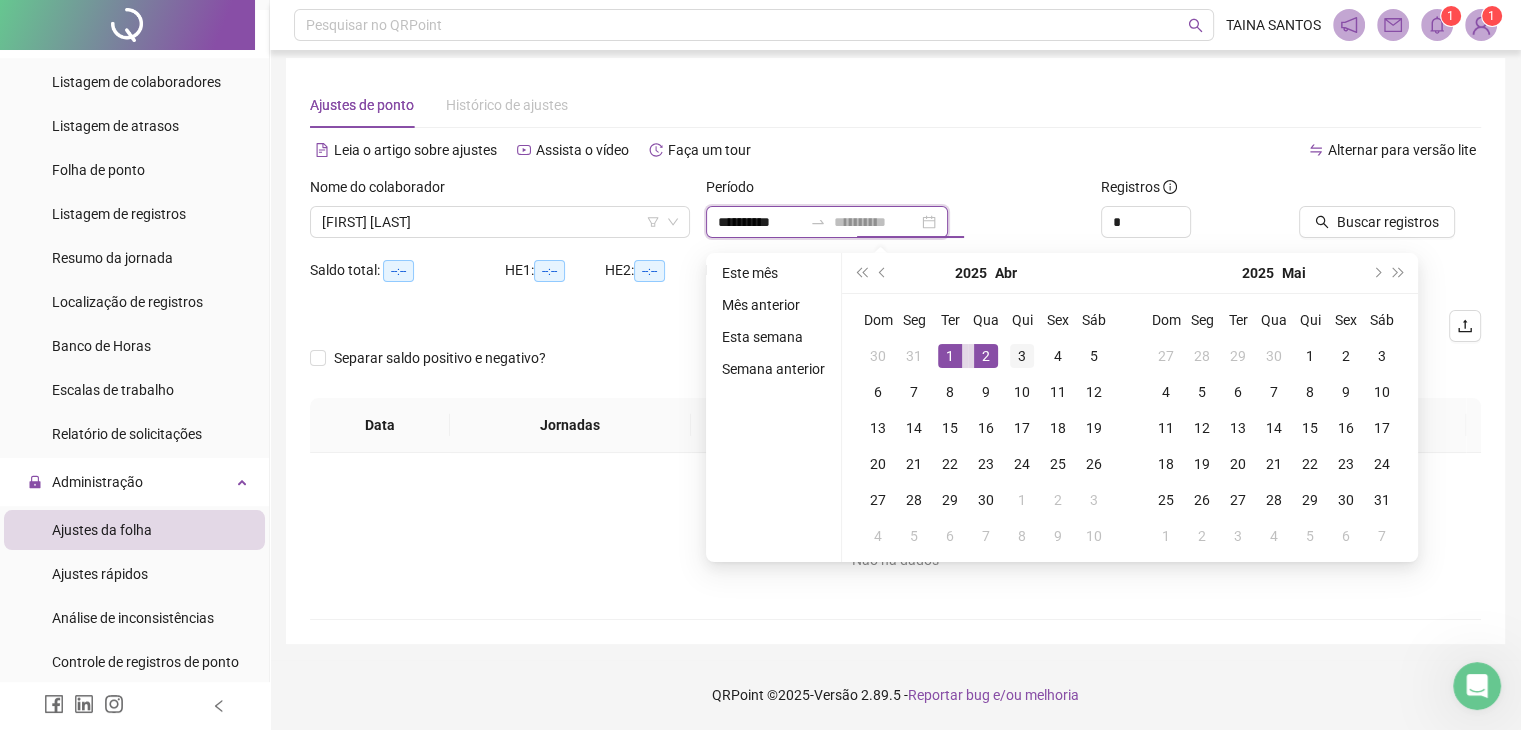type on "**********" 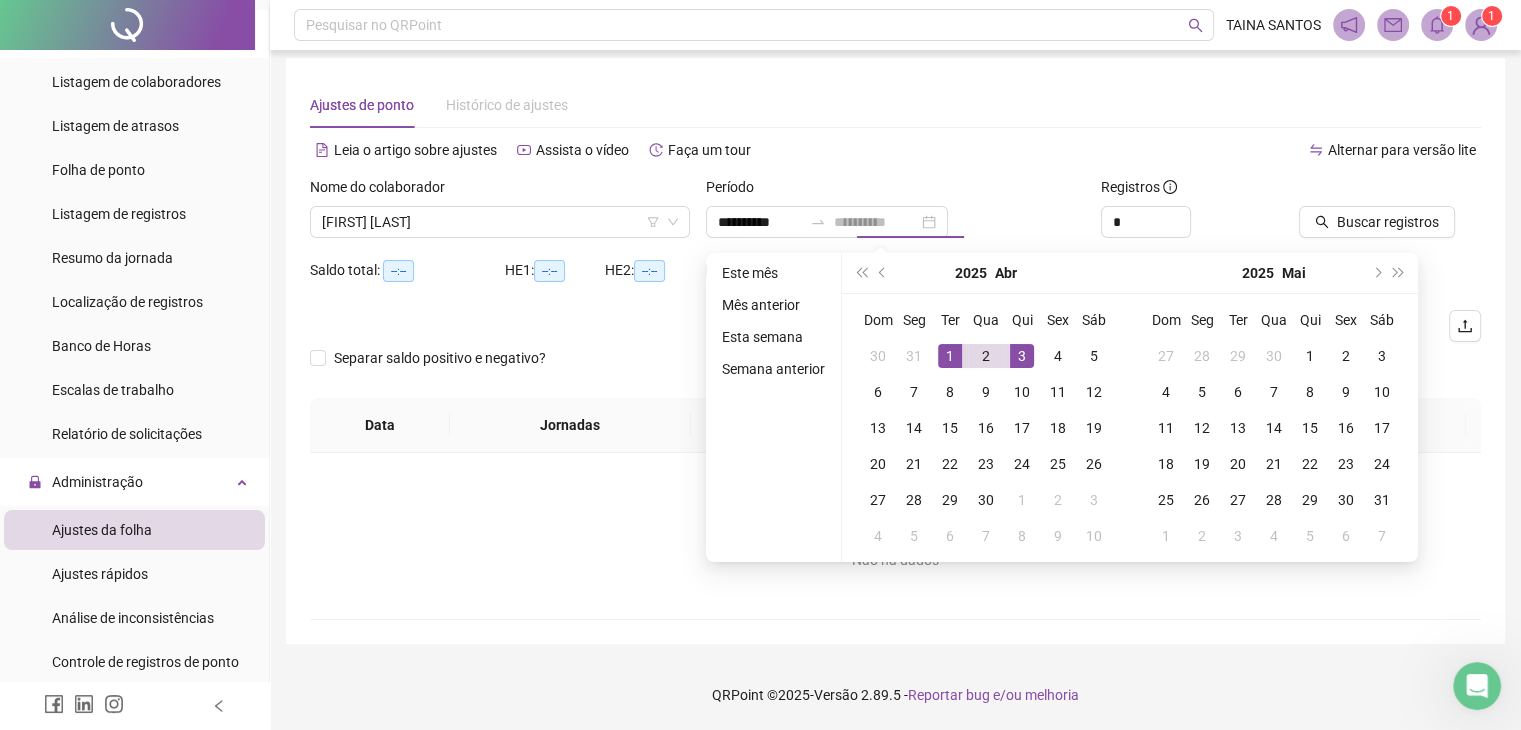 click on "3" at bounding box center [1022, 356] 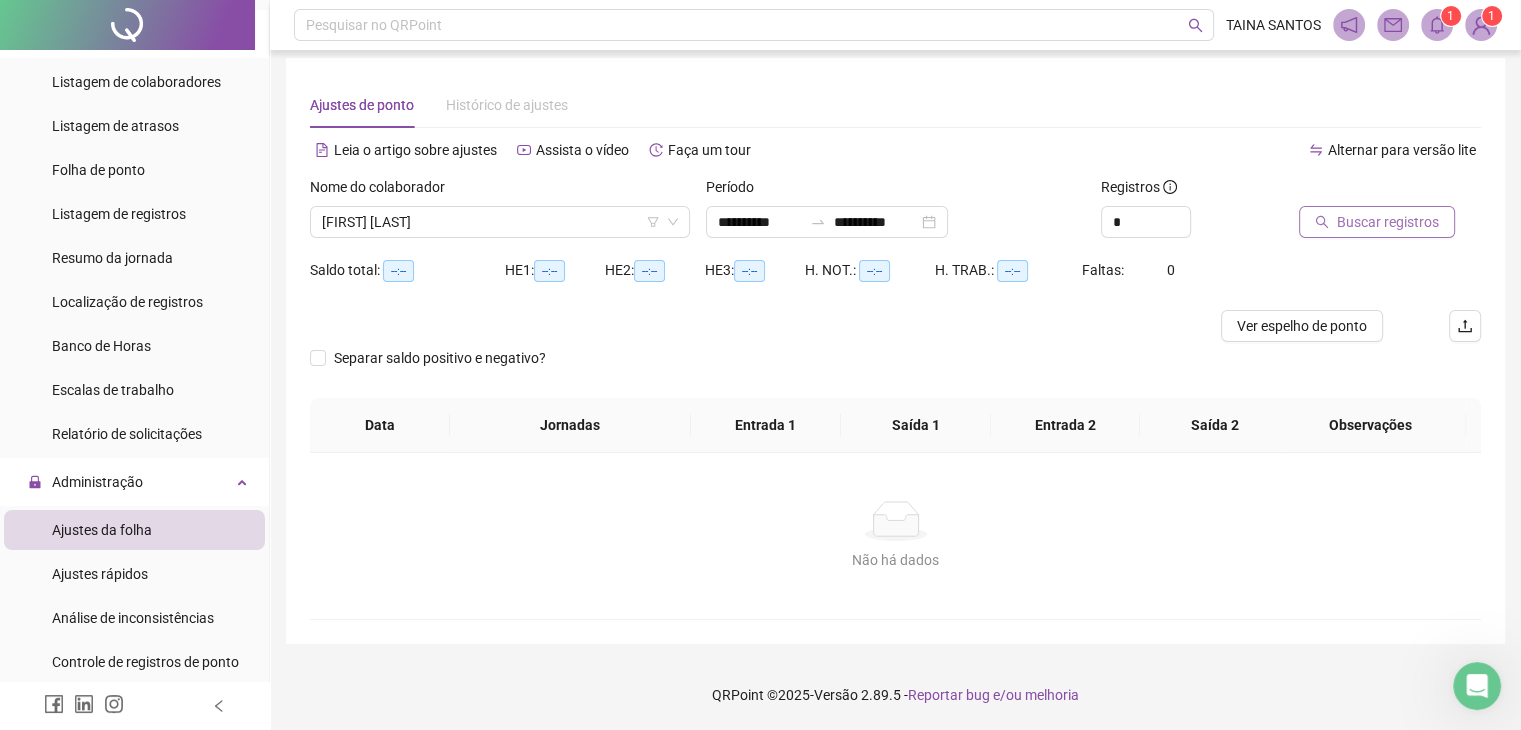 click on "Buscar registros" at bounding box center (1377, 222) 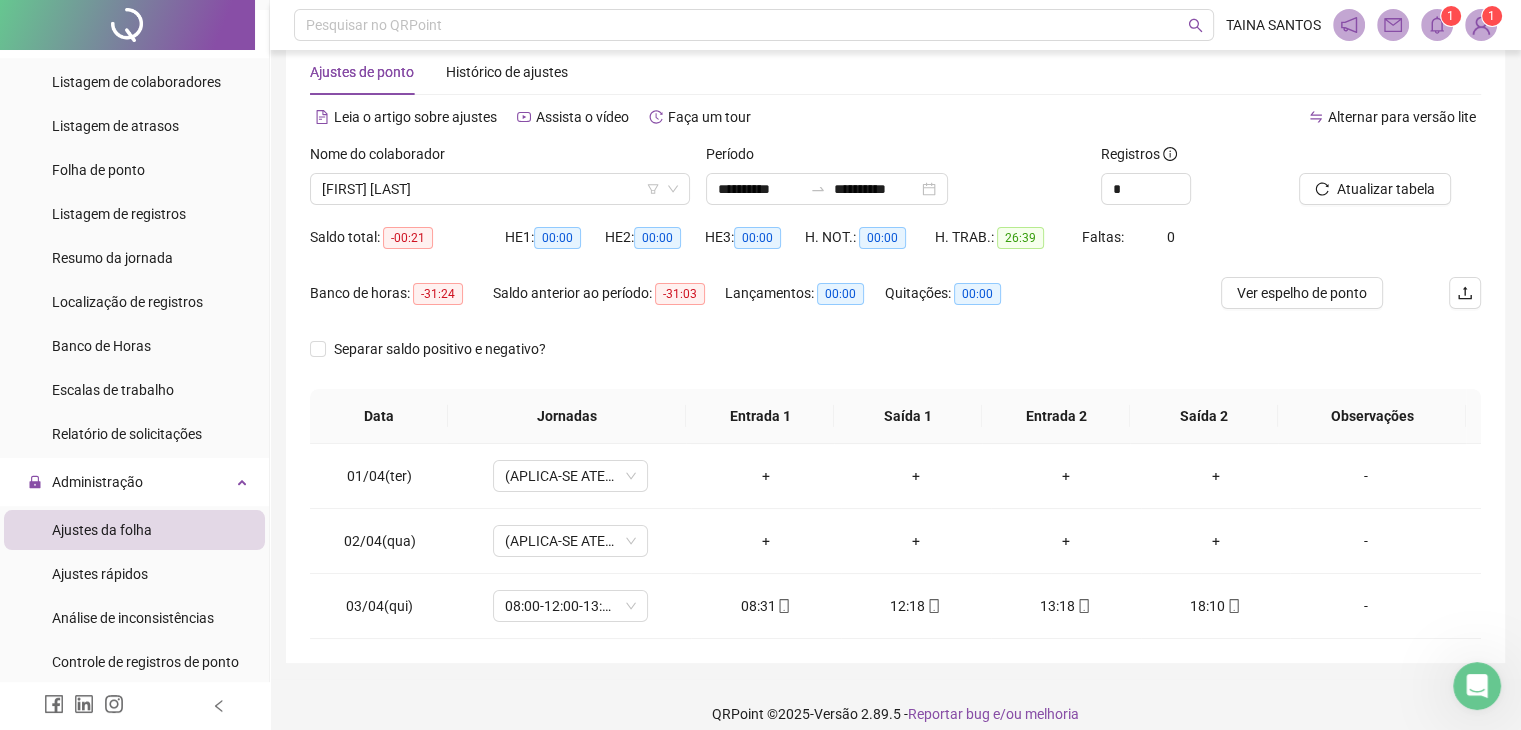 scroll, scrollTop: 60, scrollLeft: 0, axis: vertical 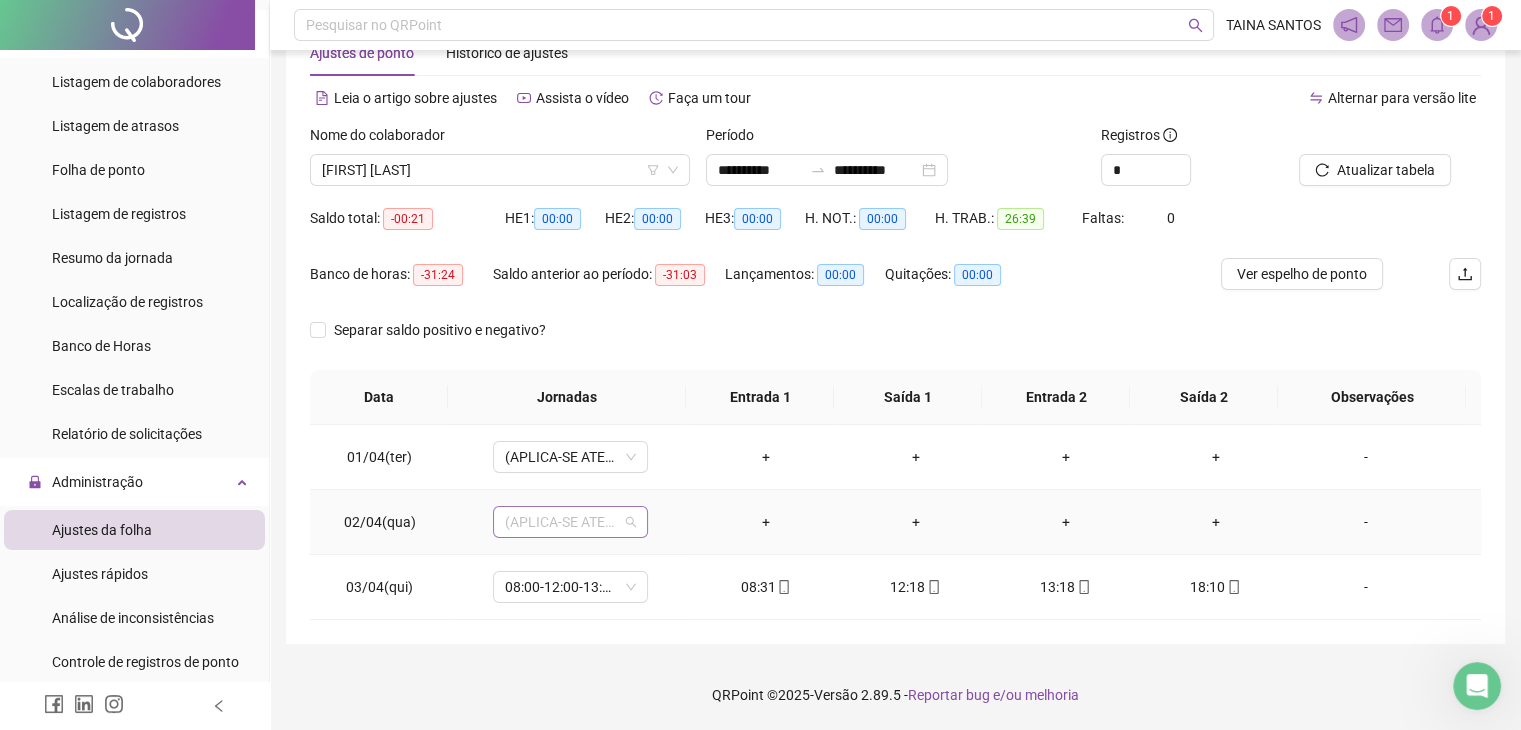 click on "(APLICA-SE ATESTADO)" at bounding box center [570, 522] 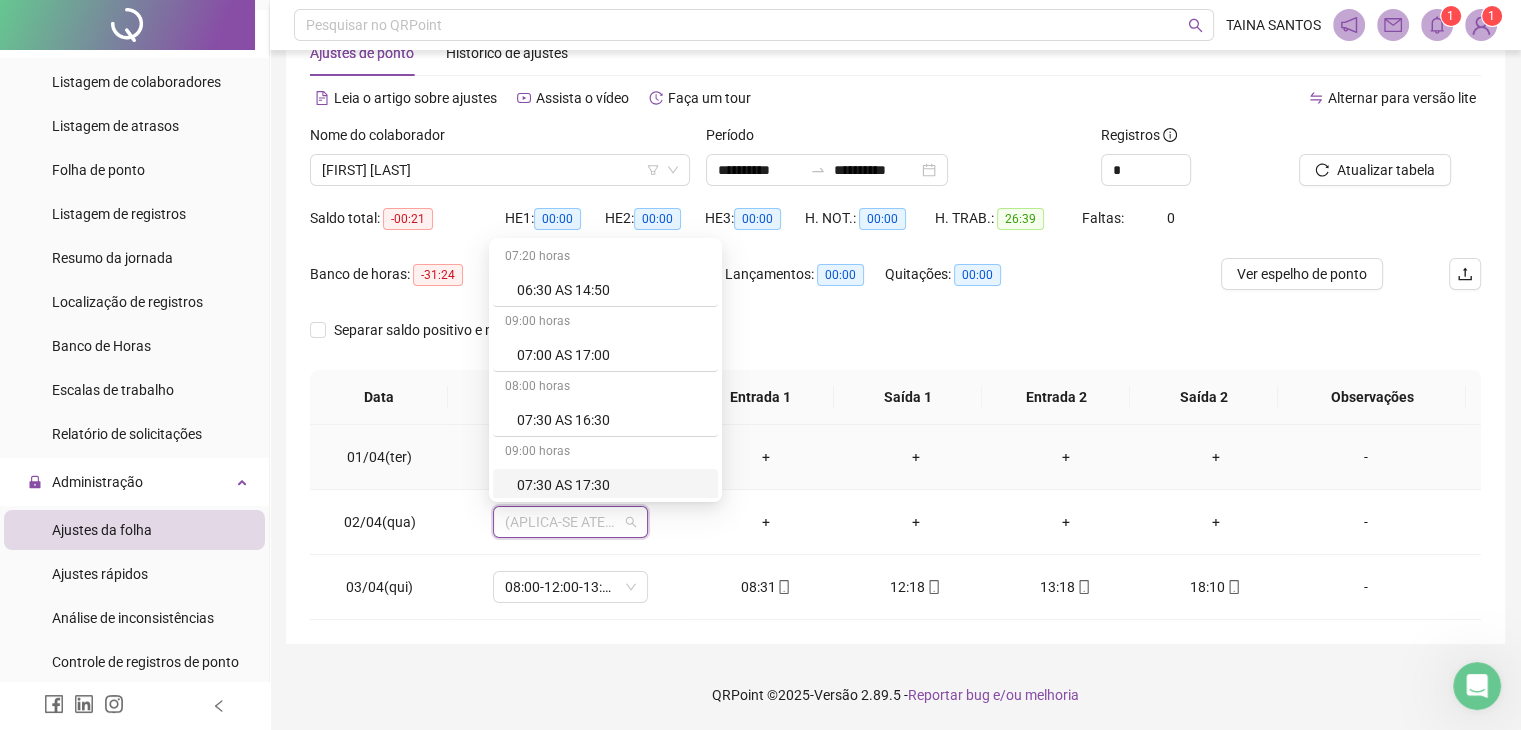 click on "02/04(qua)" at bounding box center (380, 522) 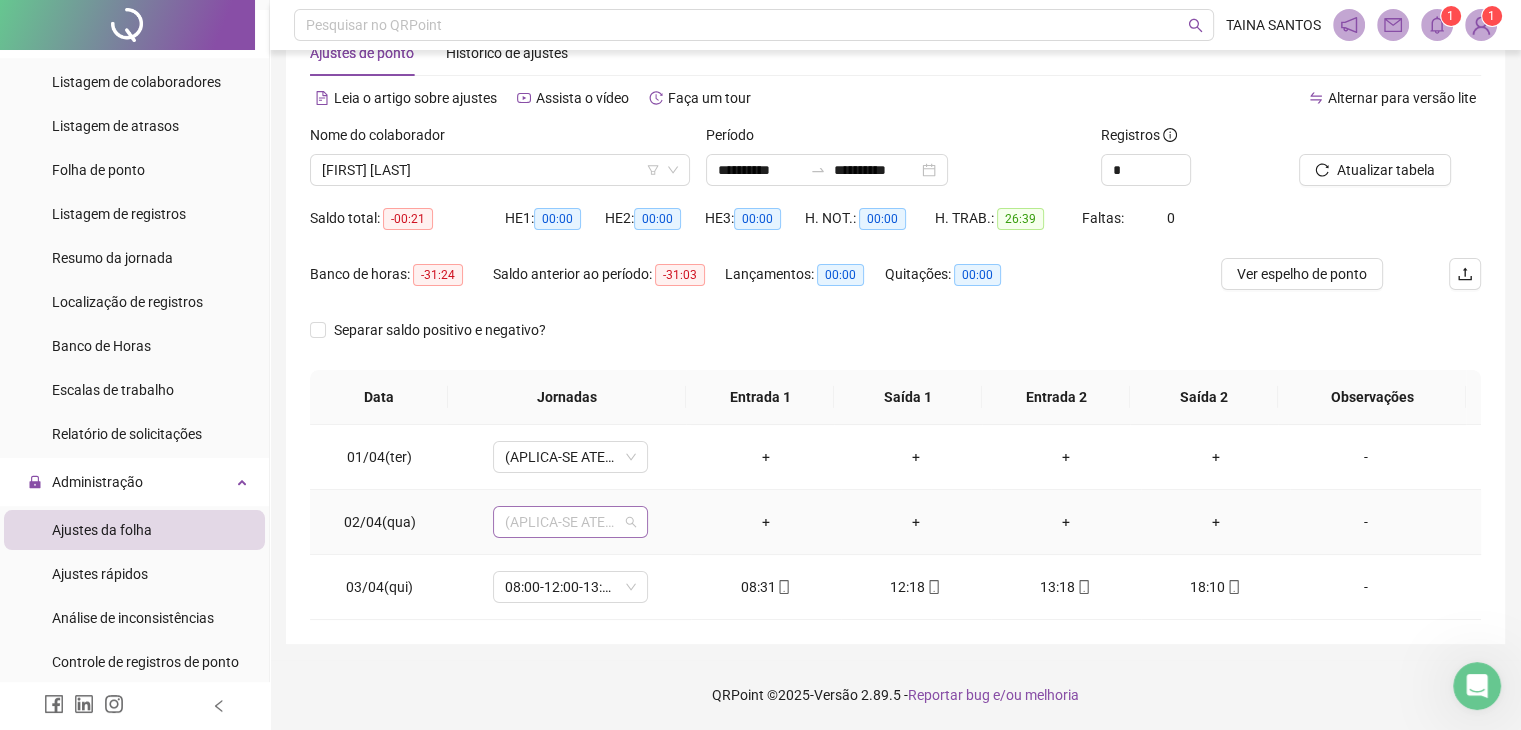 click on "(APLICA-SE ATESTADO)" at bounding box center (570, 522) 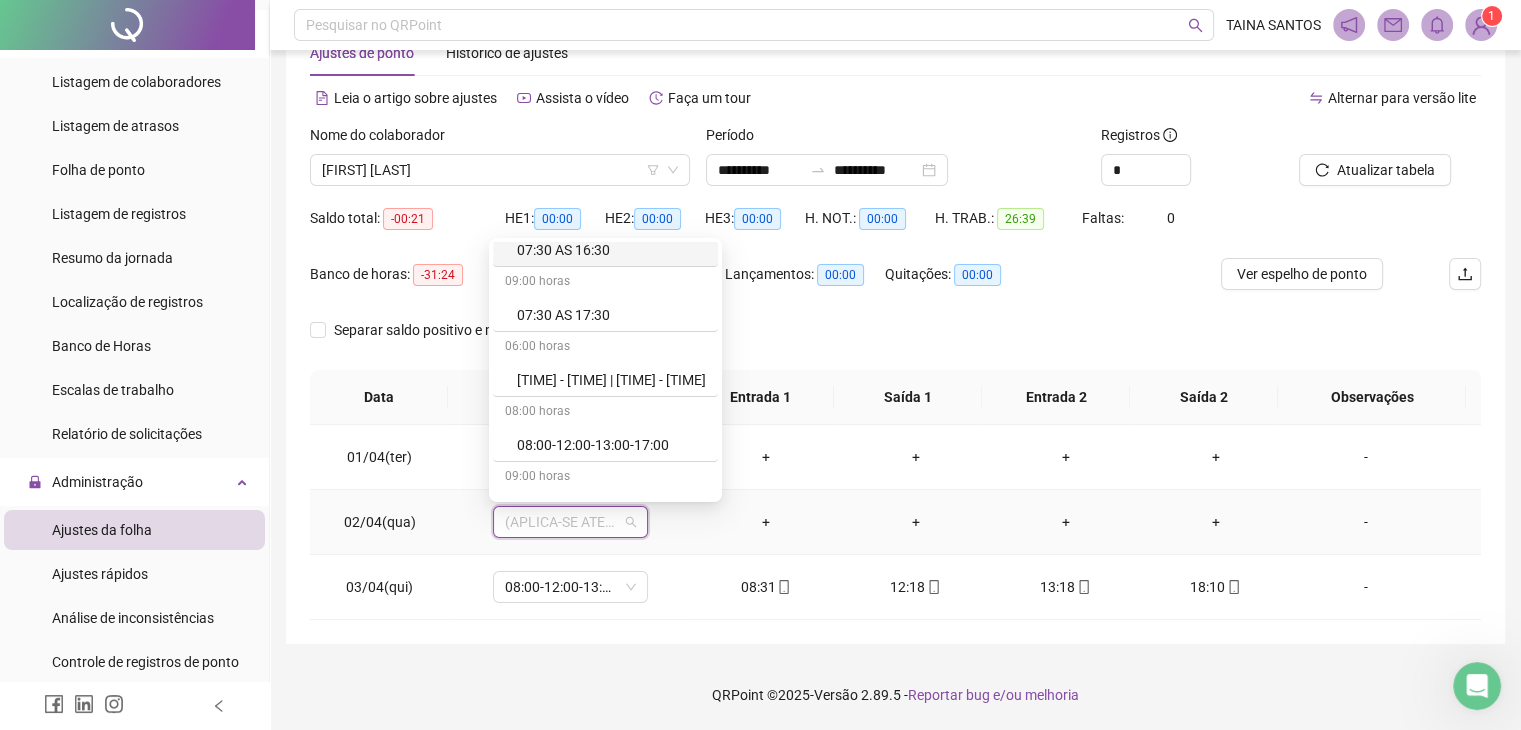 scroll, scrollTop: 200, scrollLeft: 0, axis: vertical 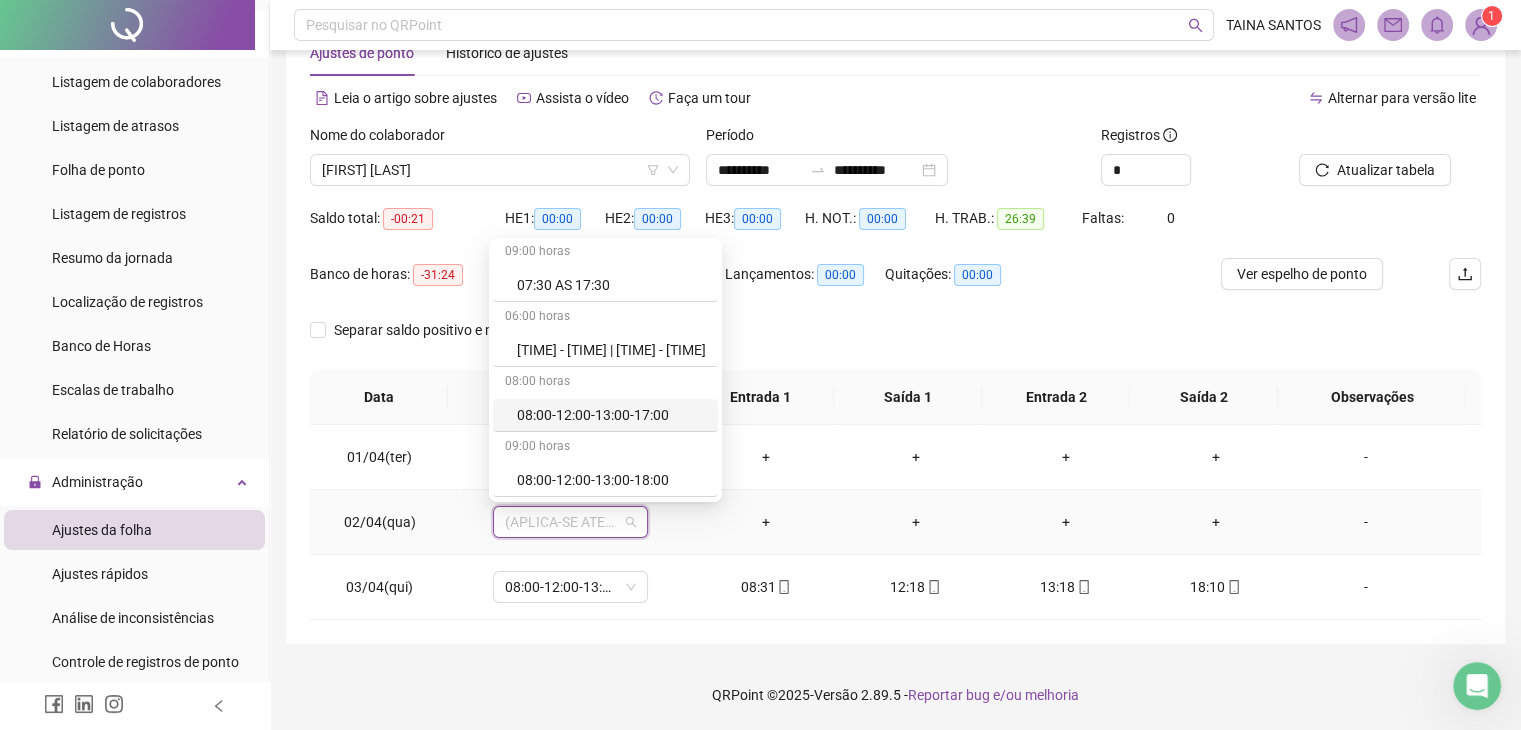 click on "08:00-12:00-13:00-17:00" at bounding box center (611, 415) 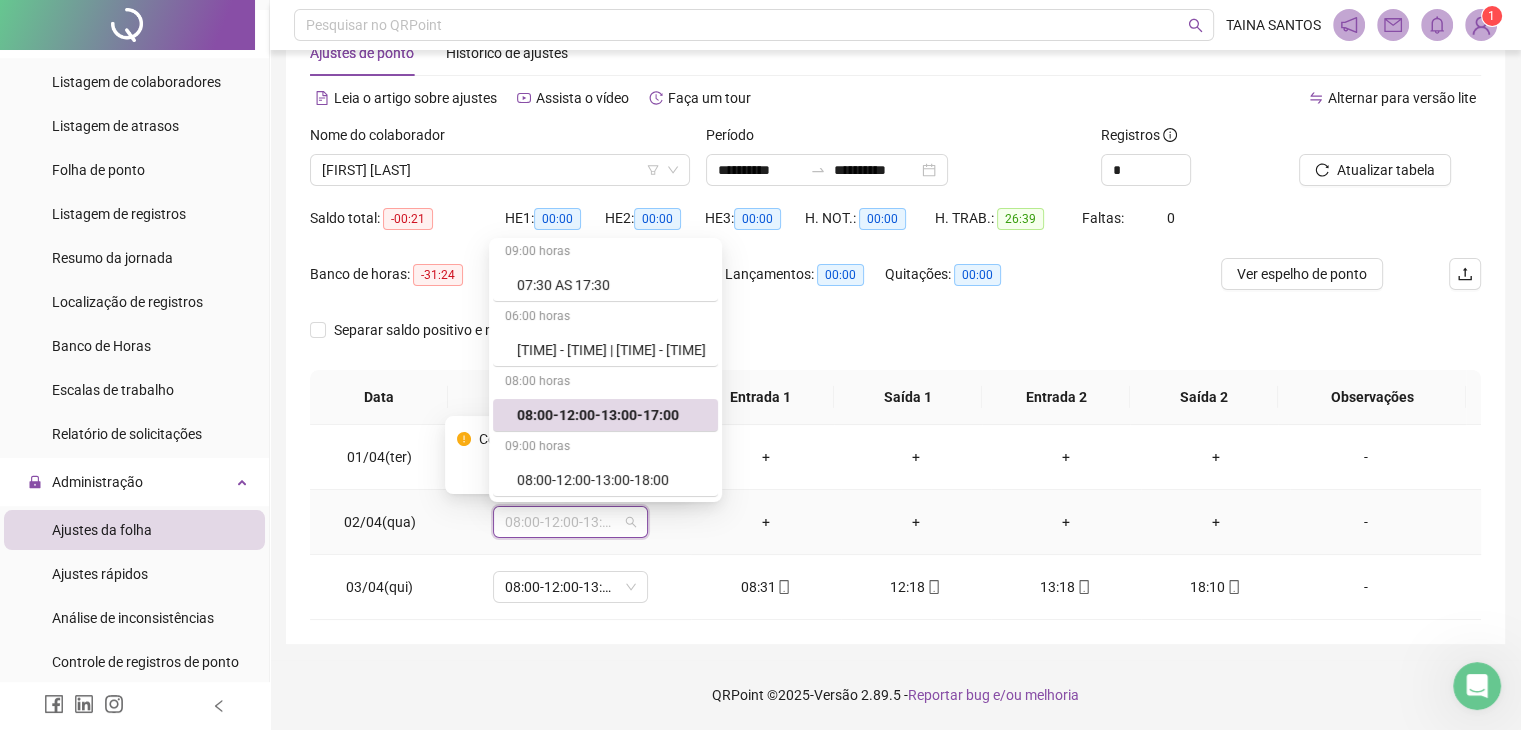 click on "08:00-12:00-13:00-17:00" at bounding box center (570, 522) 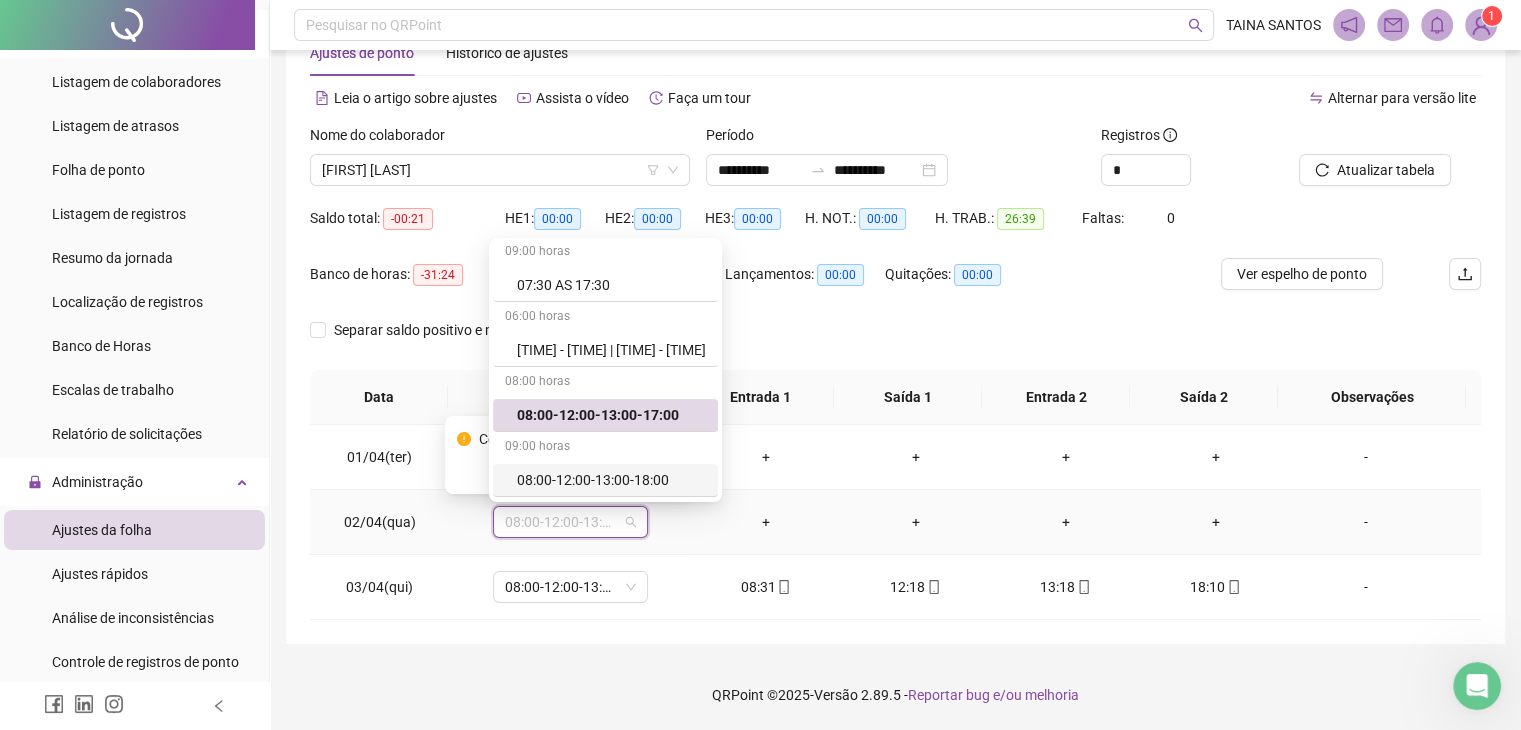 click on "08:00-12:00-13:00-18:00" at bounding box center [611, 480] 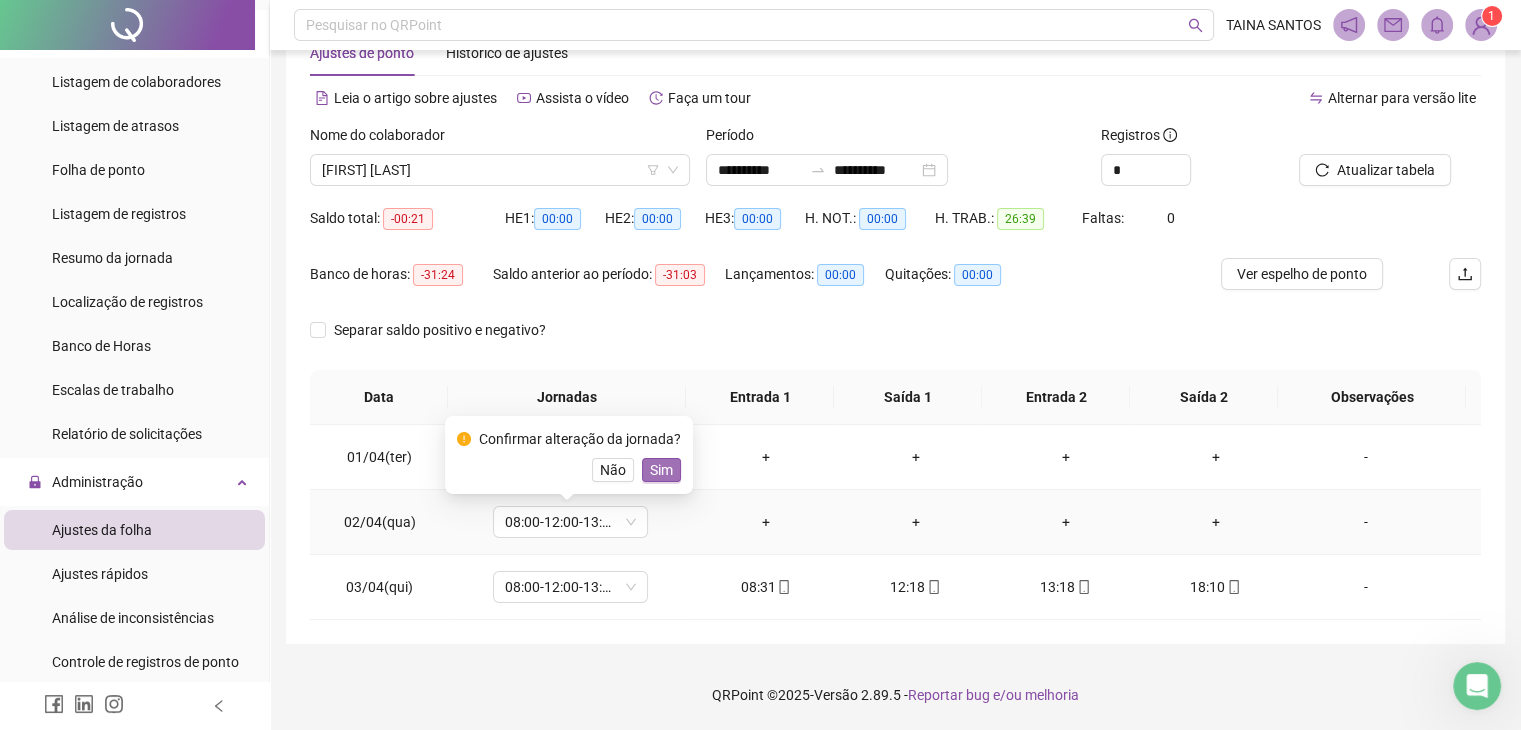 click on "Sim" at bounding box center (661, 470) 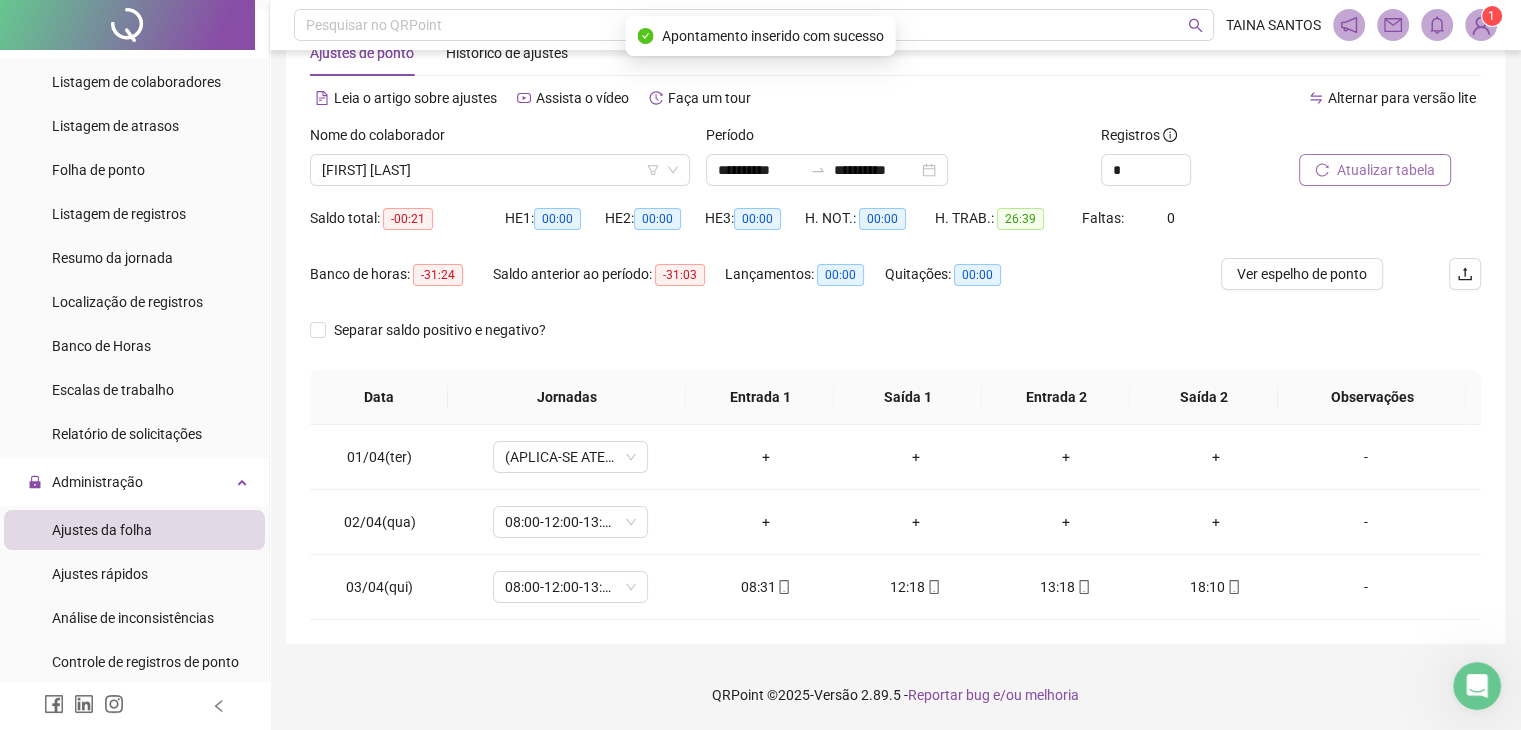 click on "Atualizar tabela" at bounding box center [1386, 170] 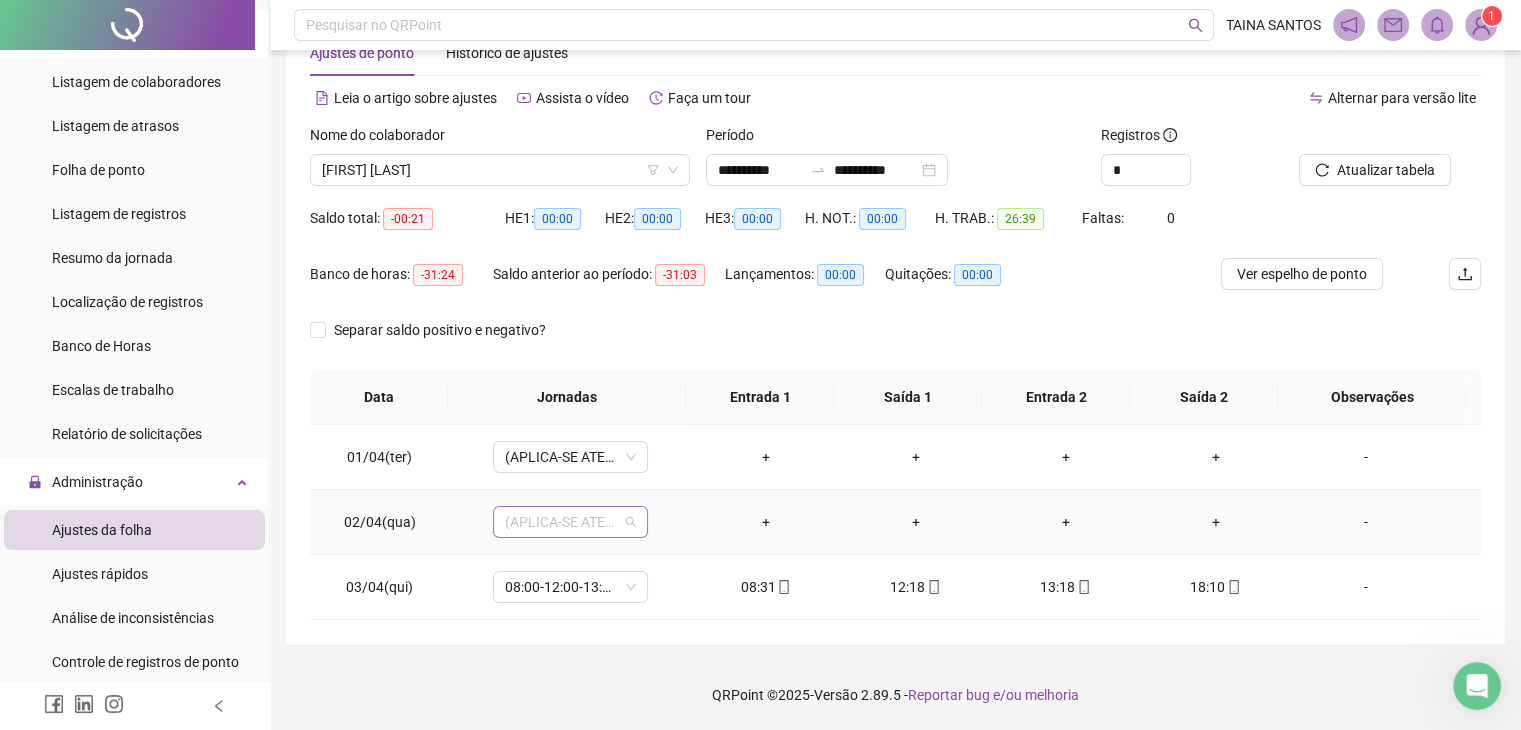 click on "(APLICA-SE ATESTADO)" at bounding box center (570, 522) 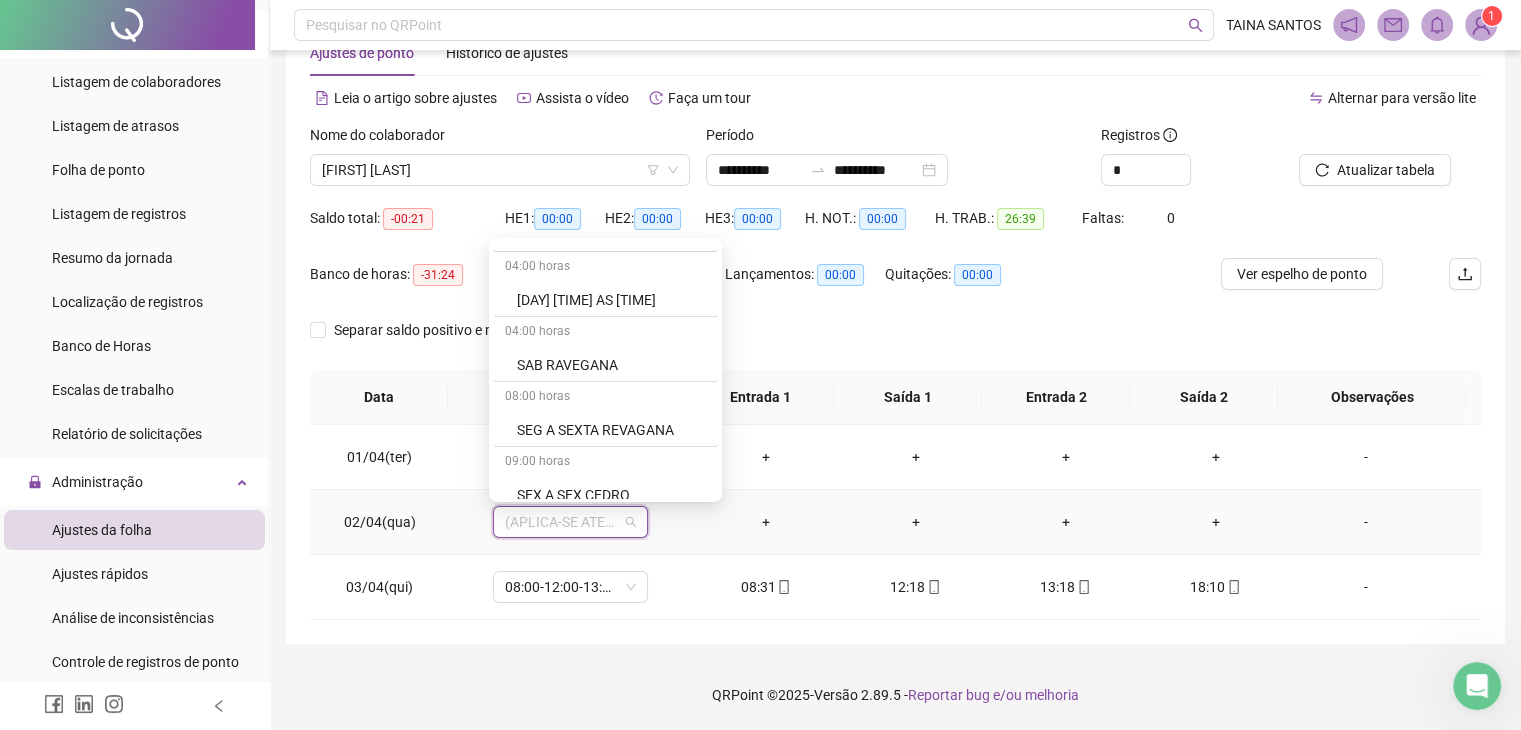 scroll, scrollTop: 2206, scrollLeft: 0, axis: vertical 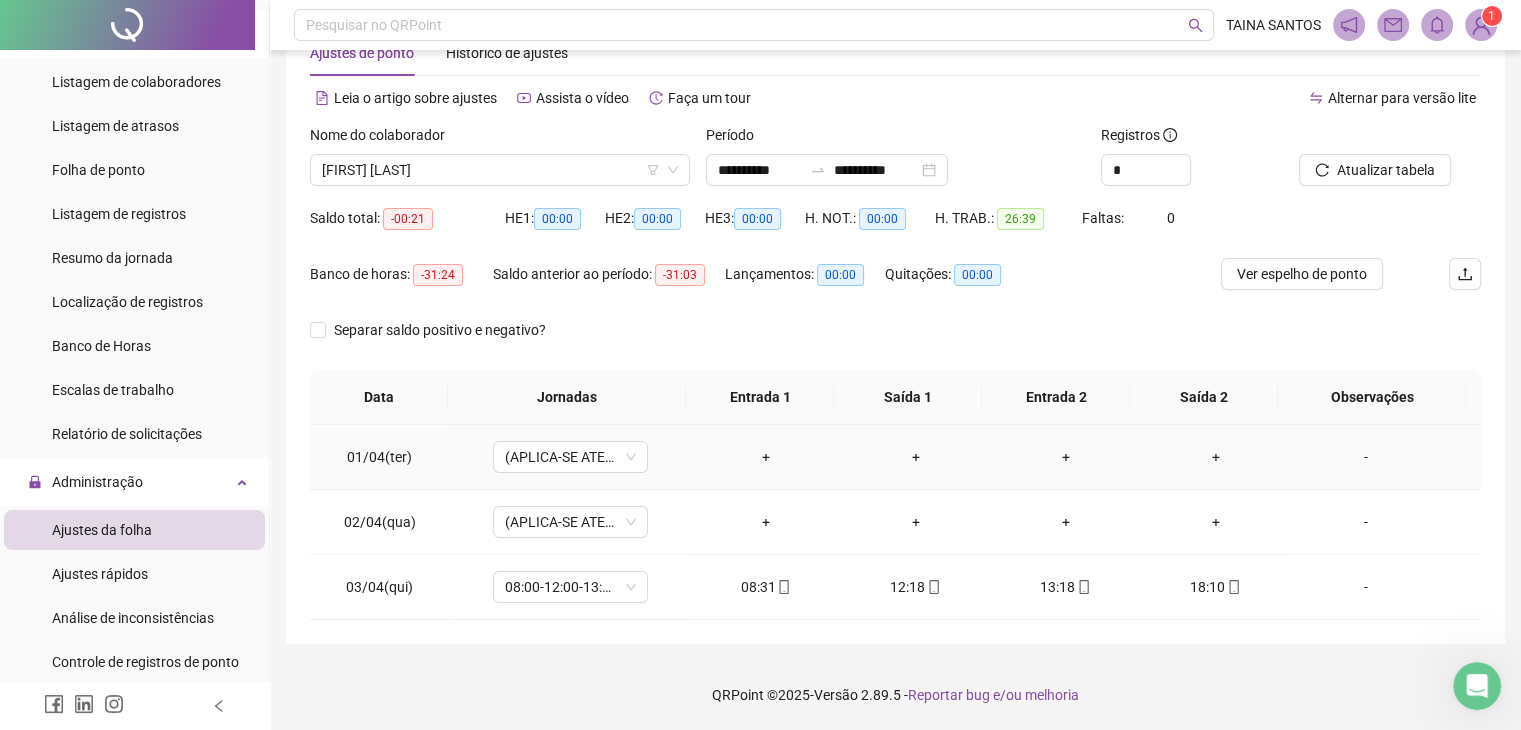 click on "01/04(ter)" at bounding box center [380, 457] 